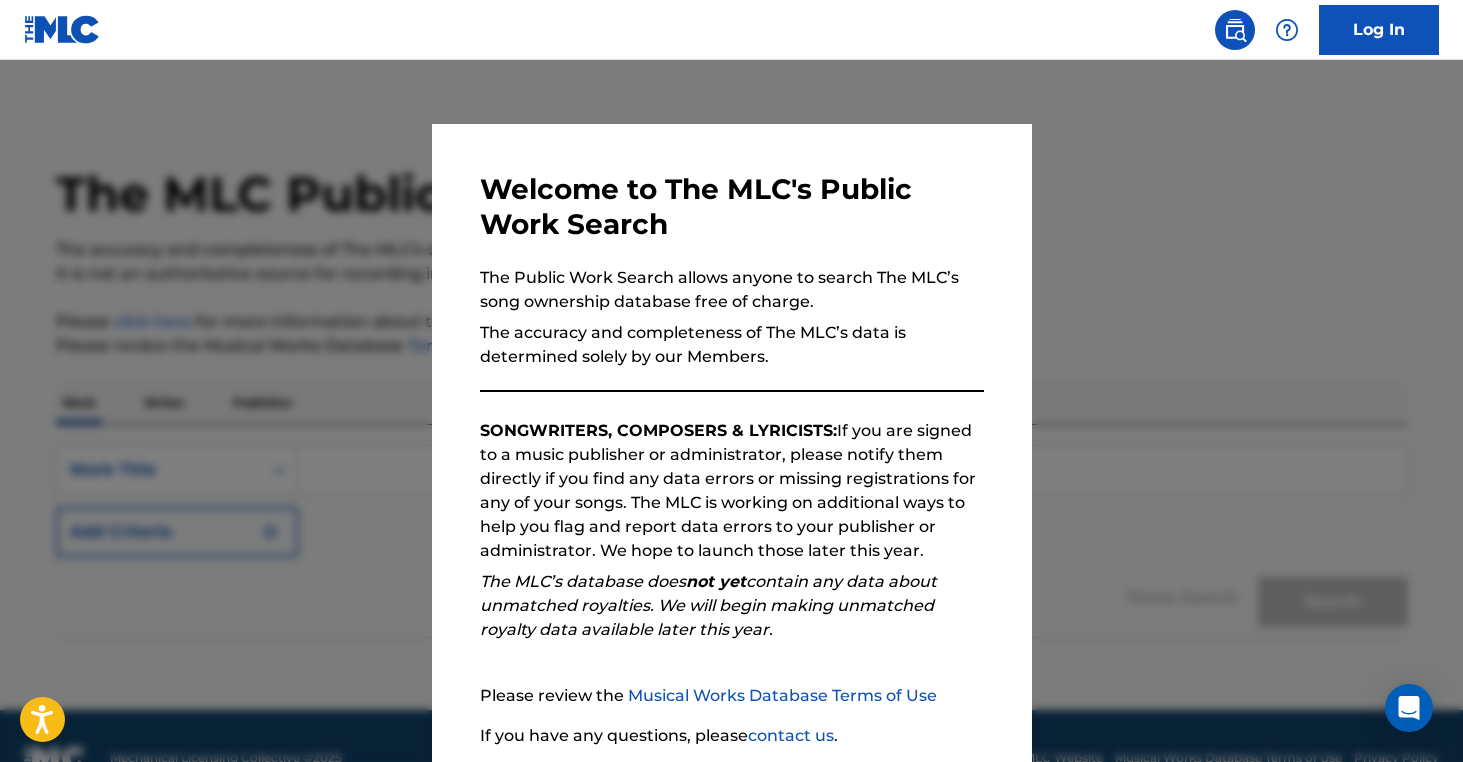 scroll, scrollTop: 0, scrollLeft: 0, axis: both 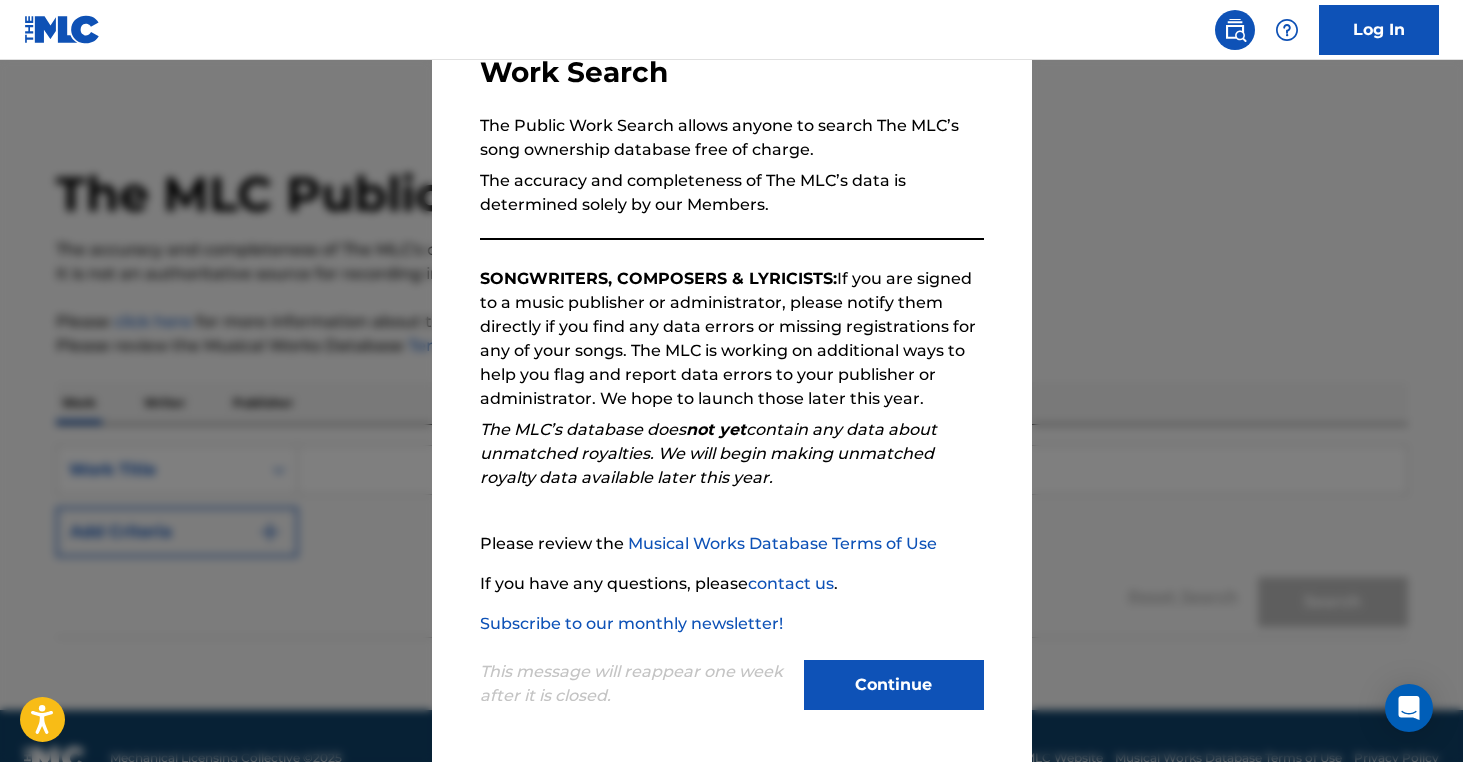 click on "Continue" at bounding box center [894, 685] 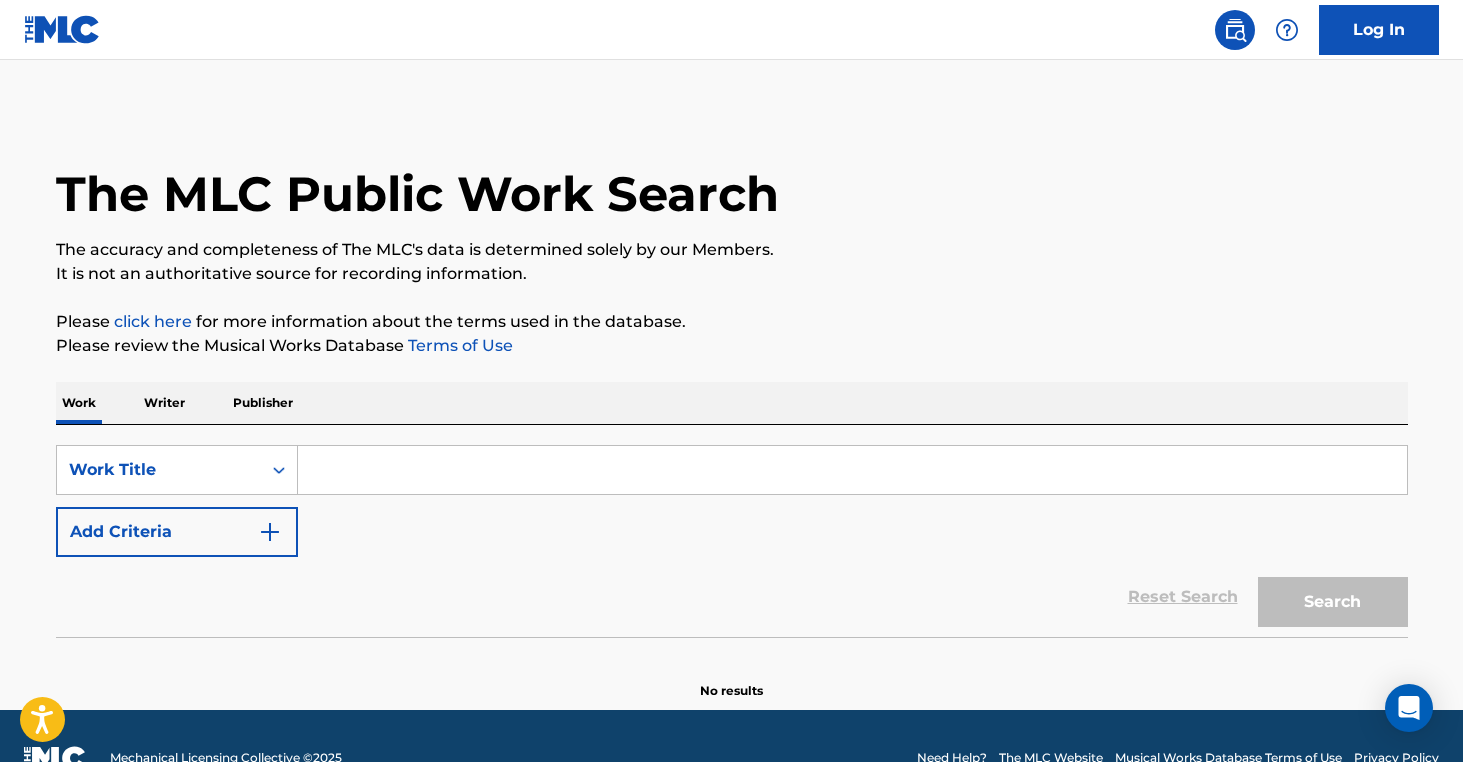 click on "Writer" at bounding box center (164, 403) 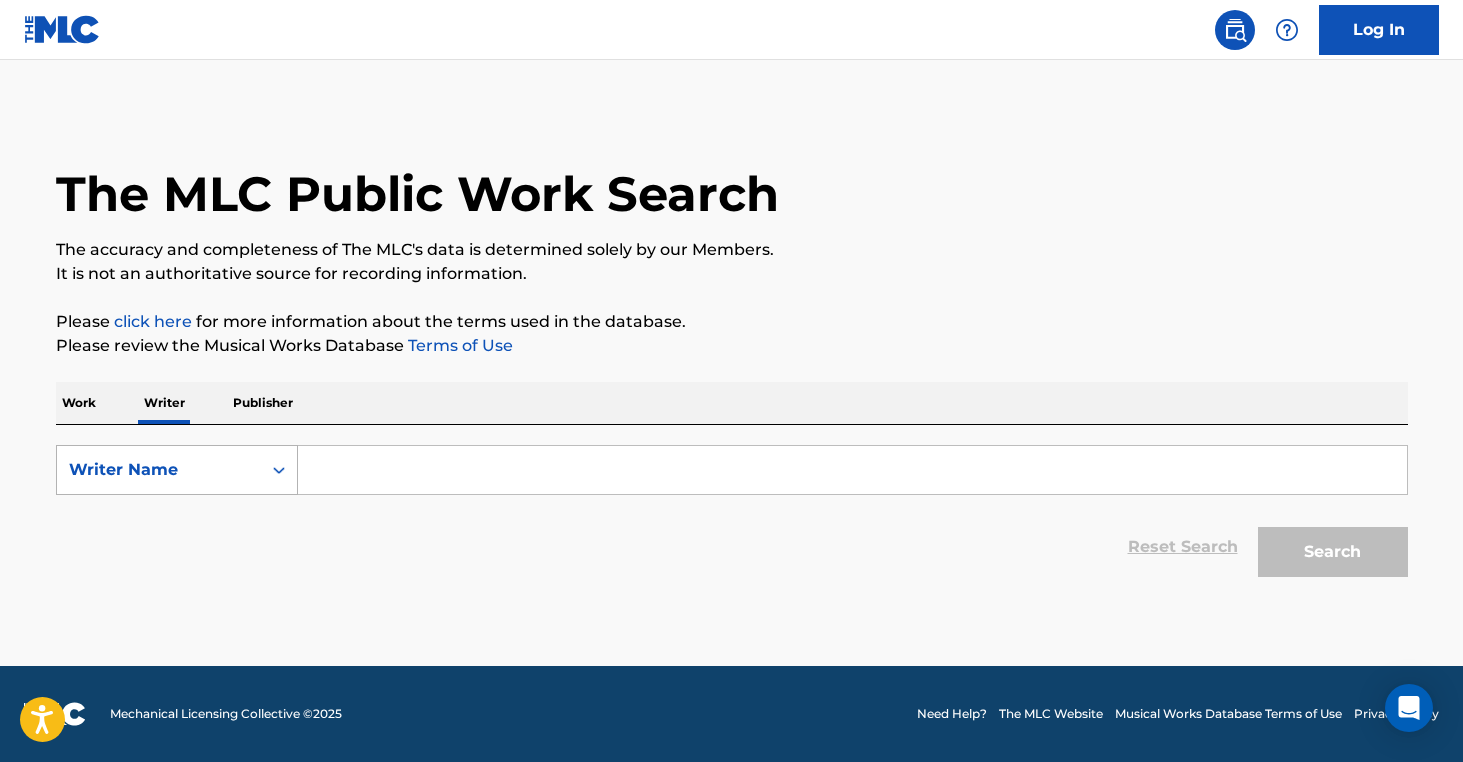 click on "Writer Name" at bounding box center (159, 470) 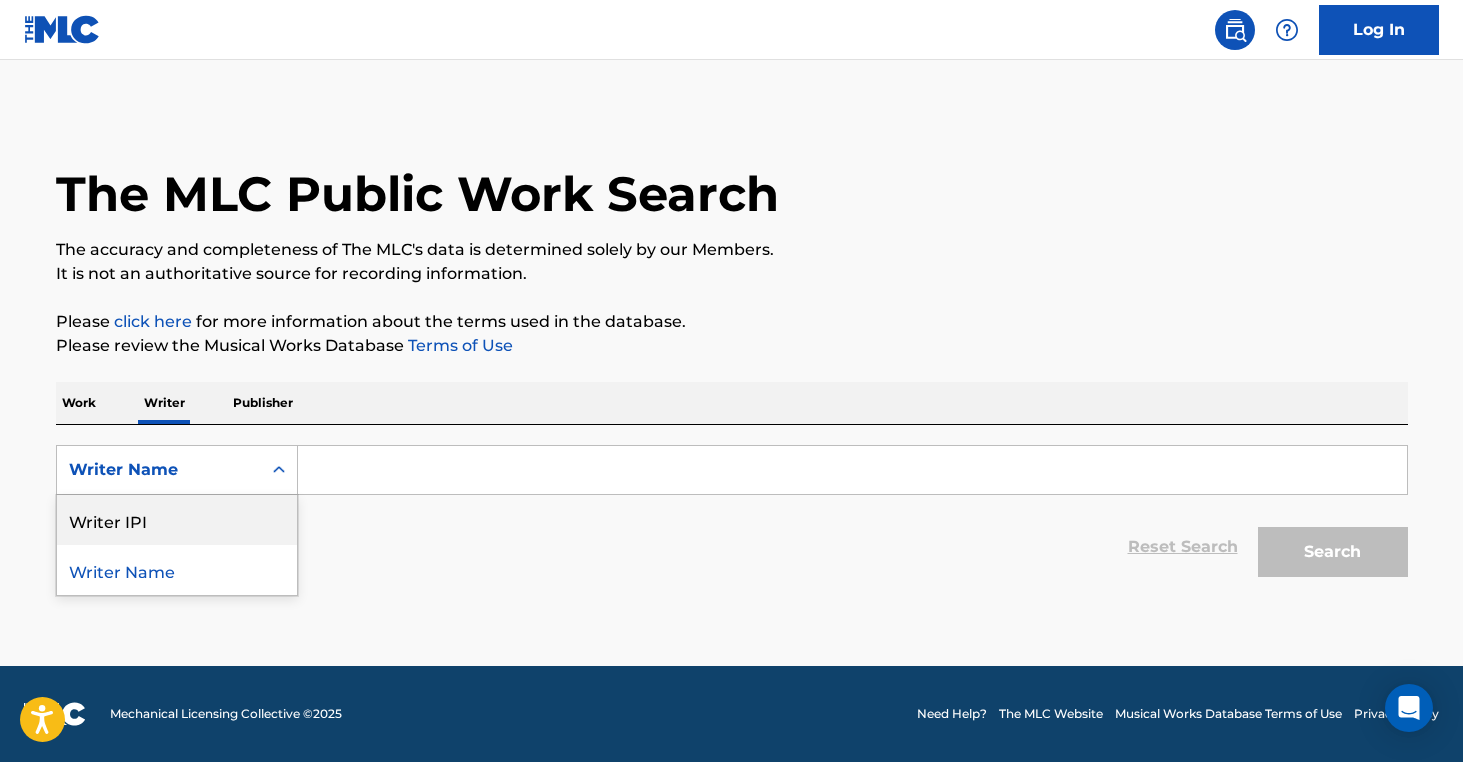 click on "Writer IPI" at bounding box center [177, 520] 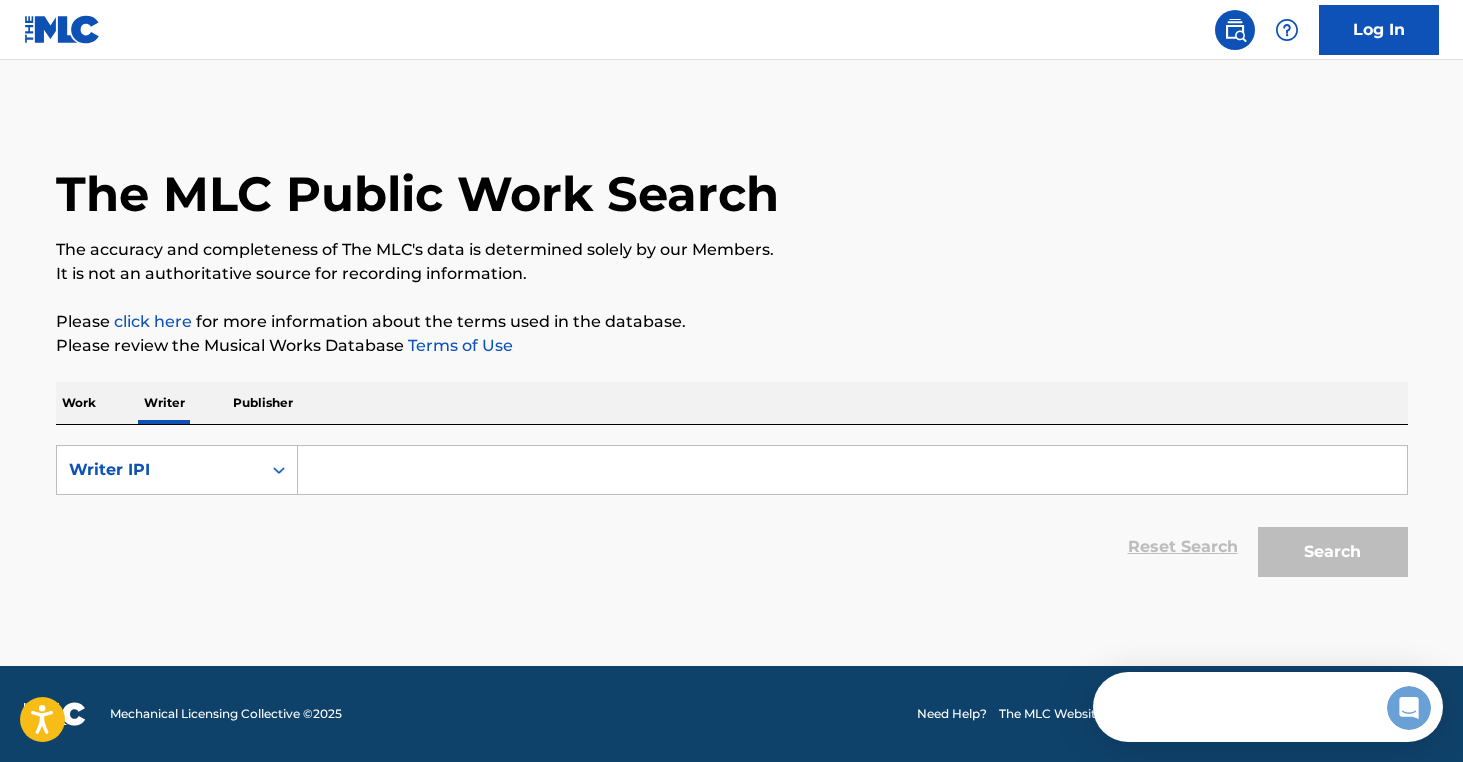 scroll, scrollTop: 0, scrollLeft: 0, axis: both 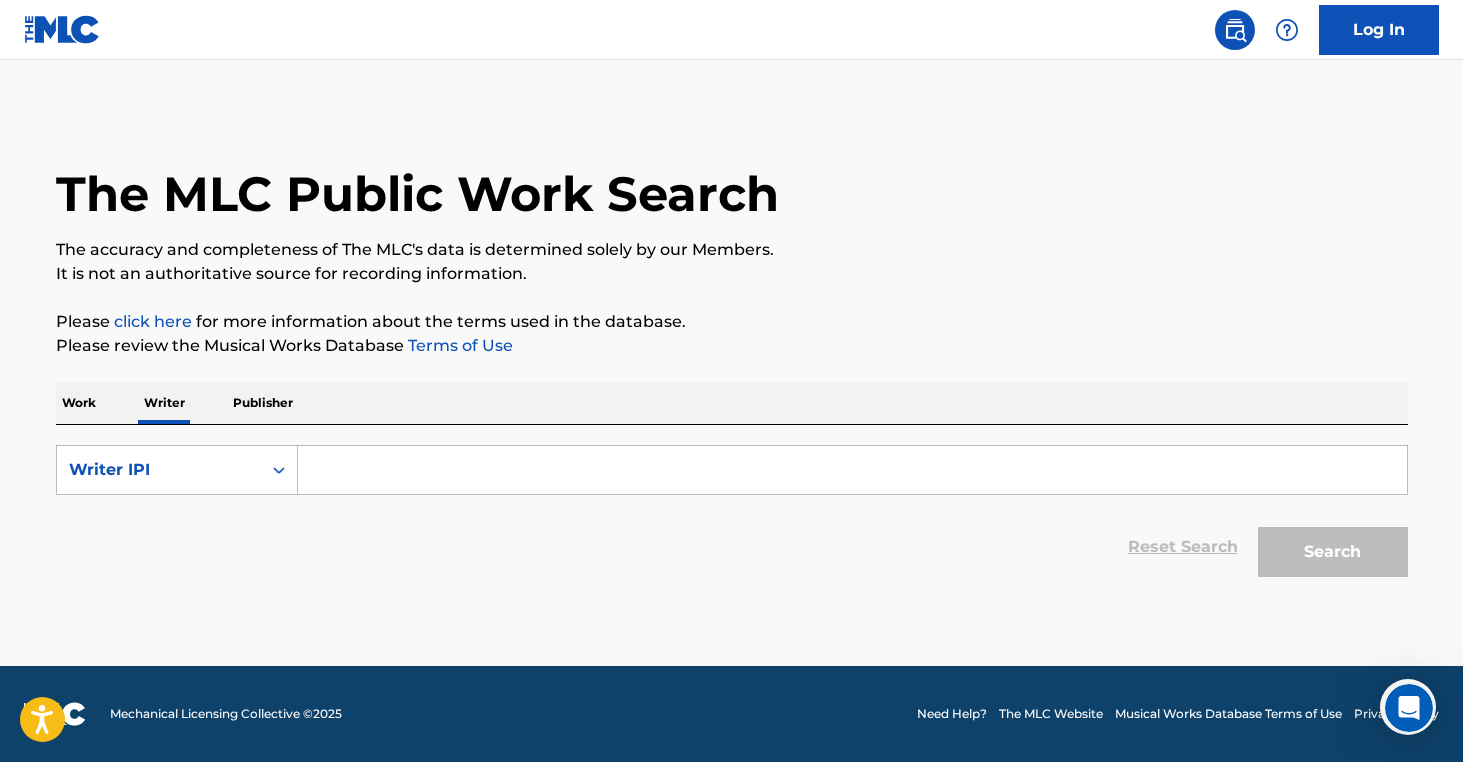 click on "SearchWithCriteria6a8f4002-3ff1-4bb4-a686-00fea234417a Writer IPI Reset Search Search" at bounding box center (732, 506) 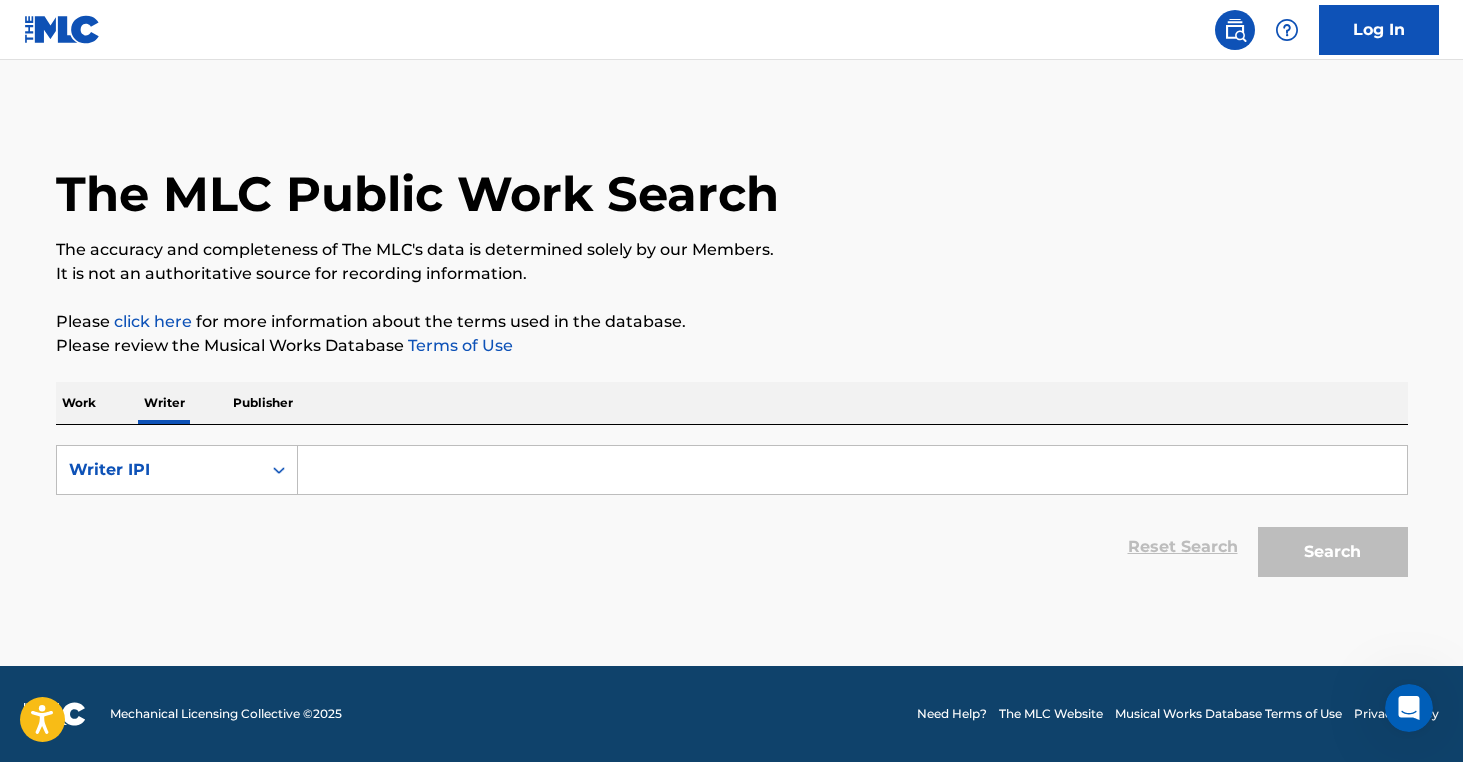 click at bounding box center [852, 470] 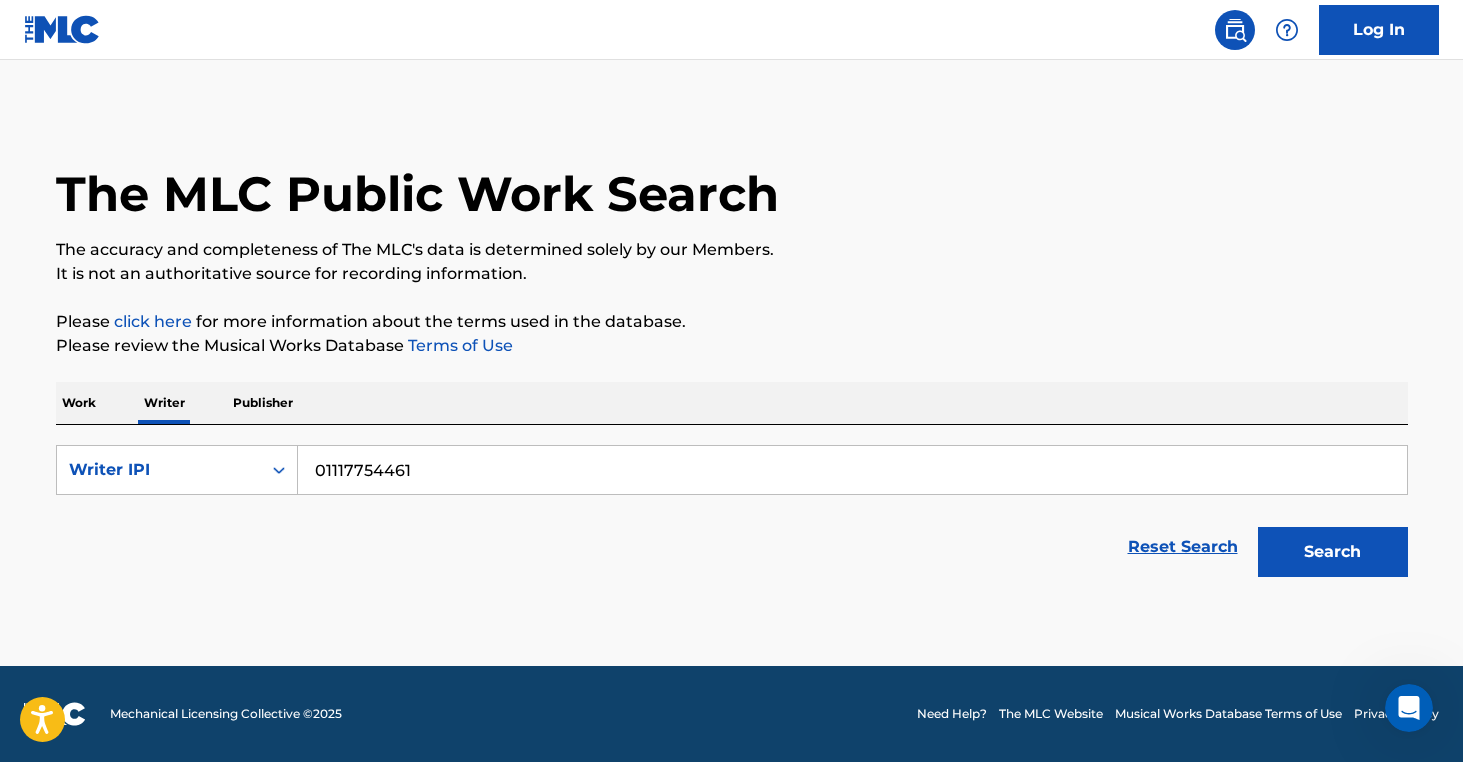 type on "01117754461" 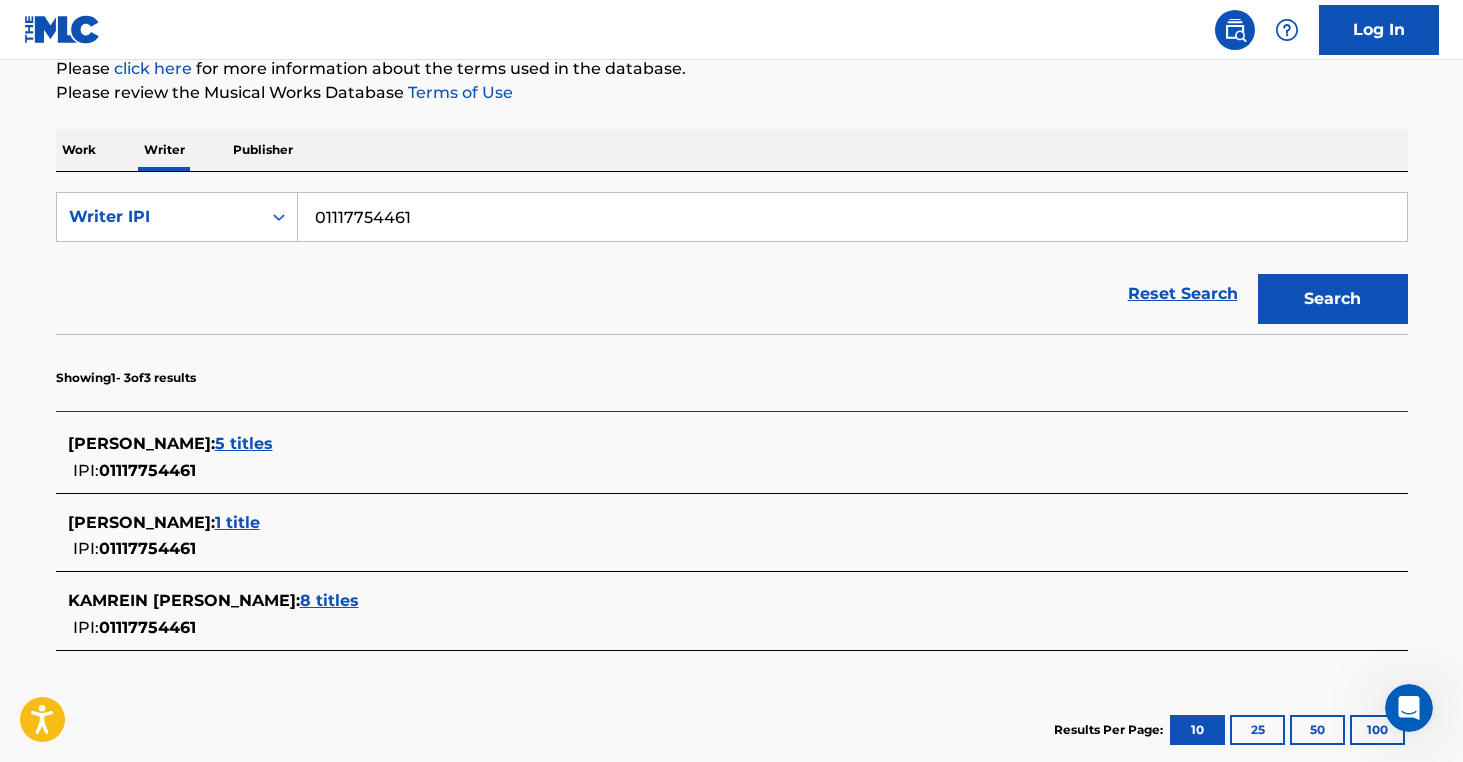 scroll, scrollTop: 282, scrollLeft: 0, axis: vertical 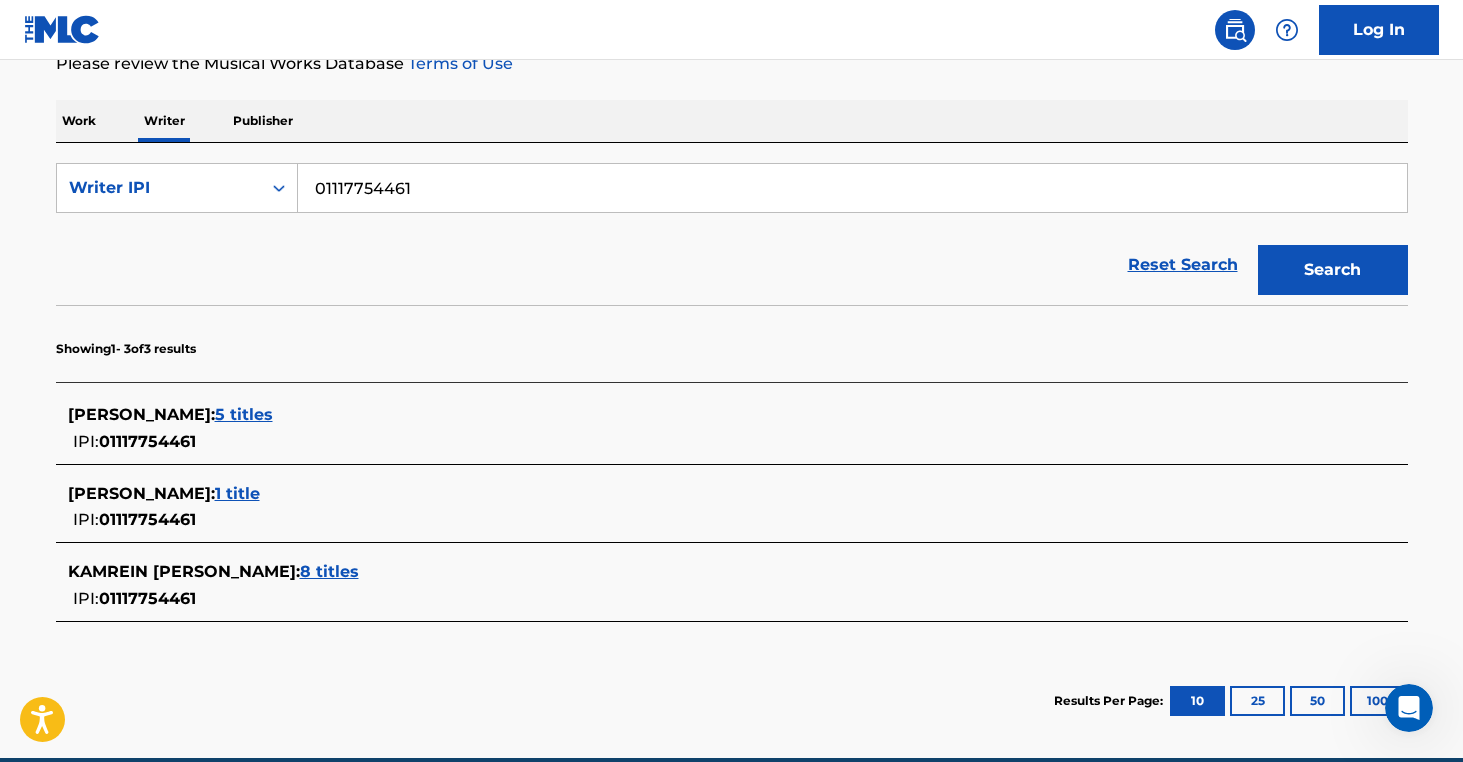 click on "5 titles" at bounding box center [244, 414] 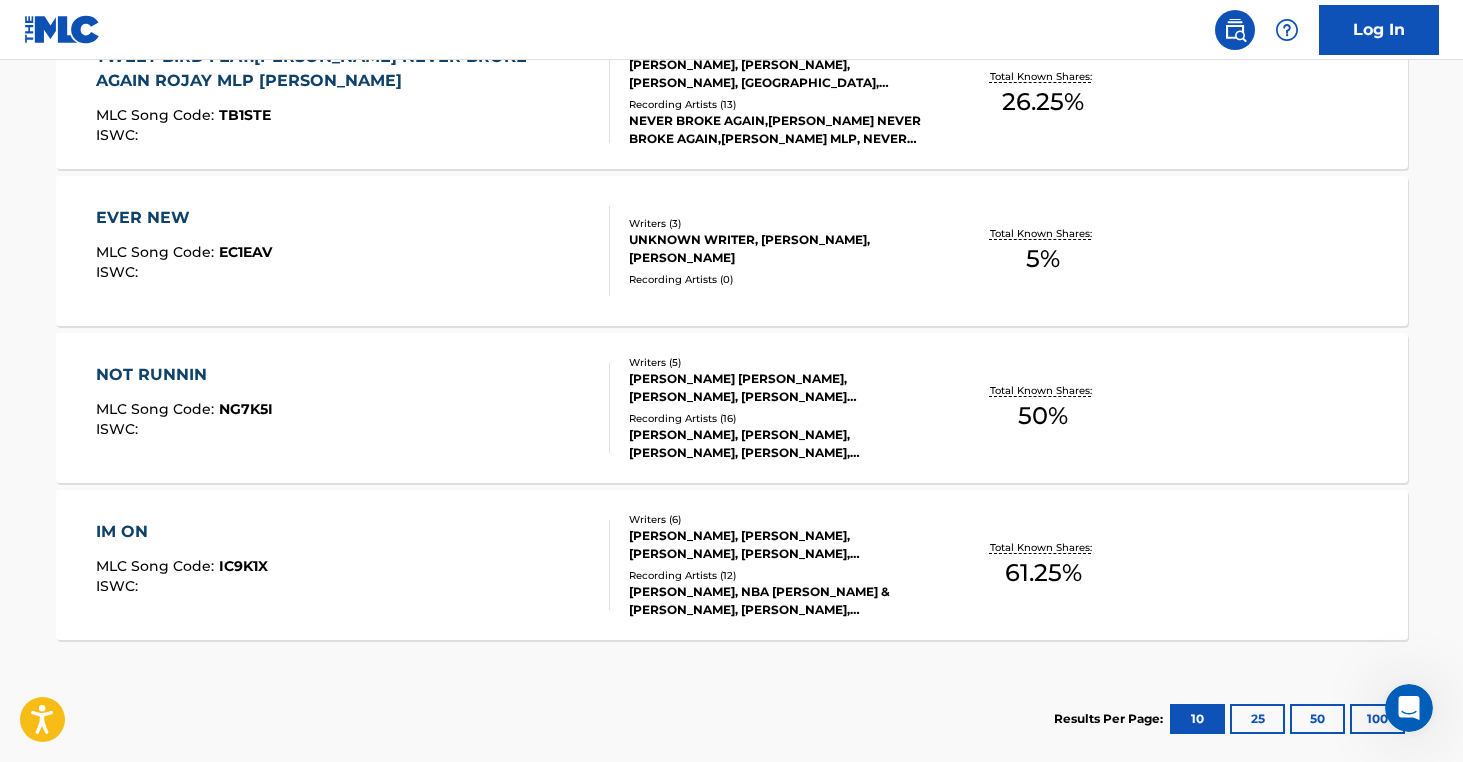 scroll, scrollTop: 973, scrollLeft: 0, axis: vertical 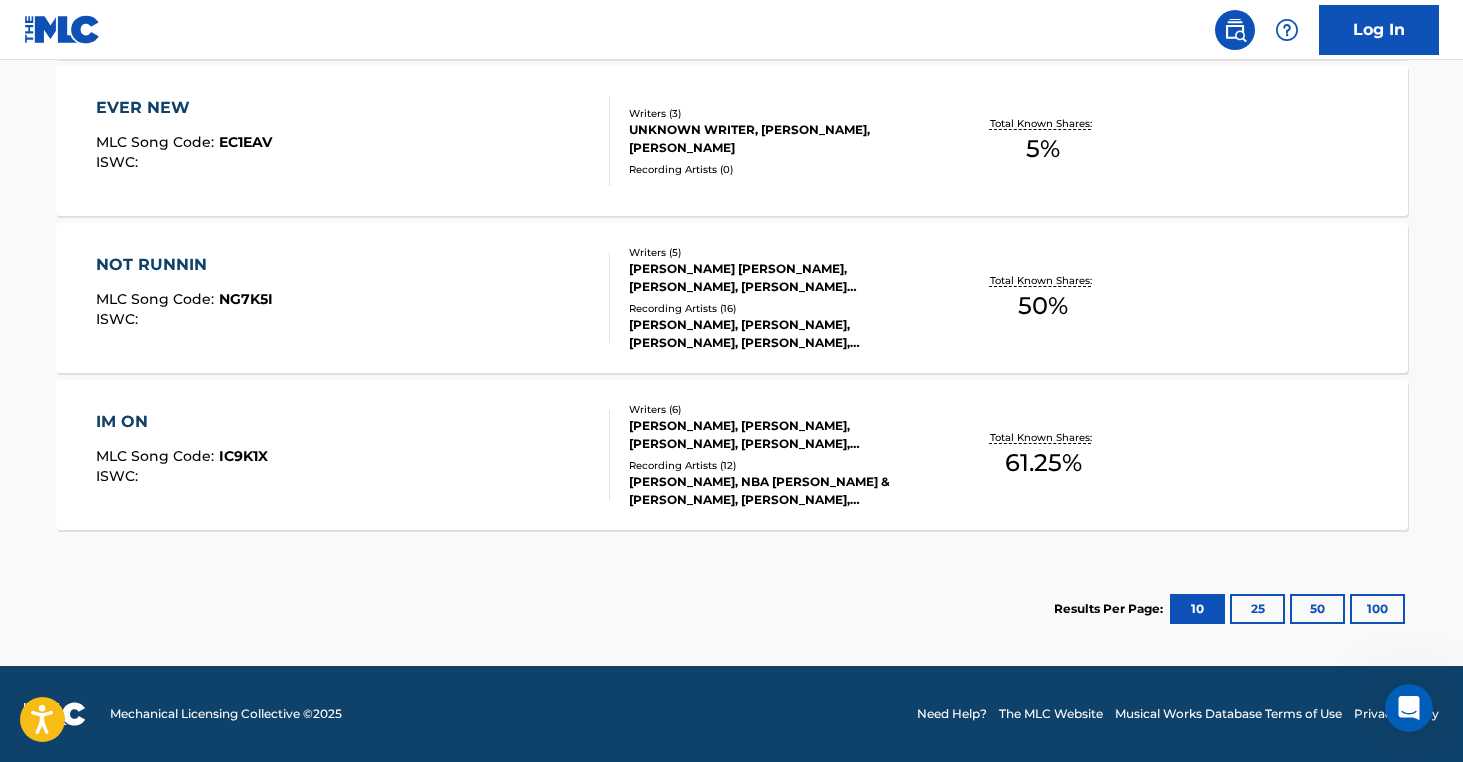 click on "100" at bounding box center [1377, 609] 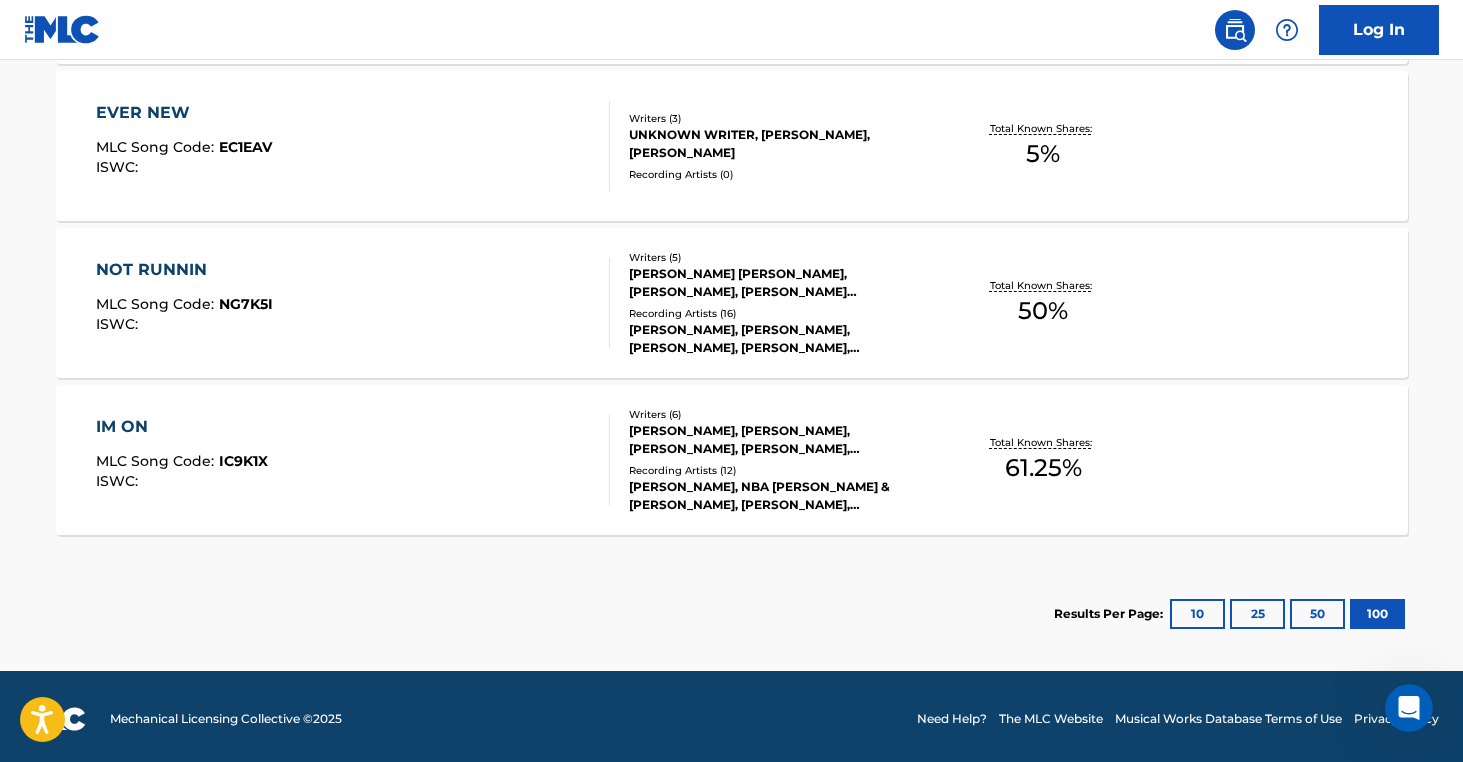 scroll, scrollTop: 970, scrollLeft: 0, axis: vertical 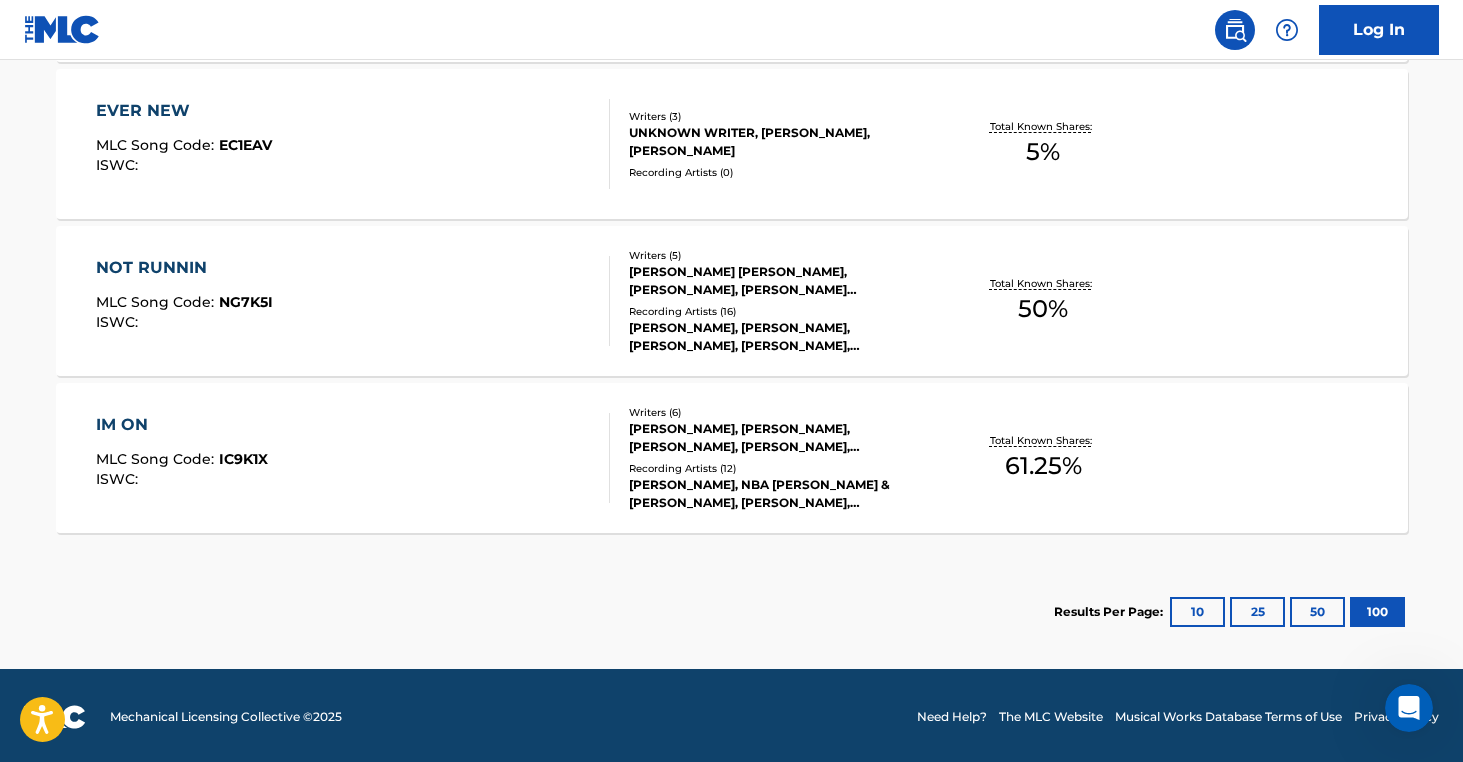 click on "IM ON" at bounding box center (182, 425) 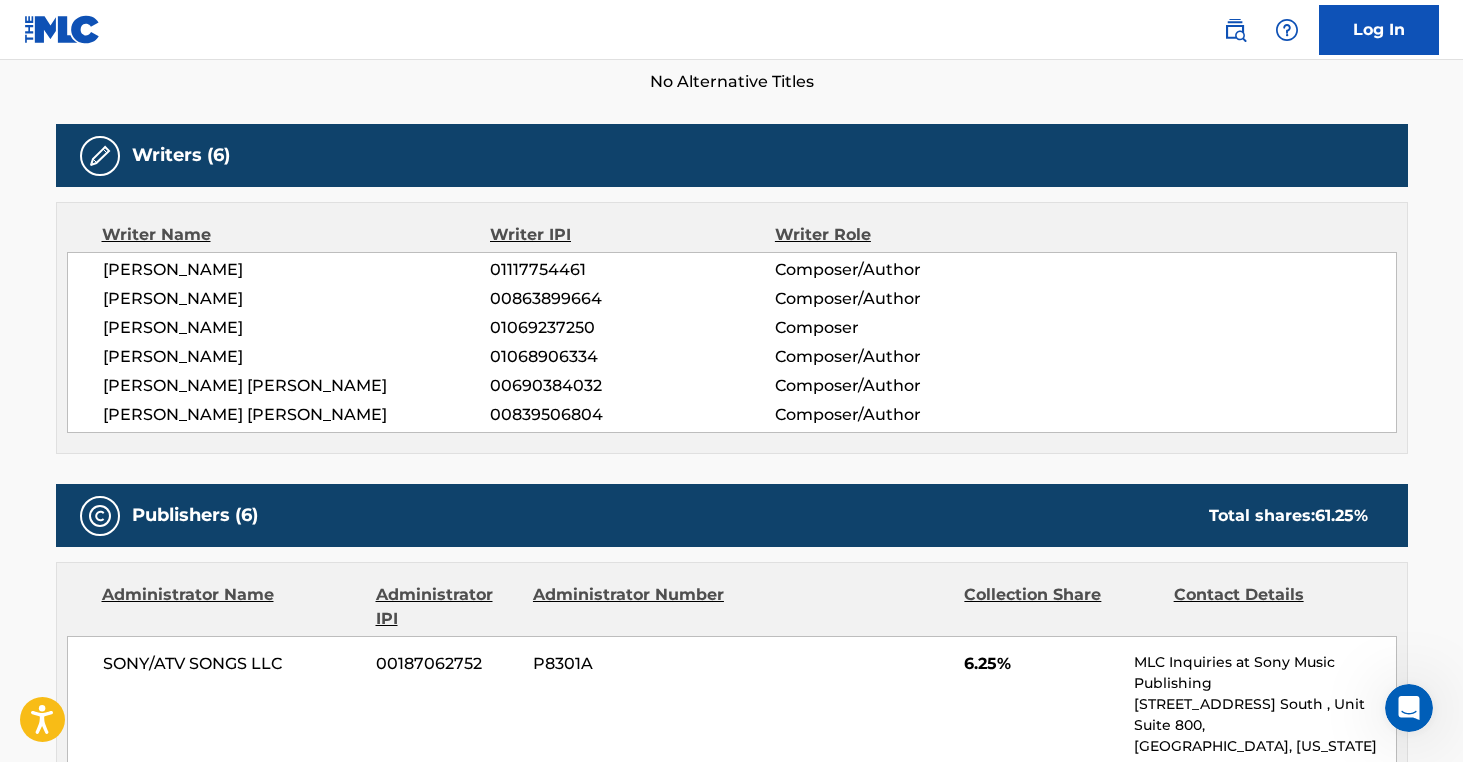 scroll, scrollTop: 610, scrollLeft: 0, axis: vertical 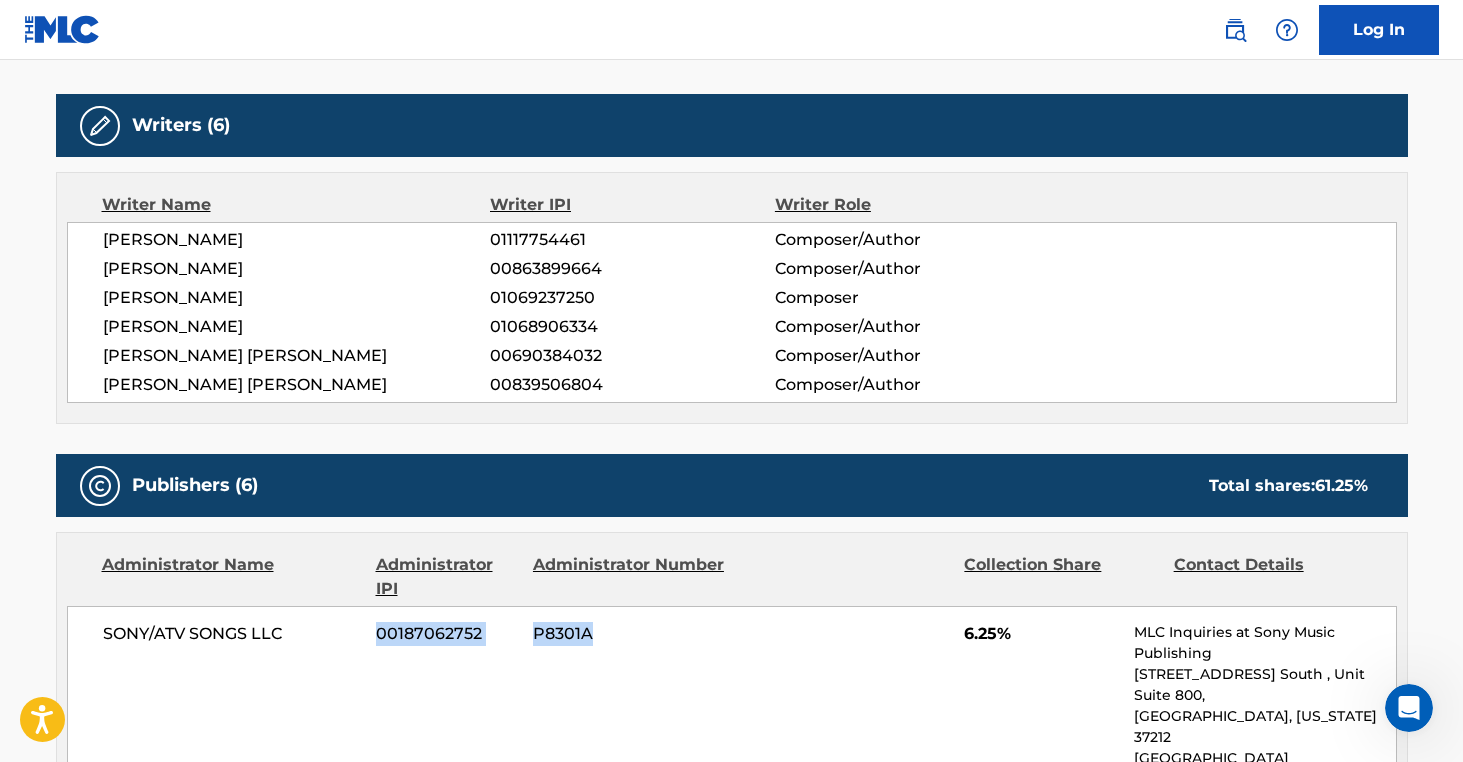 drag, startPoint x: 332, startPoint y: 629, endPoint x: 800, endPoint y: 649, distance: 468.42715 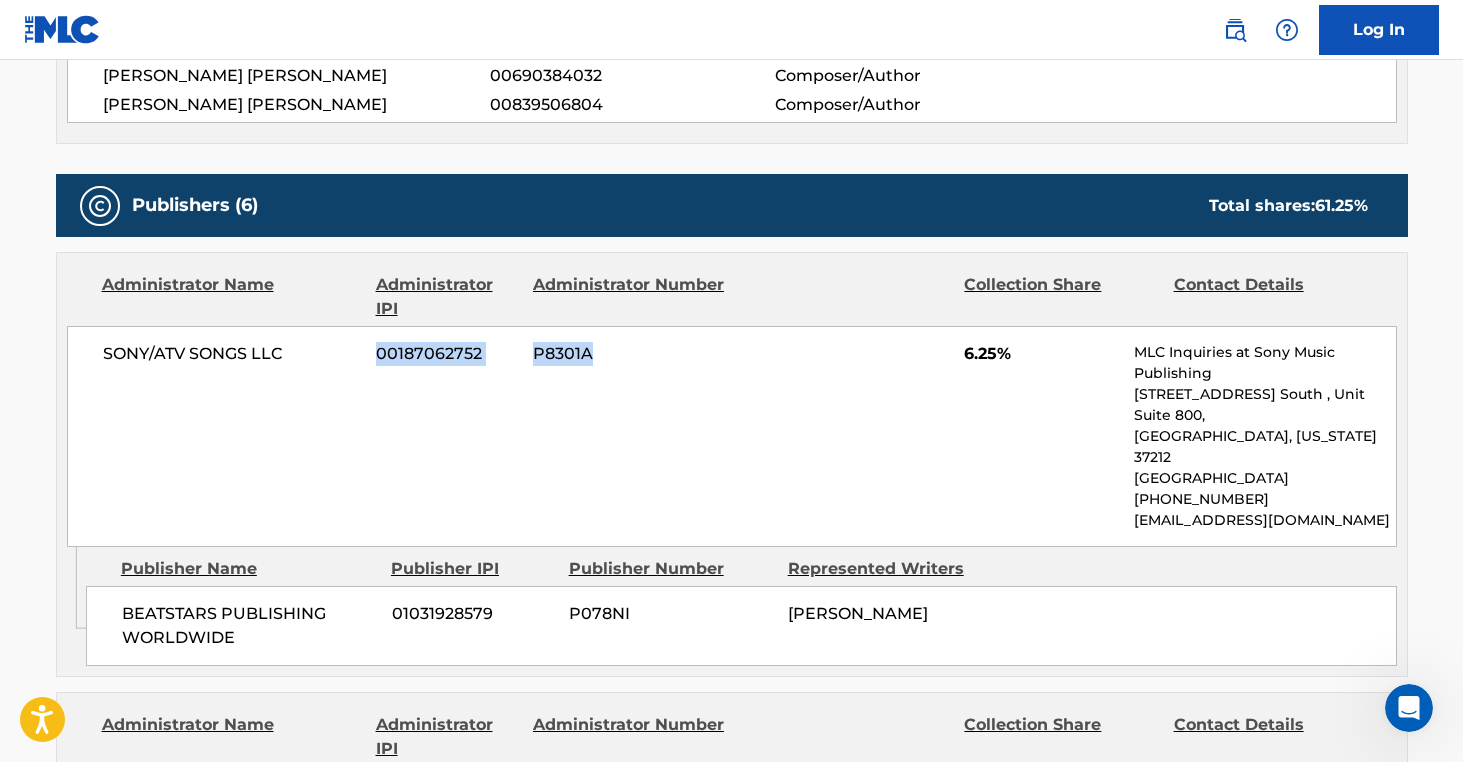 scroll, scrollTop: 892, scrollLeft: 0, axis: vertical 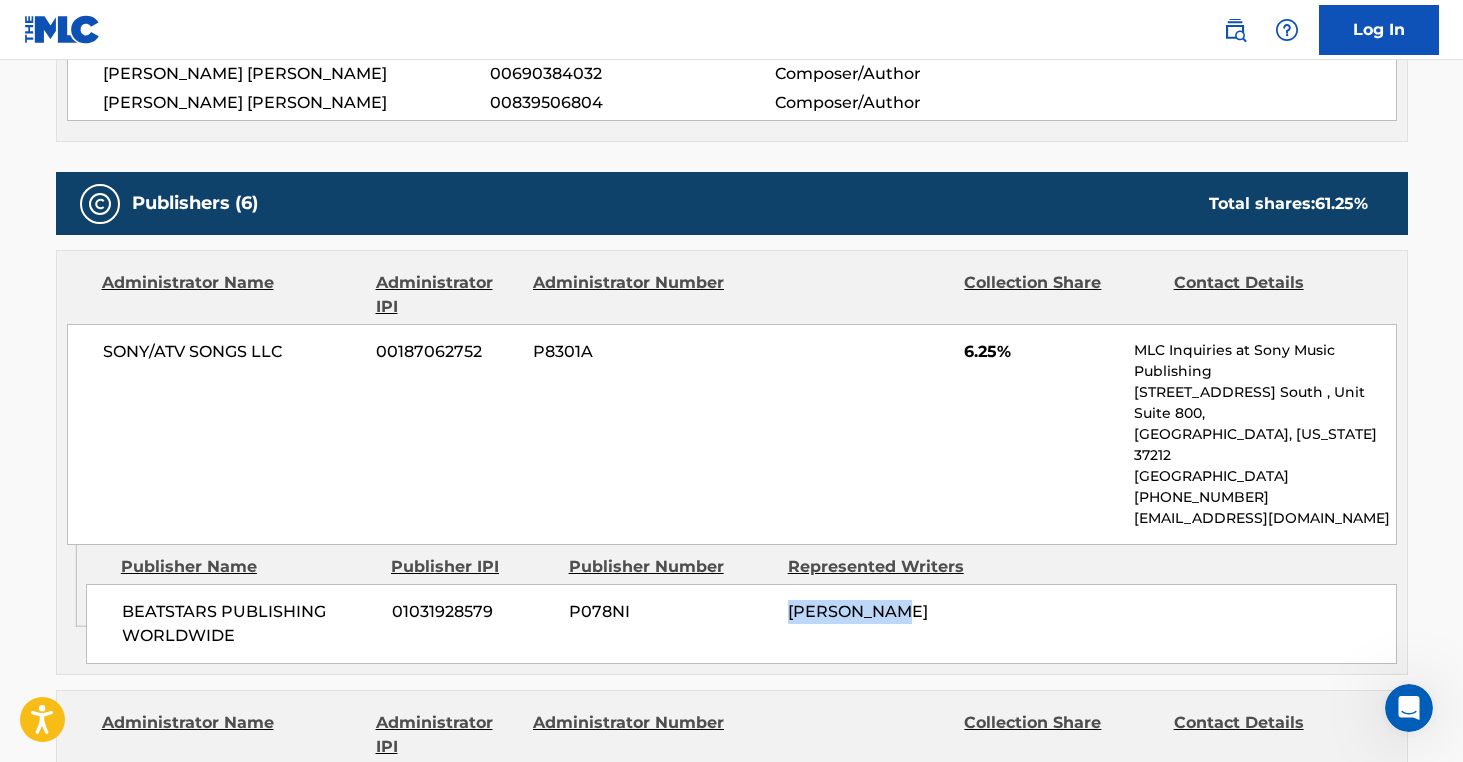 drag, startPoint x: 752, startPoint y: 573, endPoint x: 890, endPoint y: 581, distance: 138.23169 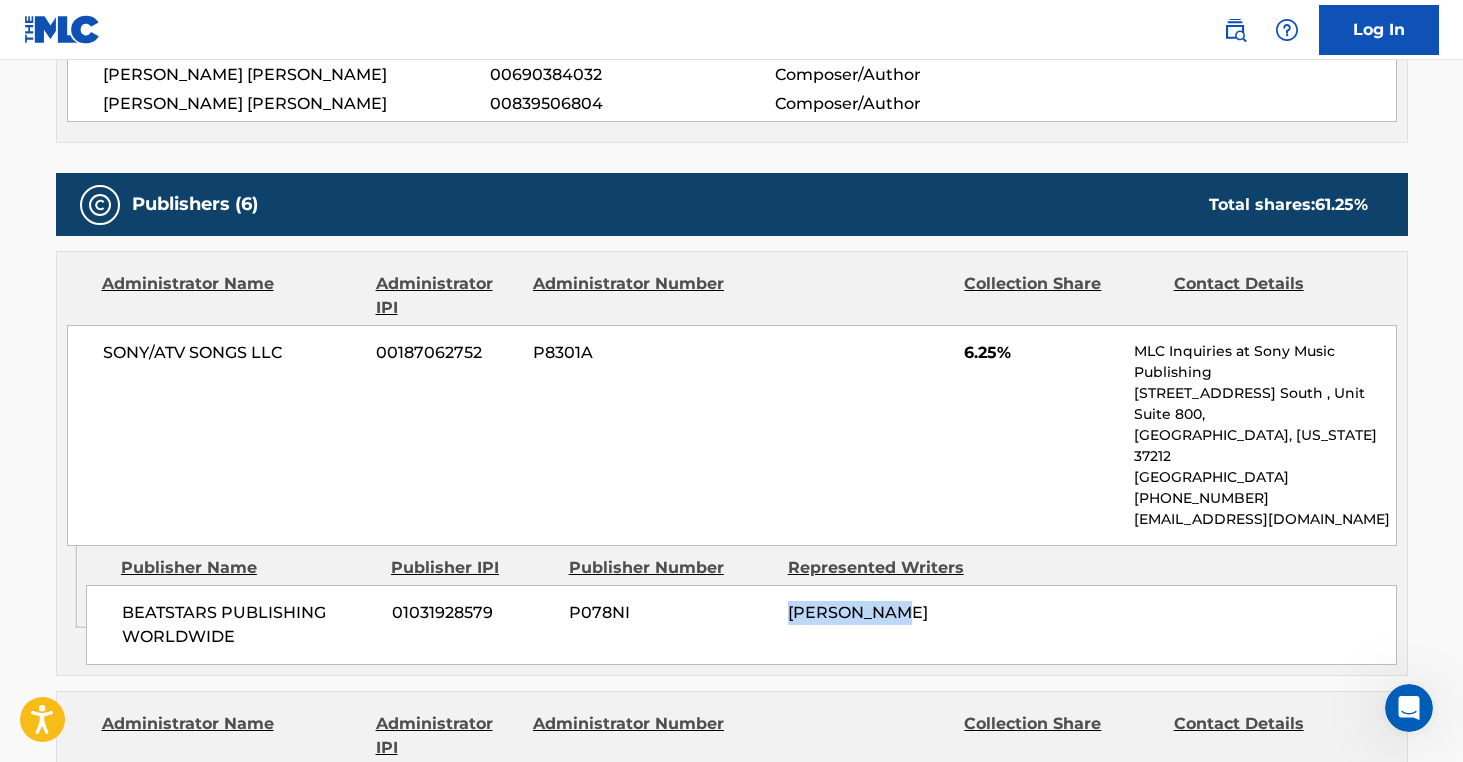 scroll, scrollTop: 892, scrollLeft: 0, axis: vertical 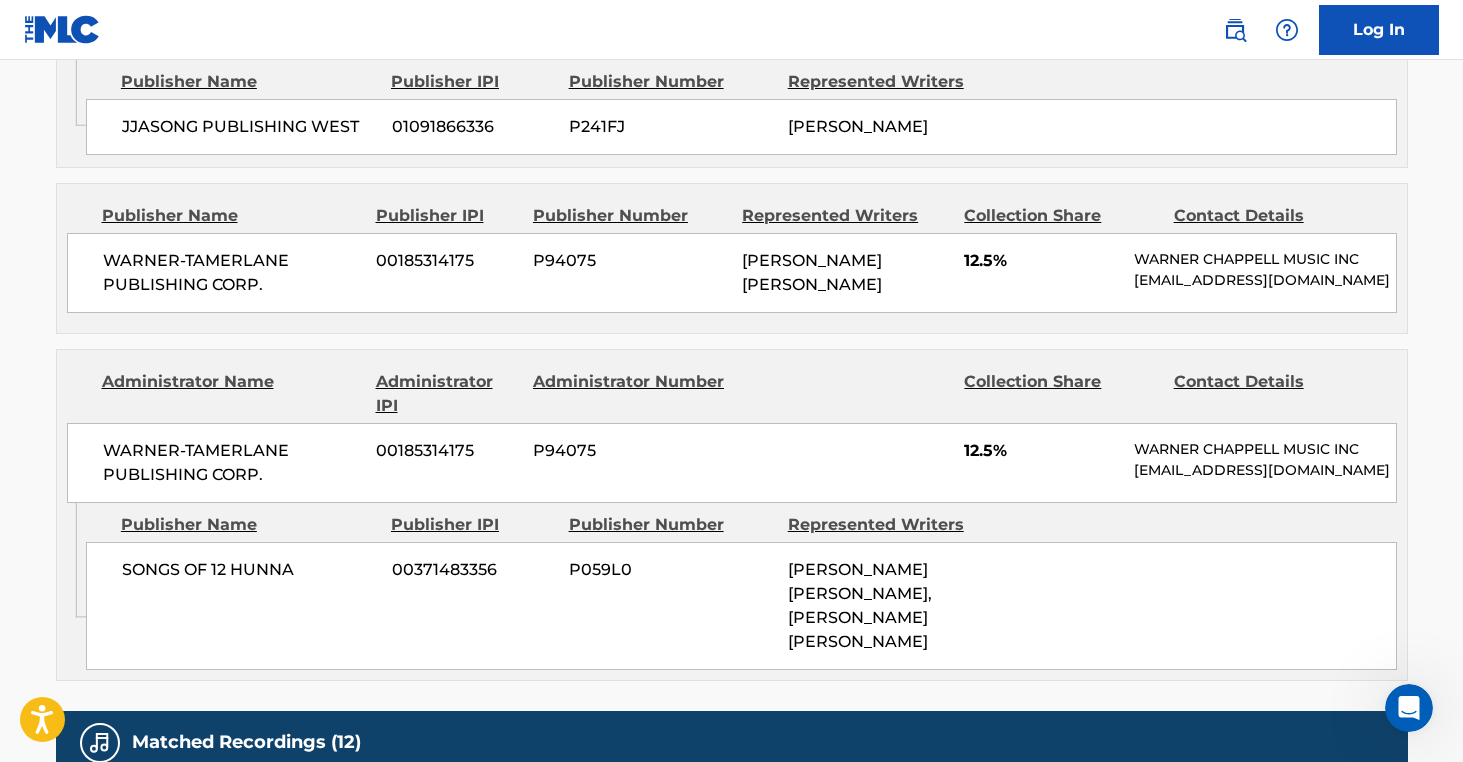 click on "[PERSON_NAME] [PERSON_NAME]" at bounding box center (812, 272) 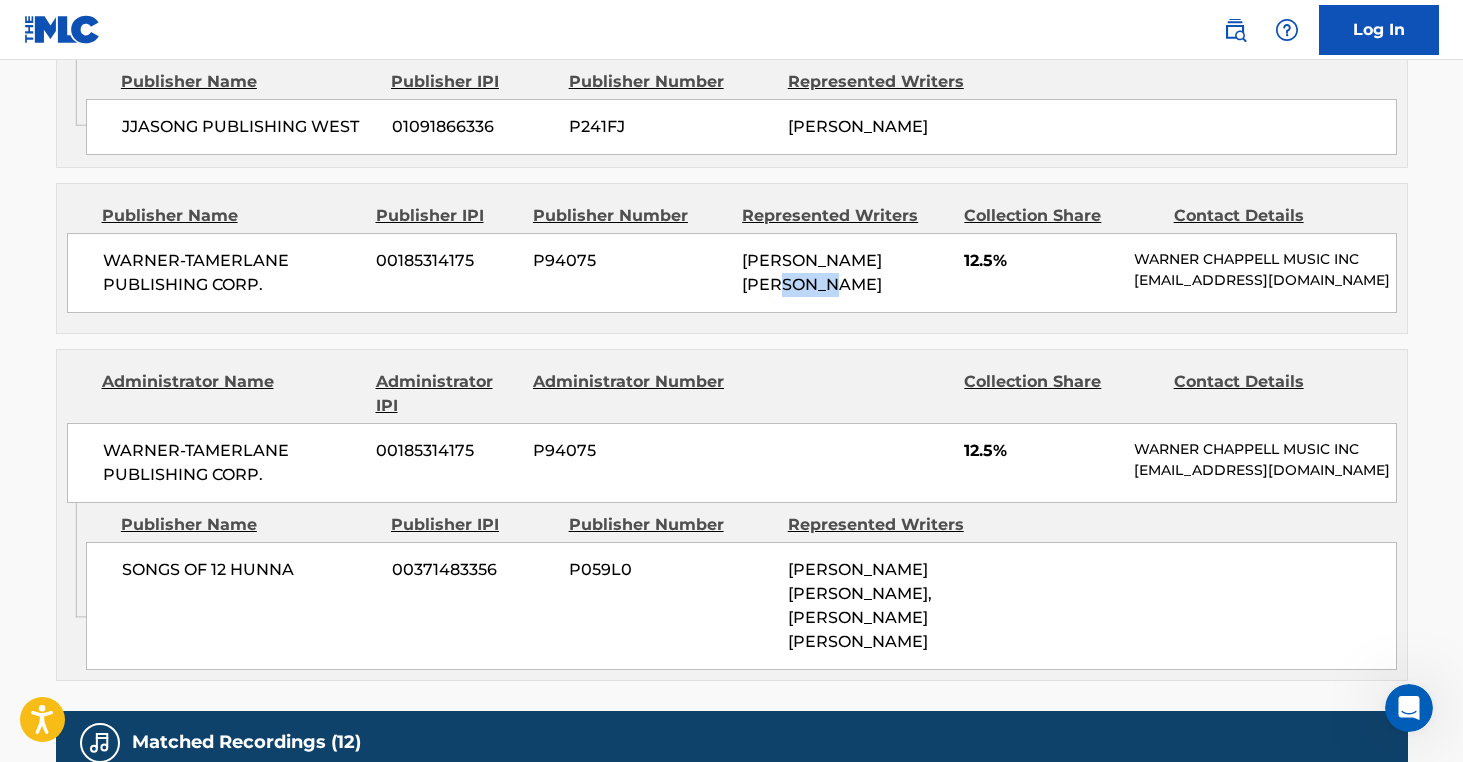 click on "[PERSON_NAME] [PERSON_NAME]" at bounding box center [812, 272] 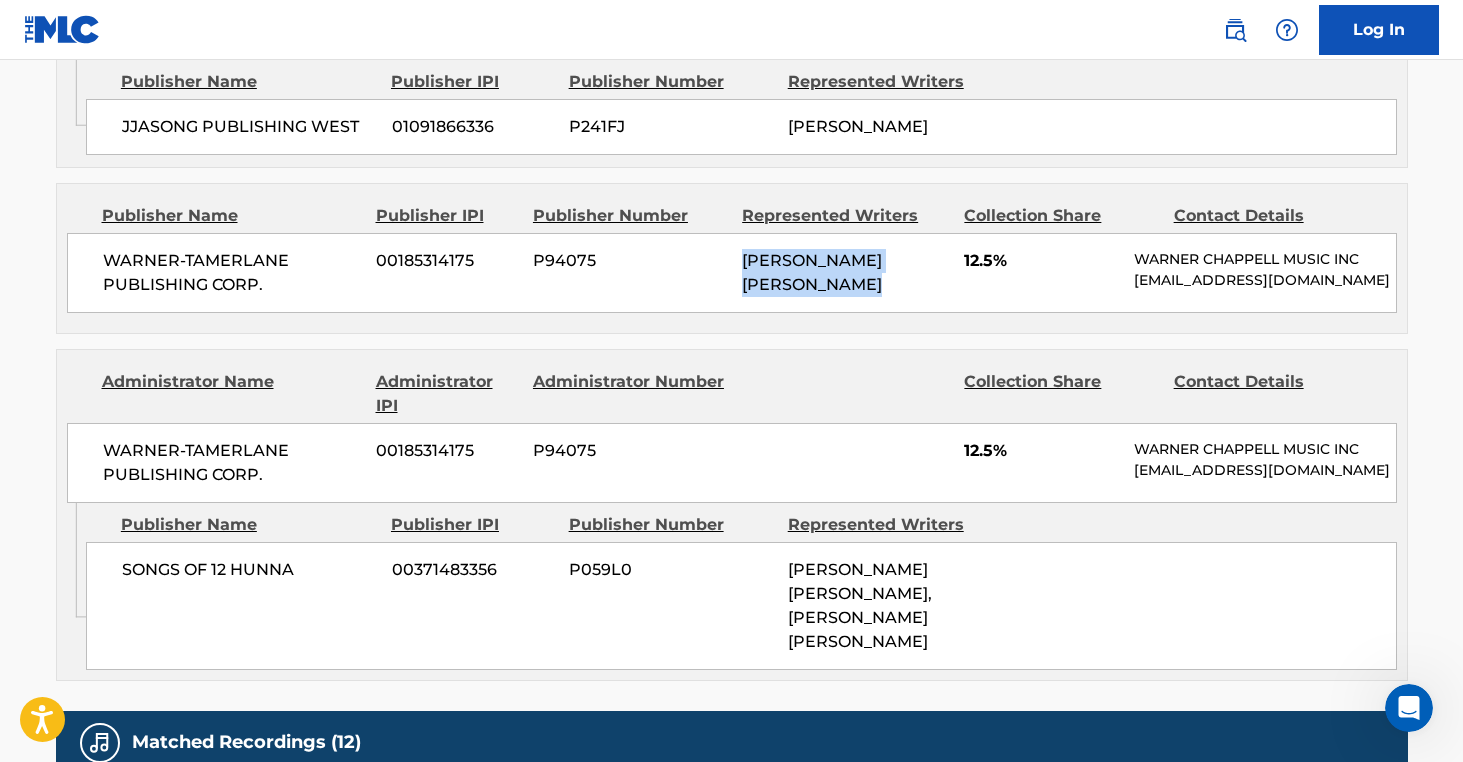 click on "[PERSON_NAME] [PERSON_NAME]" at bounding box center (812, 272) 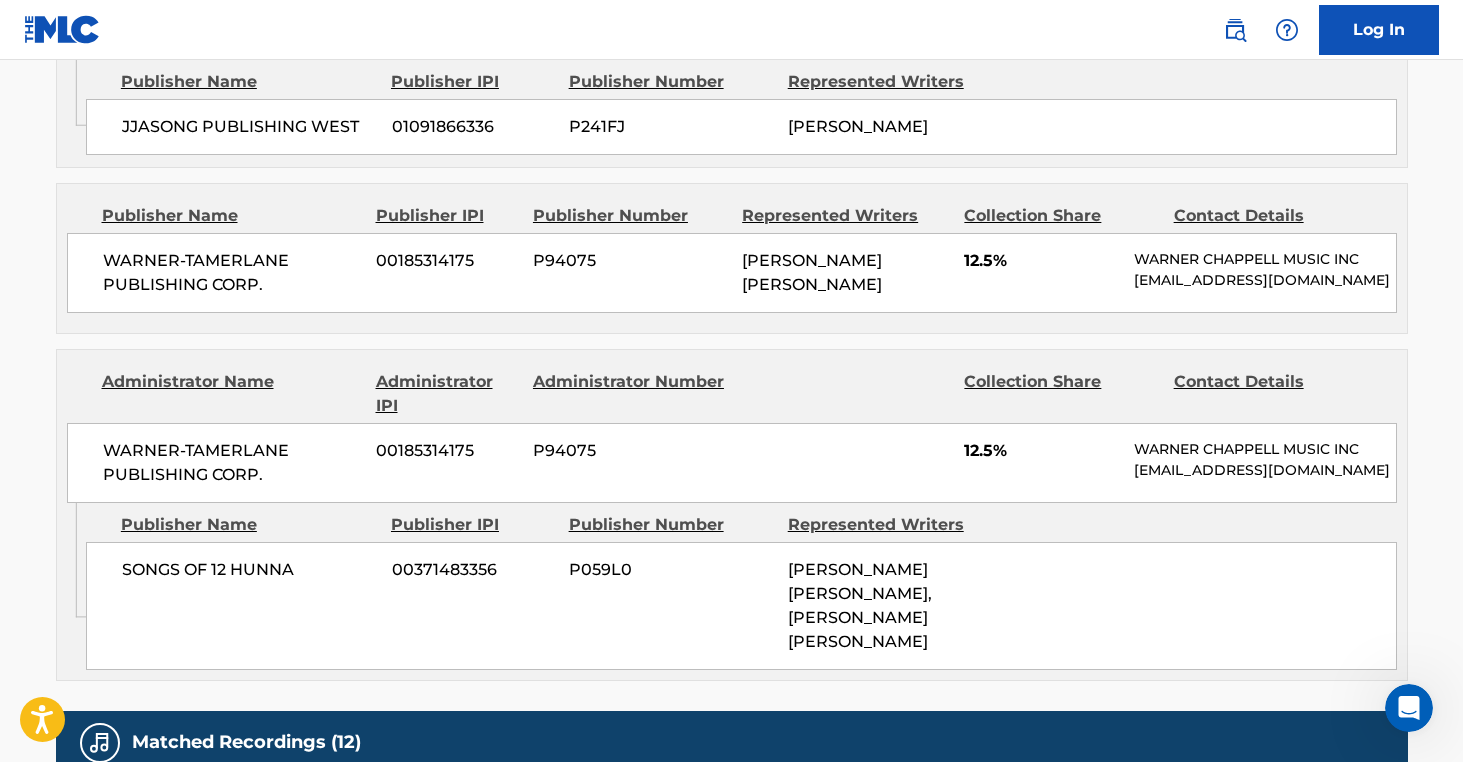 click on "[PERSON_NAME] [PERSON_NAME], [PERSON_NAME] [PERSON_NAME]" at bounding box center (860, 605) 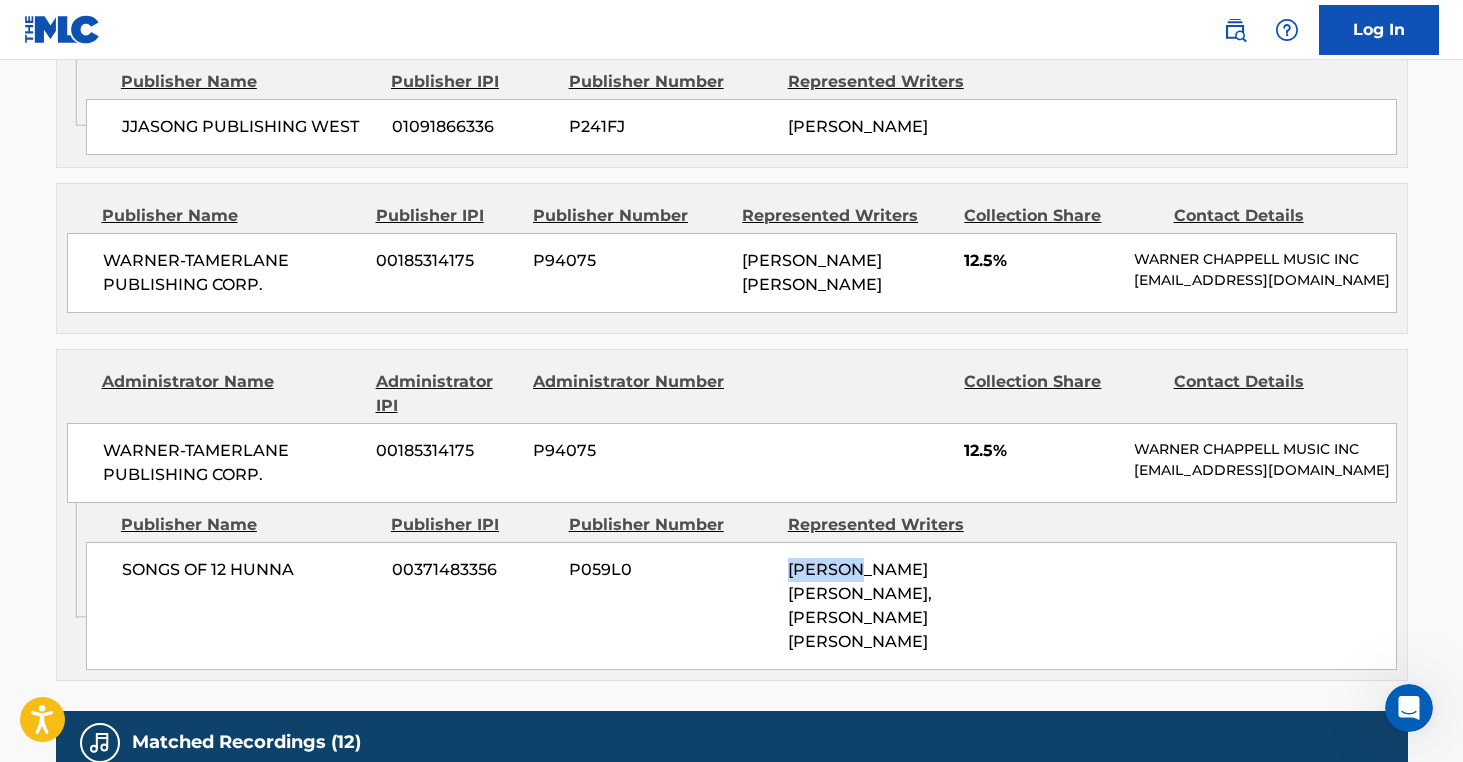click on "[PERSON_NAME] [PERSON_NAME], [PERSON_NAME] [PERSON_NAME]" at bounding box center (860, 605) 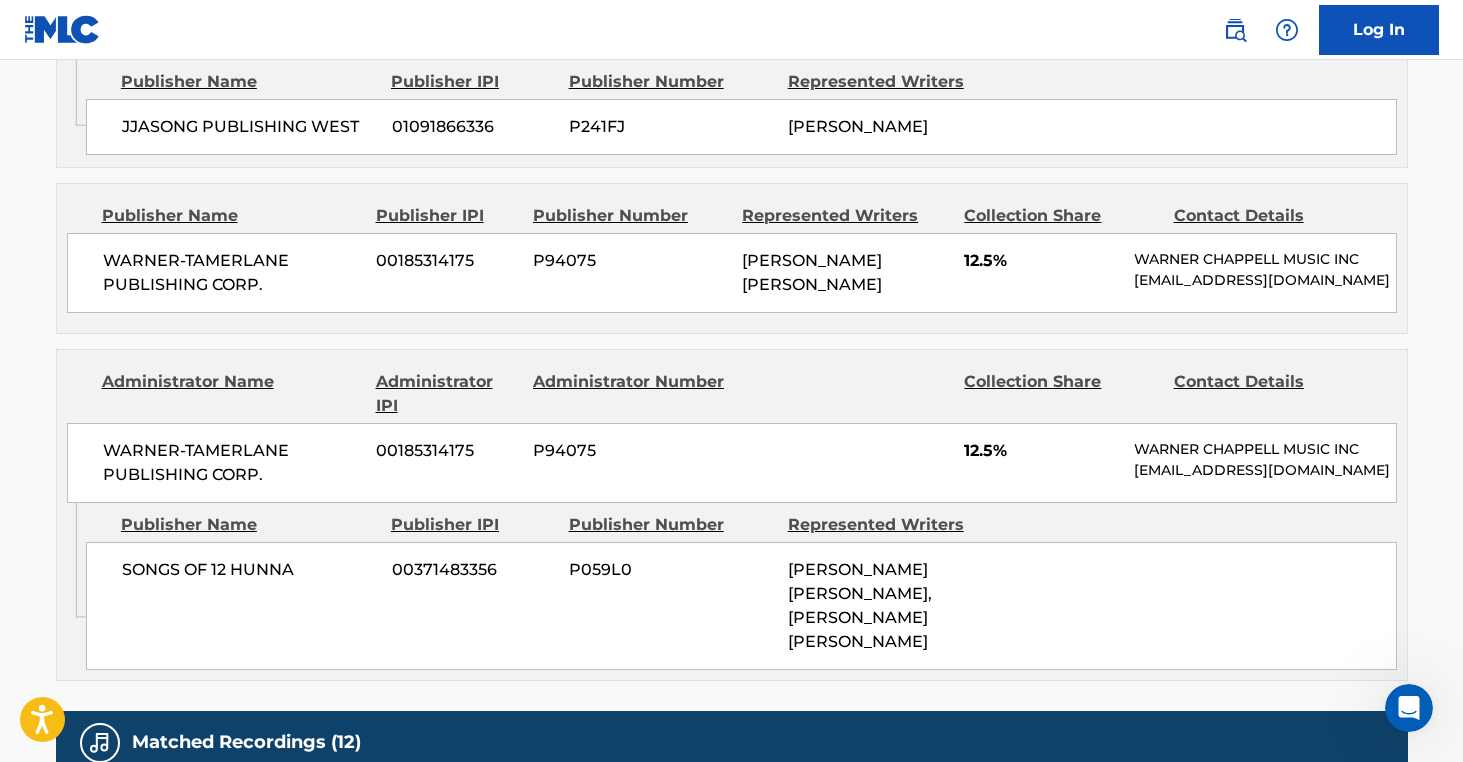 click on "[PERSON_NAME] [PERSON_NAME], [PERSON_NAME] [PERSON_NAME]" at bounding box center [860, 605] 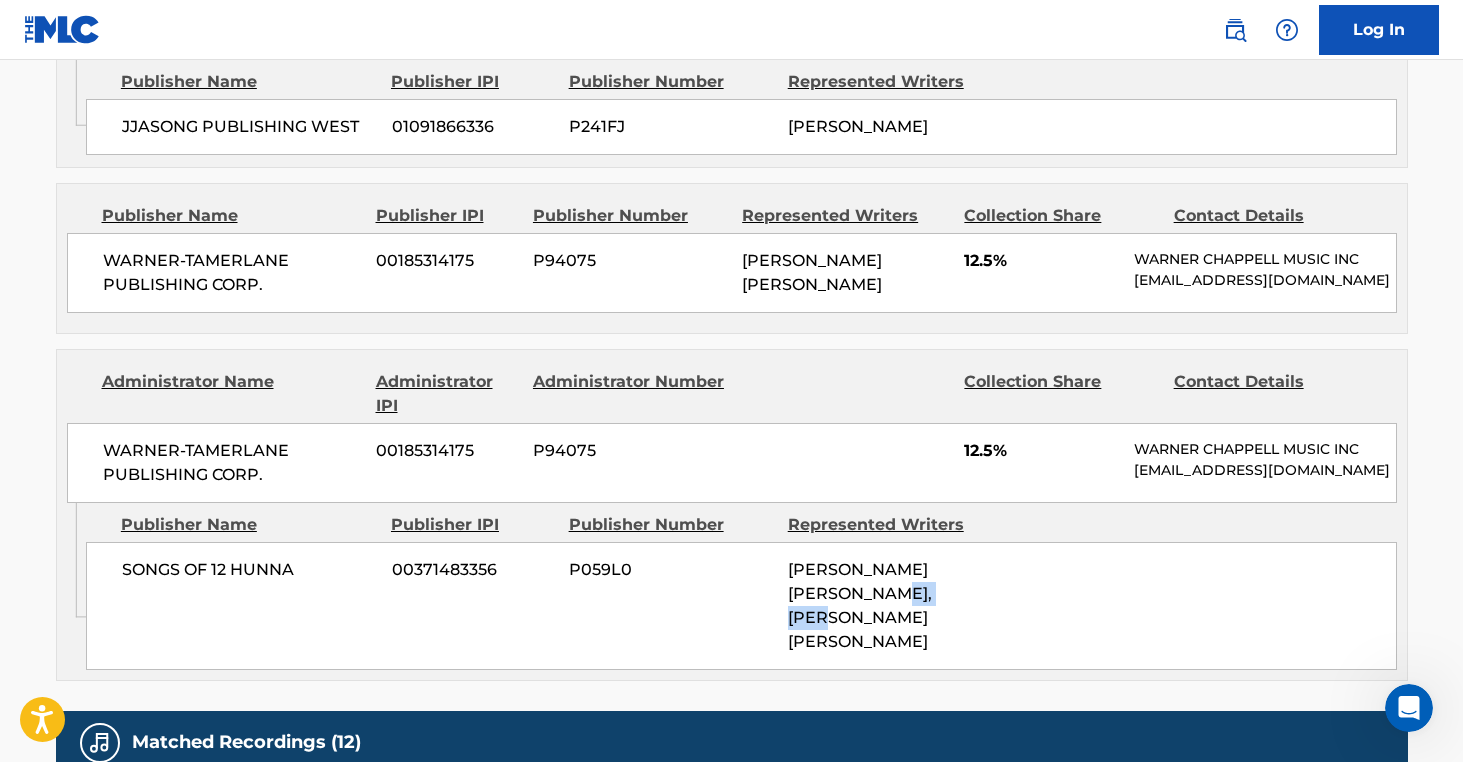 click on "[PERSON_NAME] [PERSON_NAME], [PERSON_NAME] [PERSON_NAME]" at bounding box center (860, 605) 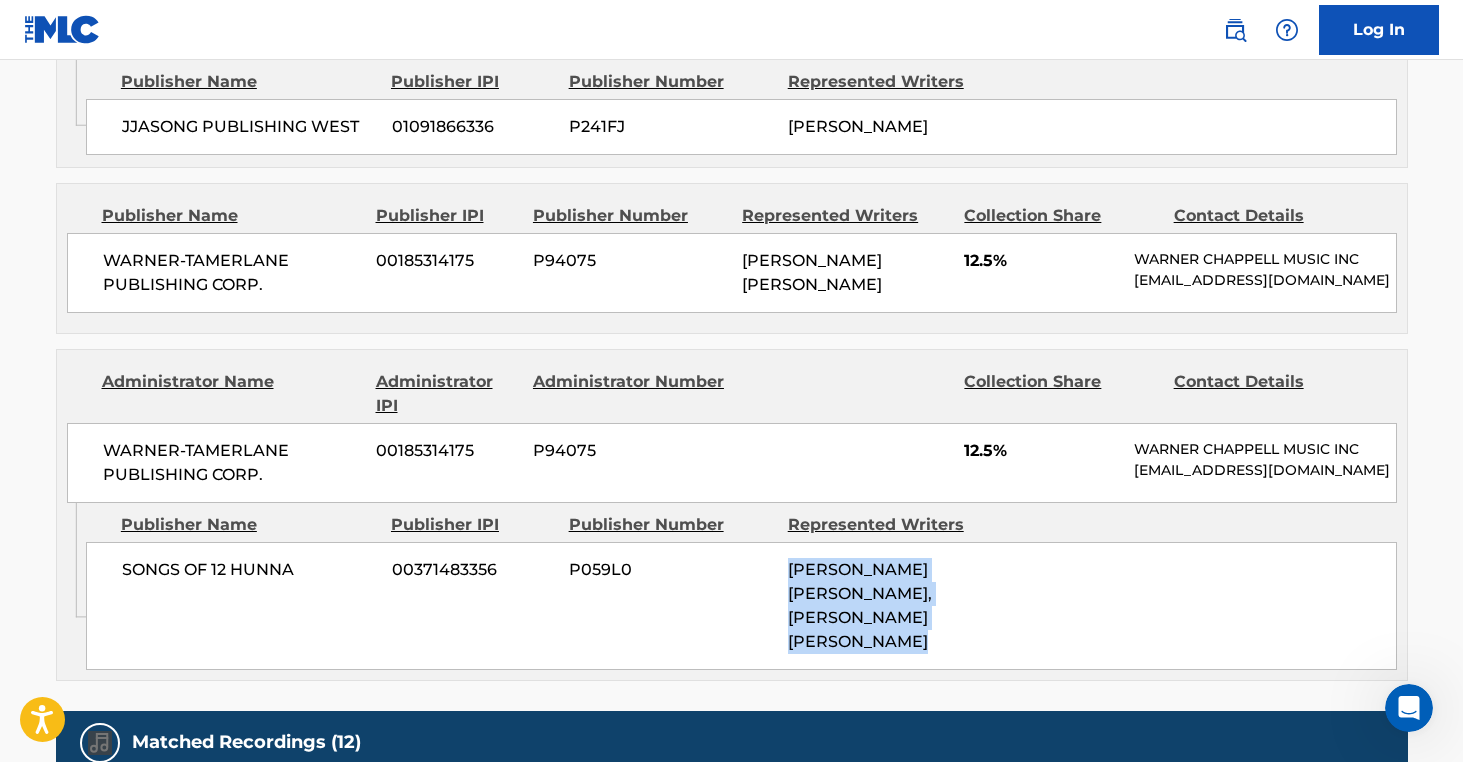 click on "[PERSON_NAME] [PERSON_NAME], [PERSON_NAME] [PERSON_NAME]" at bounding box center (860, 605) 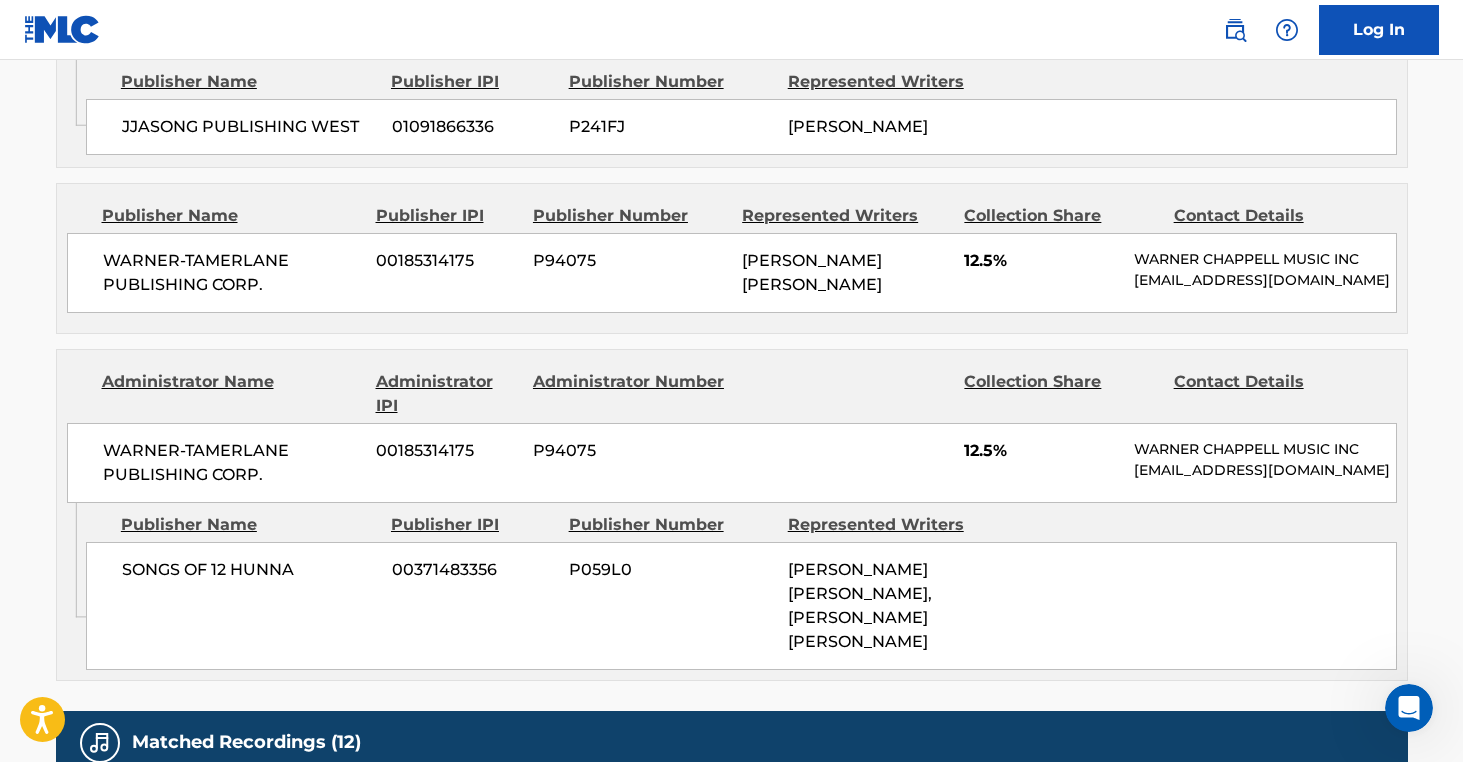 click on "[PERSON_NAME] [PERSON_NAME], [PERSON_NAME] [PERSON_NAME]" at bounding box center [890, 606] 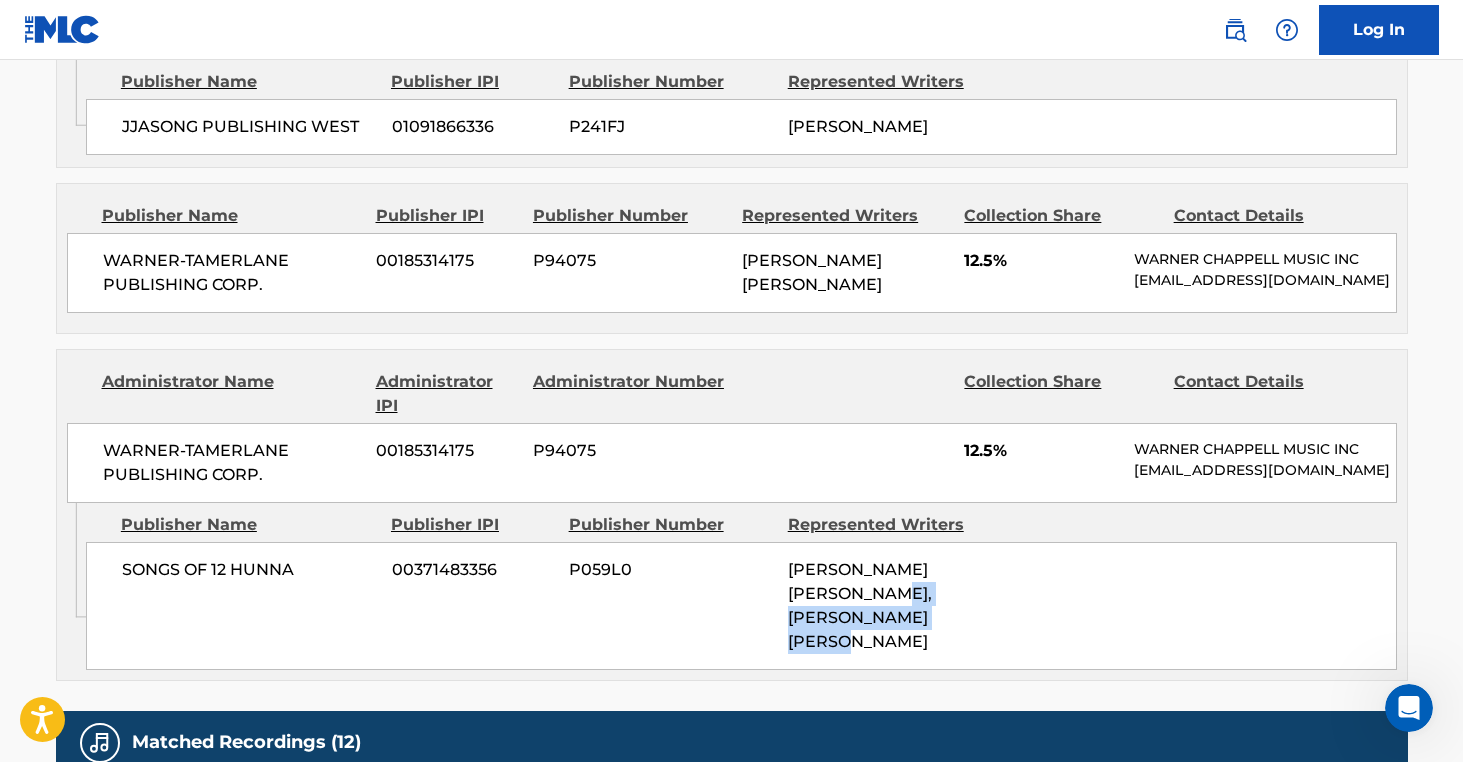 drag, startPoint x: 850, startPoint y: 535, endPoint x: 959, endPoint y: 566, distance: 113.32255 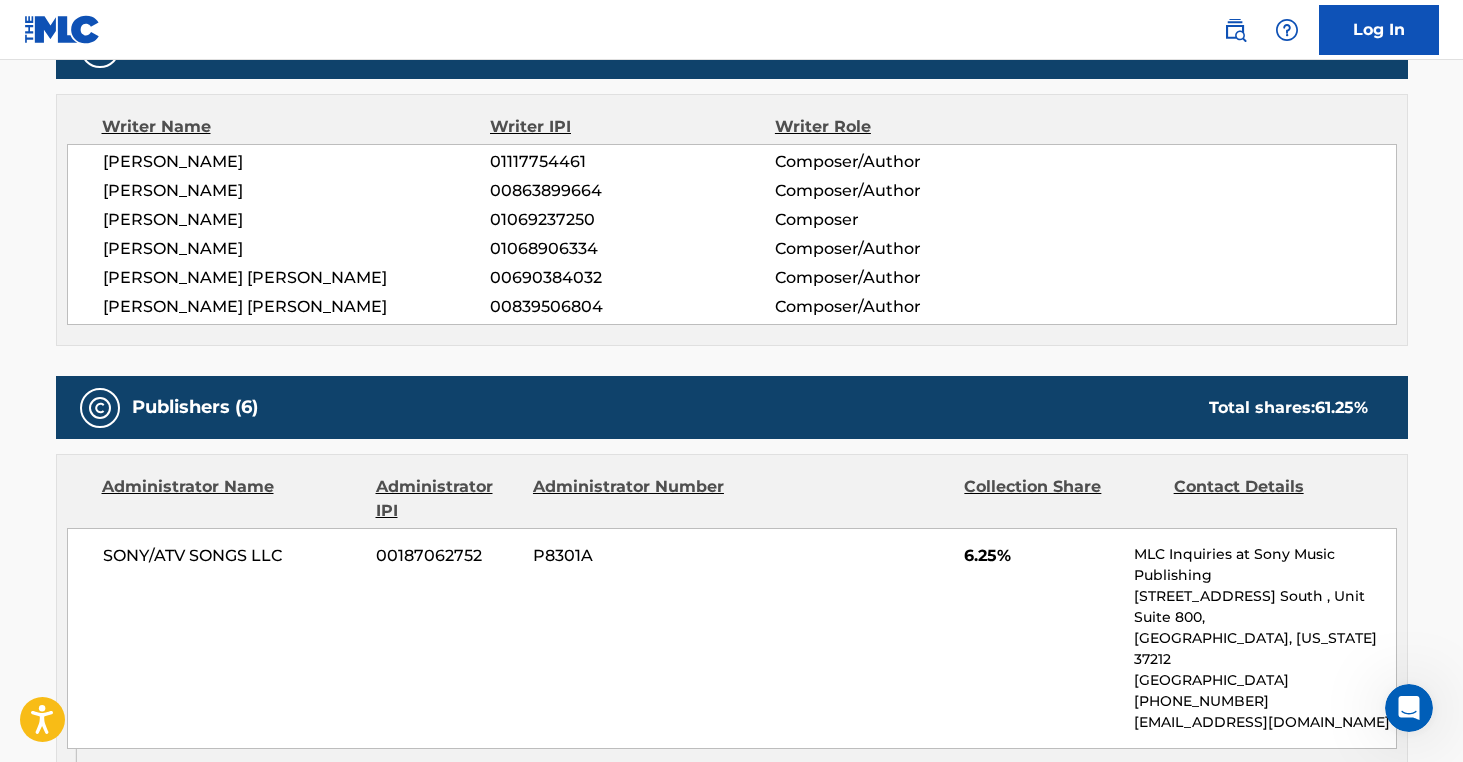 scroll, scrollTop: 676, scrollLeft: 0, axis: vertical 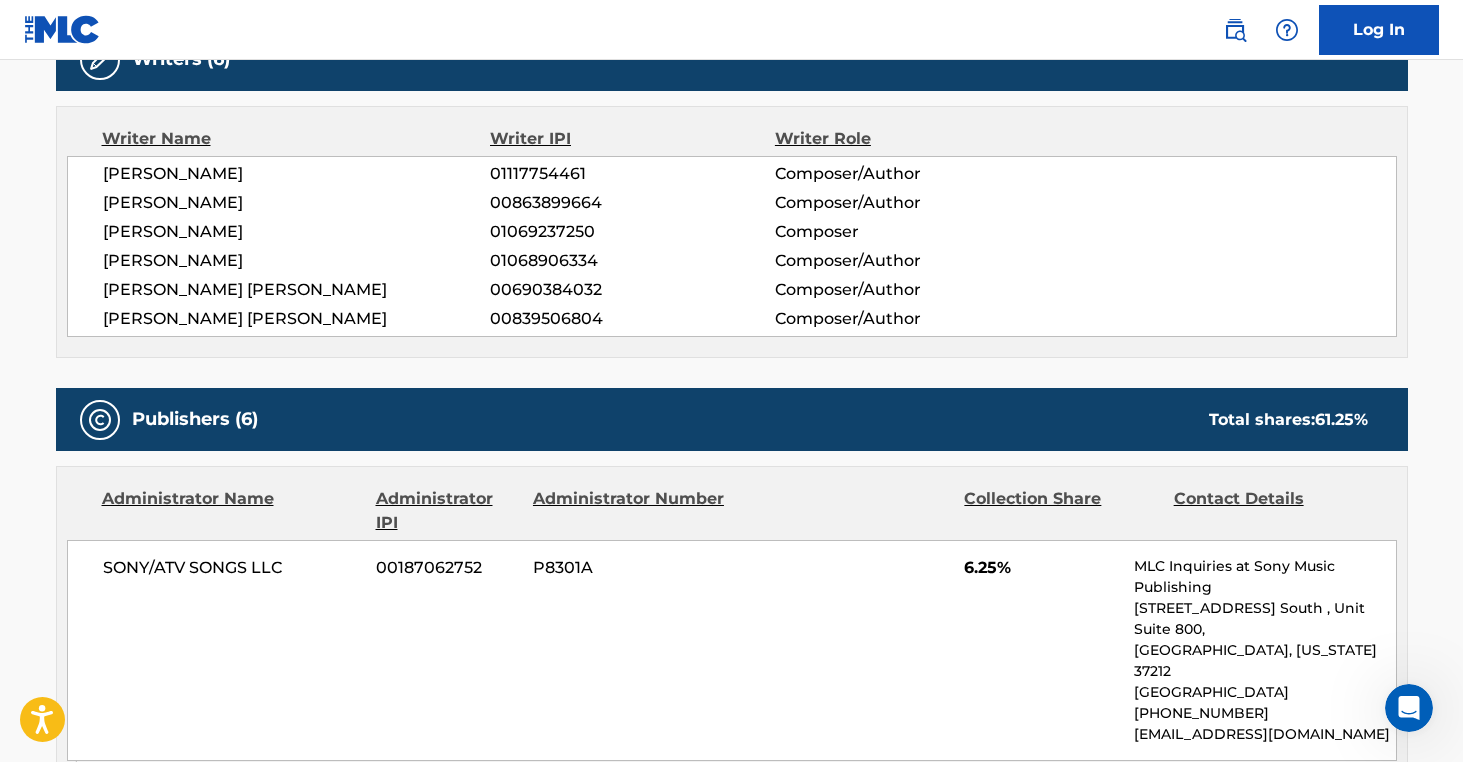 click on "[PERSON_NAME]" at bounding box center [297, 174] 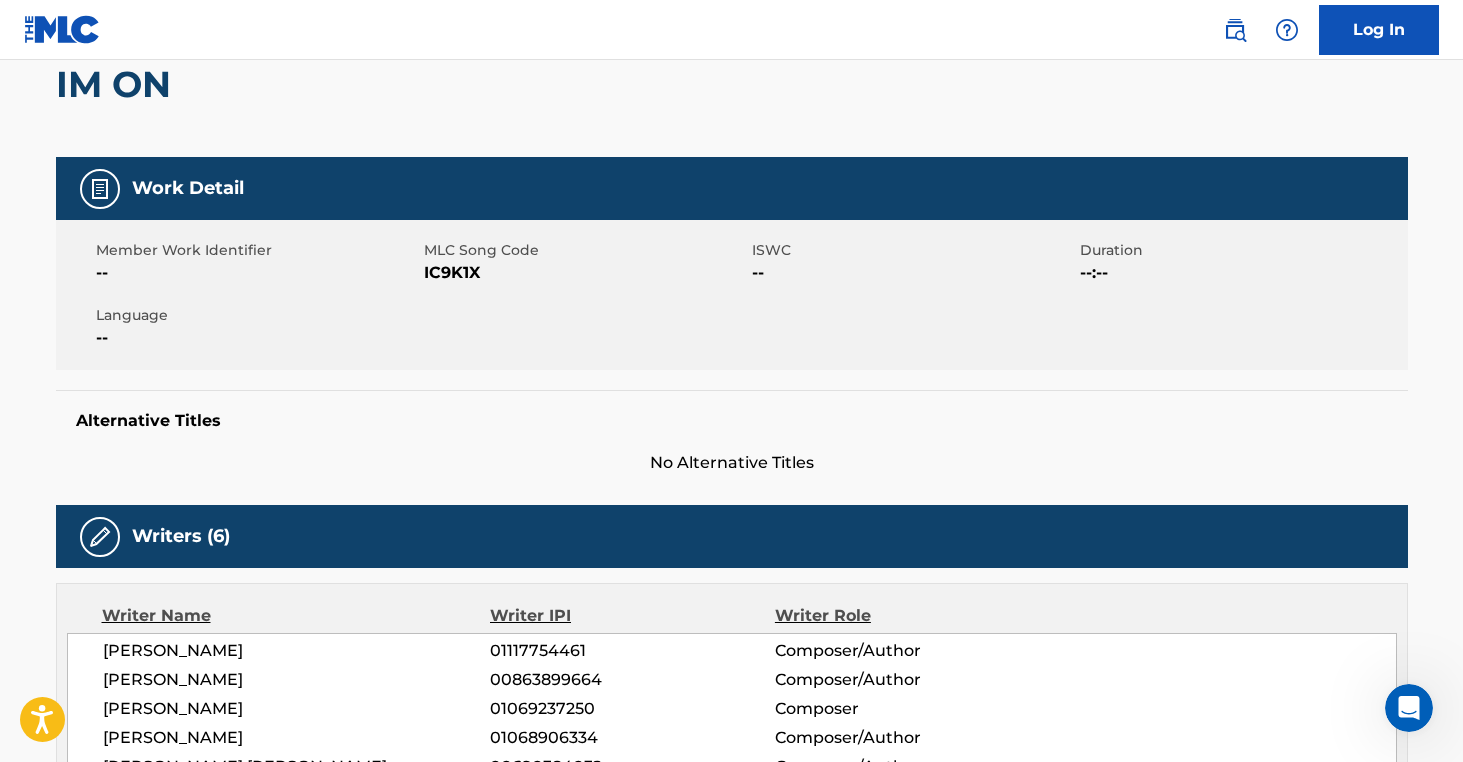 scroll, scrollTop: 0, scrollLeft: 0, axis: both 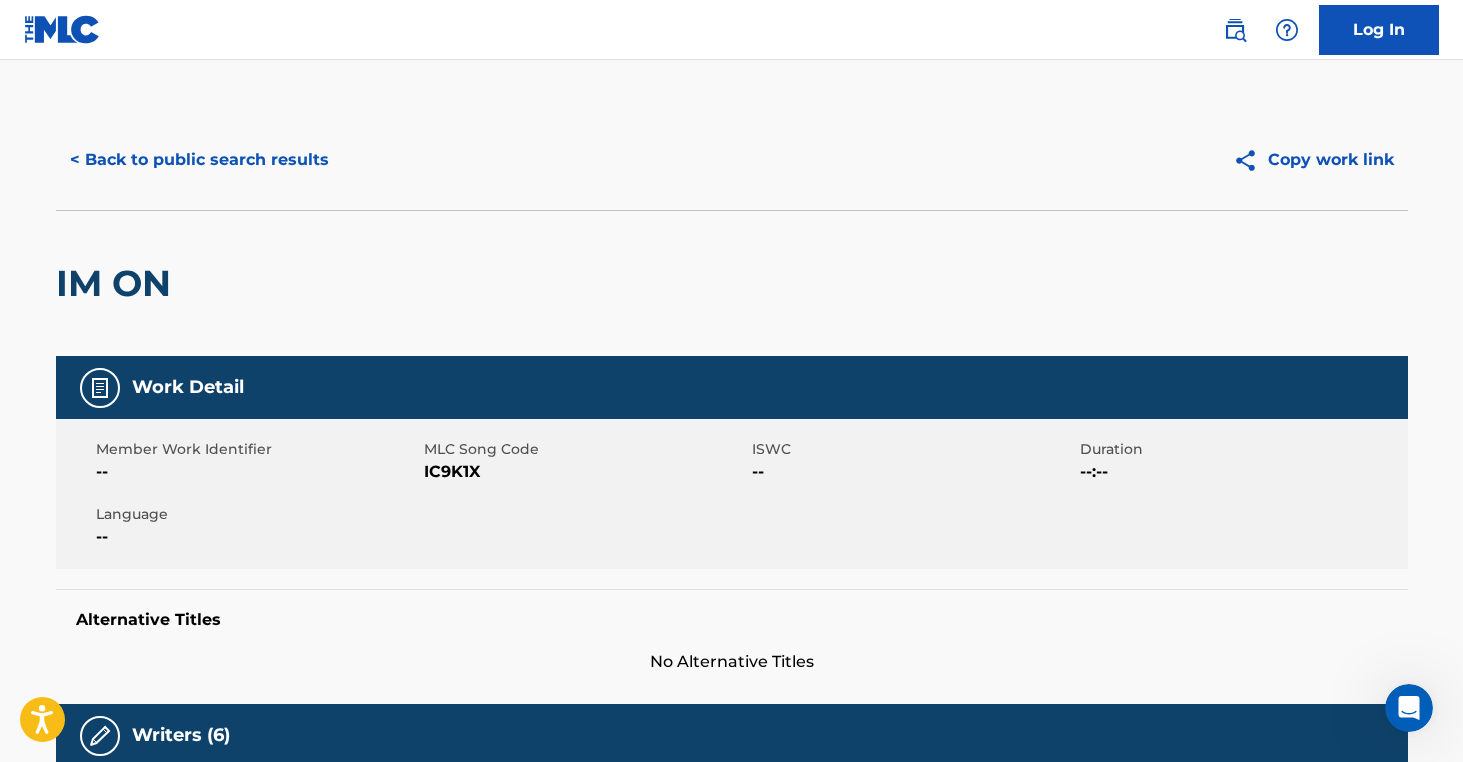 click on "< Back to public search results" at bounding box center (199, 160) 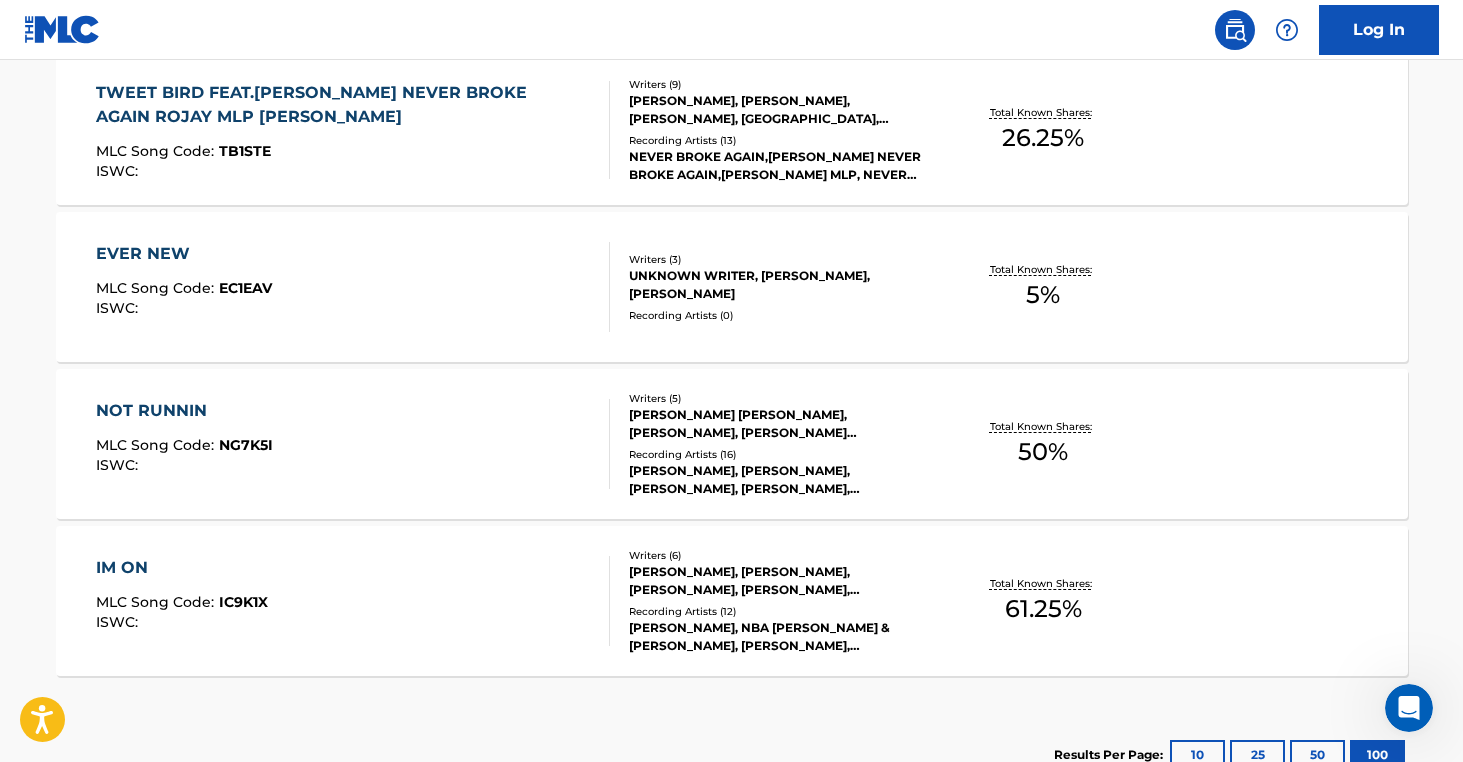 scroll, scrollTop: 873, scrollLeft: 0, axis: vertical 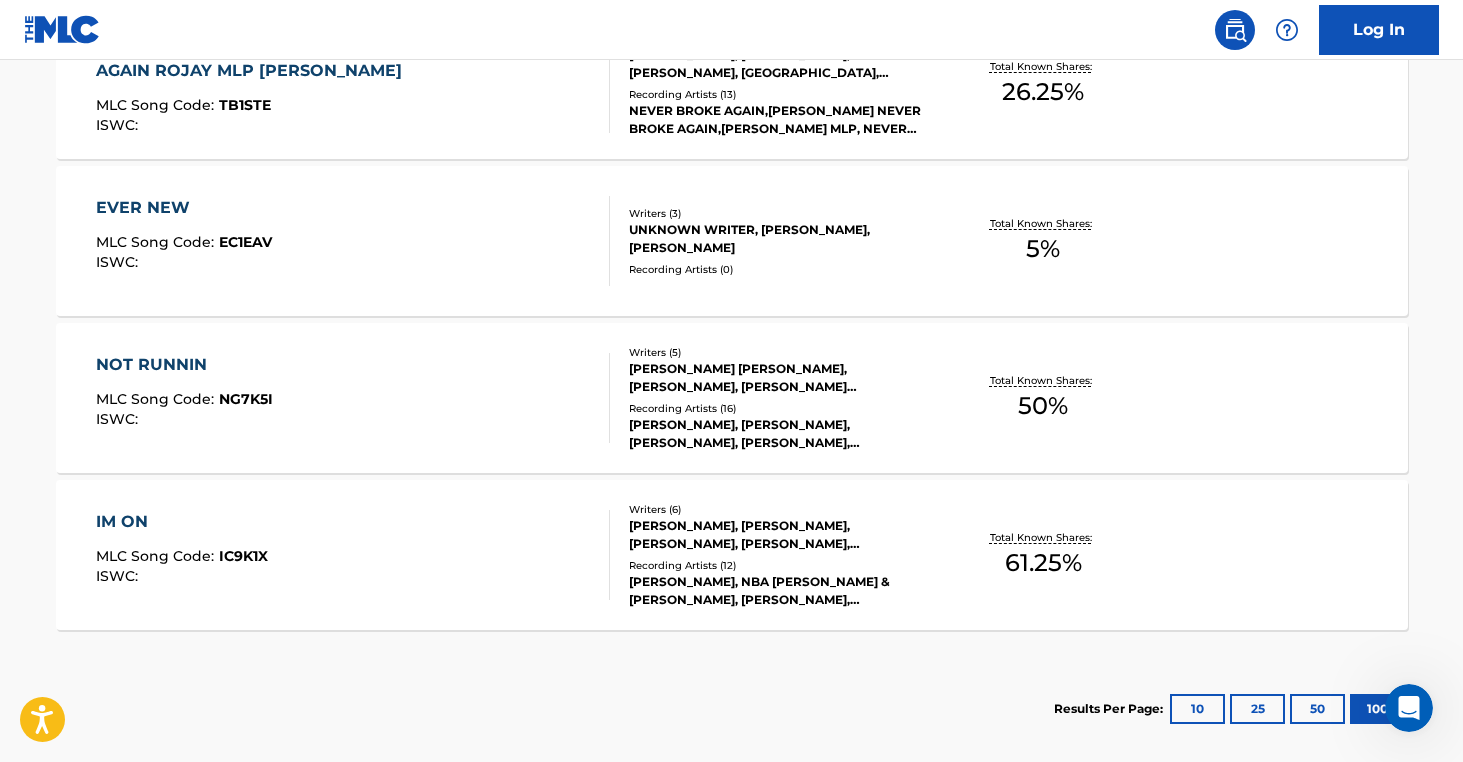 click on "10" at bounding box center (1197, 709) 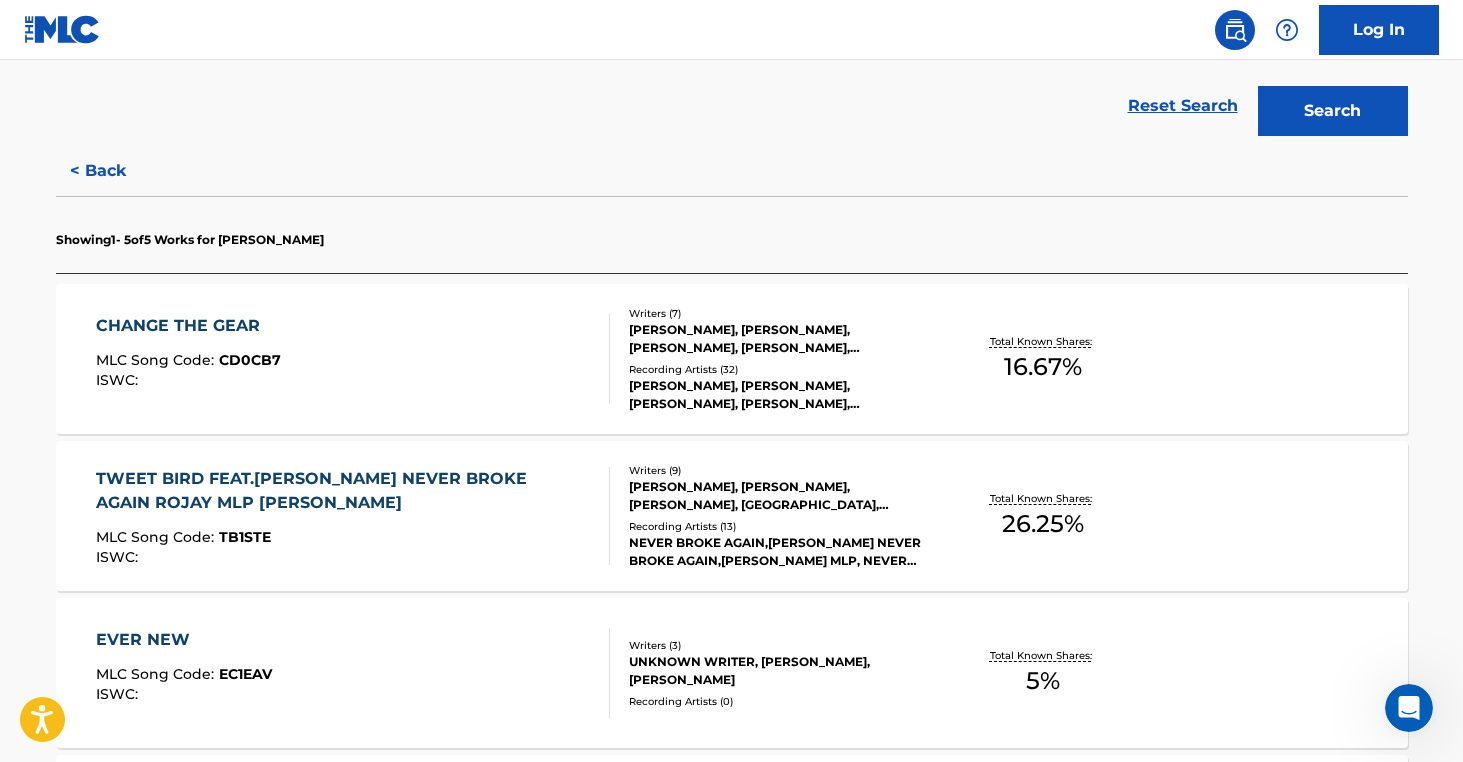 scroll, scrollTop: 446, scrollLeft: 0, axis: vertical 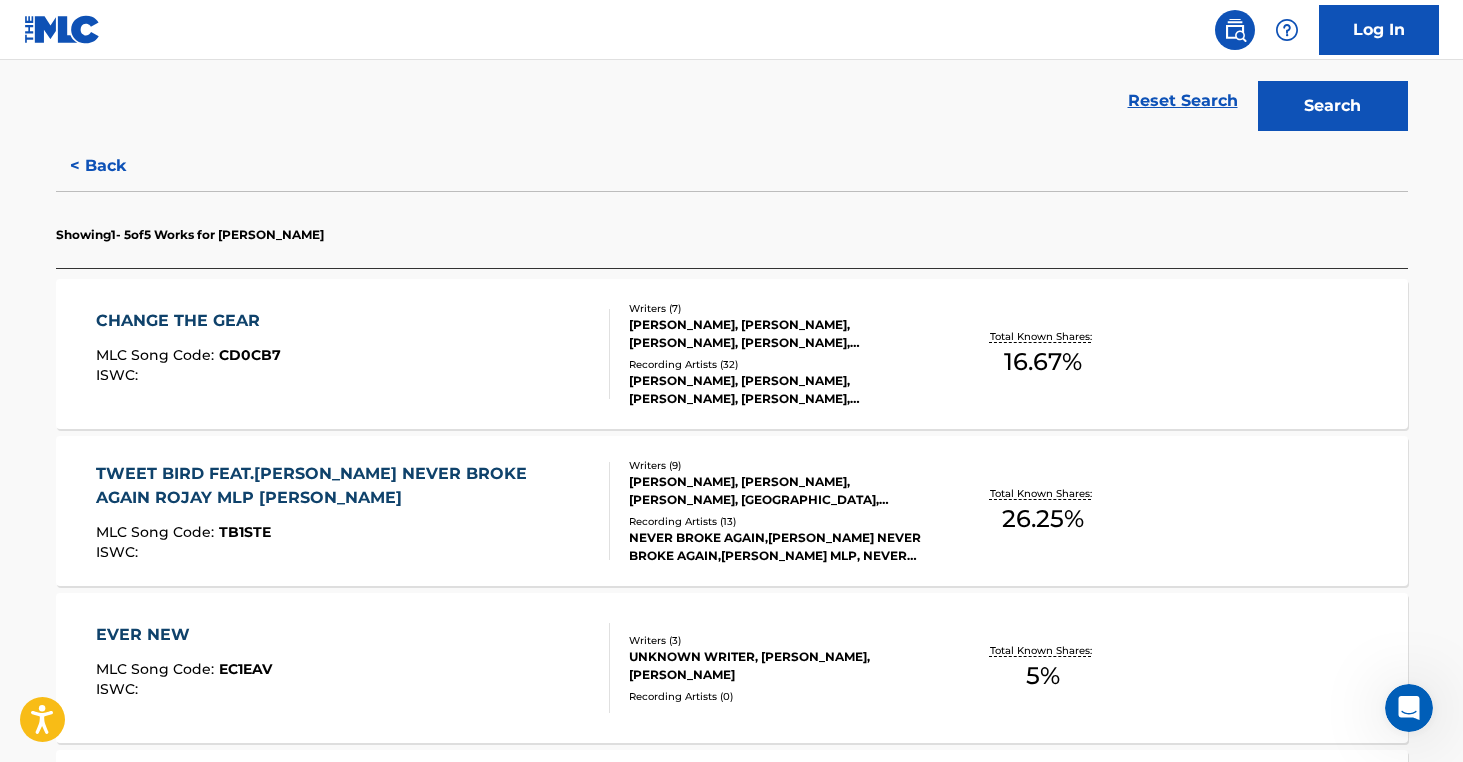 click on "CHANGE THE GEAR" at bounding box center (188, 321) 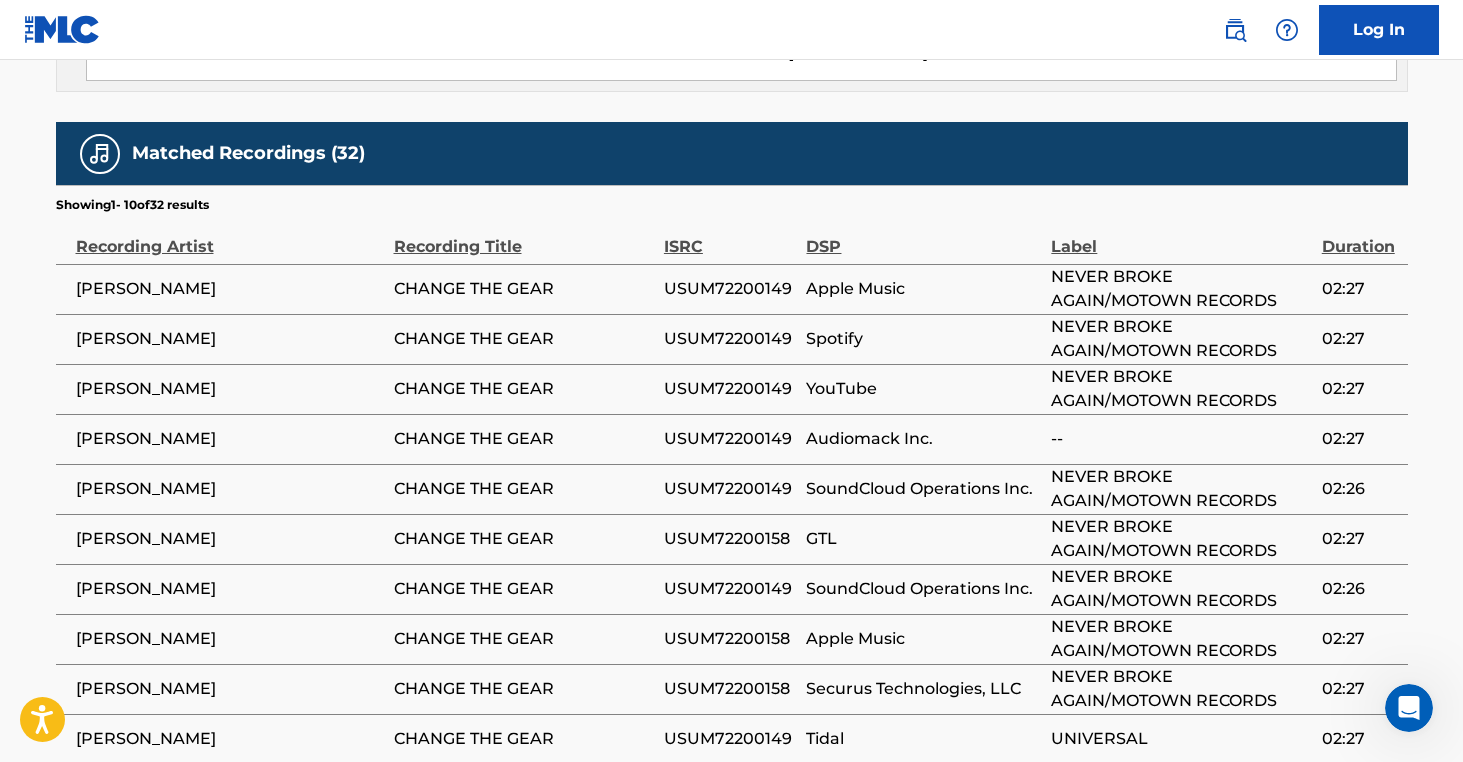 scroll, scrollTop: 1555, scrollLeft: 0, axis: vertical 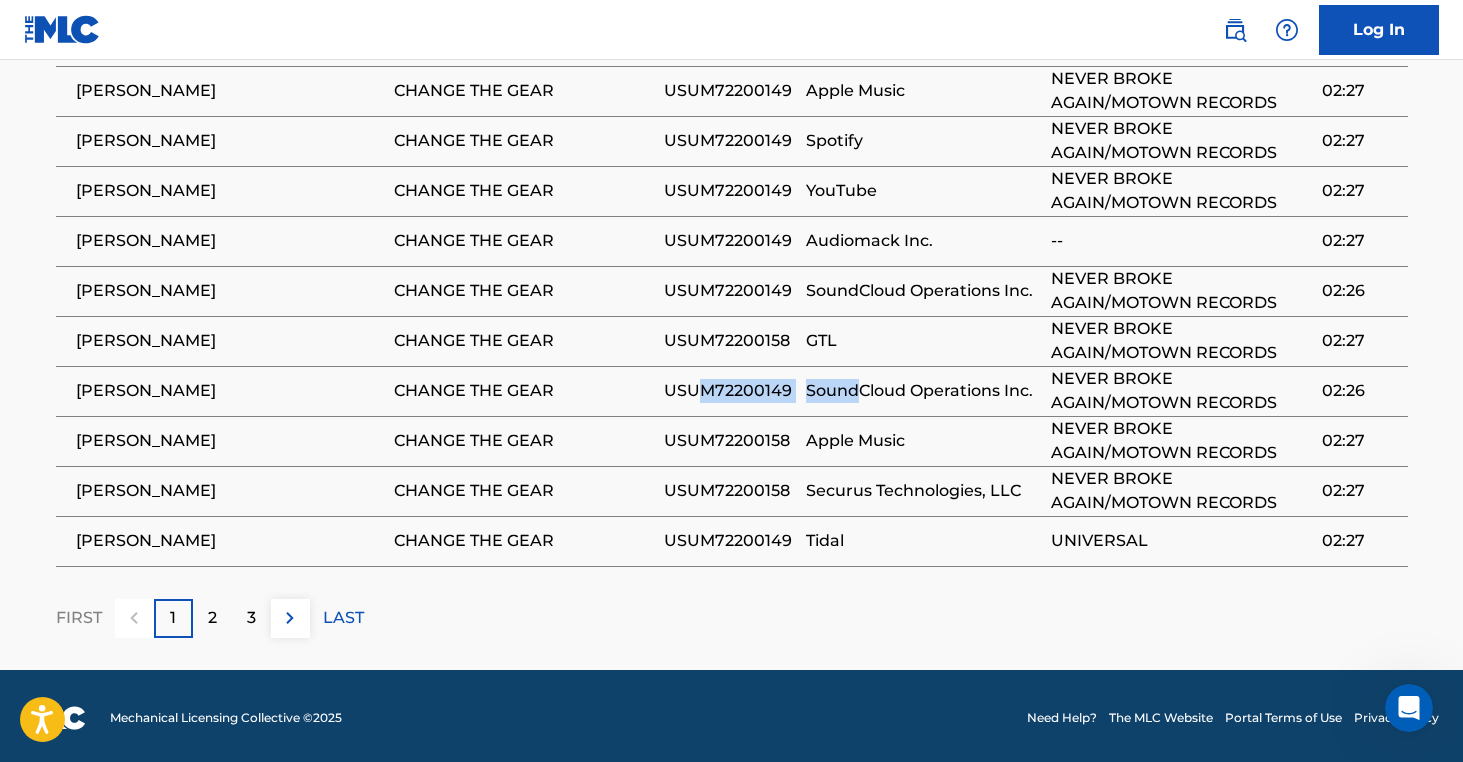 drag, startPoint x: 952, startPoint y: 394, endPoint x: 691, endPoint y: 393, distance: 261.00192 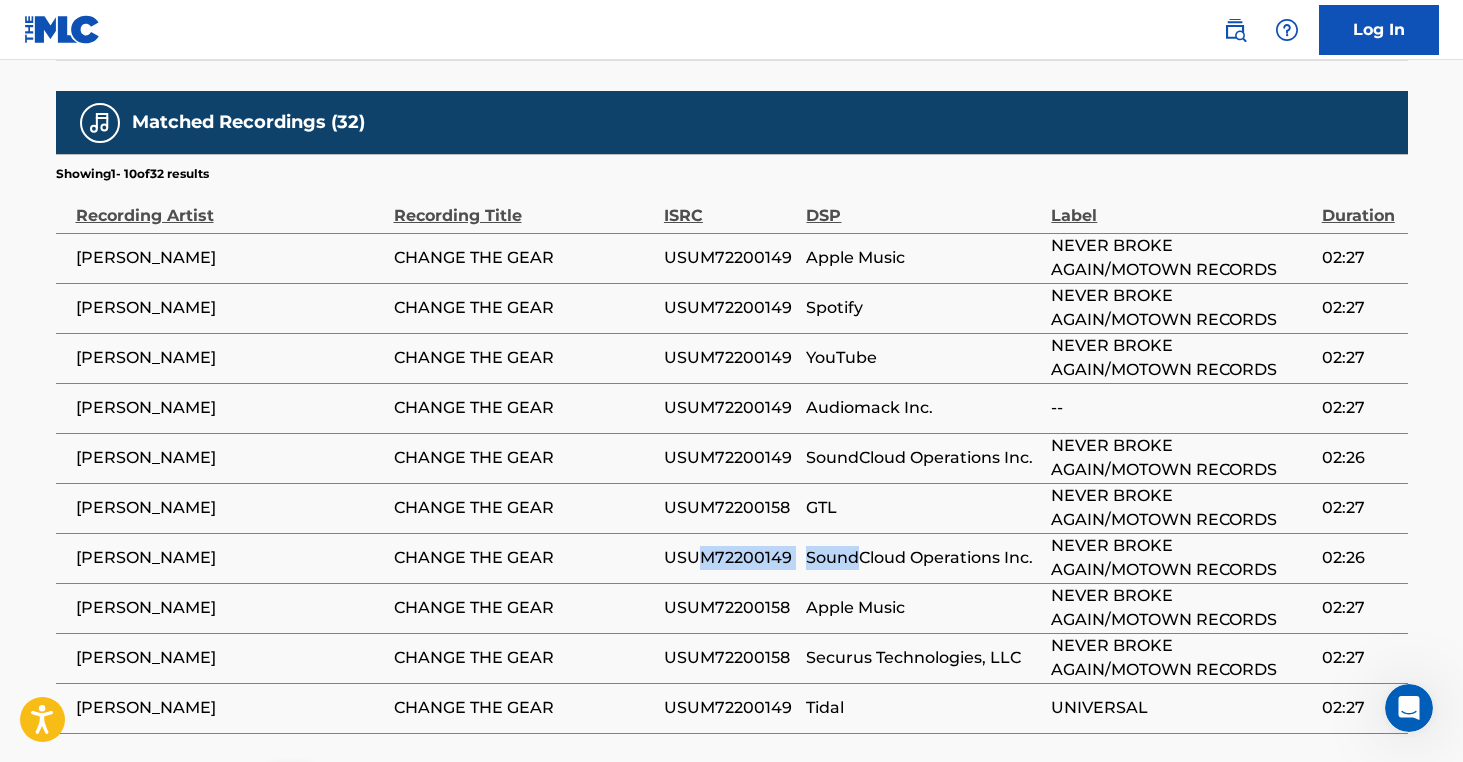 scroll, scrollTop: 1389, scrollLeft: 0, axis: vertical 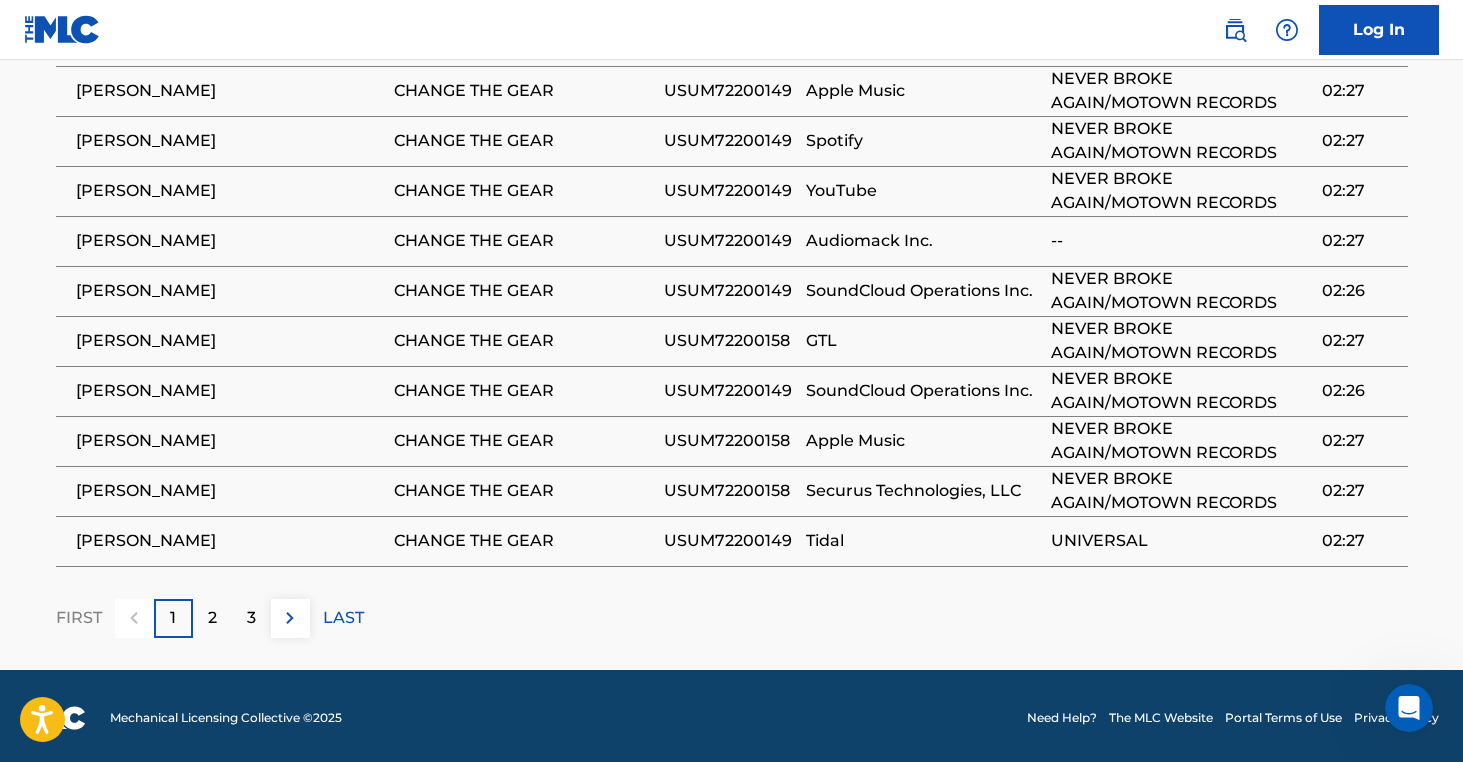 click on "2" at bounding box center [212, 618] 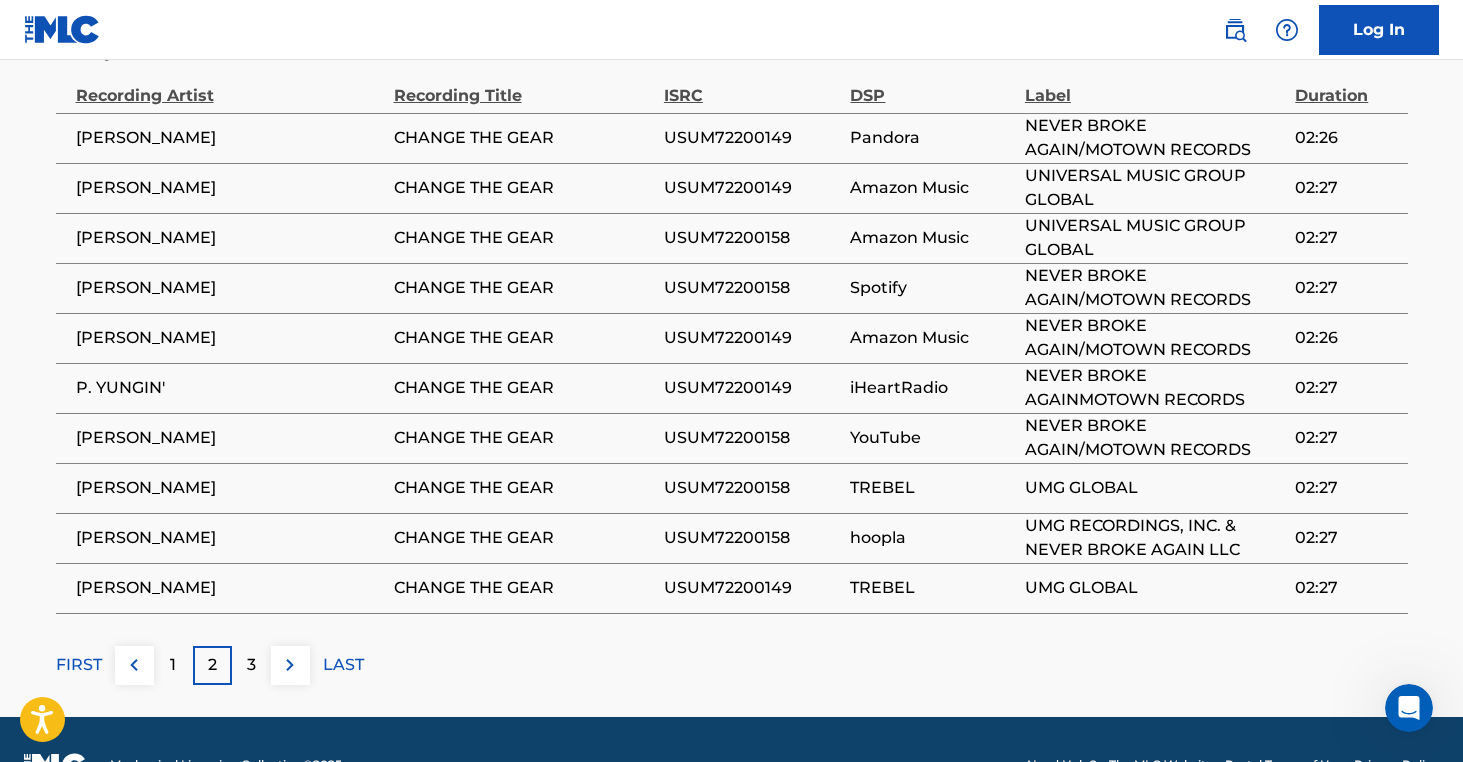 scroll, scrollTop: 1517, scrollLeft: 0, axis: vertical 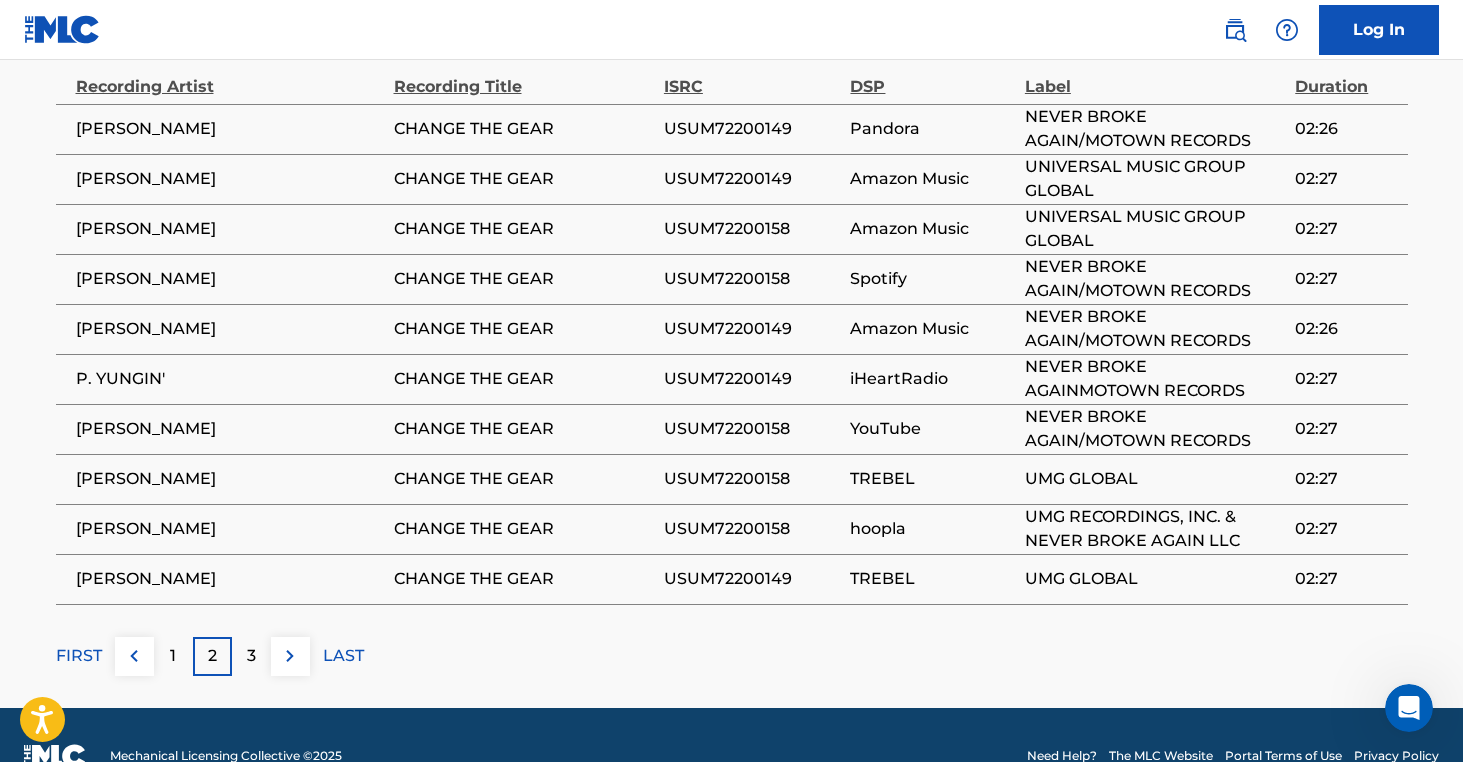 click on "3" at bounding box center [251, 656] 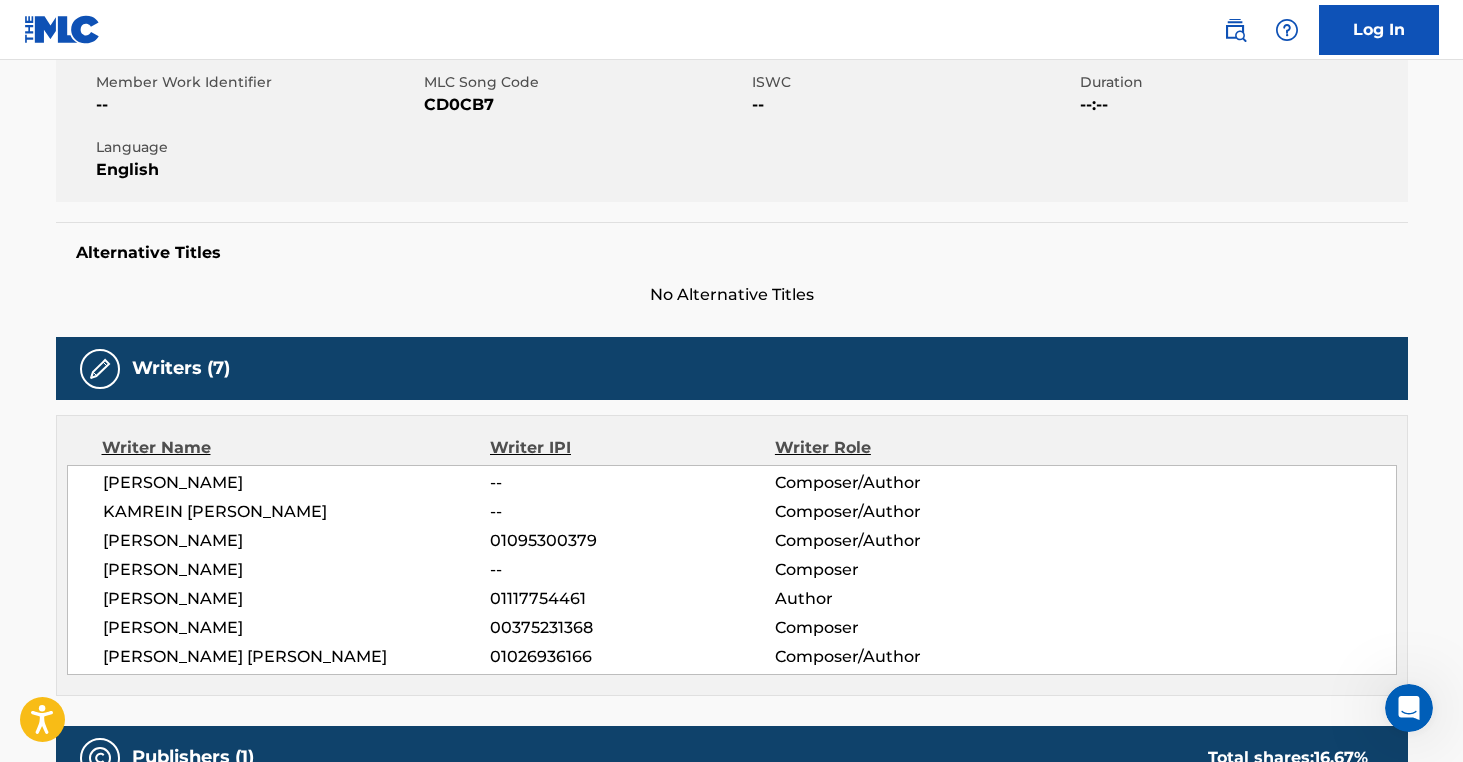 scroll, scrollTop: 390, scrollLeft: 0, axis: vertical 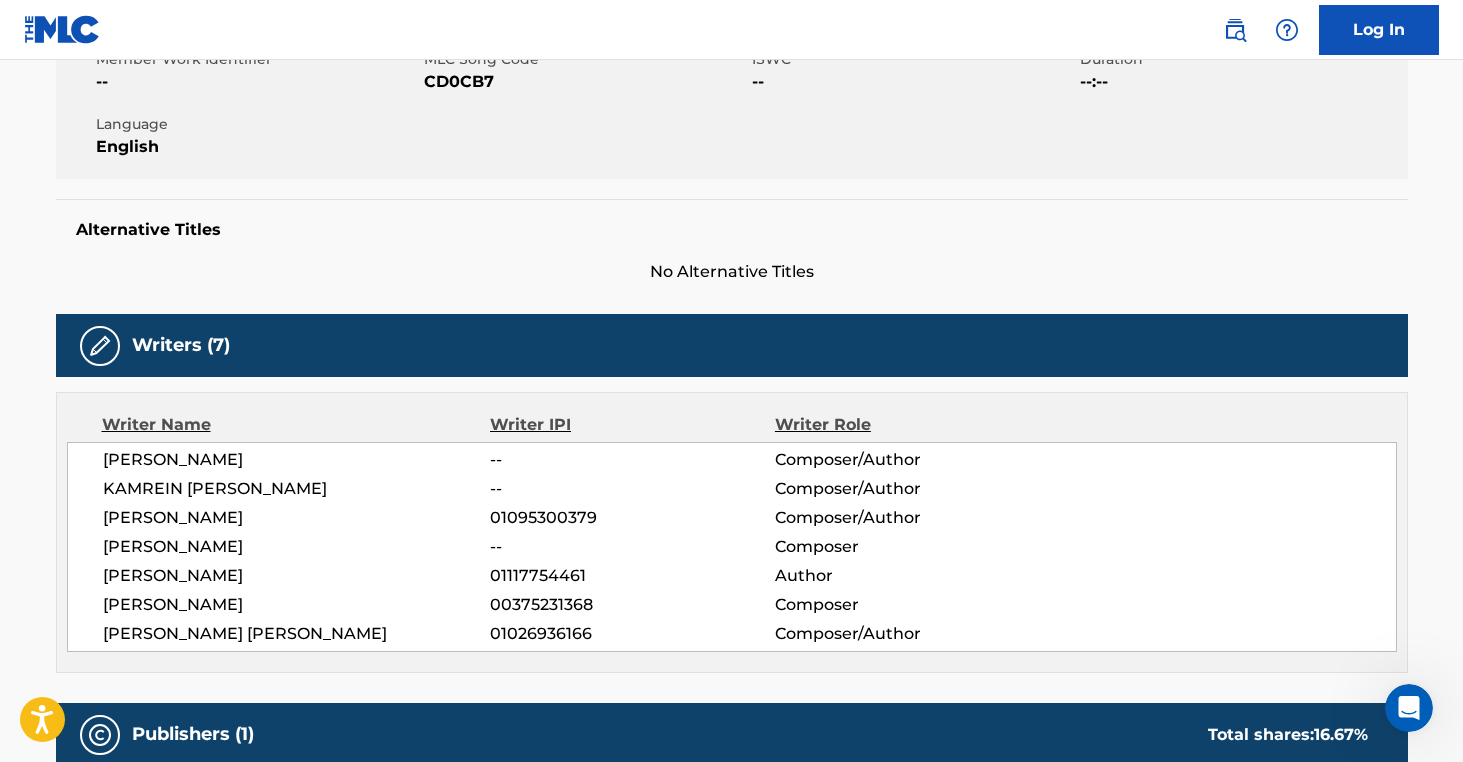 click on "Log In" at bounding box center (1379, 30) 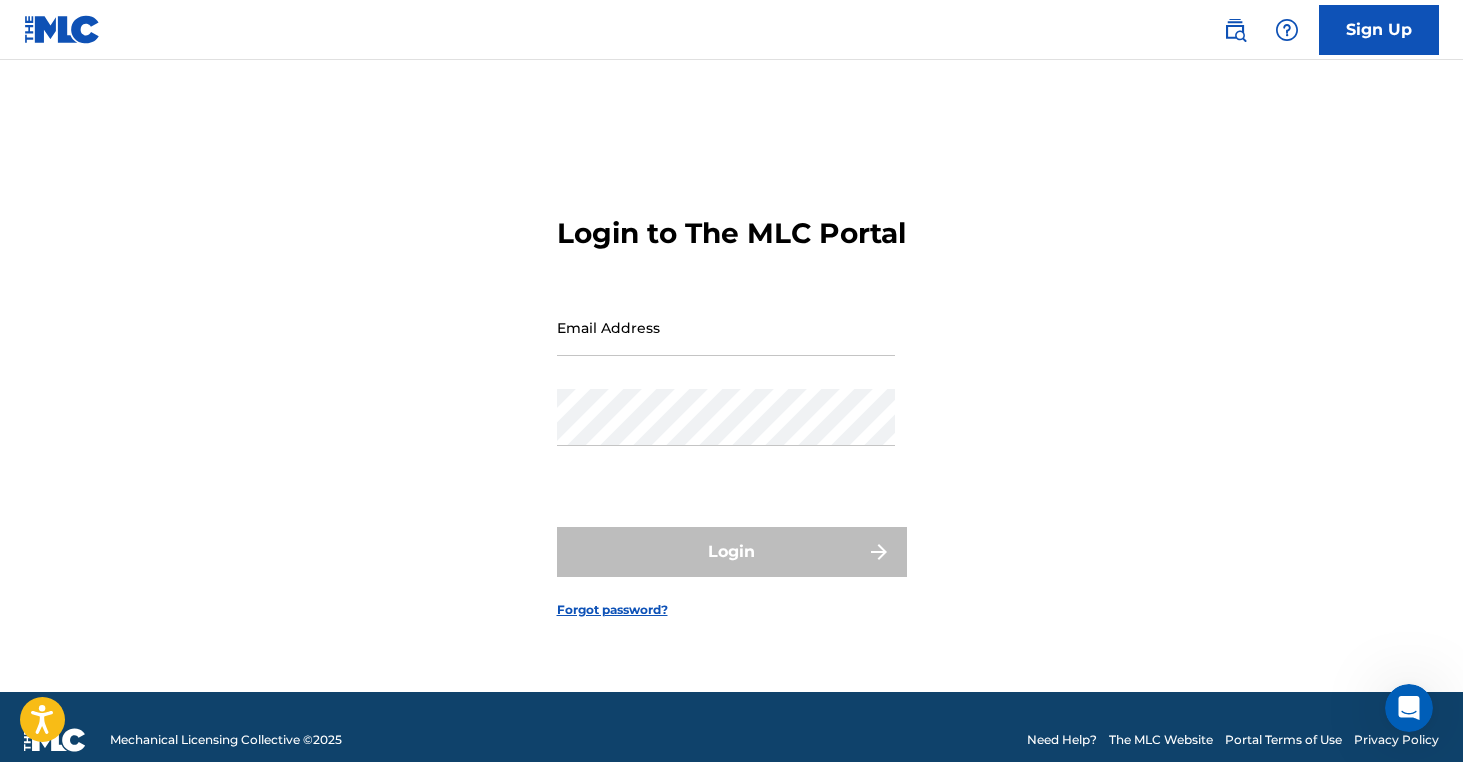 click on "Email Address" at bounding box center (726, 327) 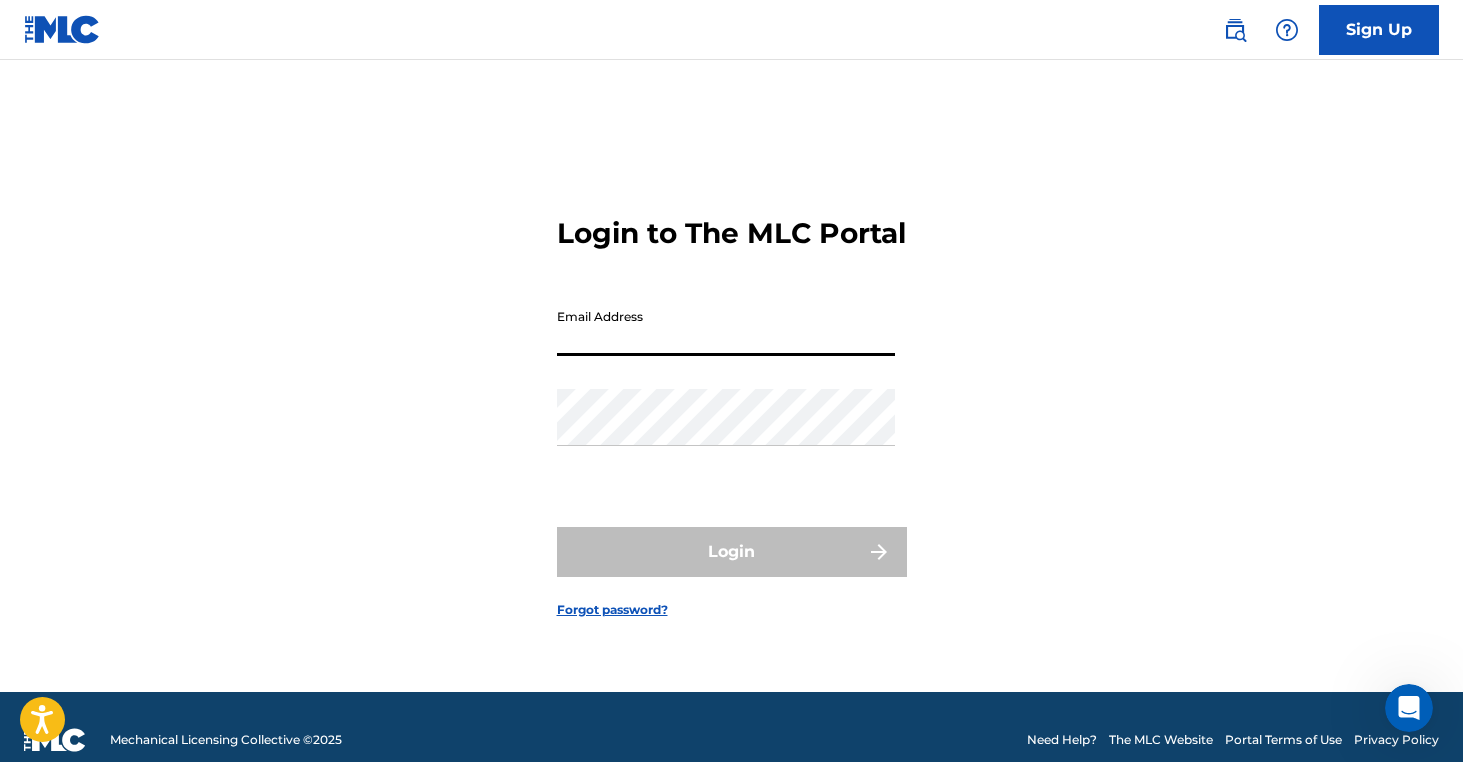 click on "Password" at bounding box center (726, 434) 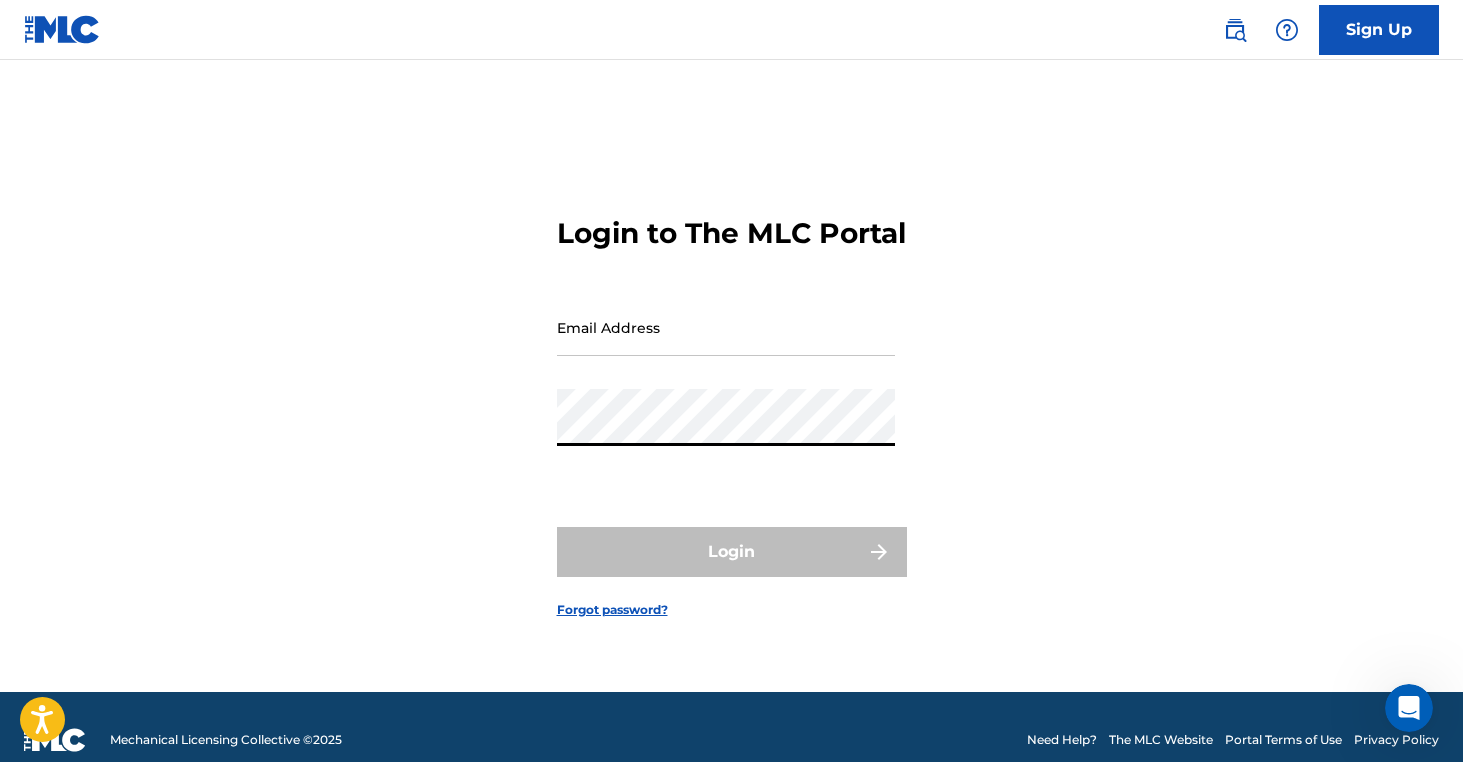 click on "Email Address" at bounding box center (726, 327) 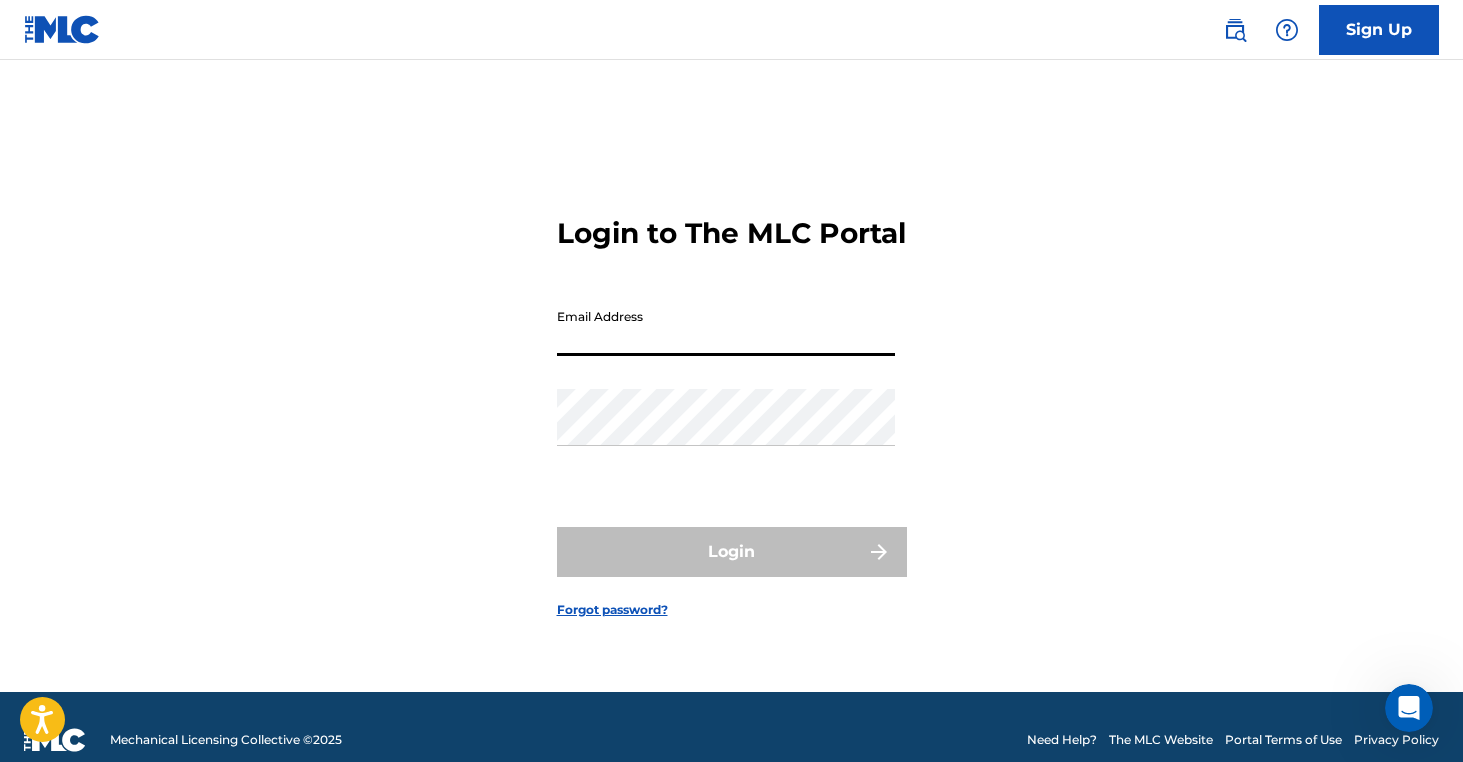 click on "Password" at bounding box center [726, 434] 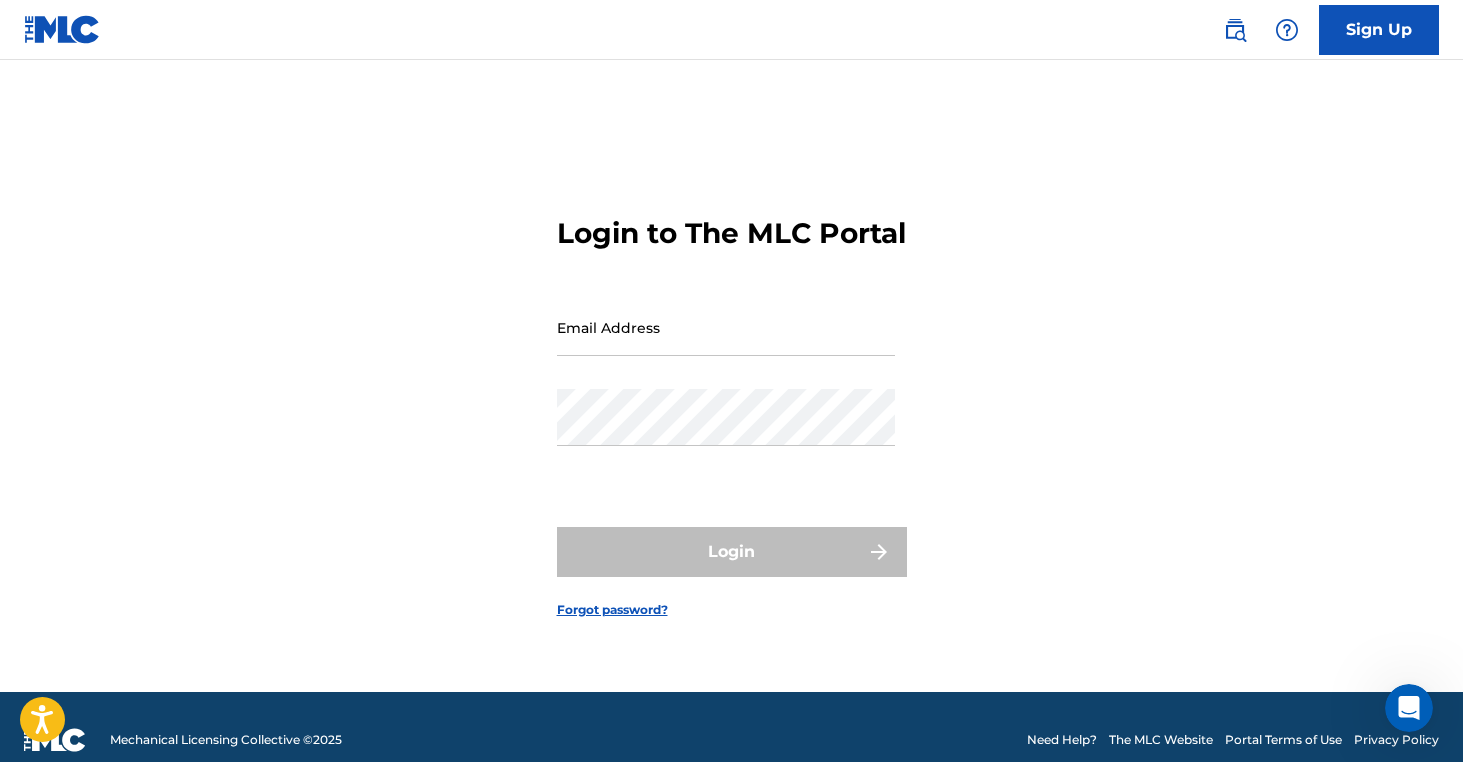 click on "Sign Up" at bounding box center (1379, 30) 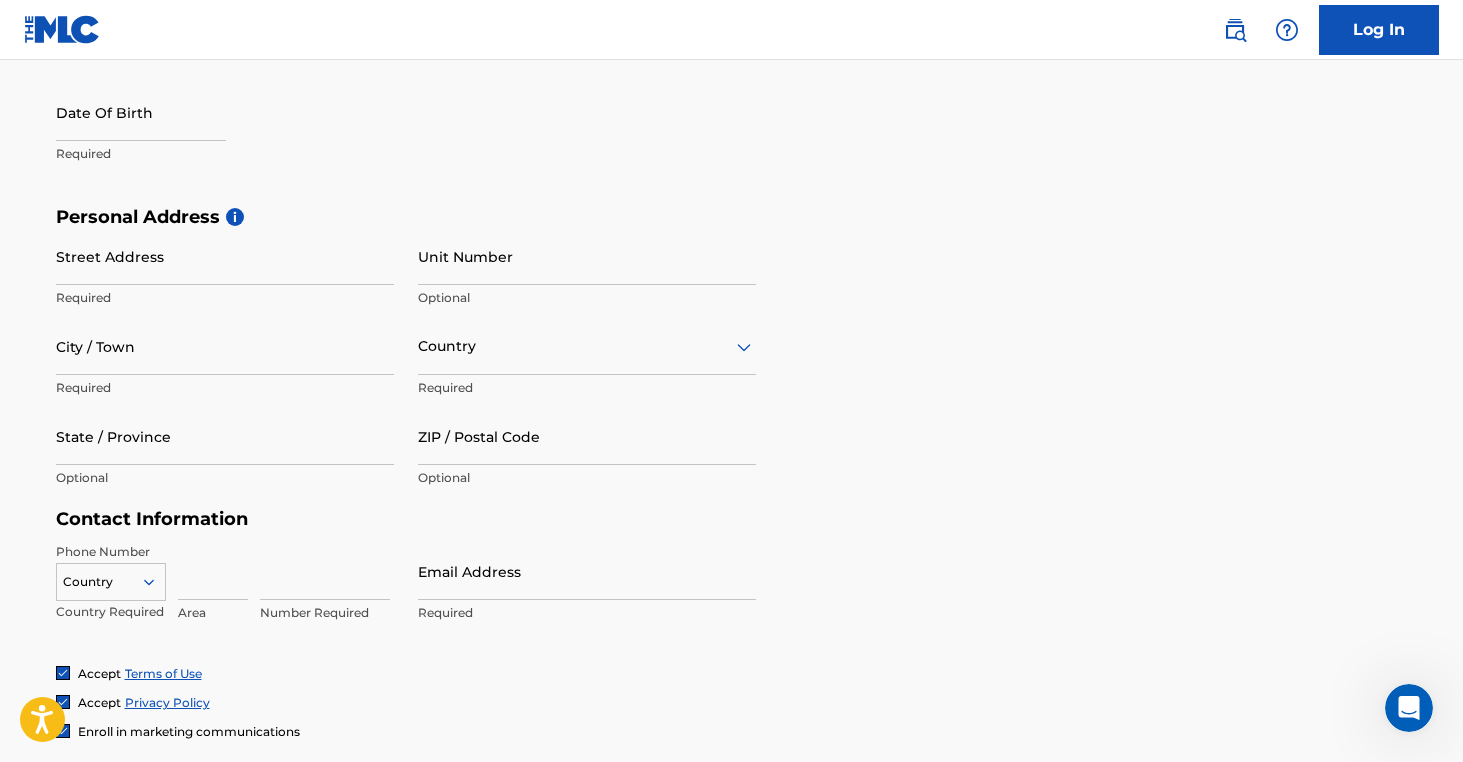 scroll, scrollTop: 564, scrollLeft: 0, axis: vertical 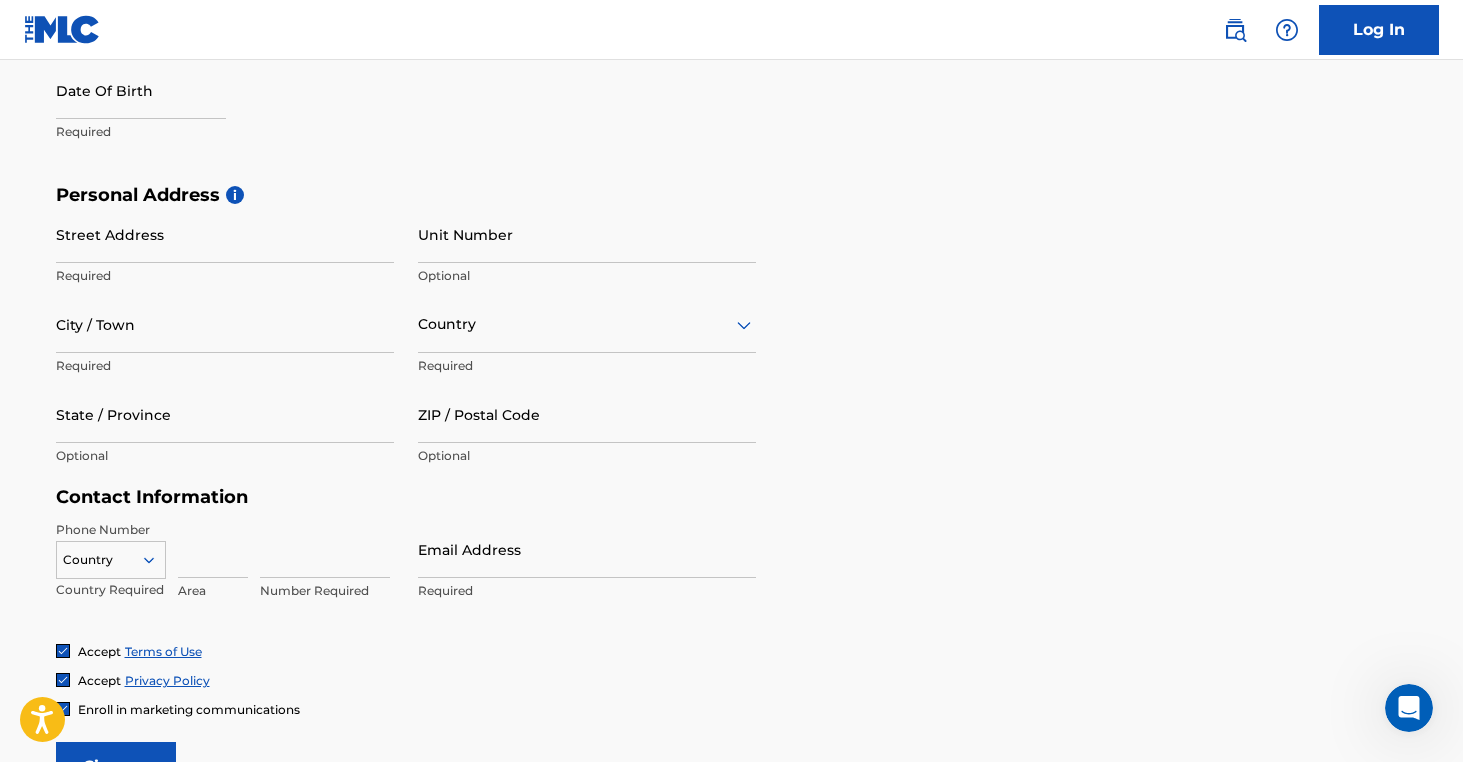 click on "Unit Number" at bounding box center [587, 234] 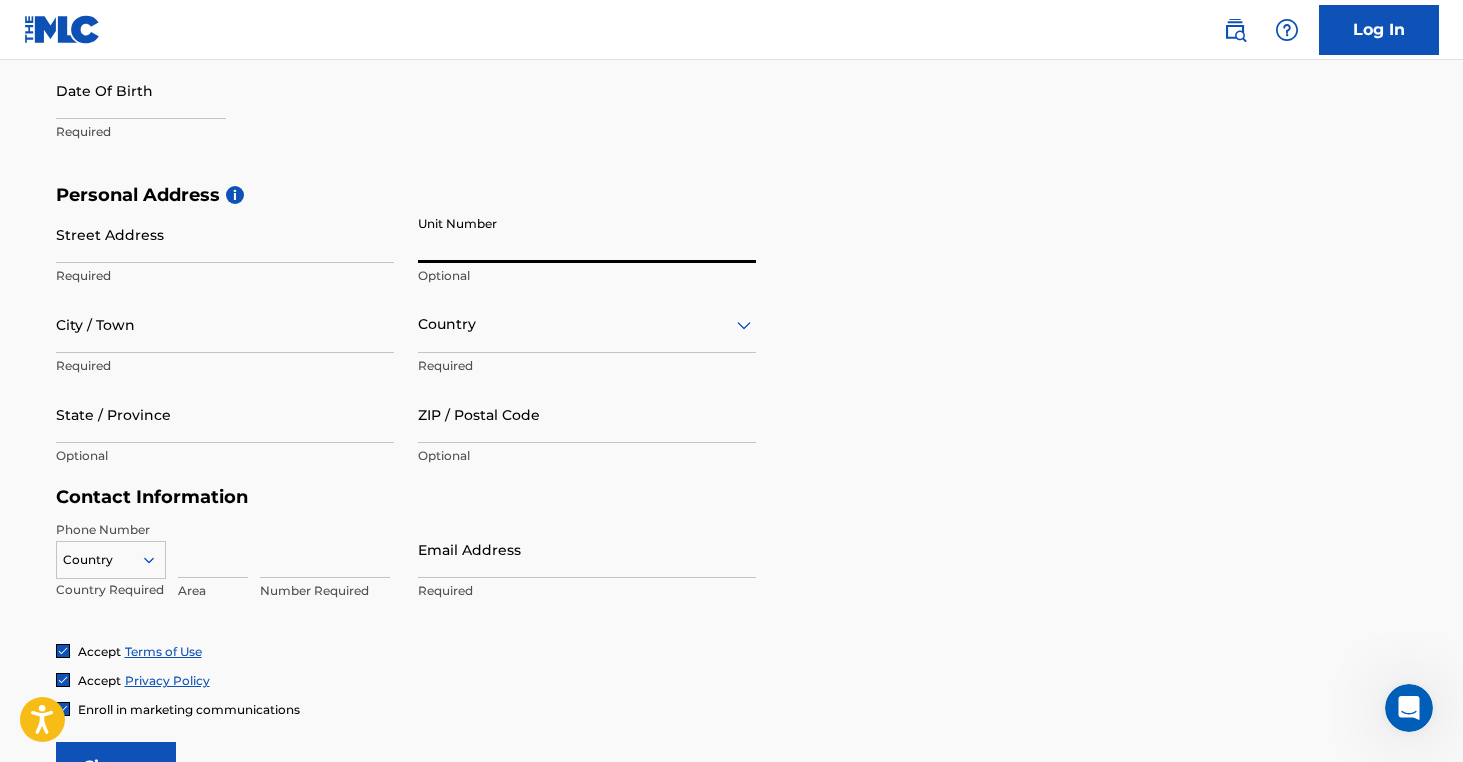 click on "Country" at bounding box center [587, 324] 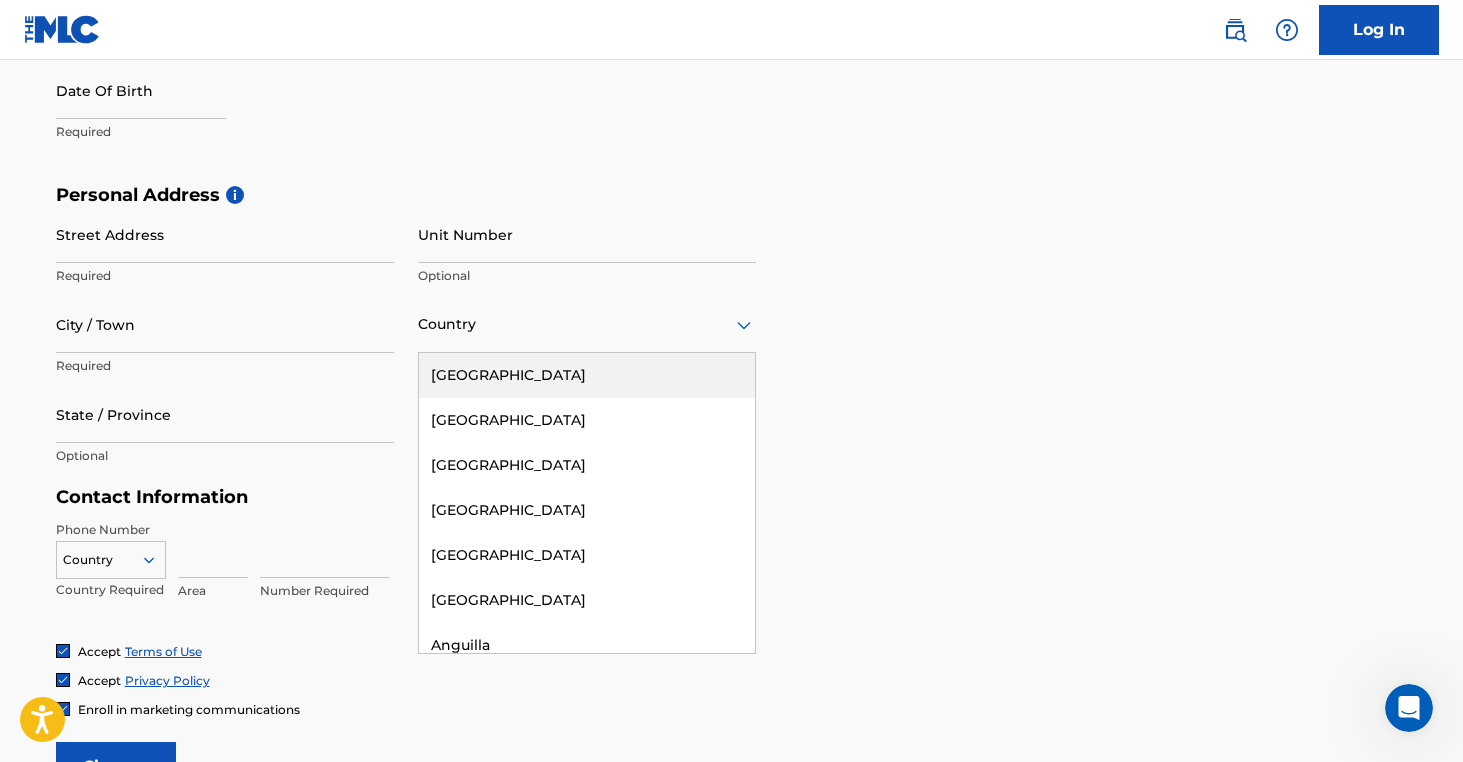 click on "[GEOGRAPHIC_DATA]" at bounding box center (587, 375) 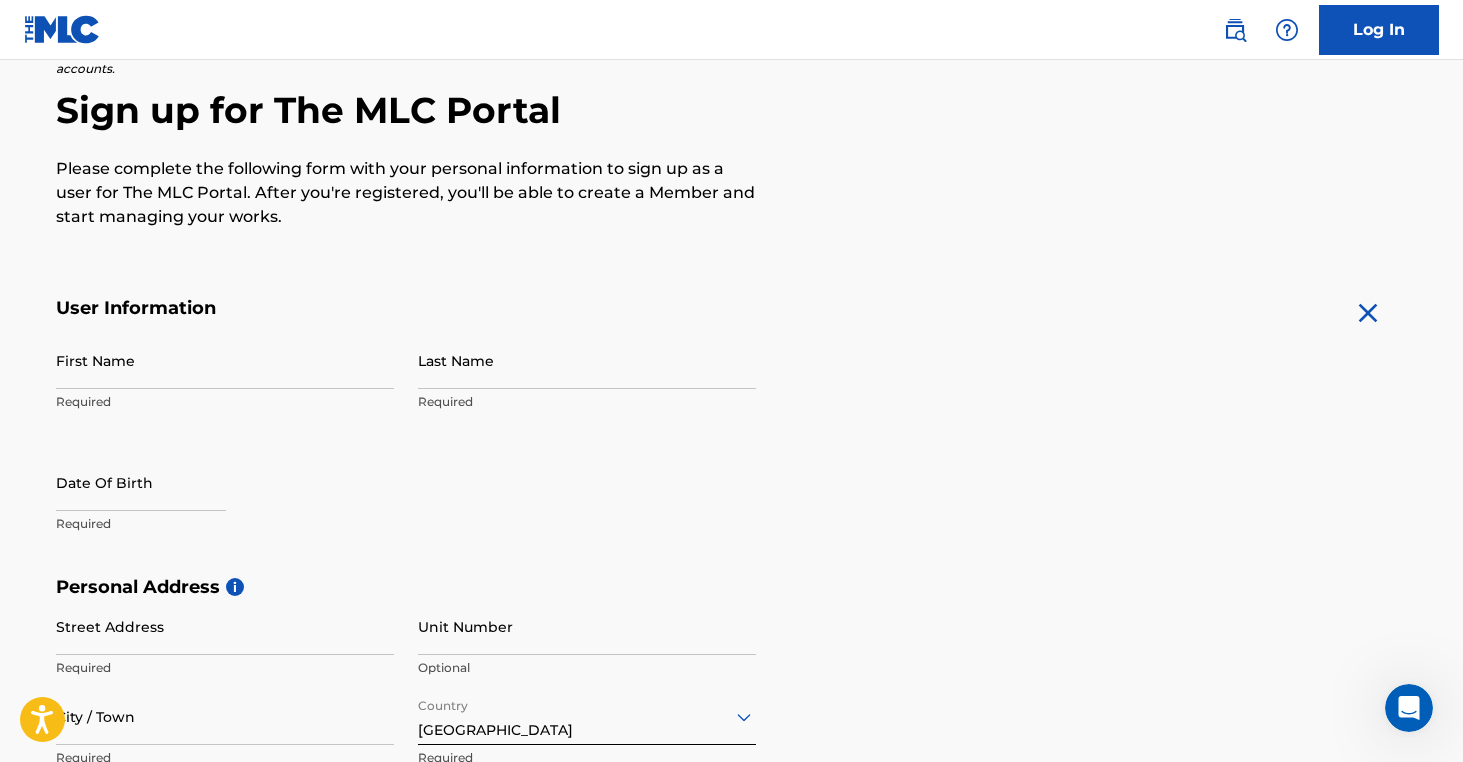 scroll, scrollTop: 141, scrollLeft: 0, axis: vertical 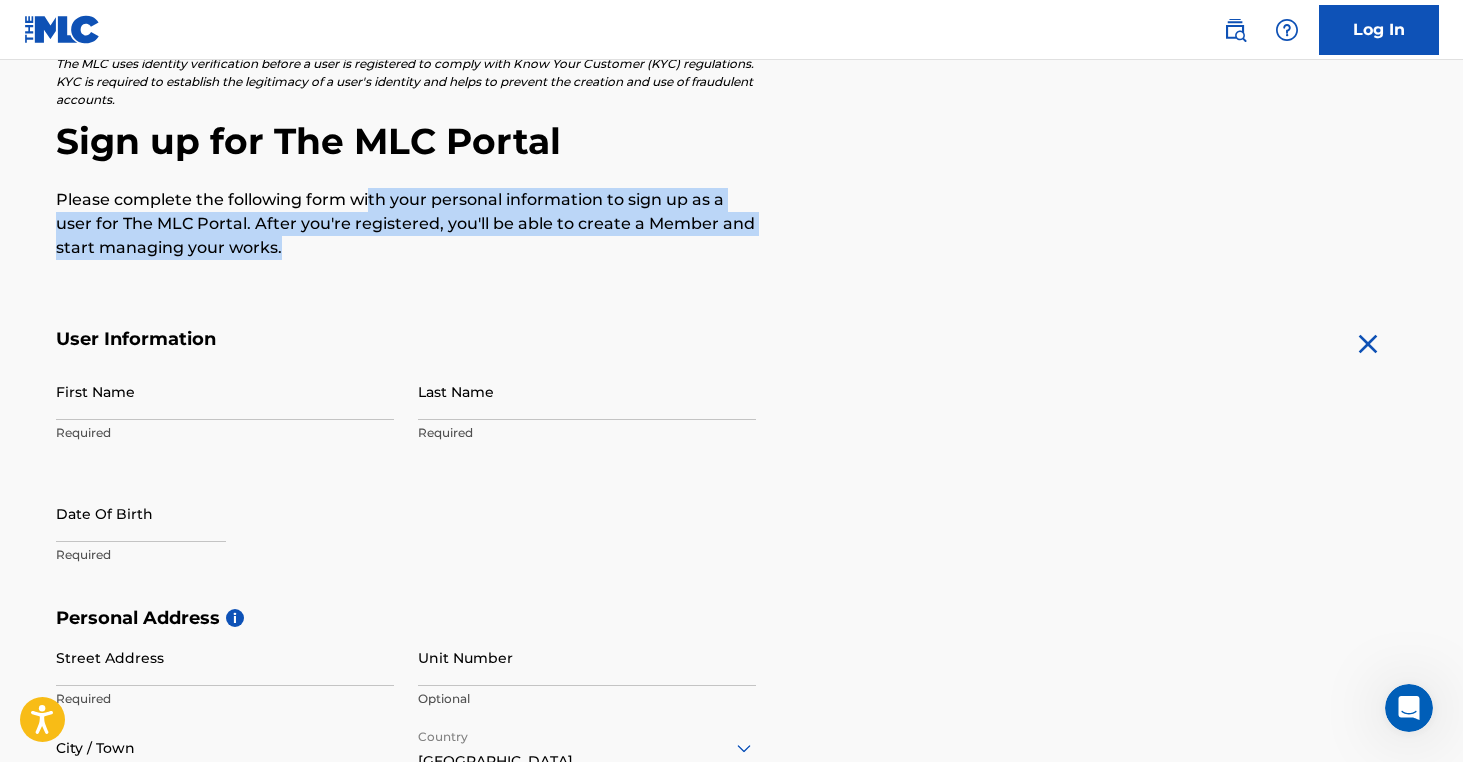 drag, startPoint x: 367, startPoint y: 207, endPoint x: 358, endPoint y: 247, distance: 41 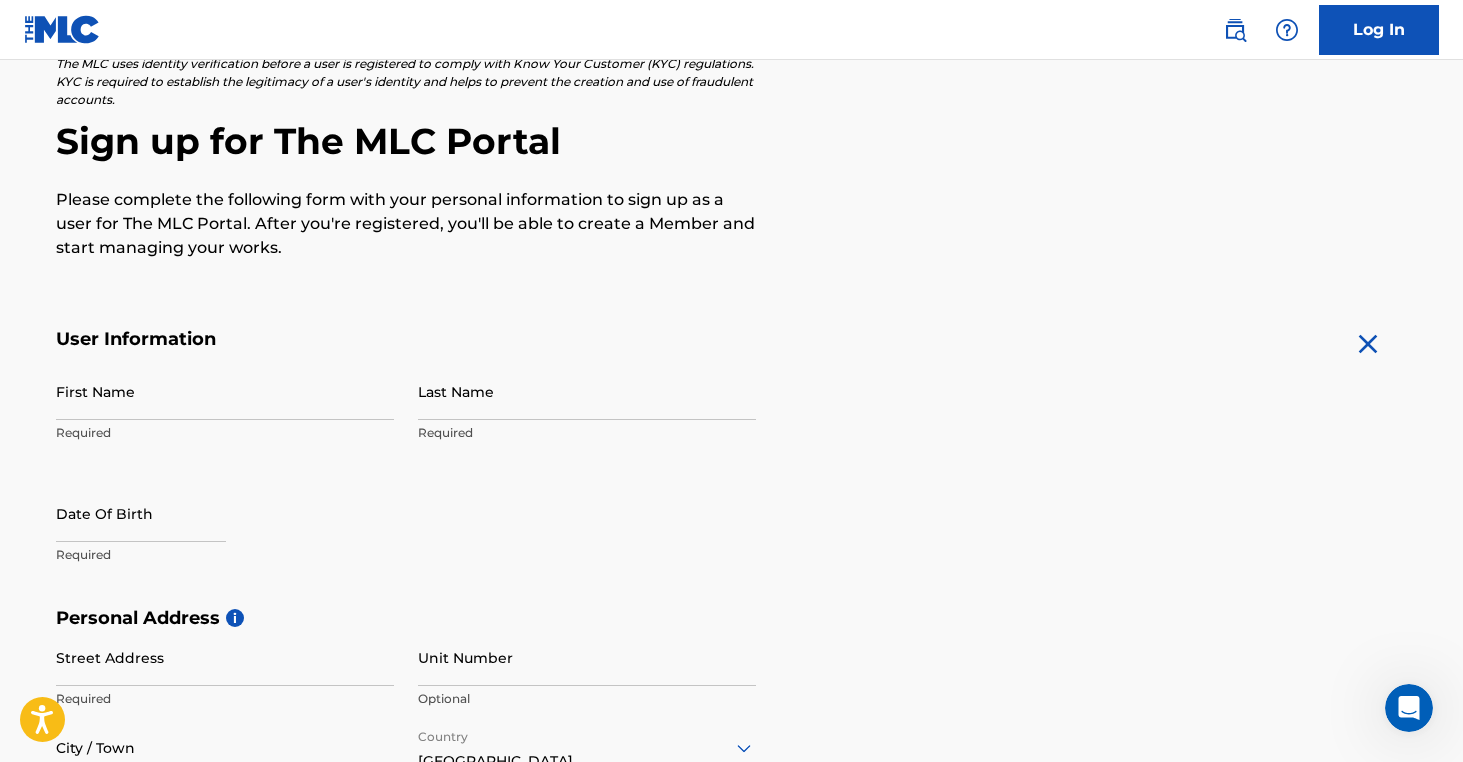 click on "First Name" at bounding box center (225, 391) 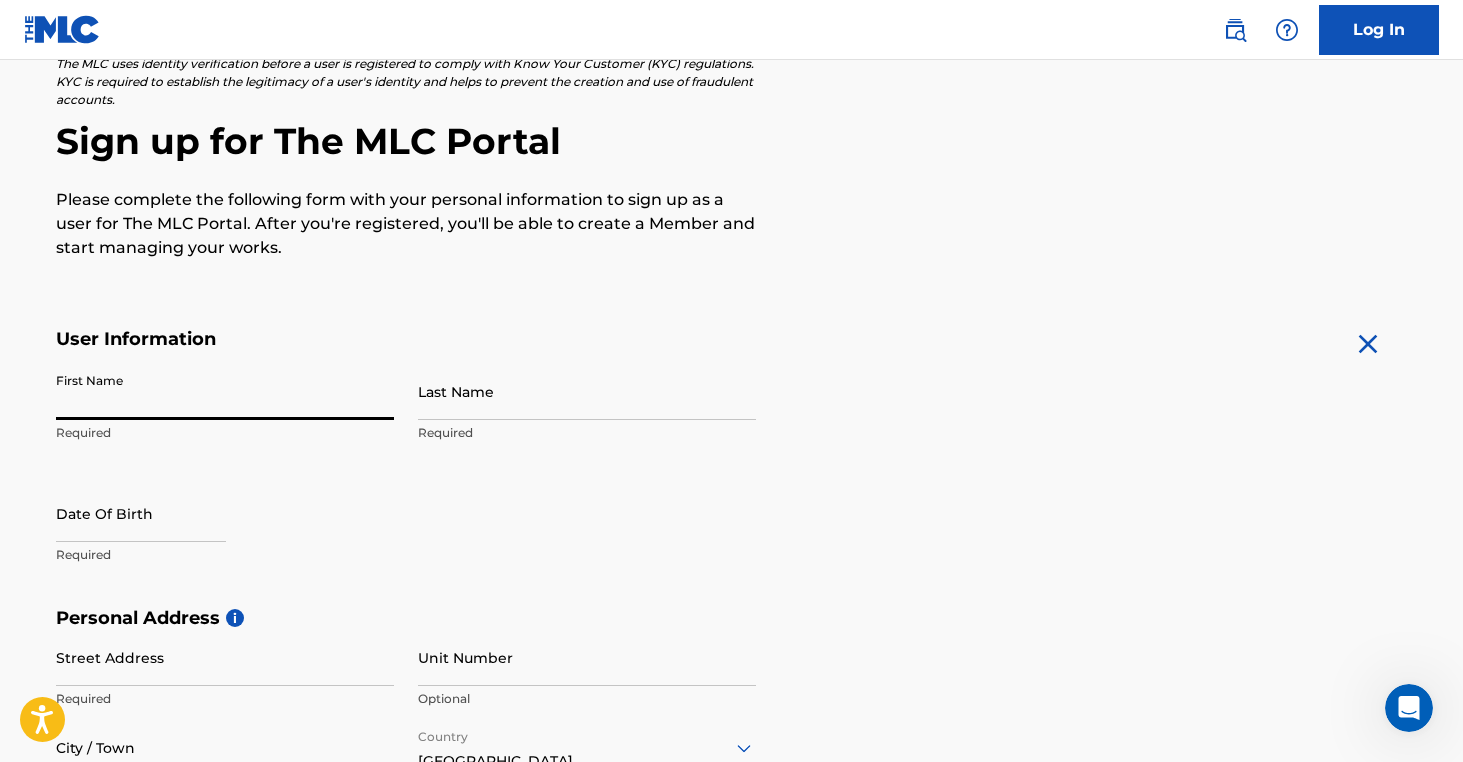 click on "First Name" at bounding box center [225, 391] 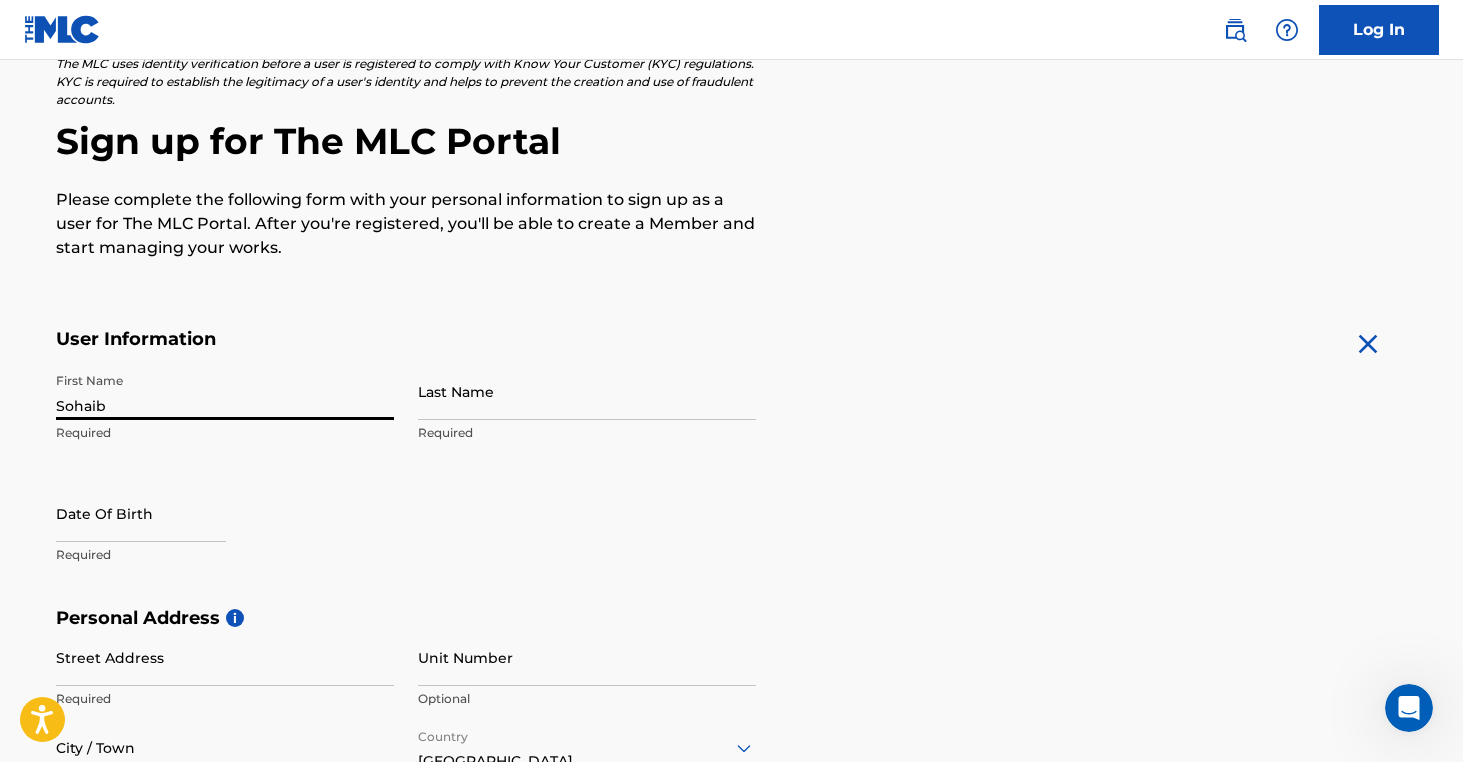 click on "Last Name" at bounding box center (587, 391) 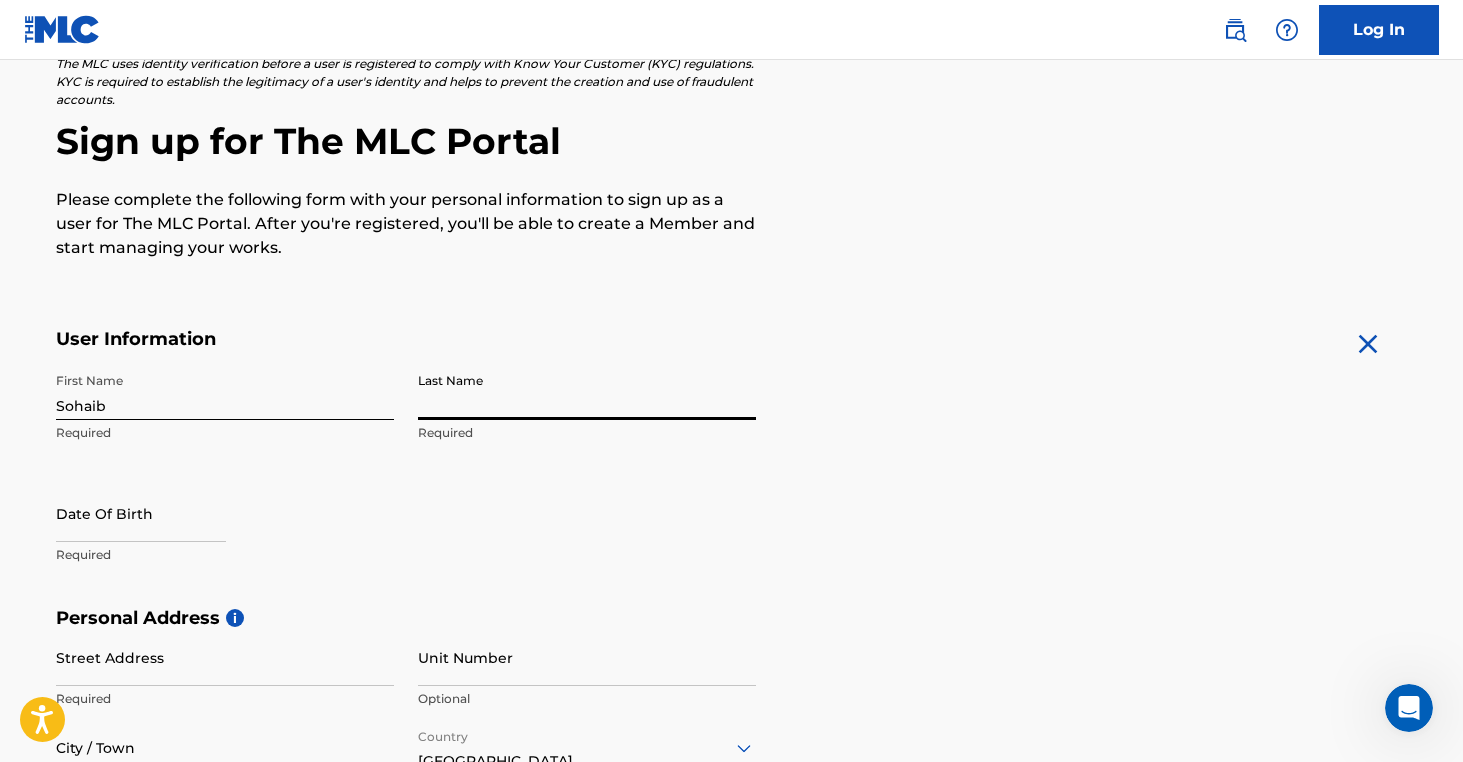 click on "Last Name" at bounding box center [587, 391] 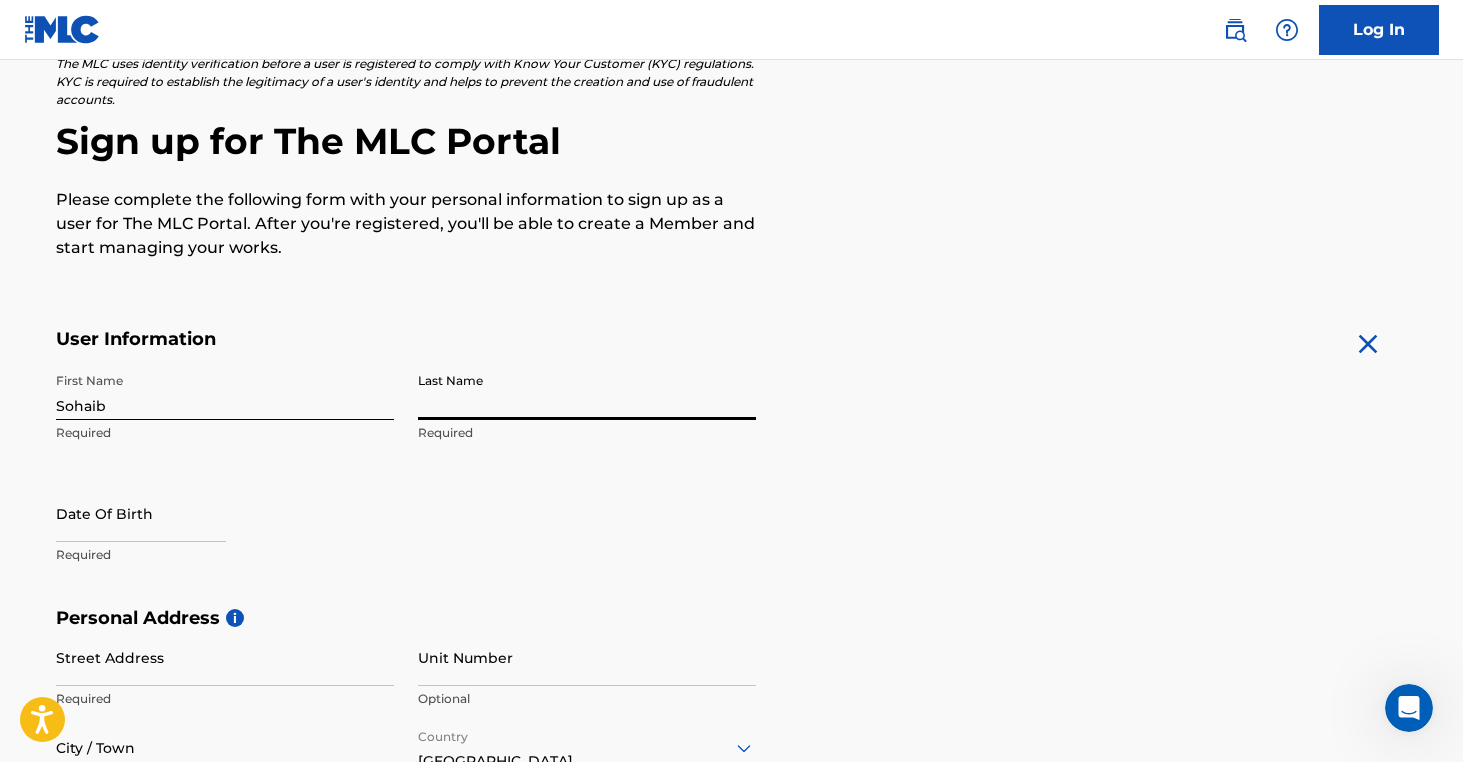 type on "[PERSON_NAME]" 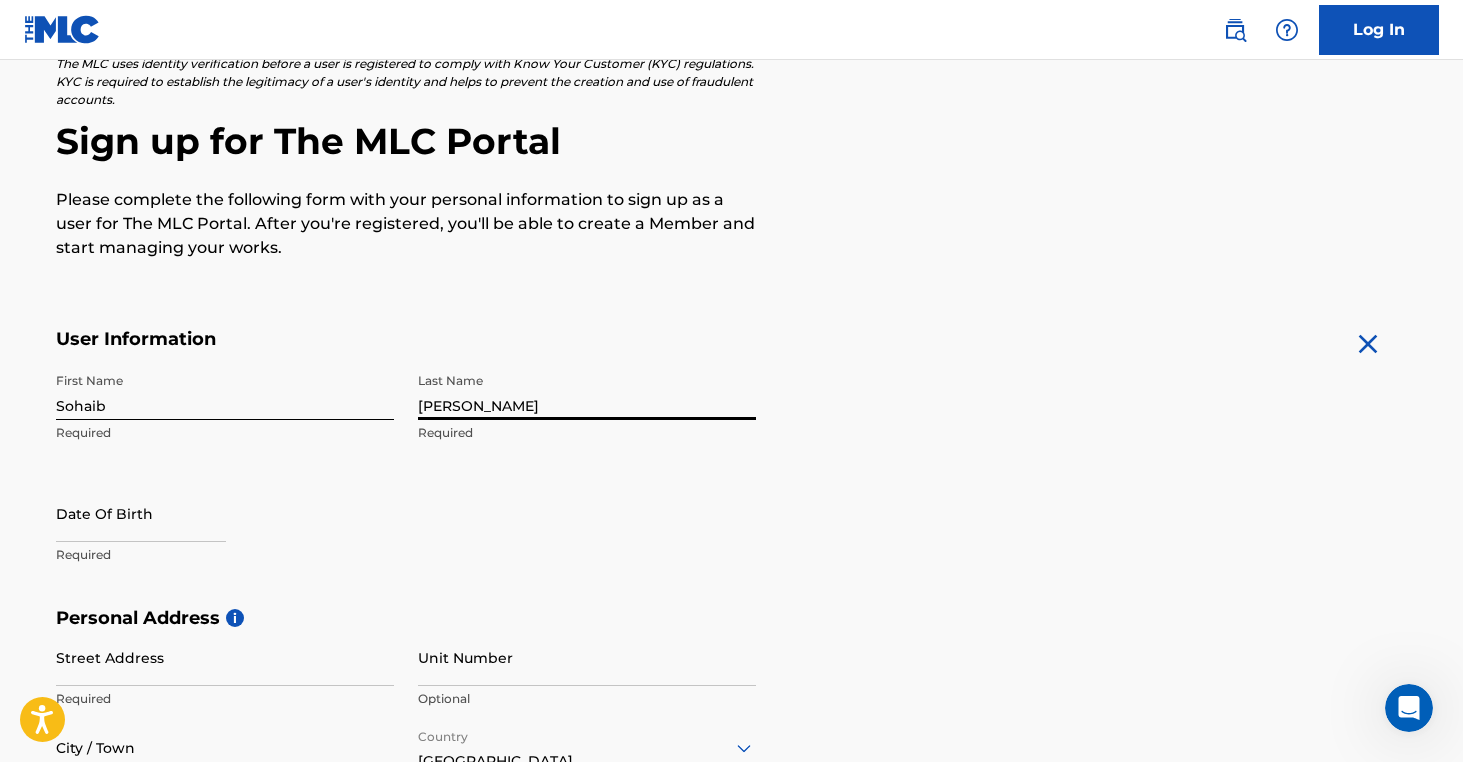 click at bounding box center (141, 513) 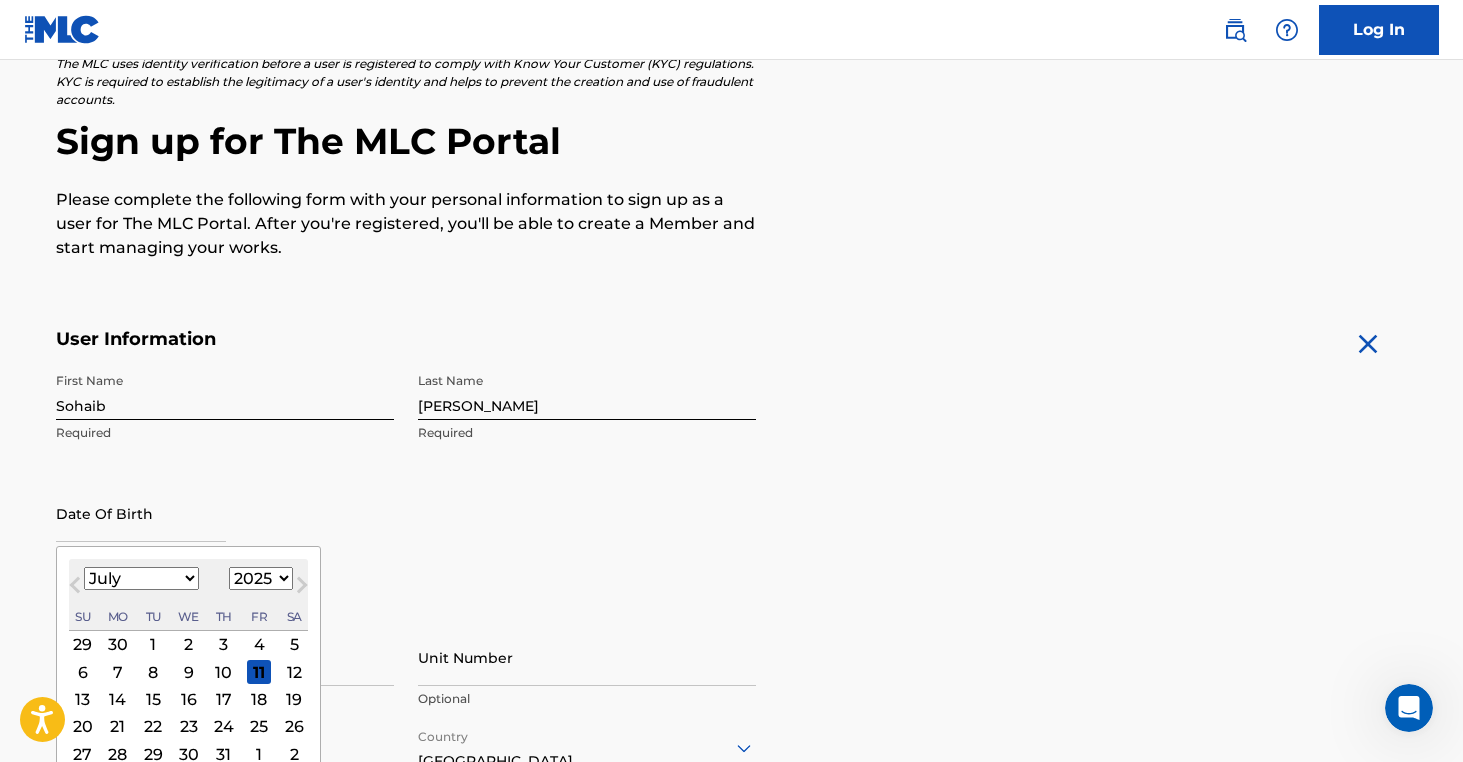 click on "January February March April May June July August September October November December" at bounding box center [141, 578] 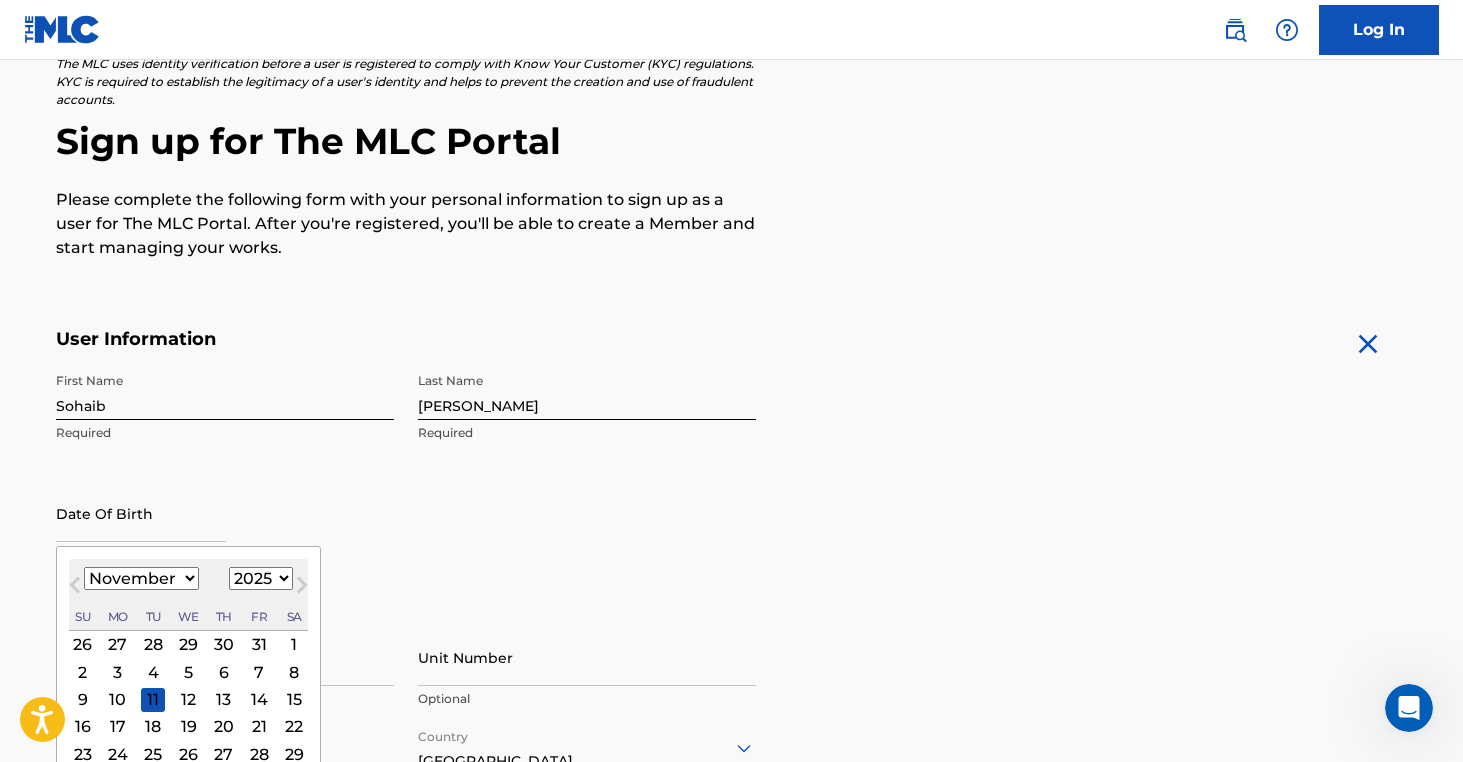 click on "1899 1900 1901 1902 1903 1904 1905 1906 1907 1908 1909 1910 1911 1912 1913 1914 1915 1916 1917 1918 1919 1920 1921 1922 1923 1924 1925 1926 1927 1928 1929 1930 1931 1932 1933 1934 1935 1936 1937 1938 1939 1940 1941 1942 1943 1944 1945 1946 1947 1948 1949 1950 1951 1952 1953 1954 1955 1956 1957 1958 1959 1960 1961 1962 1963 1964 1965 1966 1967 1968 1969 1970 1971 1972 1973 1974 1975 1976 1977 1978 1979 1980 1981 1982 1983 1984 1985 1986 1987 1988 1989 1990 1991 1992 1993 1994 1995 1996 1997 1998 1999 2000 2001 2002 2003 2004 2005 2006 2007 2008 2009 2010 2011 2012 2013 2014 2015 2016 2017 2018 2019 2020 2021 2022 2023 2024 2025 2026 2027 2028 2029 2030 2031 2032 2033 2034 2035 2036 2037 2038 2039 2040 2041 2042 2043 2044 2045 2046 2047 2048 2049 2050 2051 2052 2053 2054 2055 2056 2057 2058 2059 2060 2061 2062 2063 2064 2065 2066 2067 2068 2069 2070 2071 2072 2073 2074 2075 2076 2077 2078 2079 2080 2081 2082 2083 2084 2085 2086 2087 2088 2089 2090 2091 2092 2093 2094 2095 2096 2097 2098 2099 2100" at bounding box center (261, 578) 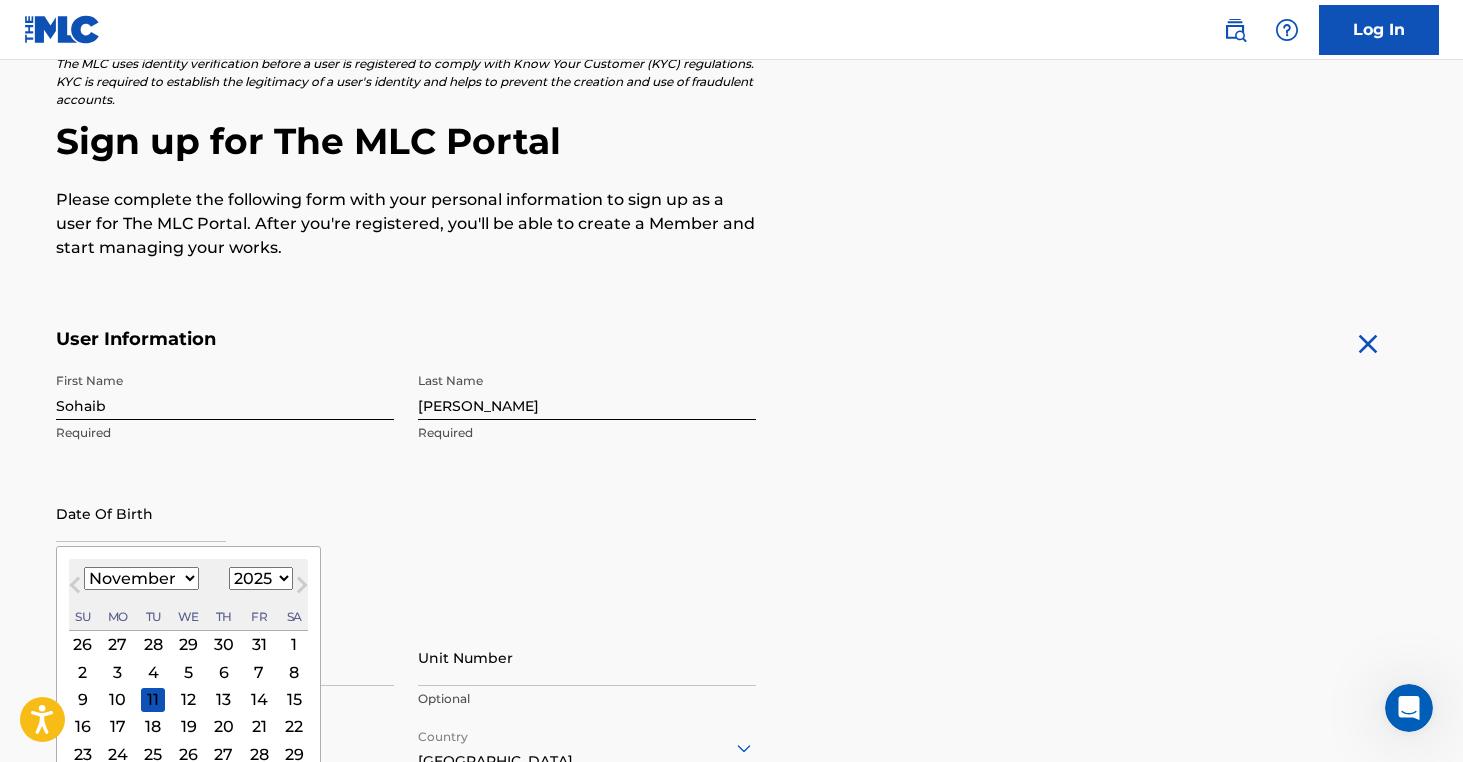 select on "2002" 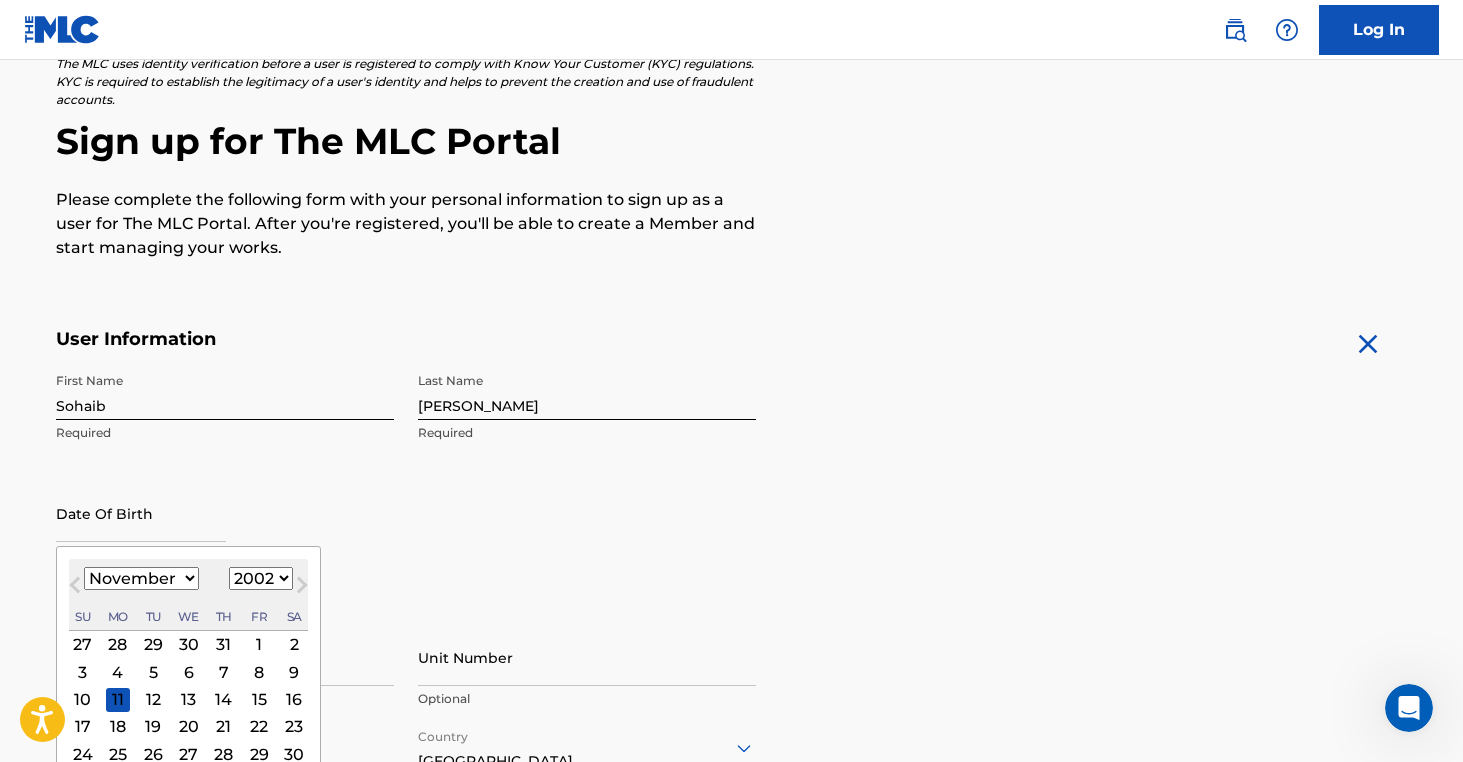 click on "10 11 12 13 14 15 16" at bounding box center (188, 698) 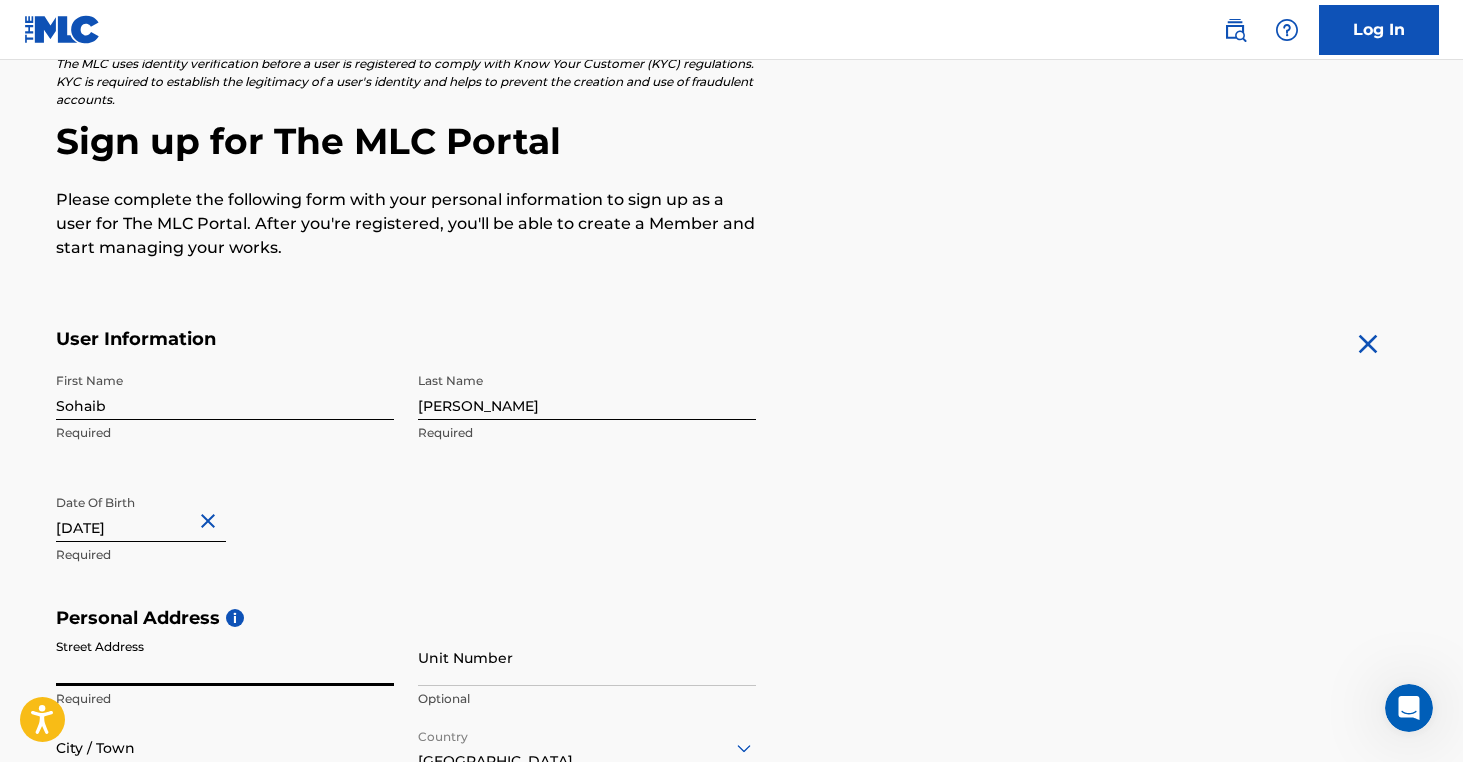 click on "Street Address" at bounding box center [225, 657] 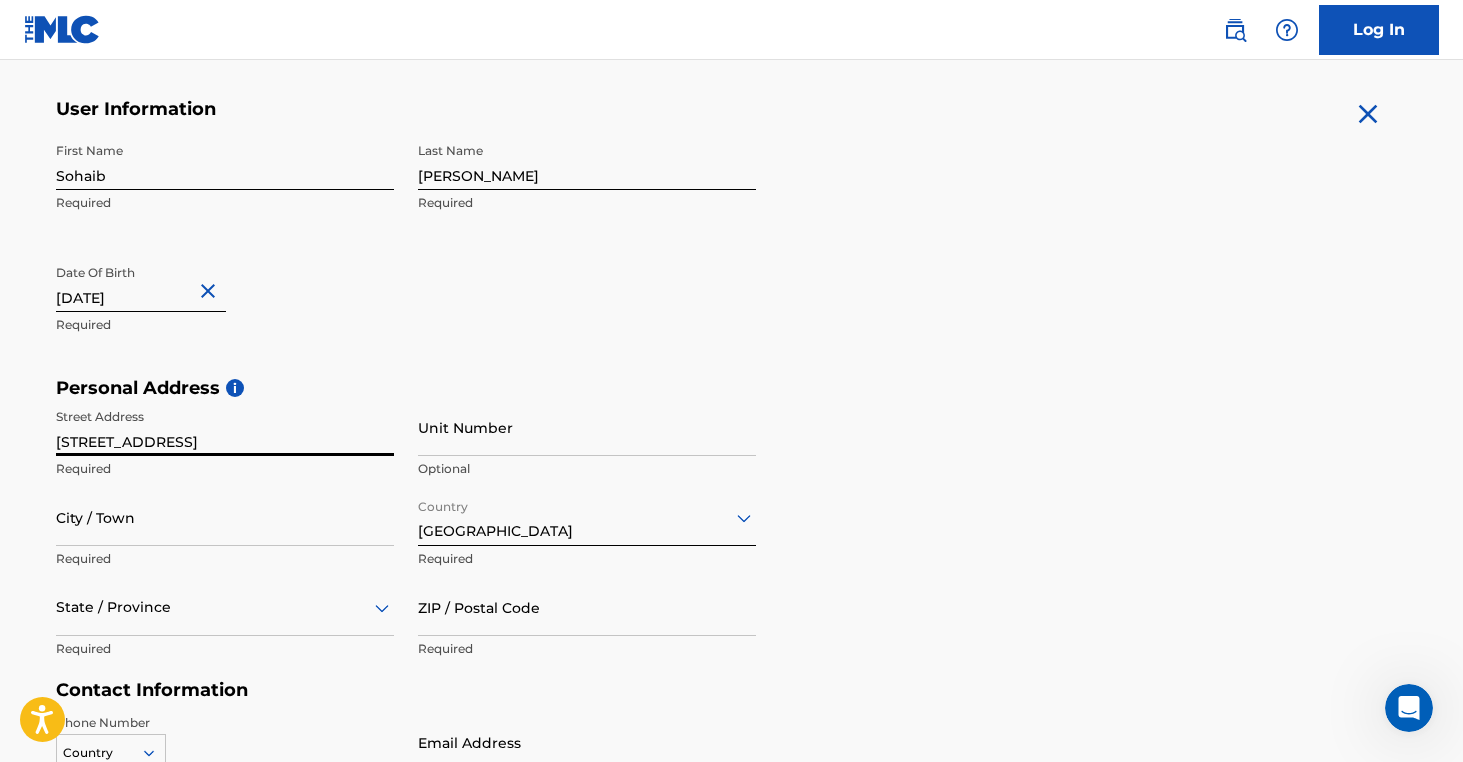 scroll, scrollTop: 403, scrollLeft: 0, axis: vertical 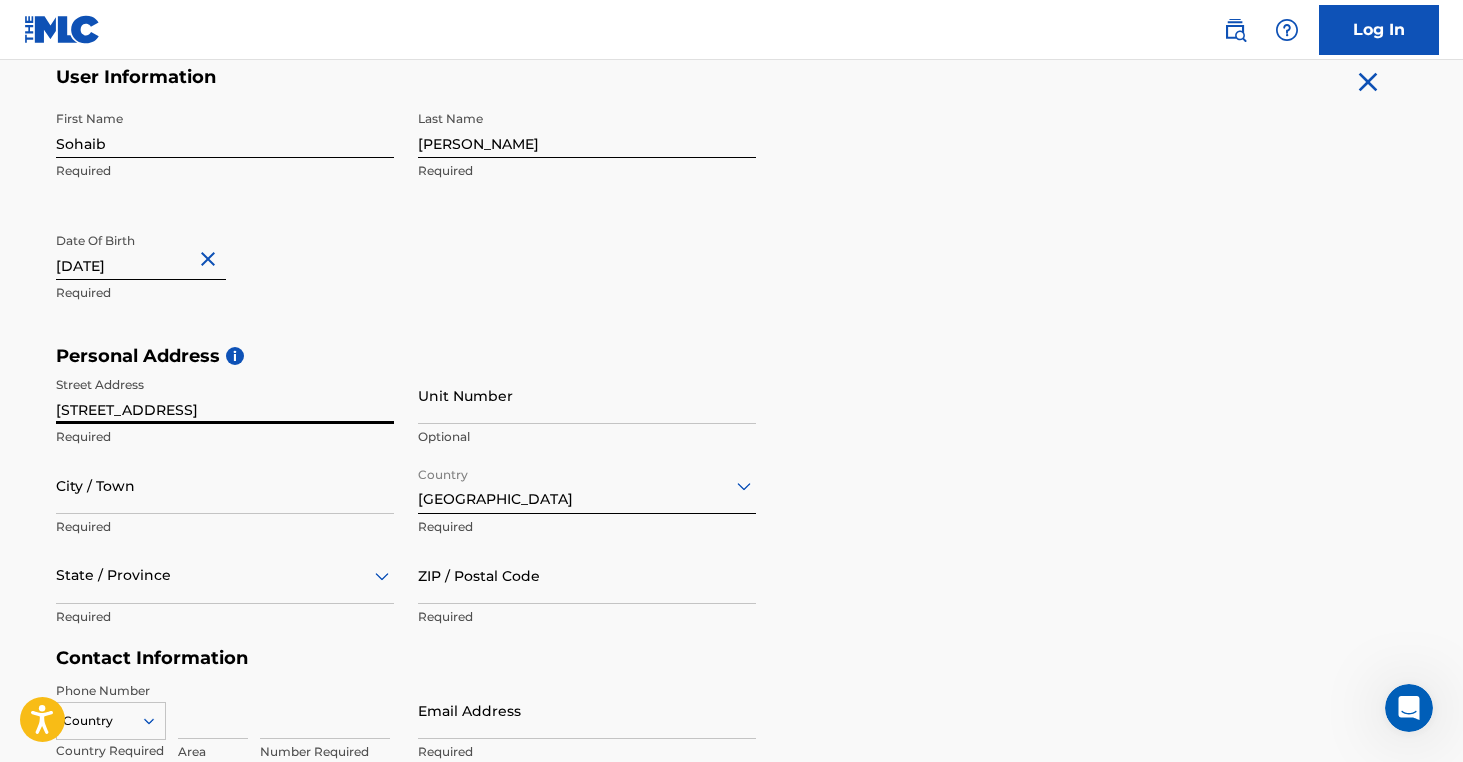 type on "[STREET_ADDRESS]" 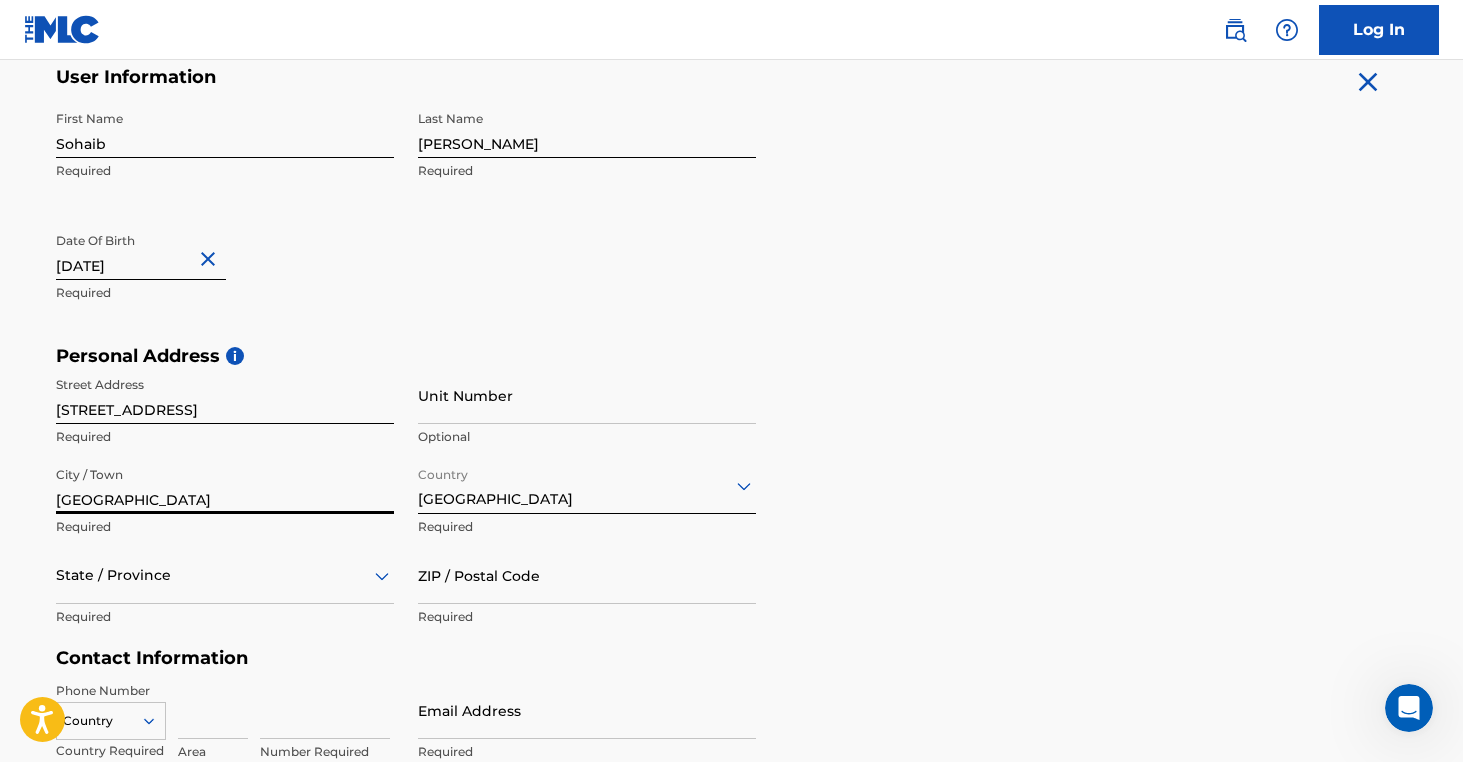 type on "[GEOGRAPHIC_DATA]" 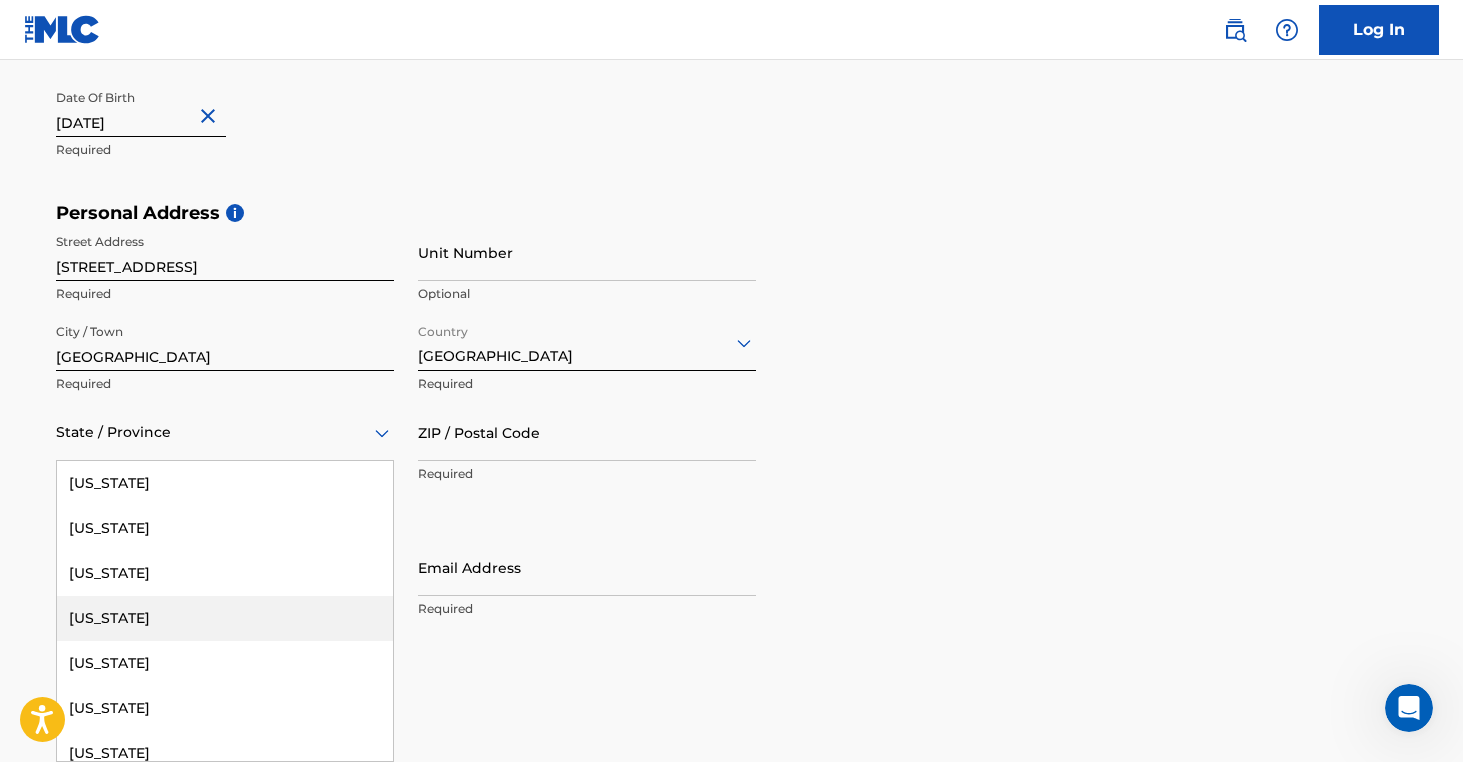 scroll, scrollTop: 2086, scrollLeft: 0, axis: vertical 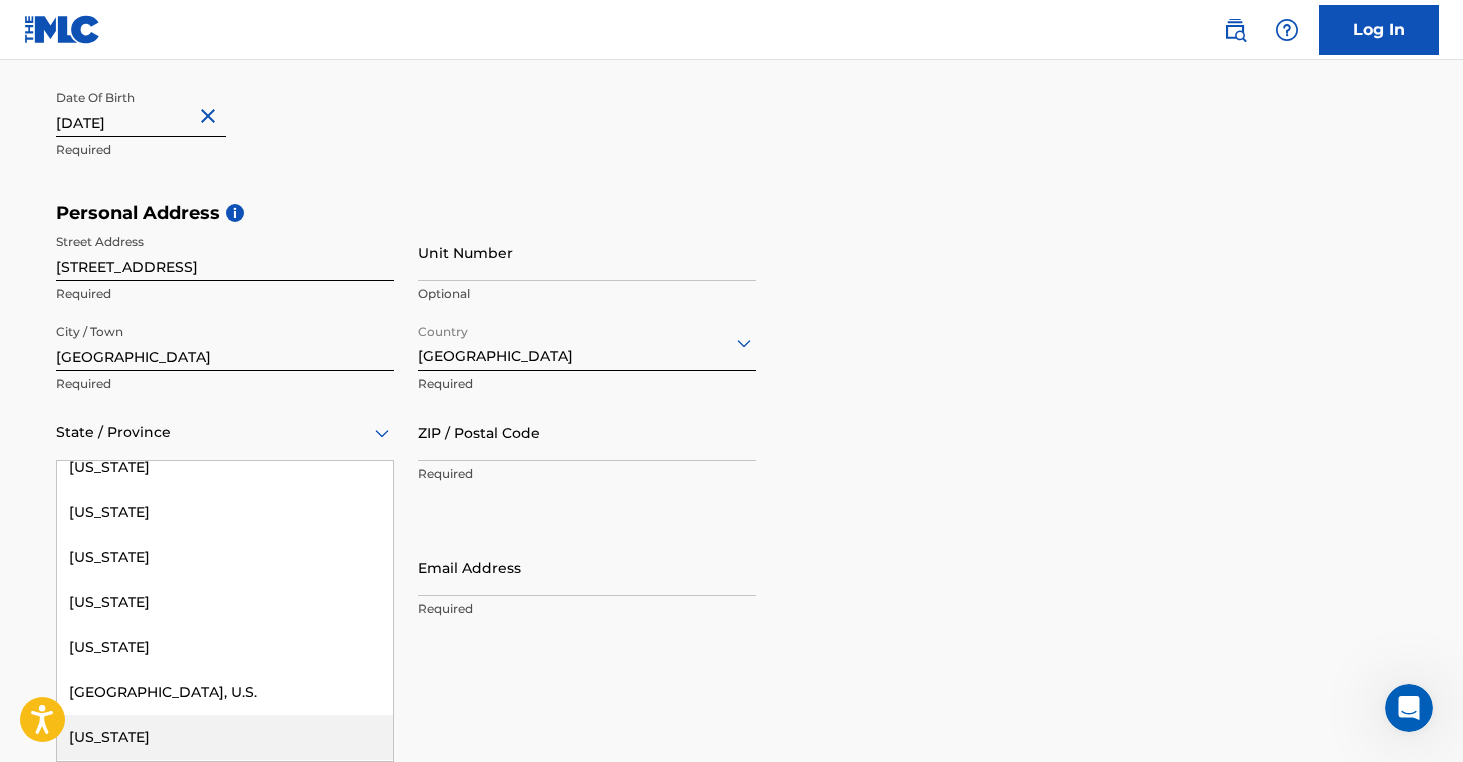 click on "[US_STATE]" at bounding box center (225, 737) 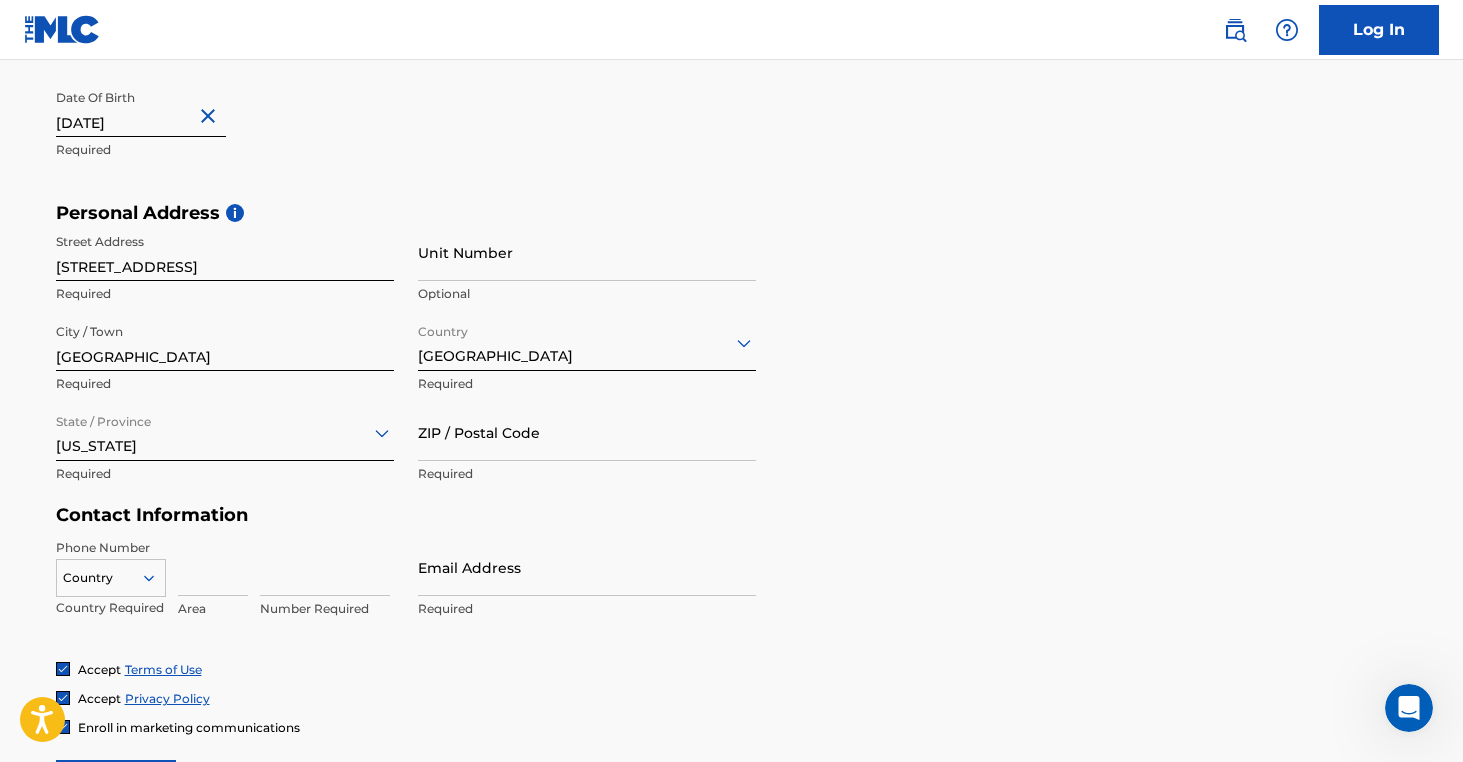 click on "ZIP / Postal Code" at bounding box center [587, 432] 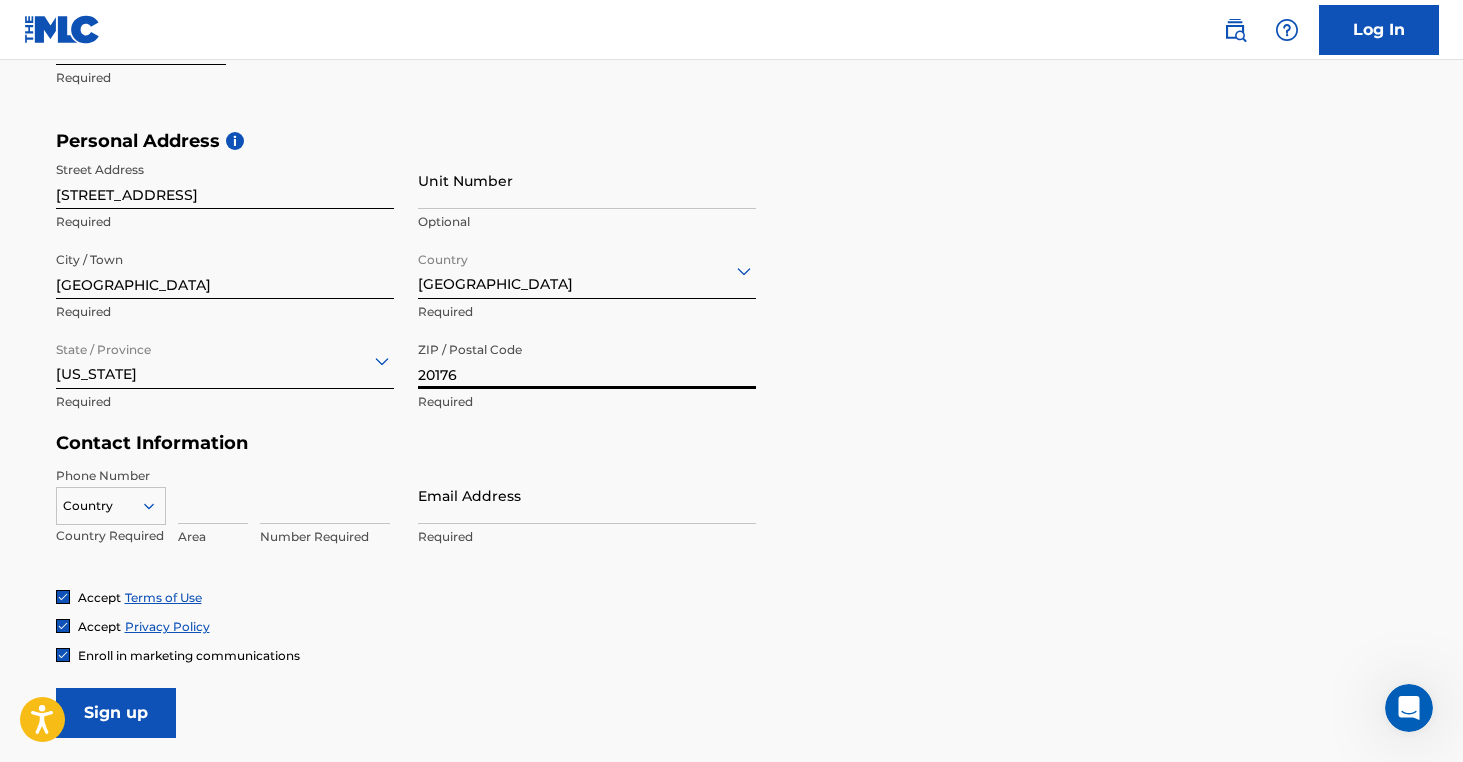 scroll, scrollTop: 711, scrollLeft: 0, axis: vertical 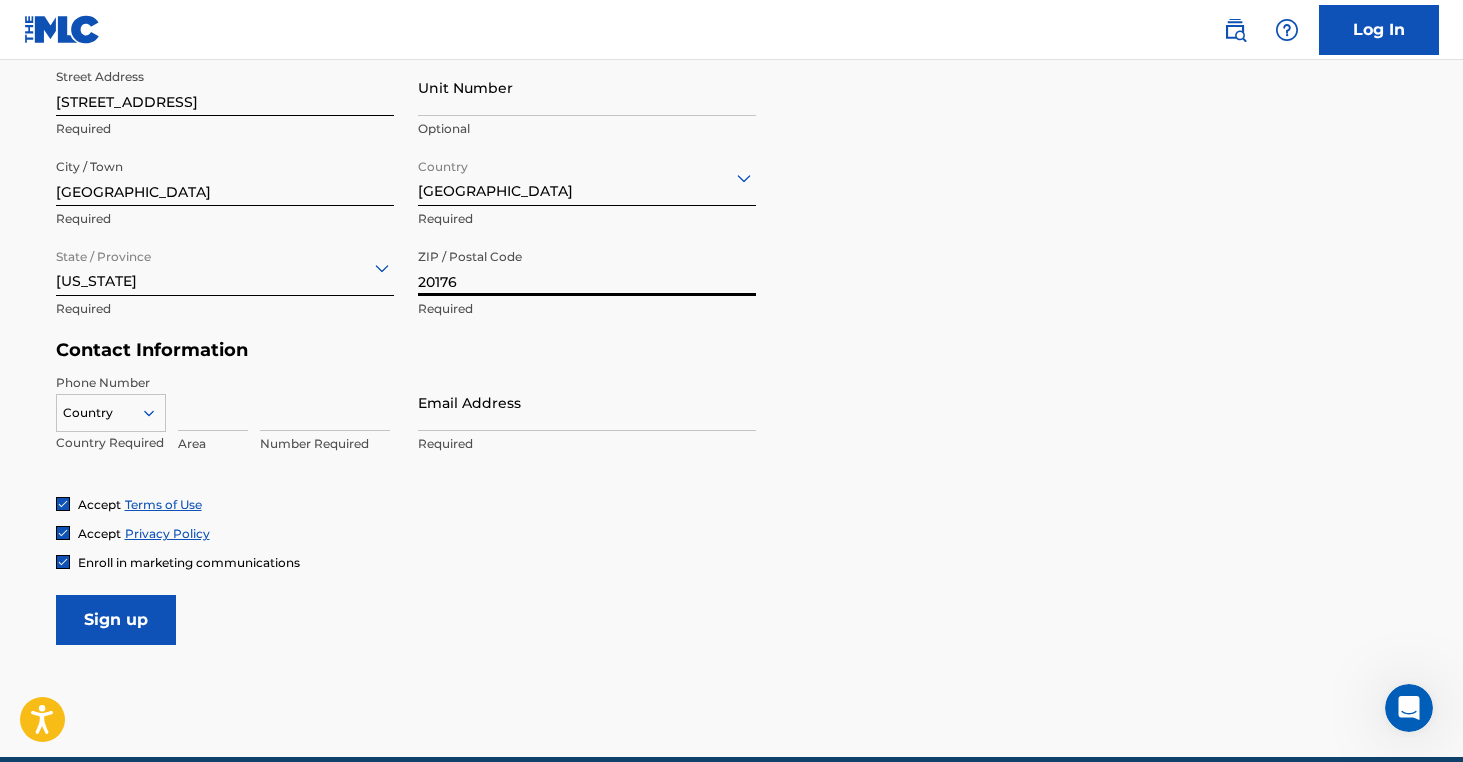 type on "20176" 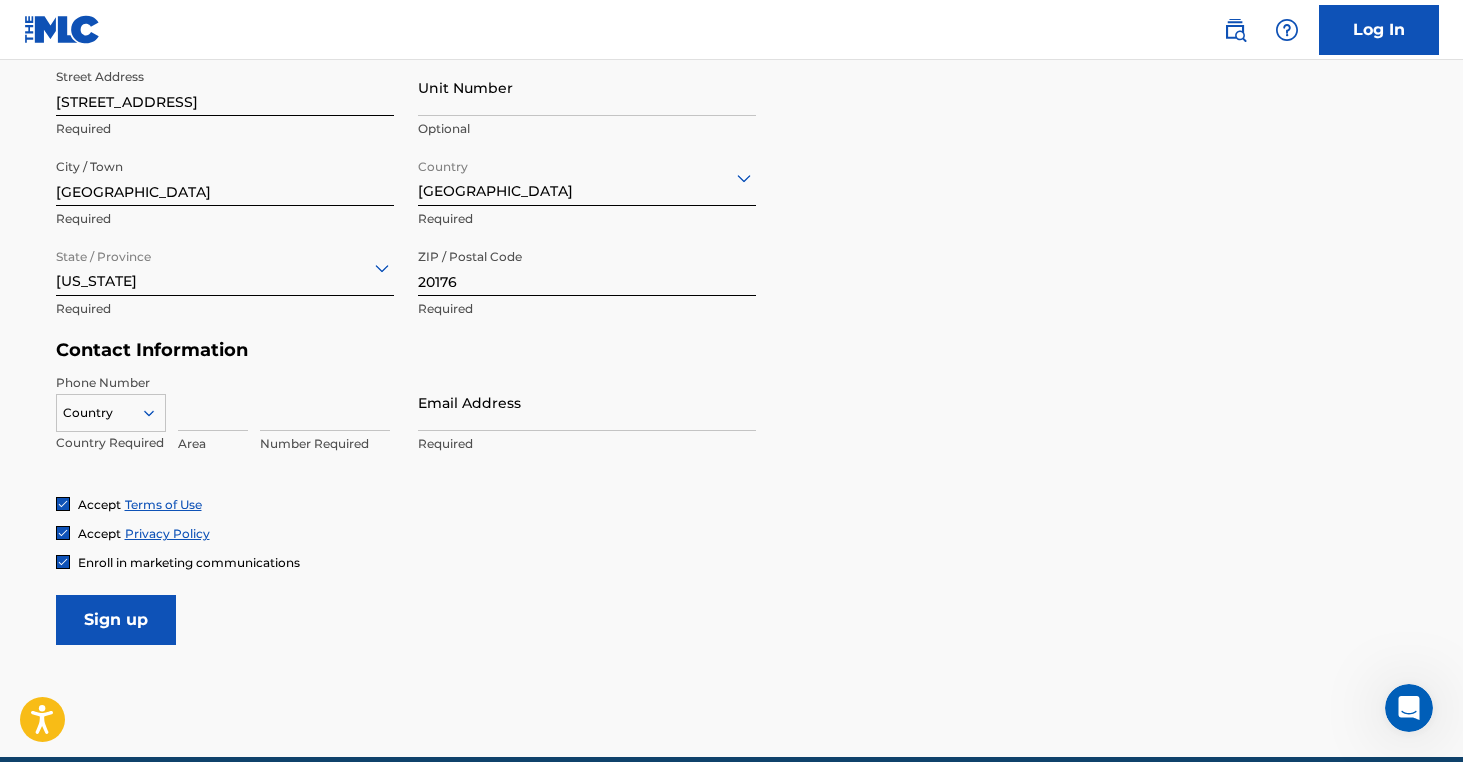 type on "5" 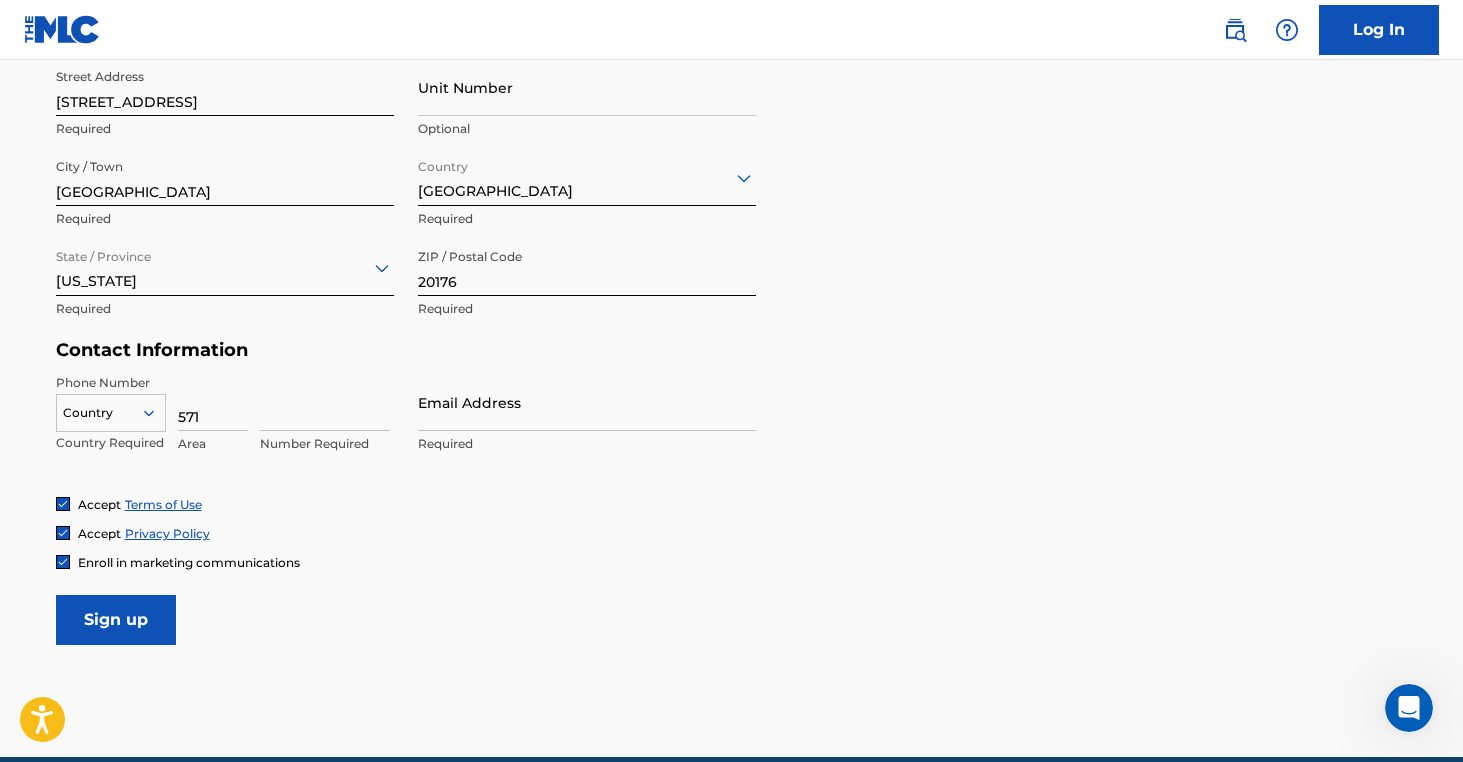 type on "571" 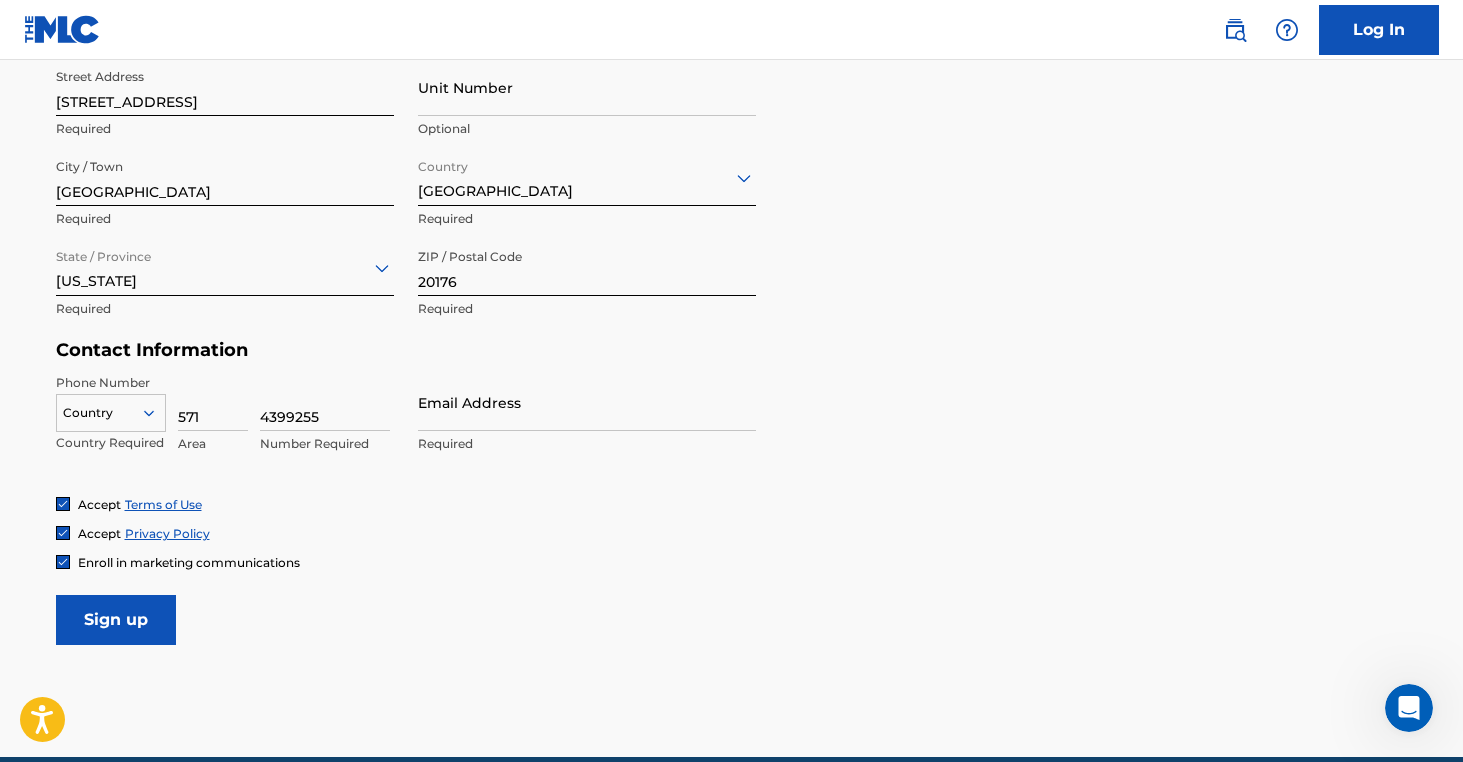 type on "4399255" 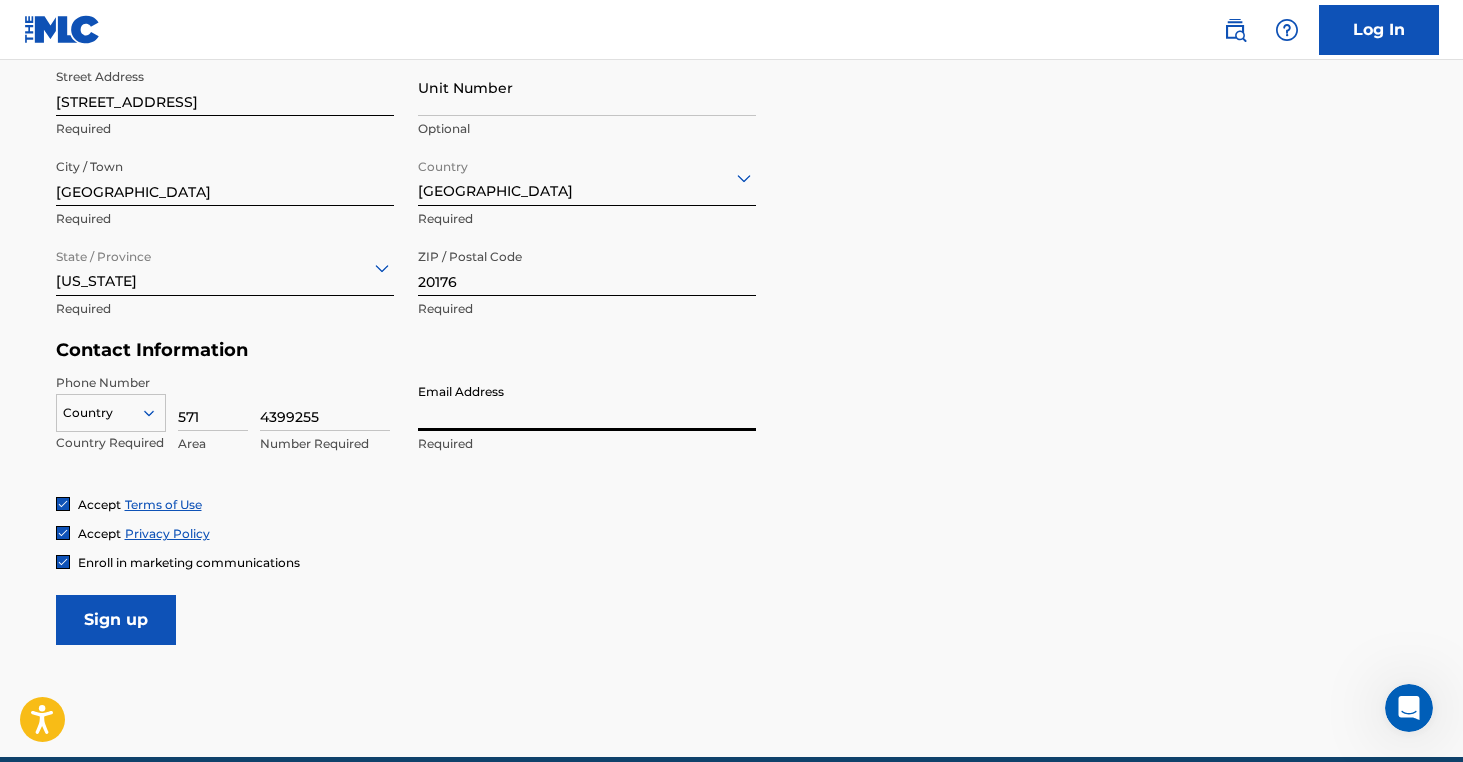 type on "[EMAIL_ADDRESS][DOMAIN_NAME]" 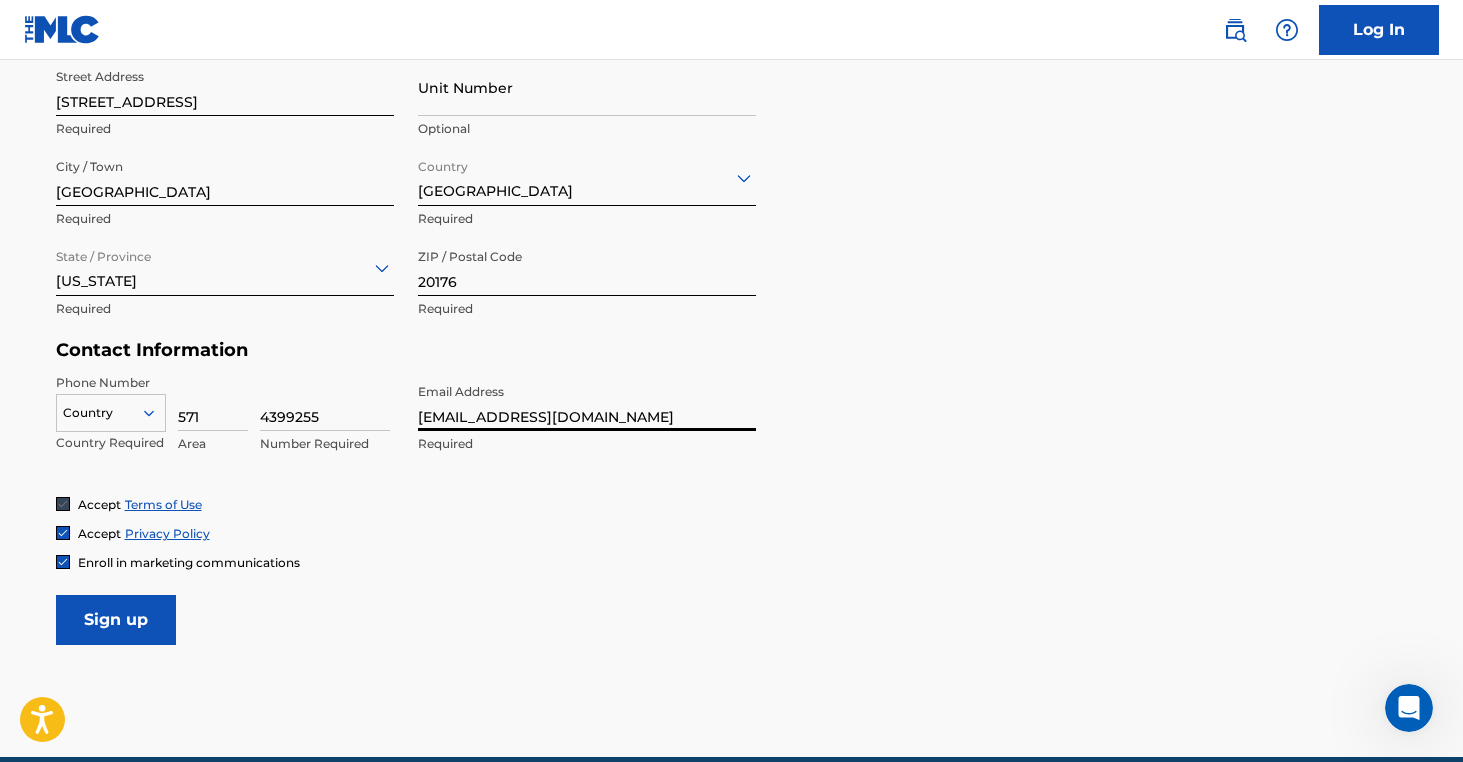 click on "Phone Number Country Country Required 571 Area 4399255 Number Required Email Address oliviajamie70@gmail.com Required" at bounding box center [406, 435] 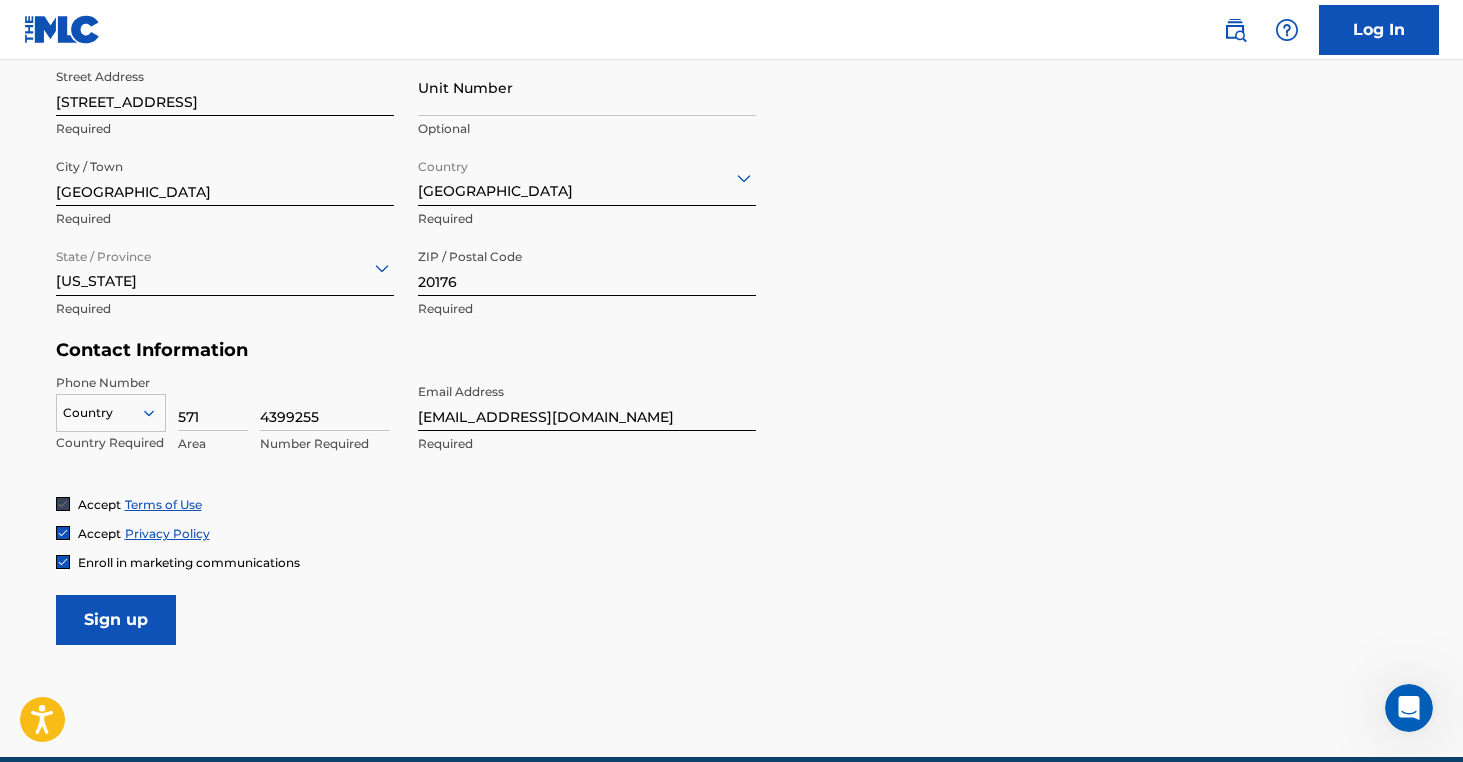 click on "Required" at bounding box center [587, 444] 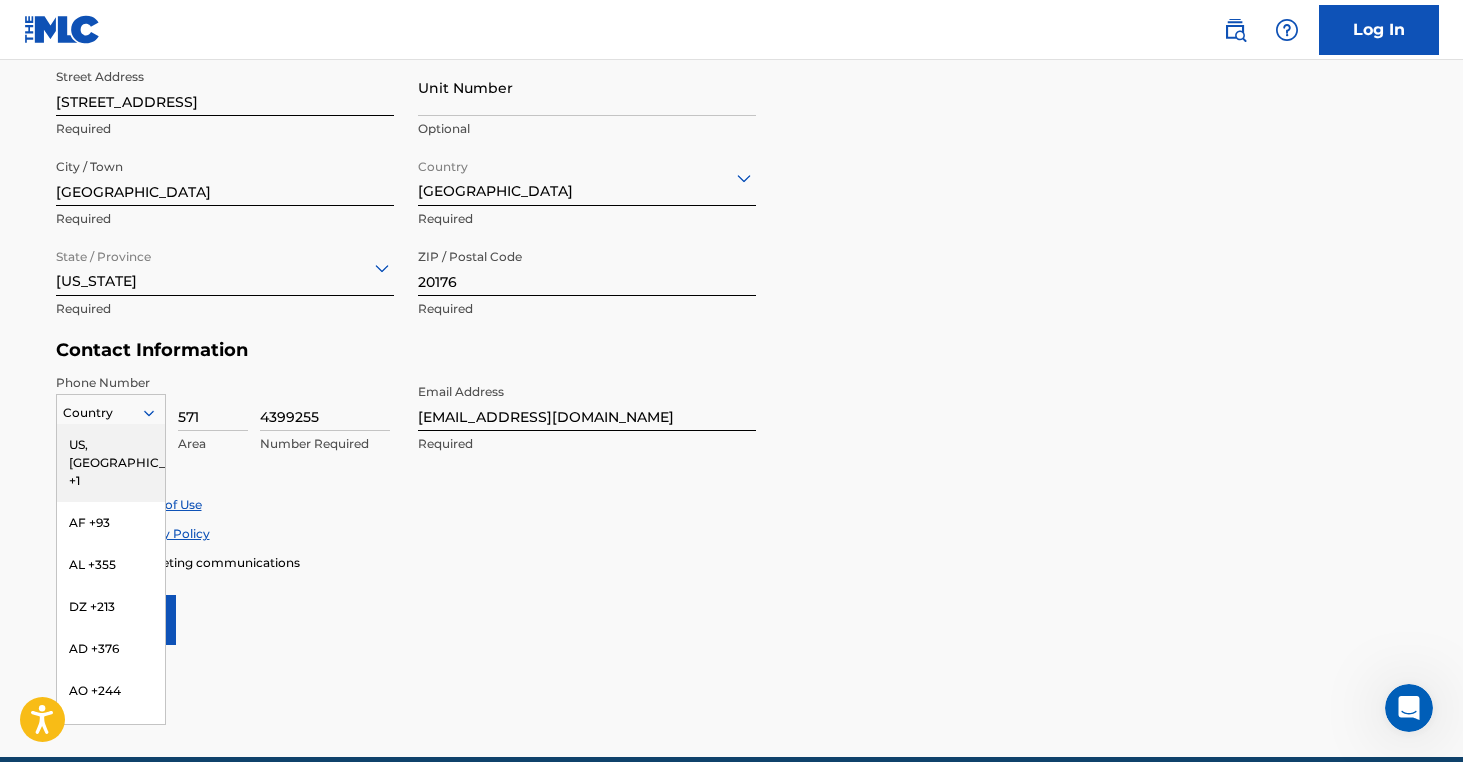 click at bounding box center [111, 413] 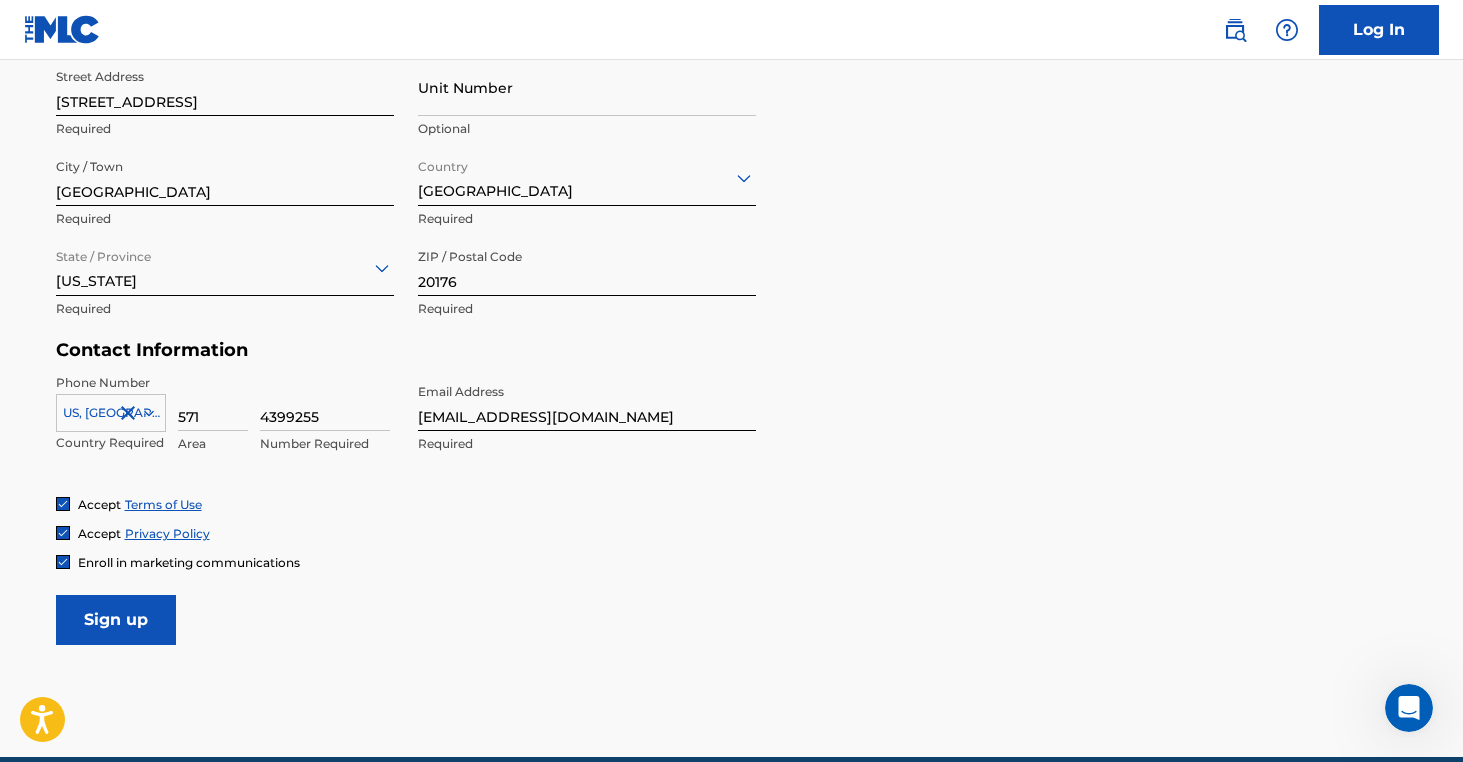 click on "Sign up" at bounding box center (116, 620) 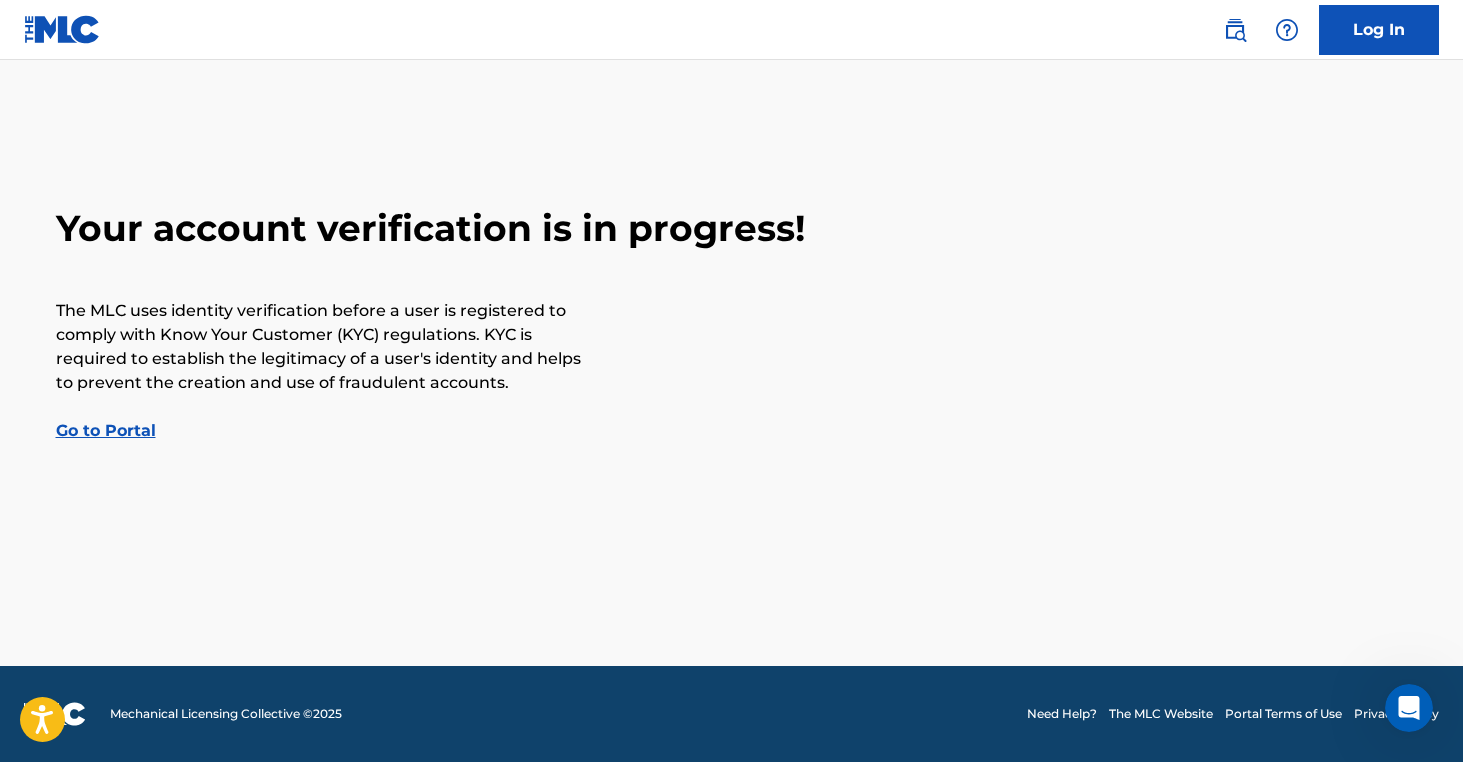 scroll, scrollTop: 0, scrollLeft: 0, axis: both 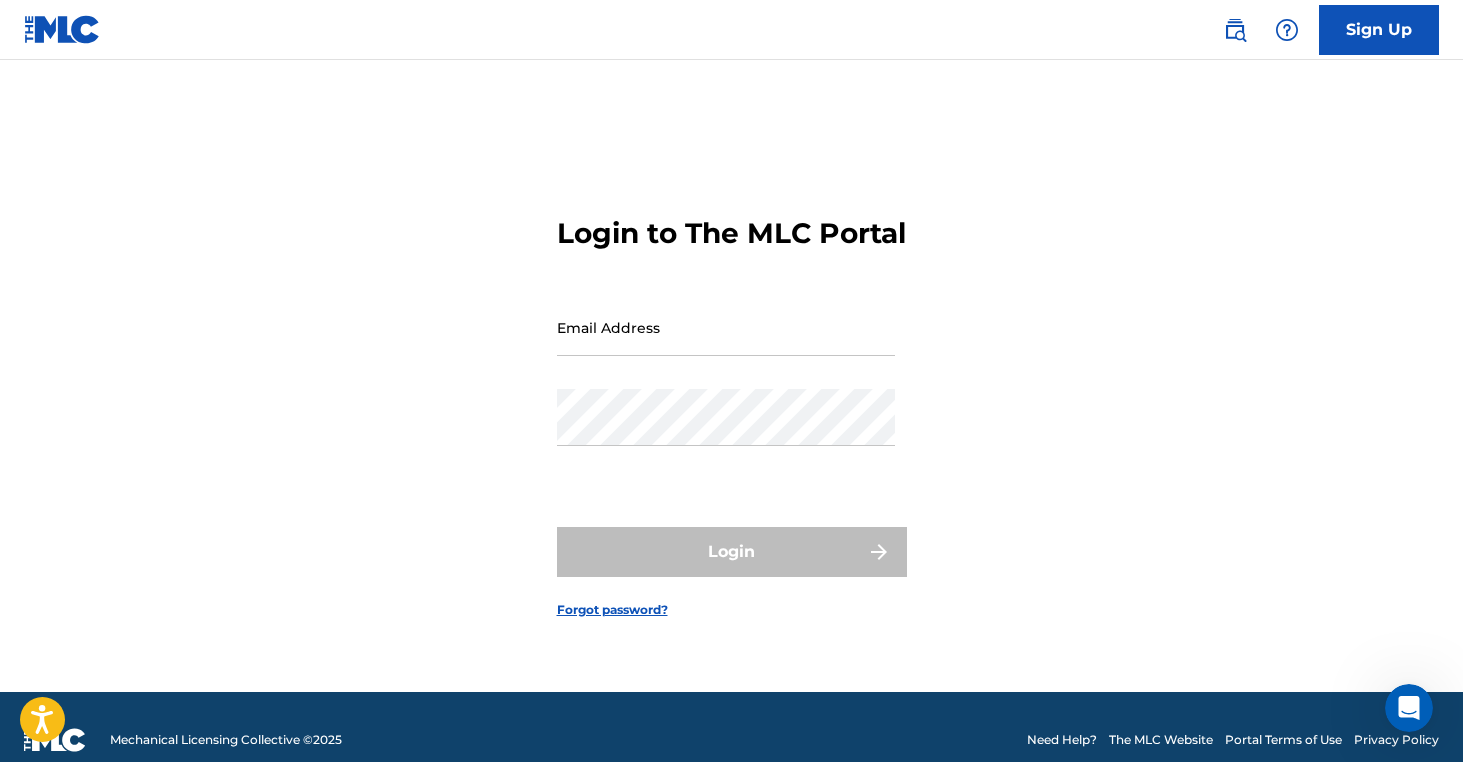 click on "Email Address" at bounding box center (726, 344) 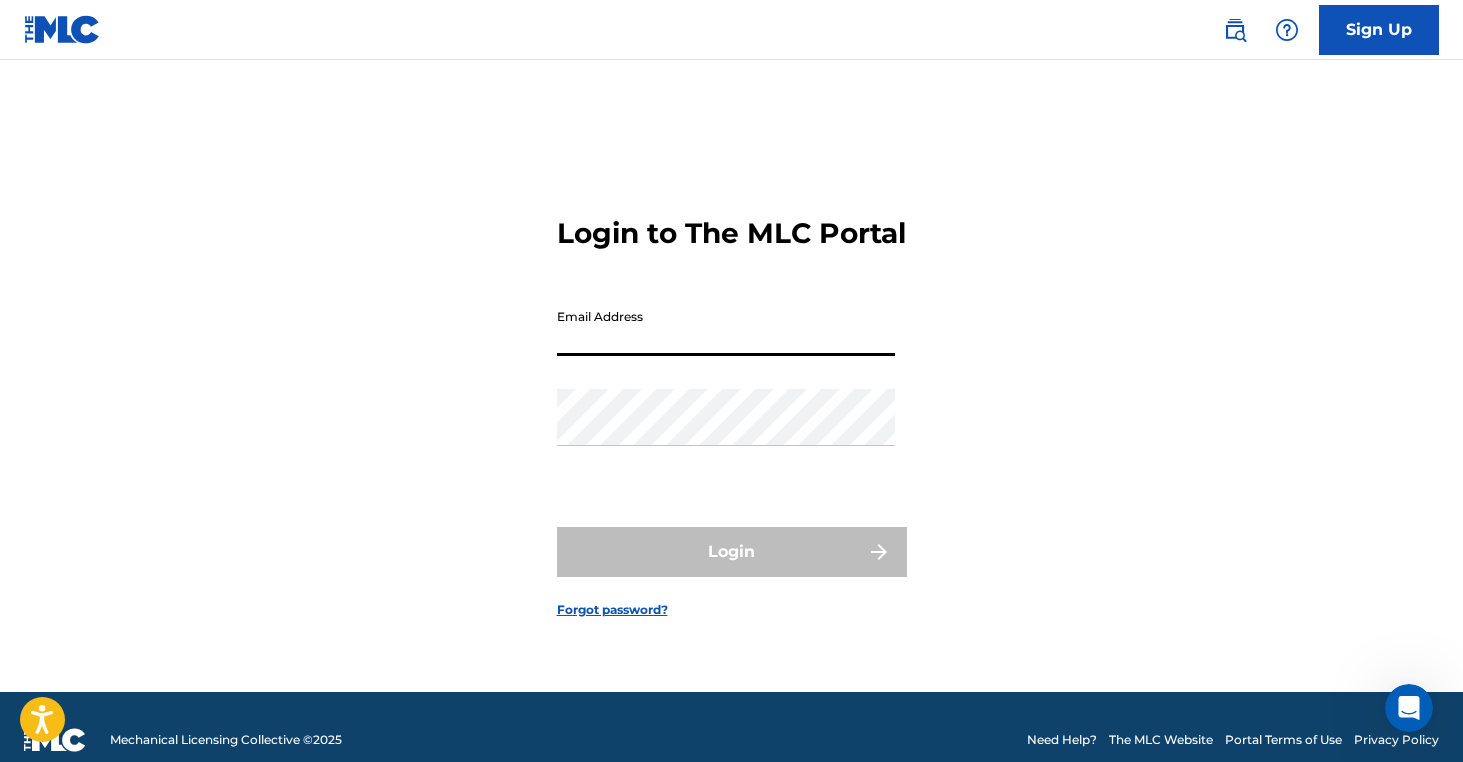 click on "Email Address" at bounding box center [726, 327] 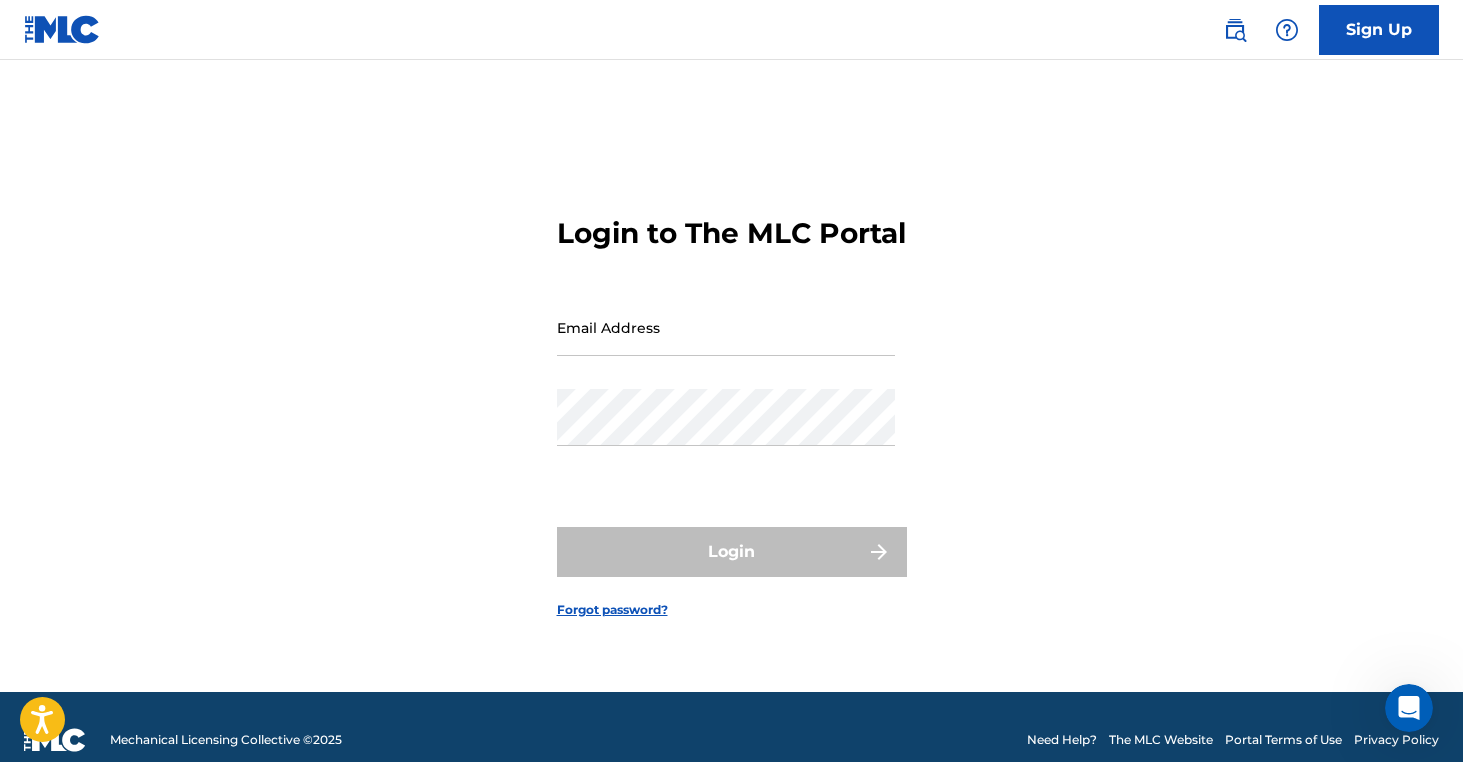 click on "Email Address" at bounding box center (726, 327) 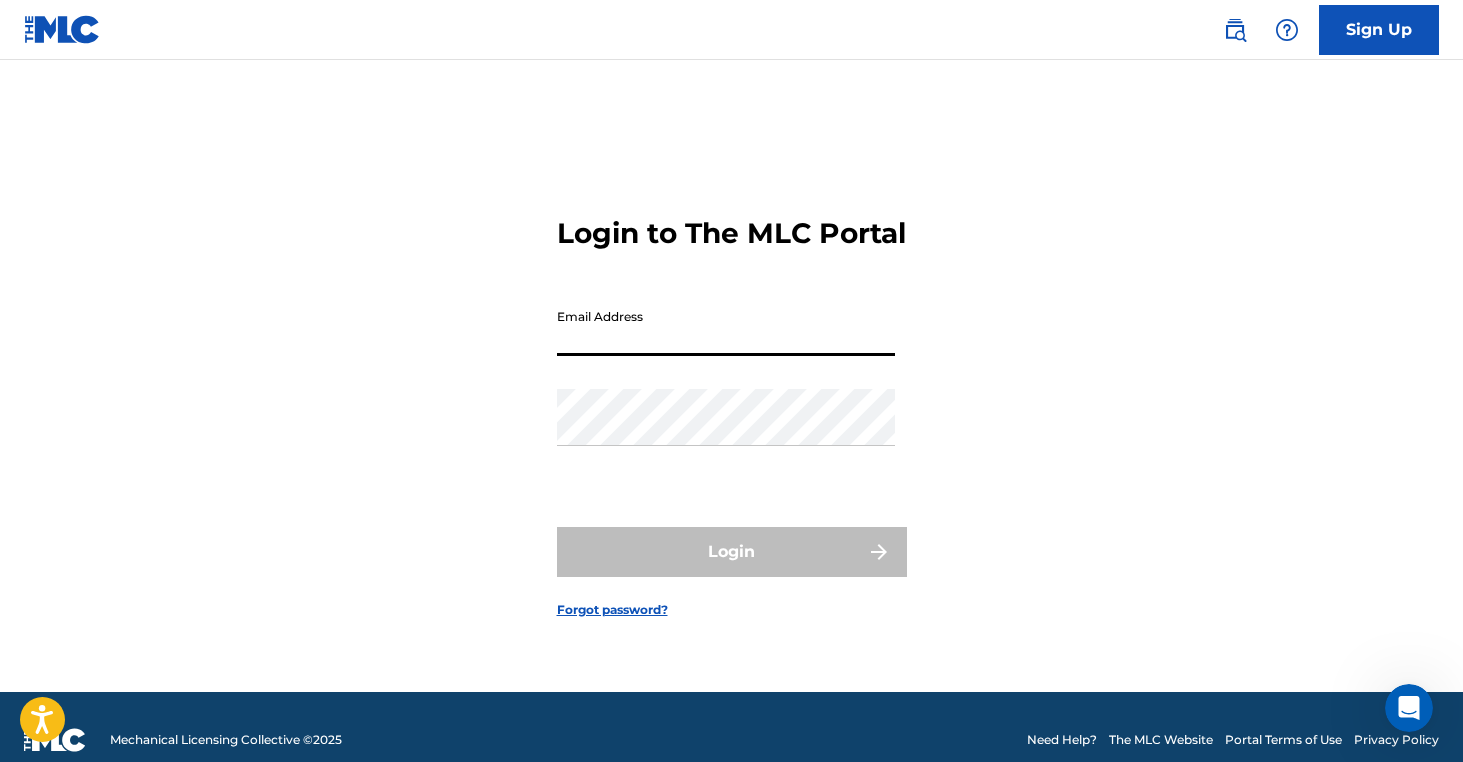 click on "Email Address" at bounding box center [726, 327] 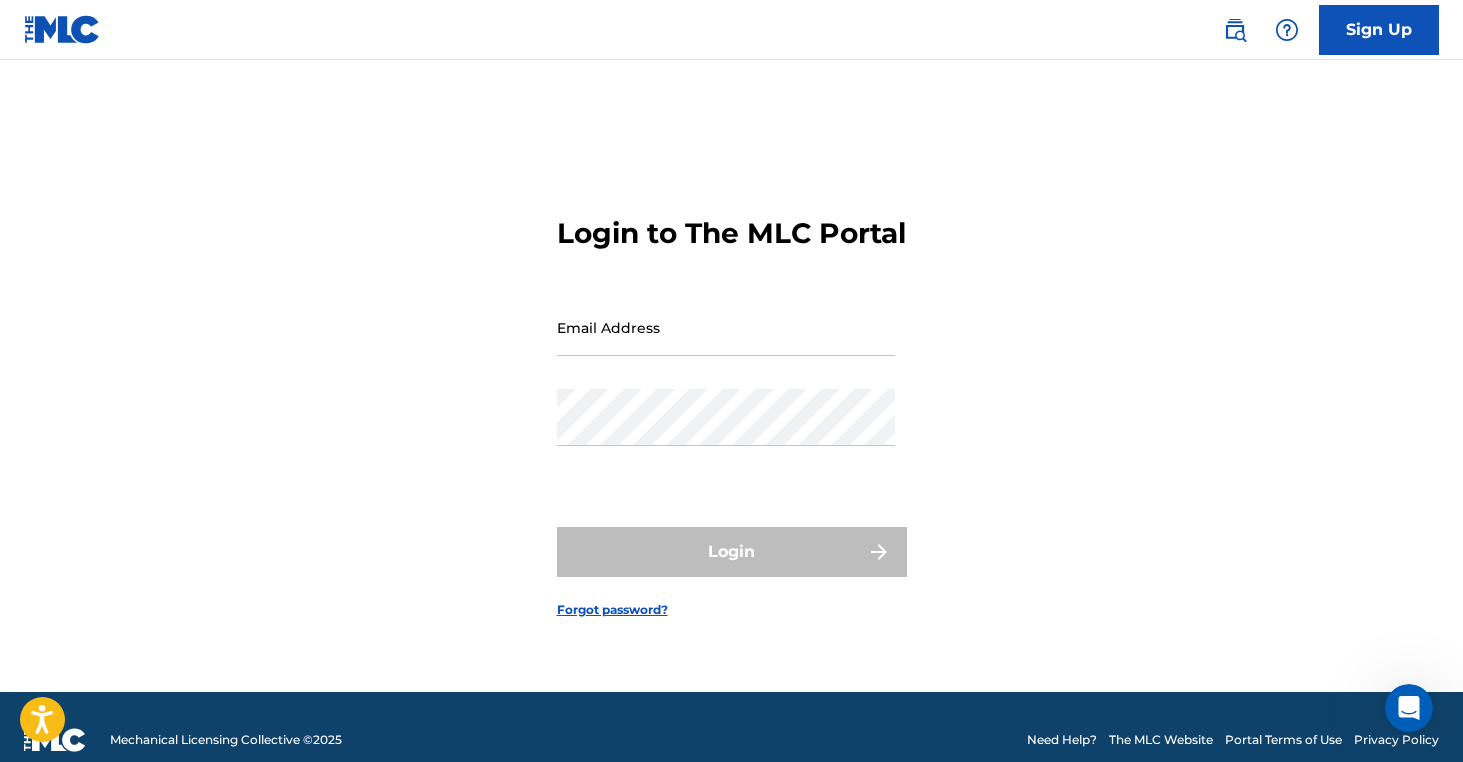 click on "Login to The MLC Portal" at bounding box center [731, 233] 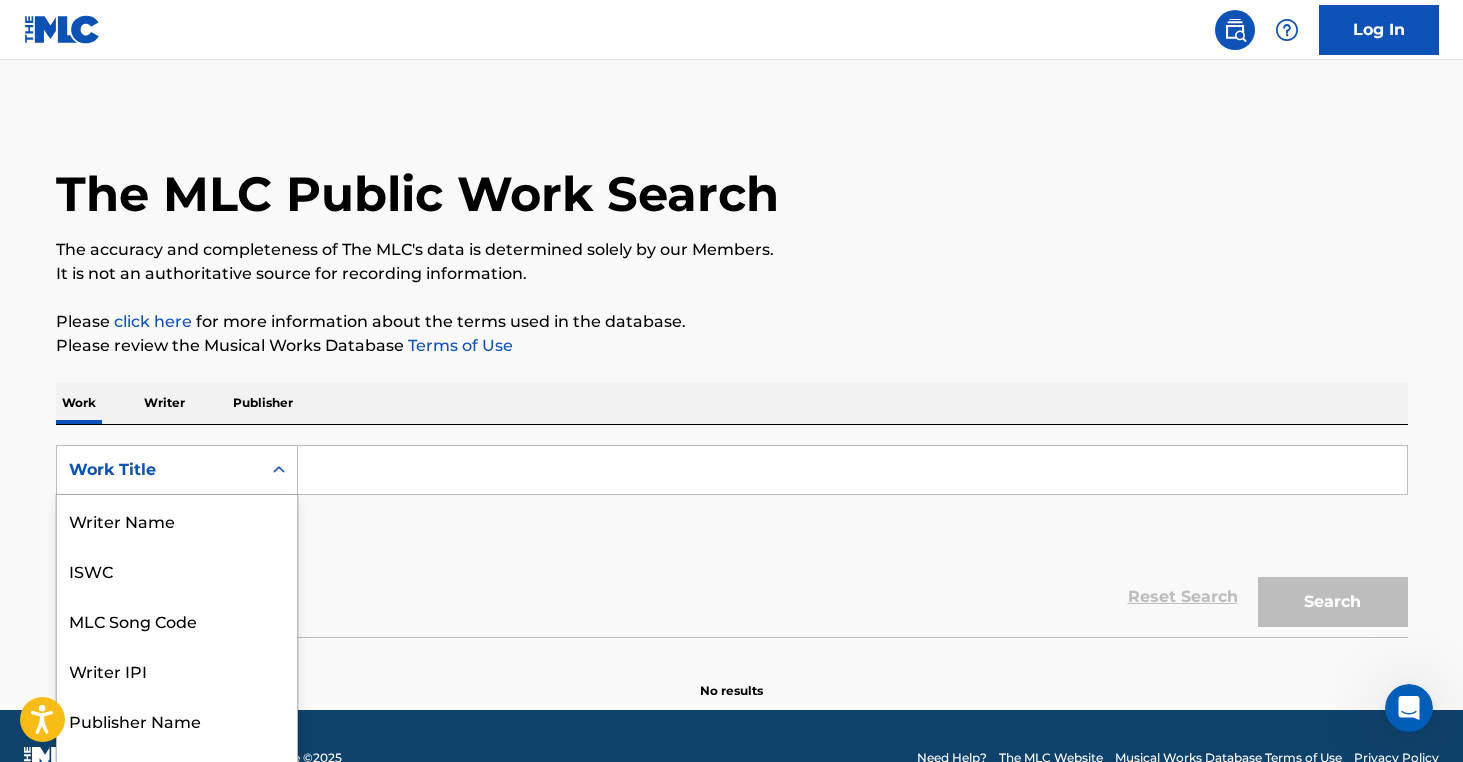 scroll, scrollTop: 34, scrollLeft: 0, axis: vertical 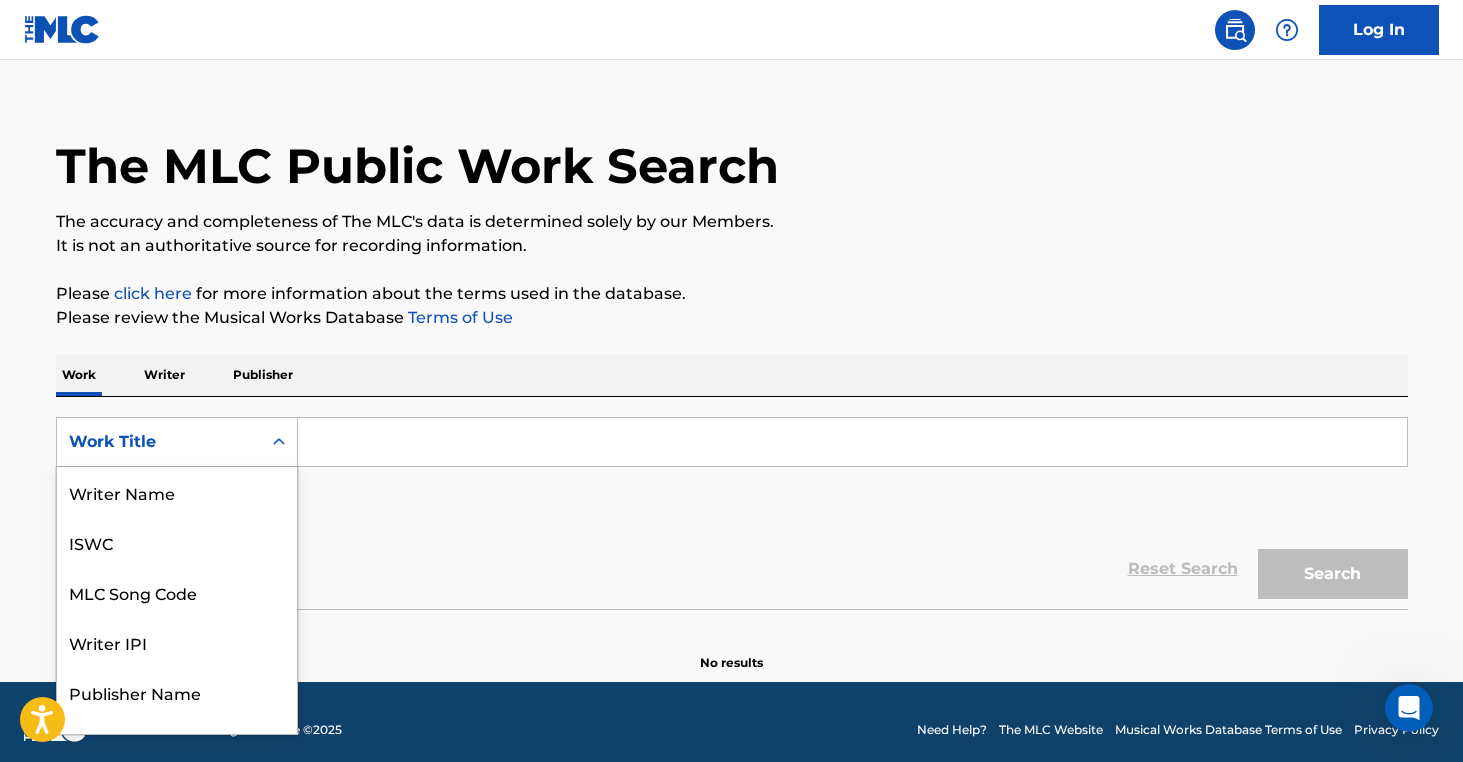 click on "Work Title" at bounding box center (177, 442) 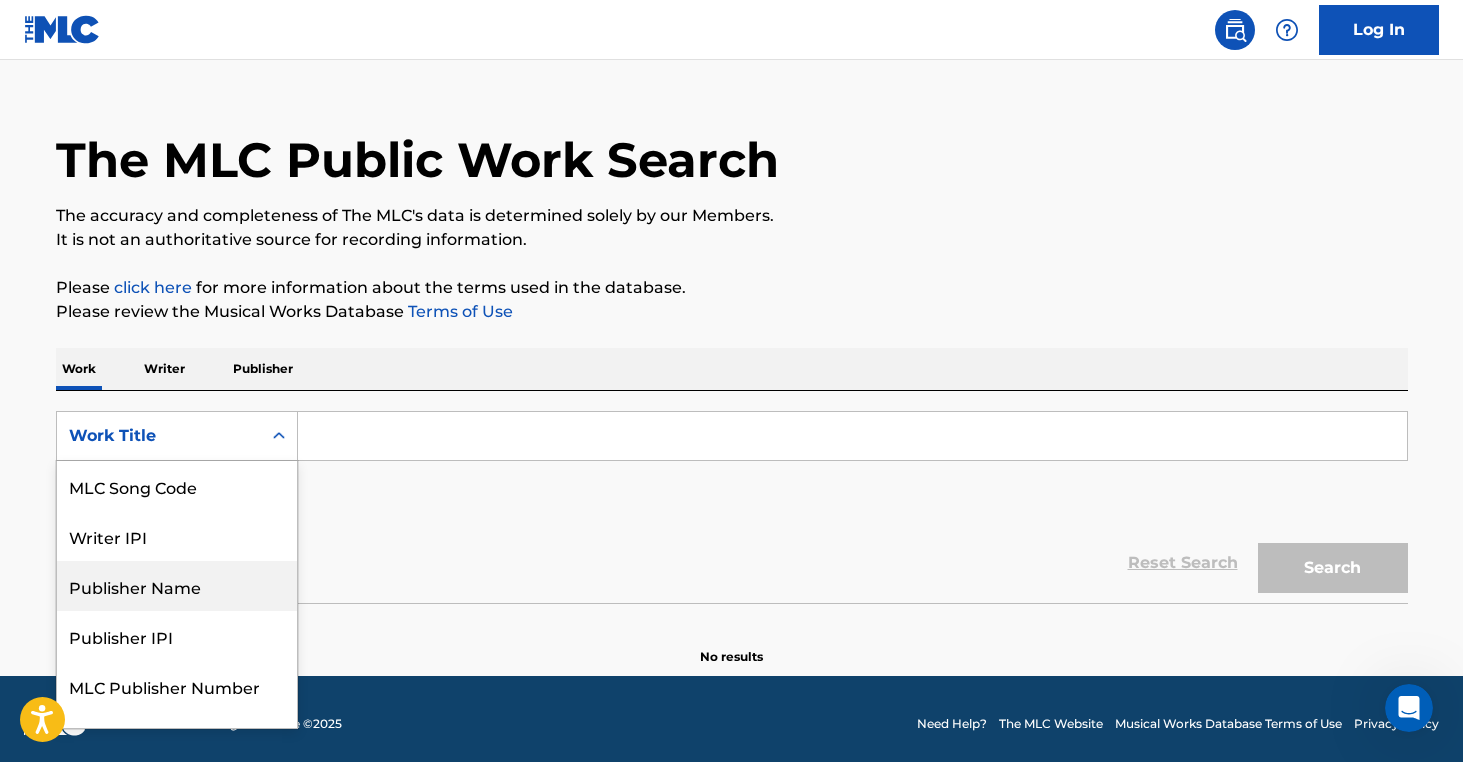 scroll, scrollTop: 133, scrollLeft: 0, axis: vertical 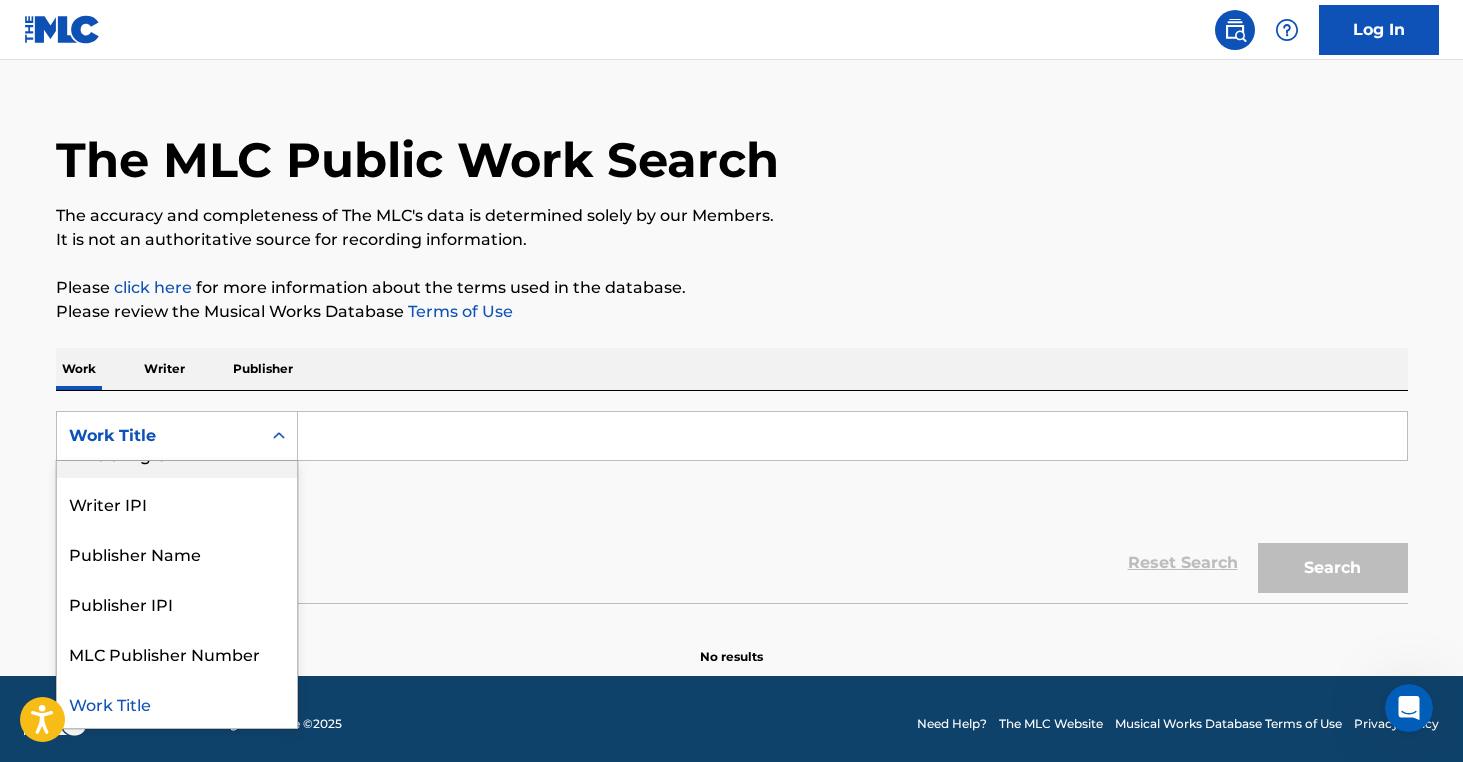click on "Publisher" at bounding box center [263, 369] 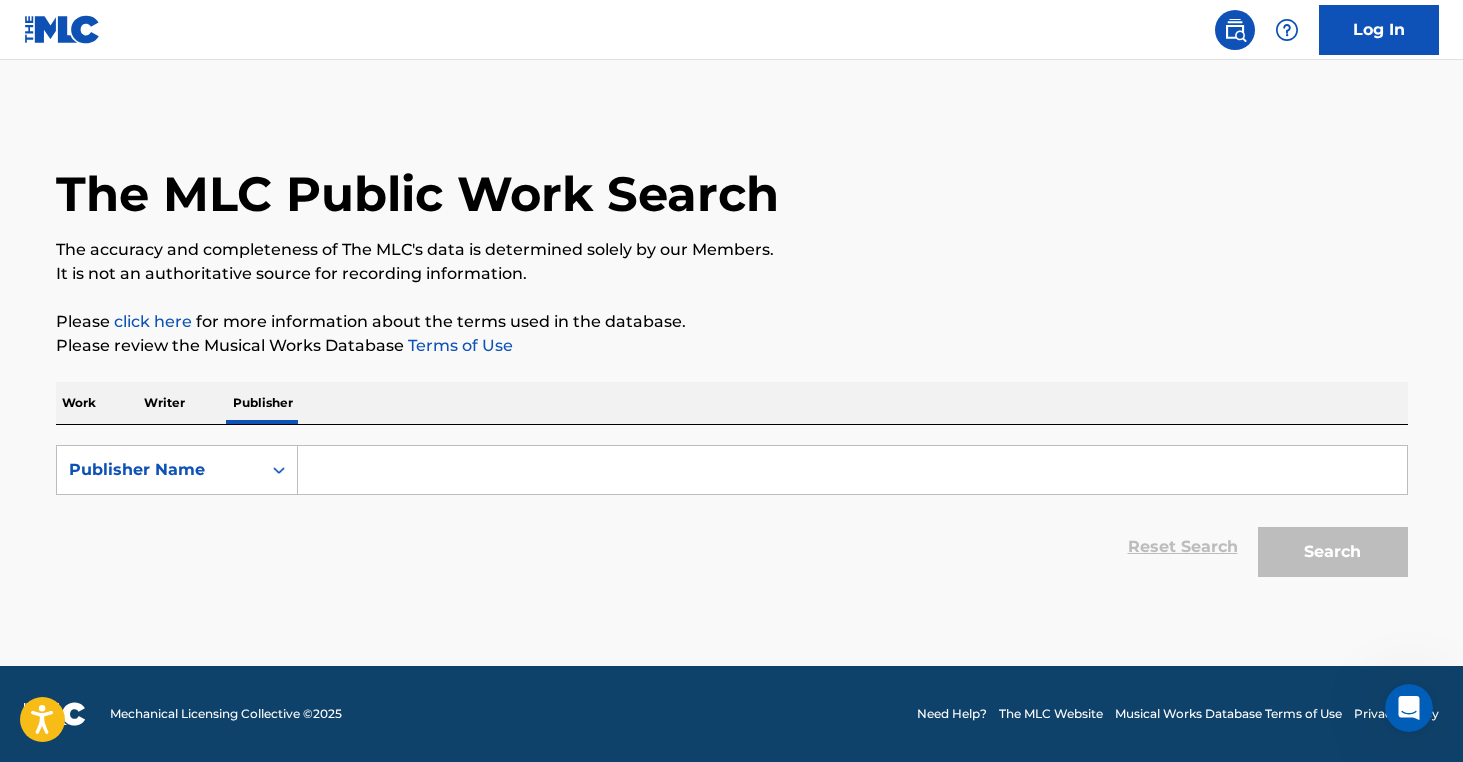 scroll, scrollTop: 0, scrollLeft: 0, axis: both 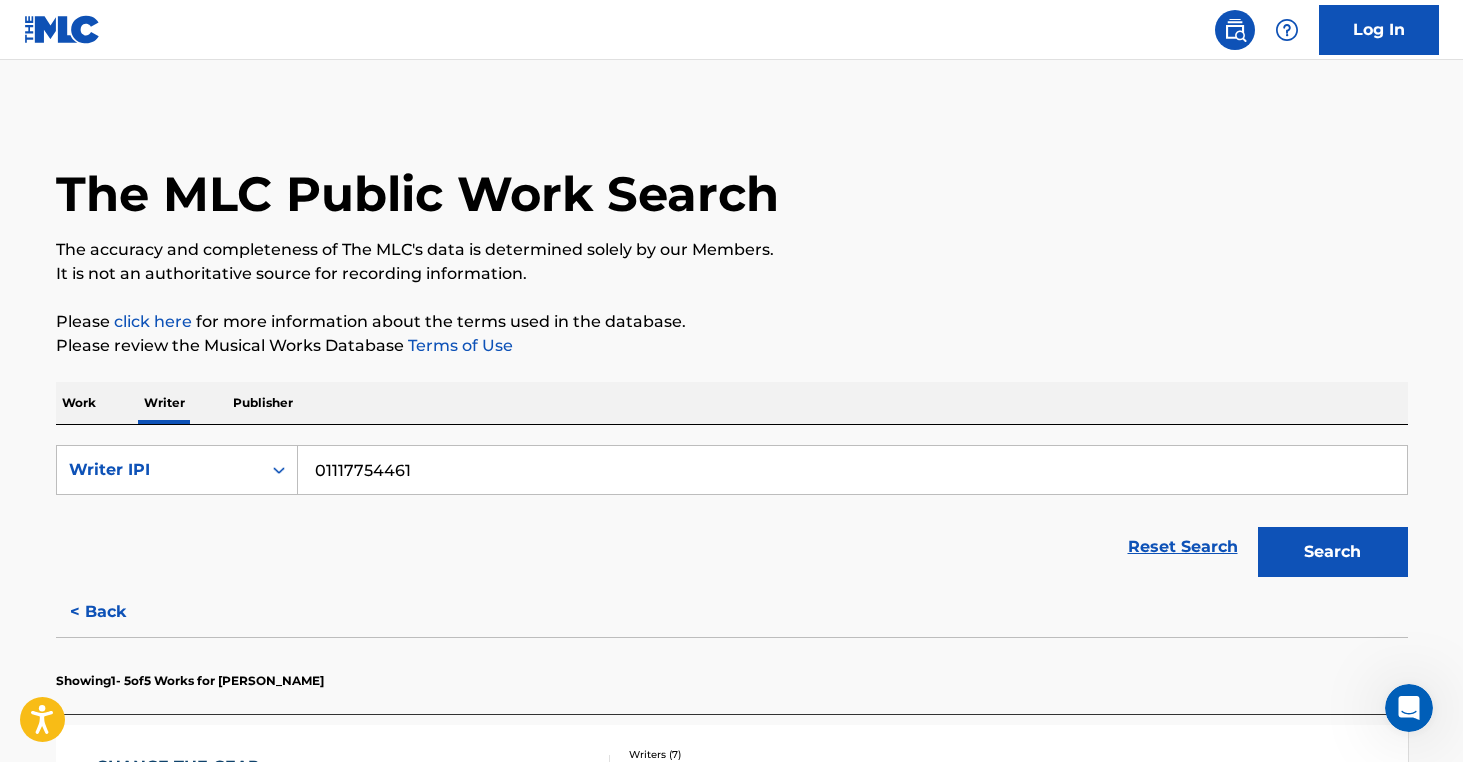 click on "Search" at bounding box center (1333, 552) 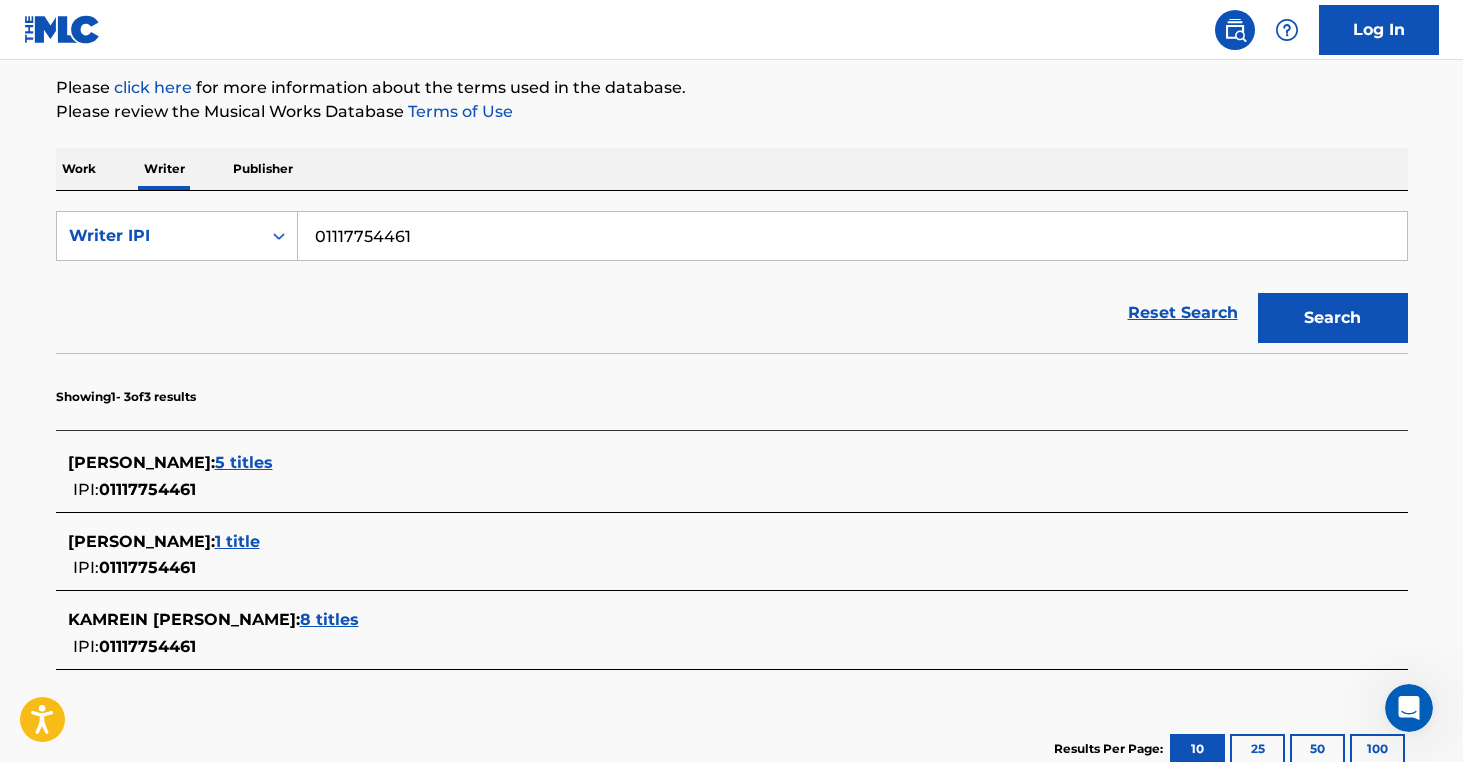 scroll, scrollTop: 235, scrollLeft: 0, axis: vertical 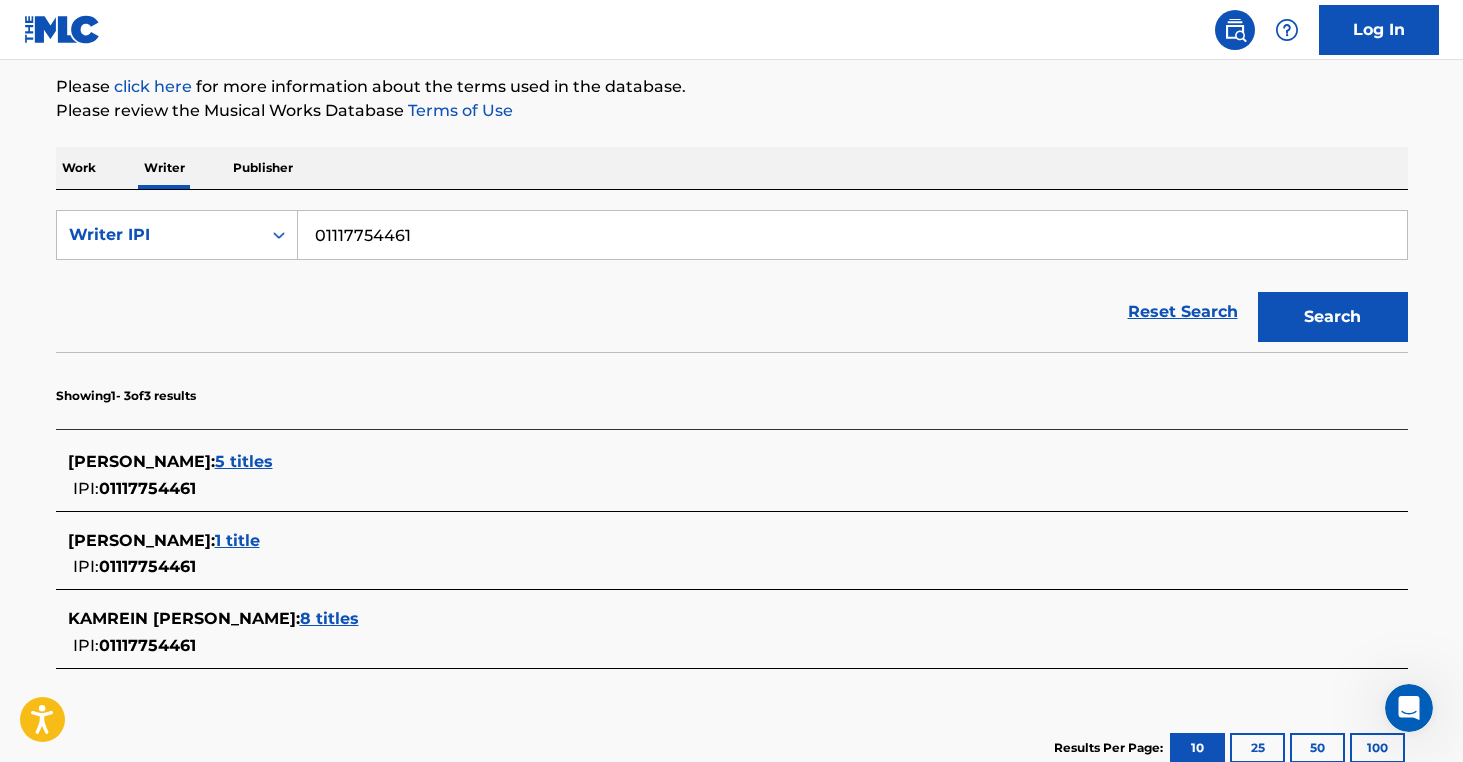 click on "8 titles" at bounding box center (329, 618) 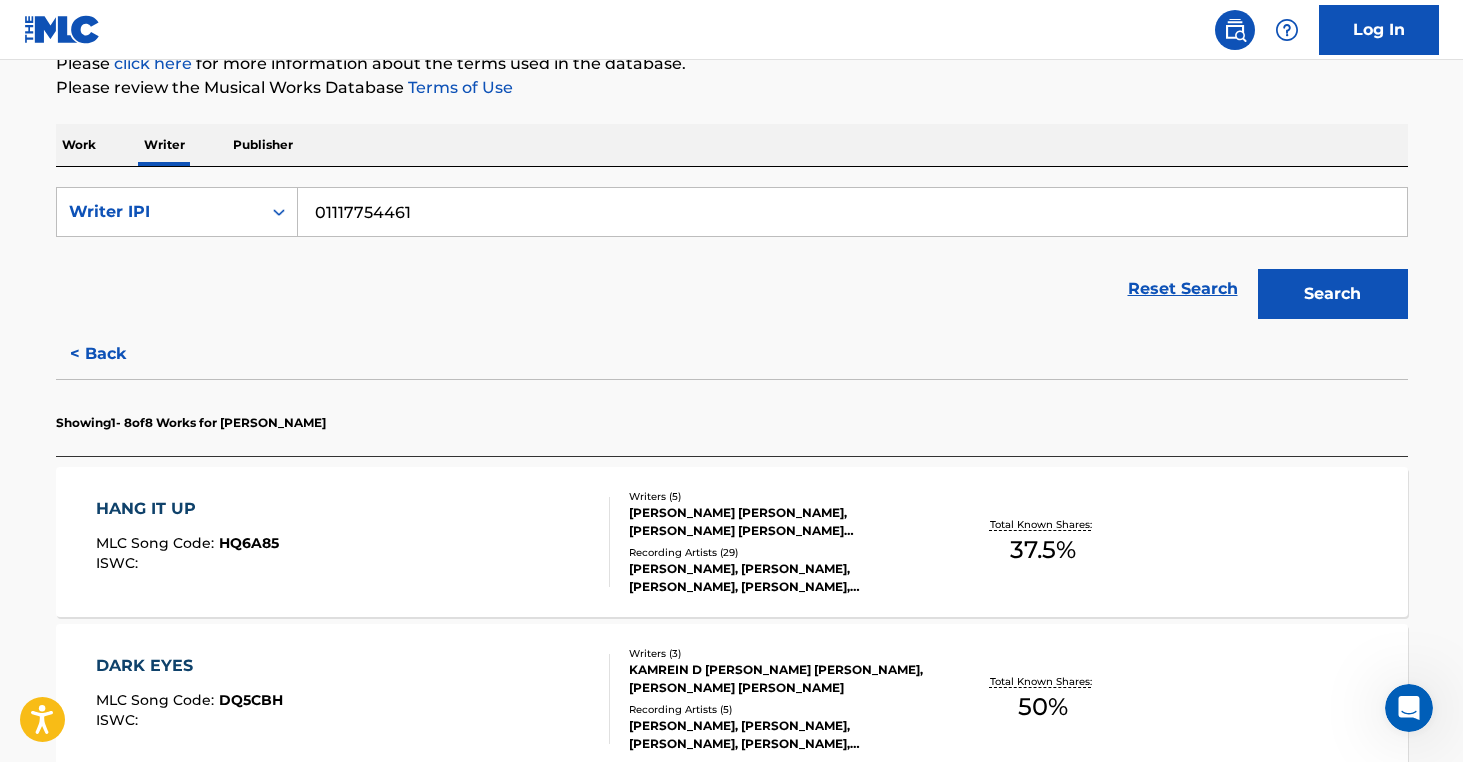 scroll, scrollTop: 276, scrollLeft: 0, axis: vertical 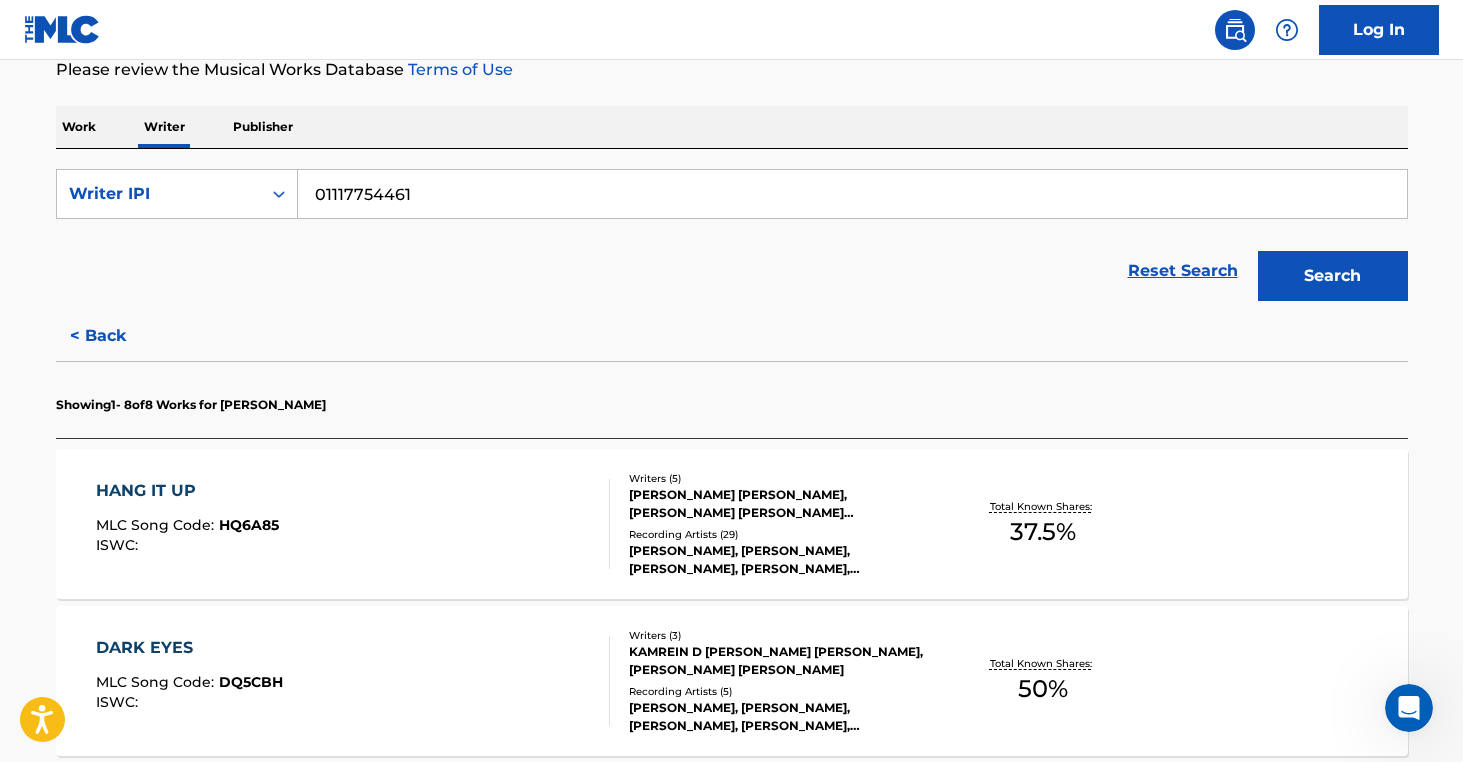 click on "HANG IT UP MLC Song Code : HQ6A85 ISWC :" at bounding box center (353, 524) 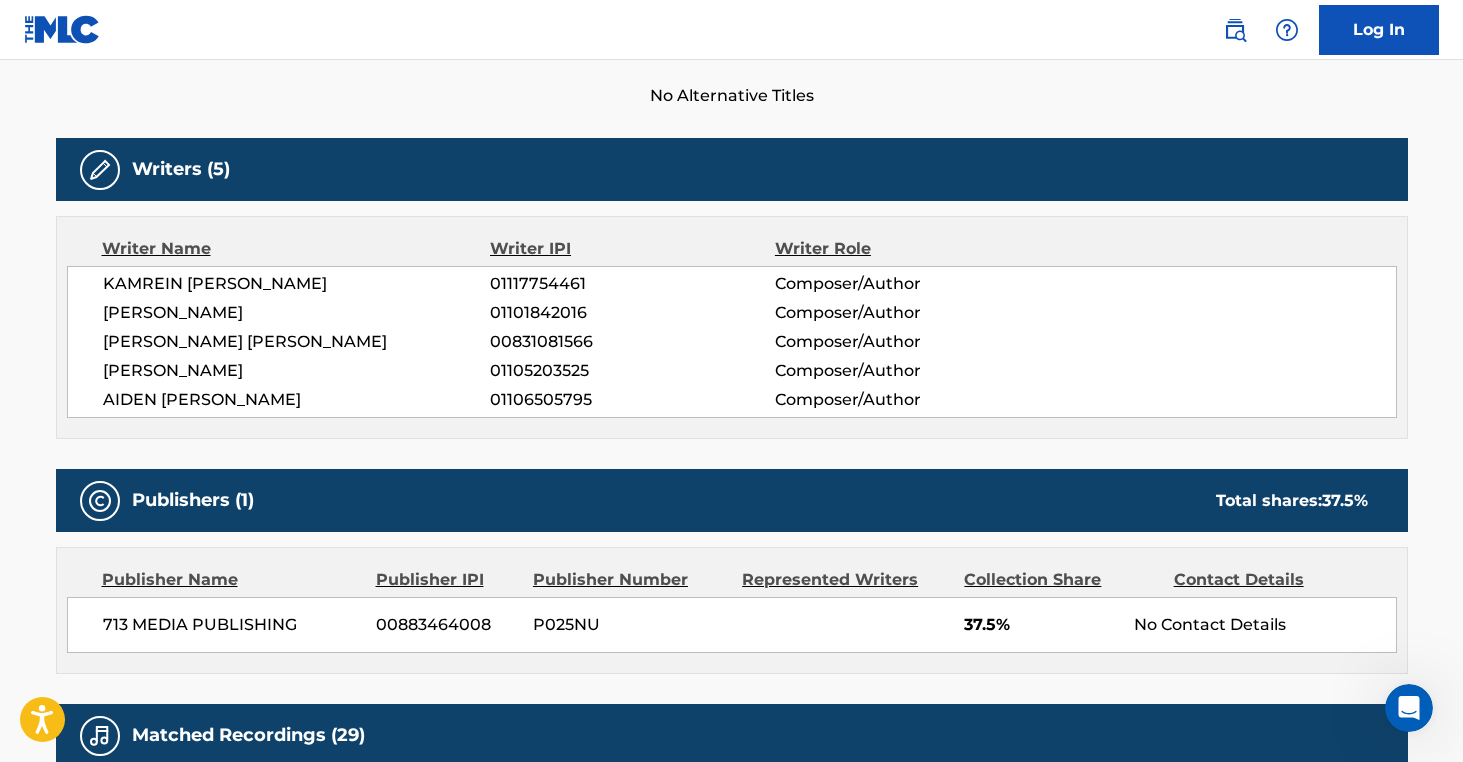 scroll, scrollTop: 565, scrollLeft: 0, axis: vertical 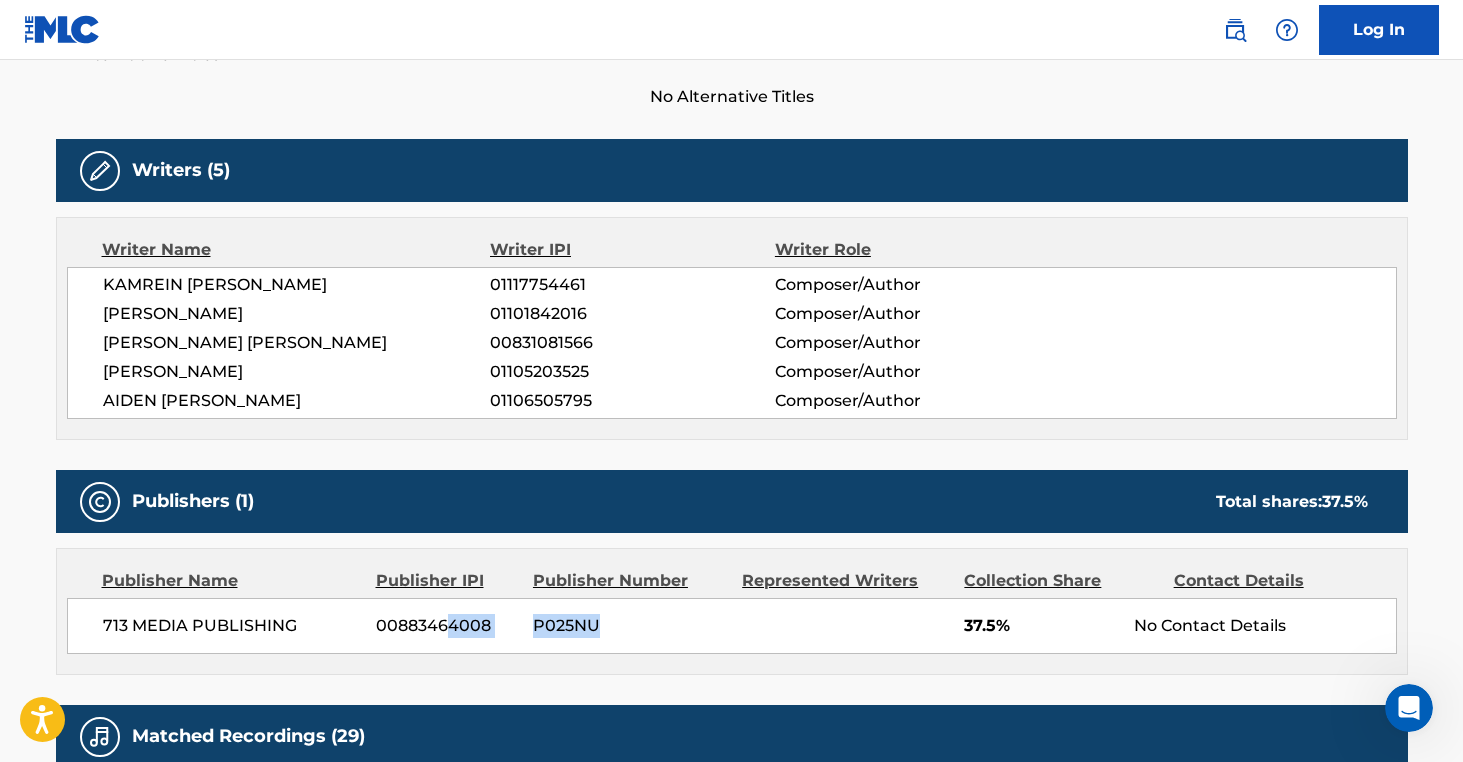 drag, startPoint x: 451, startPoint y: 631, endPoint x: 755, endPoint y: 662, distance: 305.5765 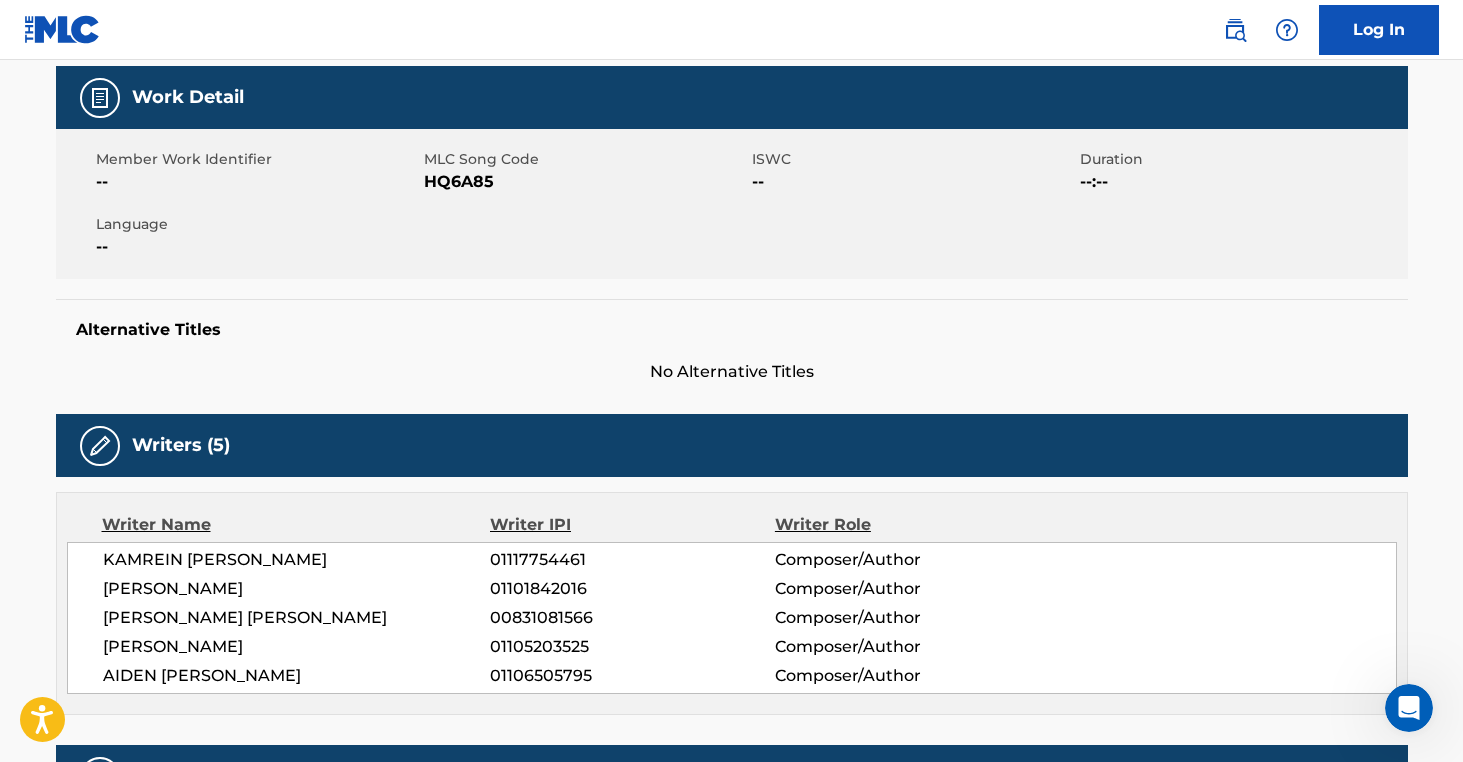 scroll, scrollTop: 291, scrollLeft: 0, axis: vertical 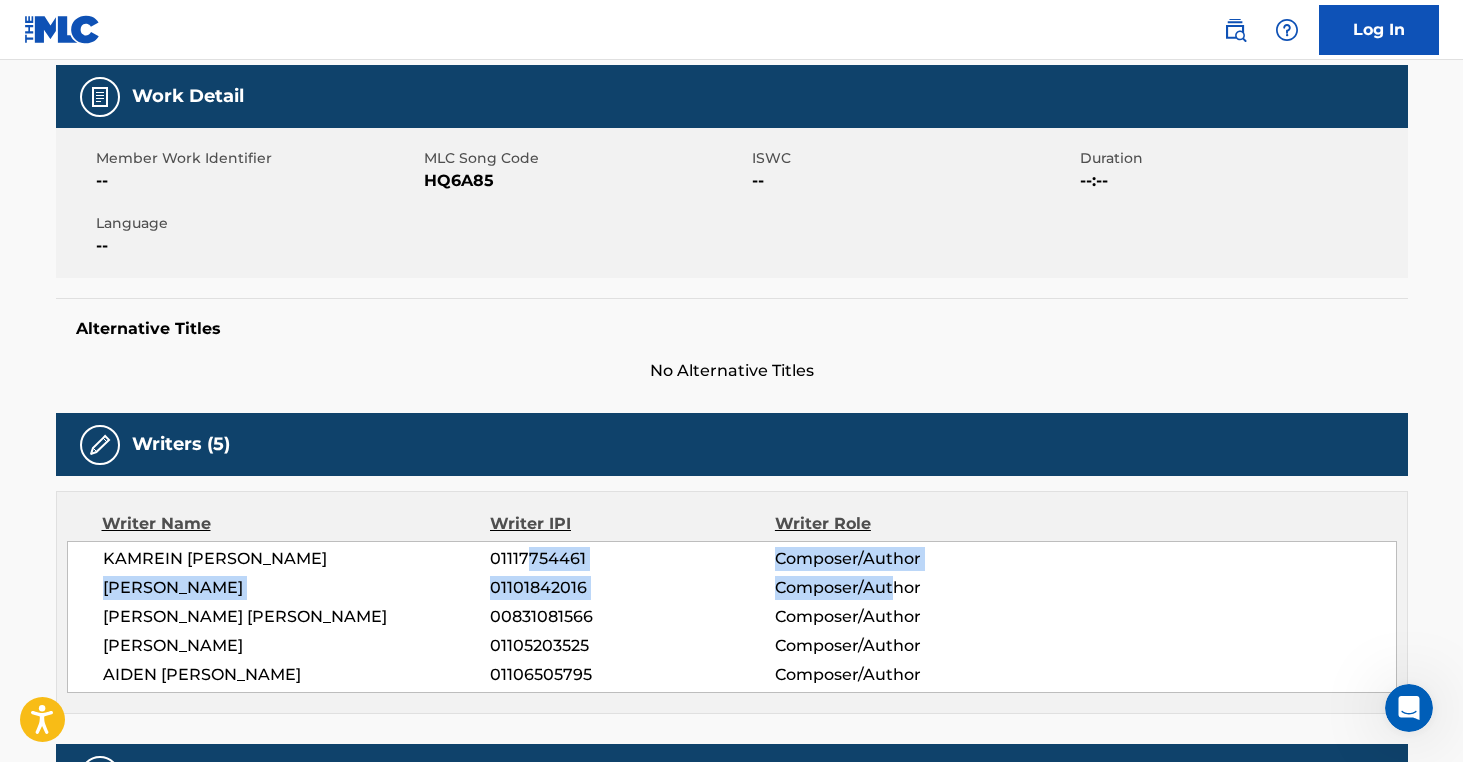 drag, startPoint x: 529, startPoint y: 558, endPoint x: 891, endPoint y: 578, distance: 362.55206 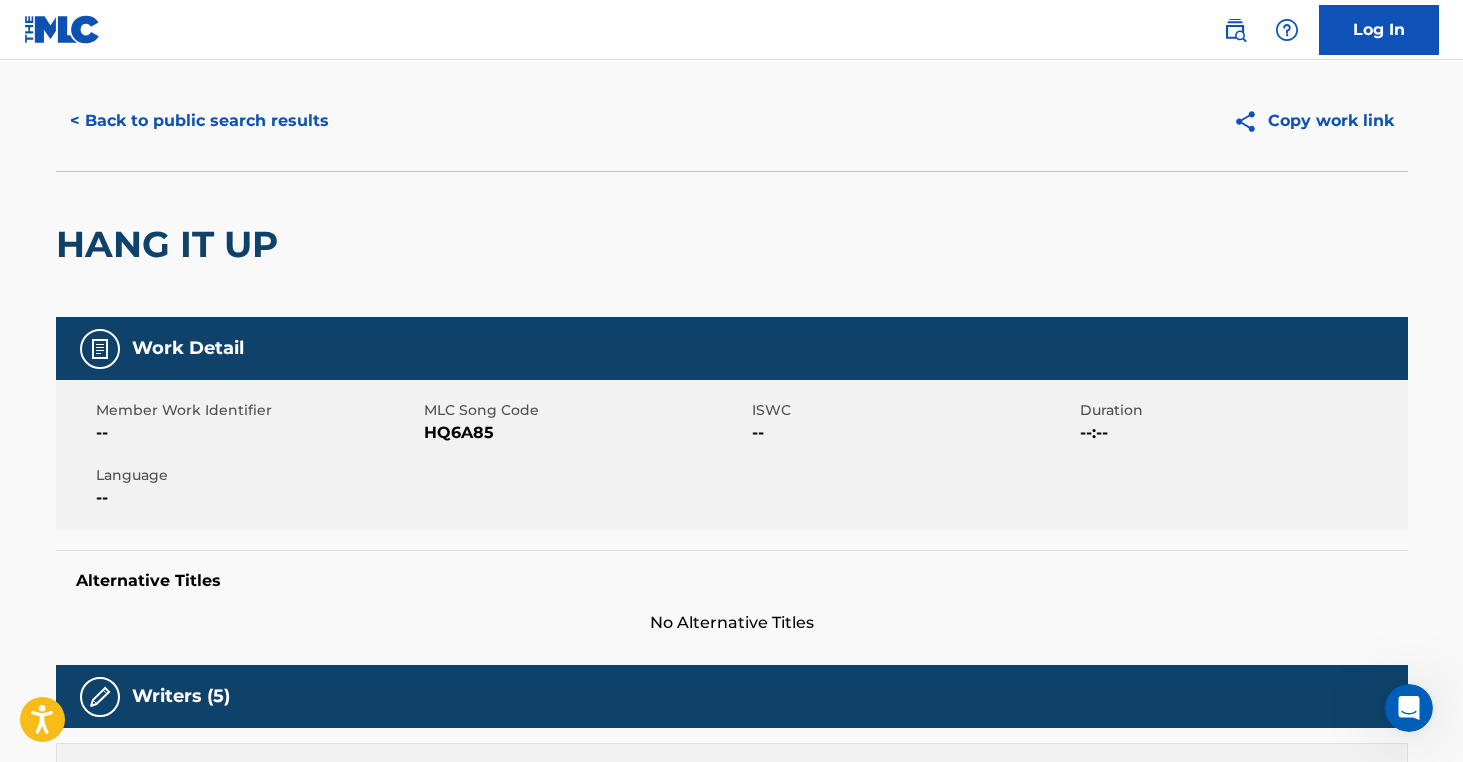 scroll, scrollTop: 35, scrollLeft: 0, axis: vertical 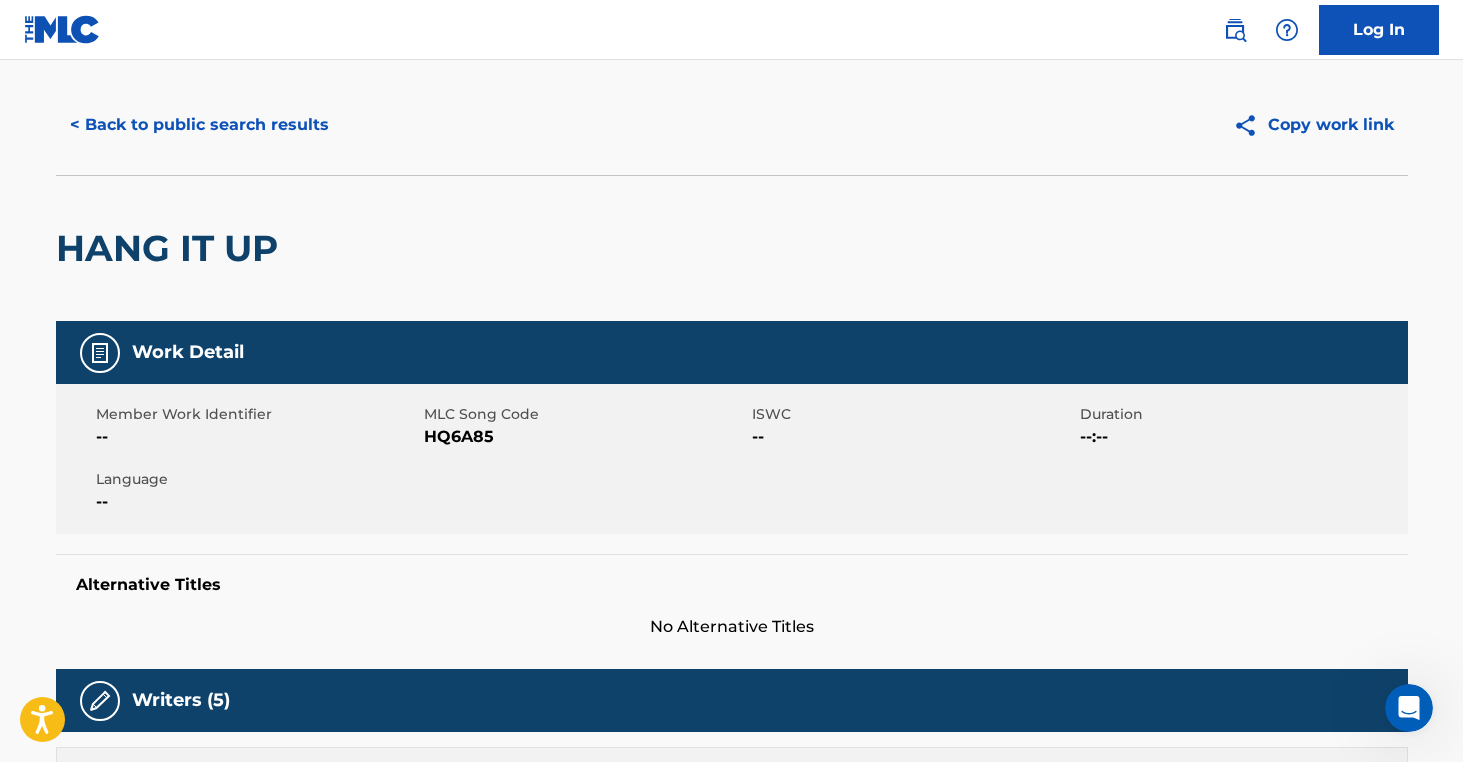 click on "< Back to public search results" at bounding box center [199, 125] 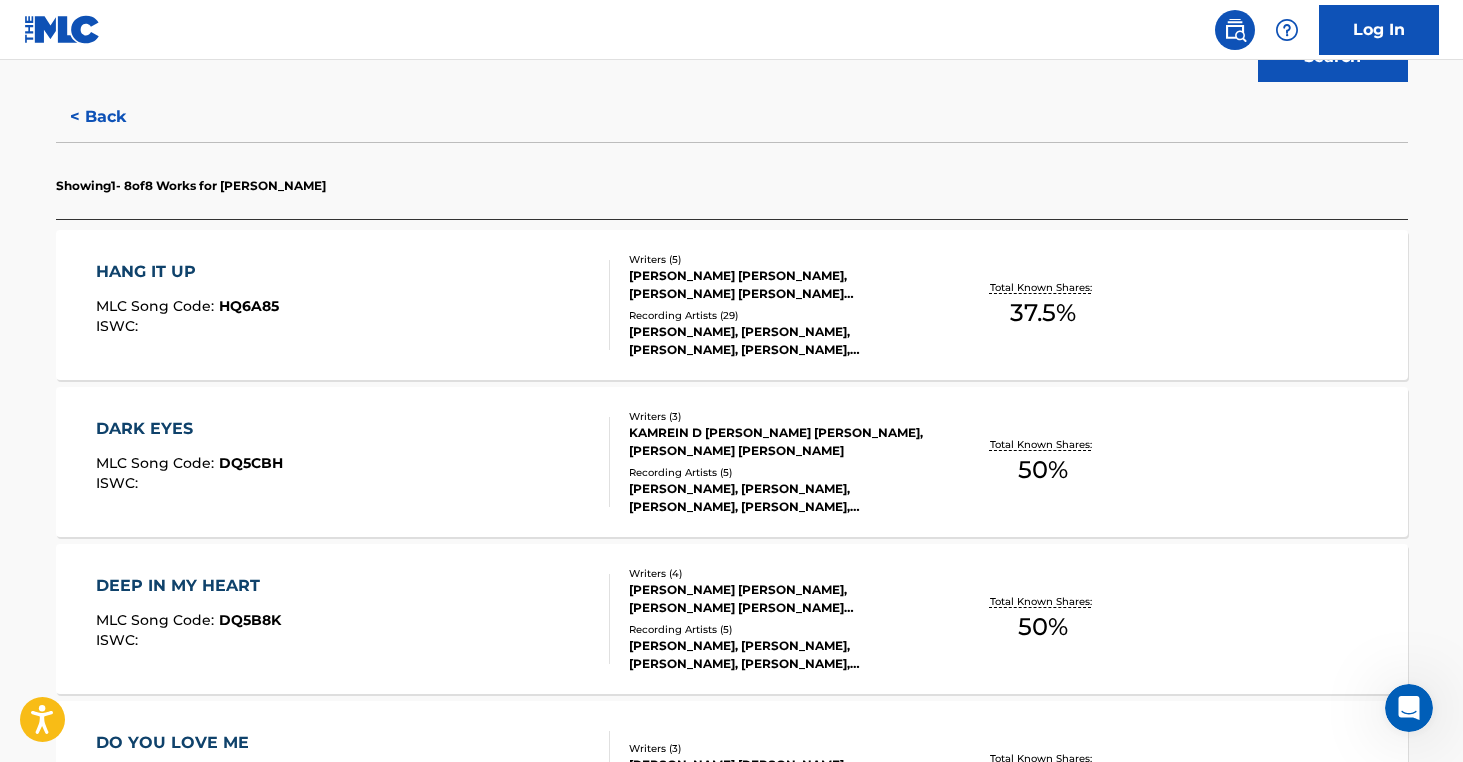 scroll, scrollTop: 513, scrollLeft: 0, axis: vertical 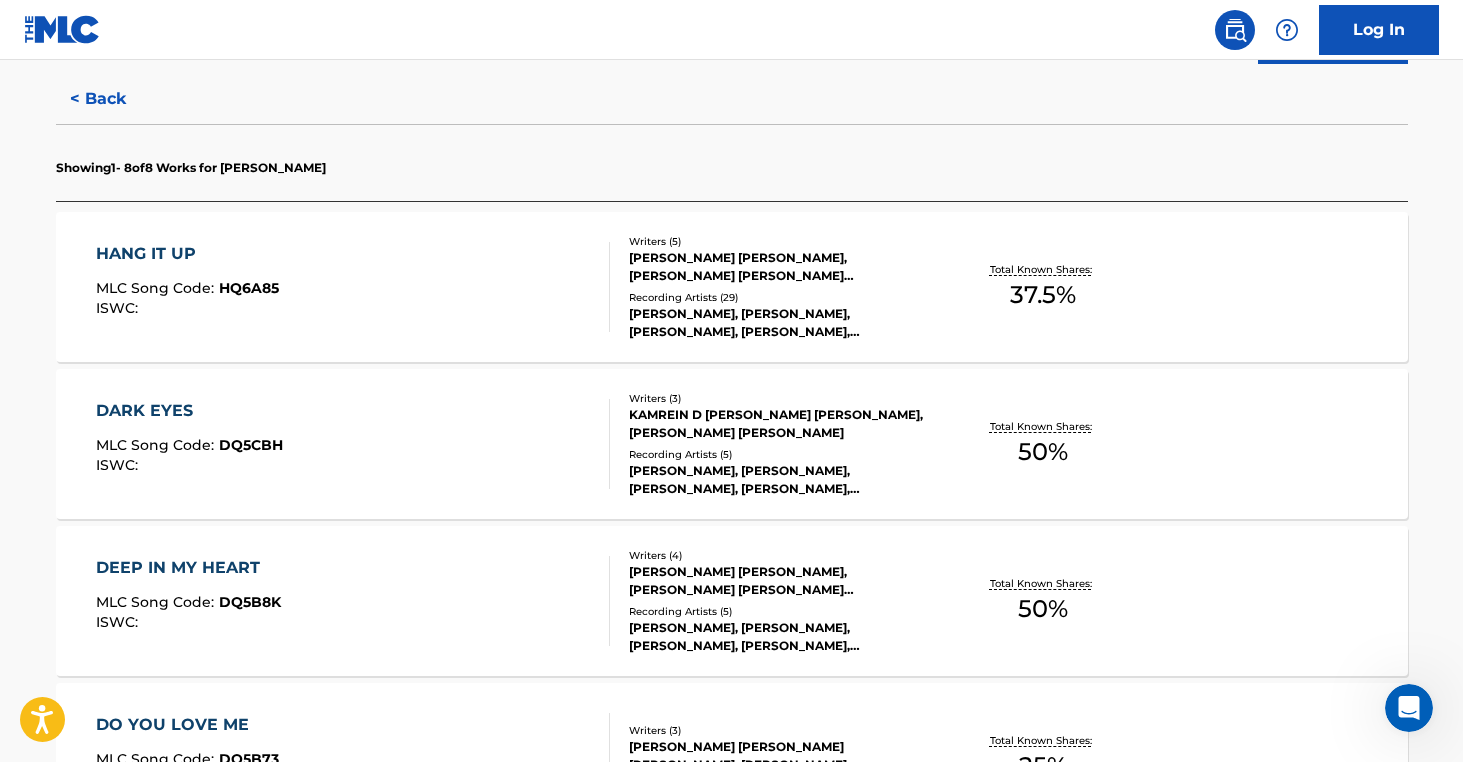 click on "DEEP IN MY HEART" at bounding box center [188, 568] 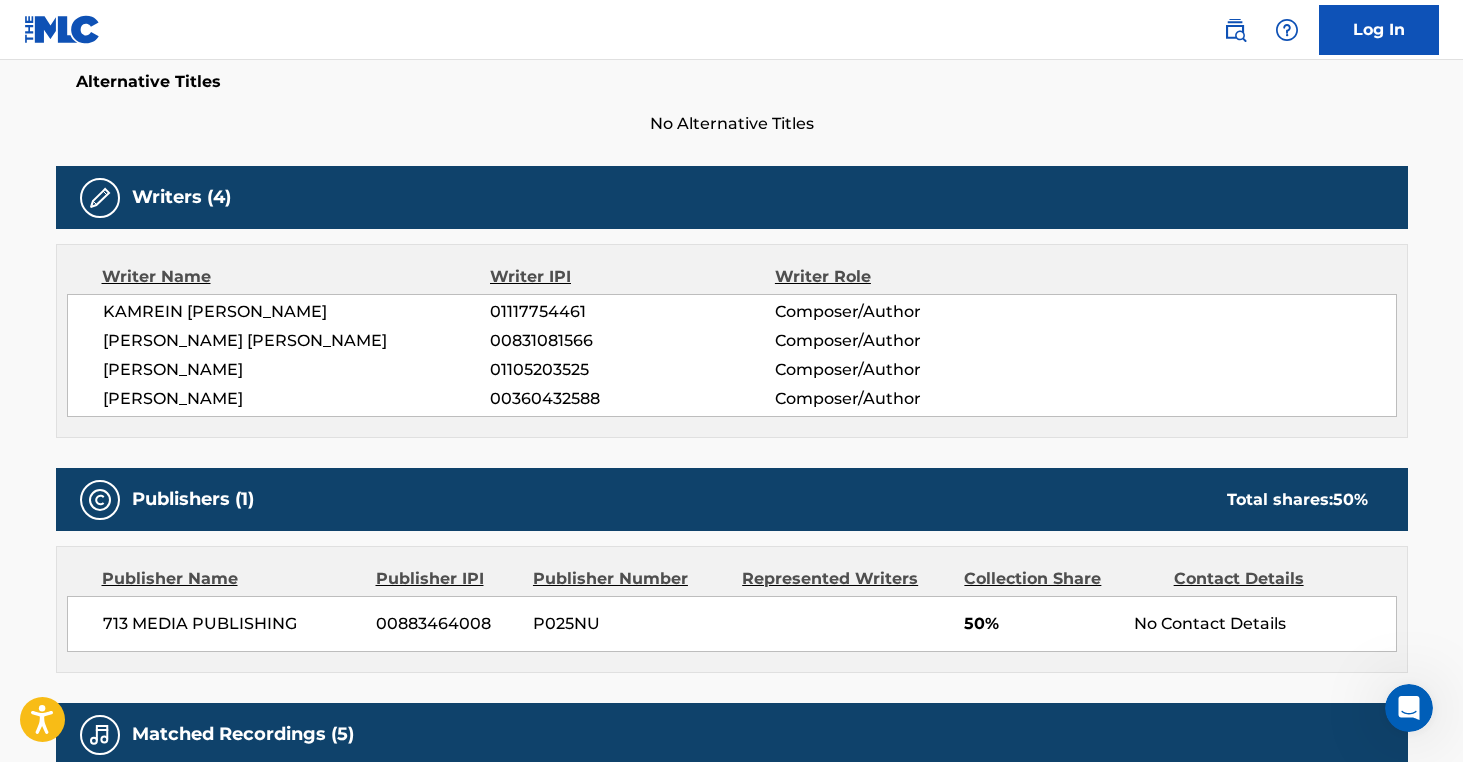 scroll, scrollTop: 537, scrollLeft: 0, axis: vertical 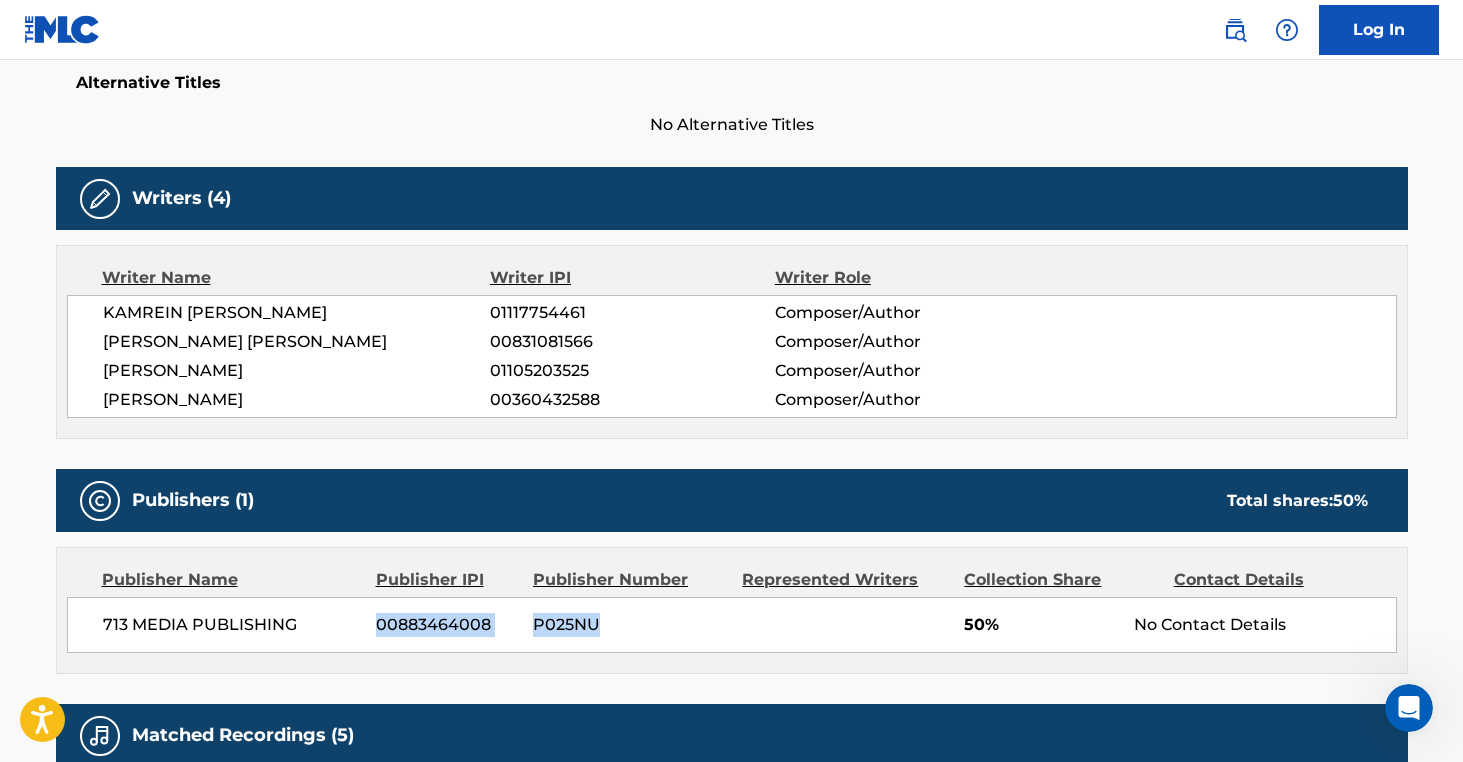 drag, startPoint x: 335, startPoint y: 613, endPoint x: 616, endPoint y: 646, distance: 282.9311 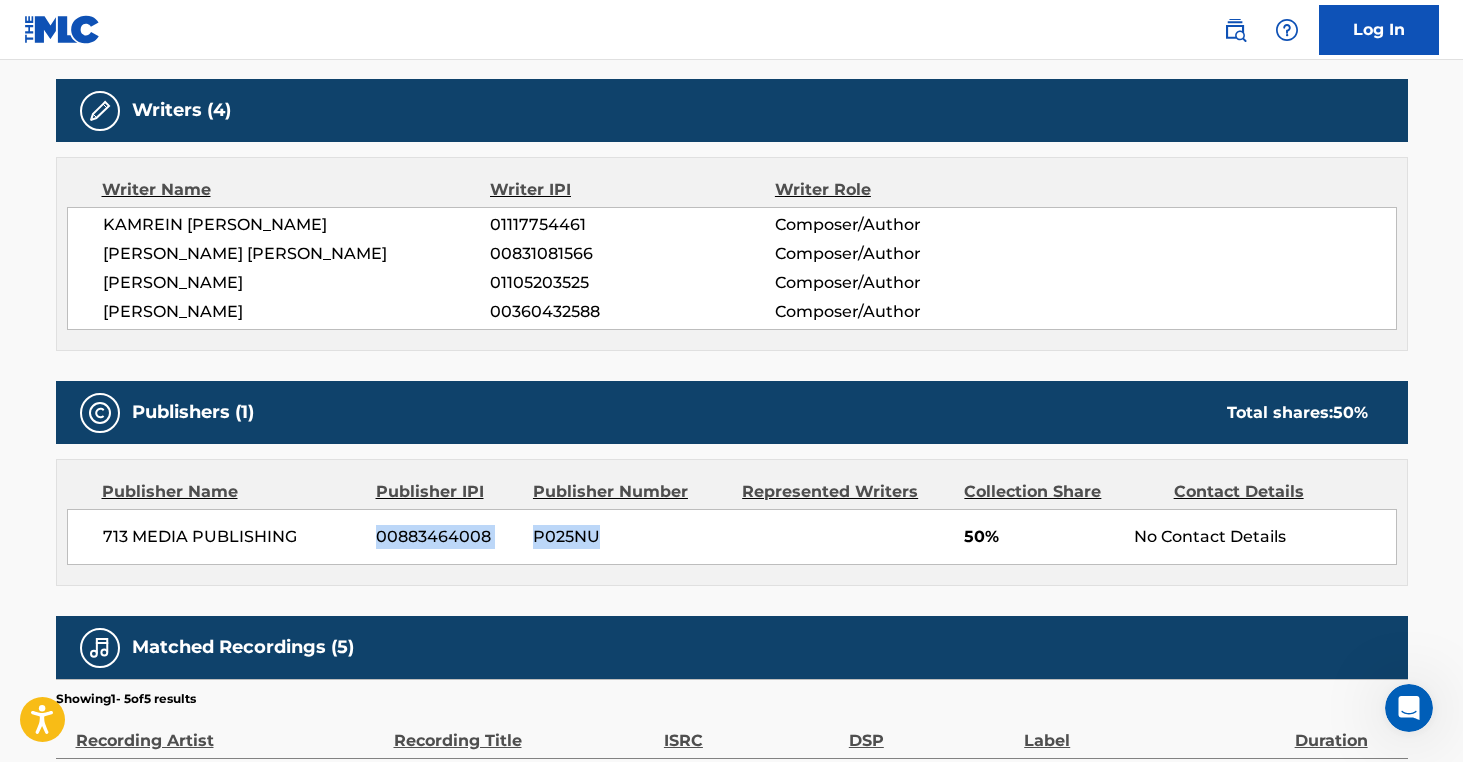 scroll, scrollTop: 638, scrollLeft: 0, axis: vertical 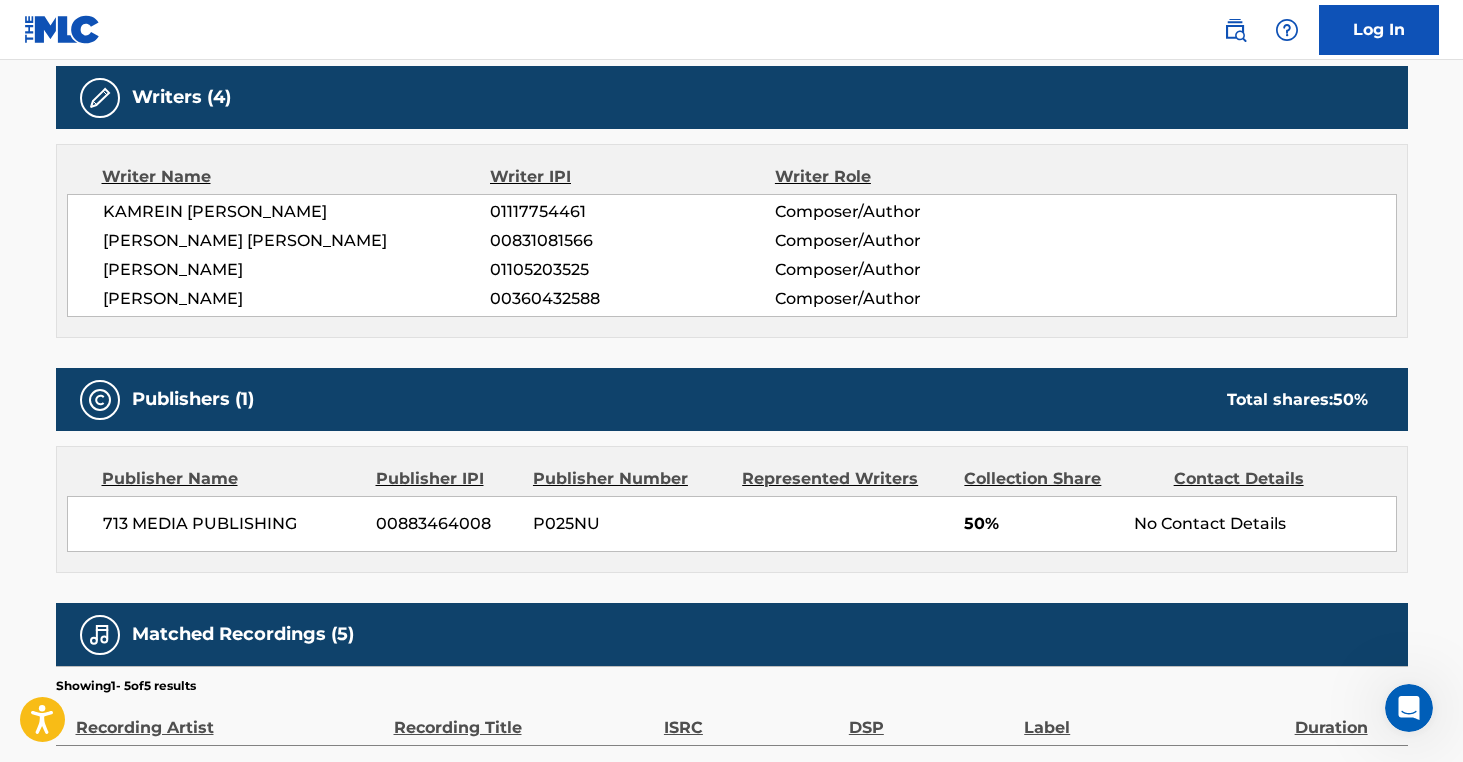 click on "No Contact Details" at bounding box center [1264, 524] 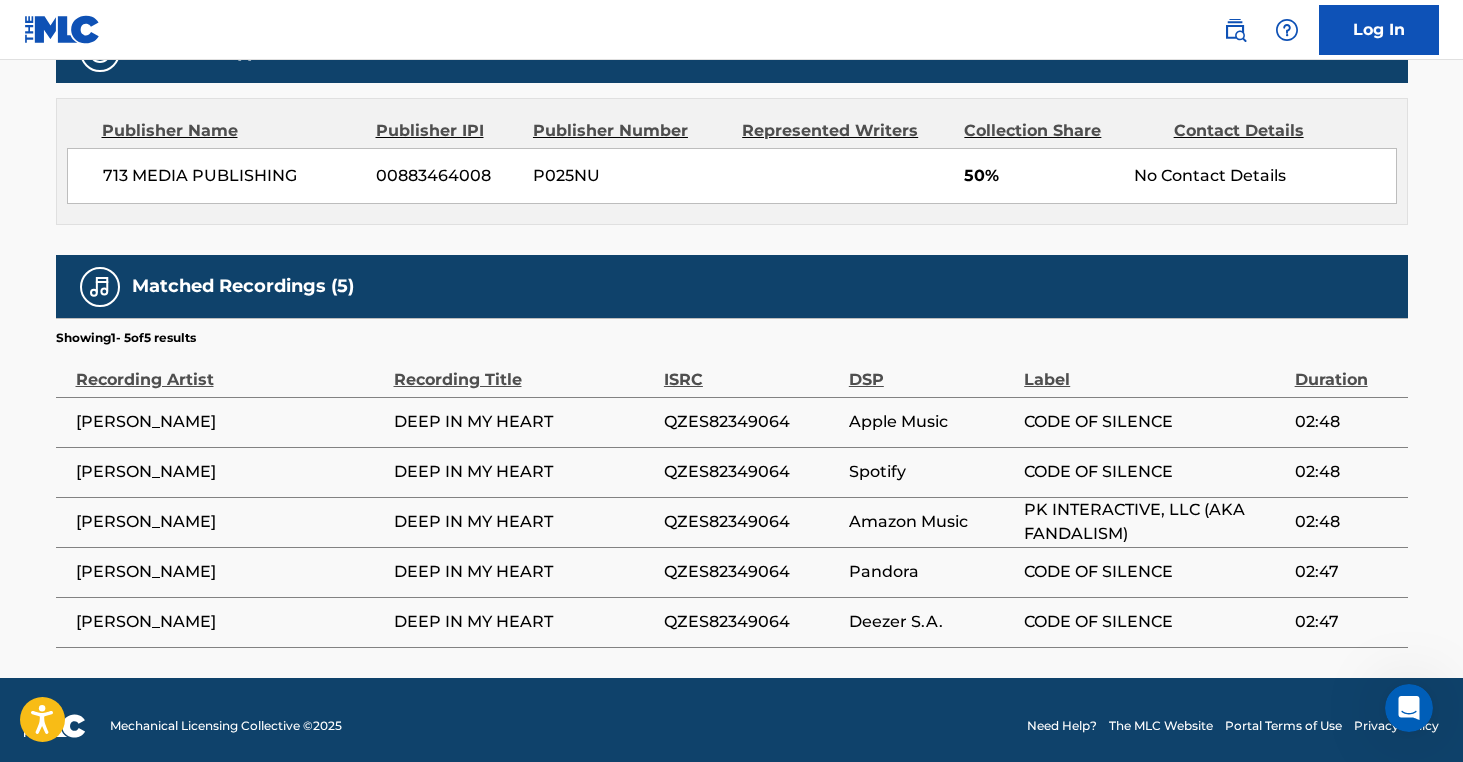 scroll, scrollTop: 995, scrollLeft: 0, axis: vertical 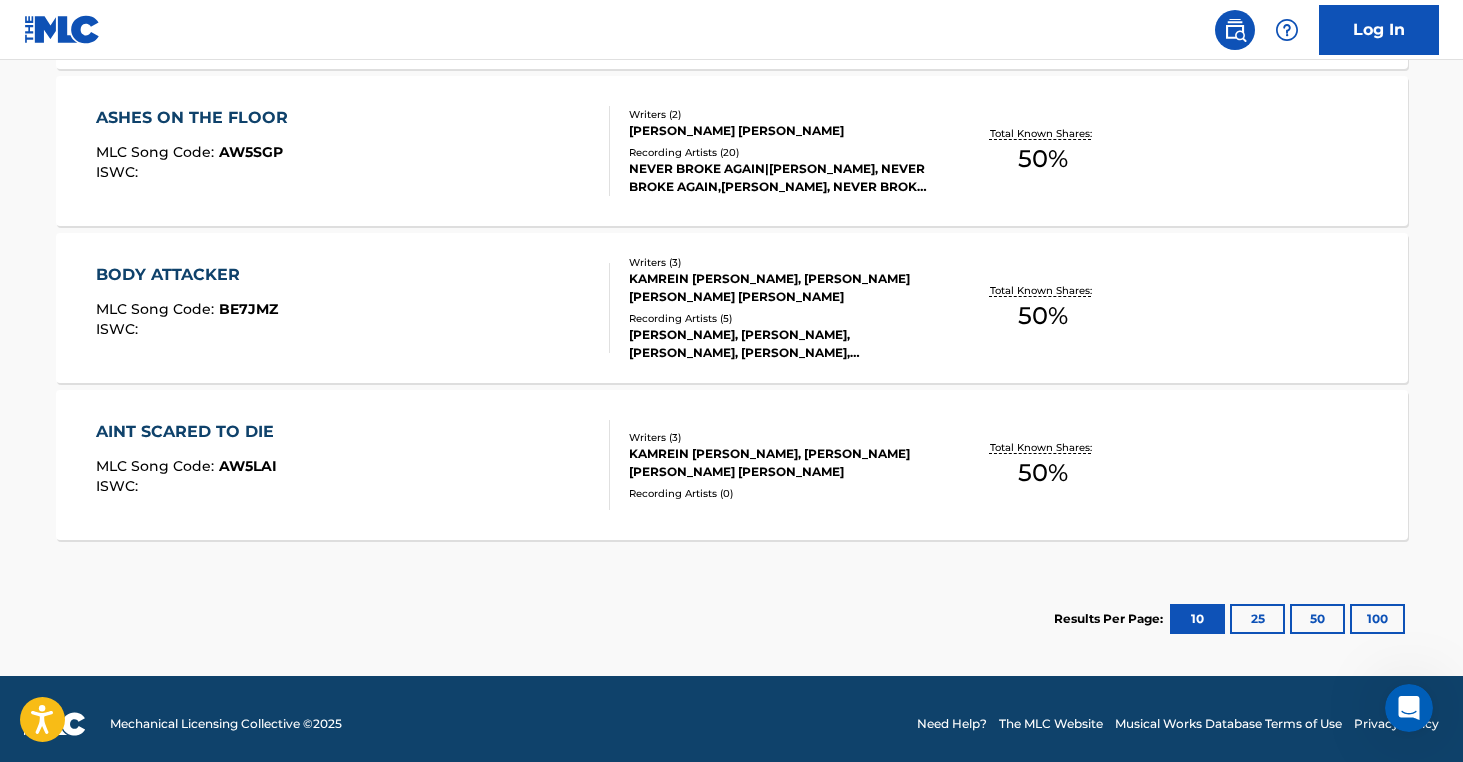 click on "AINT SCARED TO DIE" at bounding box center [190, 432] 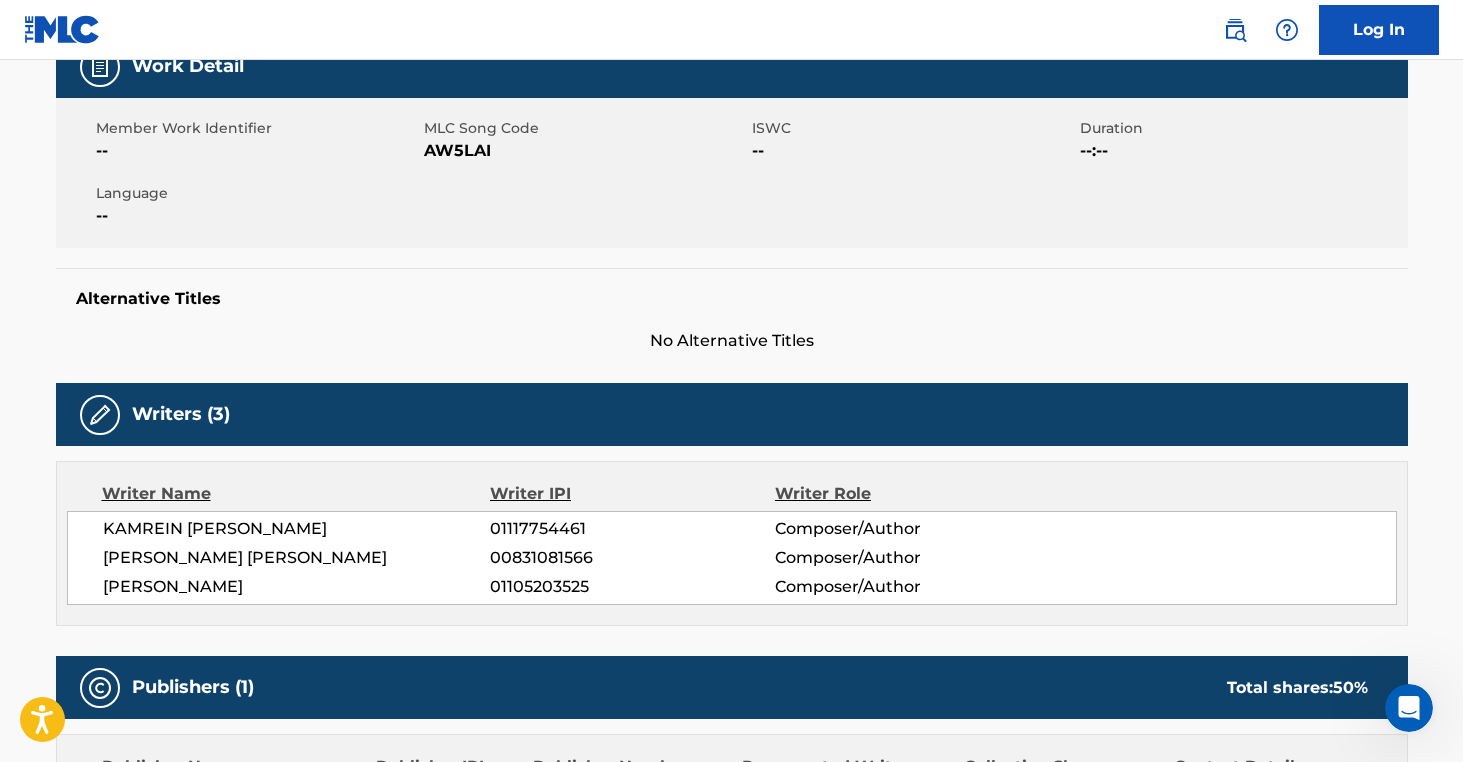 scroll, scrollTop: 656, scrollLeft: 0, axis: vertical 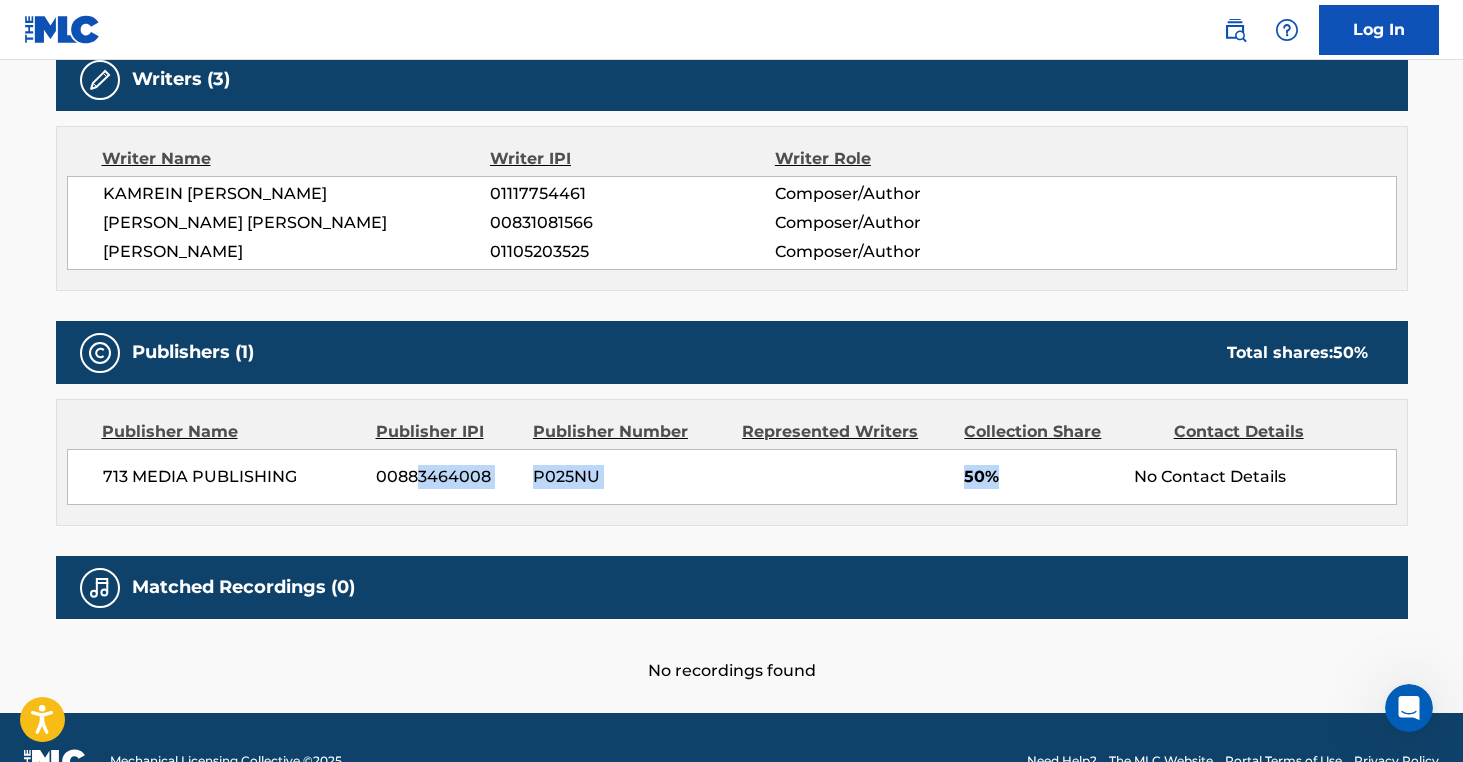 drag, startPoint x: 487, startPoint y: 484, endPoint x: 836, endPoint y: 510, distance: 349.96713 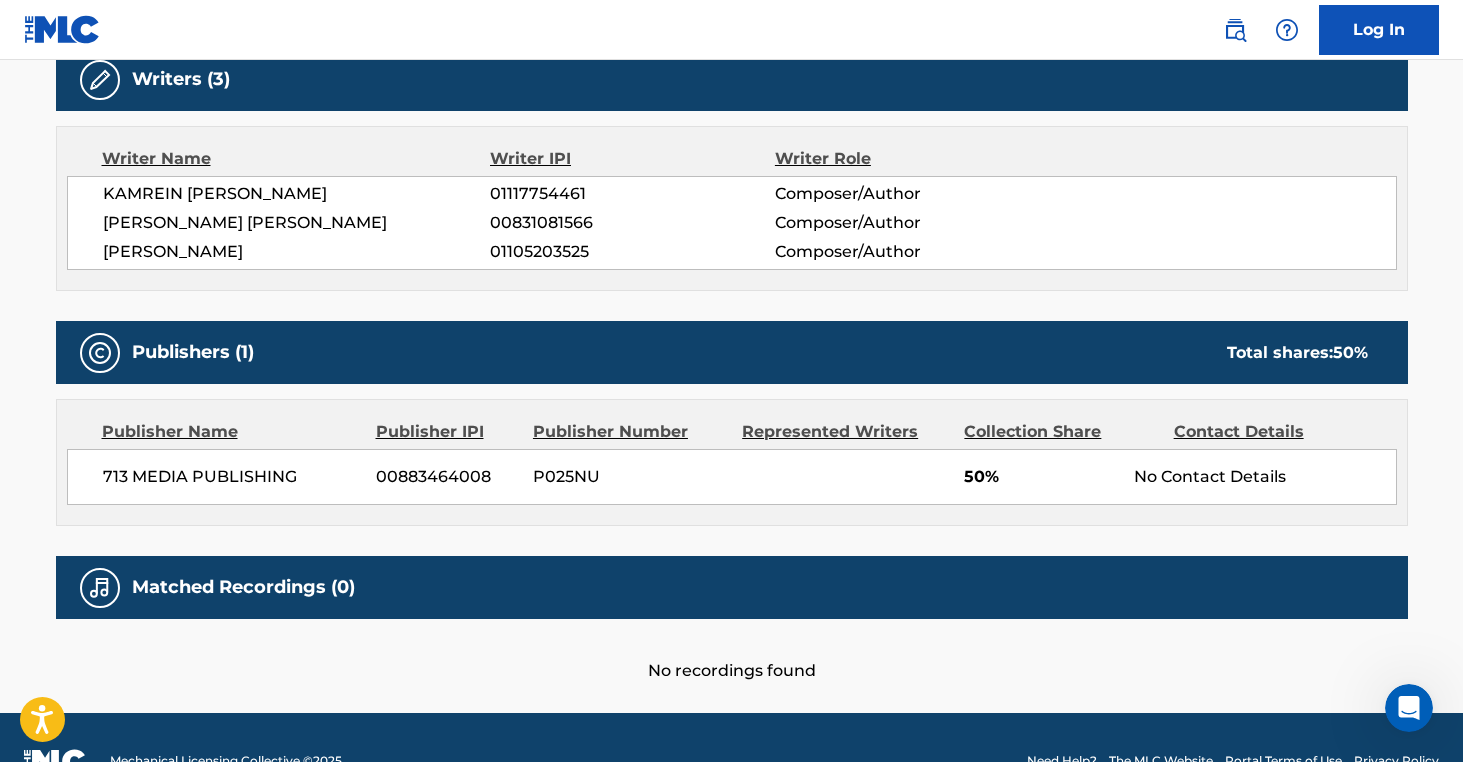 click on "Publishers   (1) Total shares:  50 %" at bounding box center [732, 352] 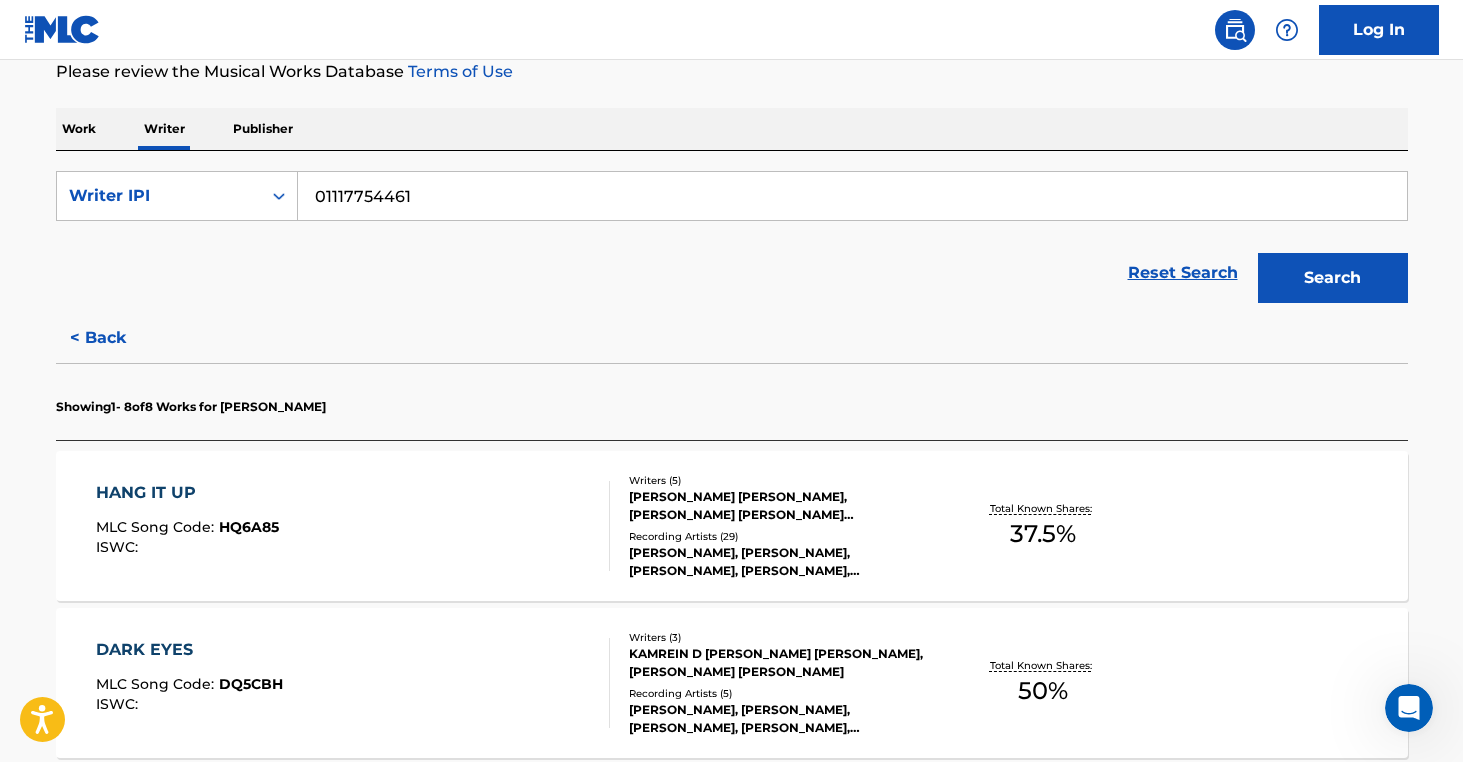 scroll, scrollTop: 286, scrollLeft: 0, axis: vertical 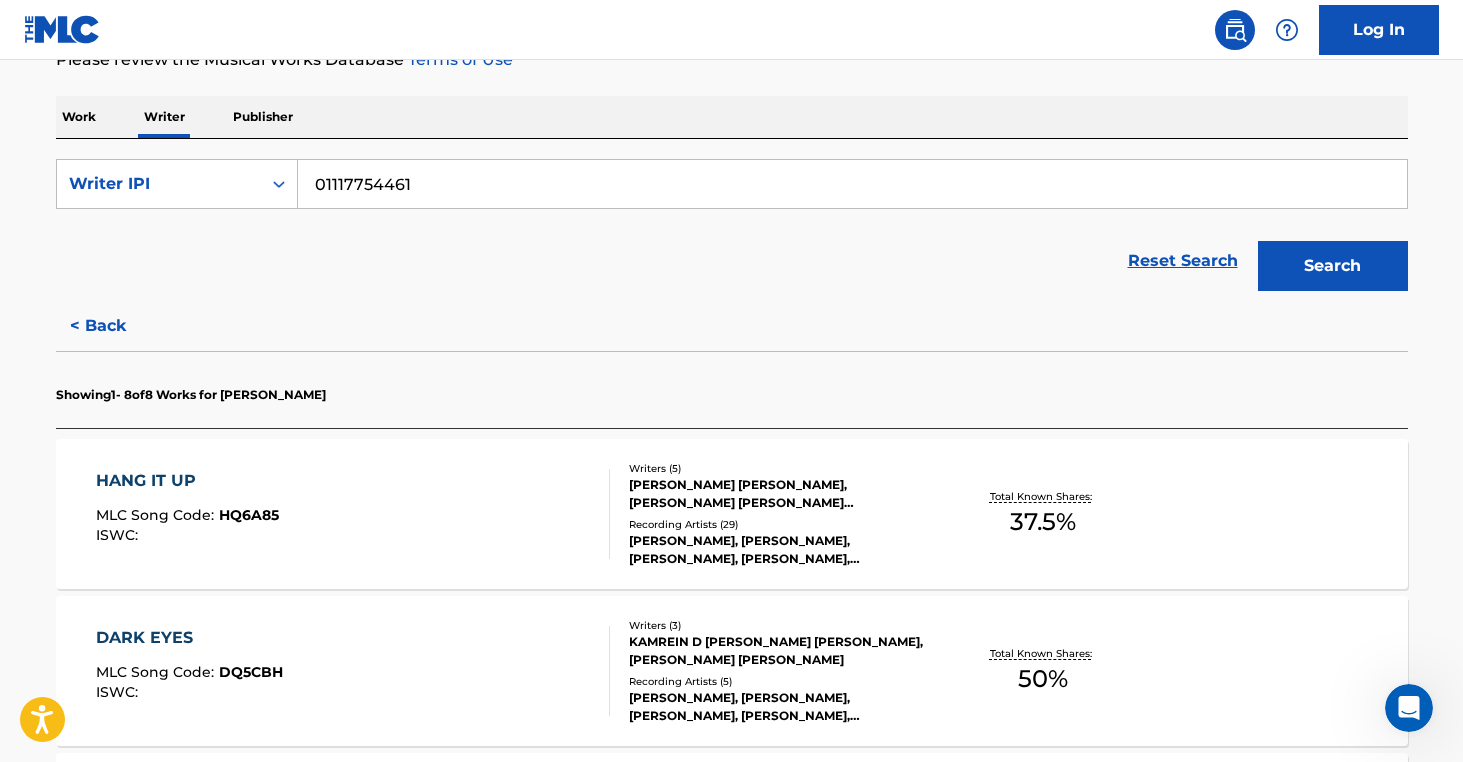 click on "HANG IT UP" at bounding box center [187, 481] 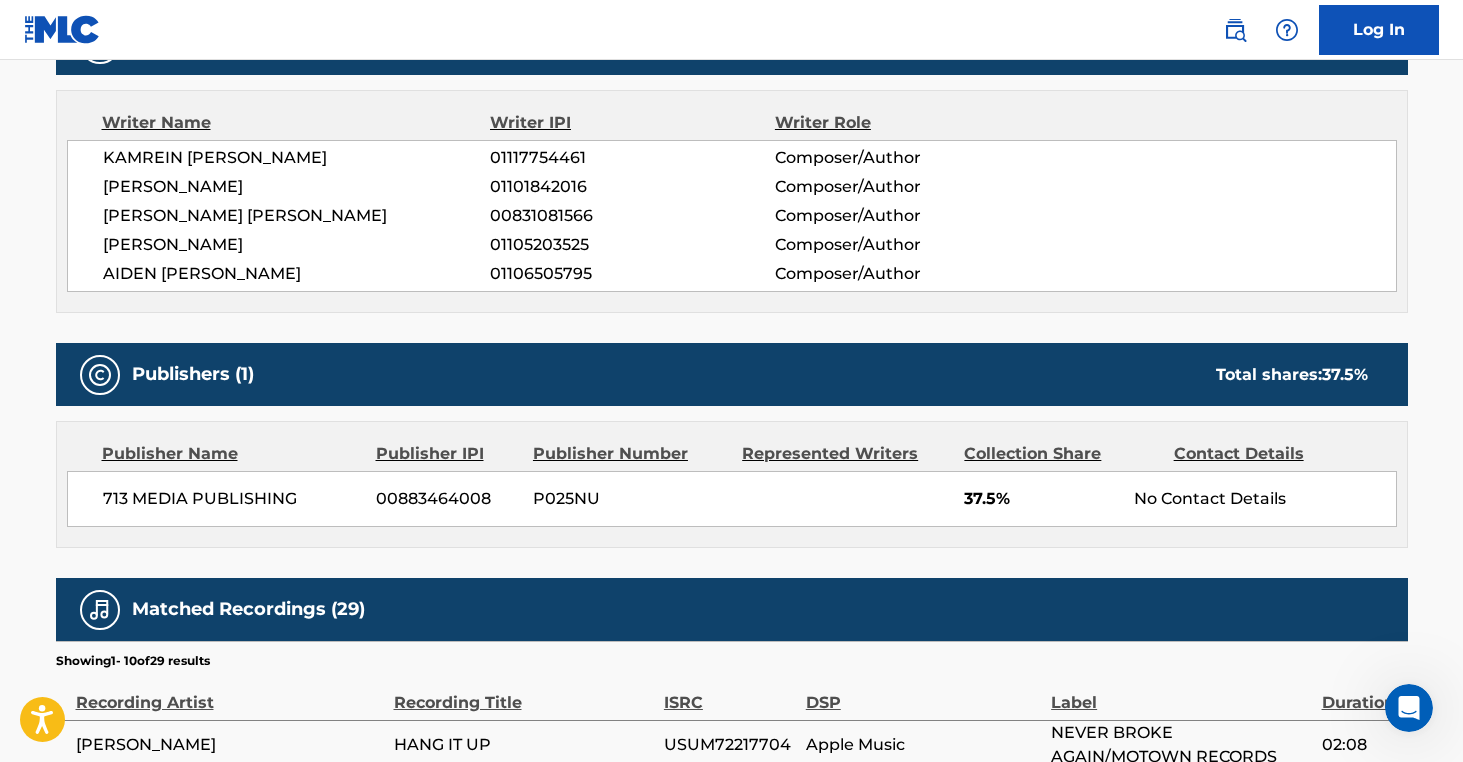 scroll, scrollTop: 690, scrollLeft: 0, axis: vertical 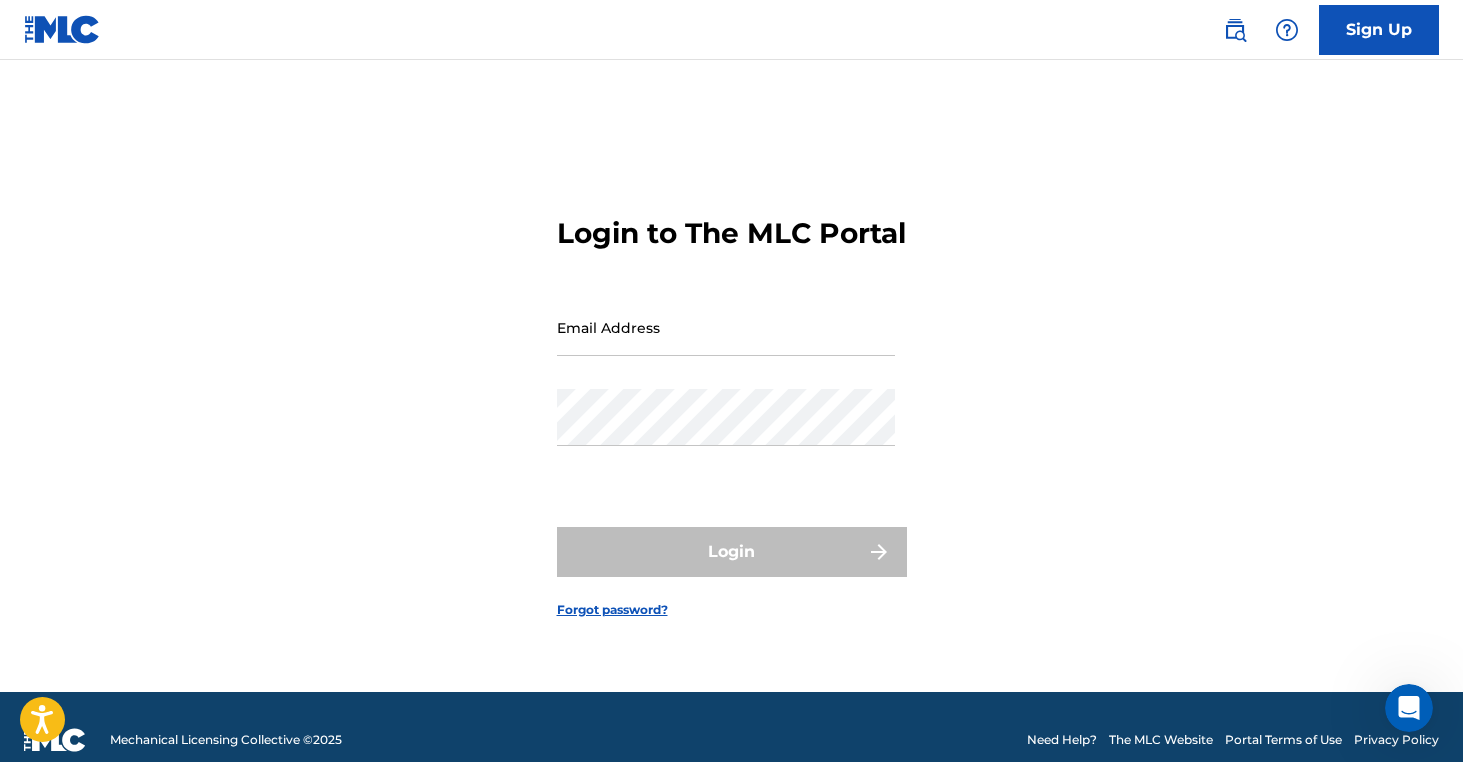 click on "Email Address" at bounding box center (726, 327) 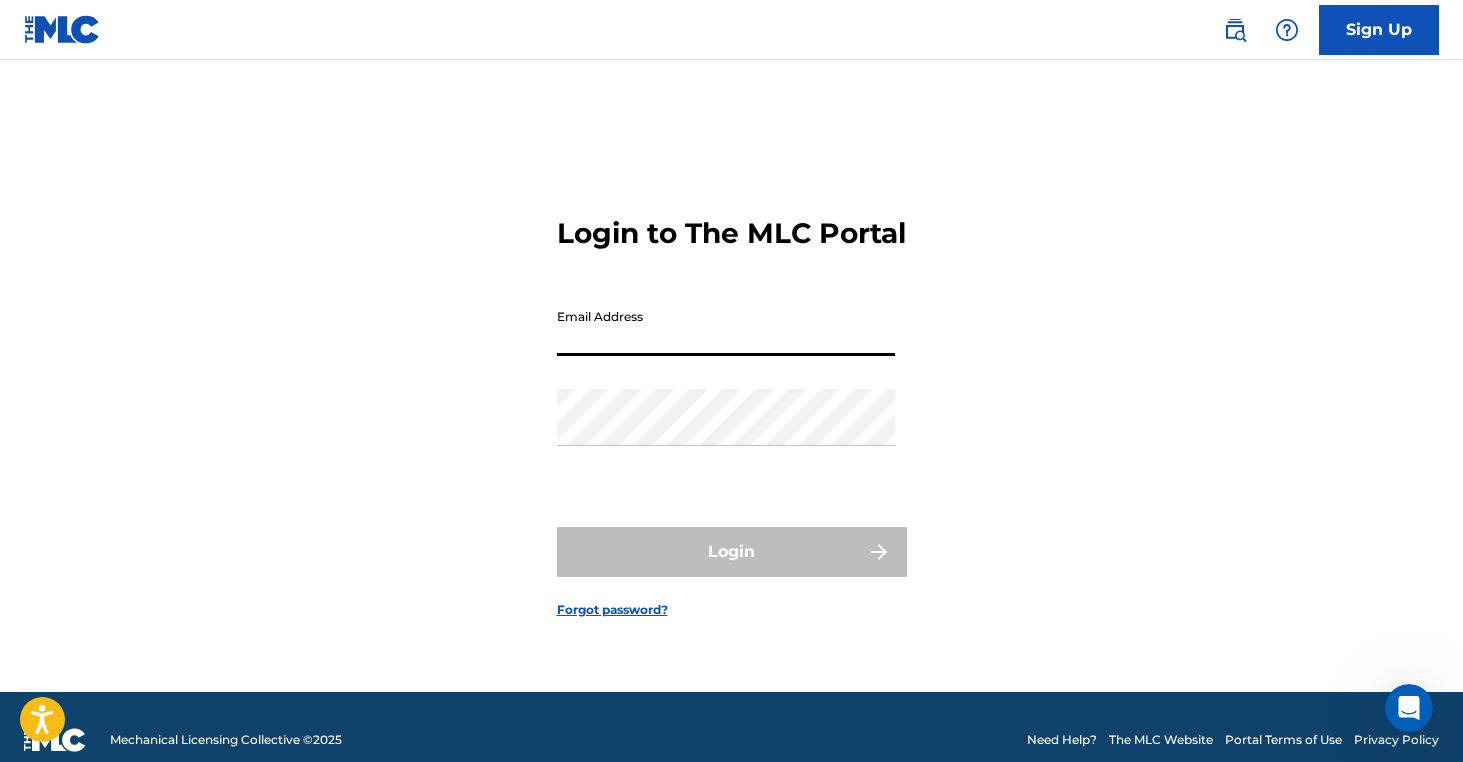 click on "Email Address" at bounding box center [726, 327] 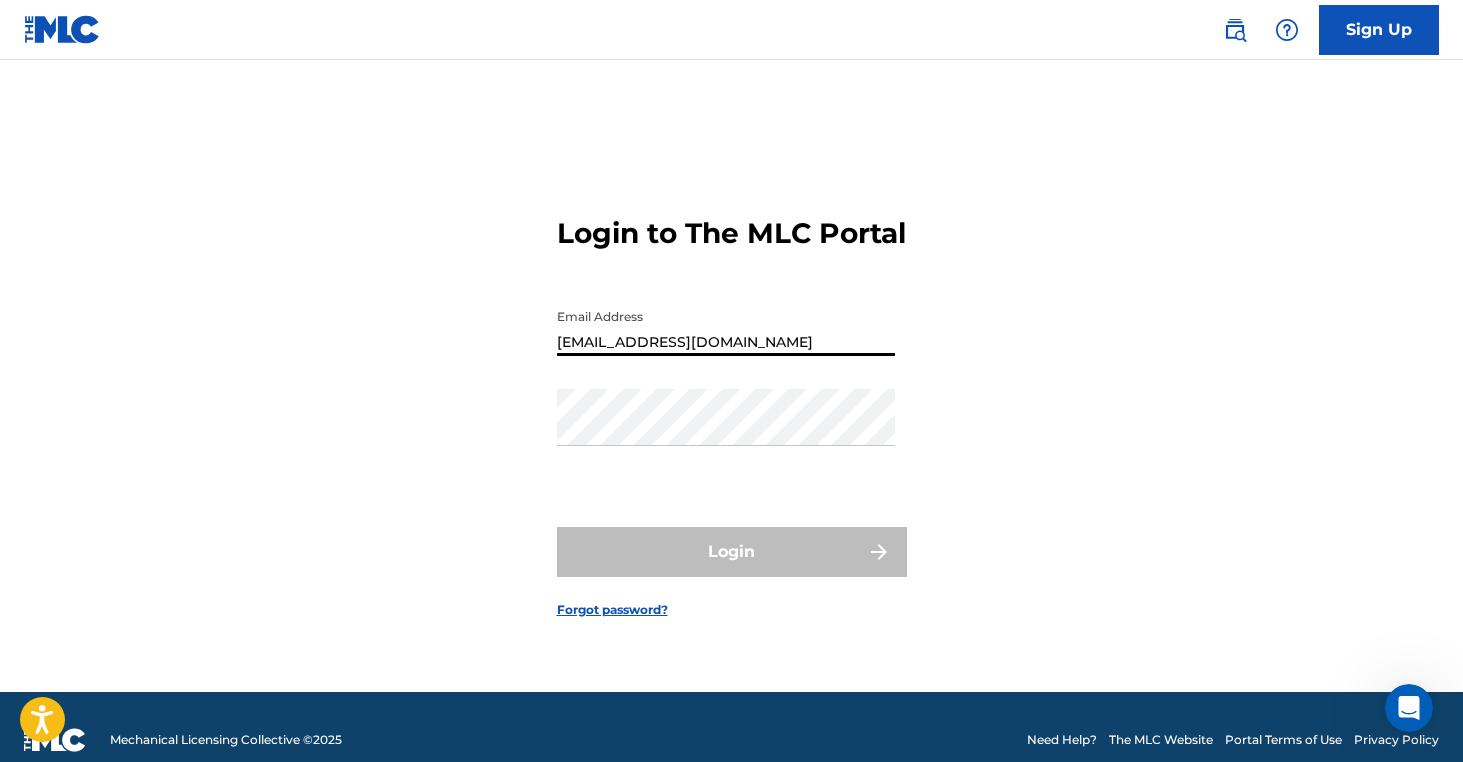 type on "[EMAIL_ADDRESS][DOMAIN_NAME]" 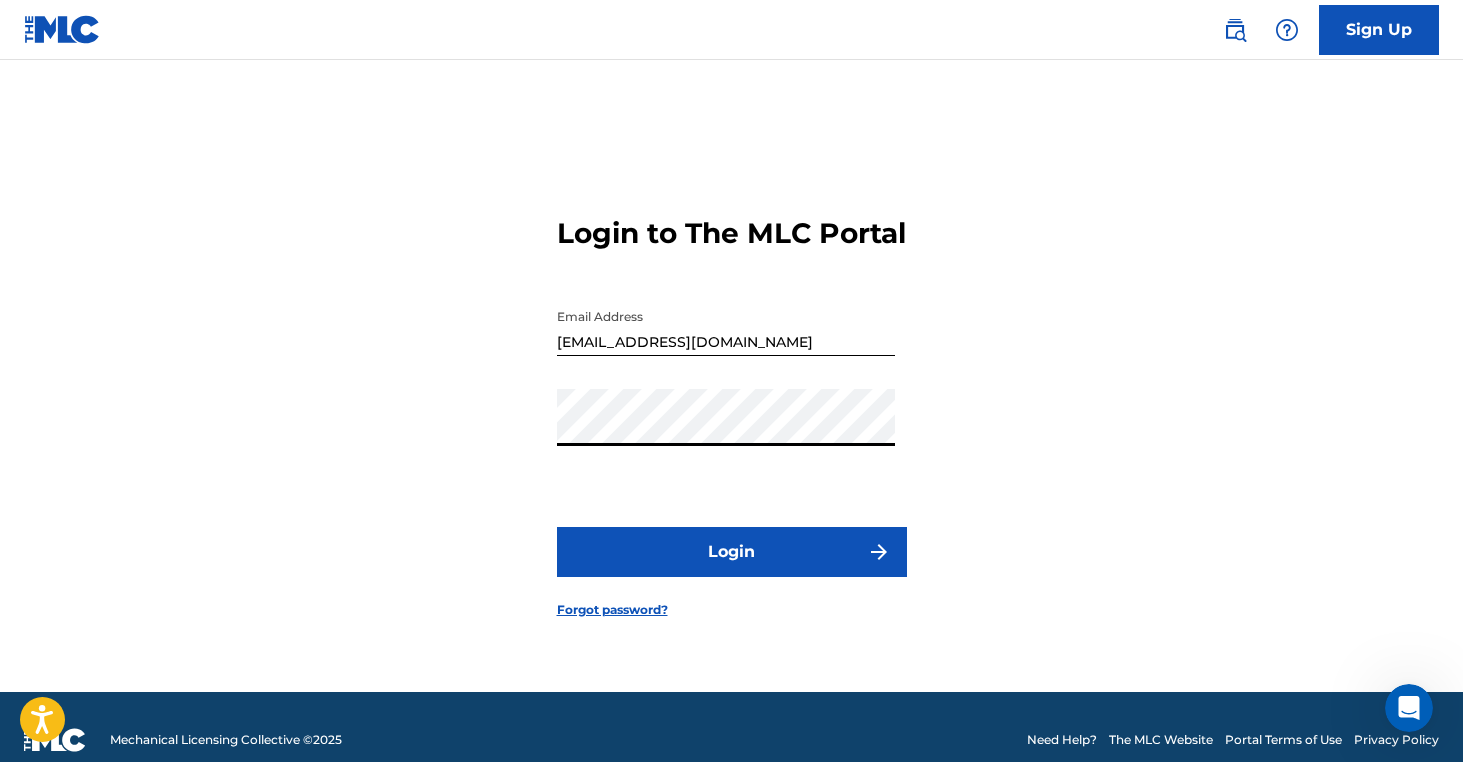 click on "Login" at bounding box center (732, 552) 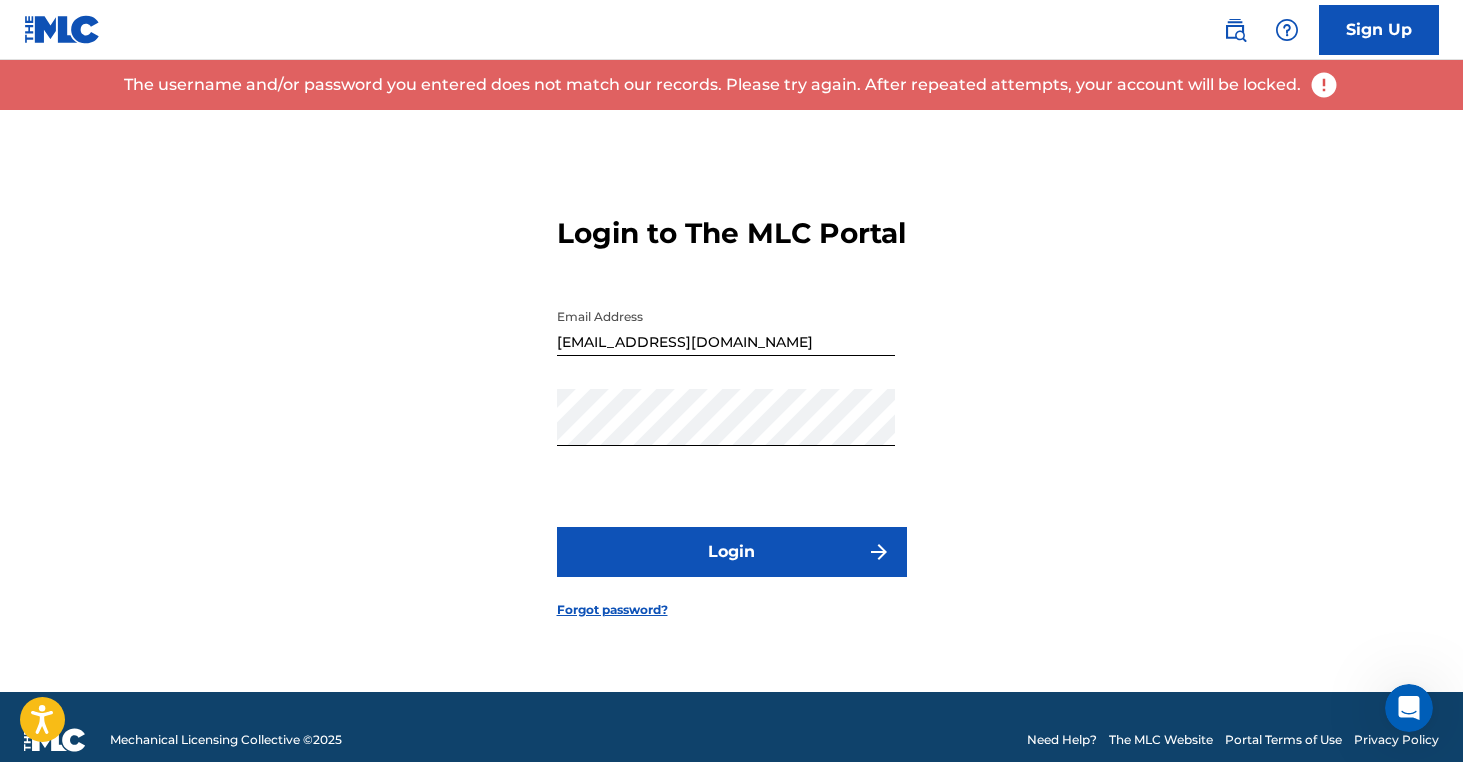 click at bounding box center [1324, 85] 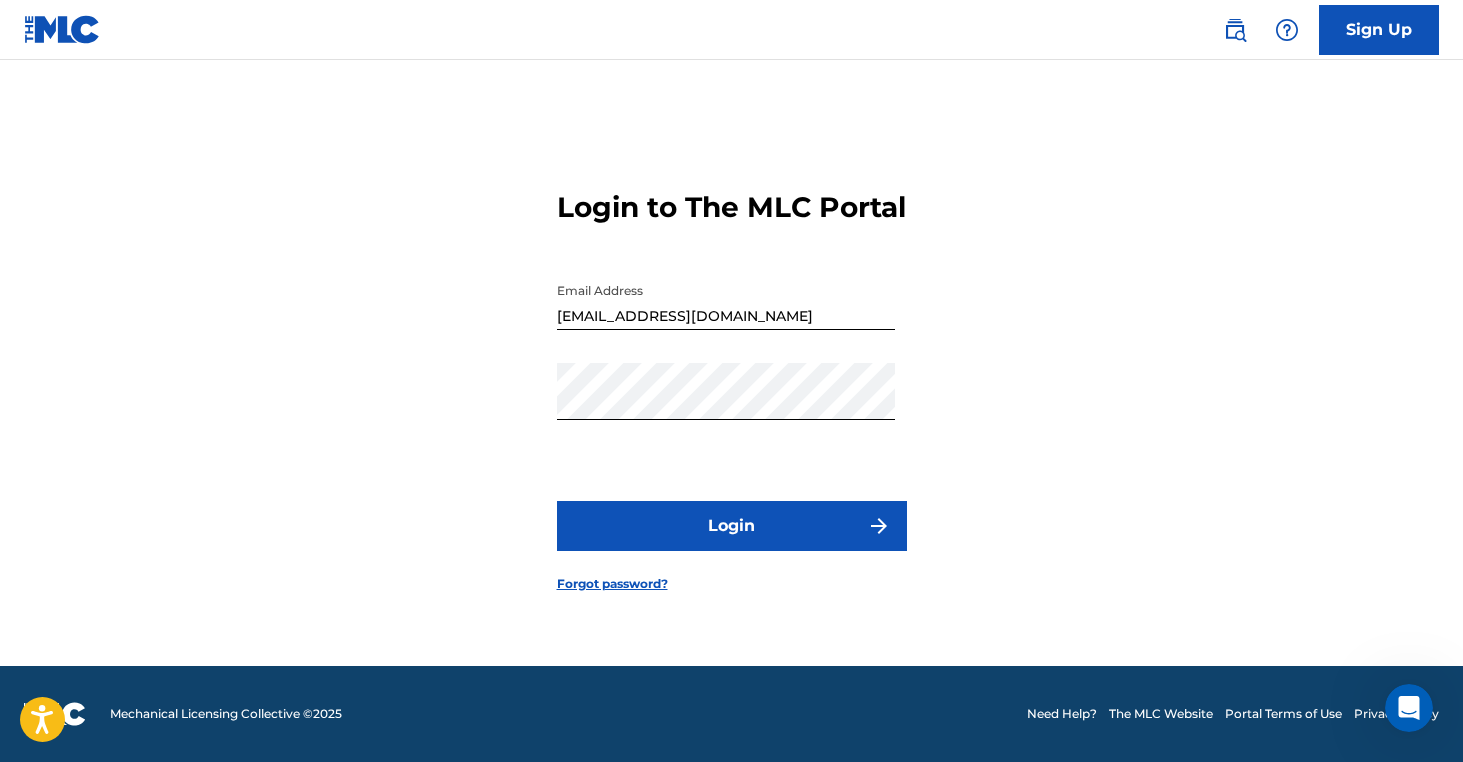 click on "Login to The MLC Portal Email Address oliviajamie70@gmail.com Password Login Forgot password?" at bounding box center [731, 350] 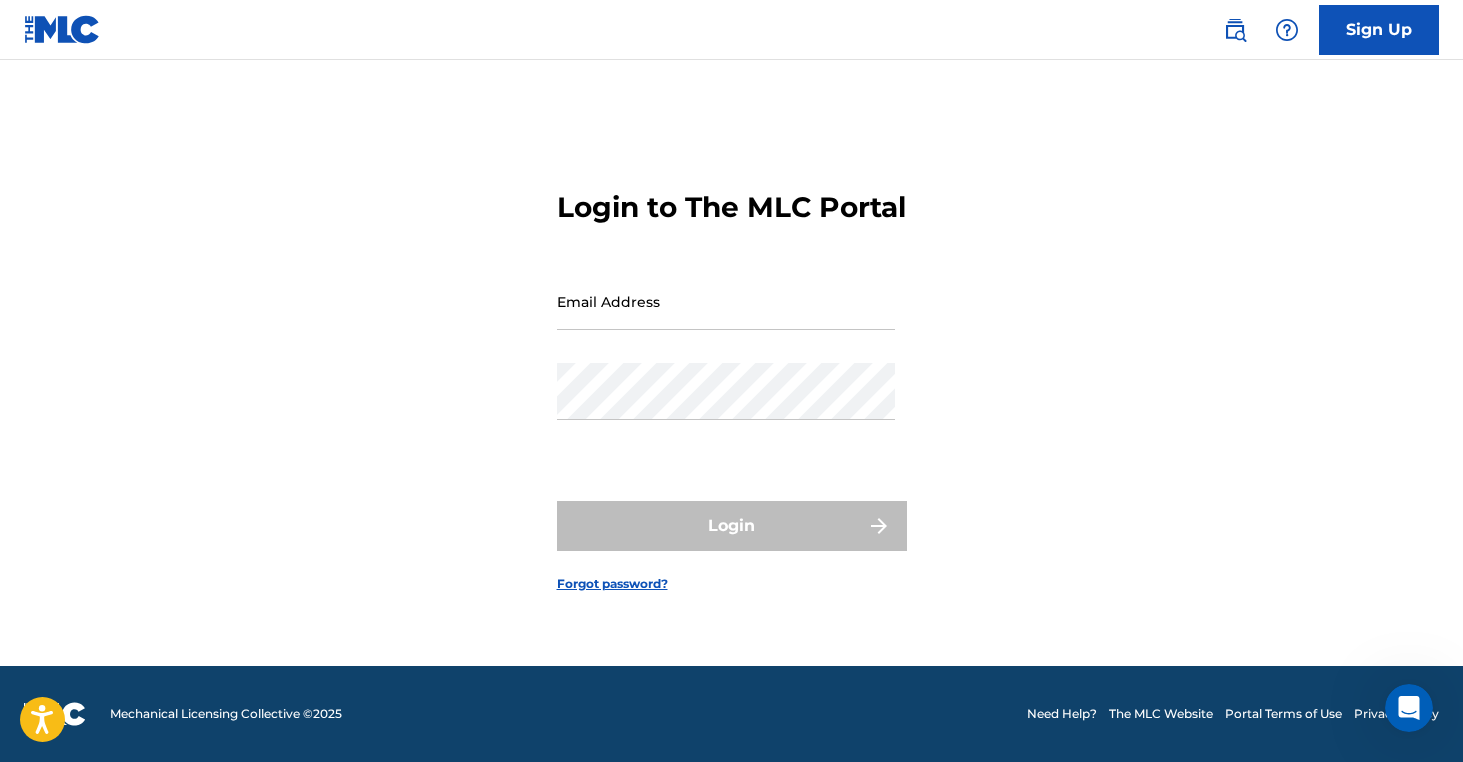 scroll, scrollTop: 0, scrollLeft: 0, axis: both 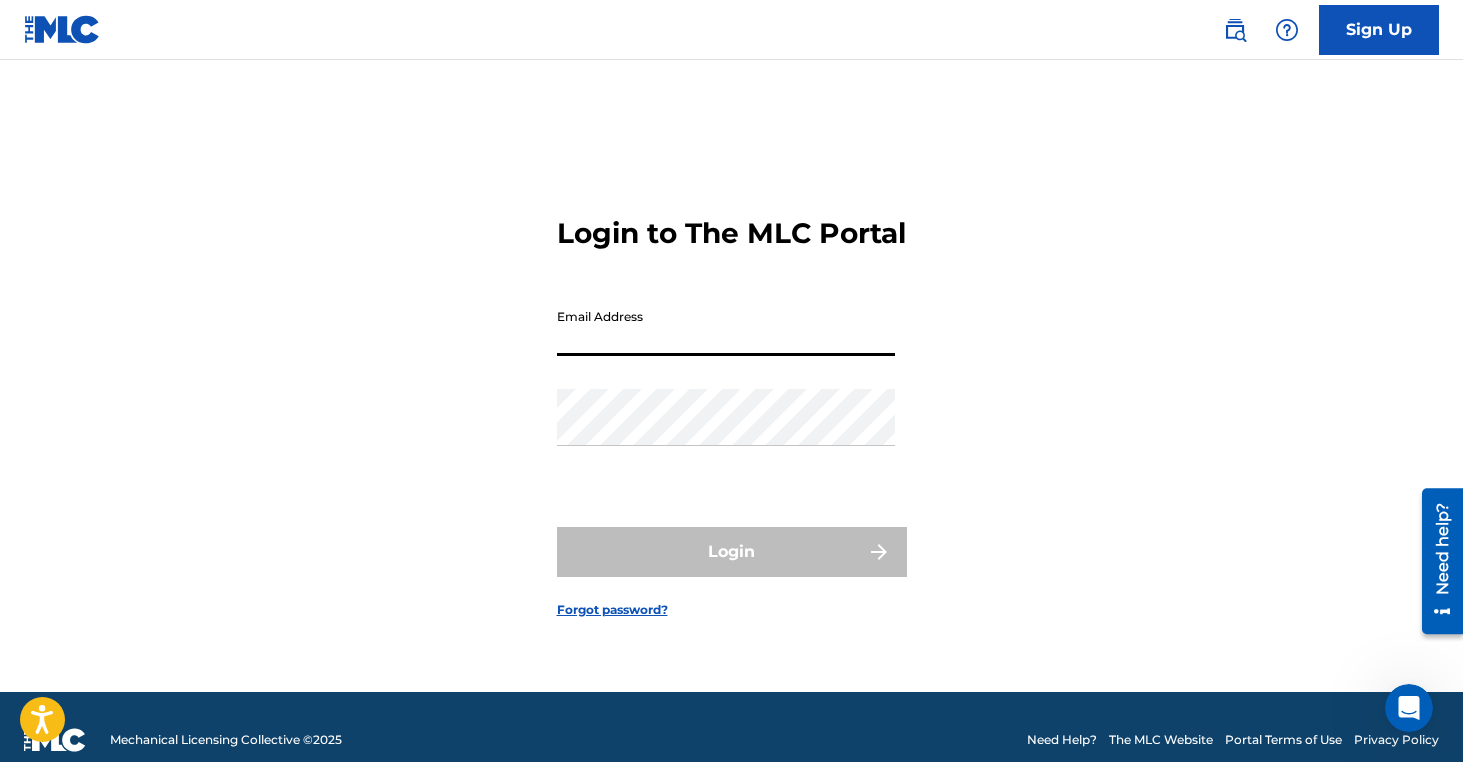 click on "Email Address" at bounding box center (726, 327) 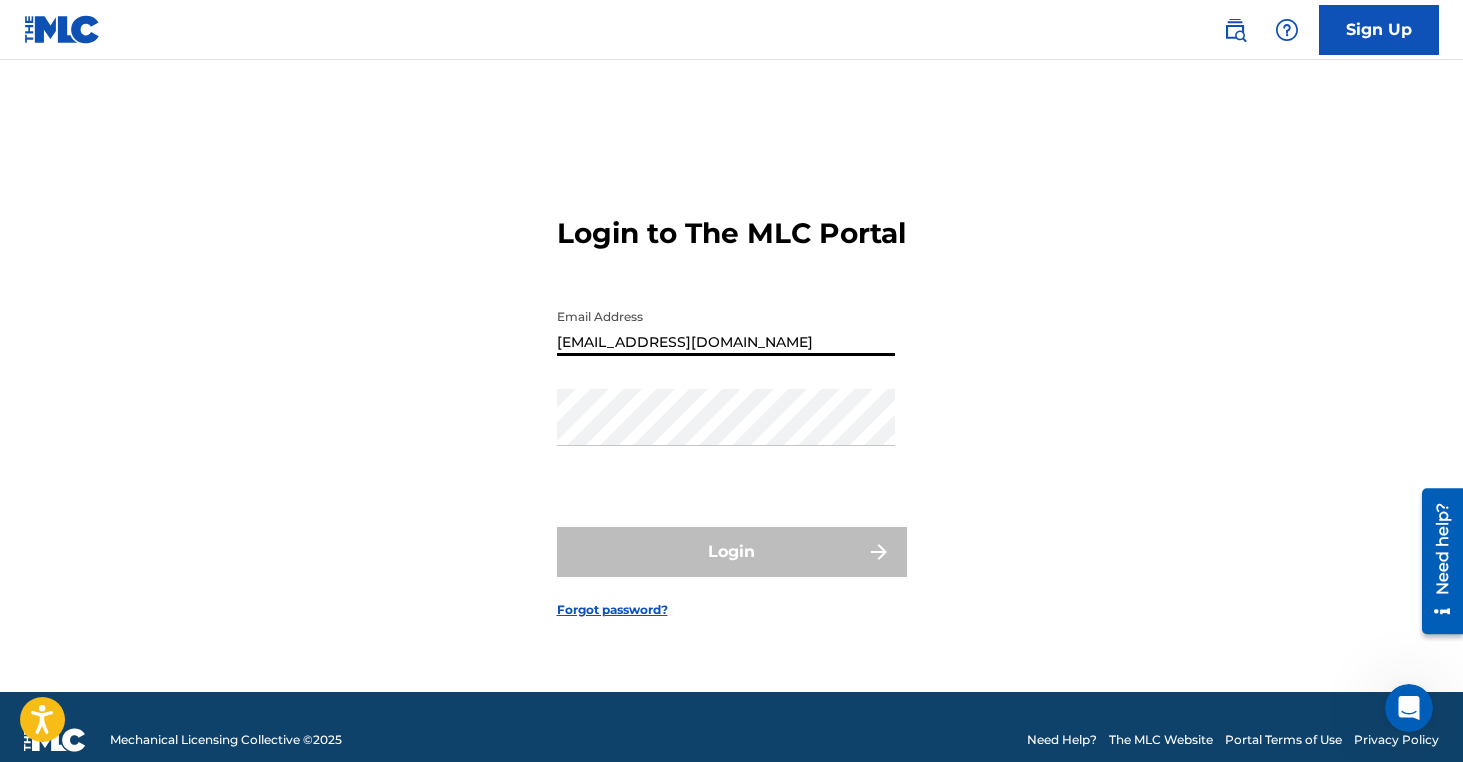 type on "[EMAIL_ADDRESS][DOMAIN_NAME]" 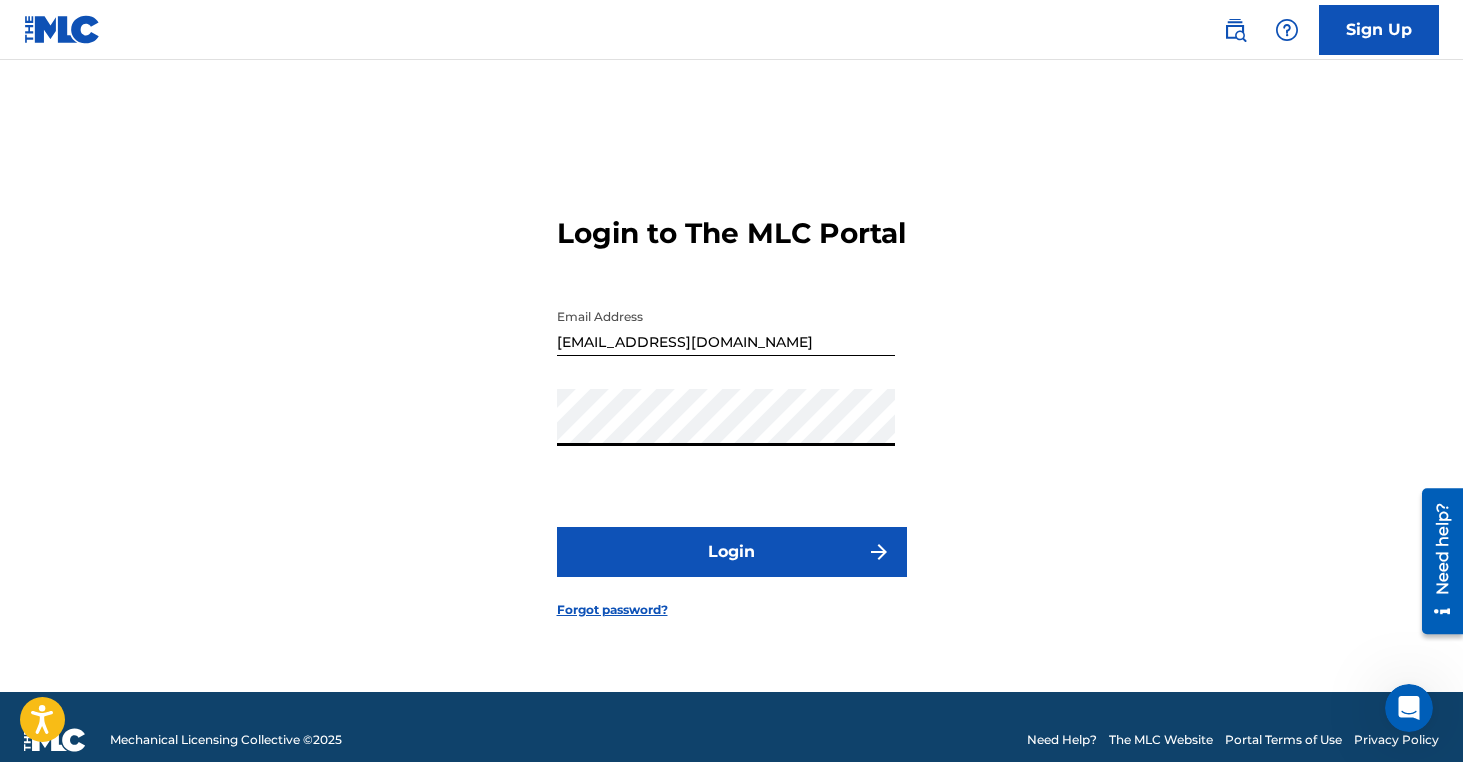 click on "Login" at bounding box center [732, 552] 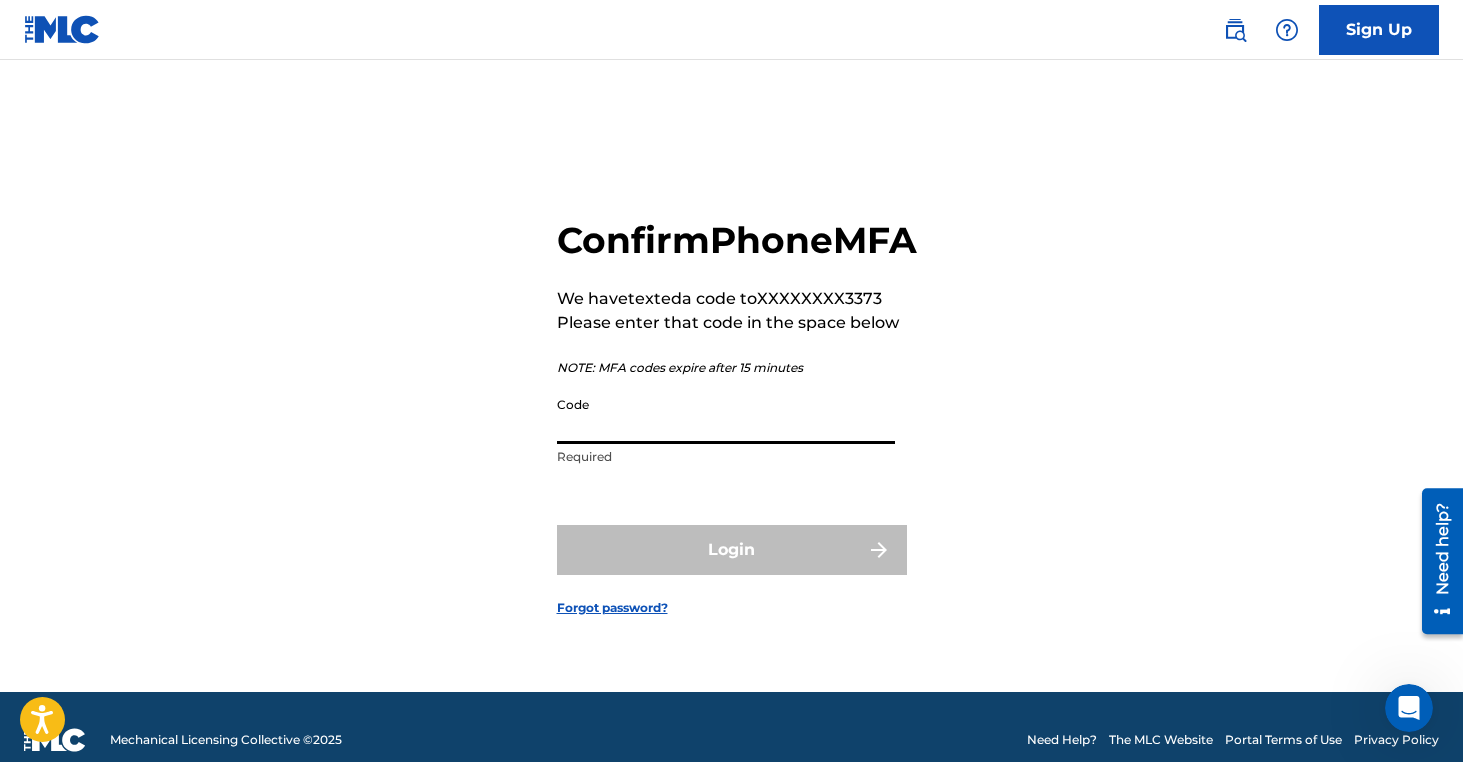 click on "Code" at bounding box center (726, 415) 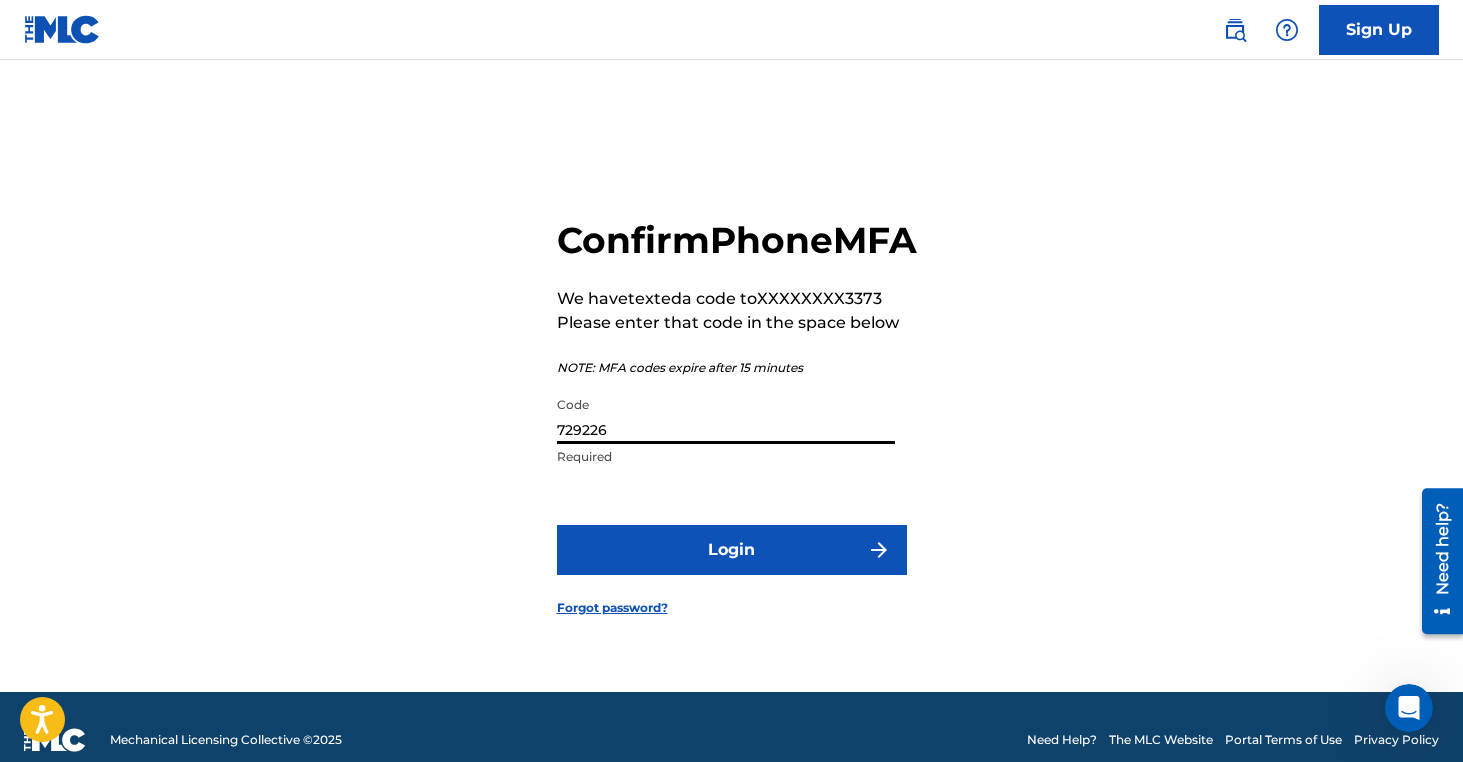 type on "729226" 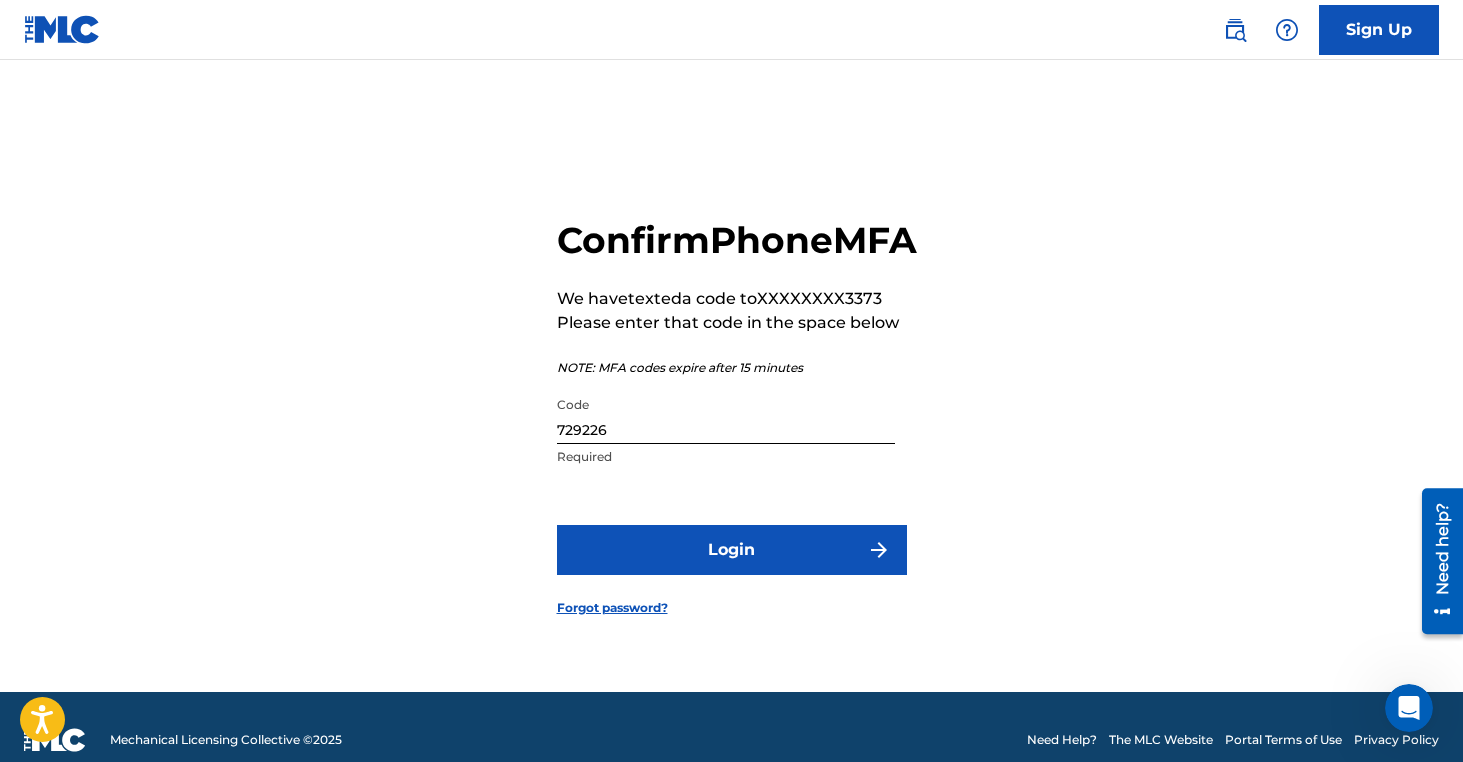 click on "Login" at bounding box center (732, 550) 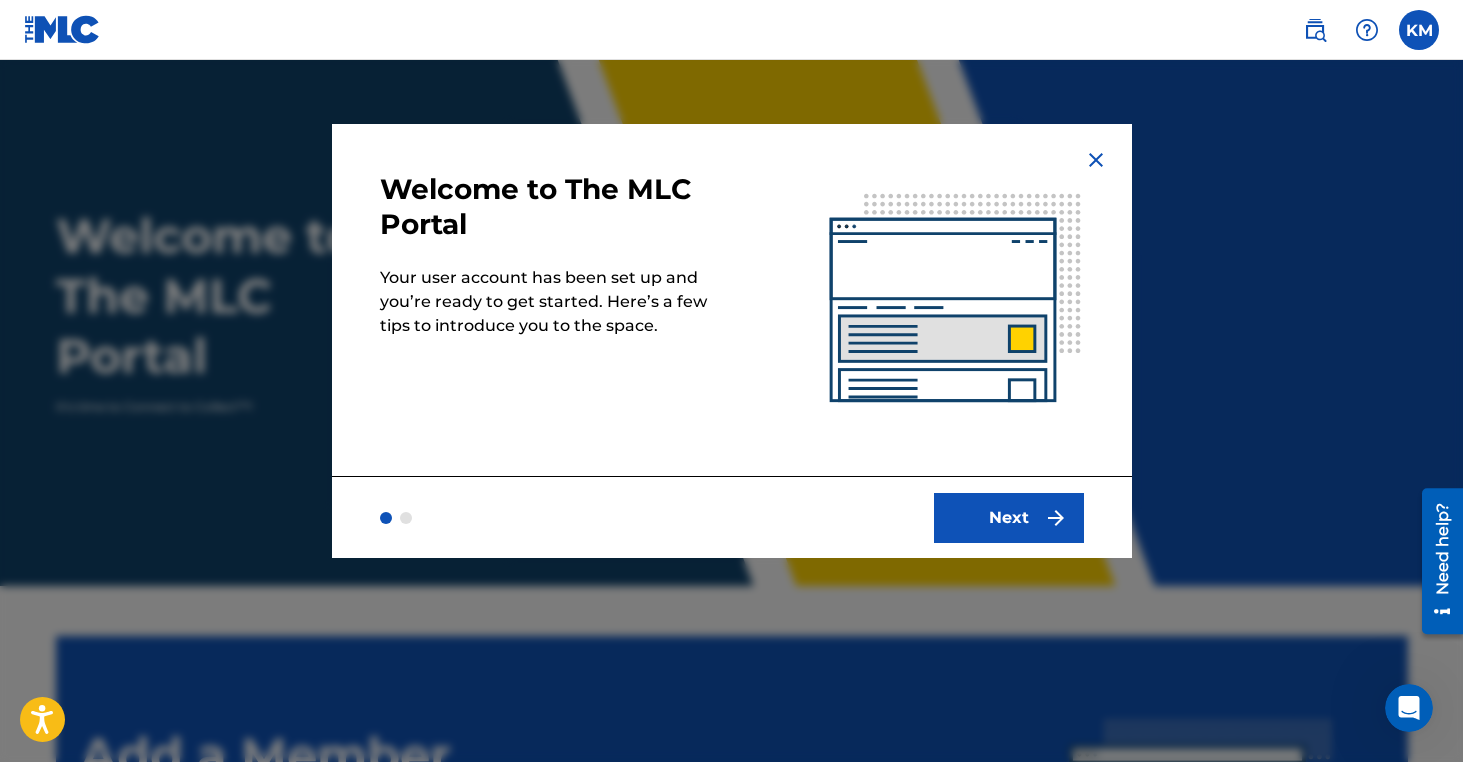 click on "Next" at bounding box center (1009, 518) 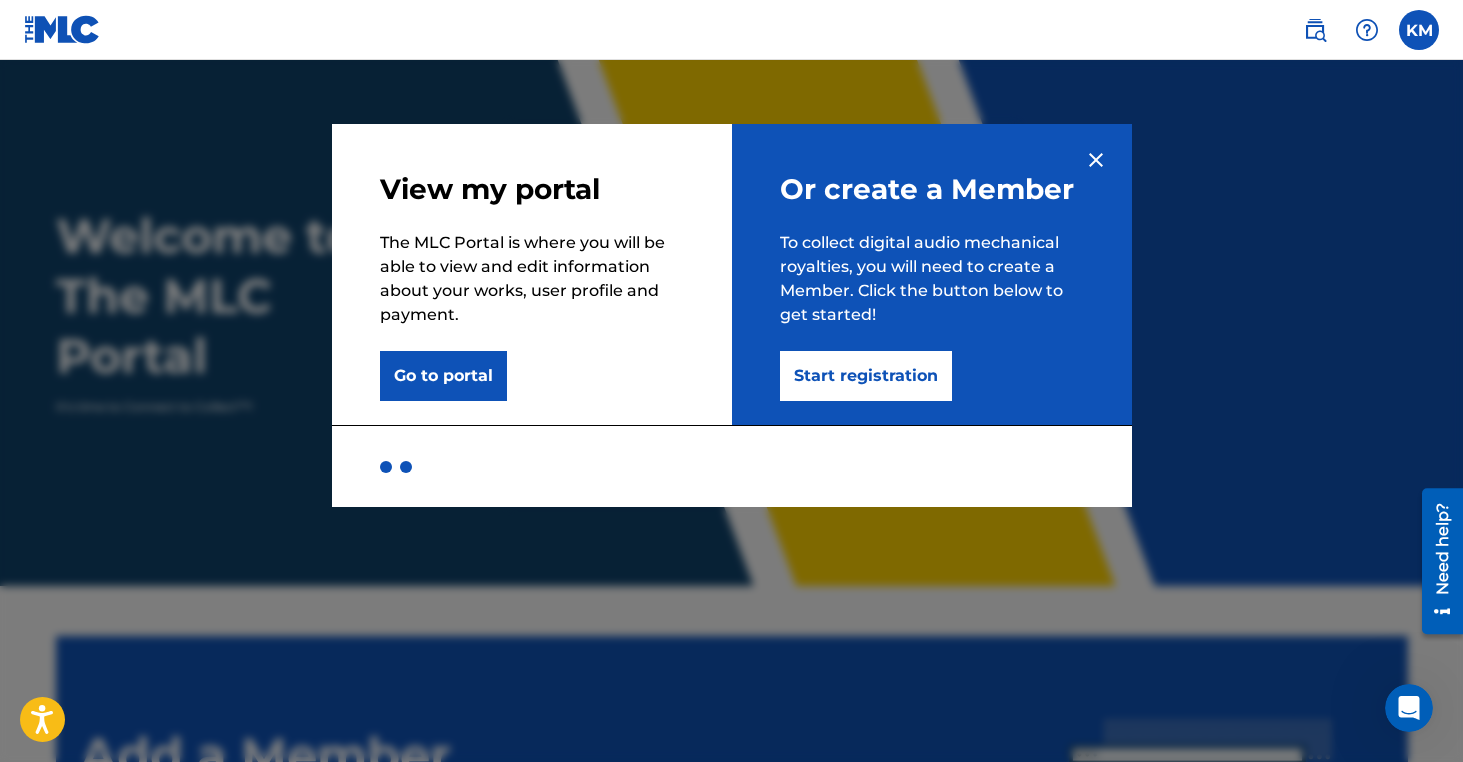 click on "Go to portal" at bounding box center (443, 376) 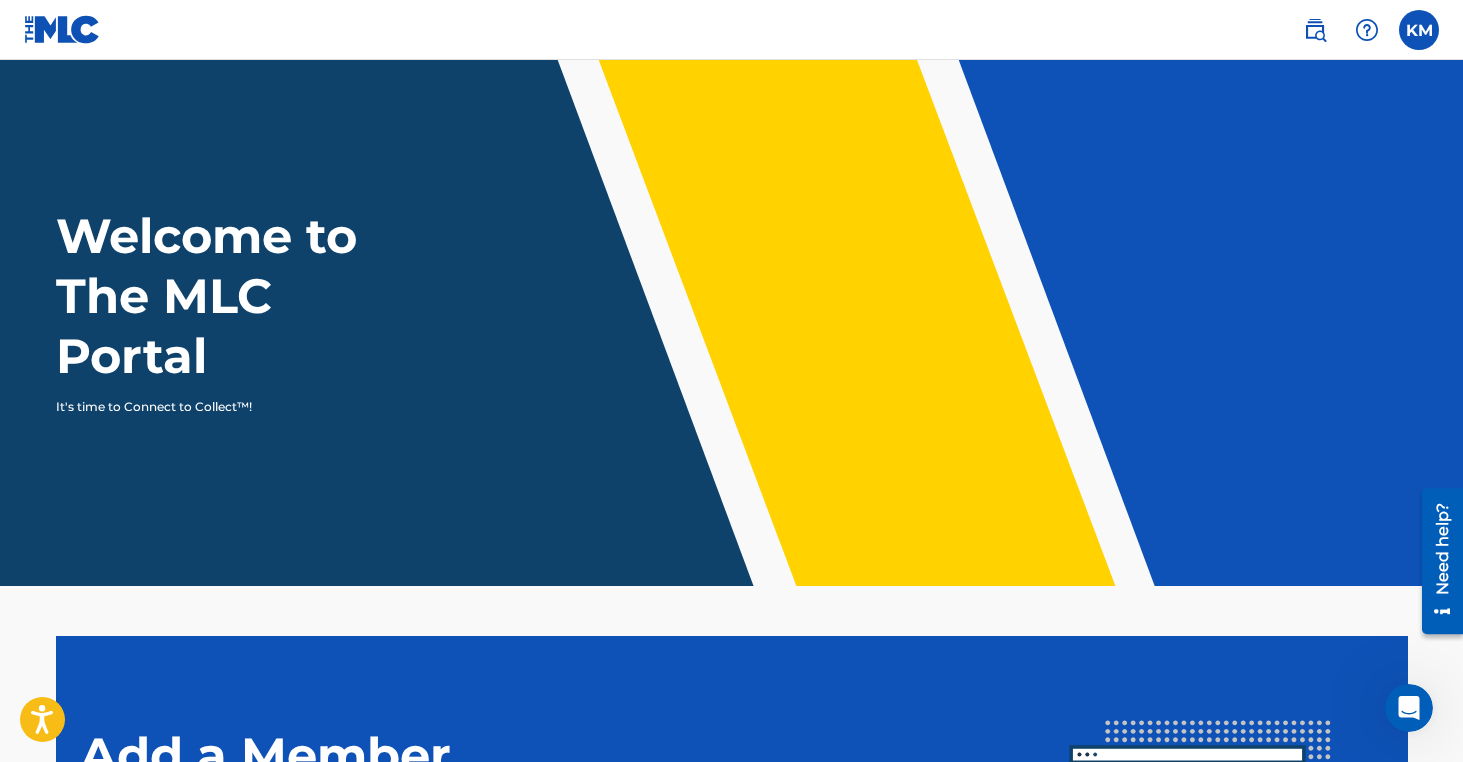 scroll, scrollTop: 384, scrollLeft: 0, axis: vertical 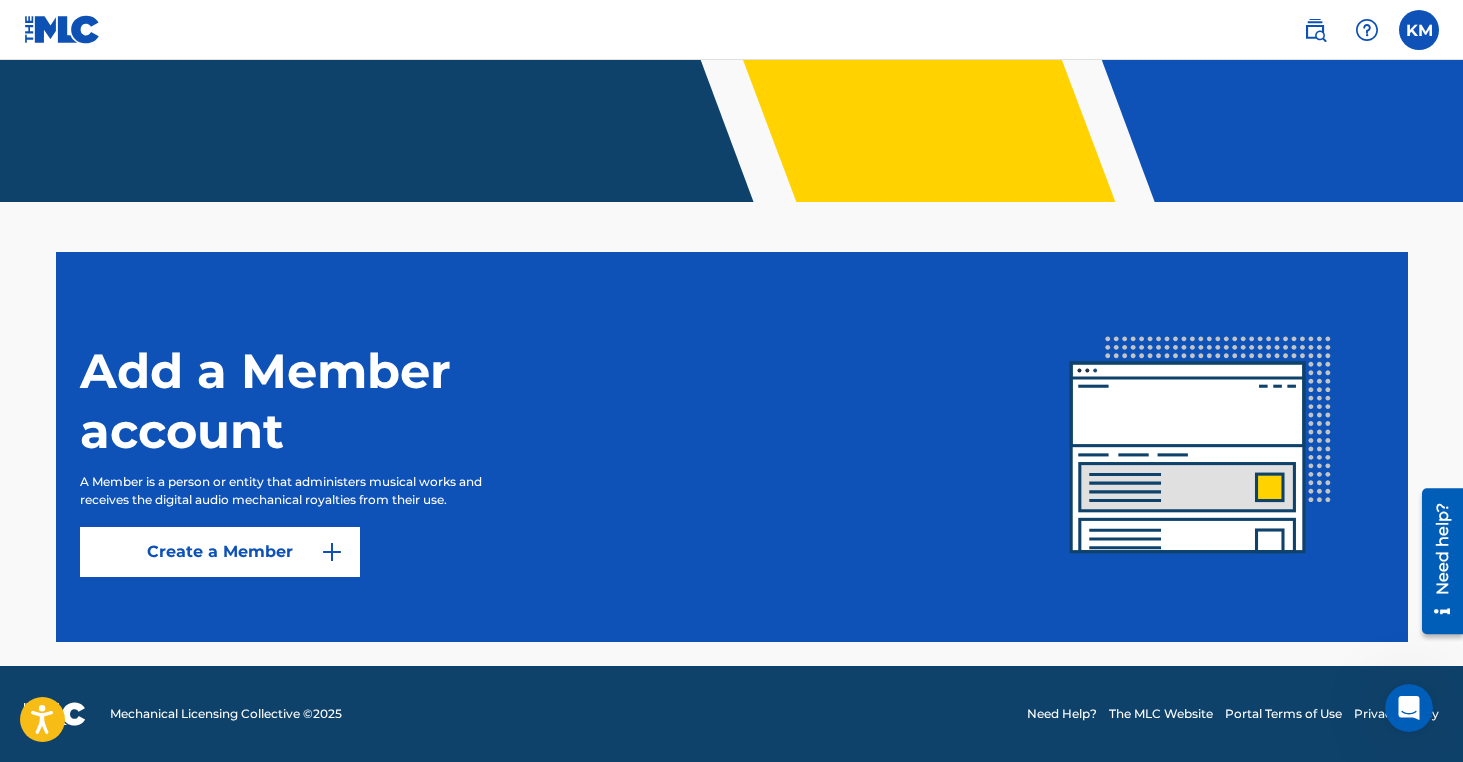 click on "Create a Member" at bounding box center (220, 552) 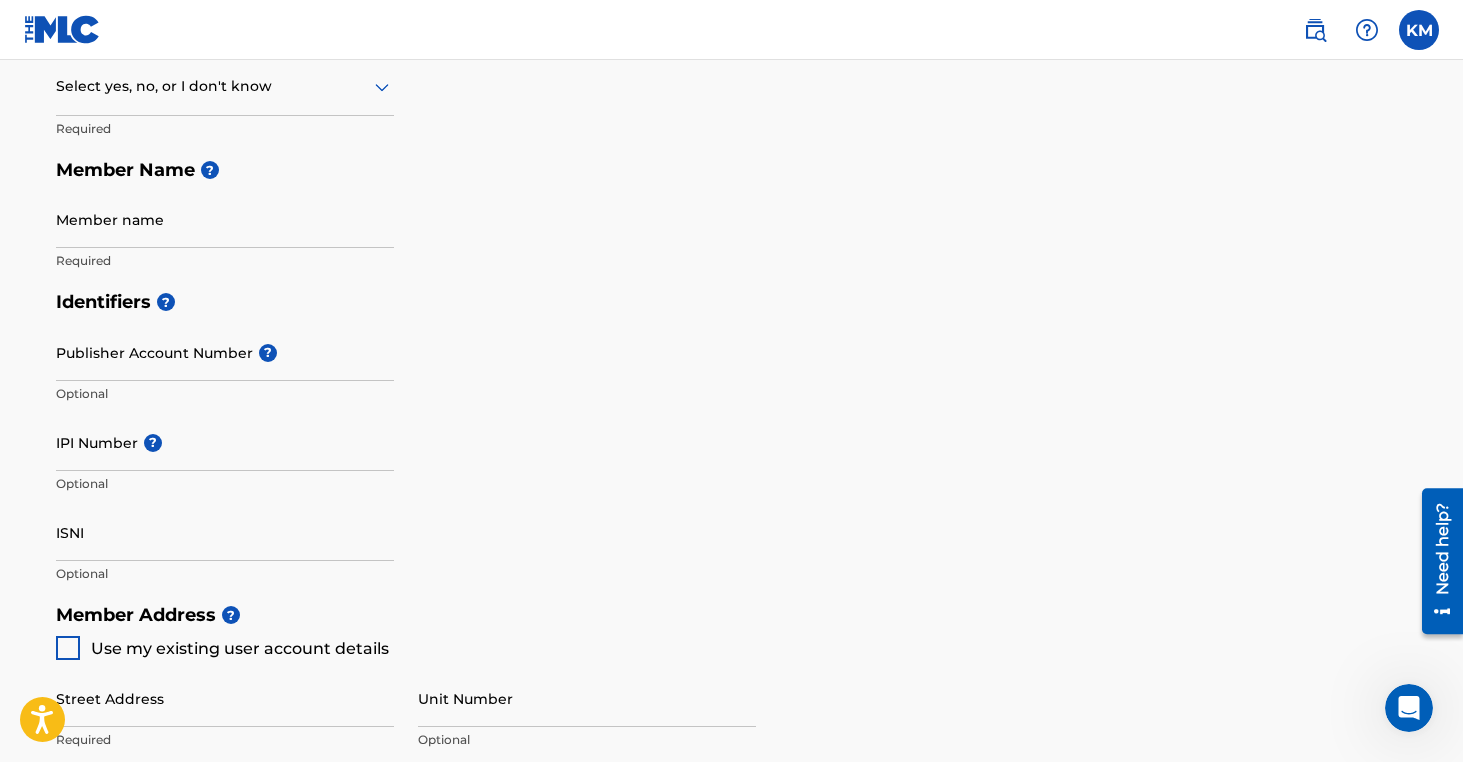 scroll, scrollTop: 0, scrollLeft: 0, axis: both 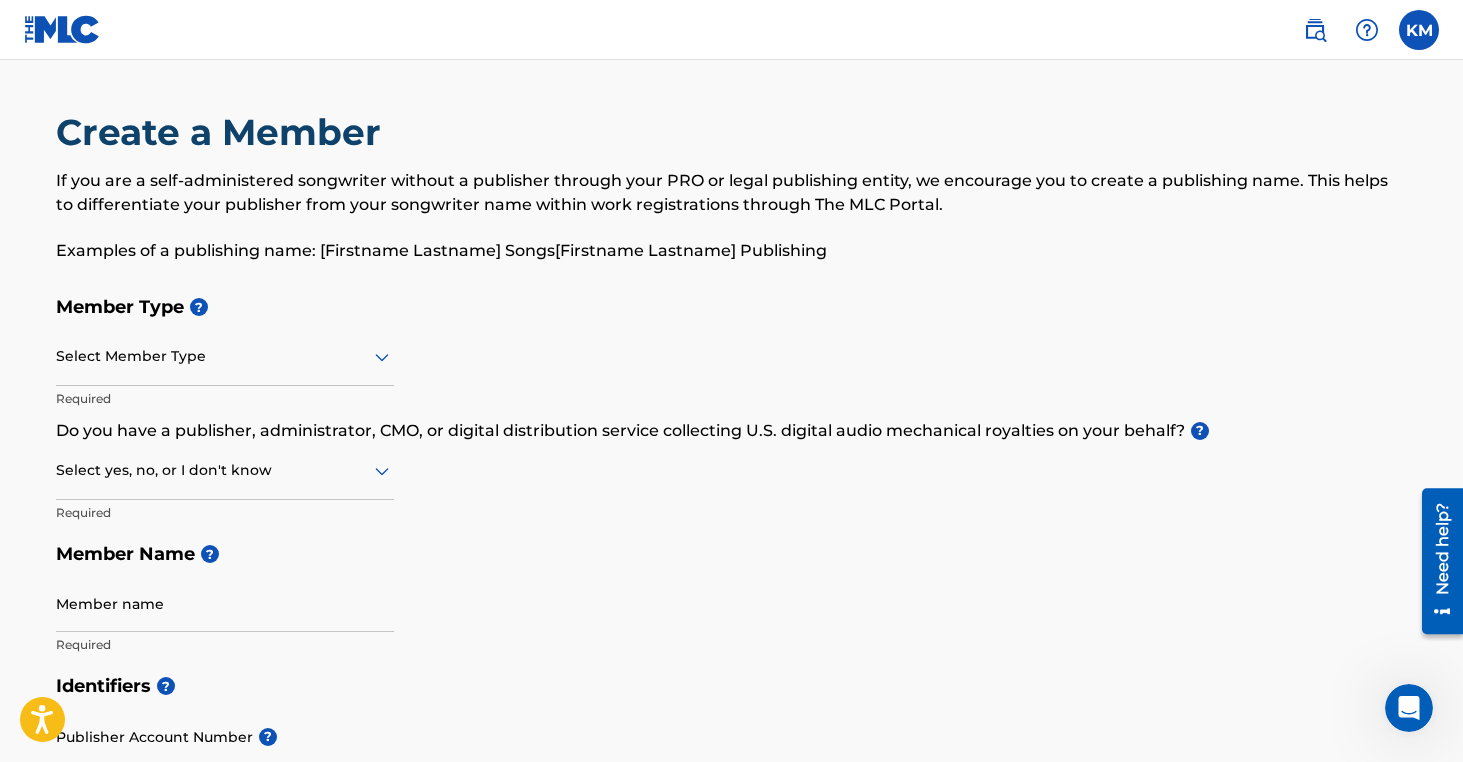 click on "Select Member Type" at bounding box center (225, 357) 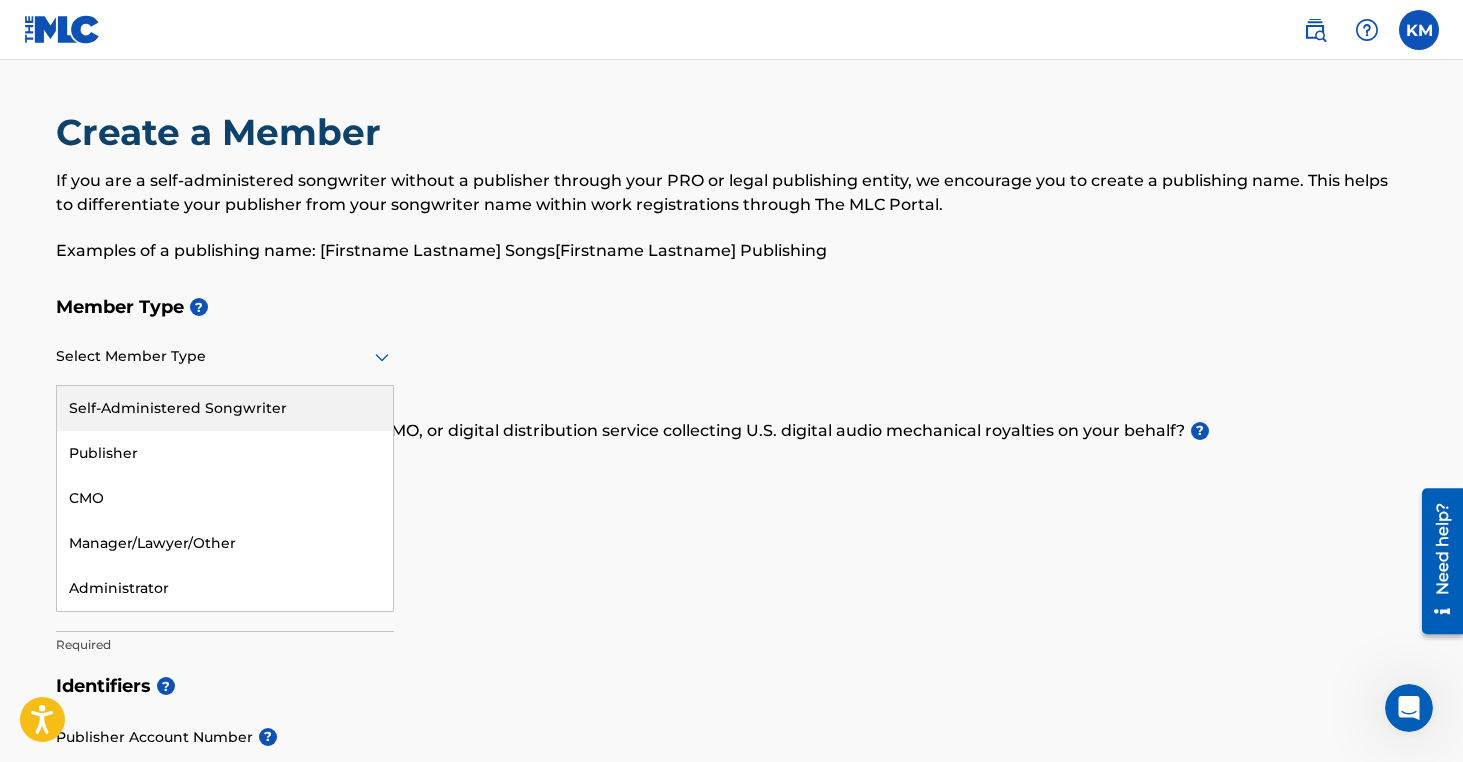 click on "Self-Administered Songwriter" at bounding box center [225, 408] 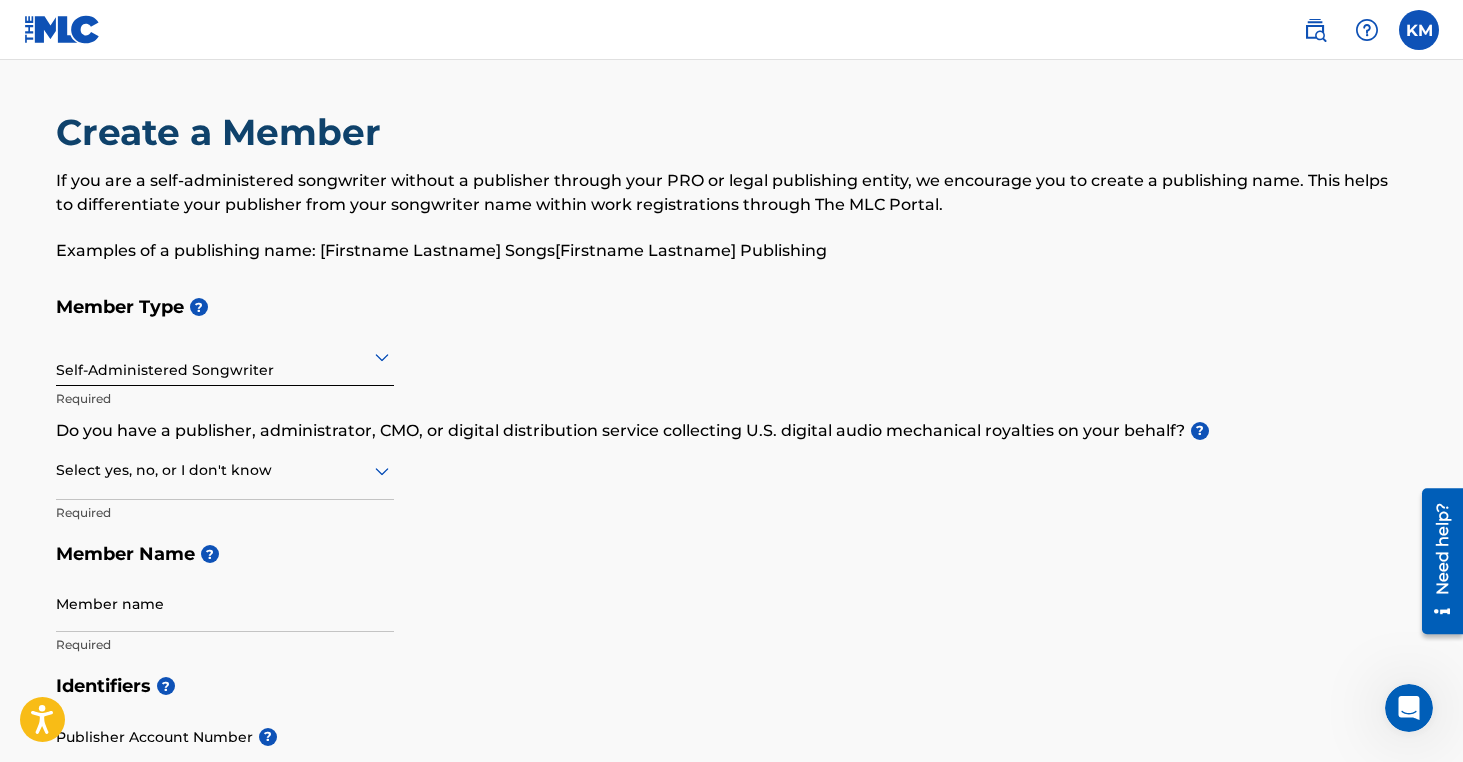click on "Member Type ?" at bounding box center [732, 307] 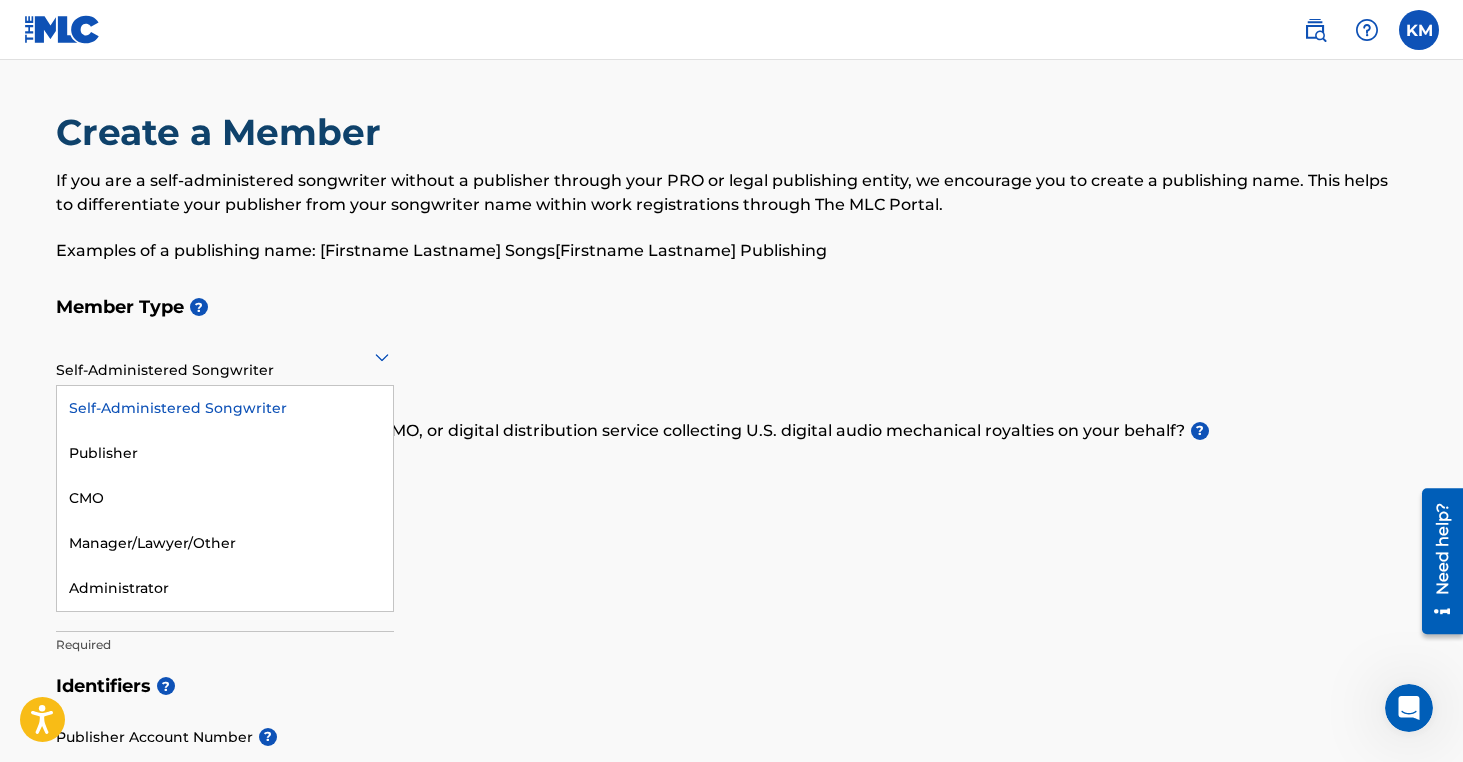 click on "Self-Administered Songwriter" at bounding box center (225, 408) 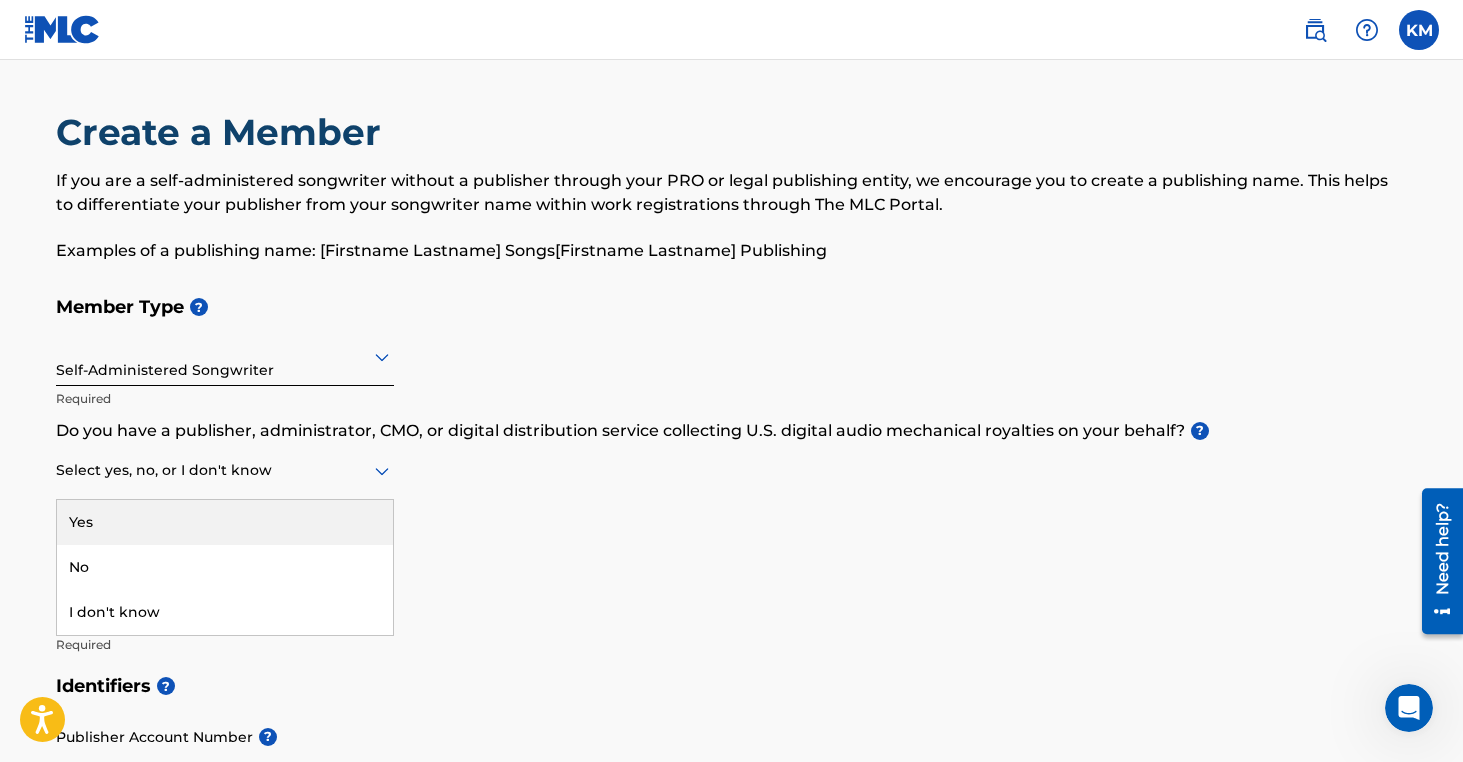 click at bounding box center [225, 470] 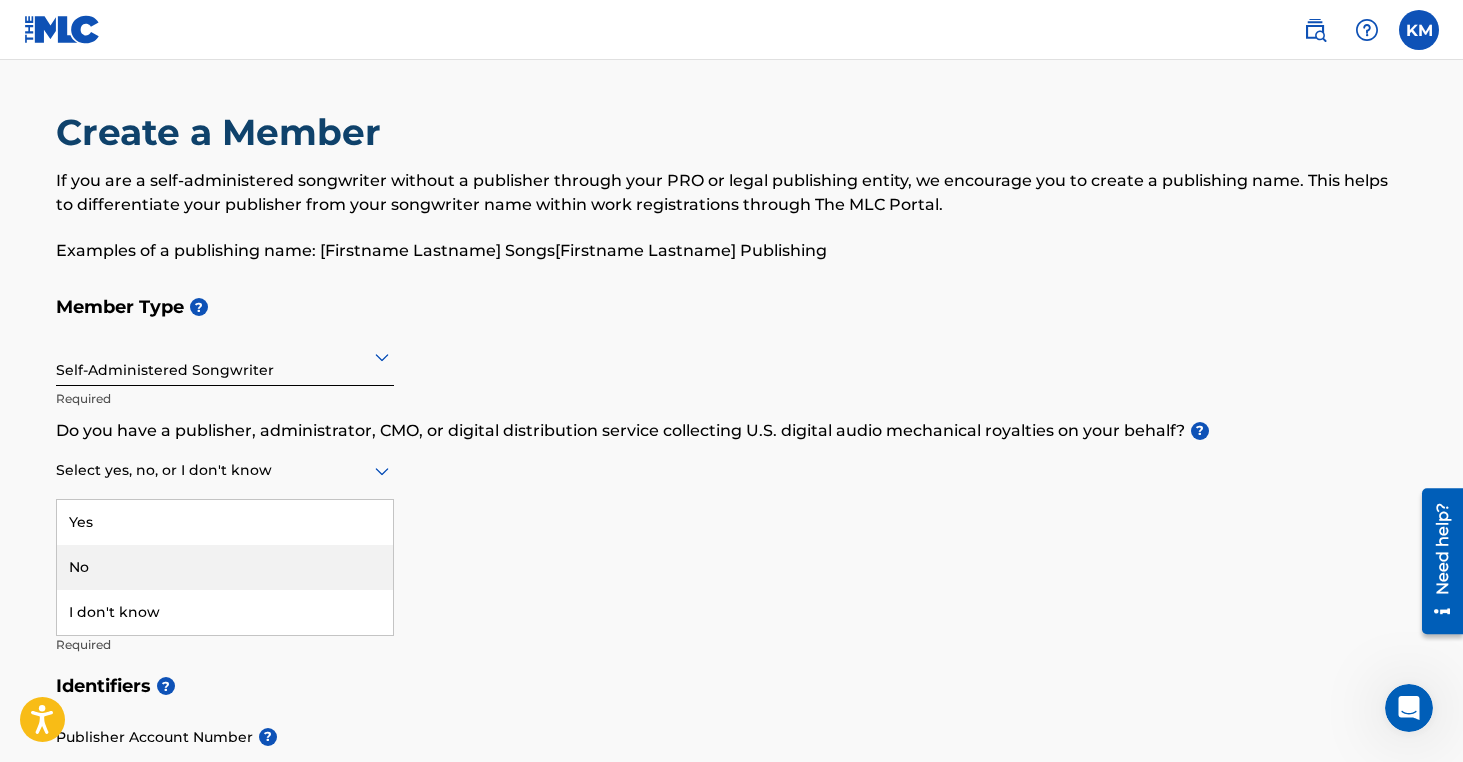 click on "No" at bounding box center [225, 567] 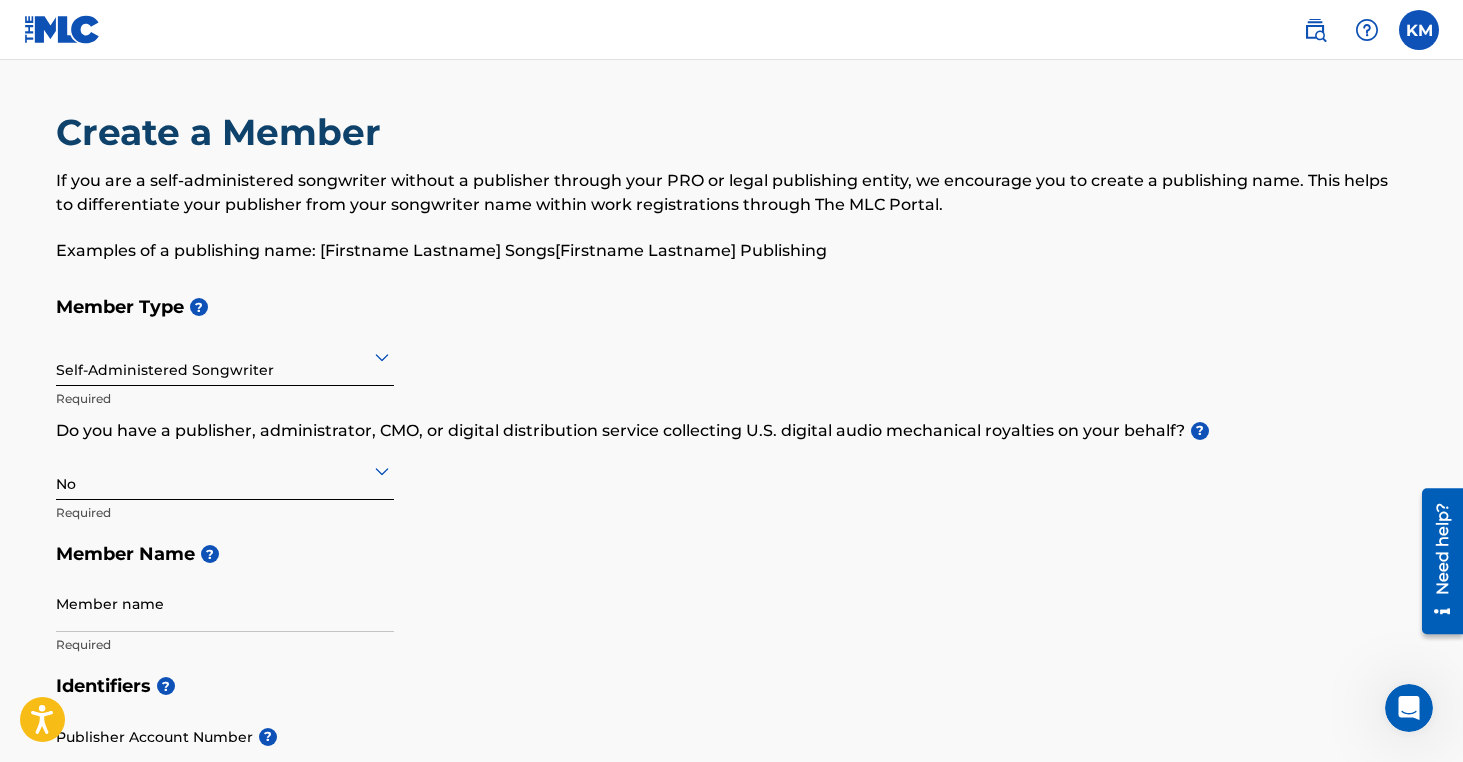 scroll, scrollTop: 143, scrollLeft: 0, axis: vertical 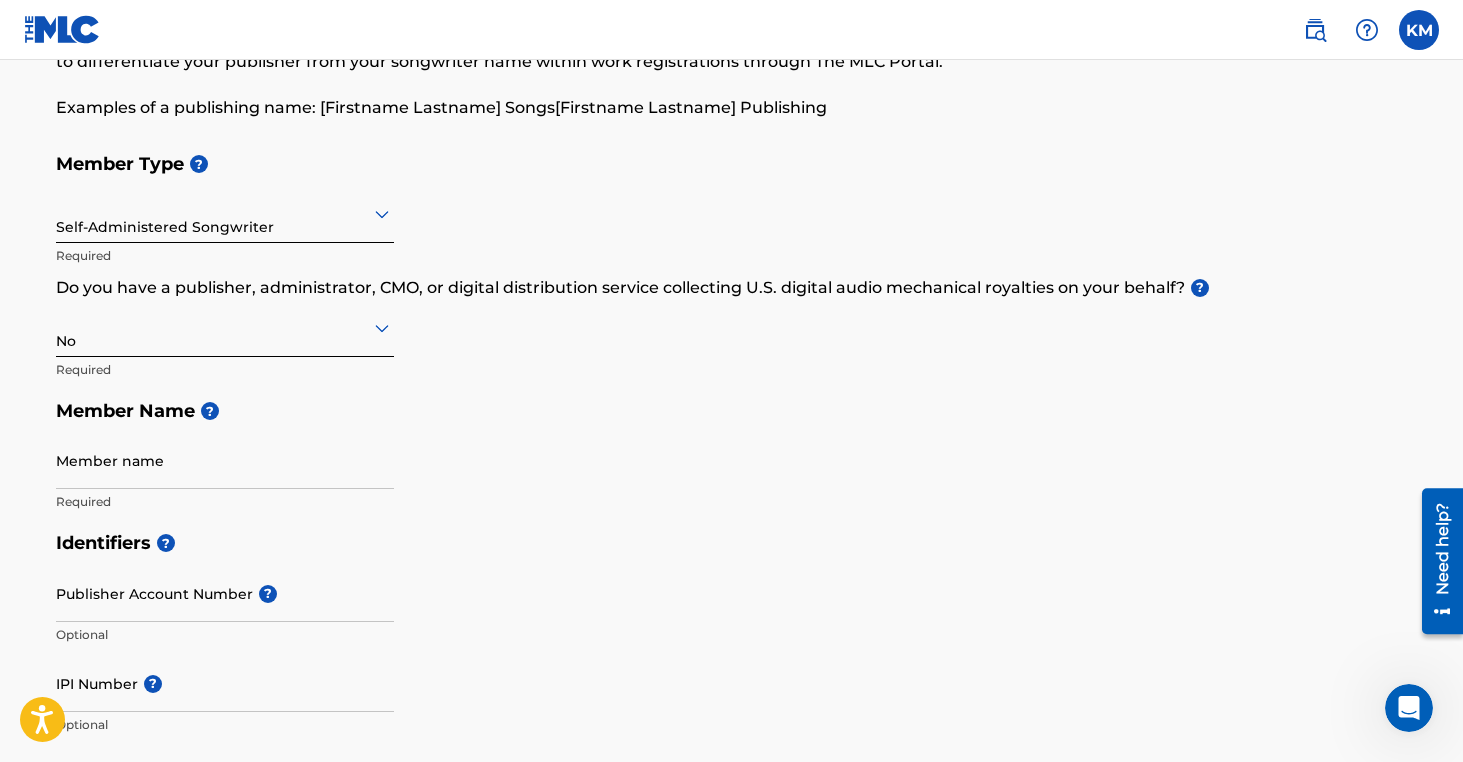 click on "Required" at bounding box center [225, 502] 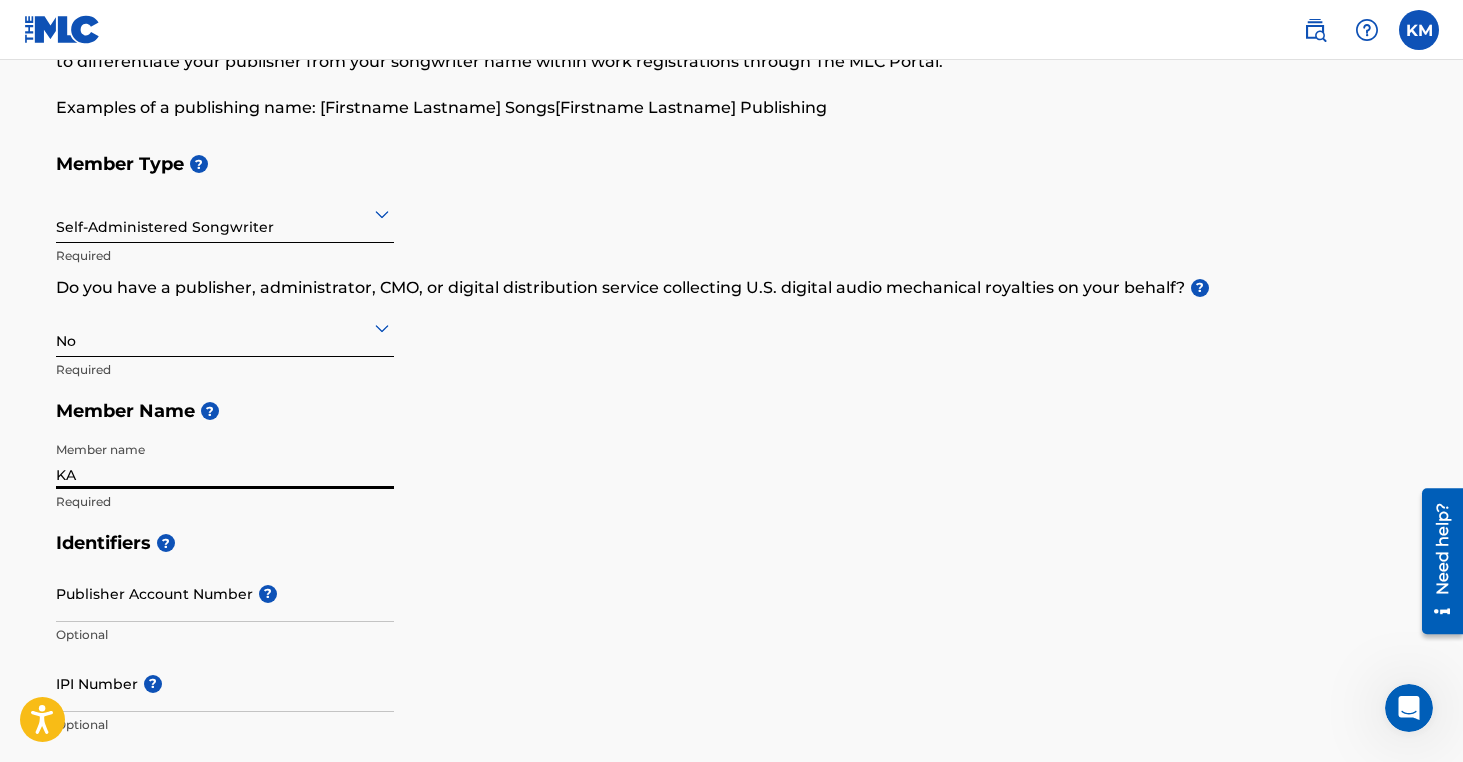 type on "K" 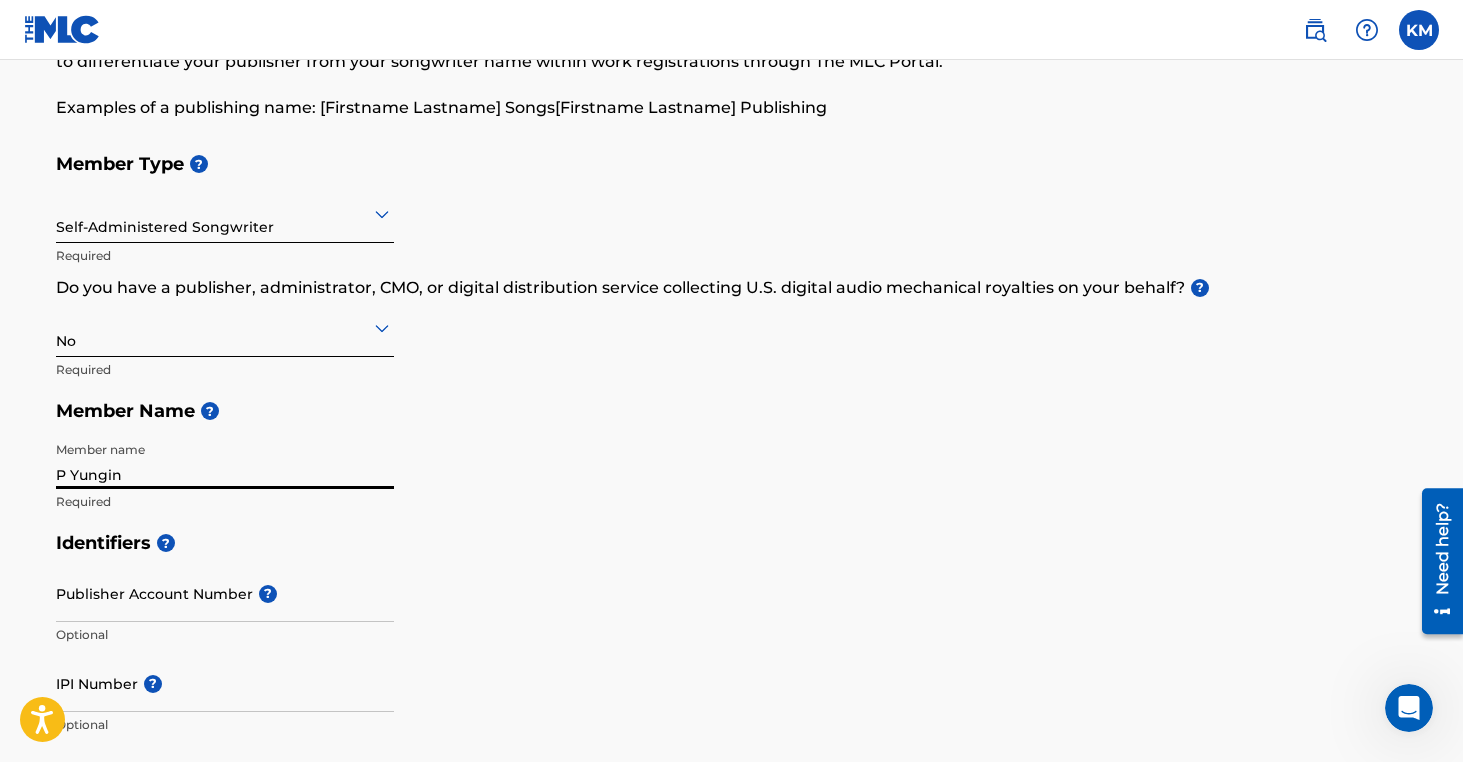 type on "P Yungin" 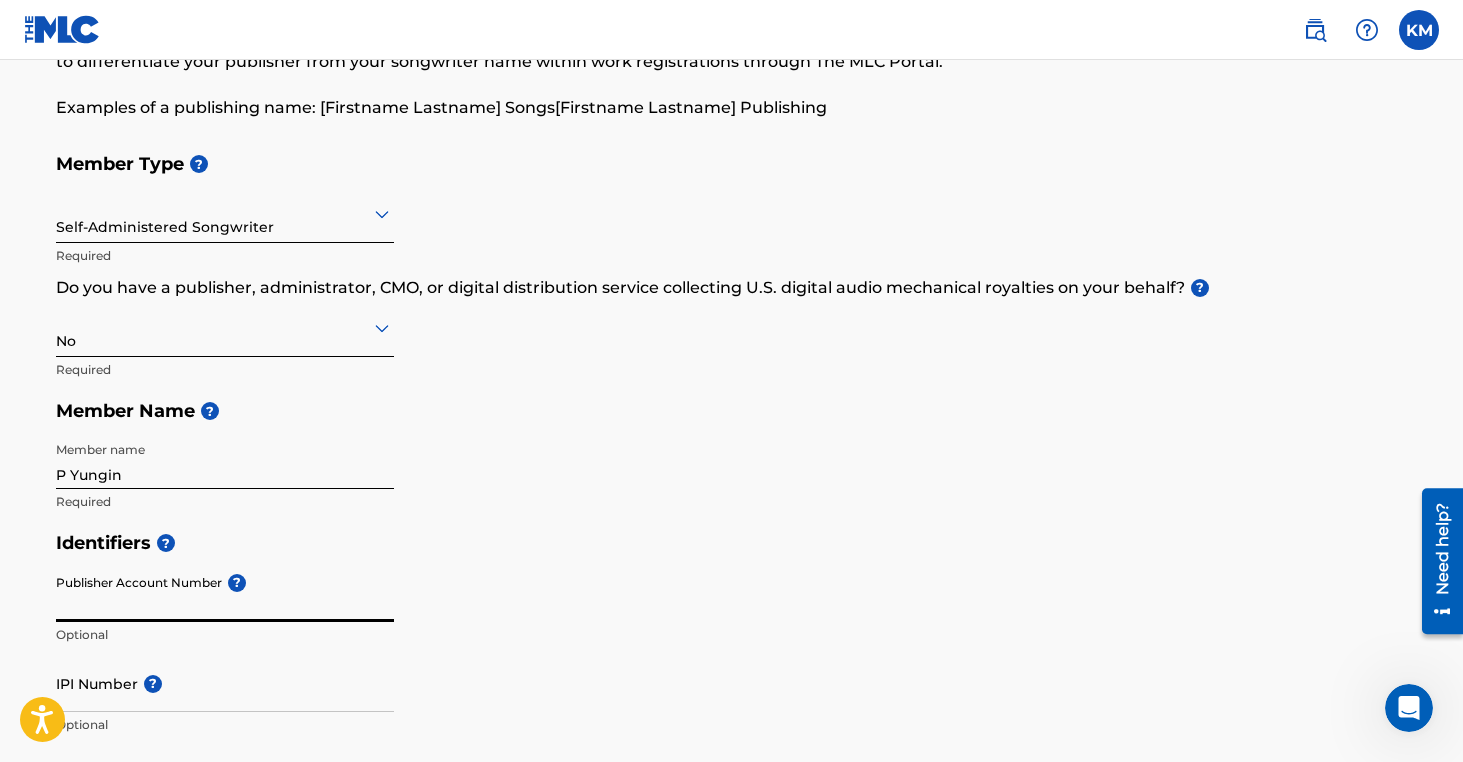 click on "Publisher Account Number ?" at bounding box center (225, 593) 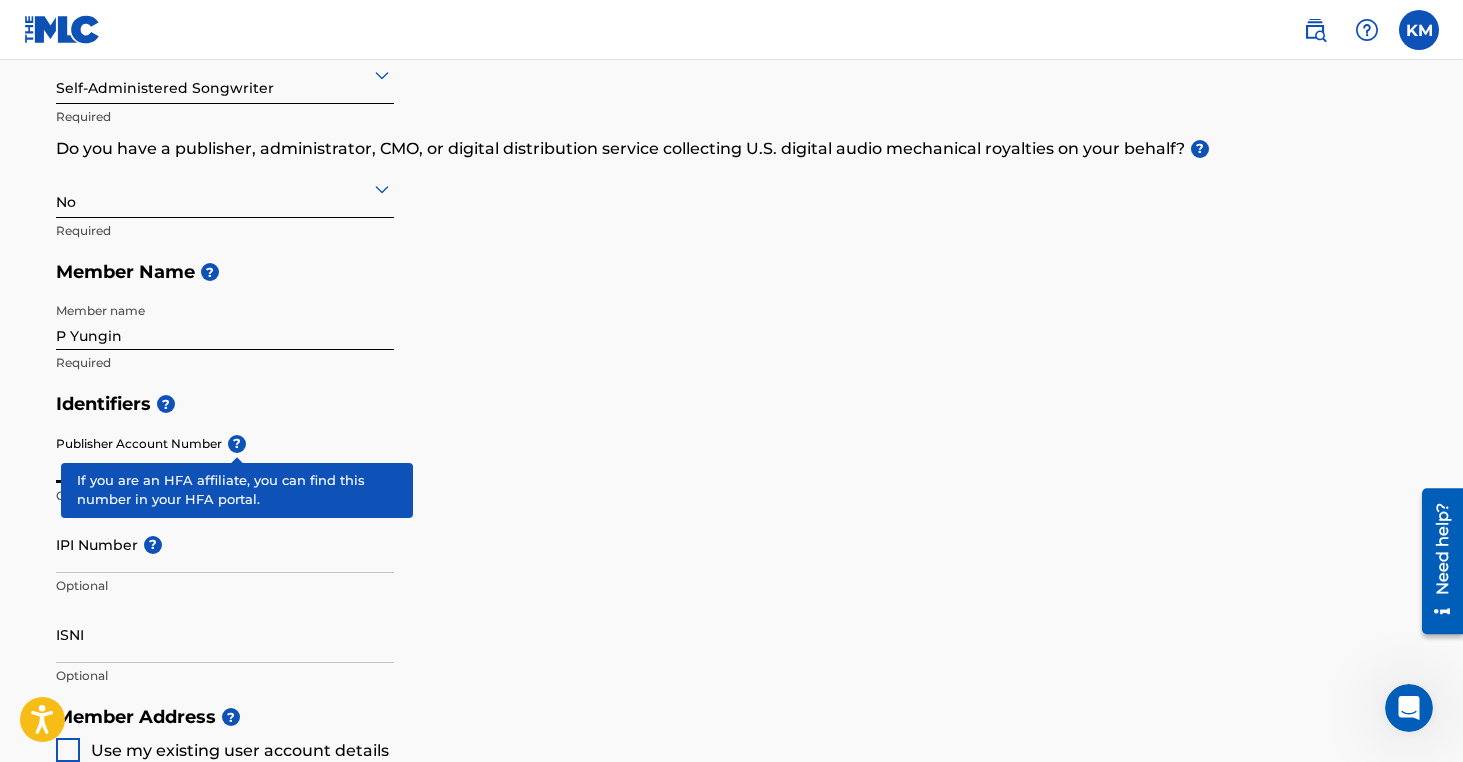 scroll, scrollTop: 305, scrollLeft: 0, axis: vertical 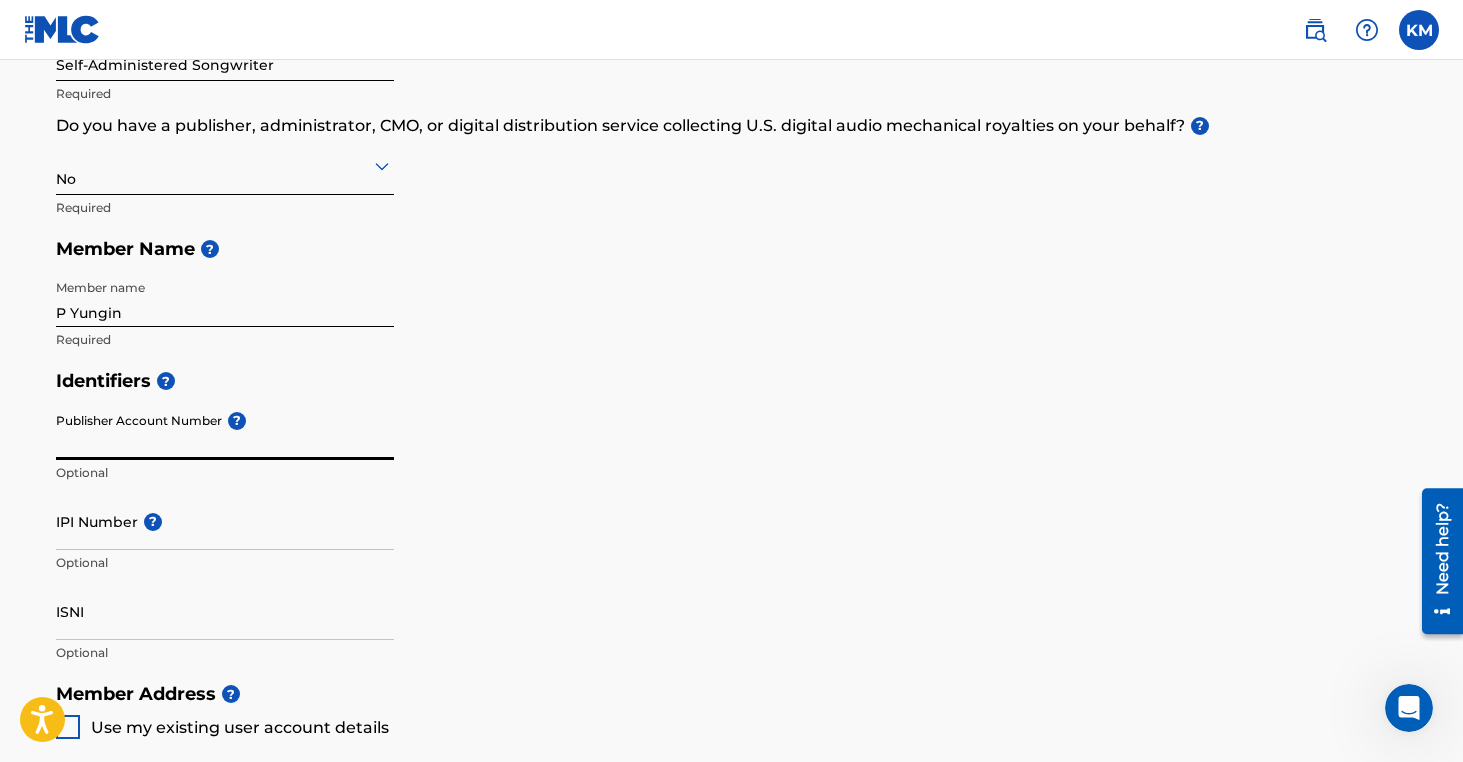 click on "Publisher Account Number ? Optional" at bounding box center (225, 448) 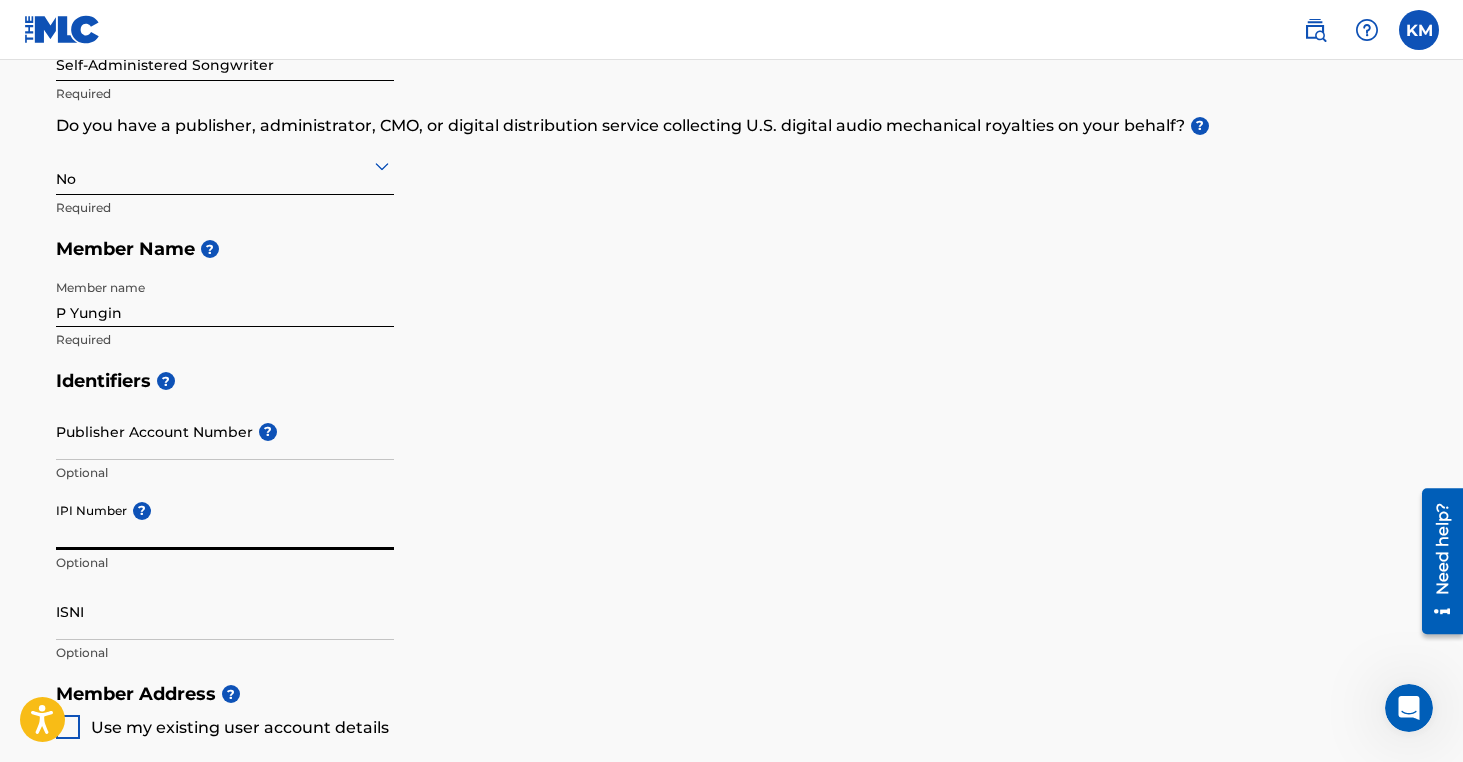 click on "IPI Number ?" at bounding box center (225, 521) 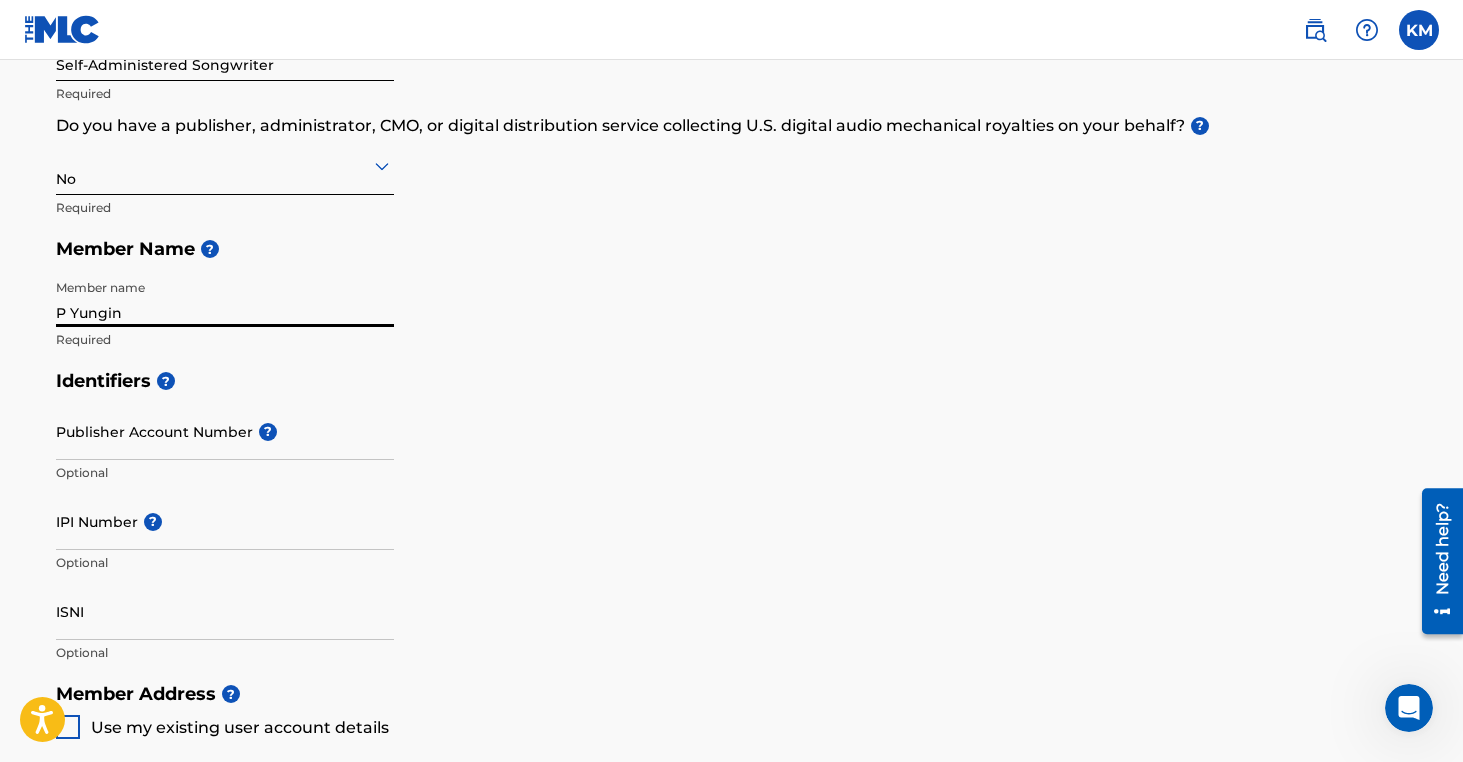 drag, startPoint x: 188, startPoint y: 315, endPoint x: 0, endPoint y: 288, distance: 189.92894 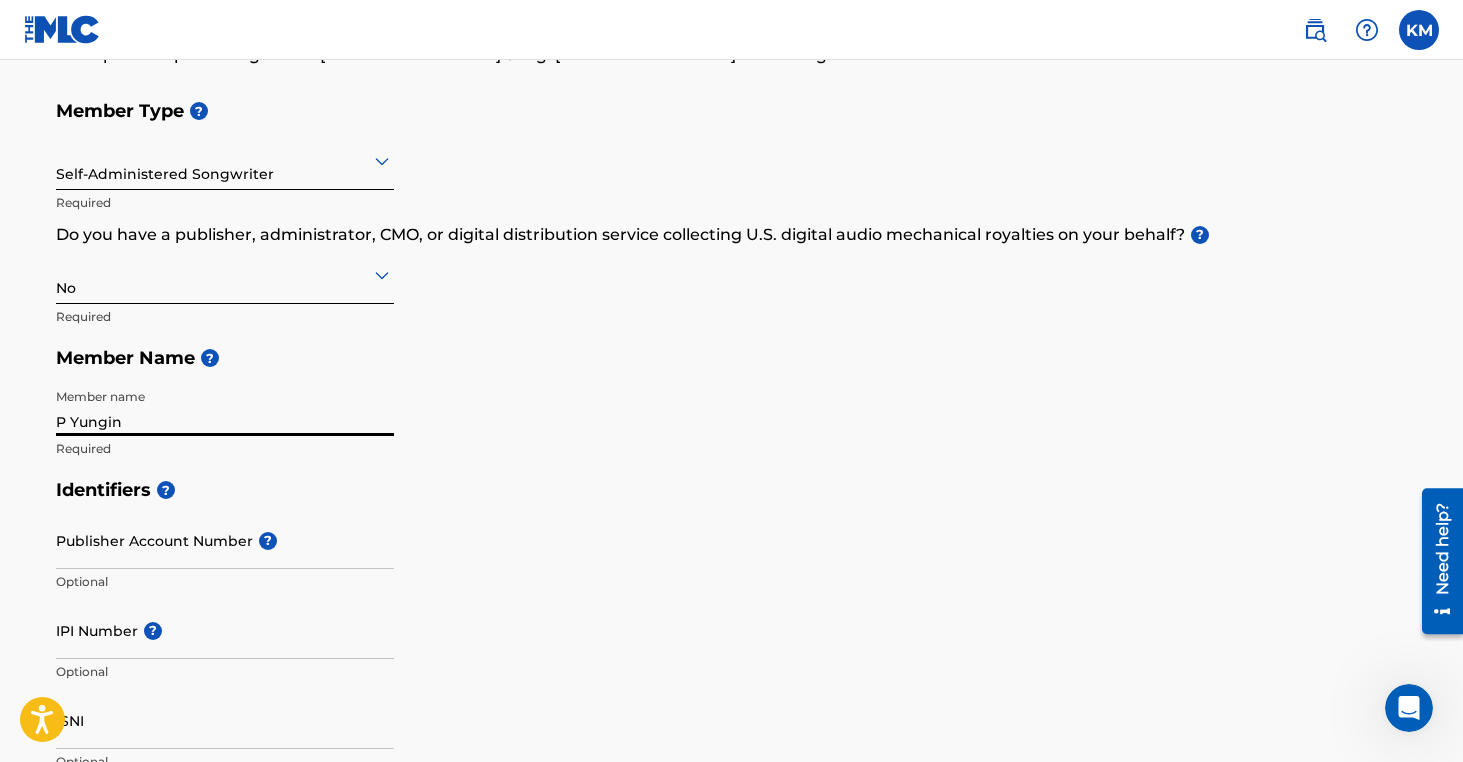 scroll, scrollTop: 188, scrollLeft: 0, axis: vertical 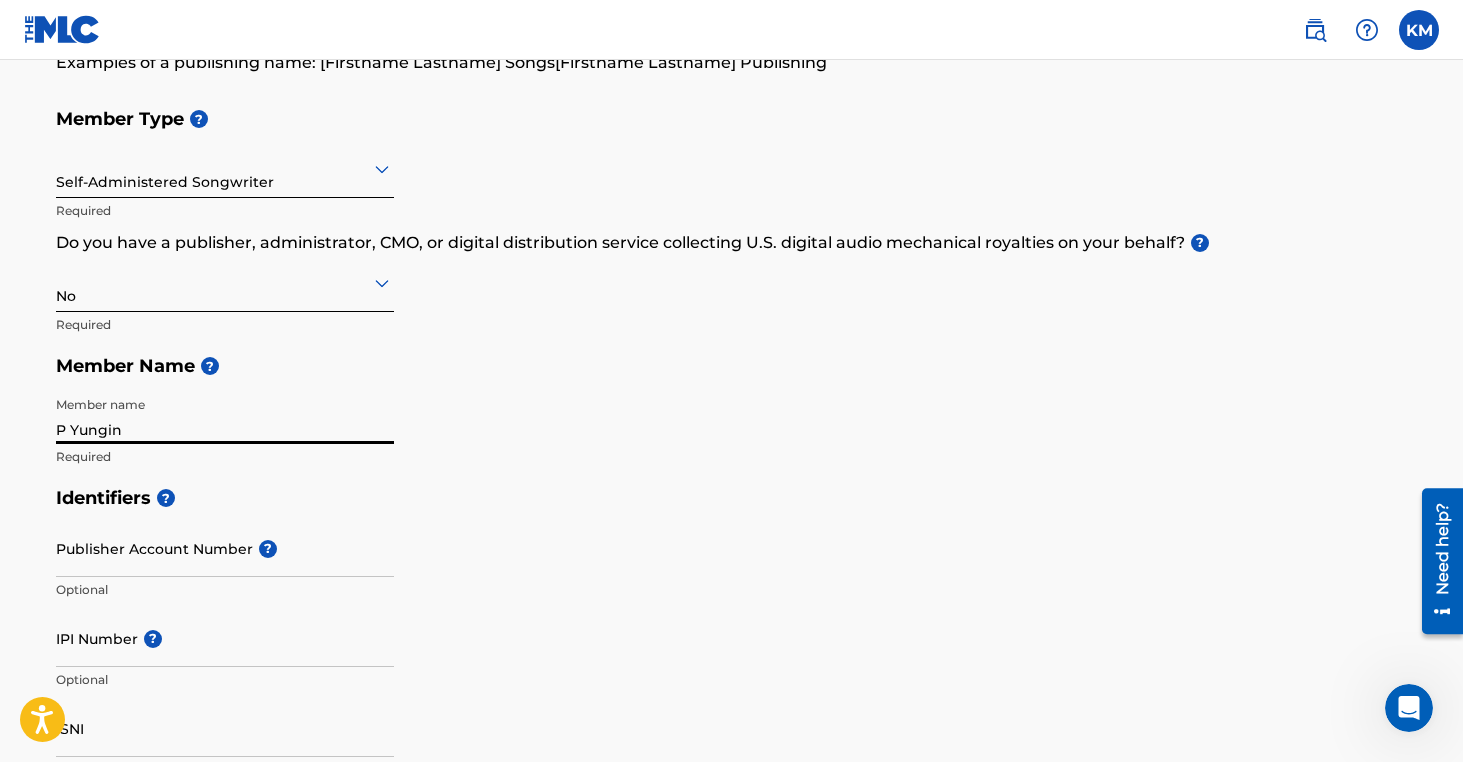 drag, startPoint x: 63, startPoint y: 437, endPoint x: 157, endPoint y: 438, distance: 94.00532 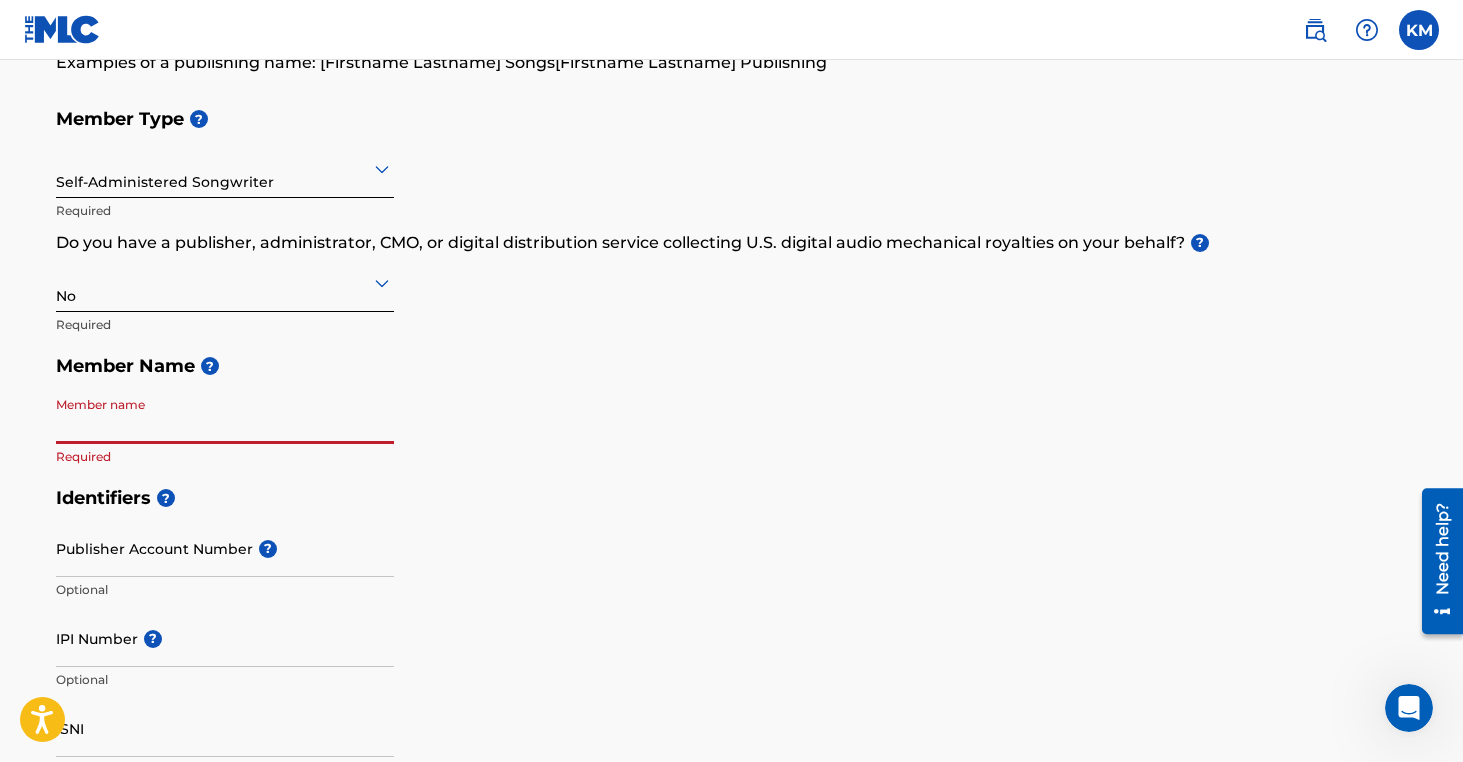 type on "C" 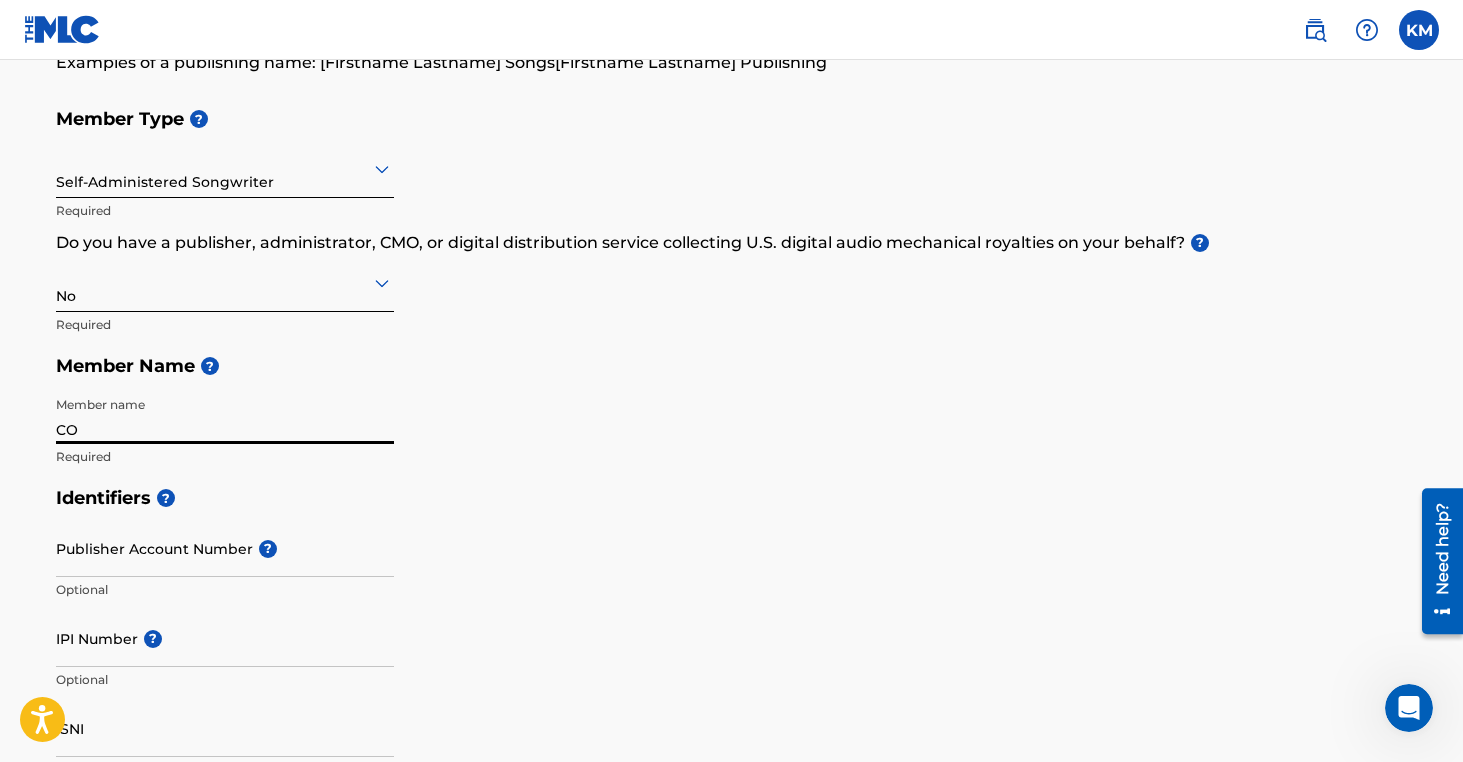type on "C" 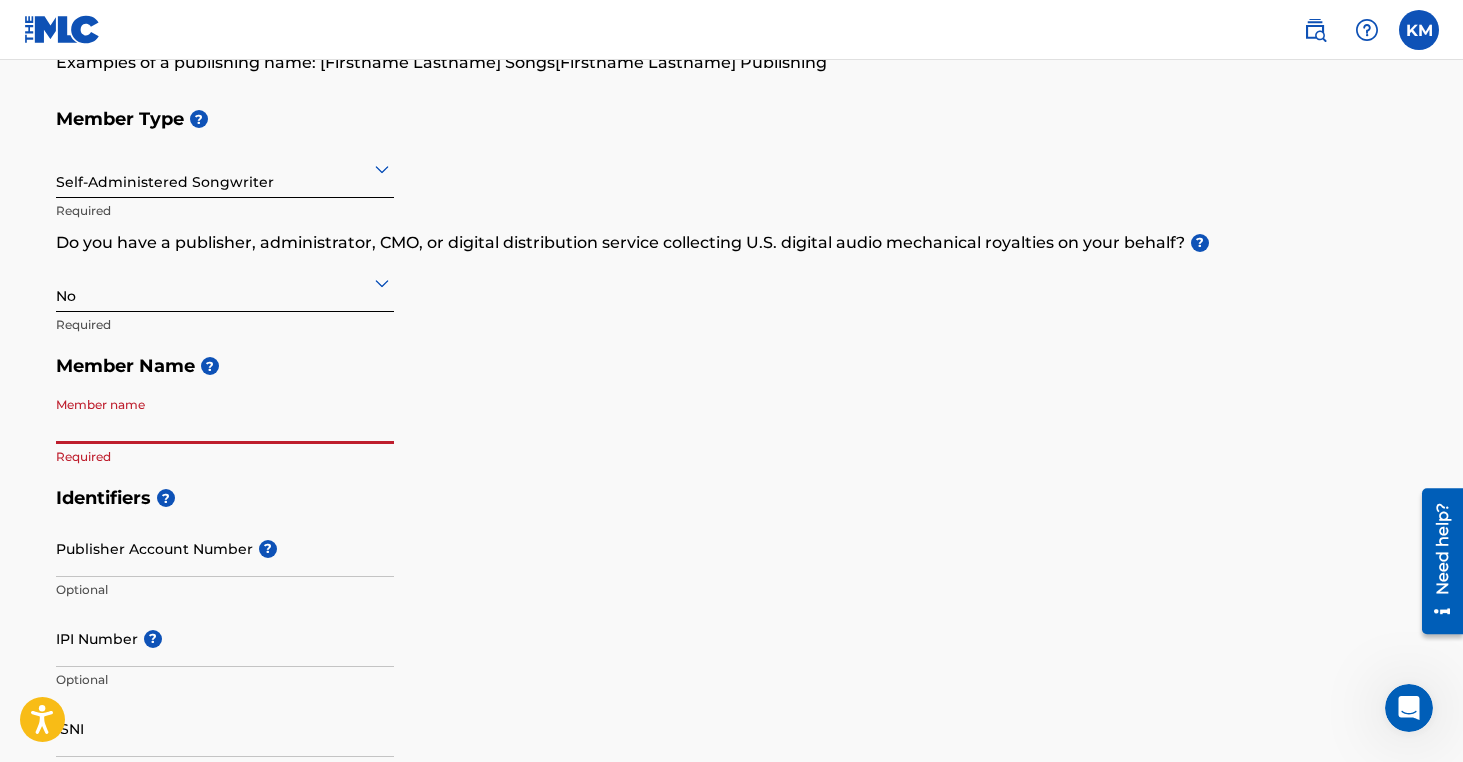 type on "C" 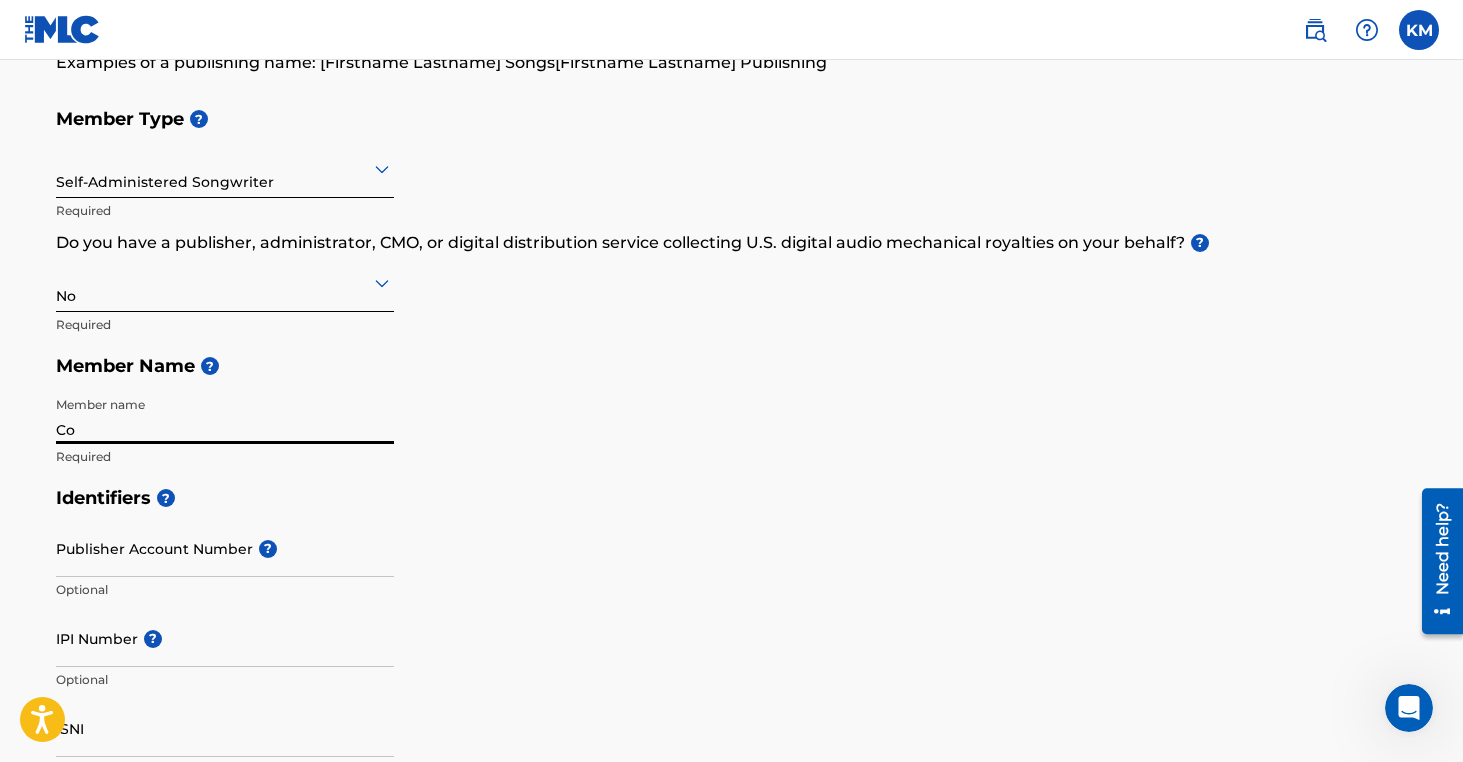 type on "C" 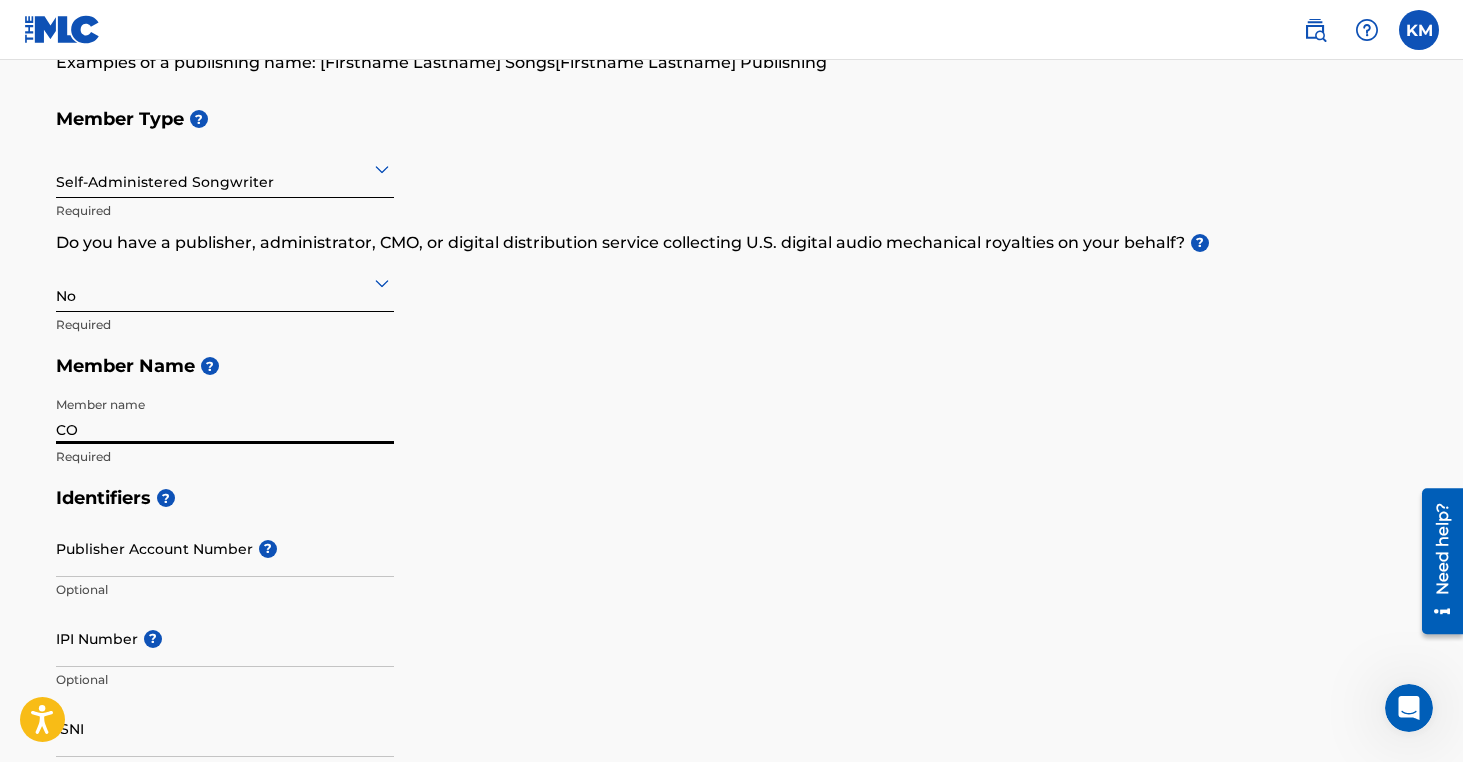 type on "C" 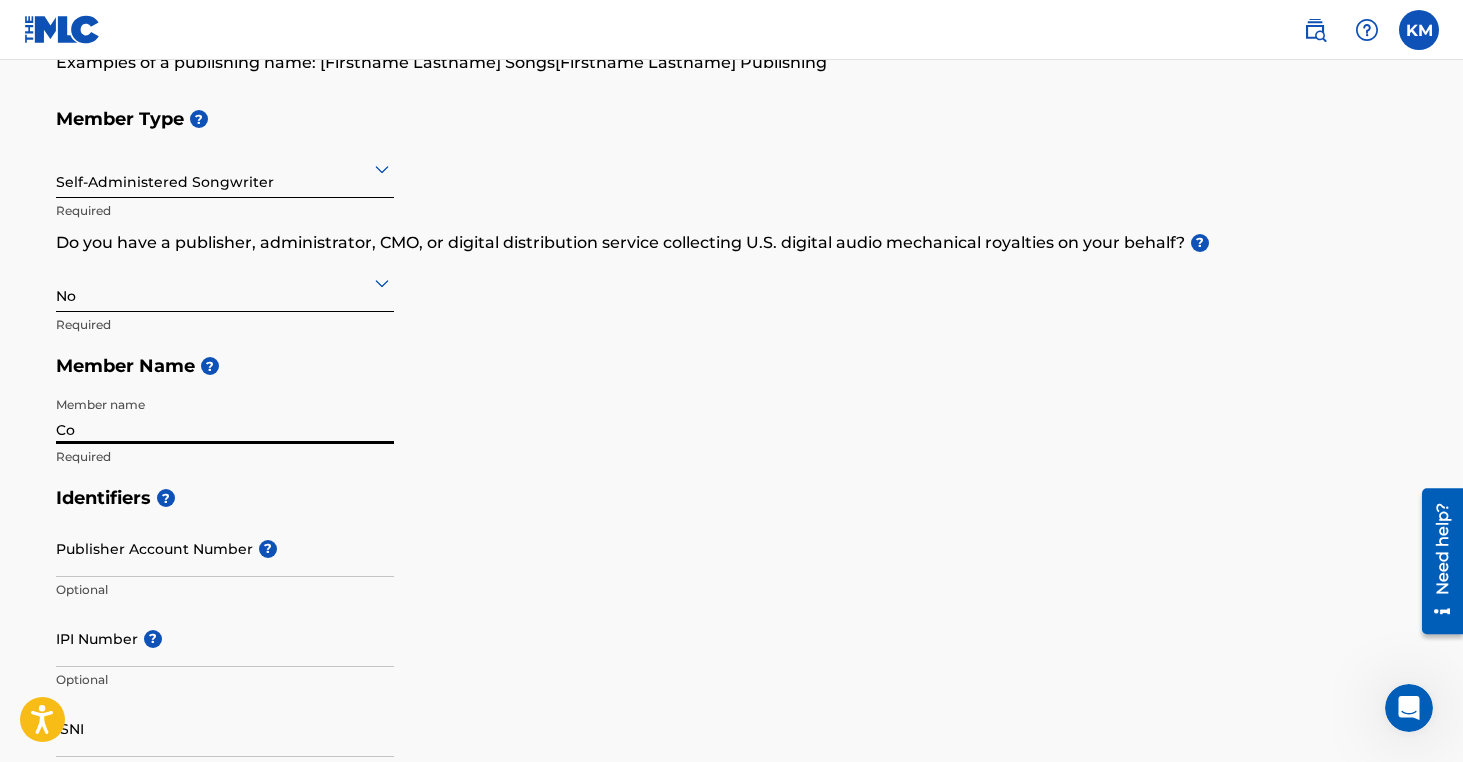 type on "C" 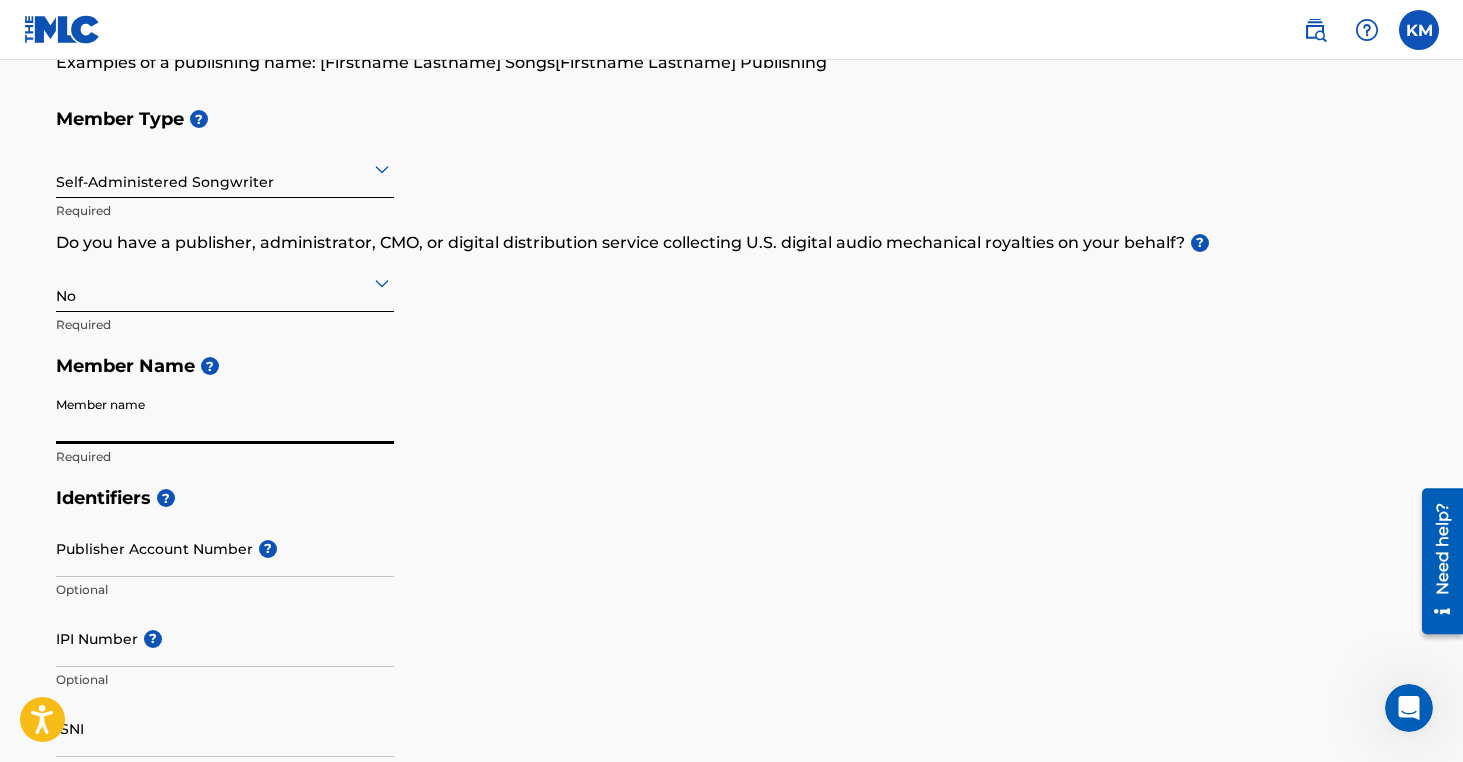 type on "C" 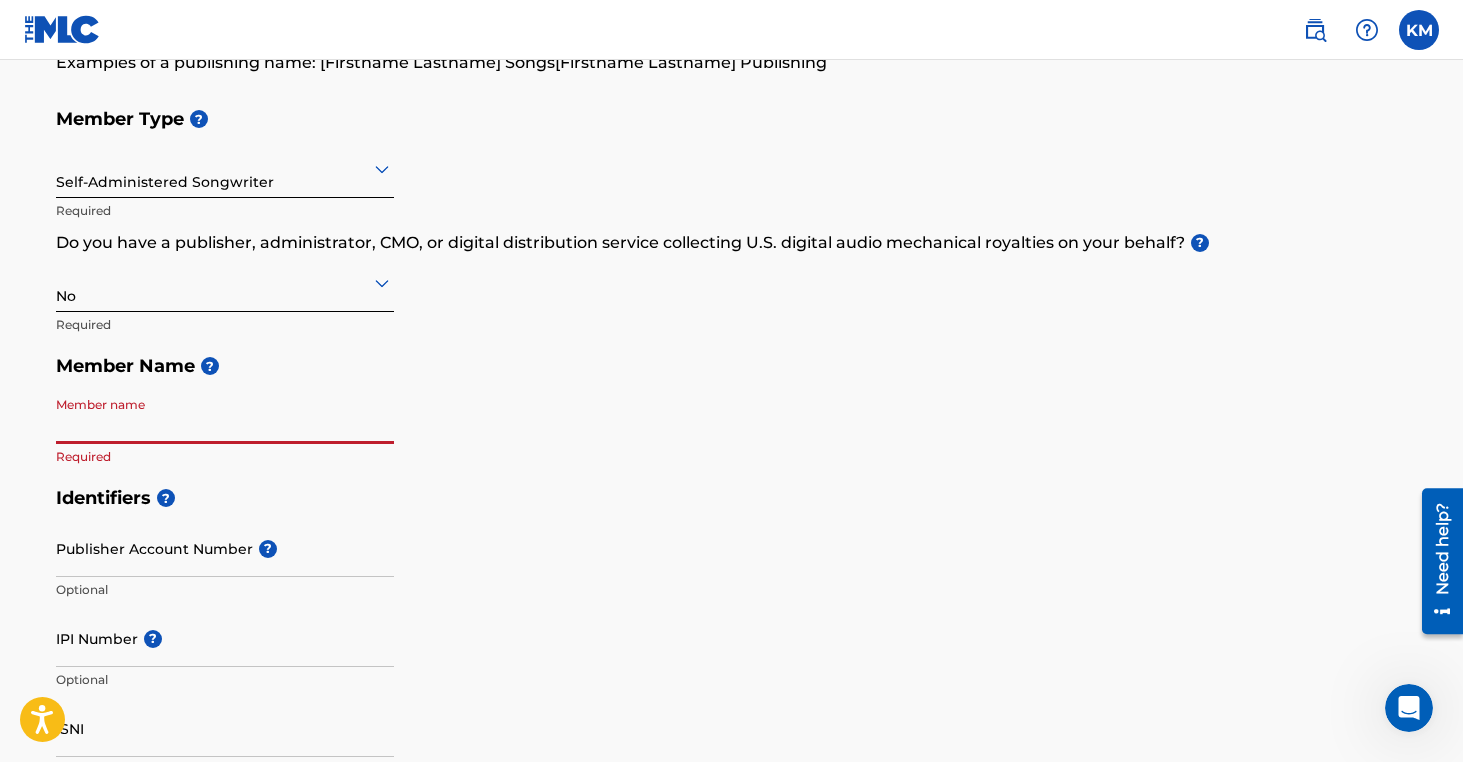 click on "Member name" at bounding box center [225, 415] 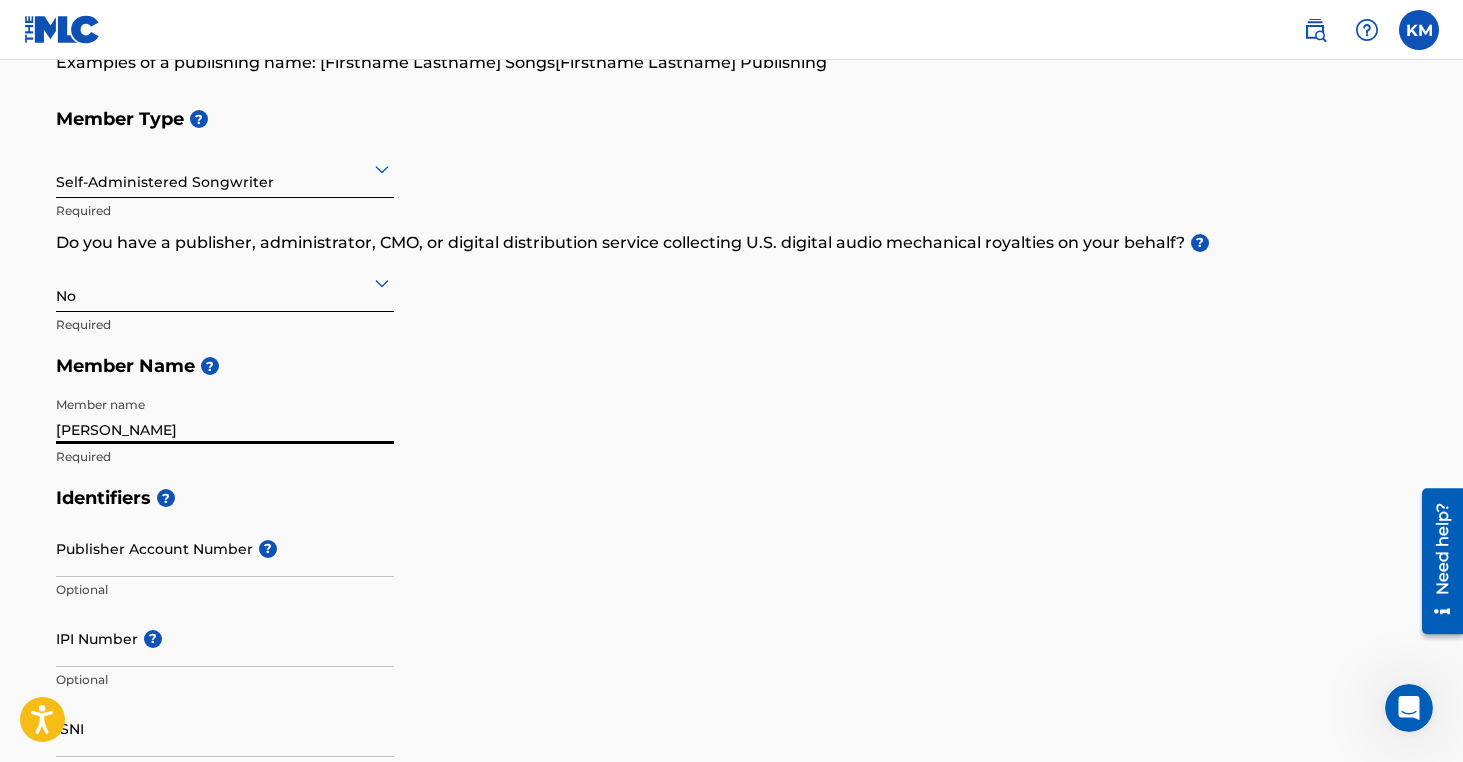 type on "P Yungin" 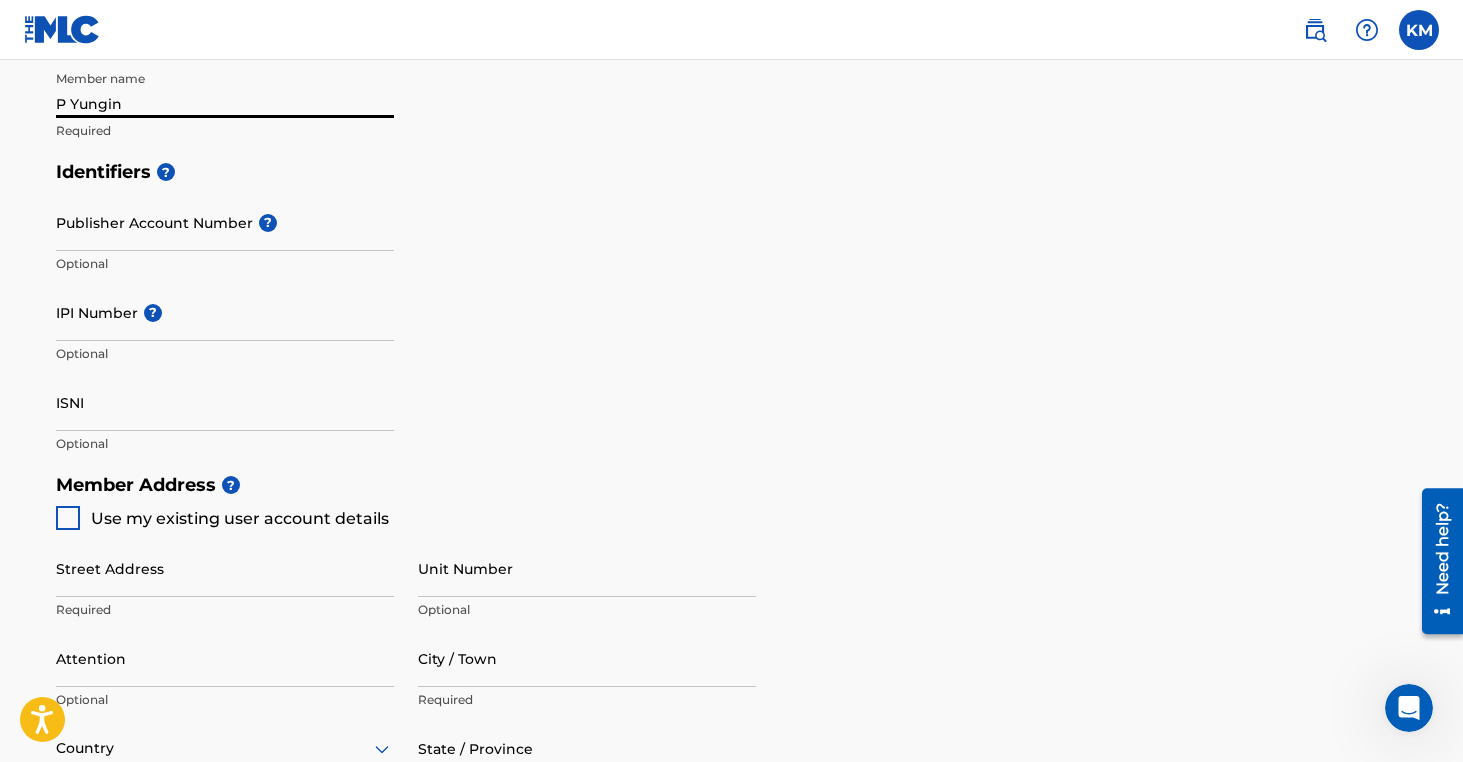 scroll, scrollTop: 586, scrollLeft: 0, axis: vertical 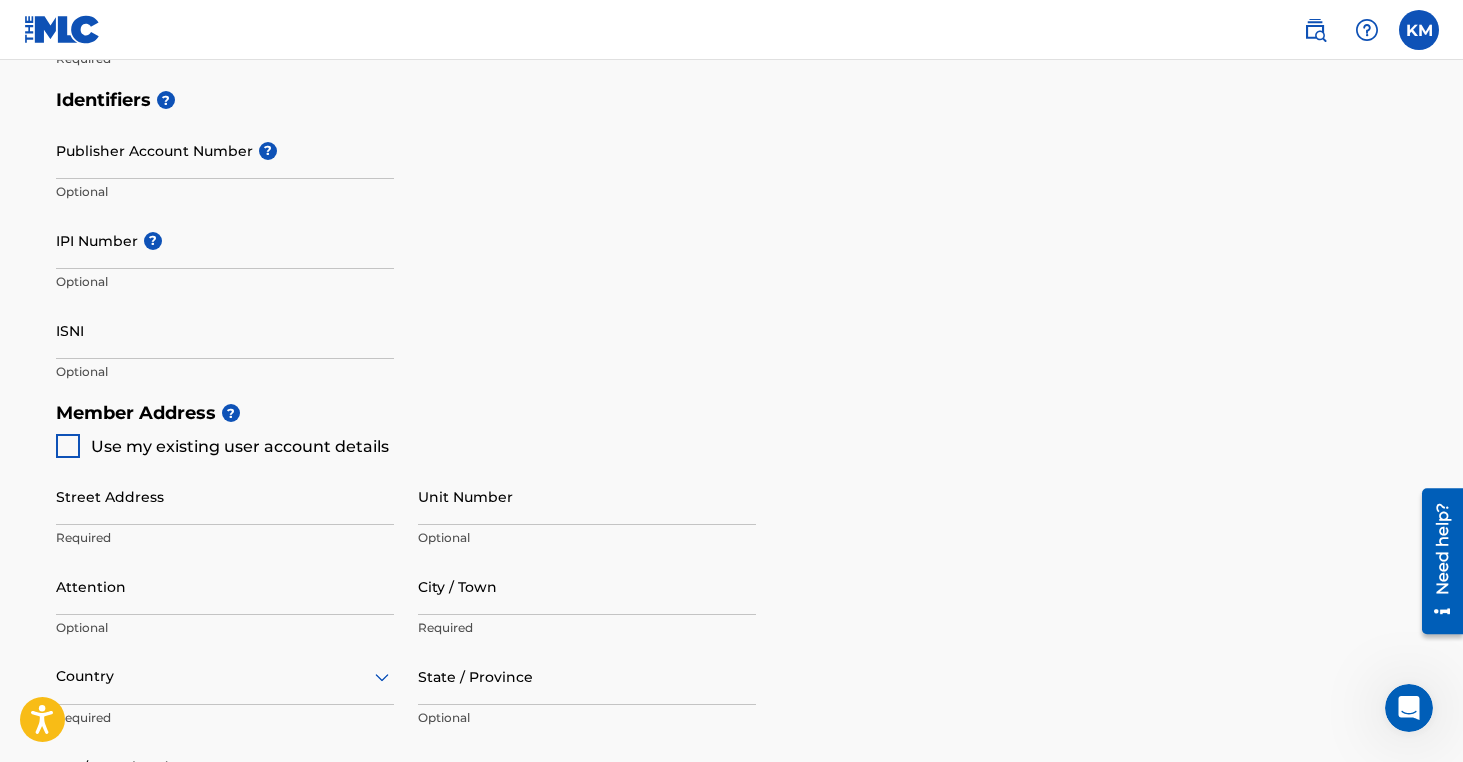 click at bounding box center [68, 446] 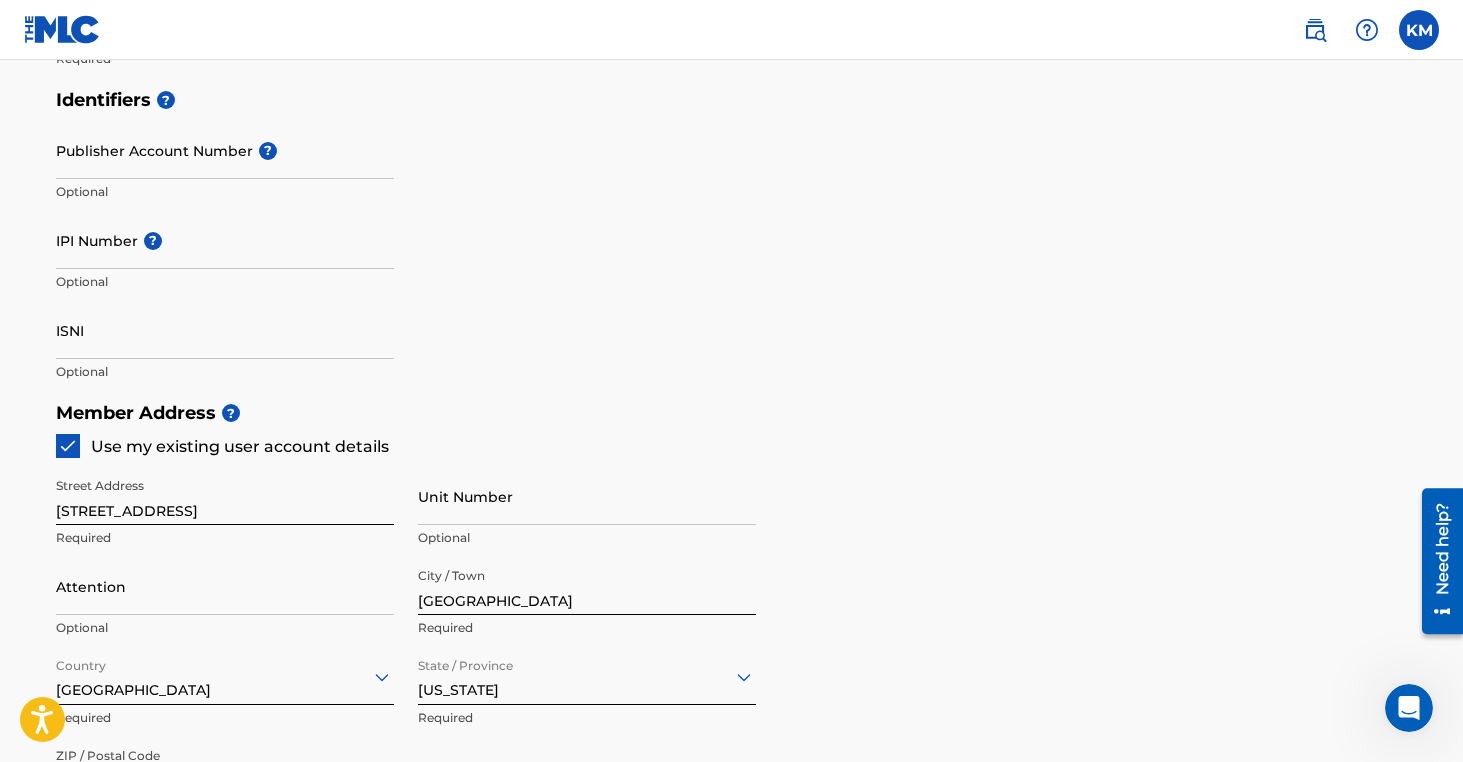 click on "ISNI" at bounding box center [225, 330] 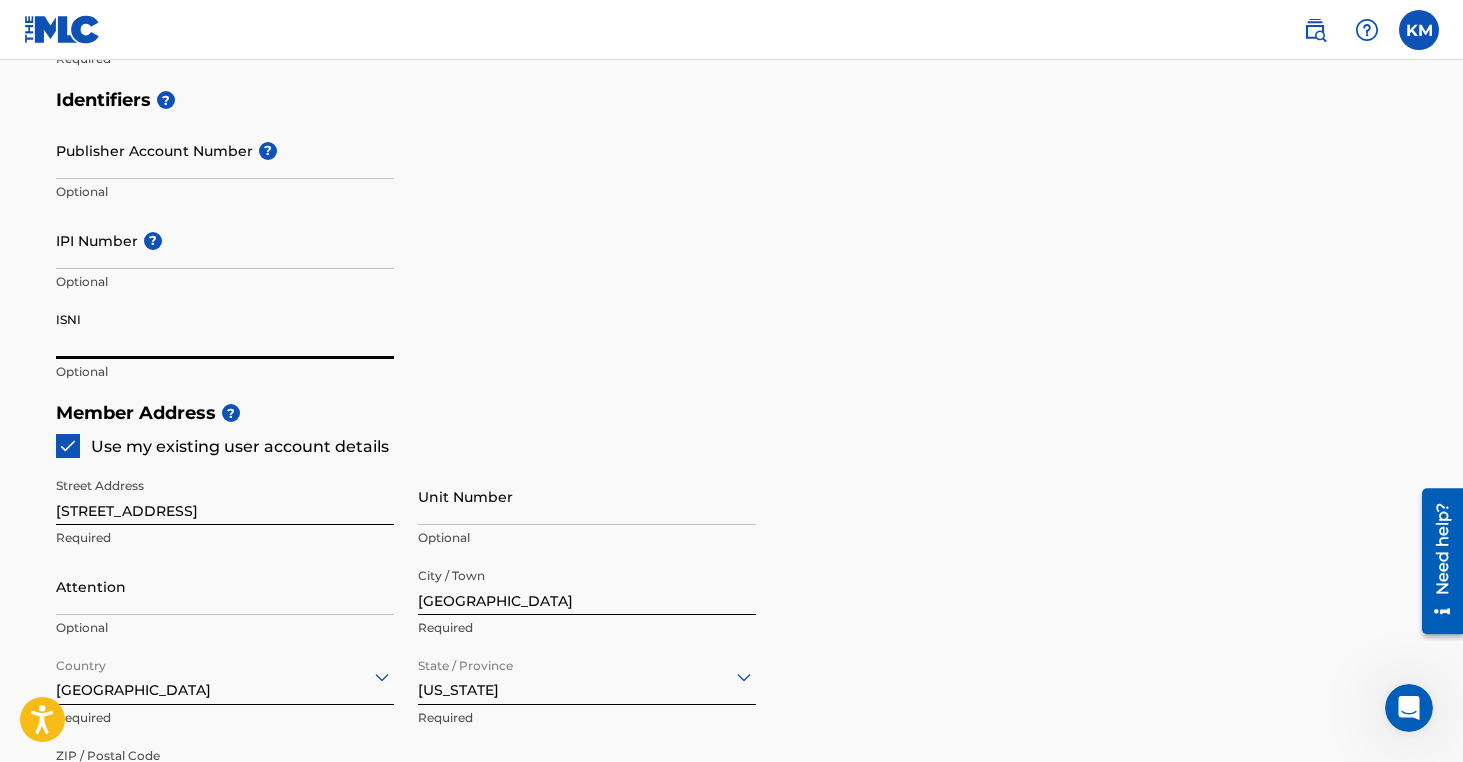 click on "IPI Number ?" at bounding box center [225, 240] 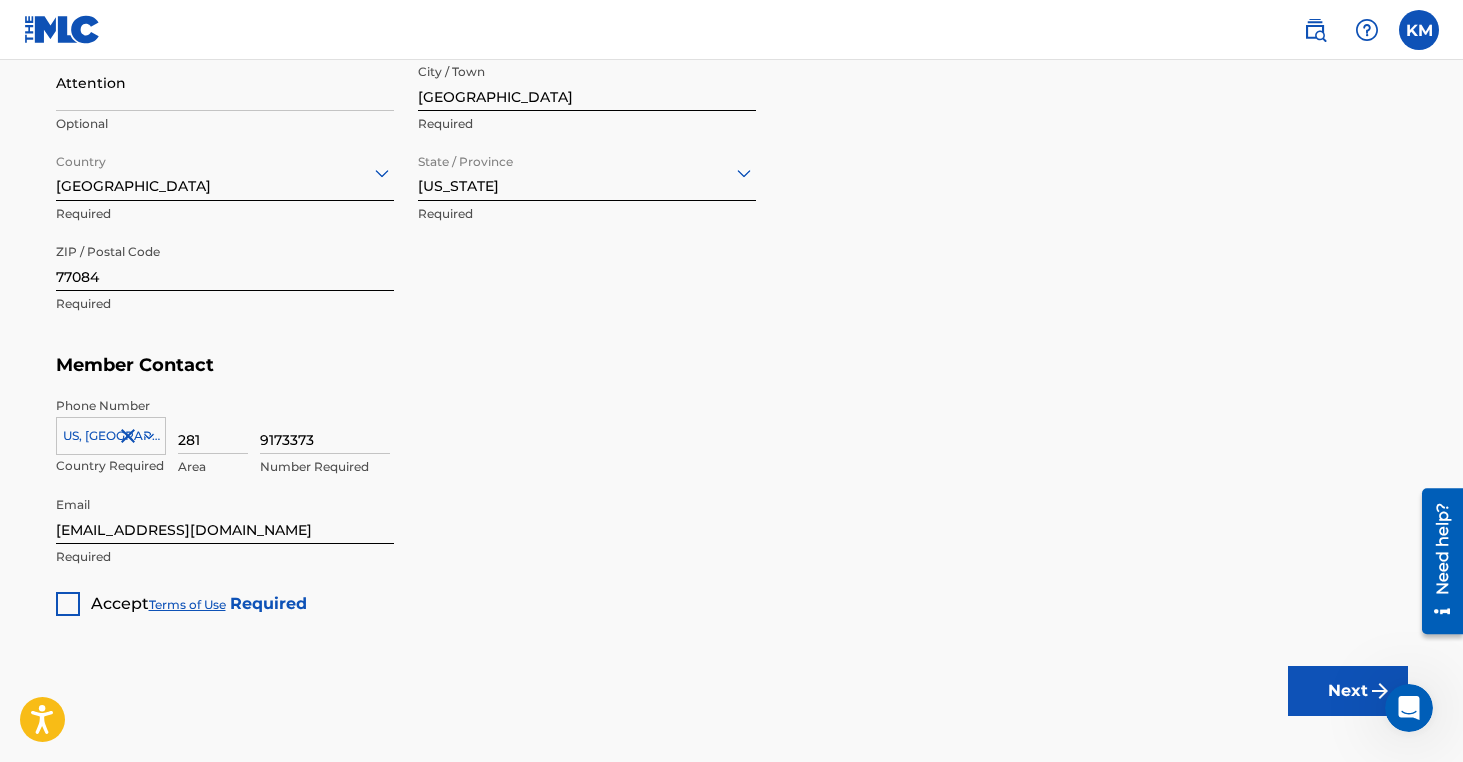 scroll, scrollTop: 1123, scrollLeft: 0, axis: vertical 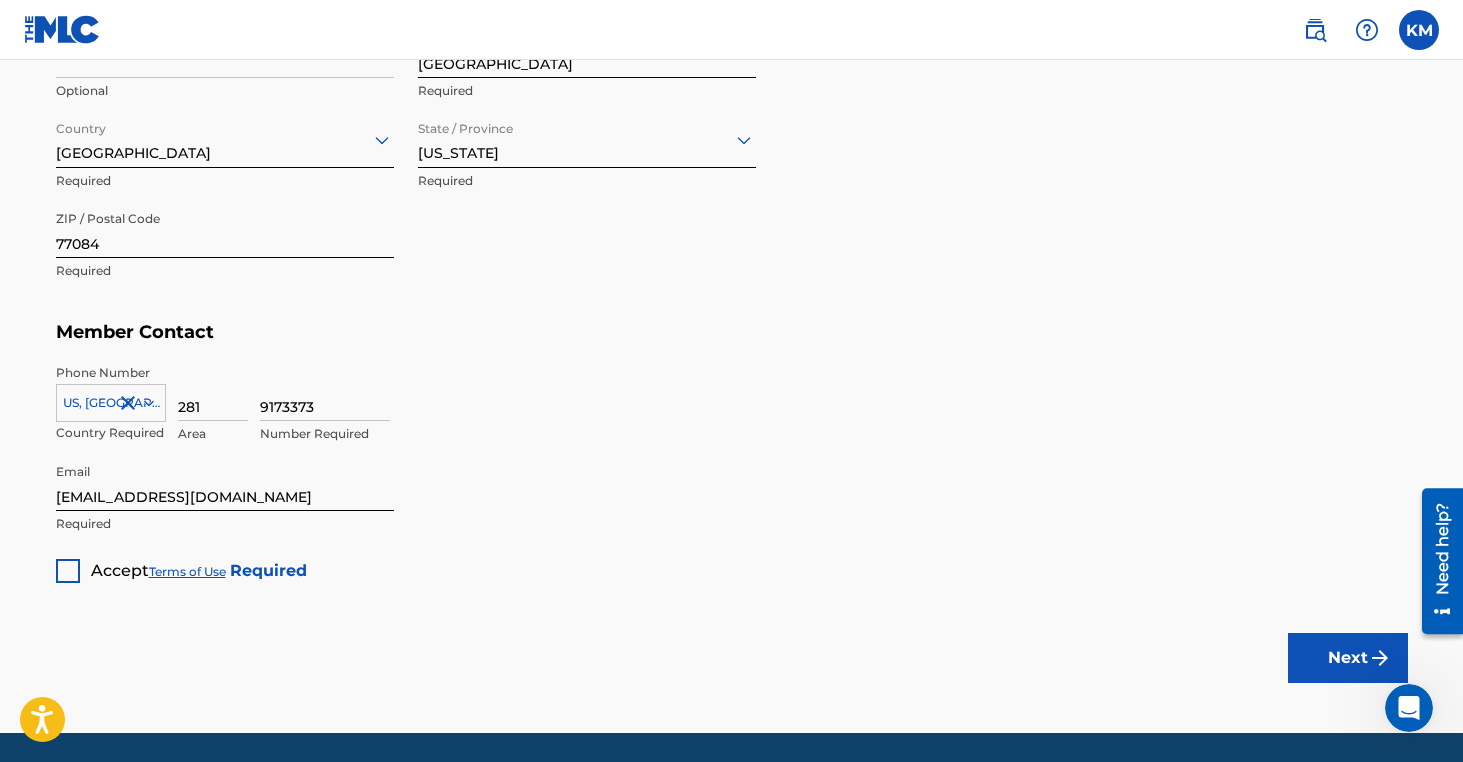 type on "01117754461" 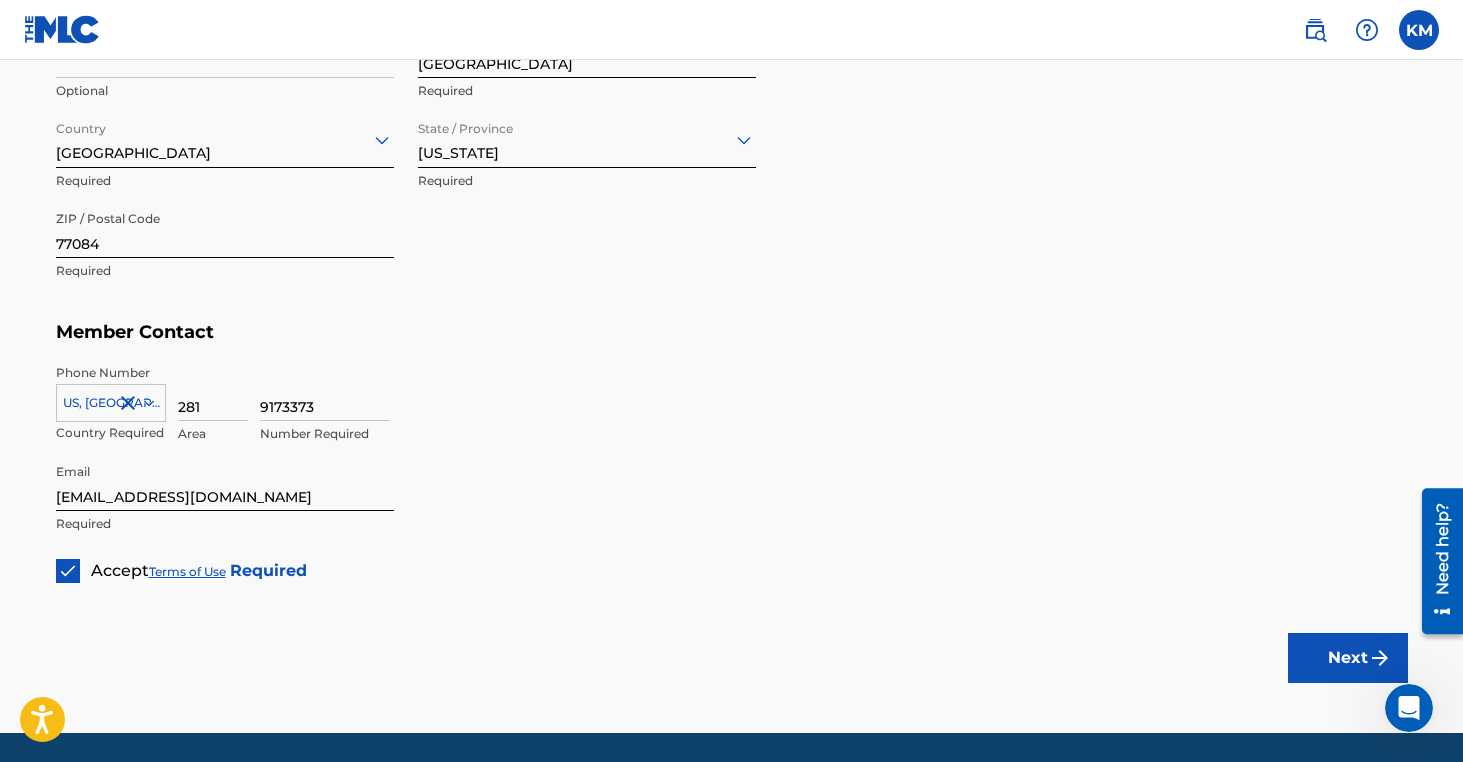 click on "Next" at bounding box center [1348, 658] 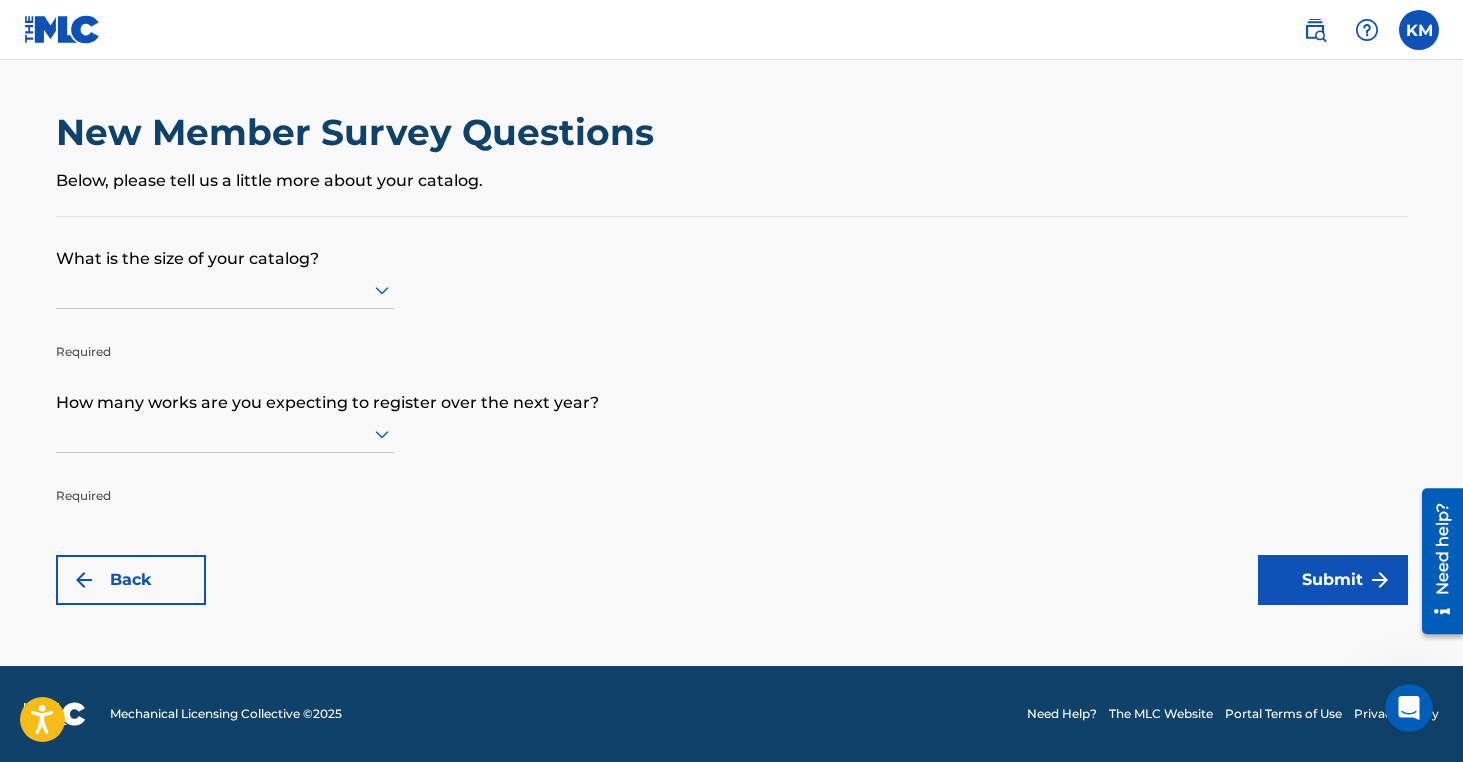 scroll, scrollTop: 0, scrollLeft: 0, axis: both 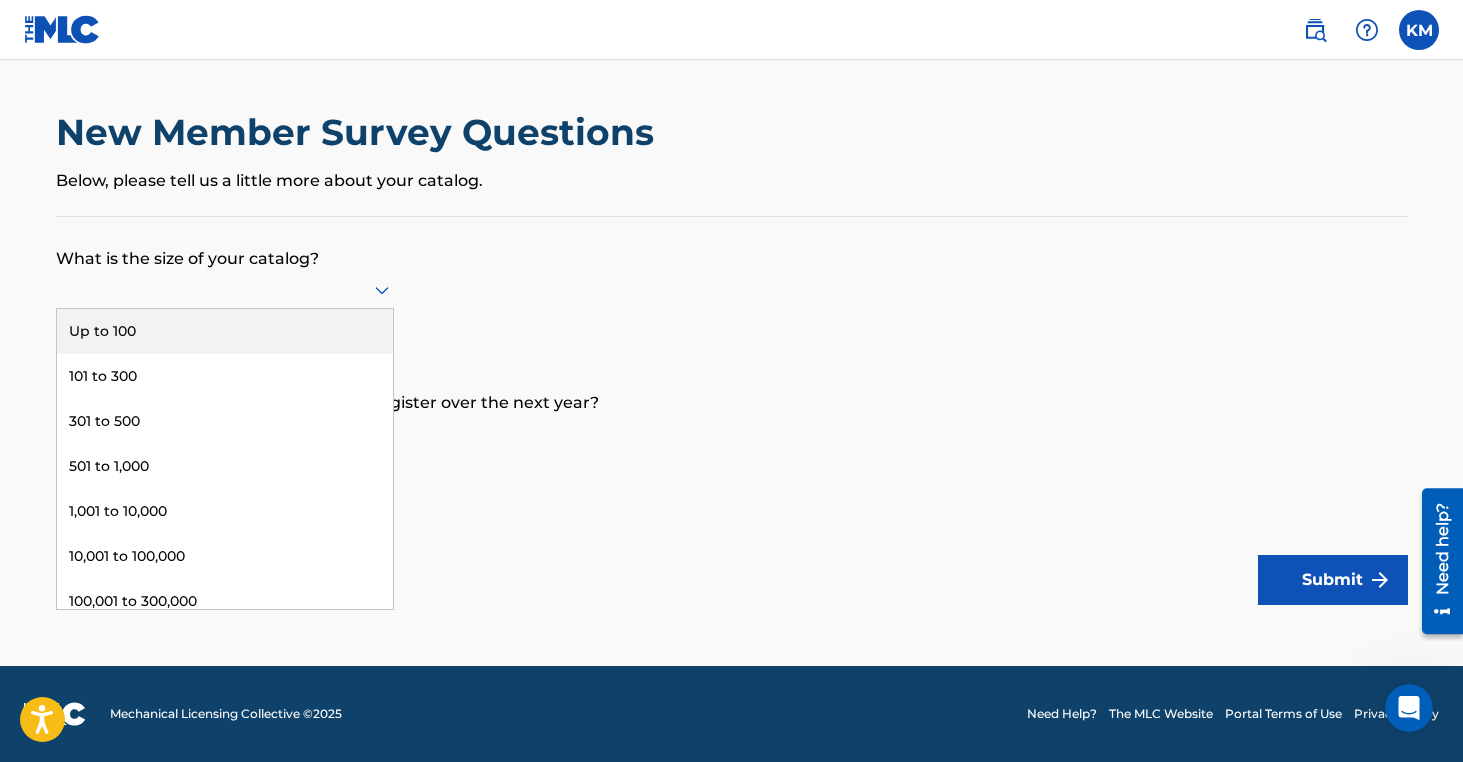 click at bounding box center (225, 289) 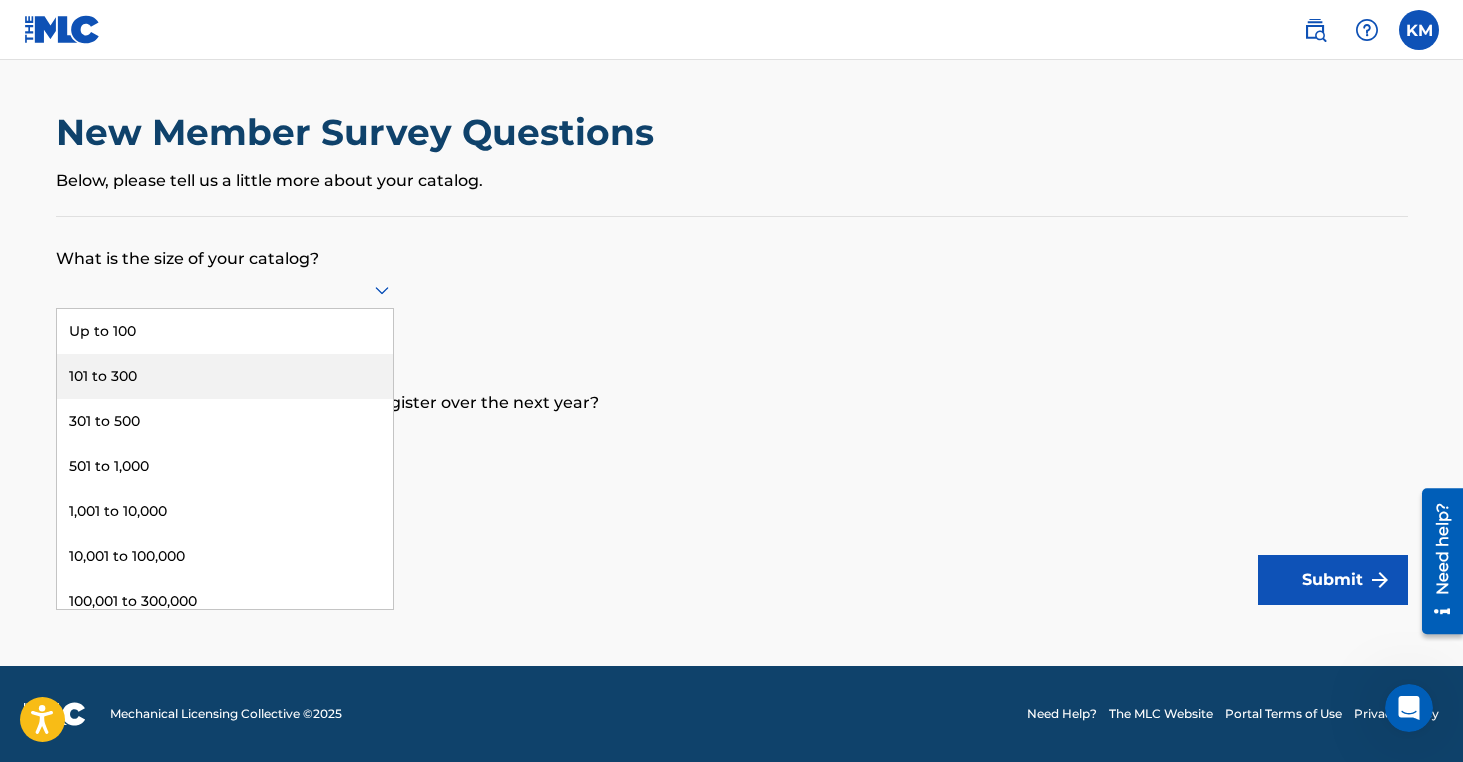 click on "101 to 300" at bounding box center [225, 376] 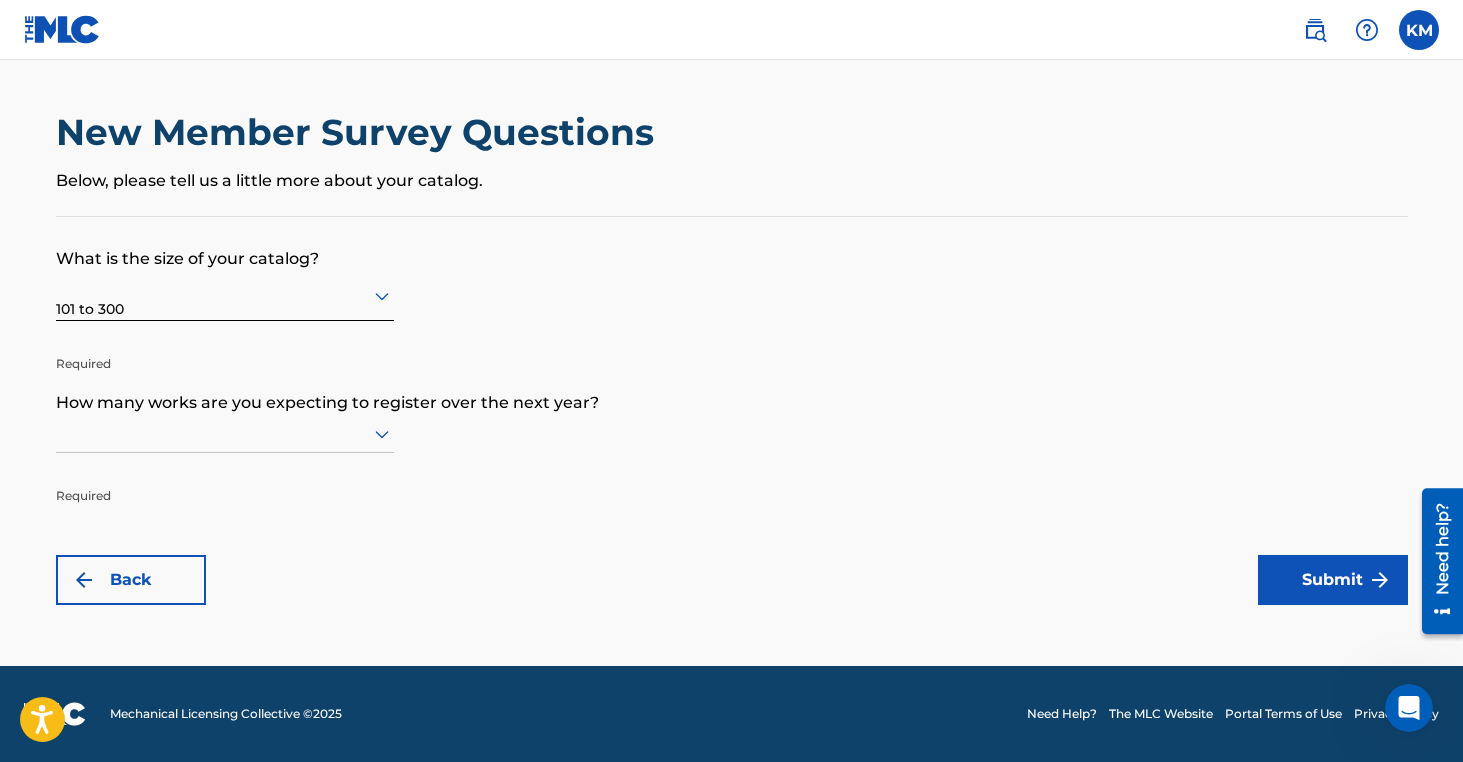 click at bounding box center (225, 433) 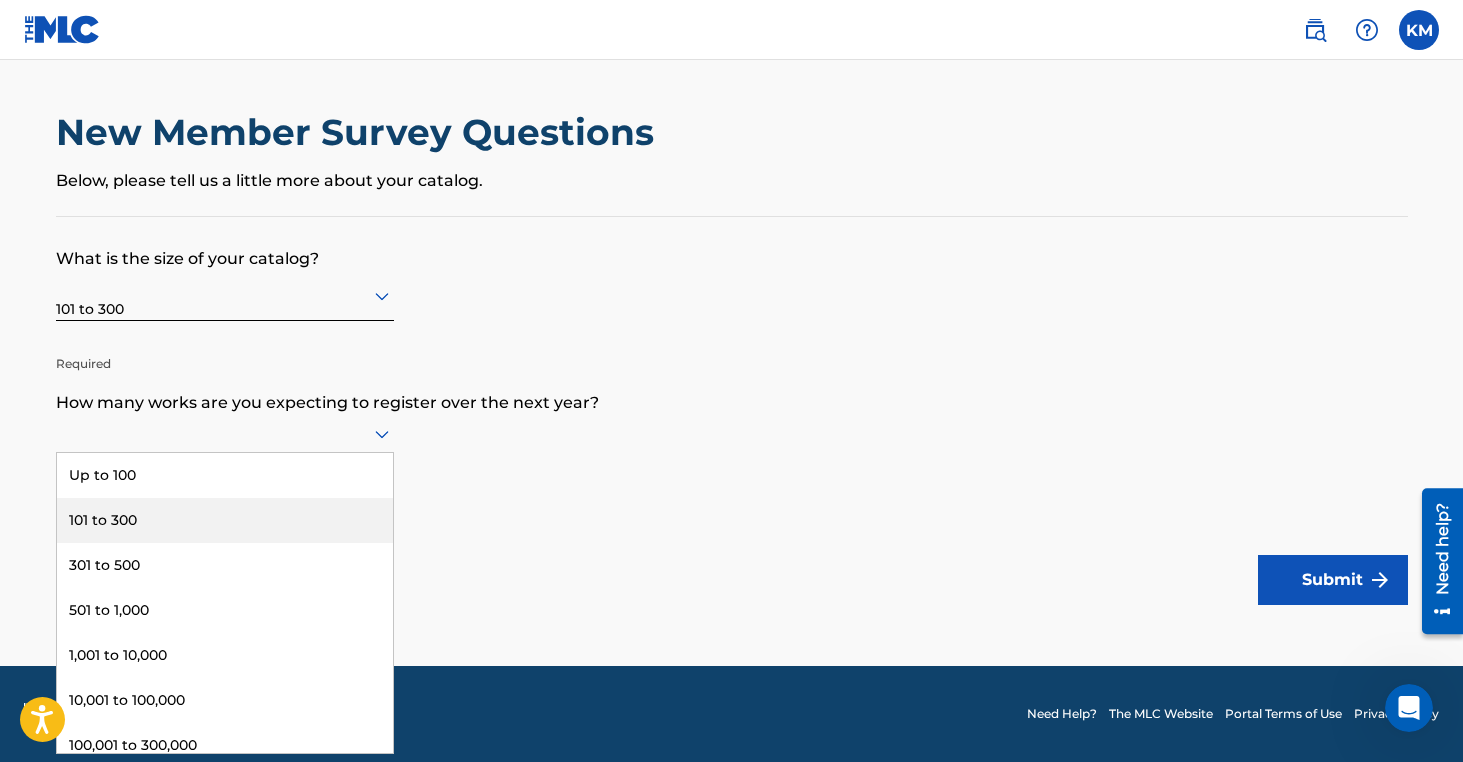click on "101 to 300" at bounding box center (225, 520) 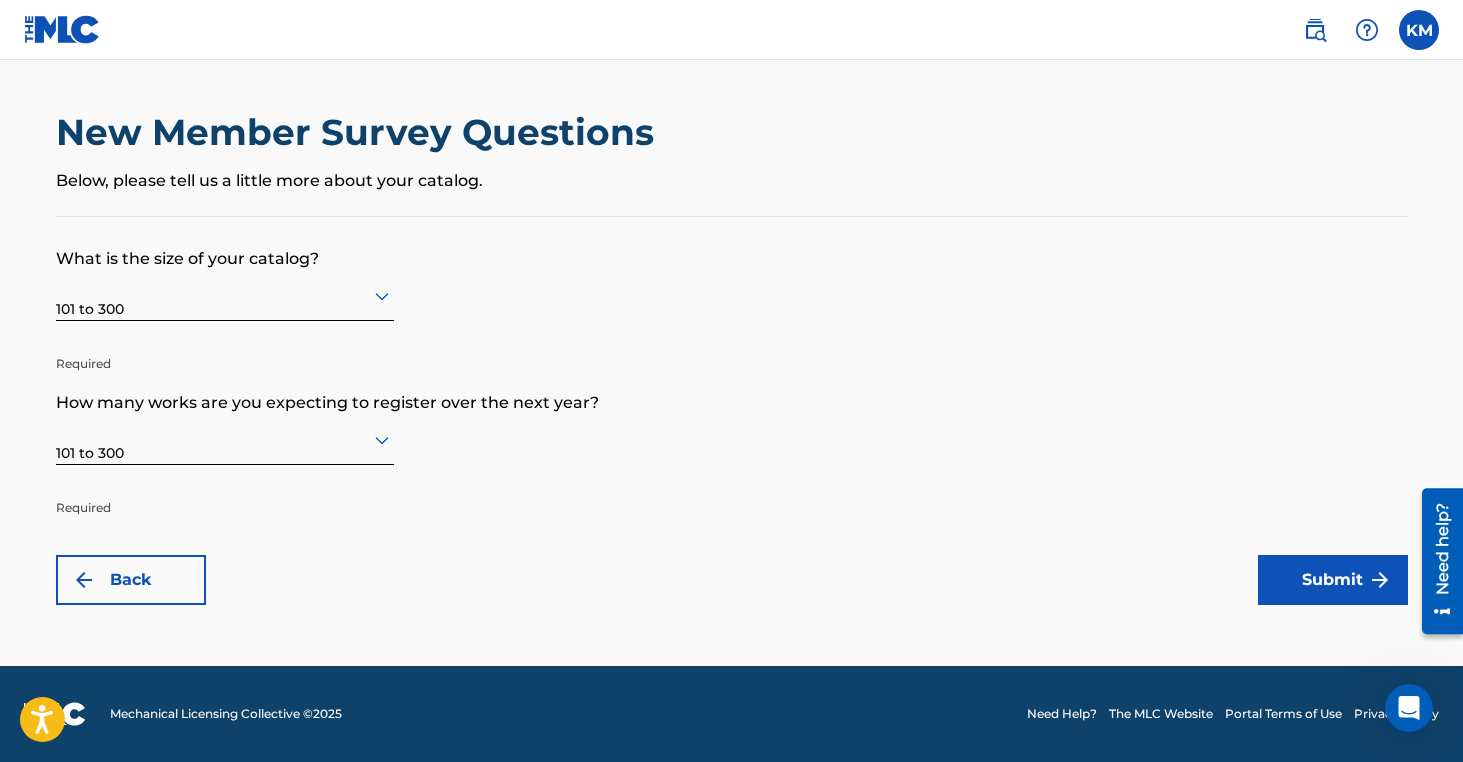 click on "Submit" at bounding box center (1333, 580) 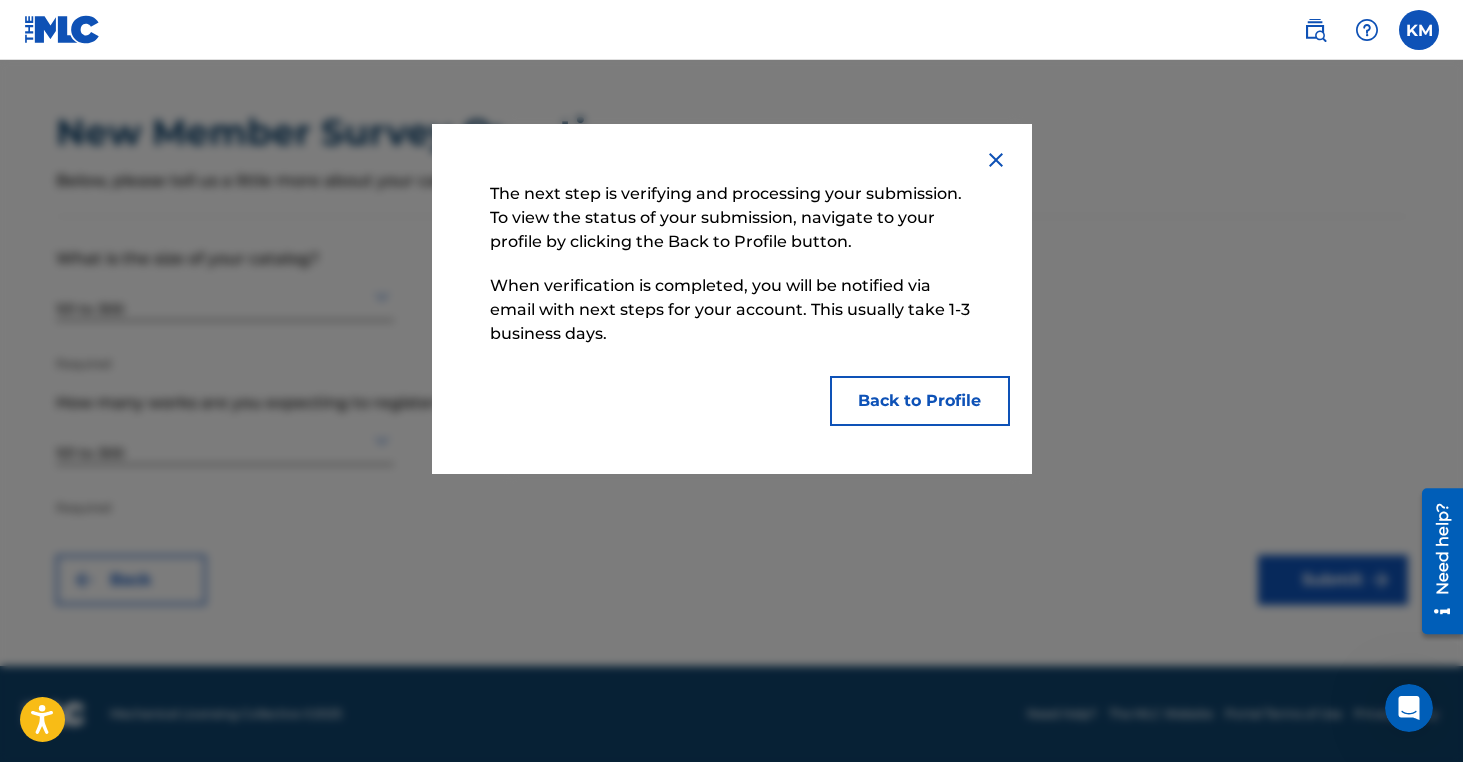 click on "Back to Profile" at bounding box center (920, 401) 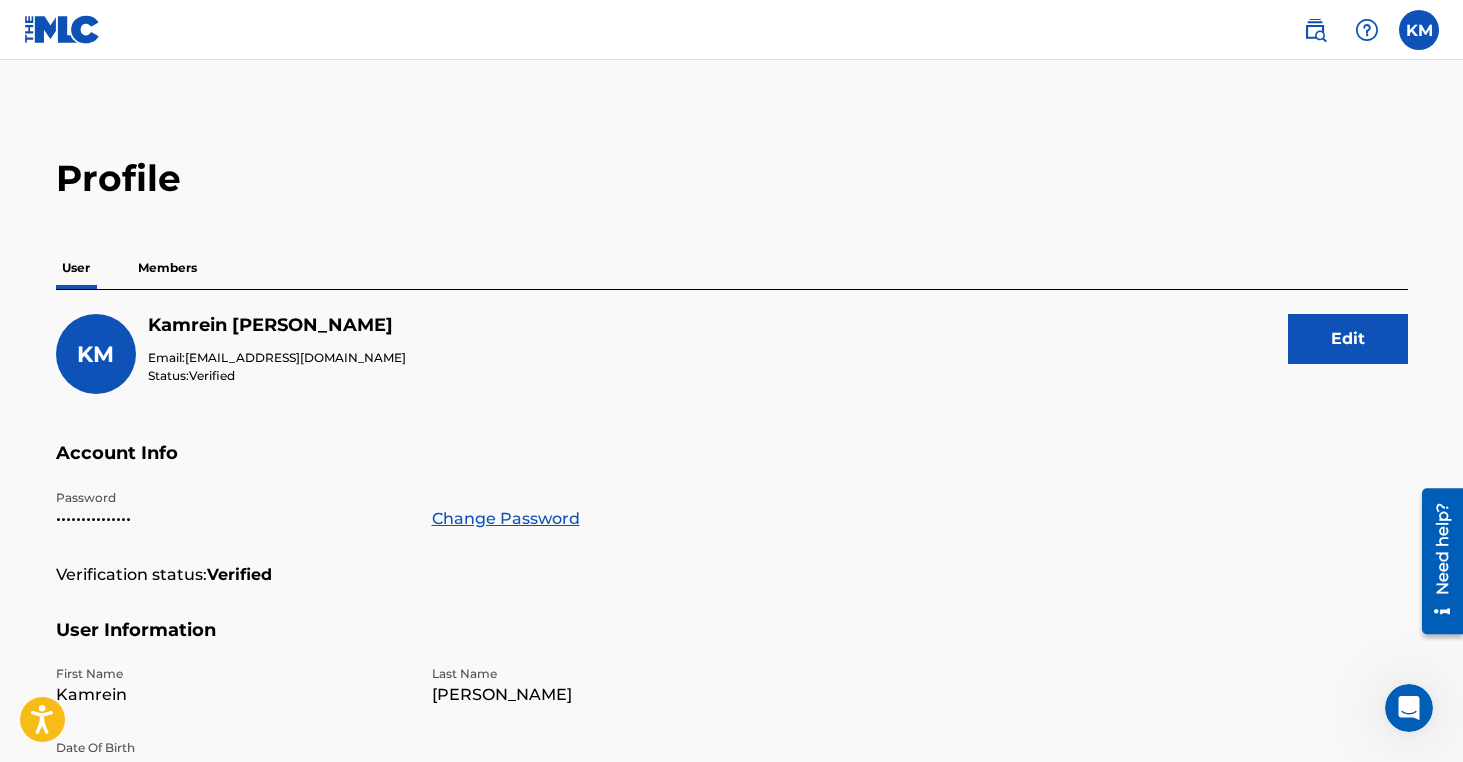 click on "Members" at bounding box center [167, 268] 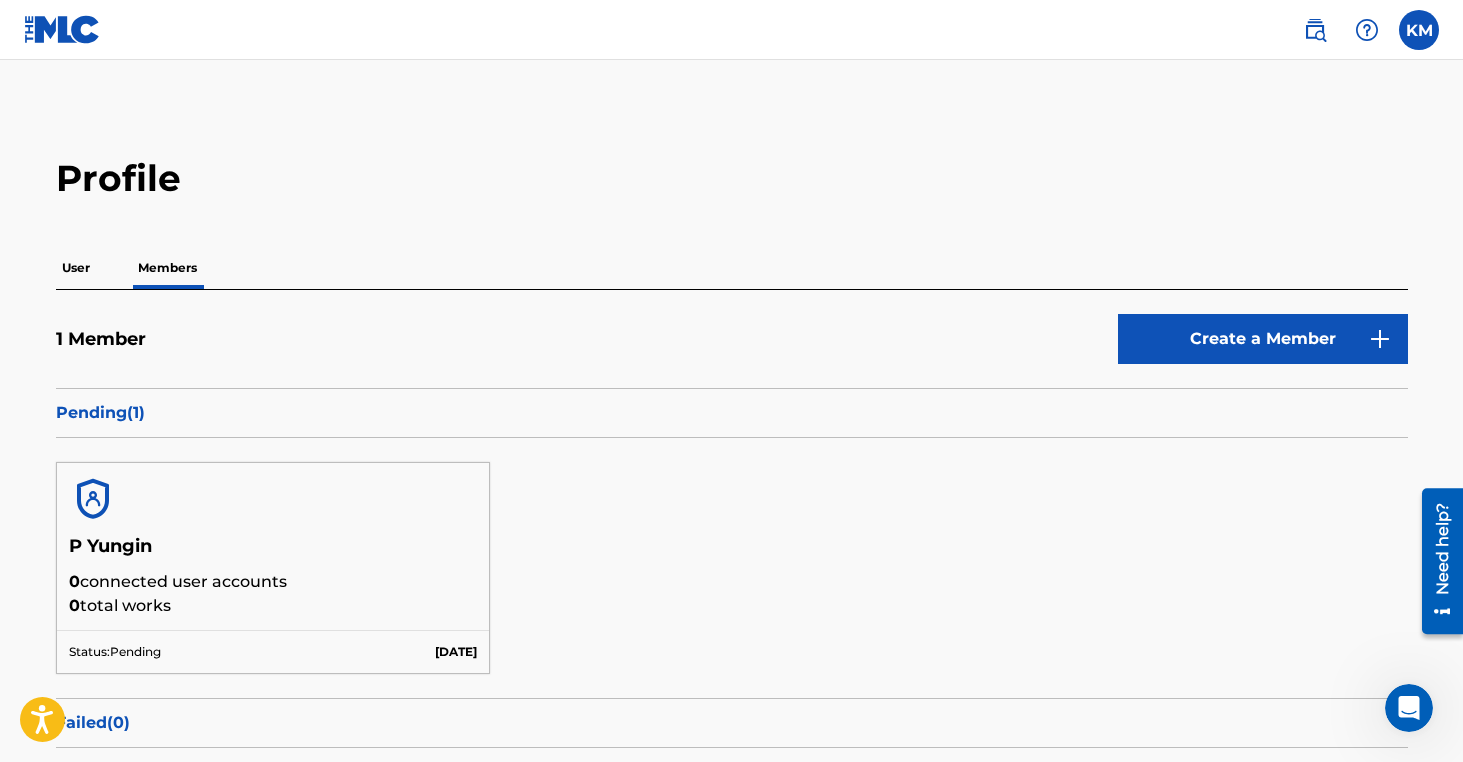 scroll, scrollTop: 106, scrollLeft: 0, axis: vertical 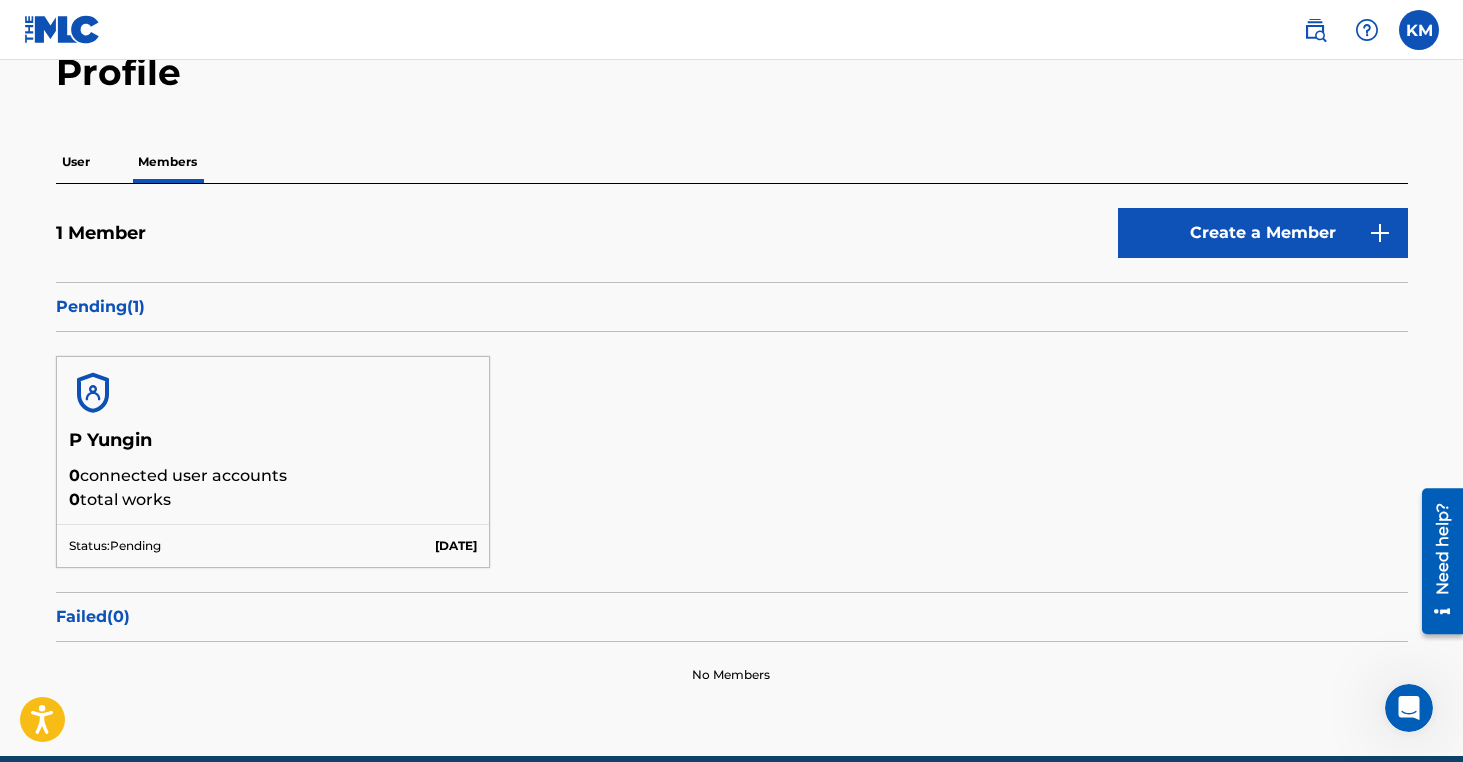 click on "P Yungin" at bounding box center [273, 446] 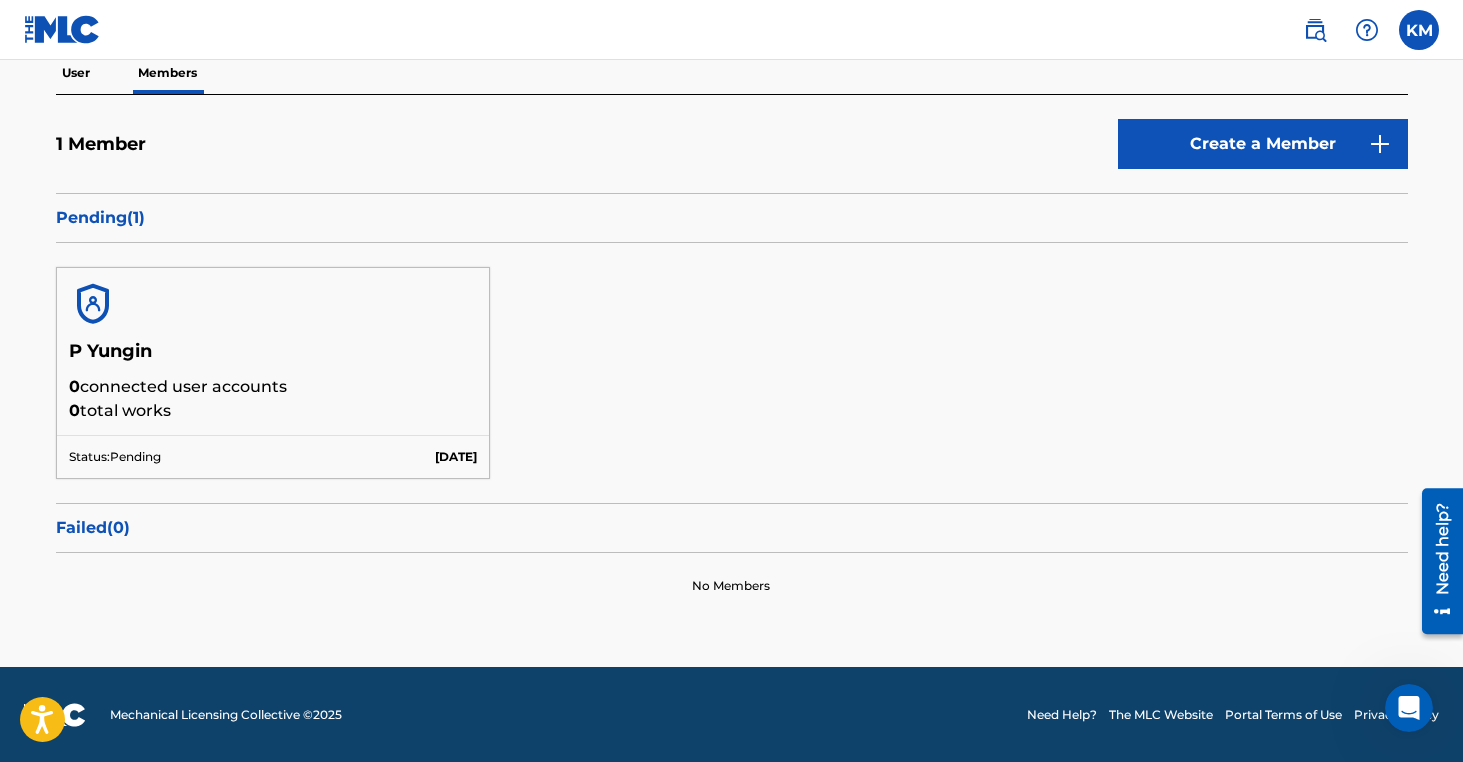 click on "KM KM Kamrein   McClay big38yungin@gmail.com Profile Log out" at bounding box center (731, 30) 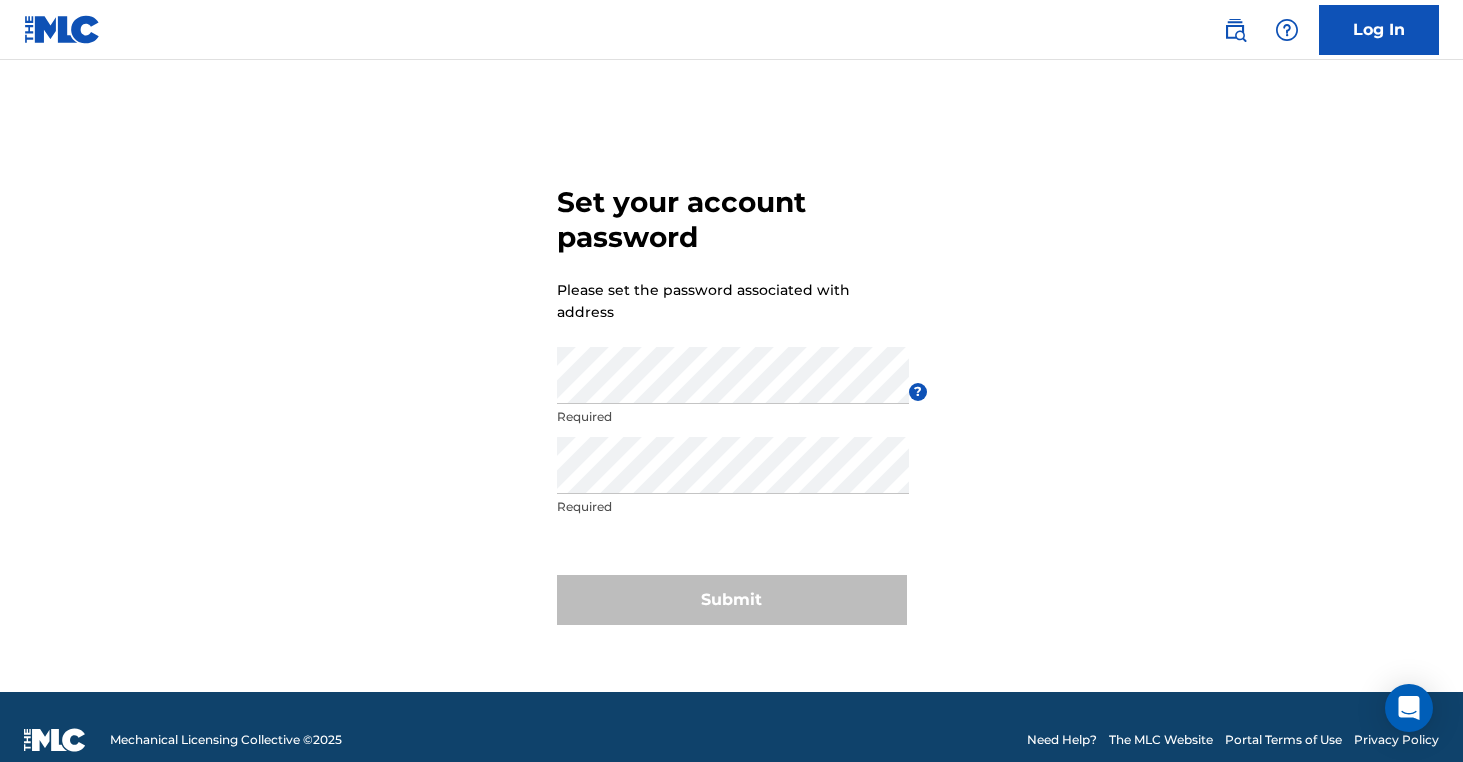 scroll, scrollTop: 0, scrollLeft: 0, axis: both 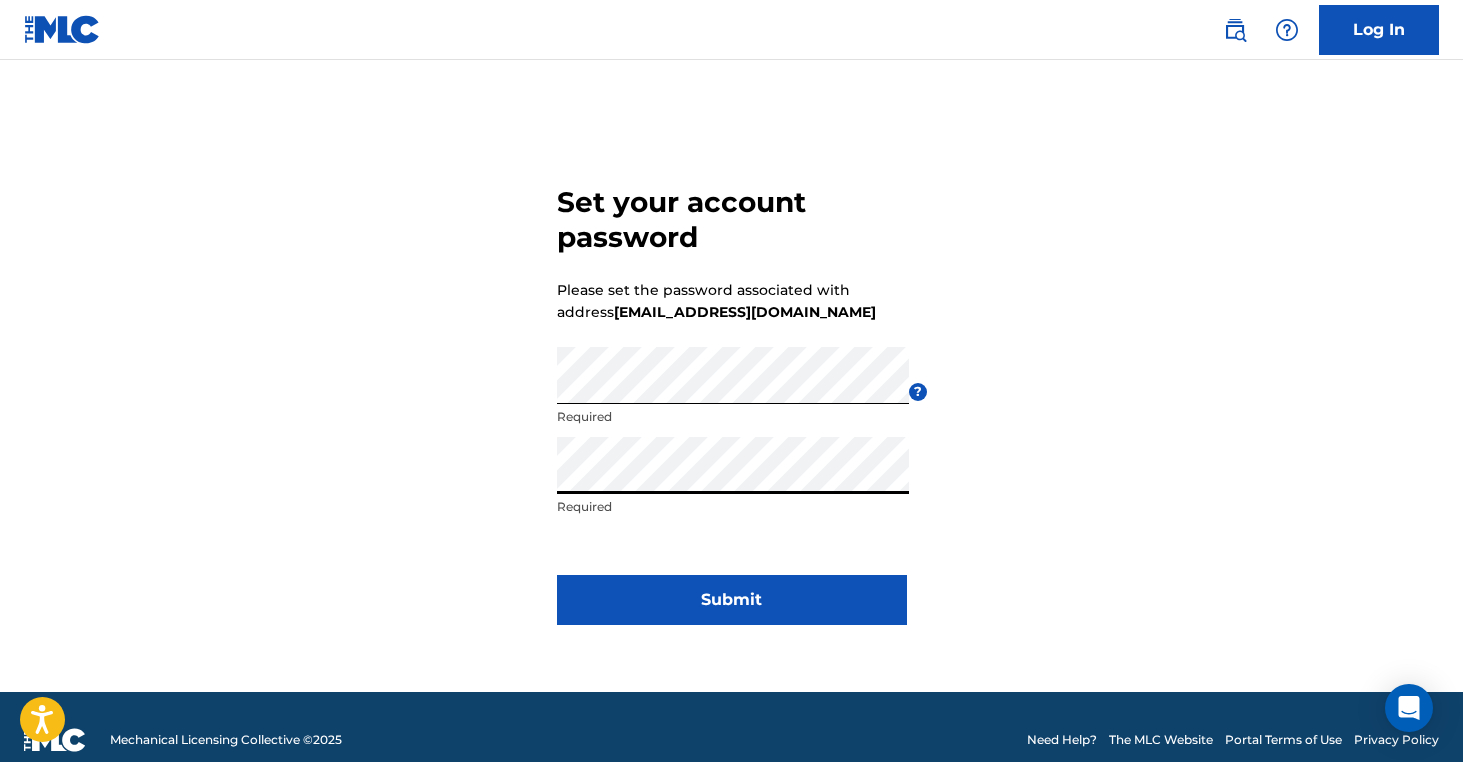 click on "Submit" at bounding box center (732, 600) 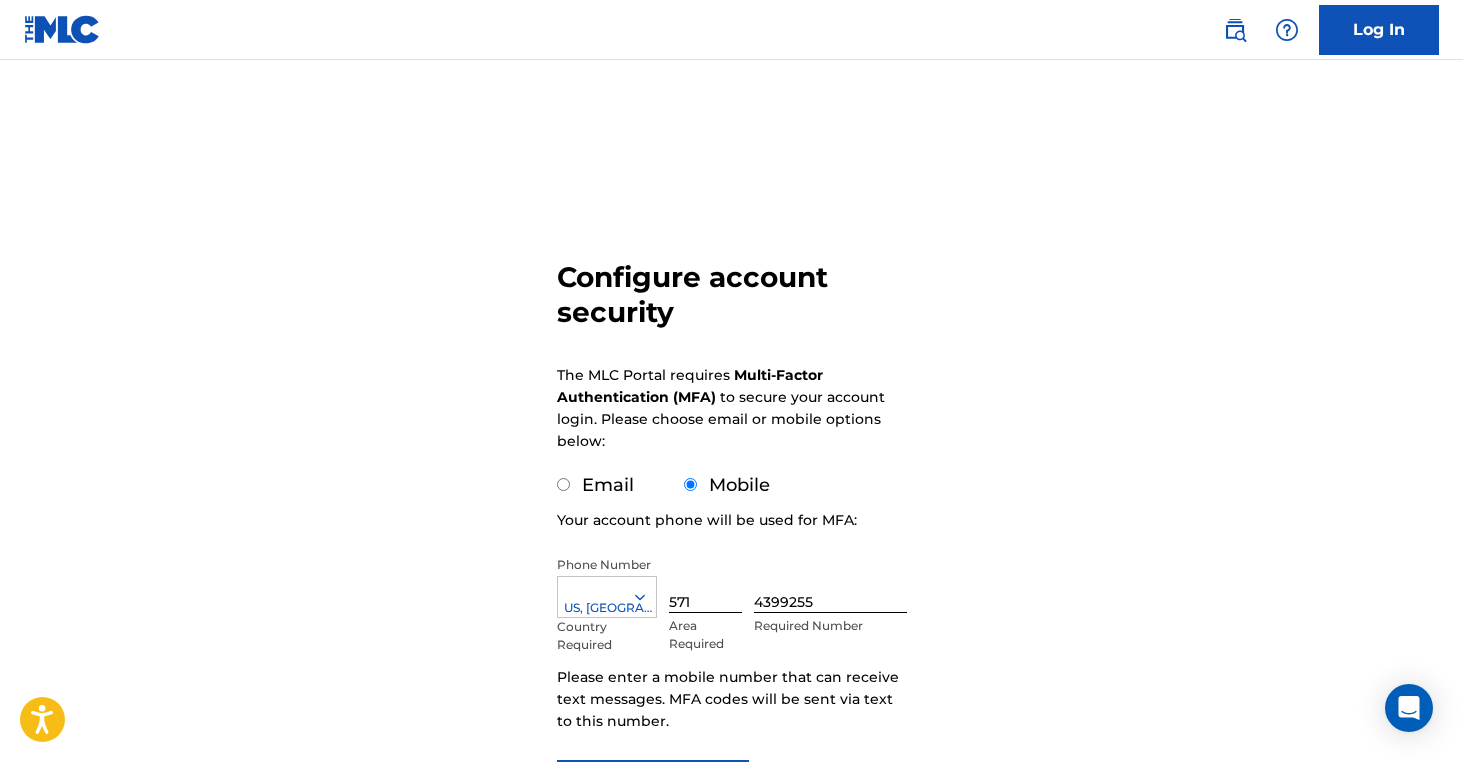 scroll, scrollTop: 200, scrollLeft: 0, axis: vertical 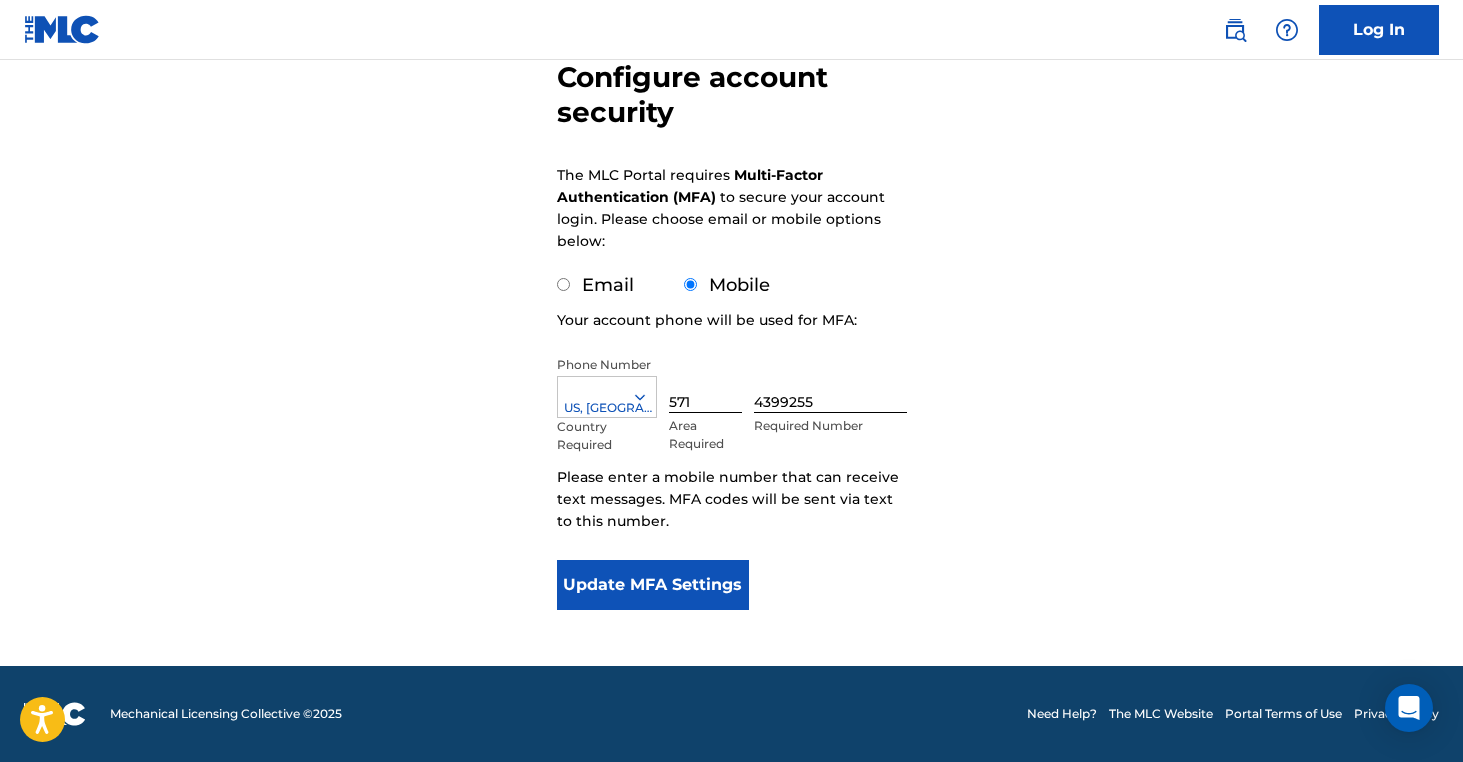 click on "Update MFA Settings" at bounding box center (653, 585) 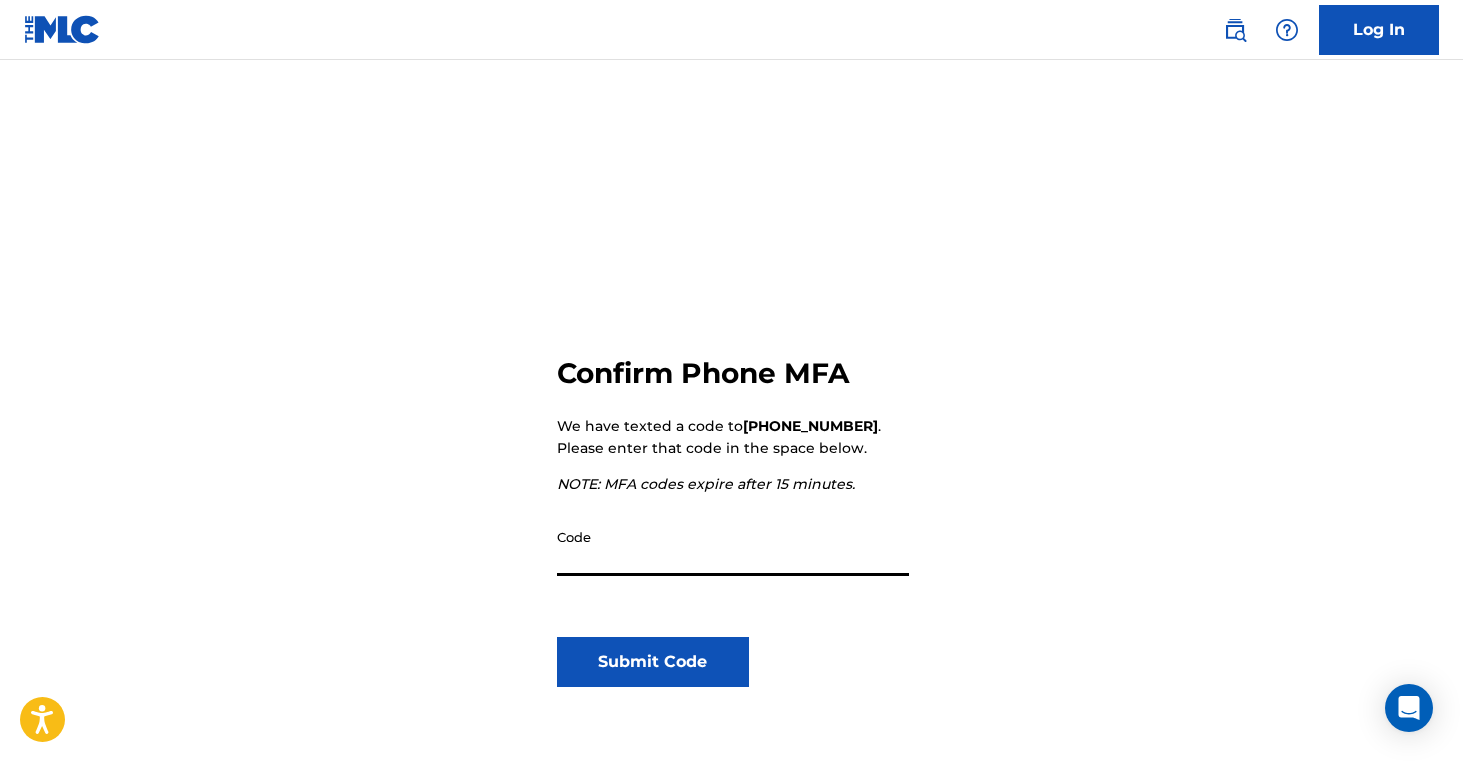 click on "Confirm Phone MFA We have texted a code to  [PHONE_NUMBER] . Please enter that code in the space below. NOTE: MFA codes expire after 15 minutes. Code   Submit Code" at bounding box center (732, 492) 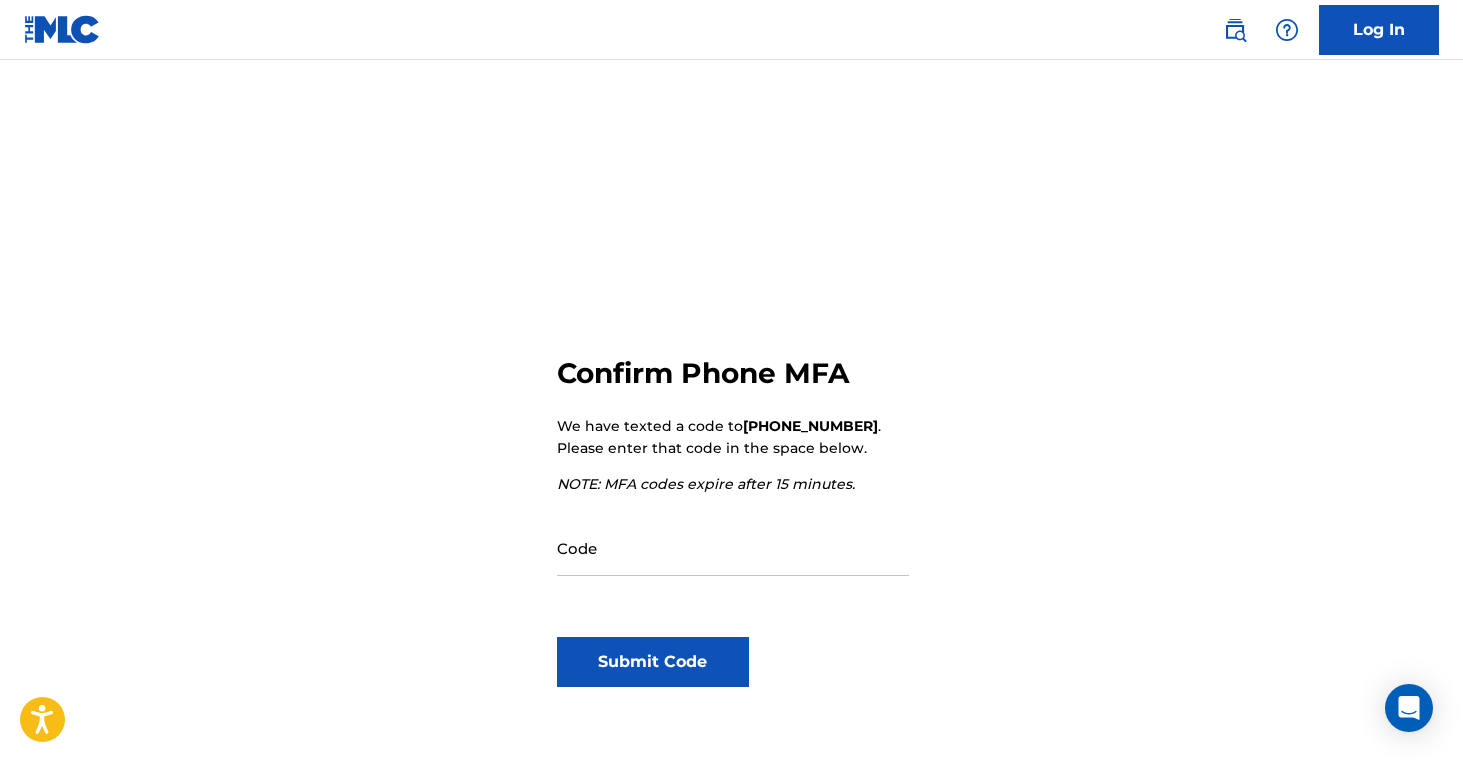 click on "Code" at bounding box center (733, 564) 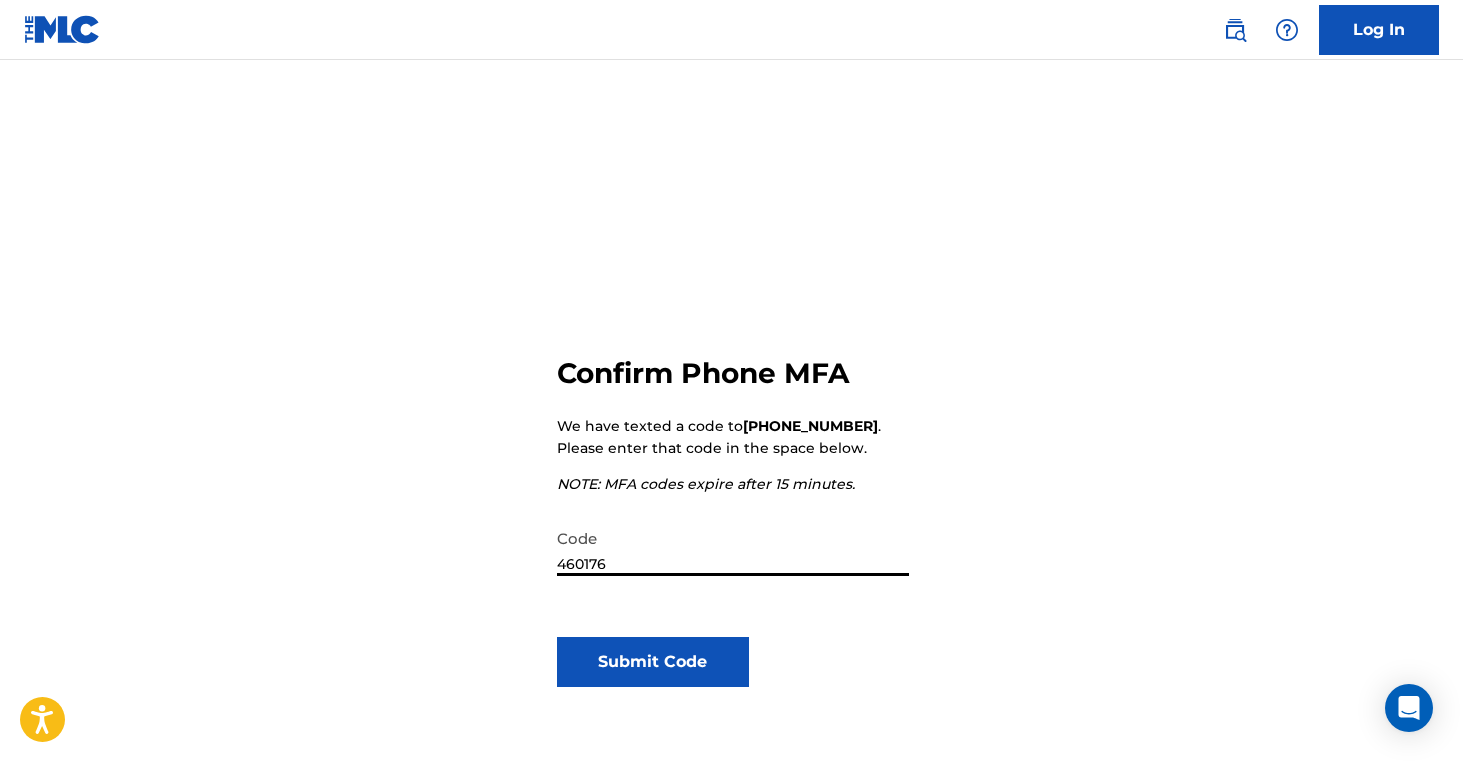 type on "460176" 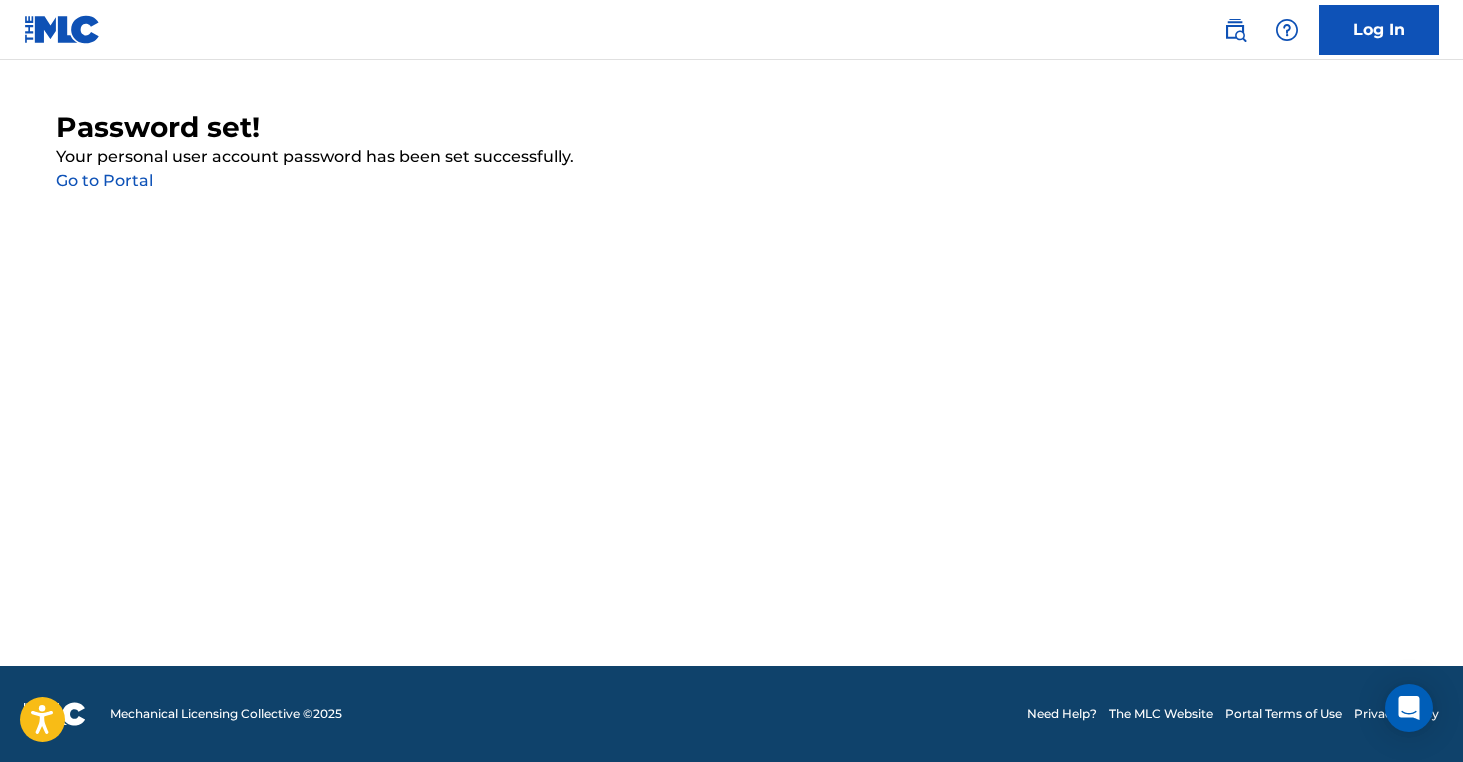 click on "Go to Portal" at bounding box center (104, 180) 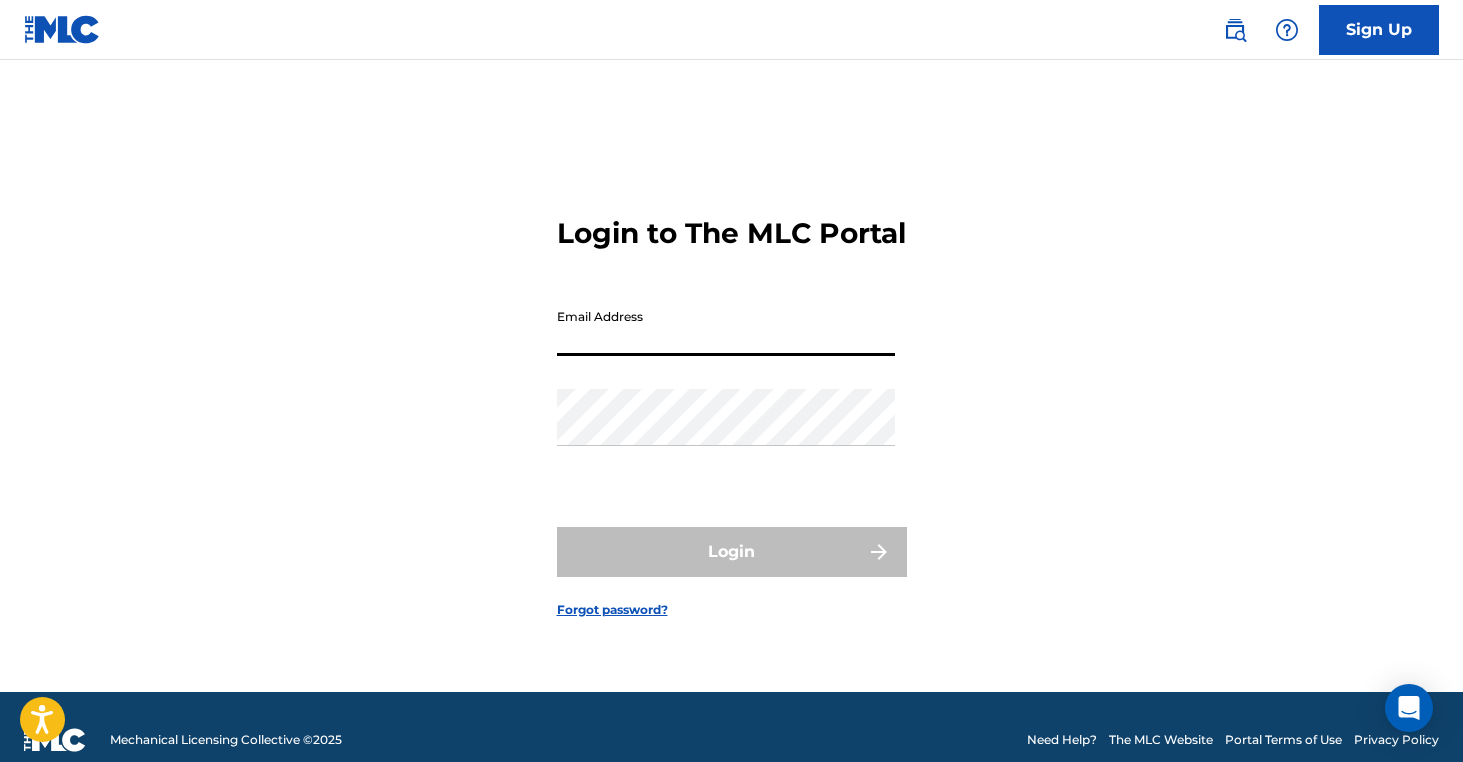 click on "Email Address" at bounding box center [726, 327] 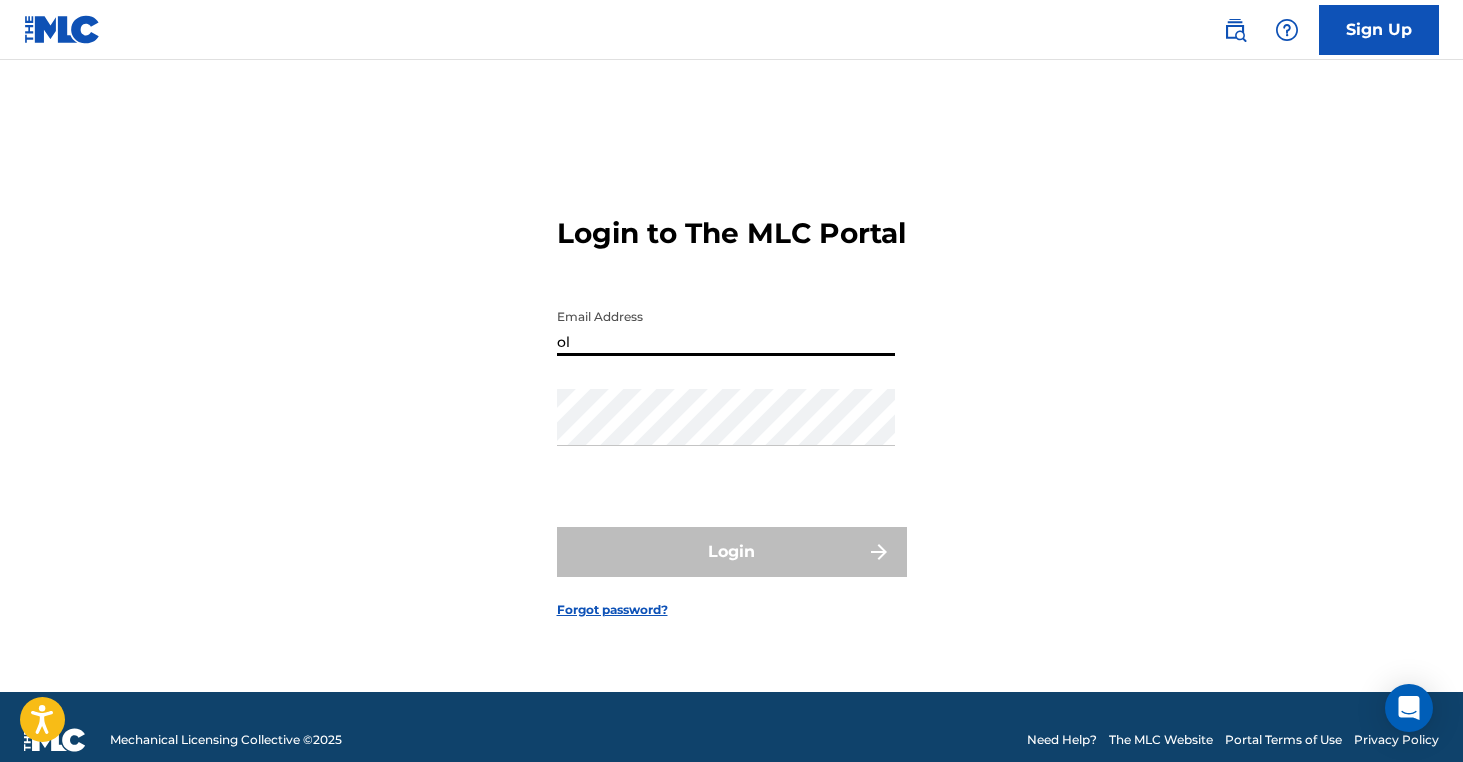 type on "[EMAIL_ADDRESS][DOMAIN_NAME]" 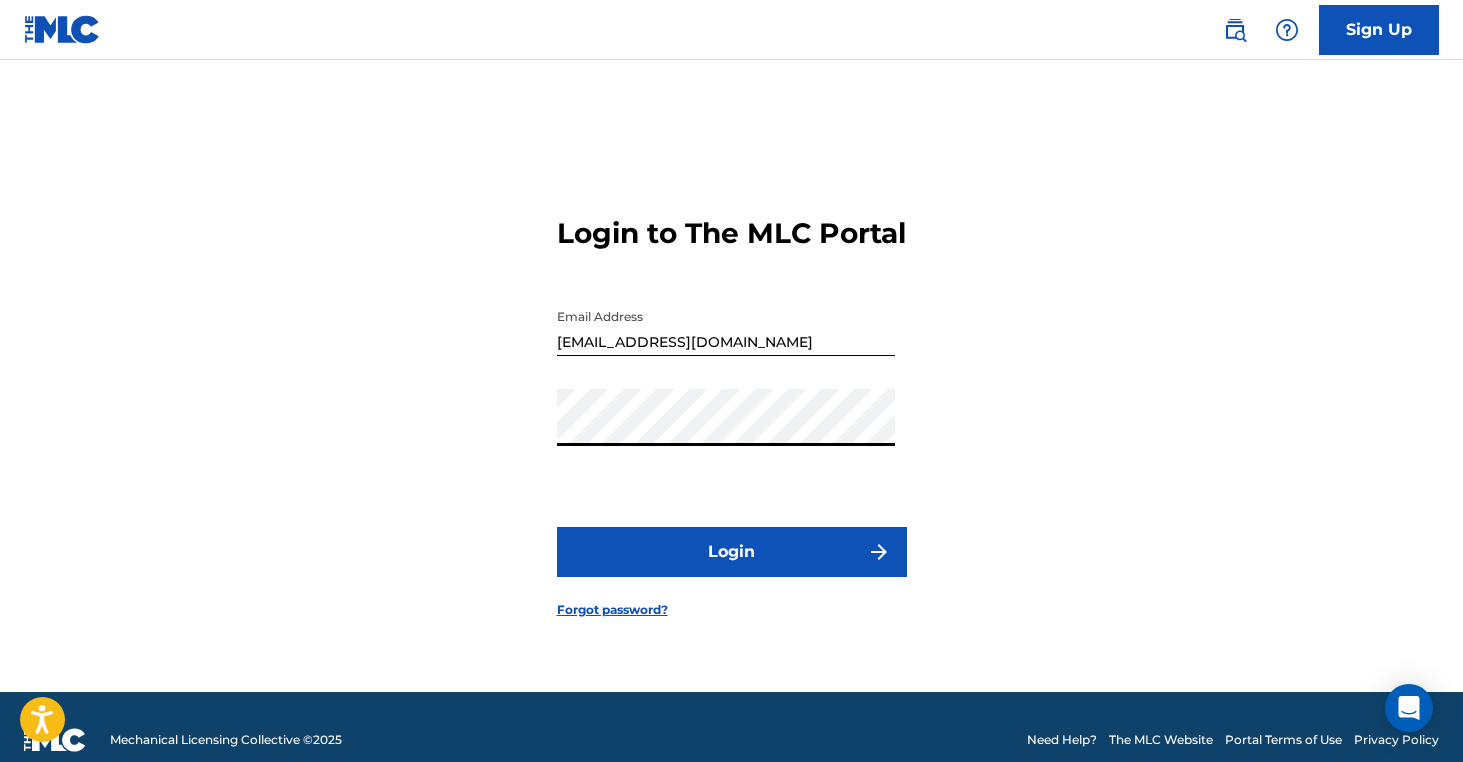 click on "Login" at bounding box center (732, 552) 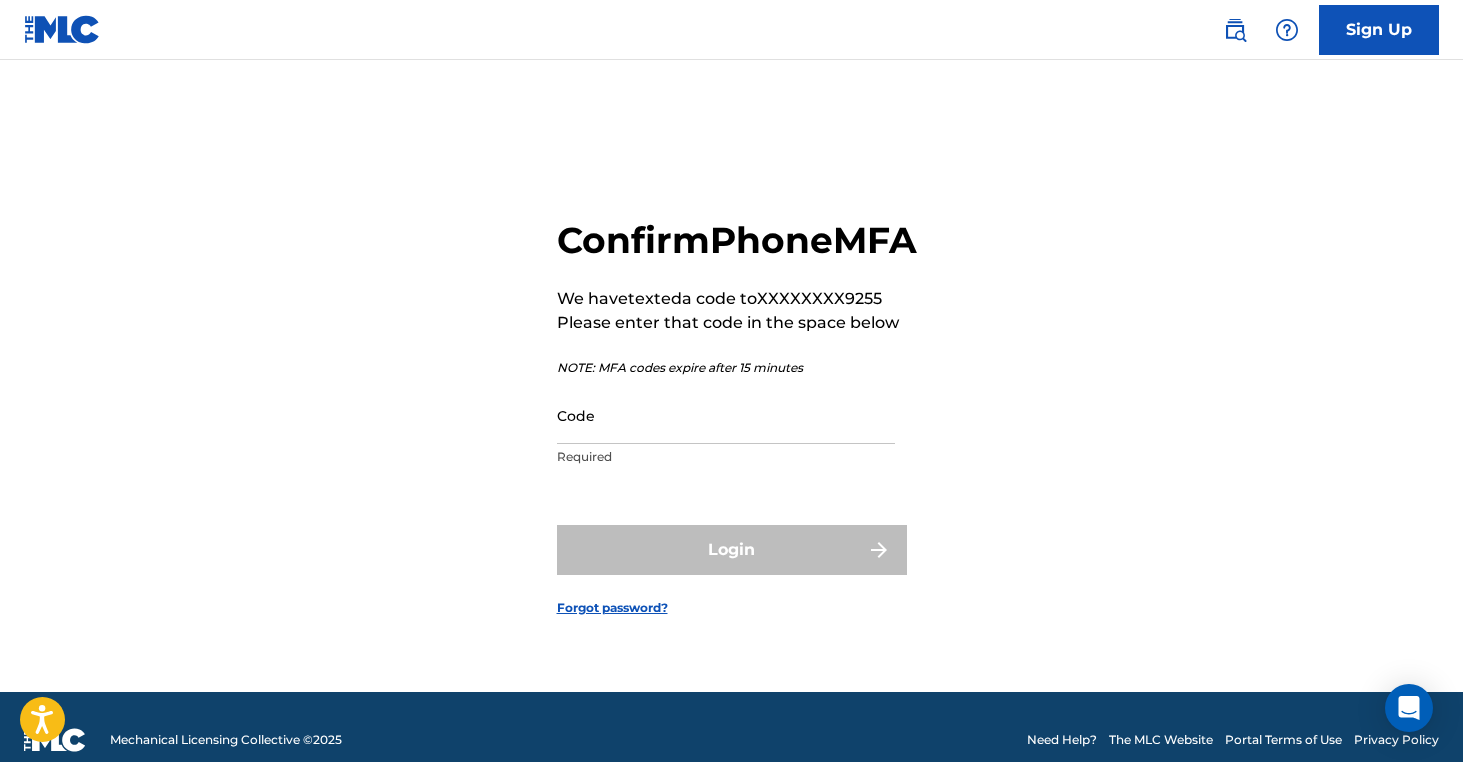 click on "Code" at bounding box center [726, 415] 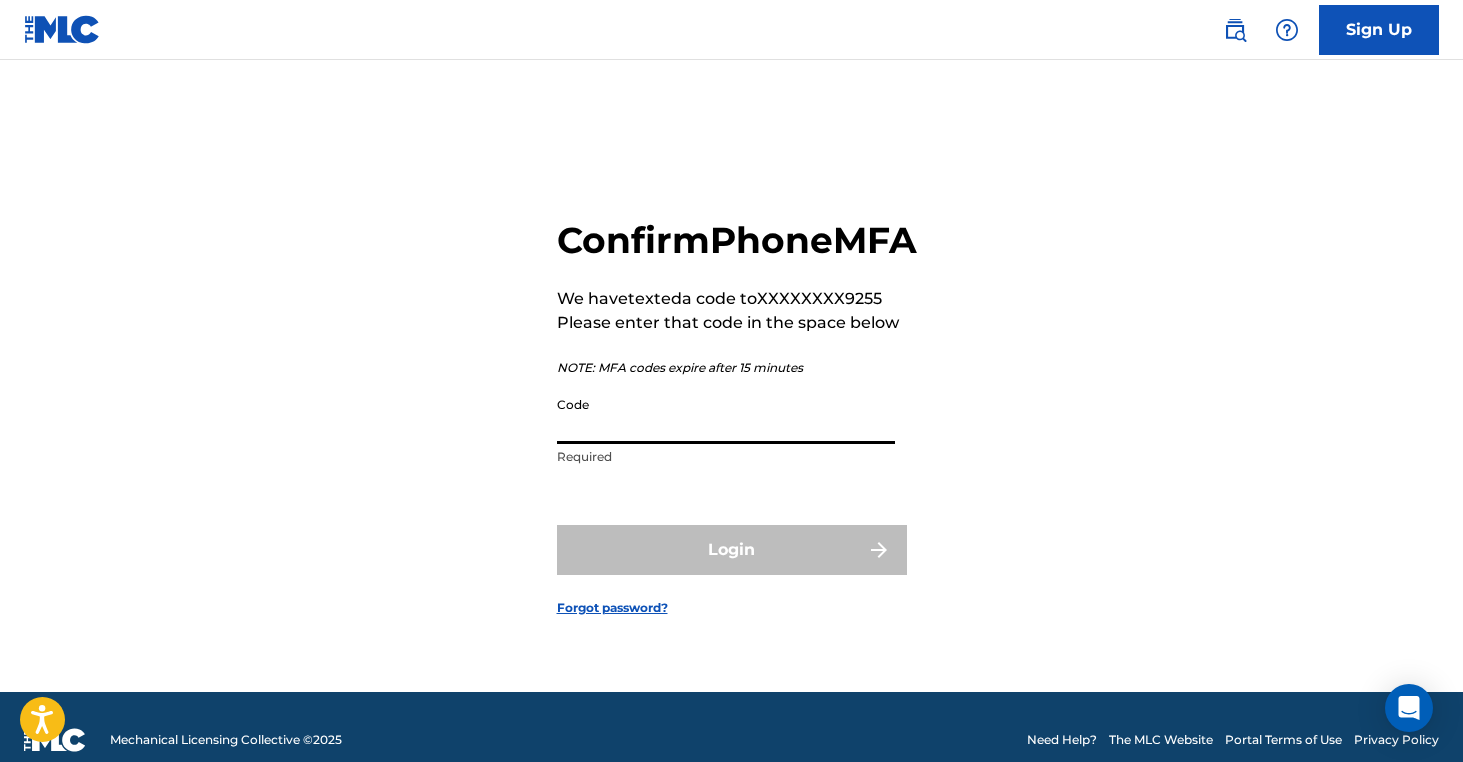 click on "Code" at bounding box center [726, 415] 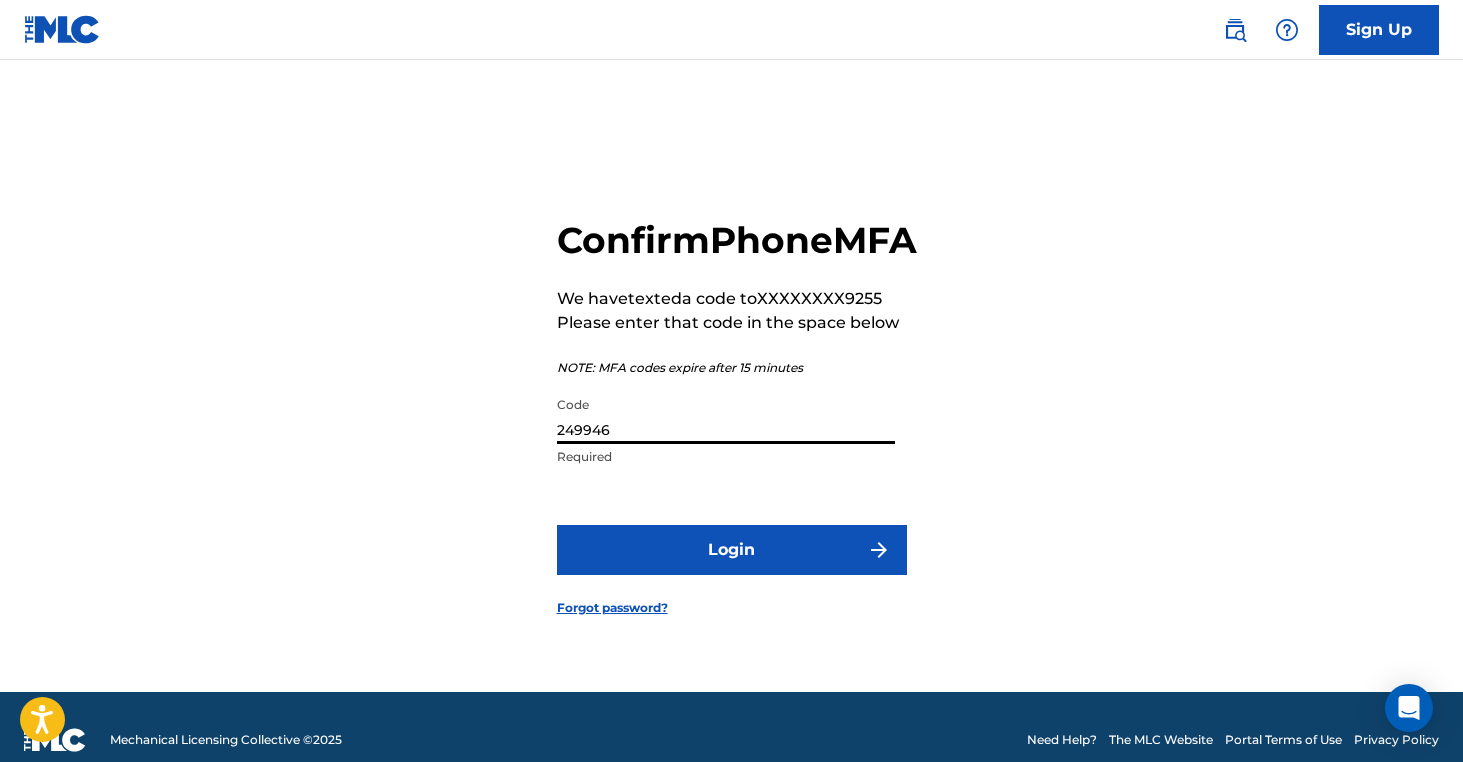 type on "249946" 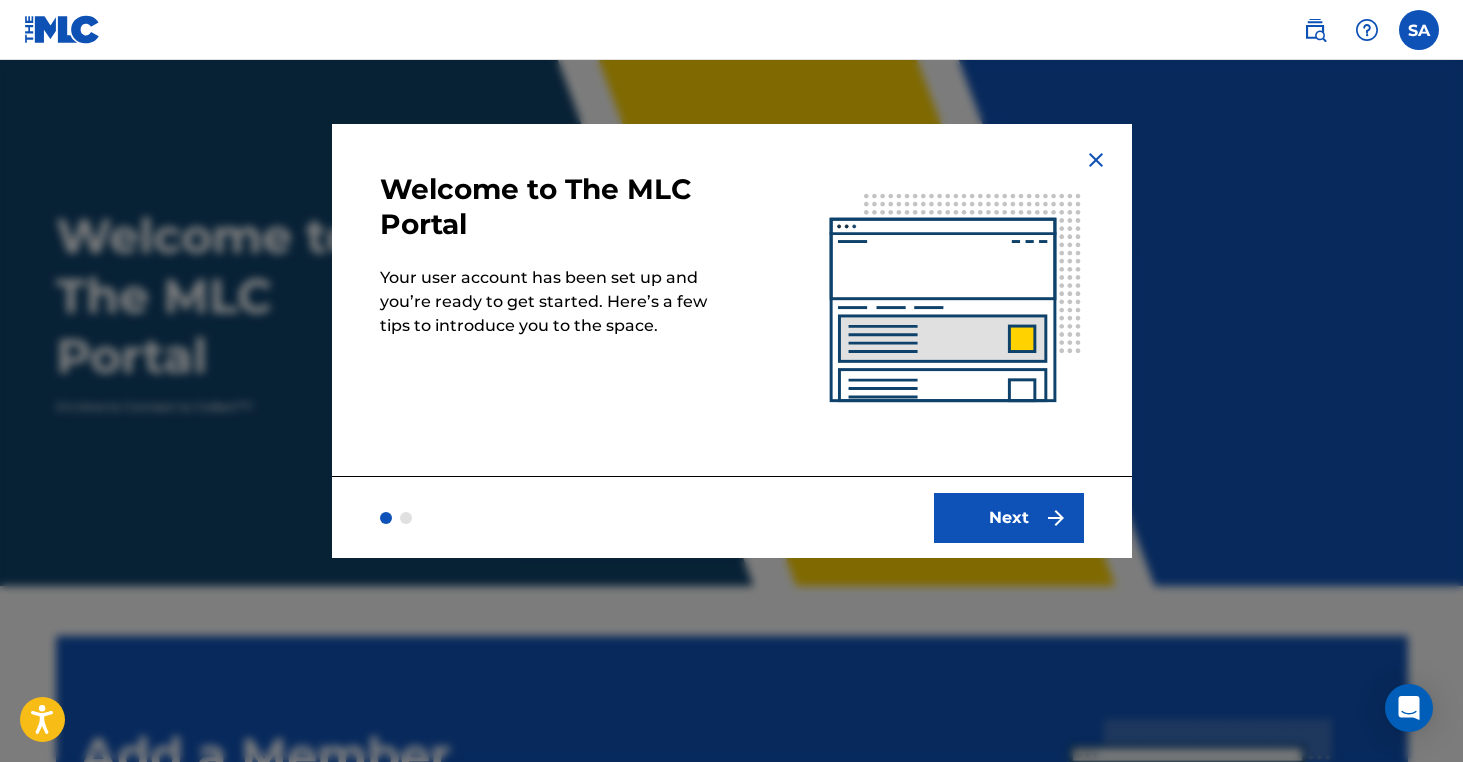 scroll, scrollTop: 0, scrollLeft: 0, axis: both 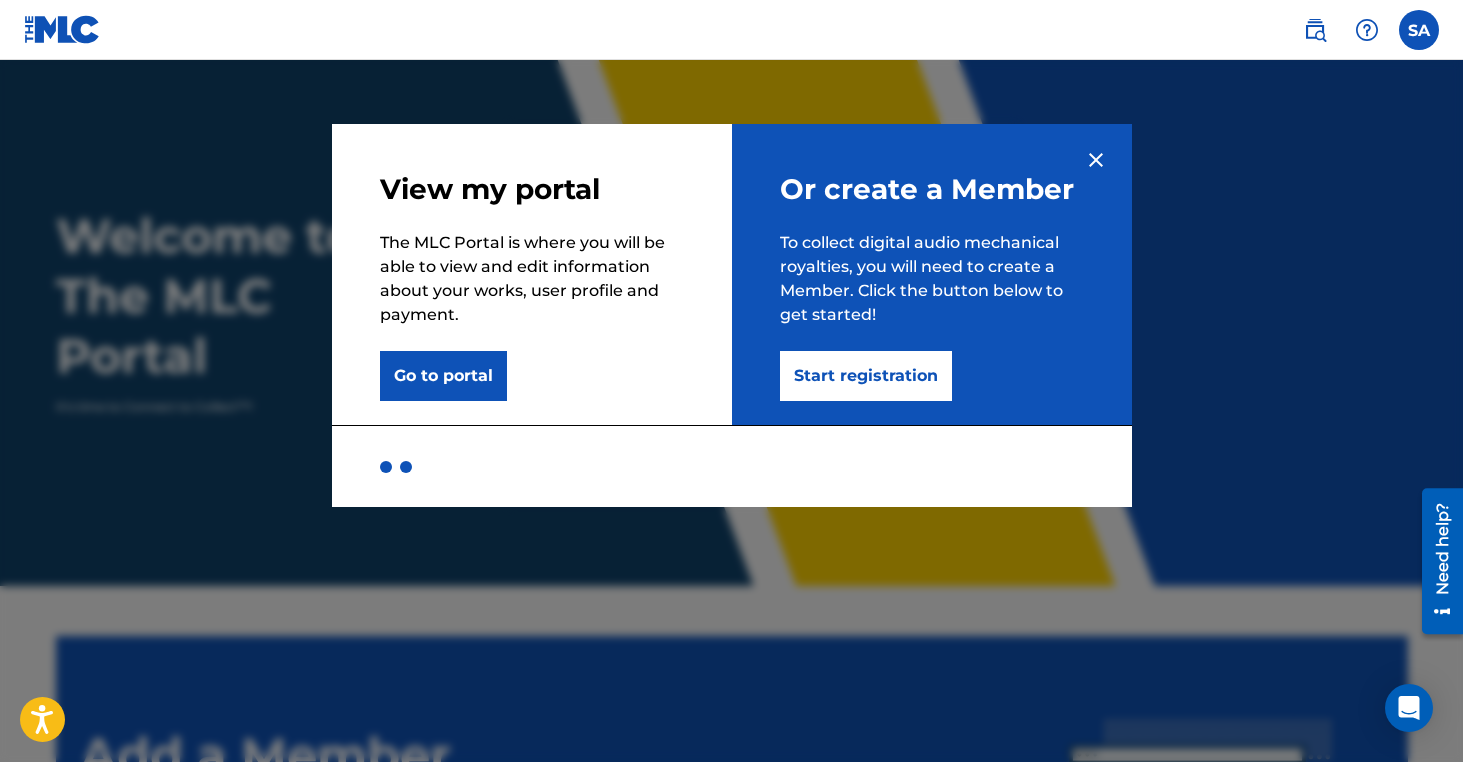 click on "Start registration" at bounding box center [866, 376] 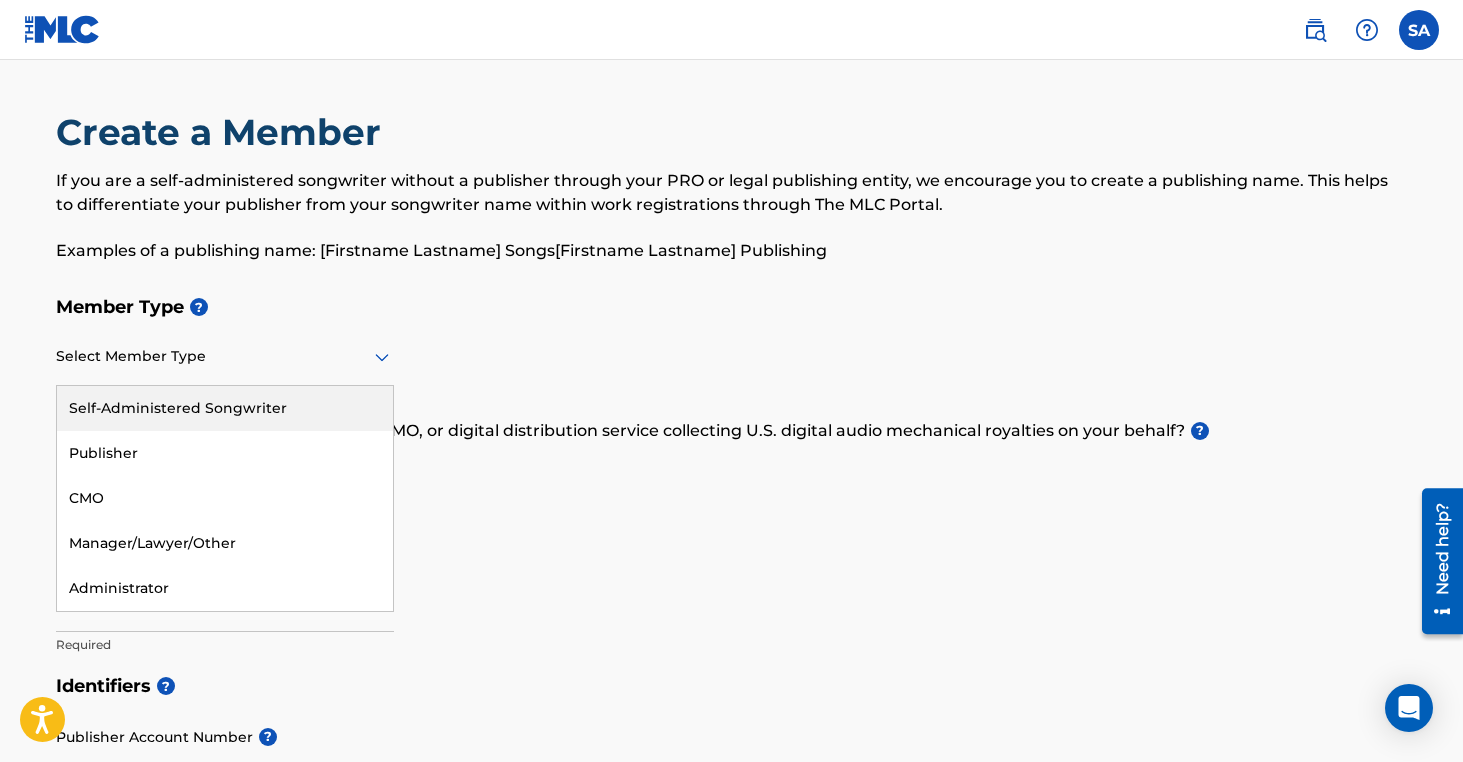 click on "Select Member Type" at bounding box center (225, 357) 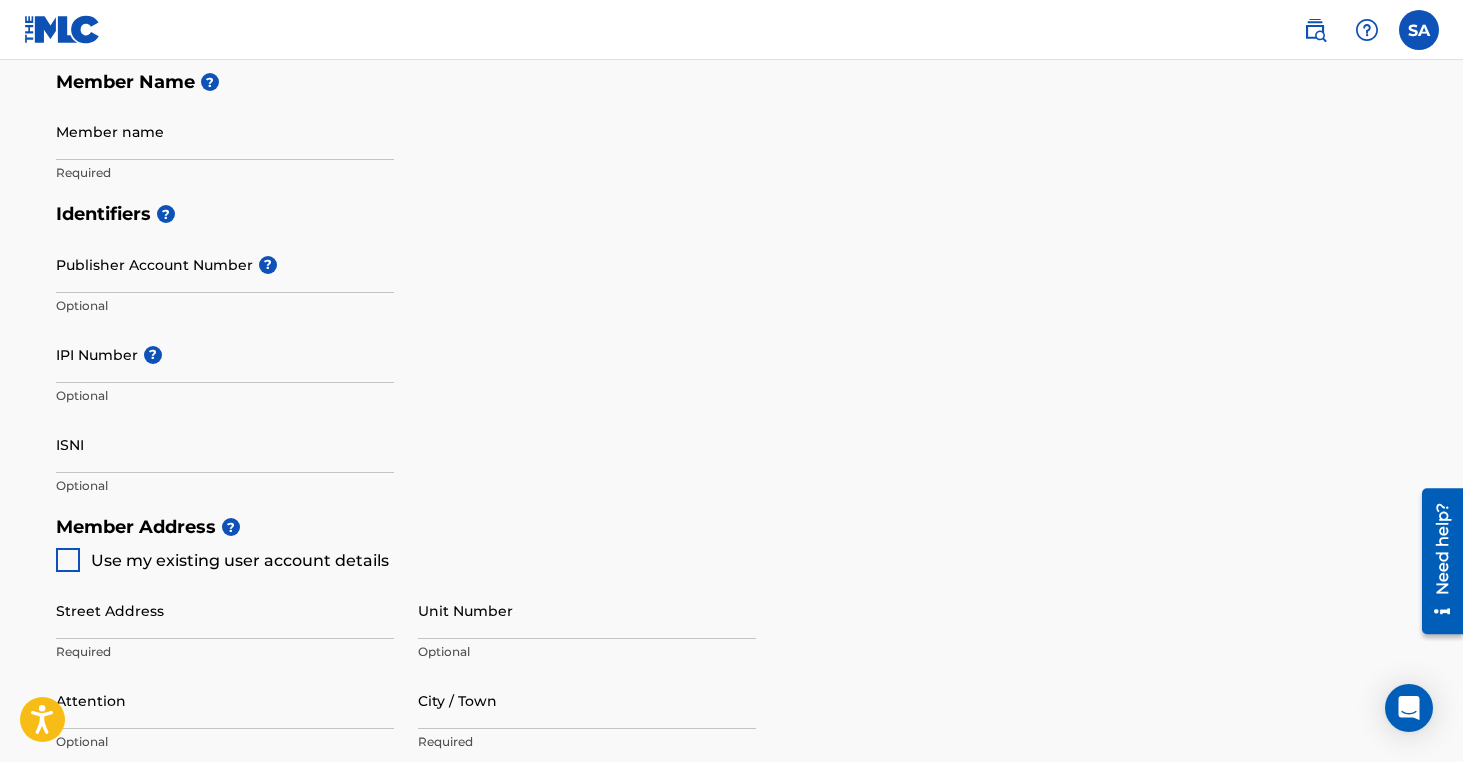 scroll, scrollTop: 462, scrollLeft: 0, axis: vertical 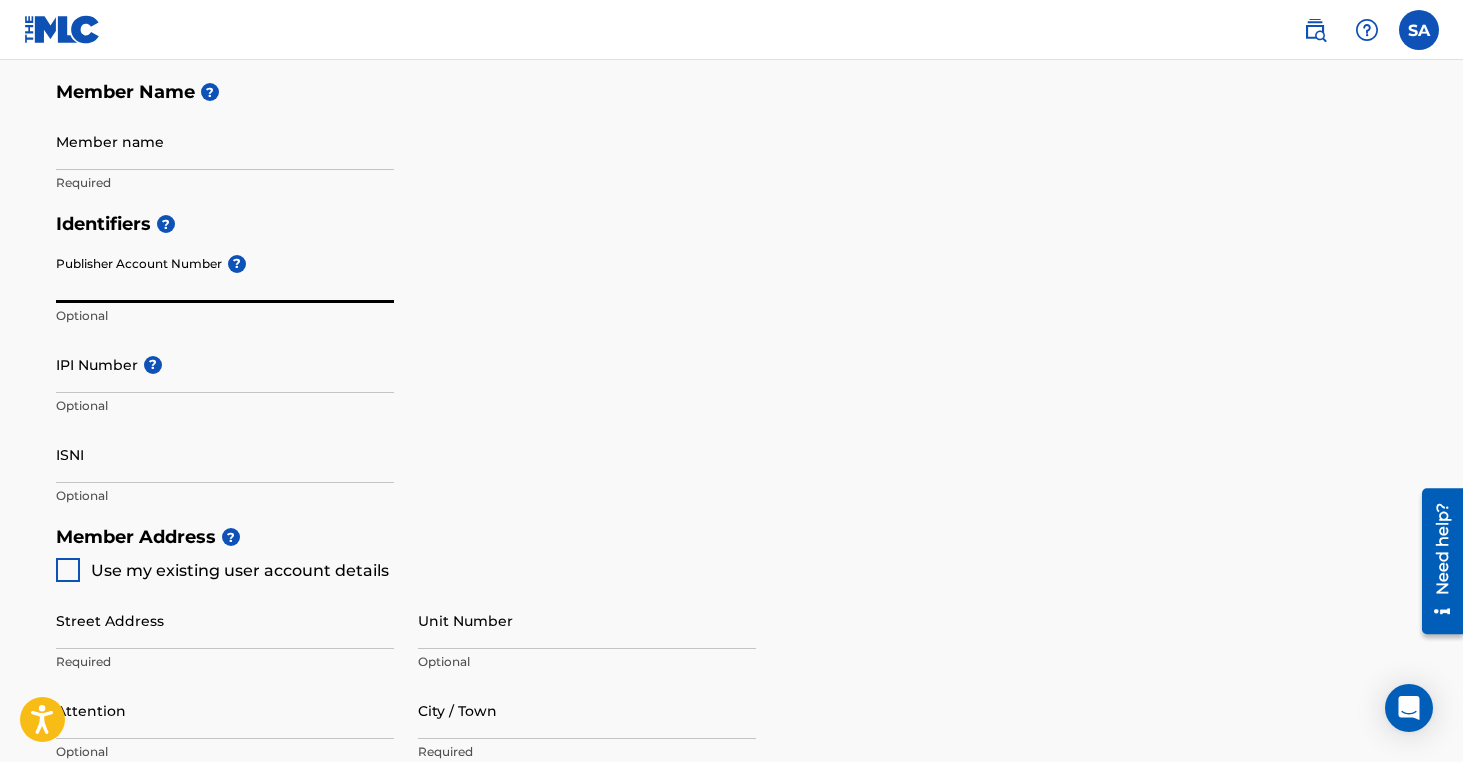 click on "Publisher Account Number ?" at bounding box center [225, 274] 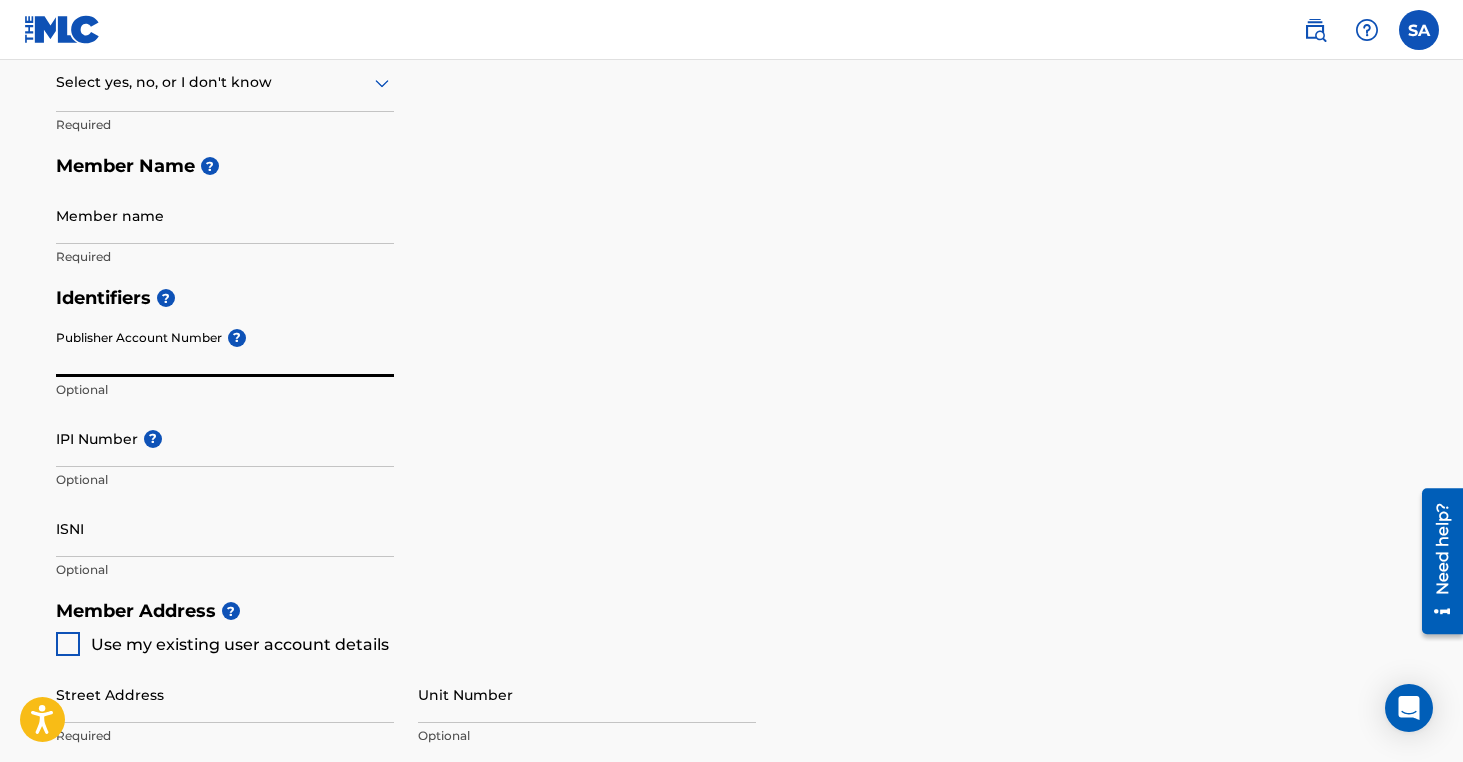 scroll, scrollTop: 378, scrollLeft: 0, axis: vertical 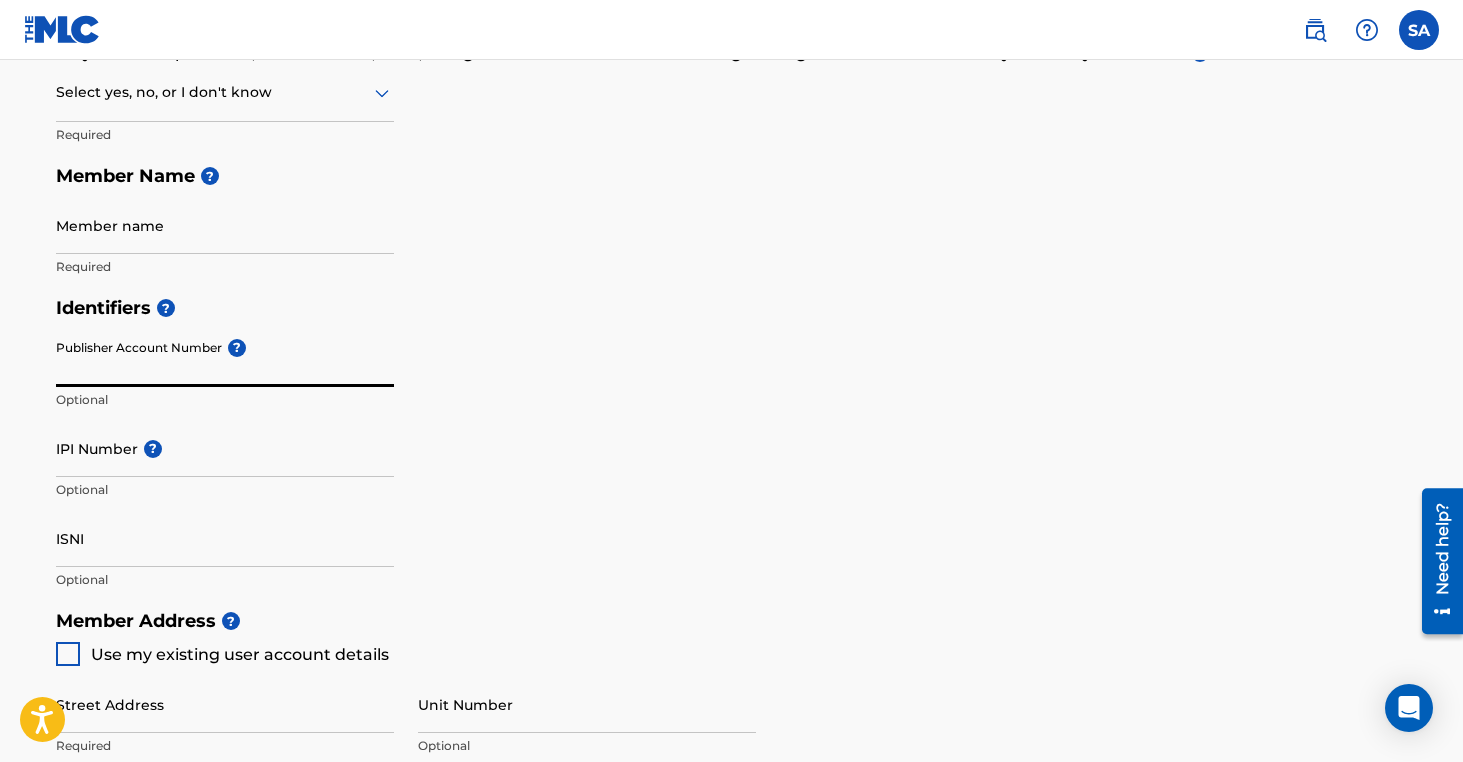 click on "Member name" at bounding box center (225, 225) 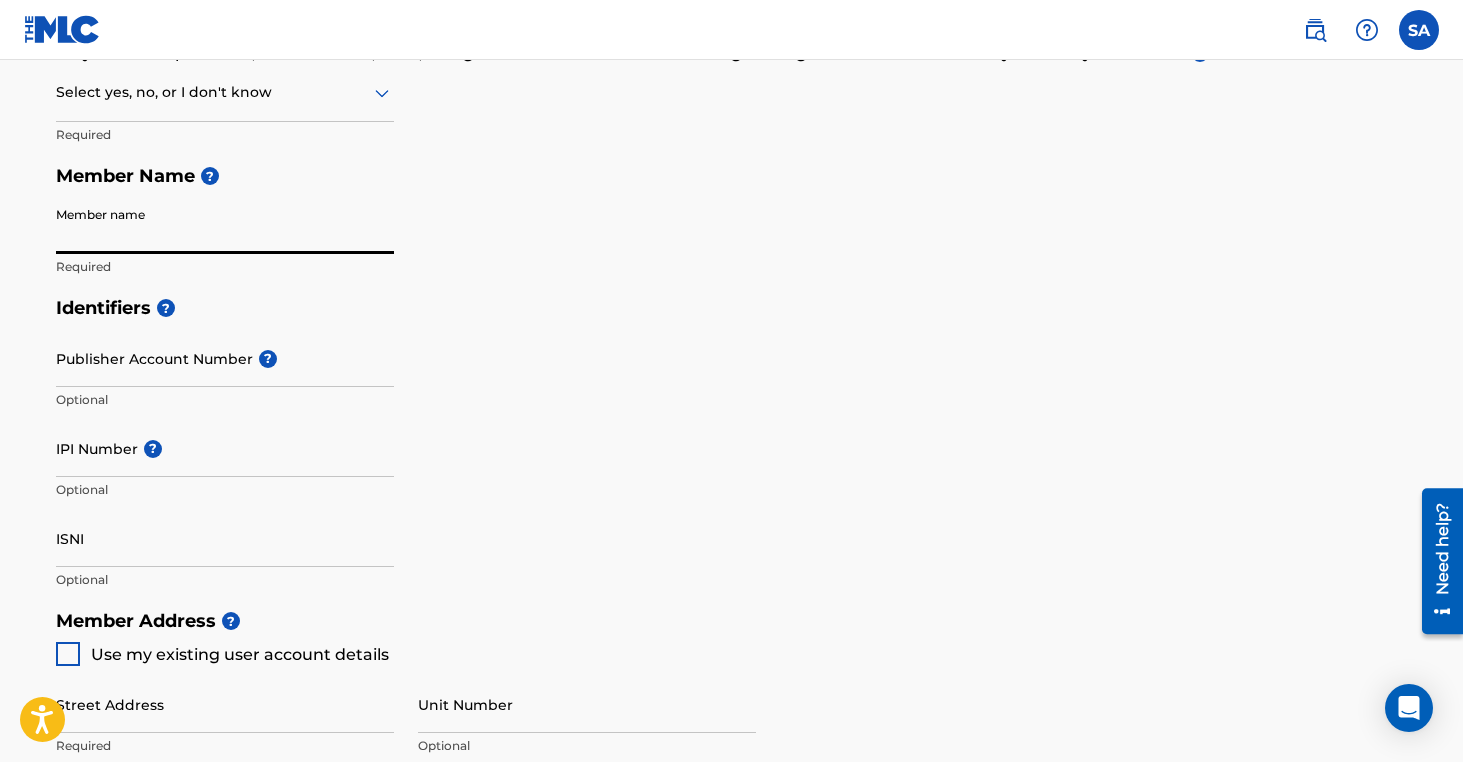 click on "Member name" at bounding box center (225, 225) 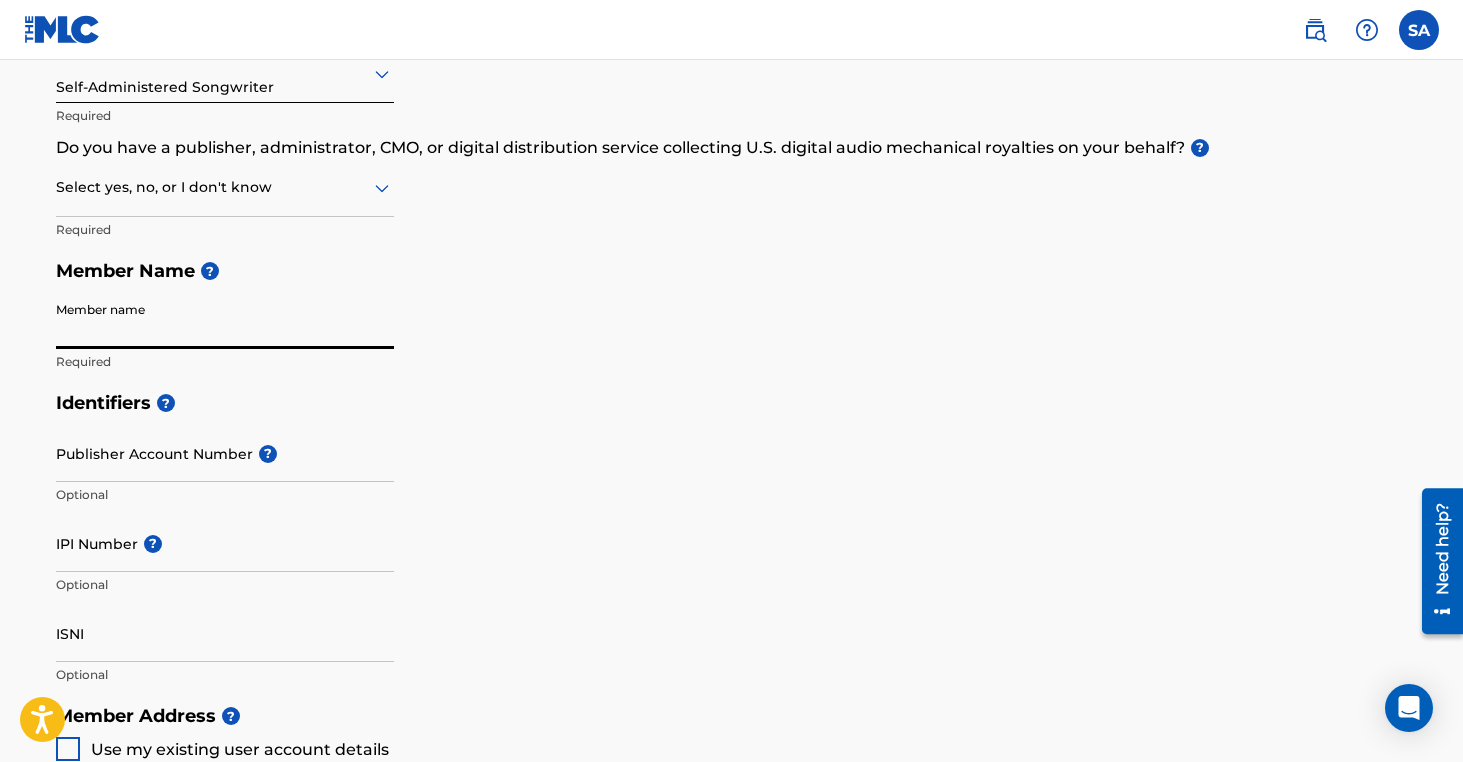 scroll, scrollTop: 268, scrollLeft: 0, axis: vertical 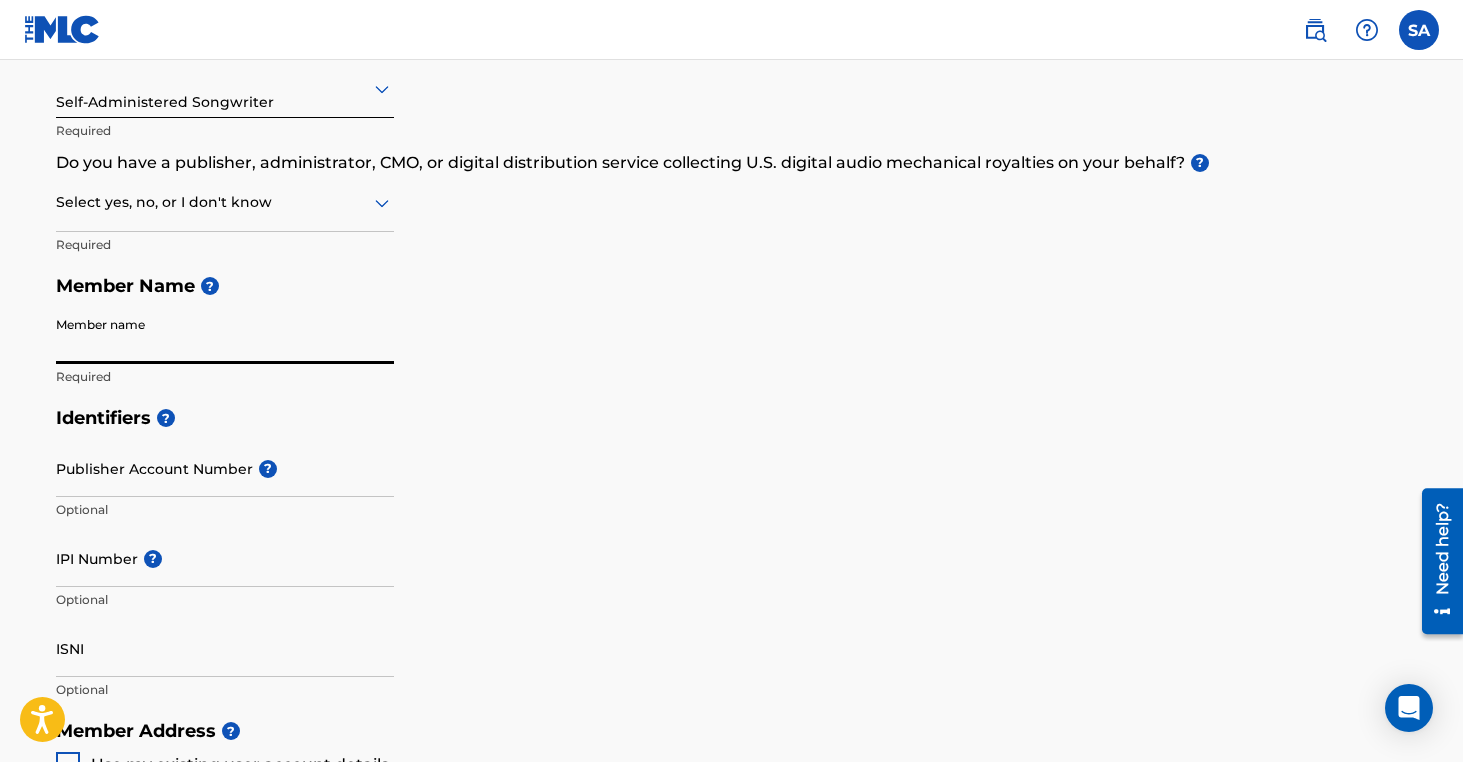 click on "Member name" at bounding box center (225, 335) 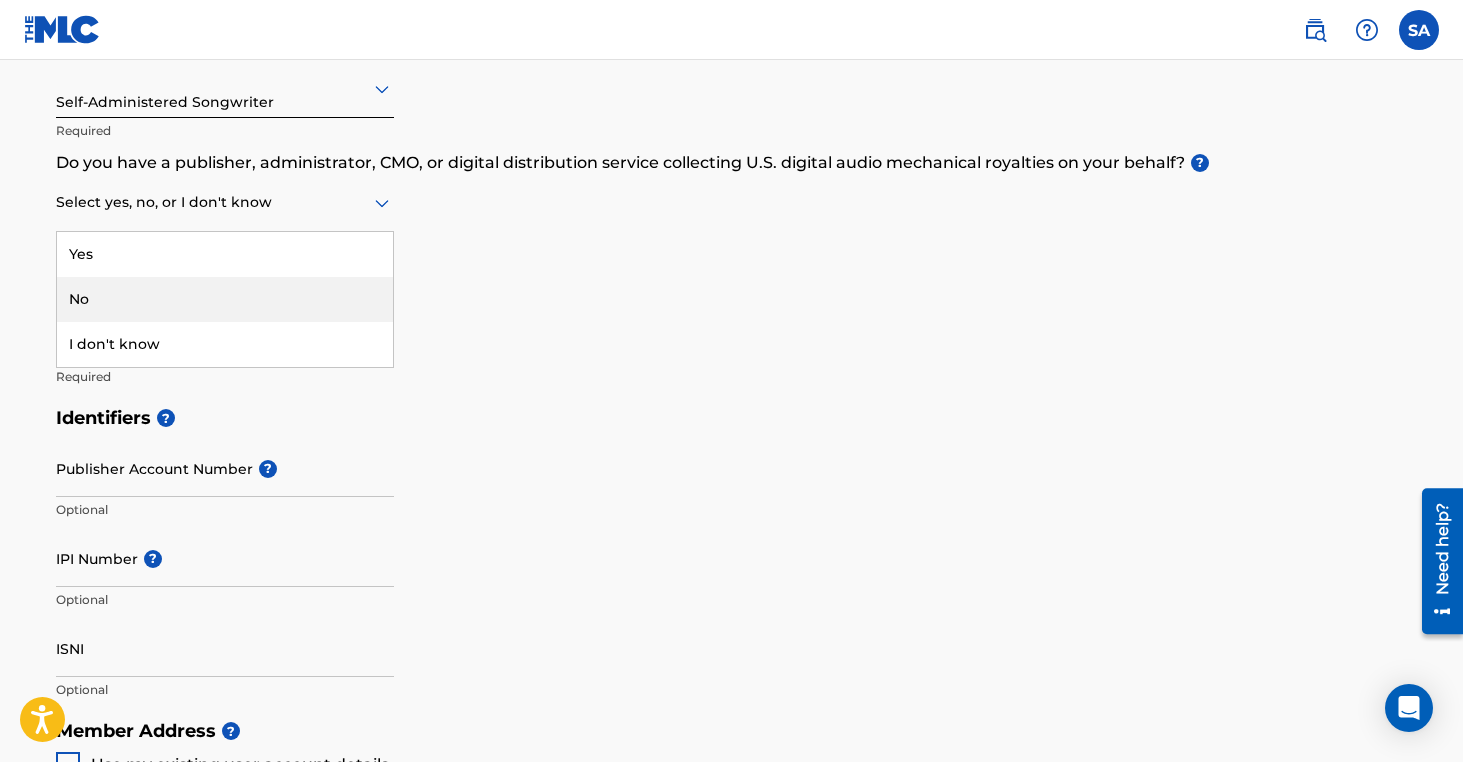 click on "No" at bounding box center [225, 299] 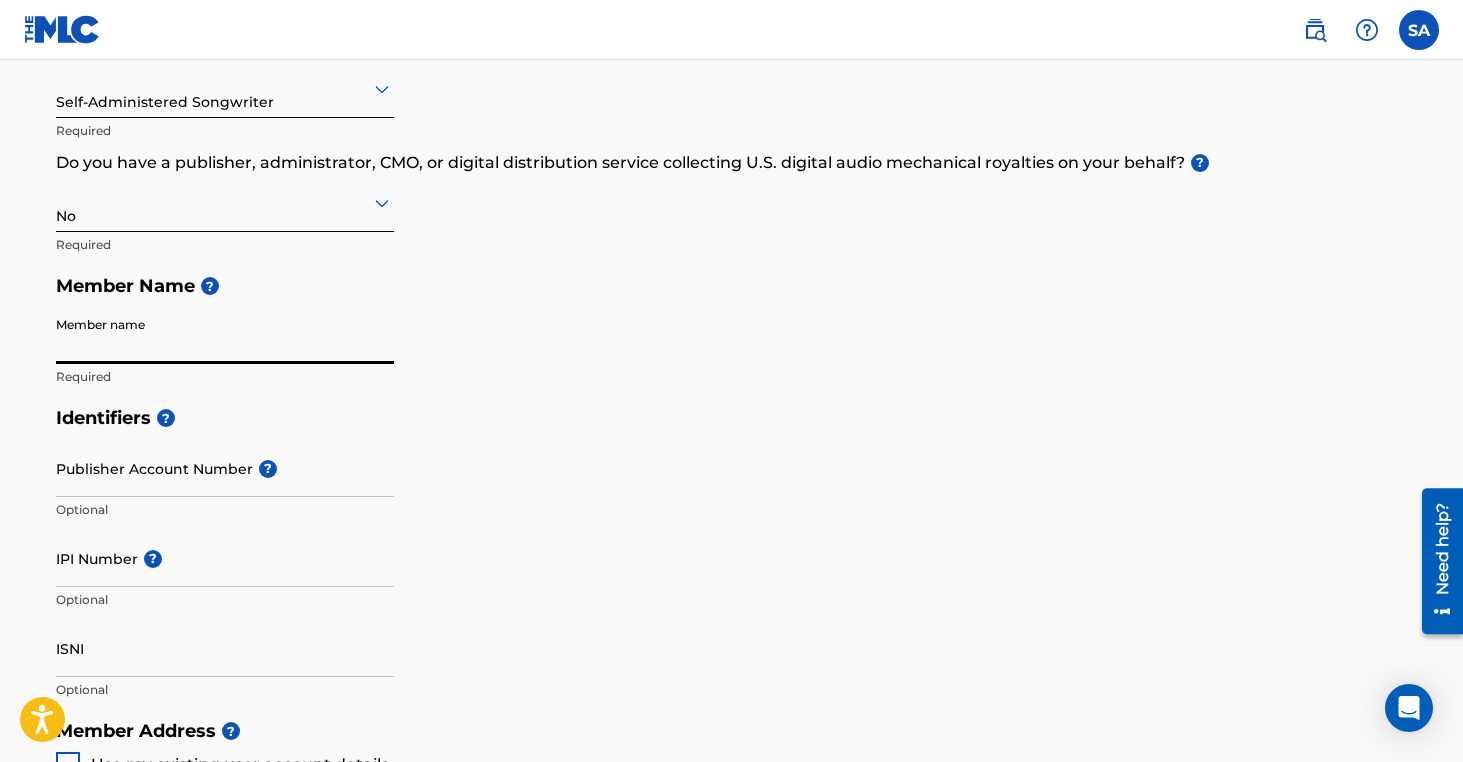 click on "Member name" at bounding box center [225, 335] 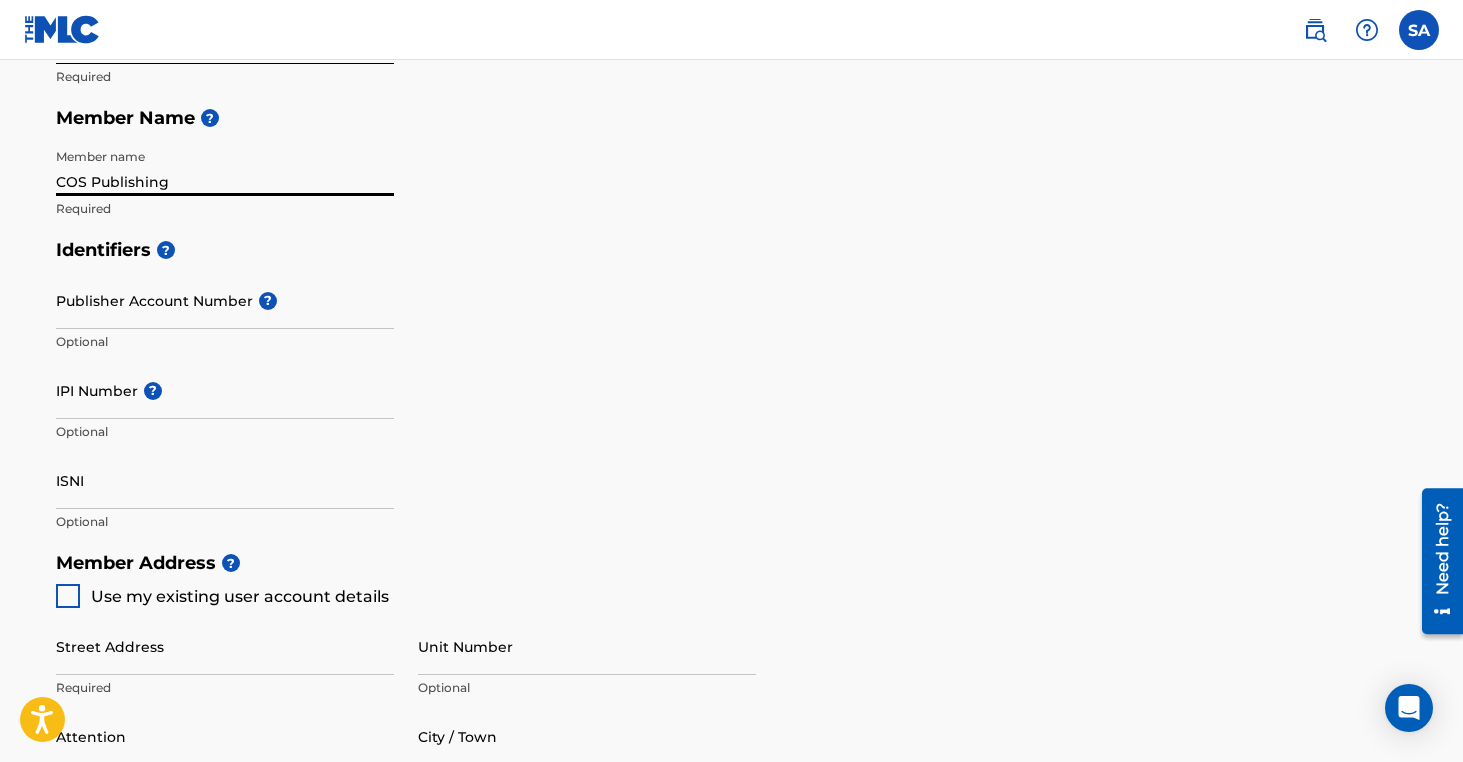 scroll, scrollTop: 454, scrollLeft: 0, axis: vertical 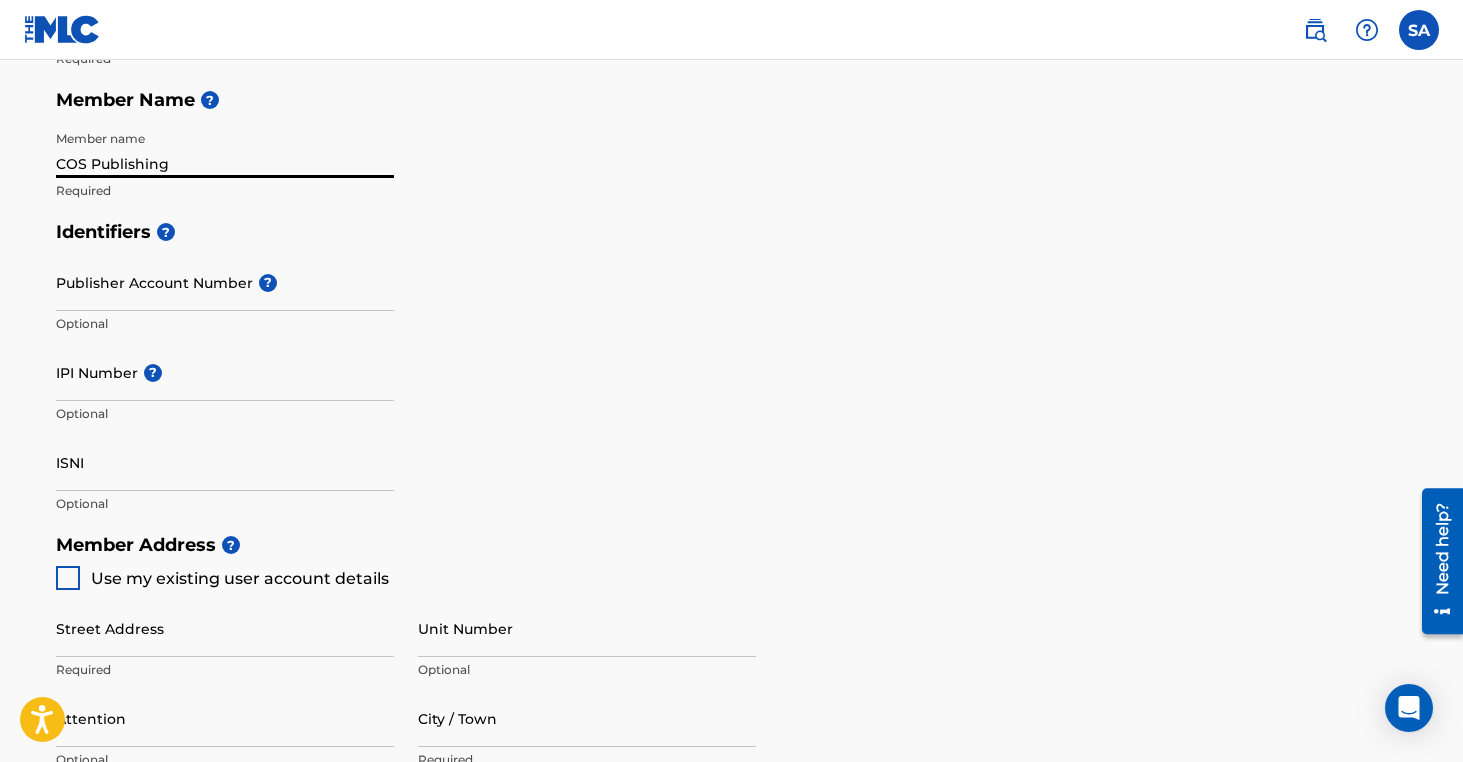 type on "COS Publishing" 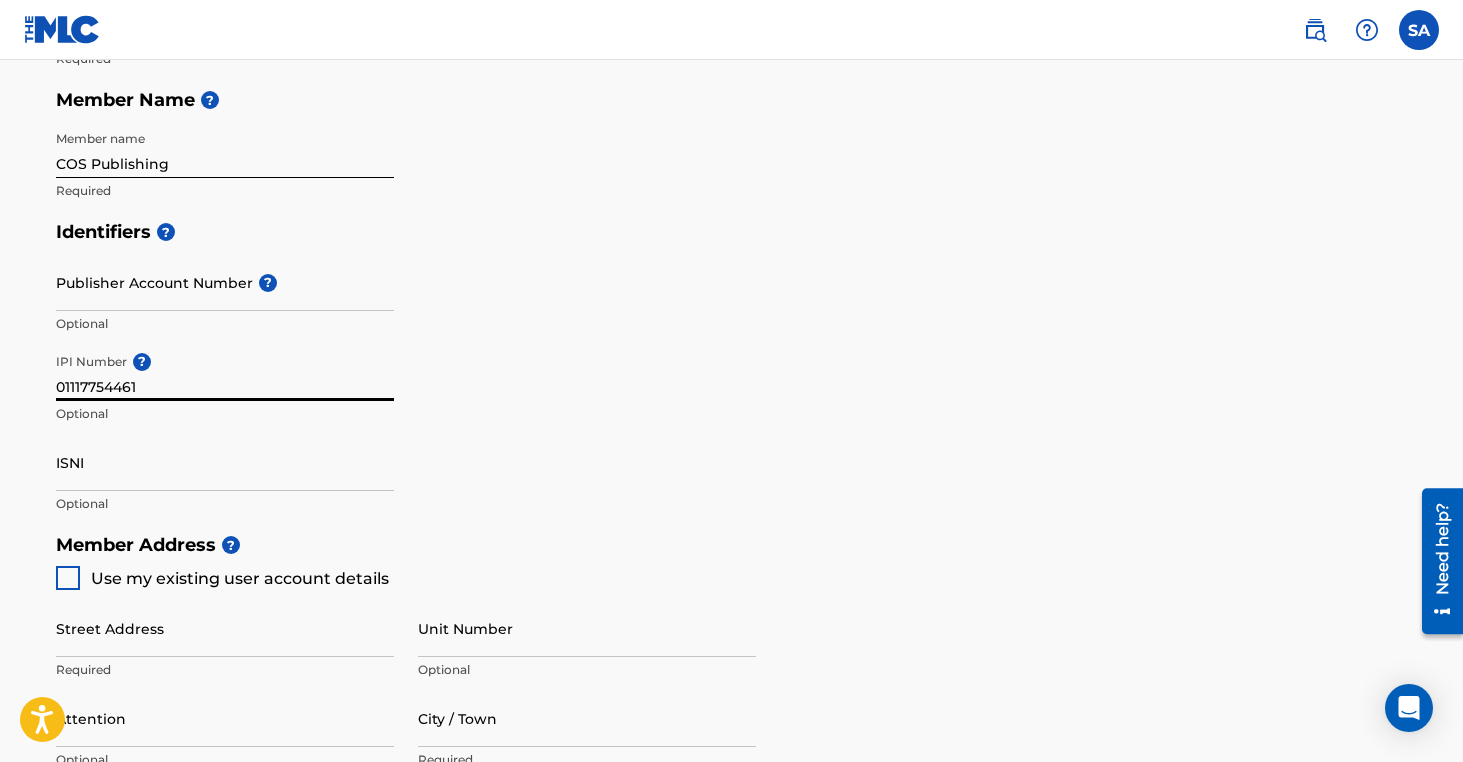 type on "01117754461" 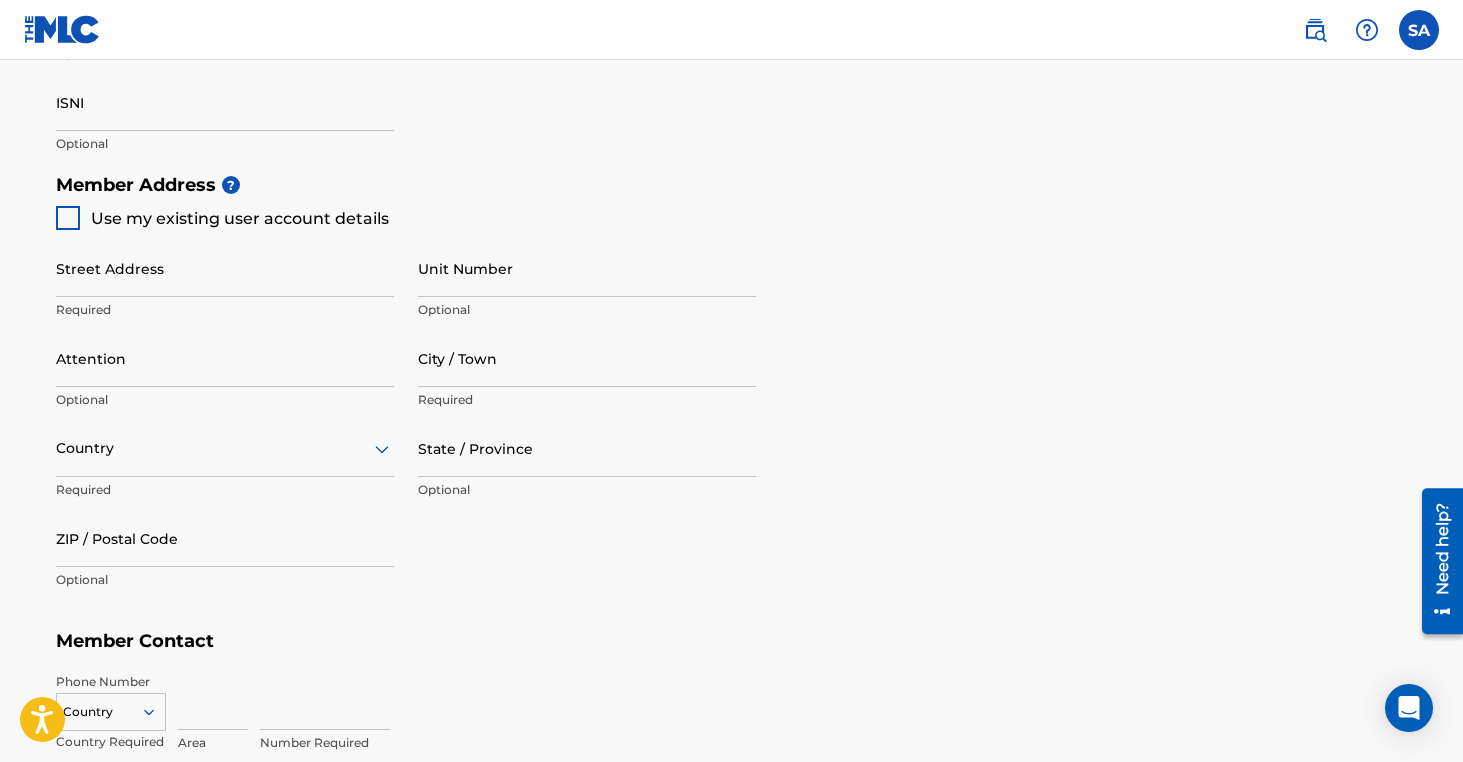 scroll, scrollTop: 815, scrollLeft: 0, axis: vertical 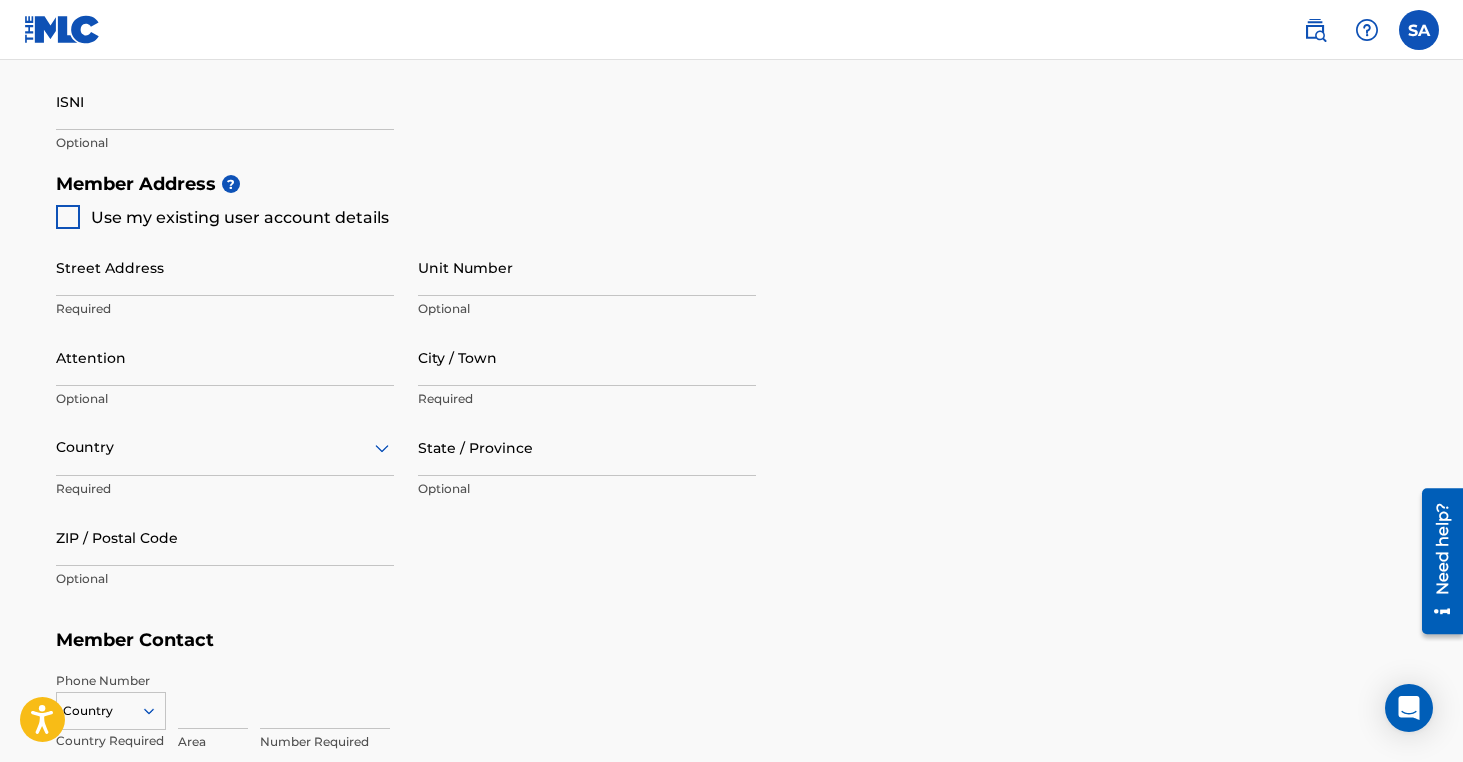 click on "Use my existing user account details" at bounding box center [240, 217] 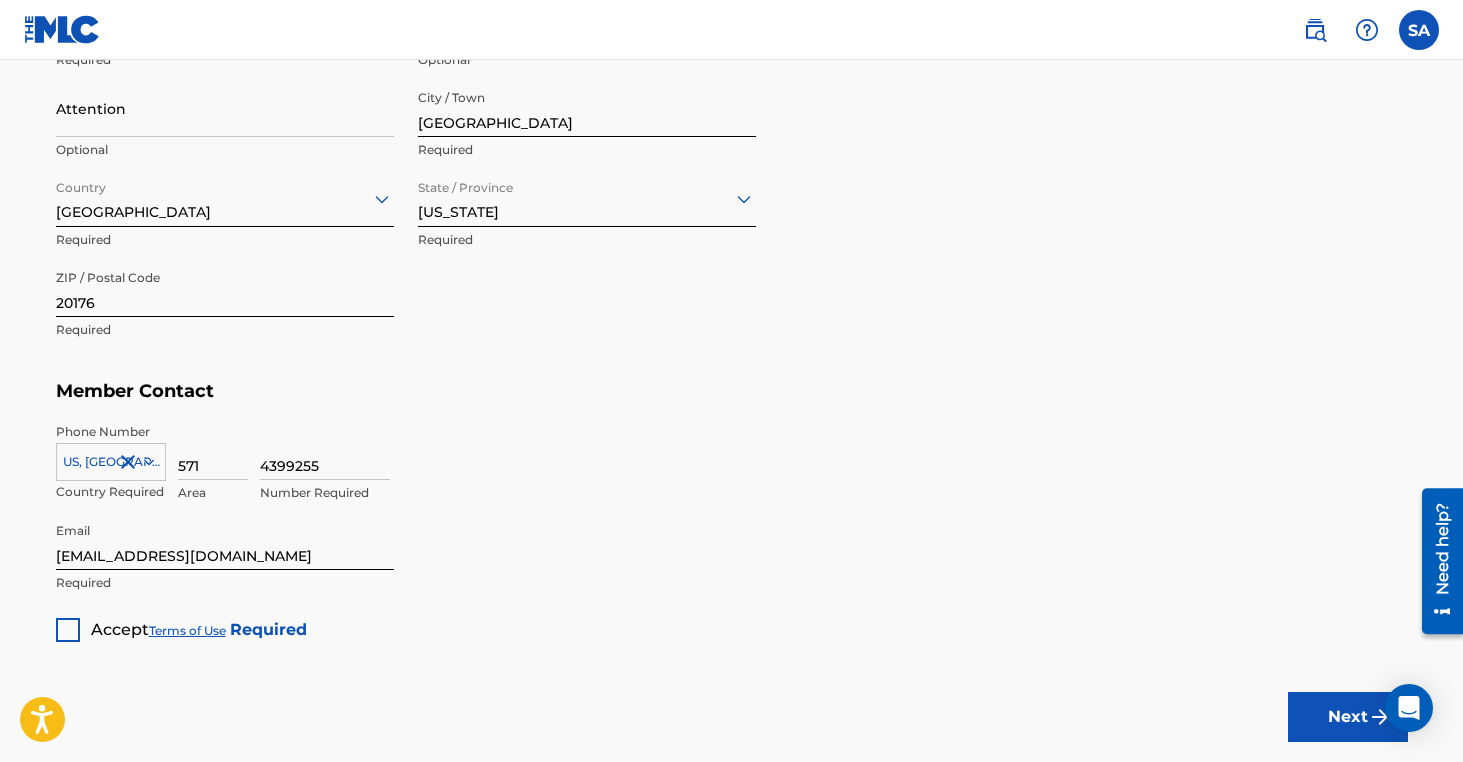 scroll, scrollTop: 1067, scrollLeft: 0, axis: vertical 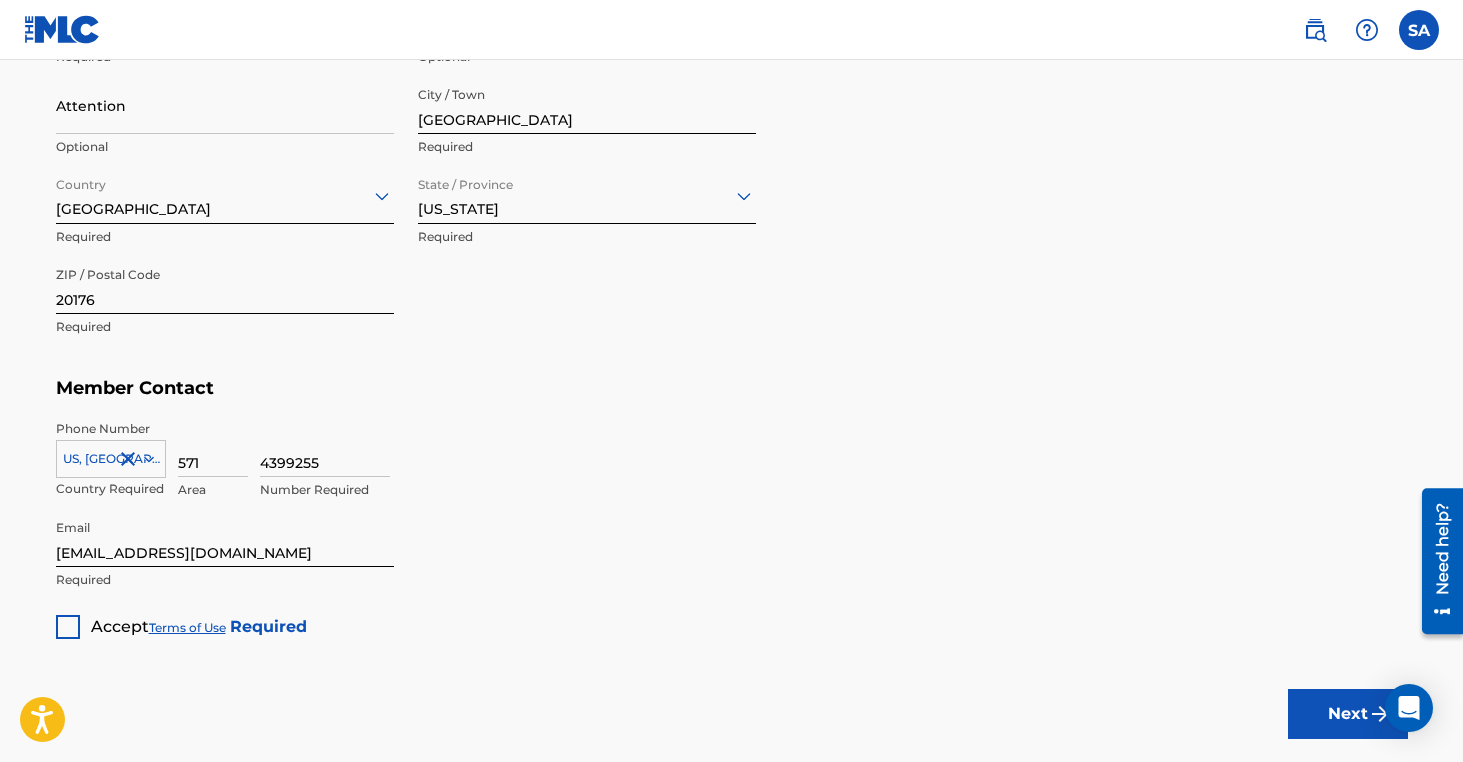 click on "Accept  Terms of Use   Required" at bounding box center (181, 619) 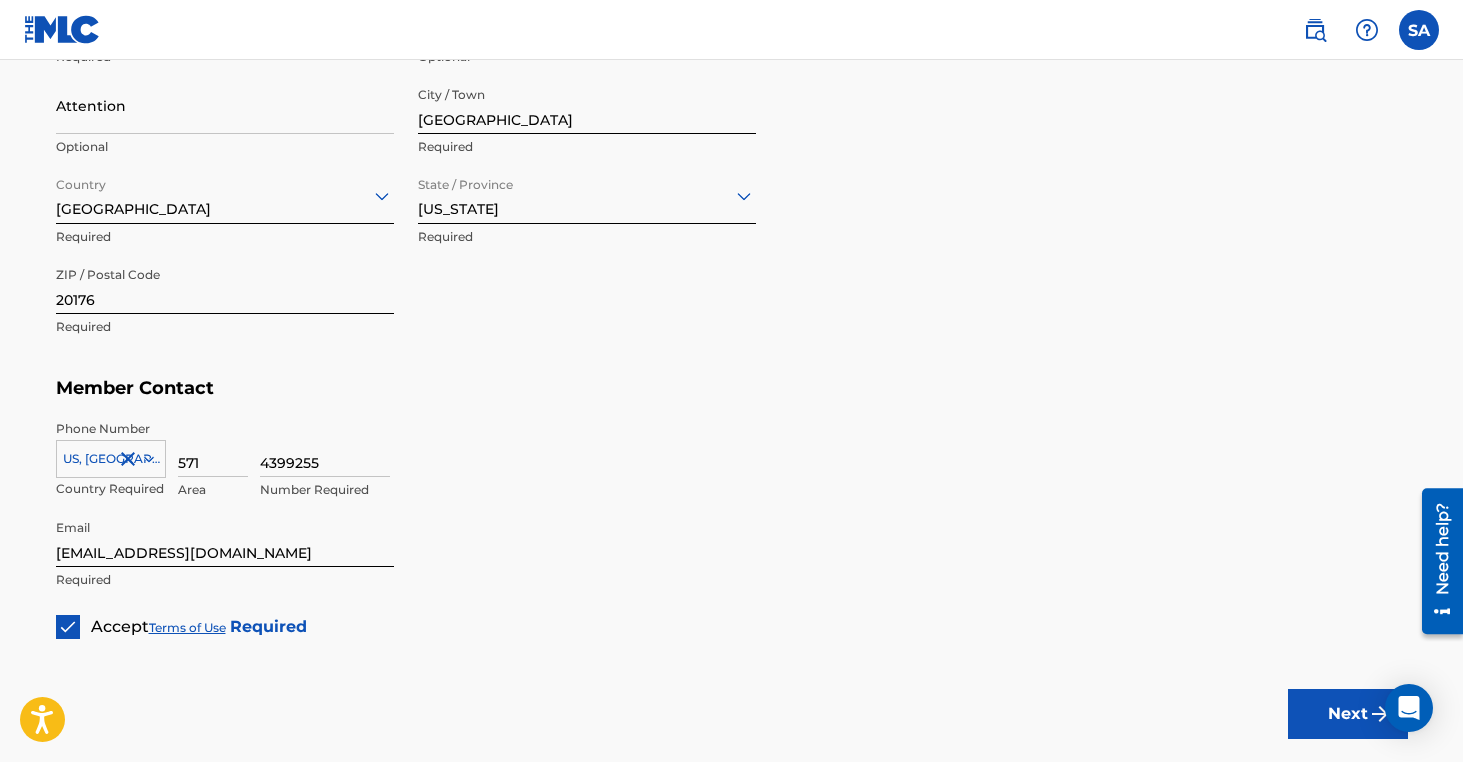 click on "Next" at bounding box center [1348, 714] 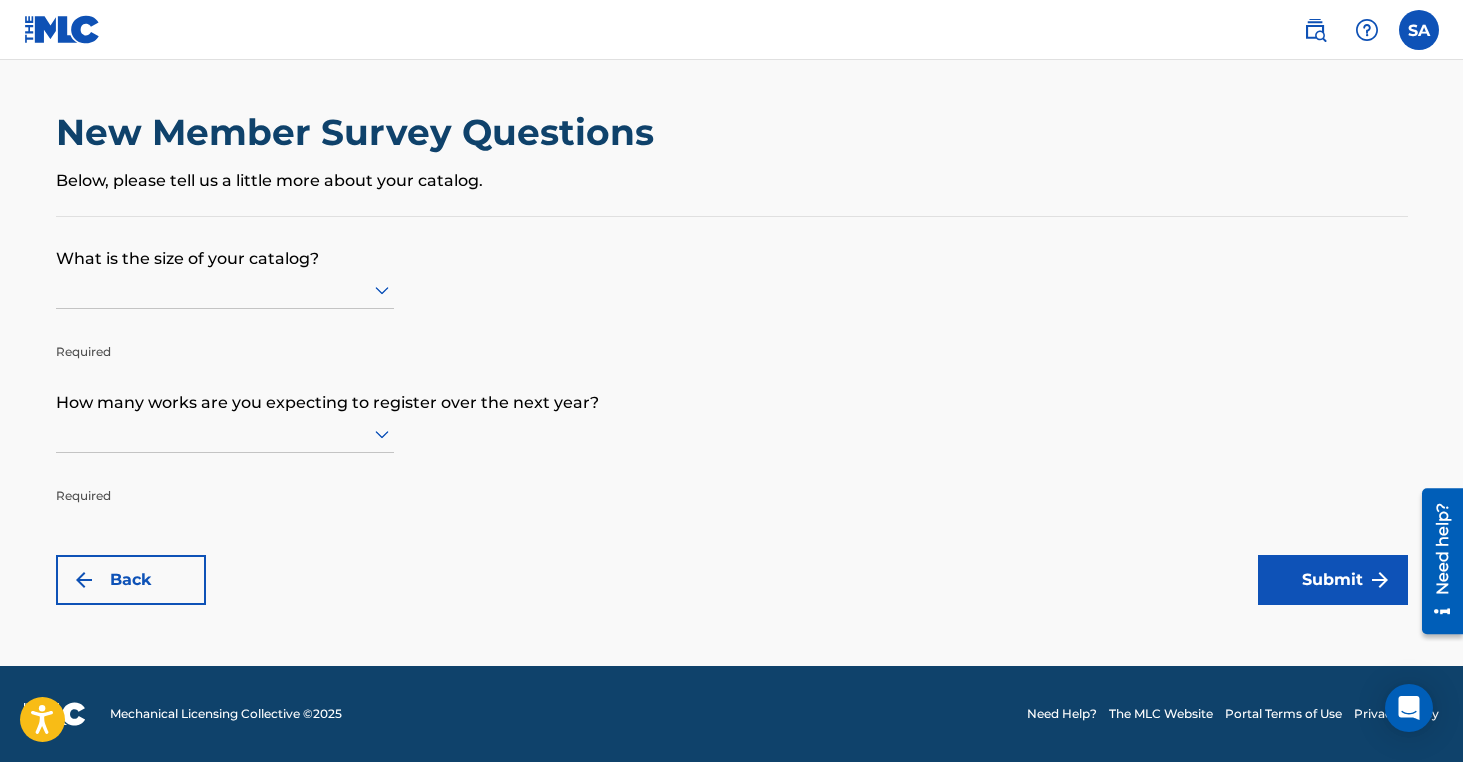 scroll, scrollTop: 0, scrollLeft: 0, axis: both 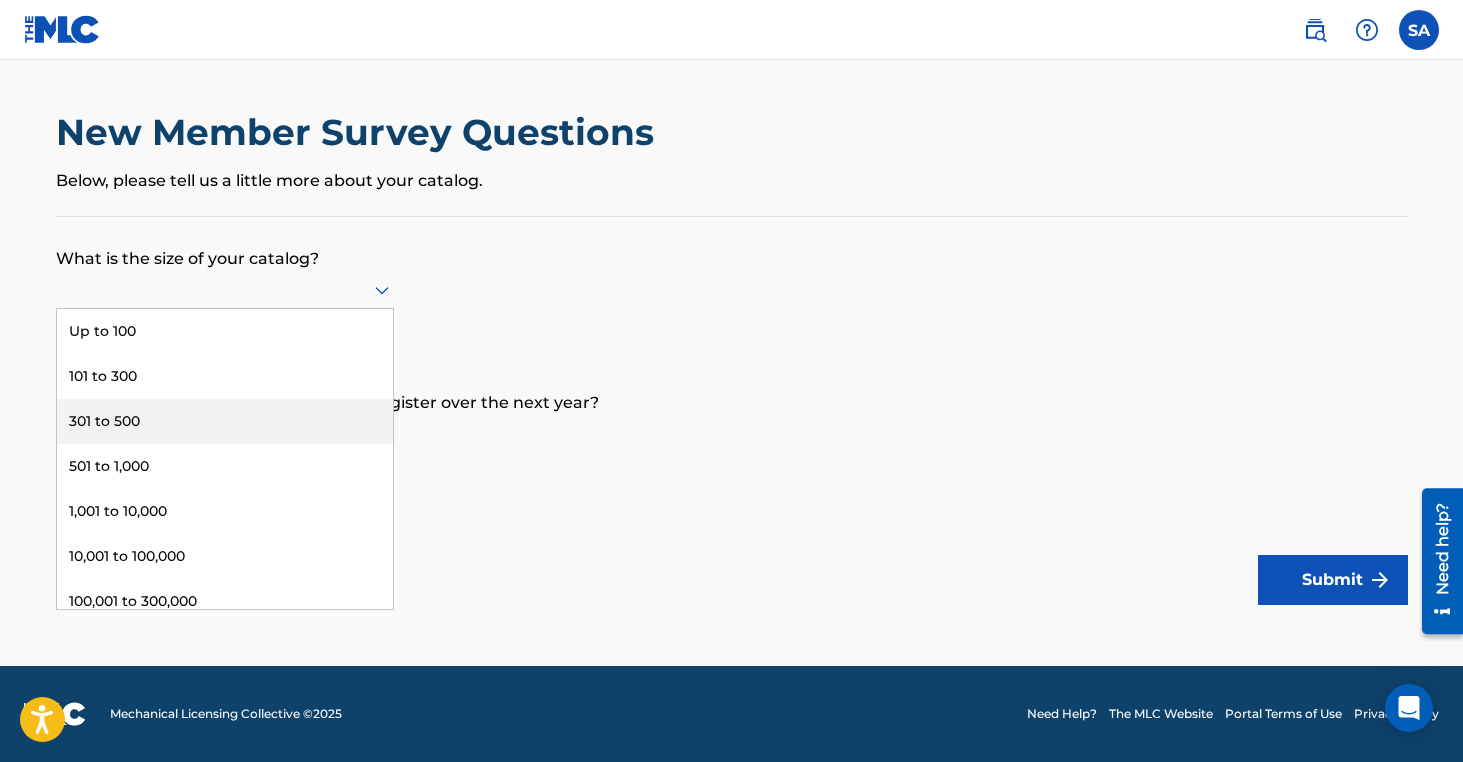 click on "301 to 500" at bounding box center (225, 421) 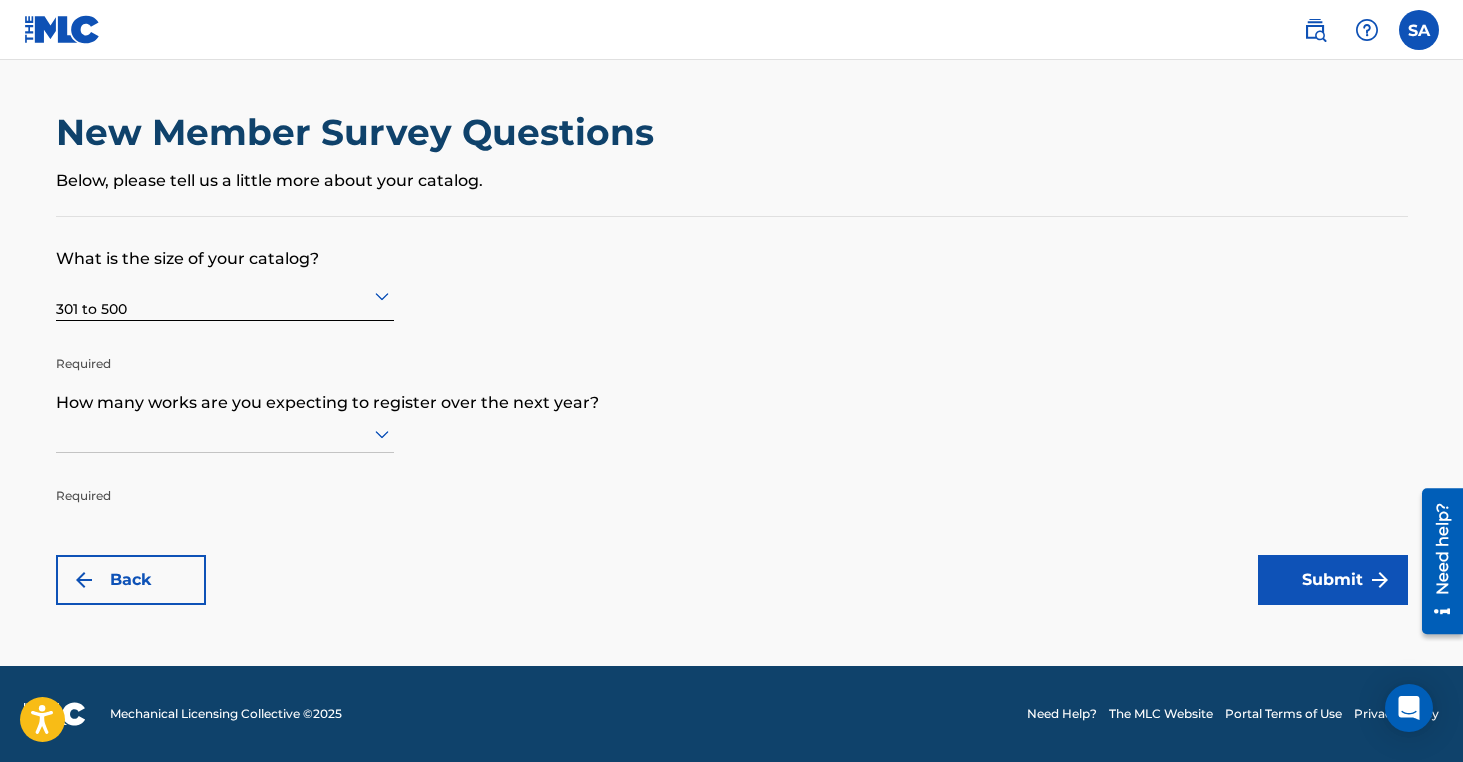 click at bounding box center [225, 433] 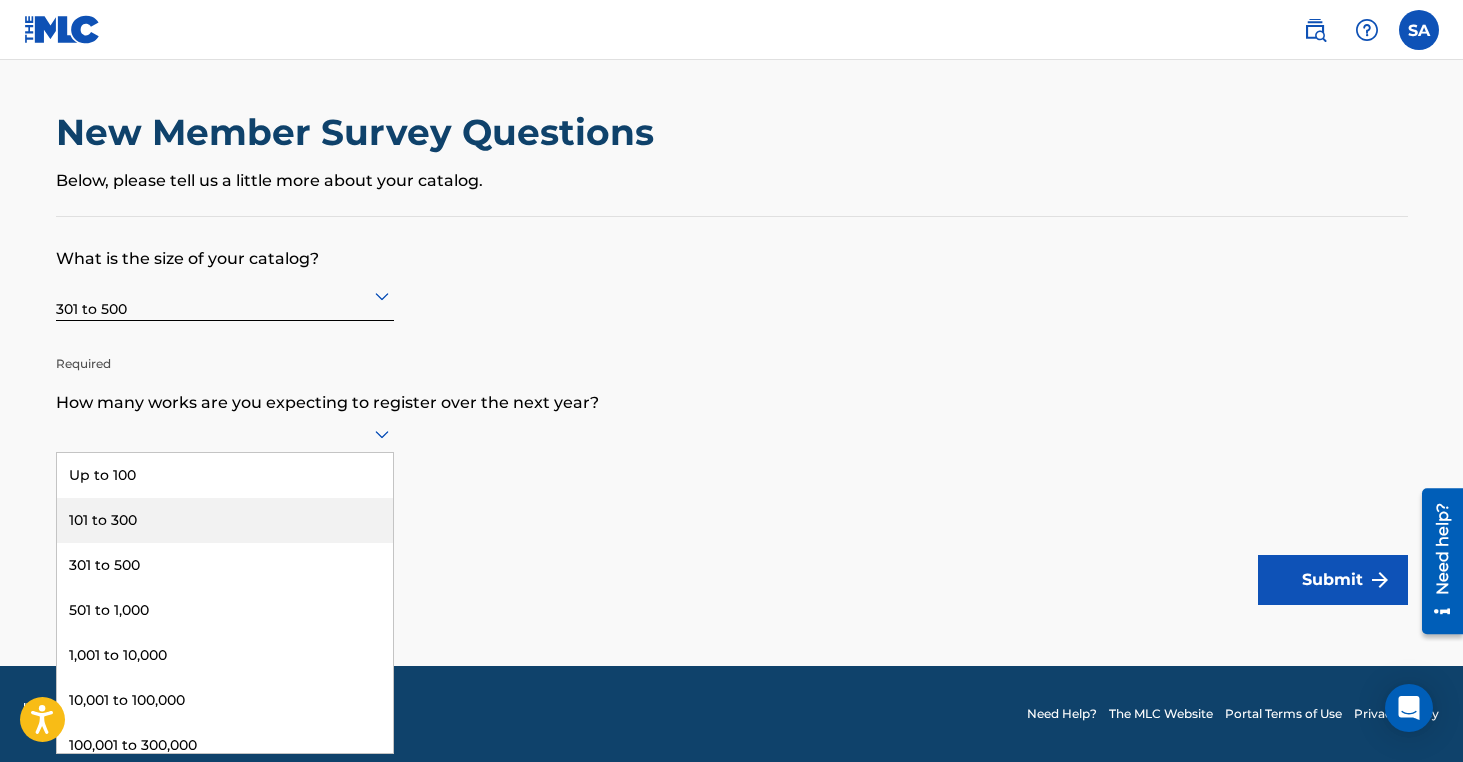 click on "101 to 300" at bounding box center (225, 520) 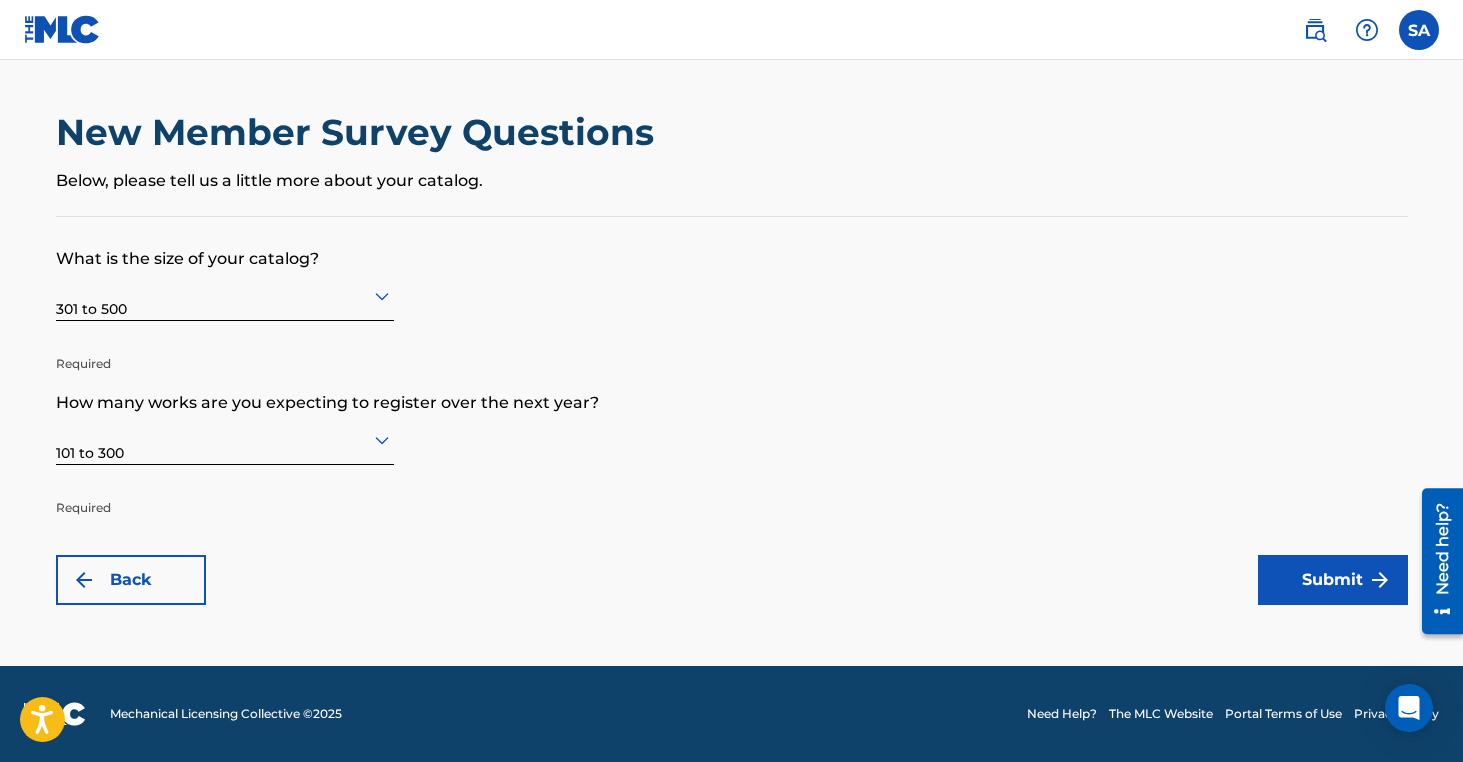click on "What is the size of your catalog?" at bounding box center [732, 244] 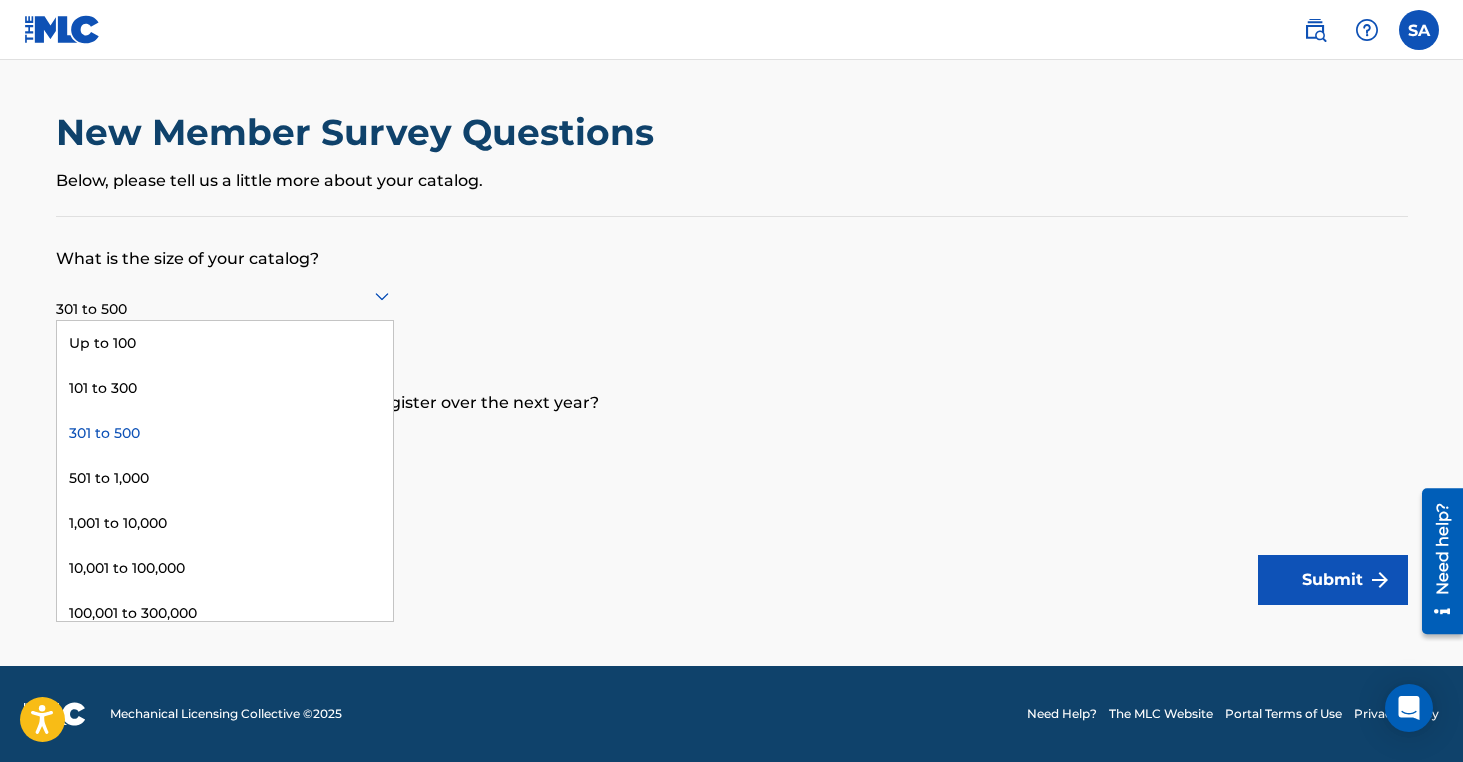 click at bounding box center (225, 295) 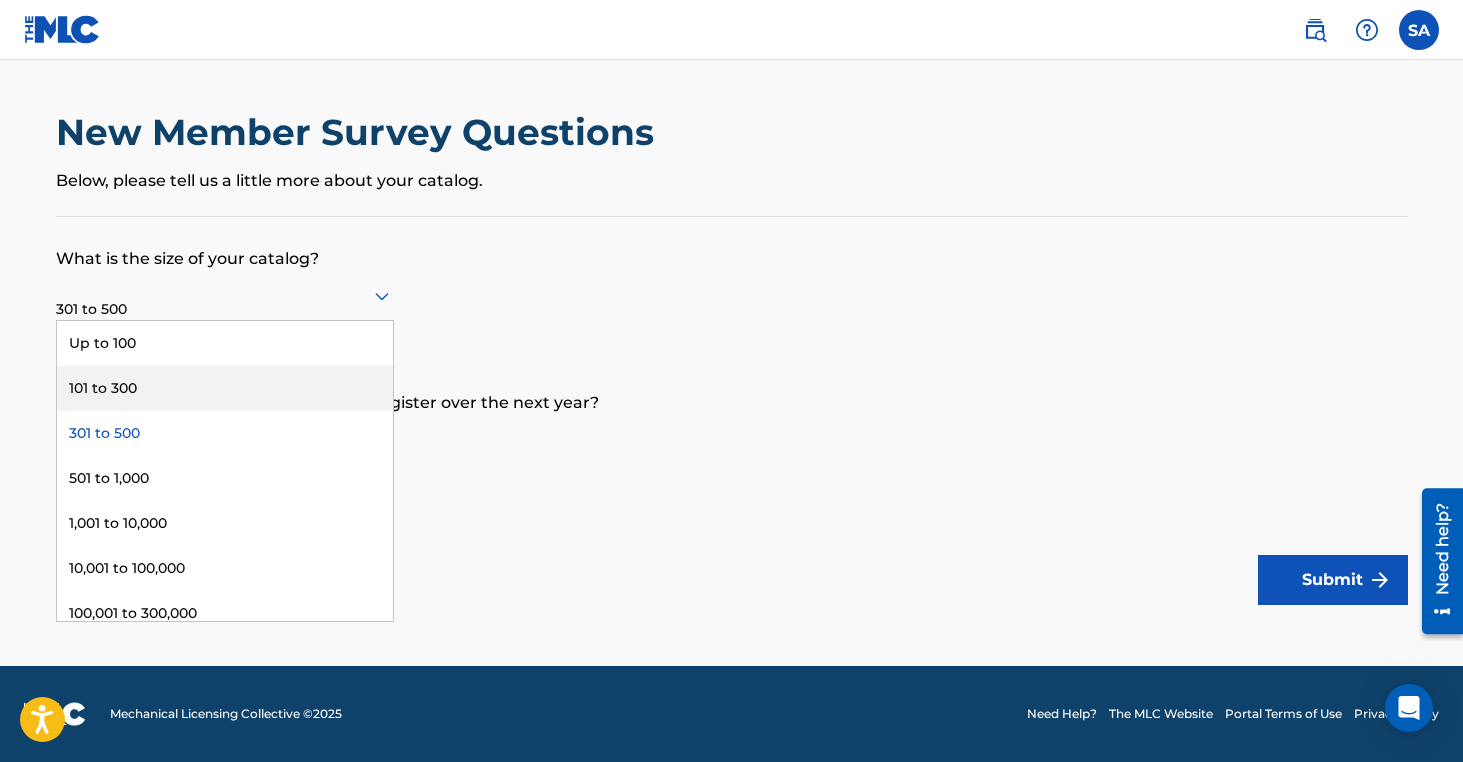 click on "101 to 300" at bounding box center [225, 388] 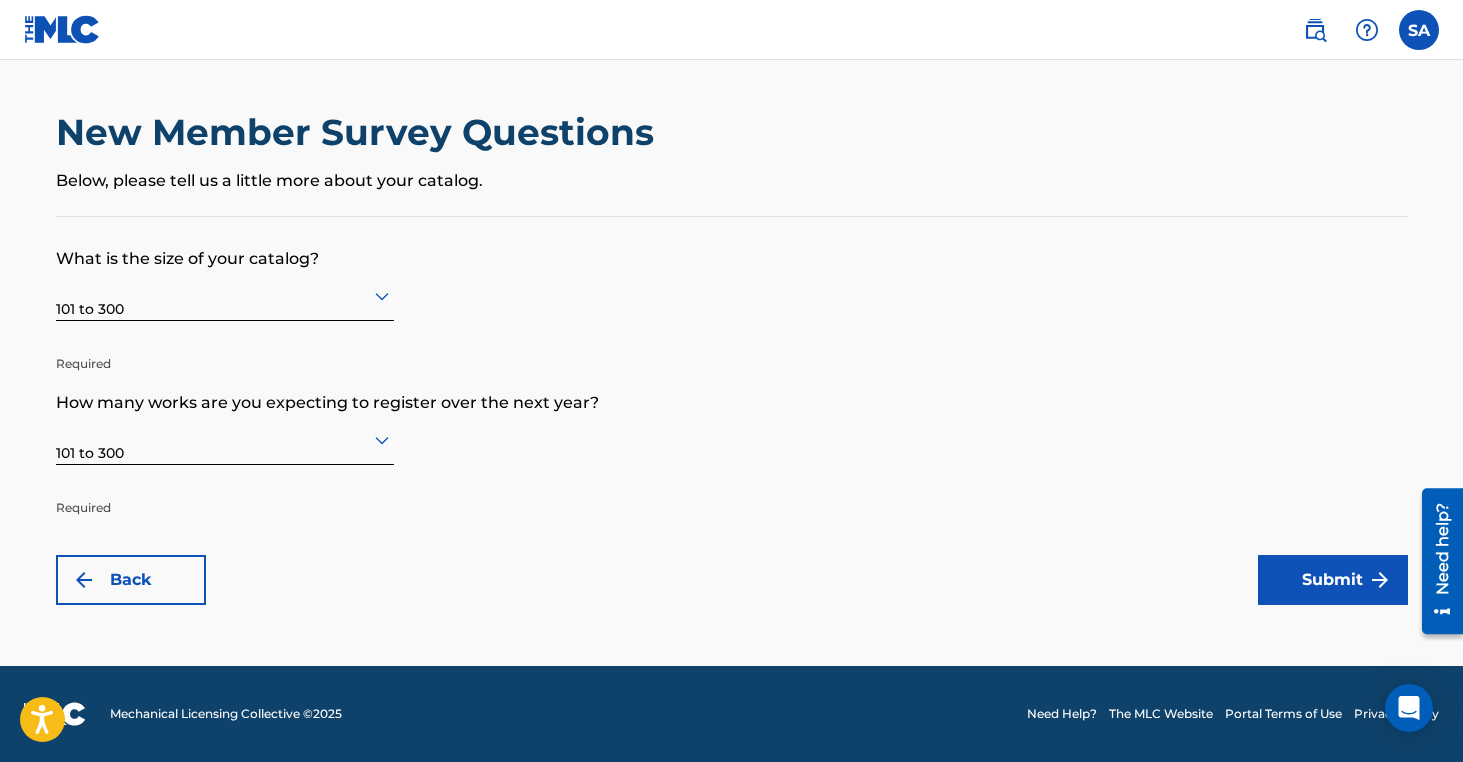 click on "Submit" at bounding box center [1333, 580] 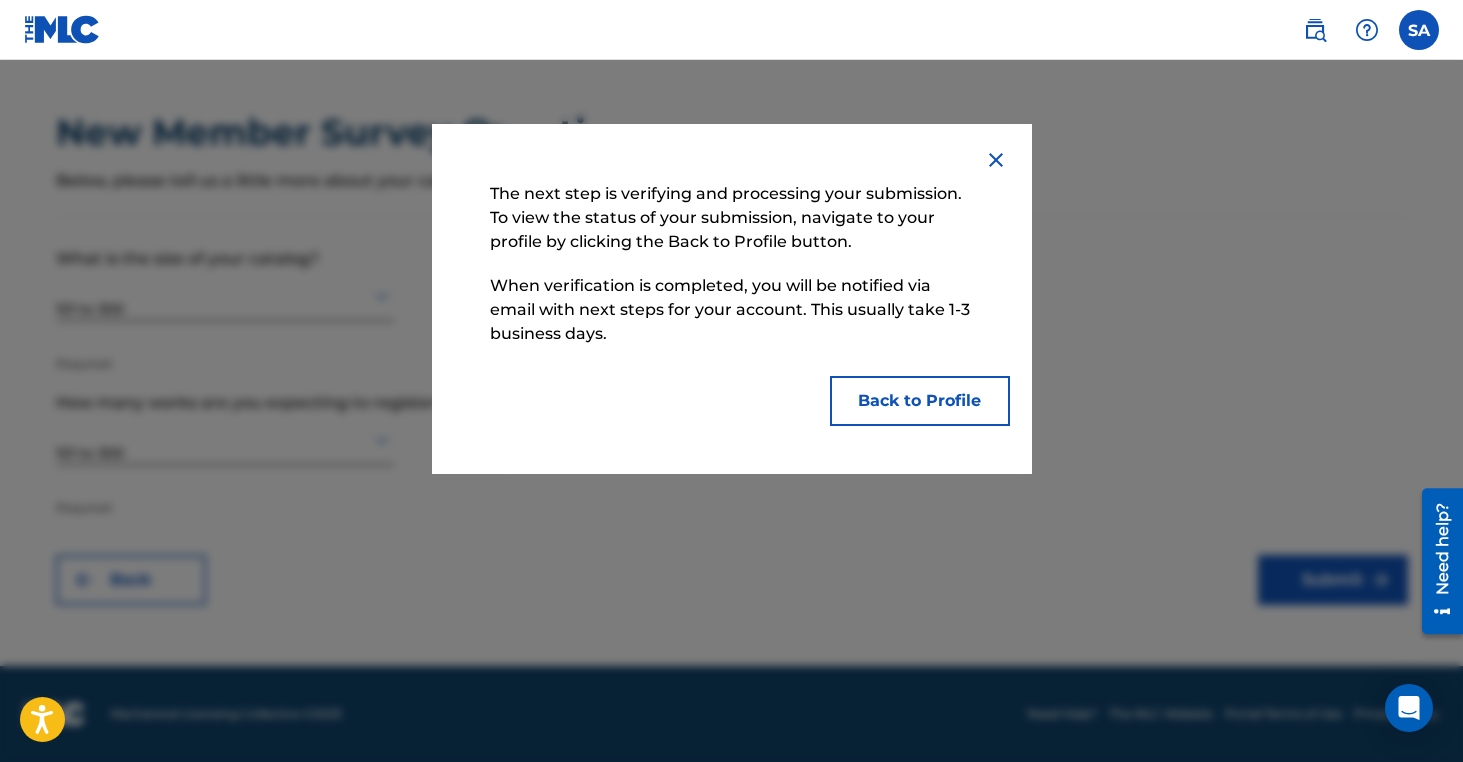click on "Back to Profile" at bounding box center [920, 401] 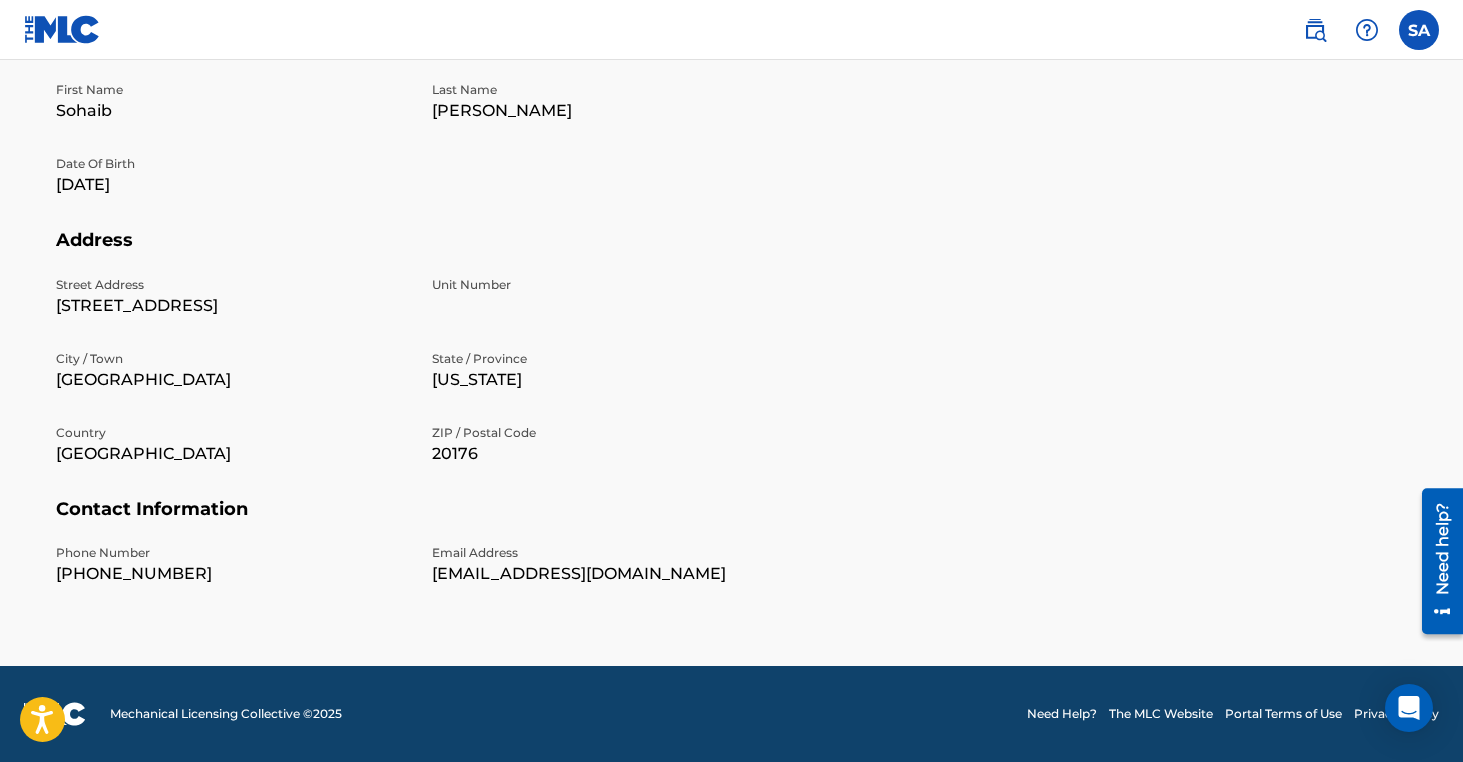 scroll, scrollTop: 0, scrollLeft: 0, axis: both 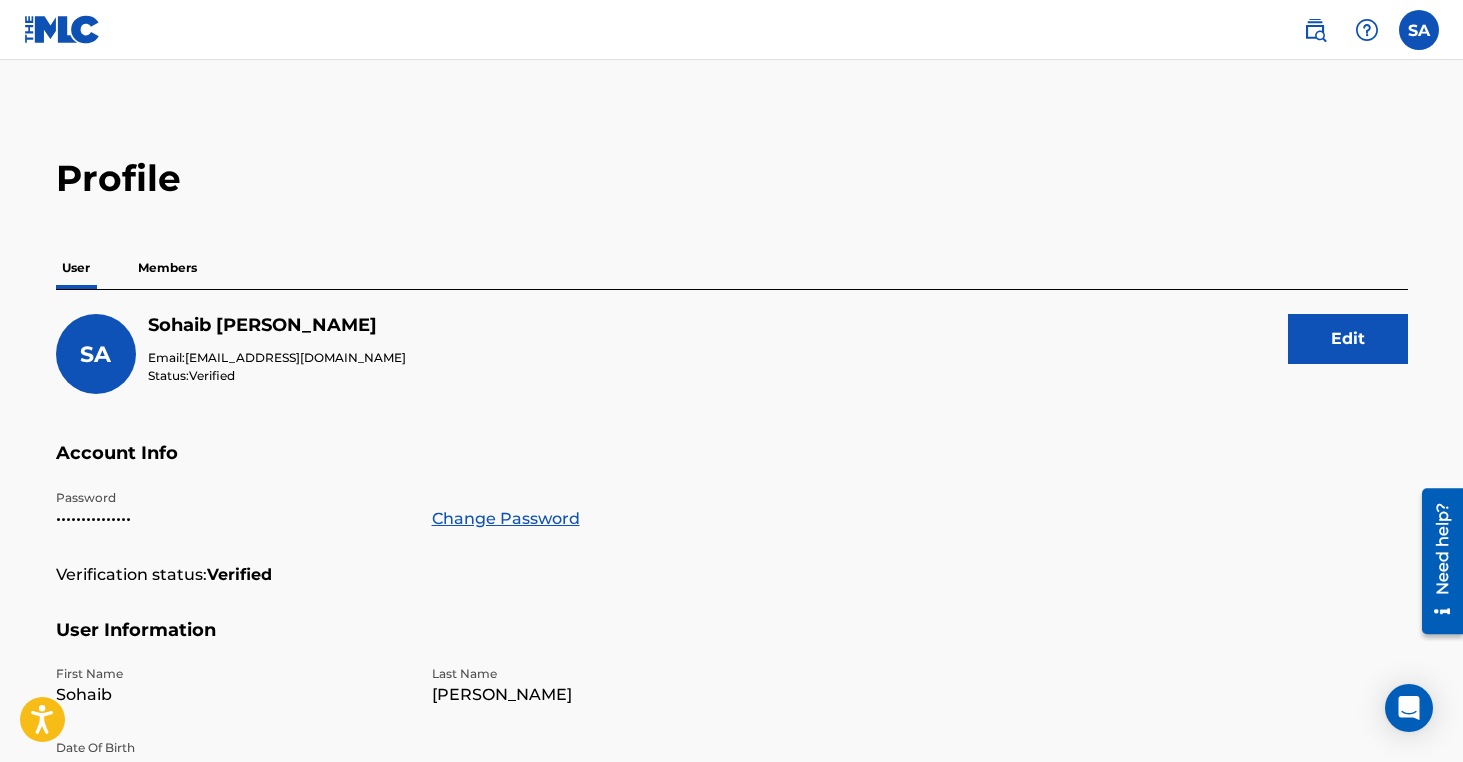 click at bounding box center (1419, 30) 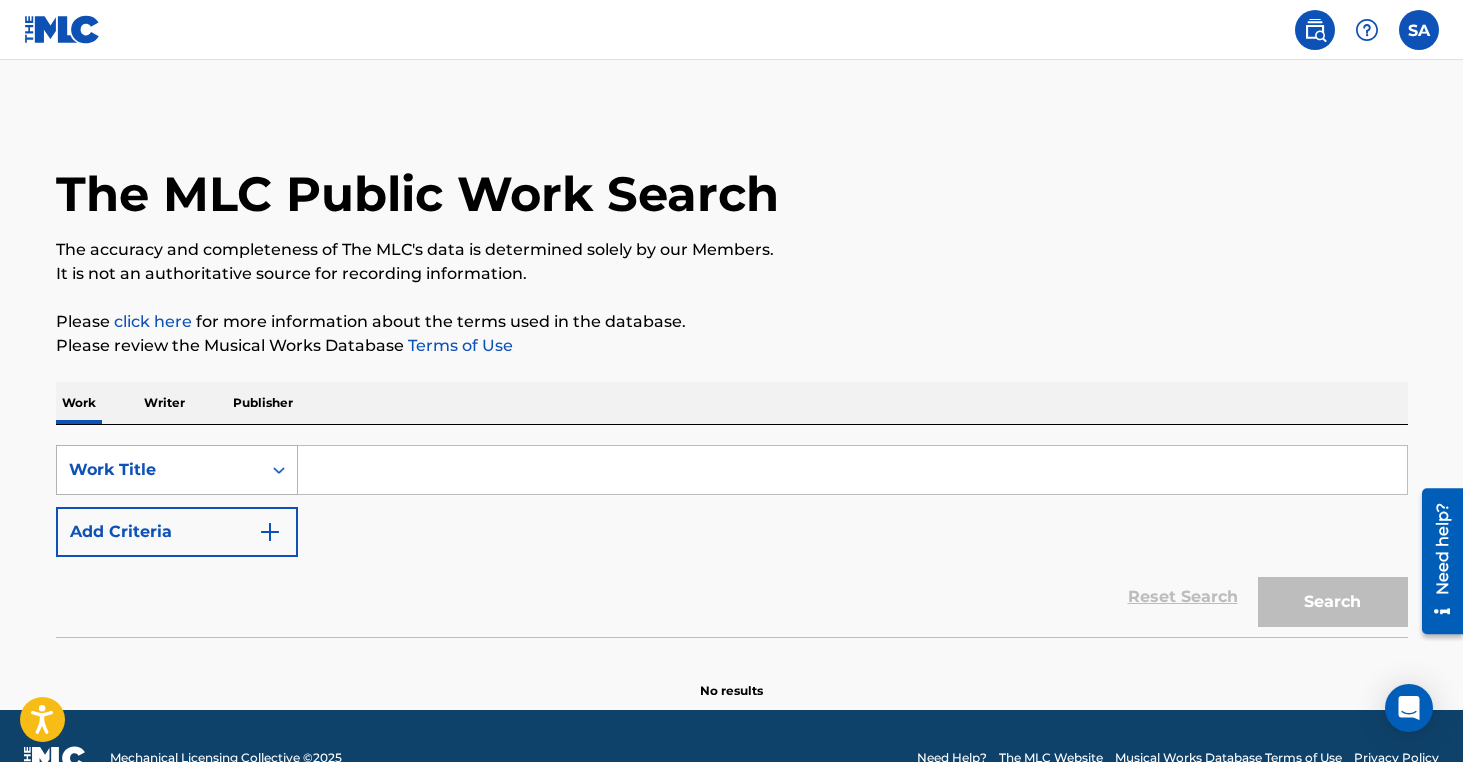 click on "Work Title" at bounding box center (177, 470) 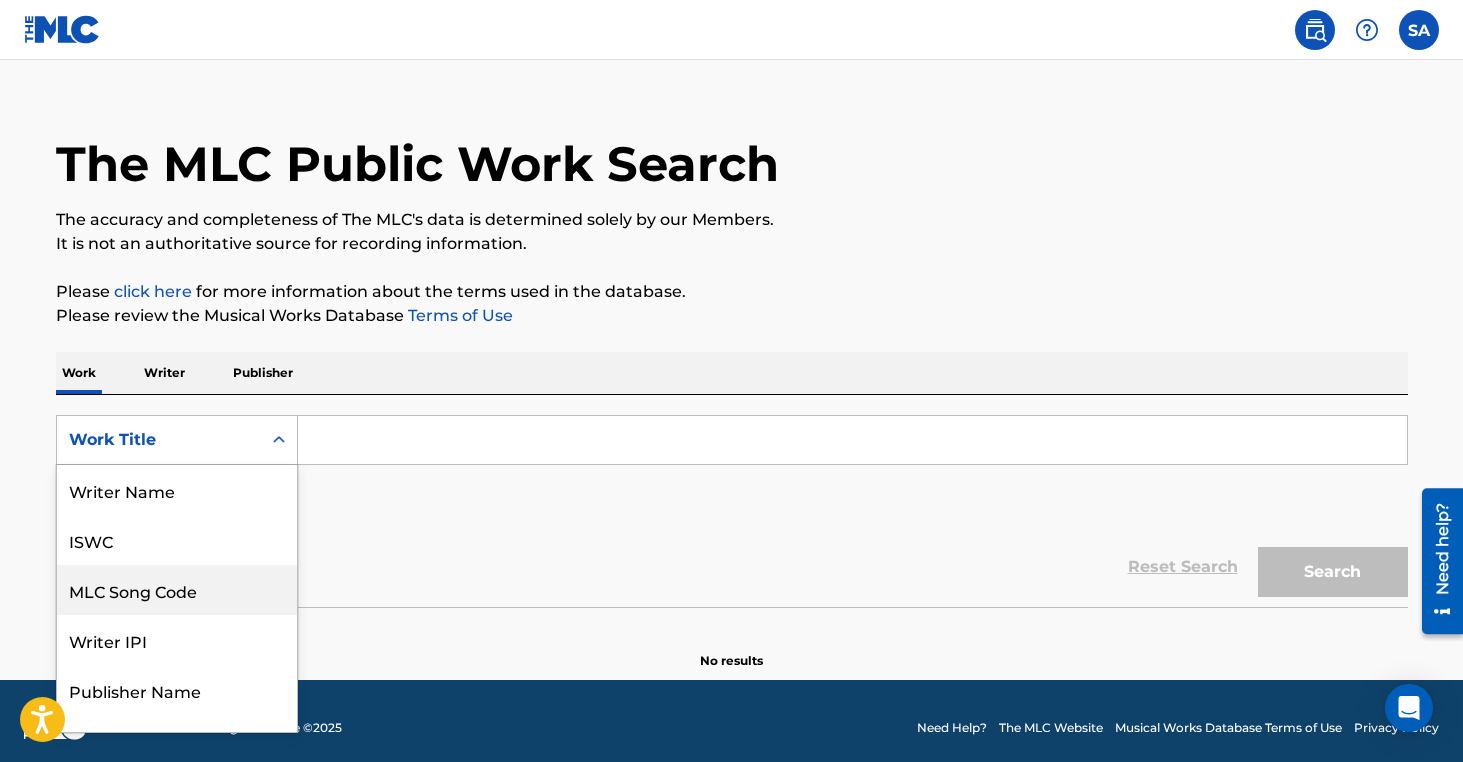 scroll, scrollTop: 34, scrollLeft: 0, axis: vertical 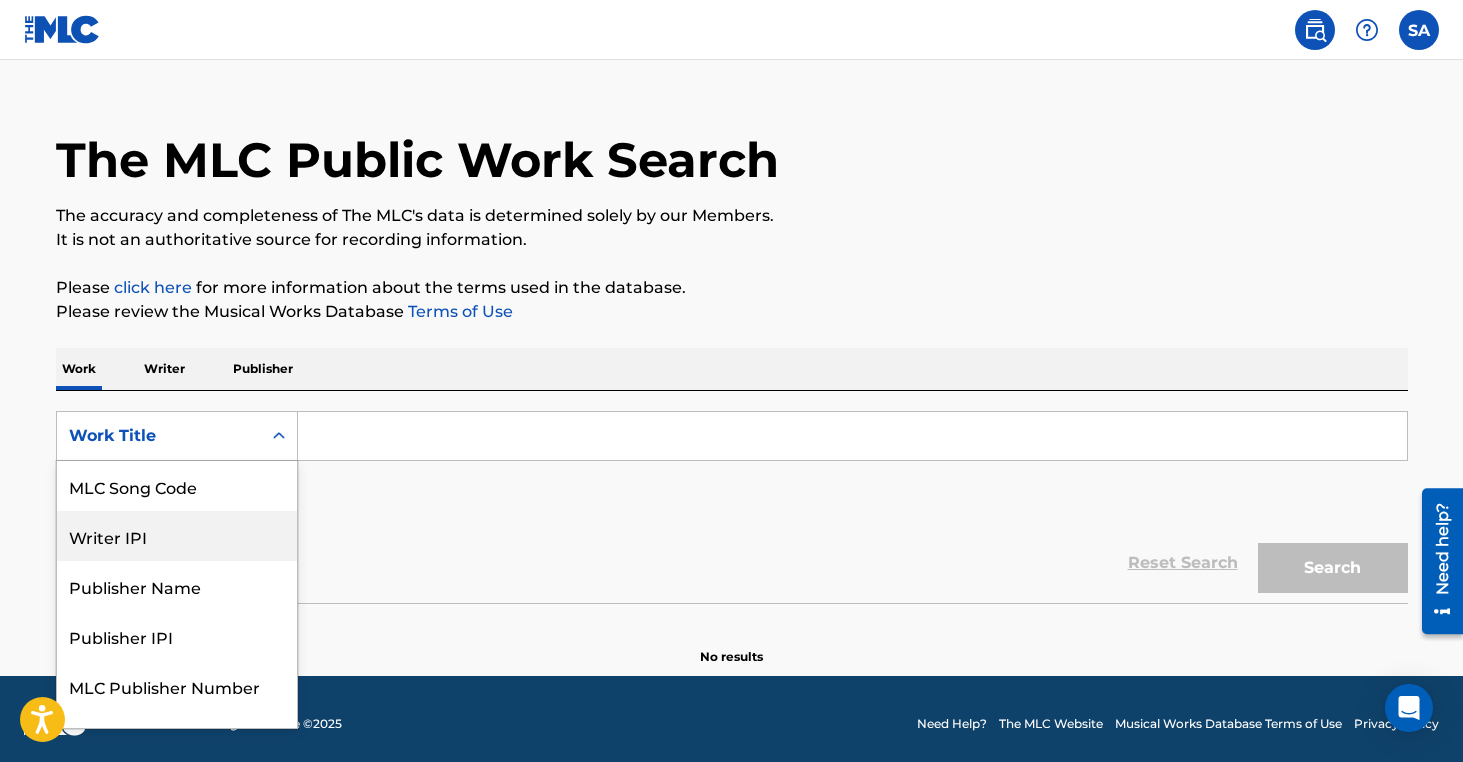 click on "Writer IPI" at bounding box center (177, 536) 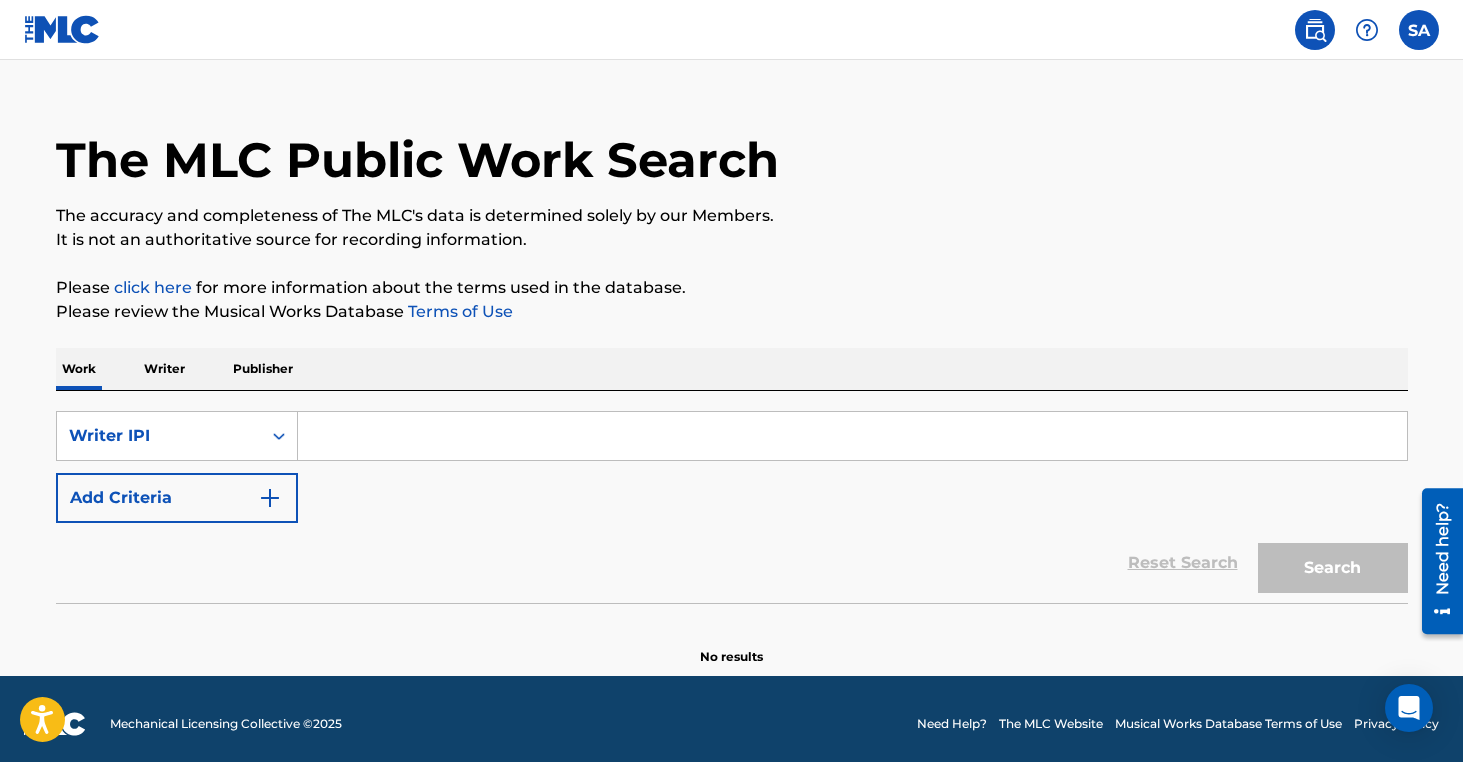 click at bounding box center [852, 436] 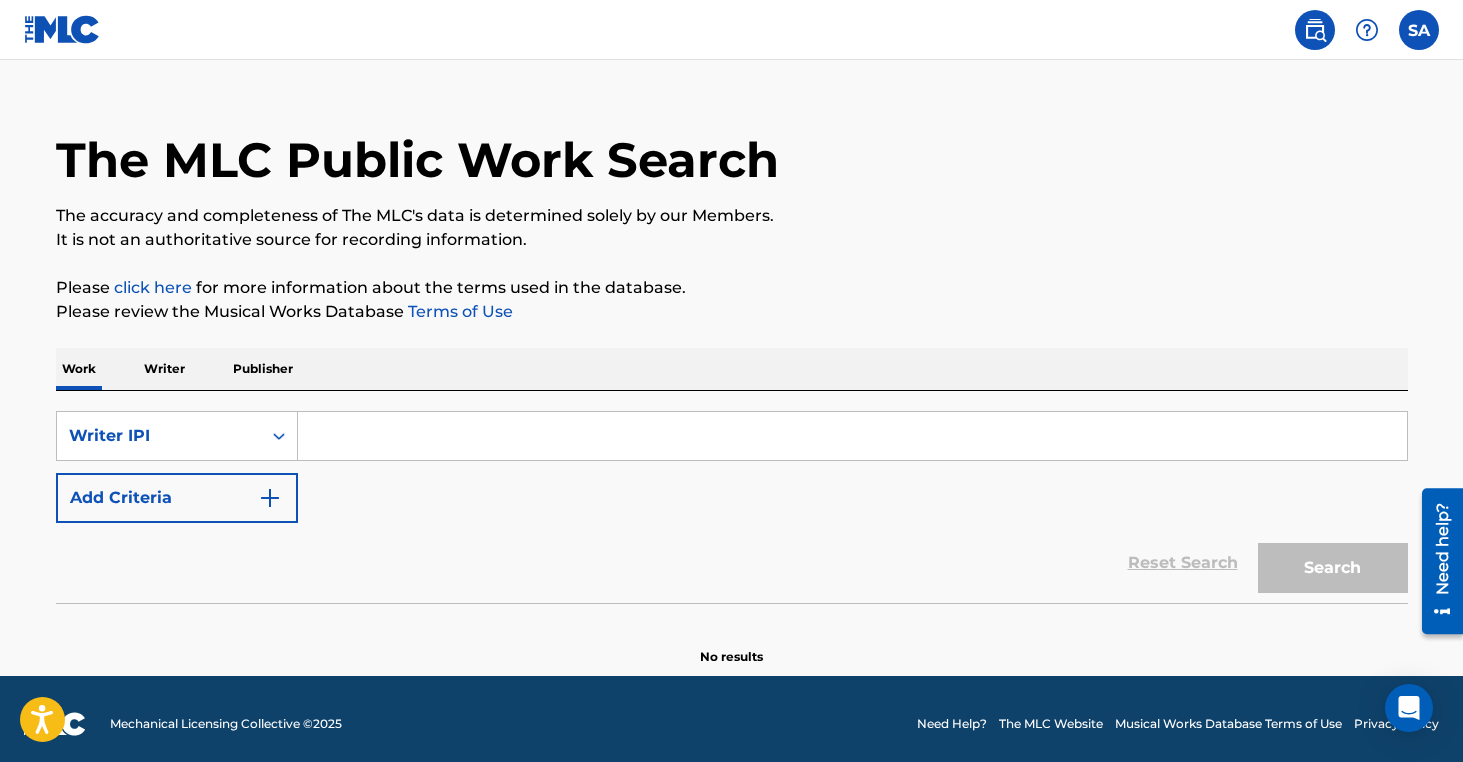 type on "01117754461" 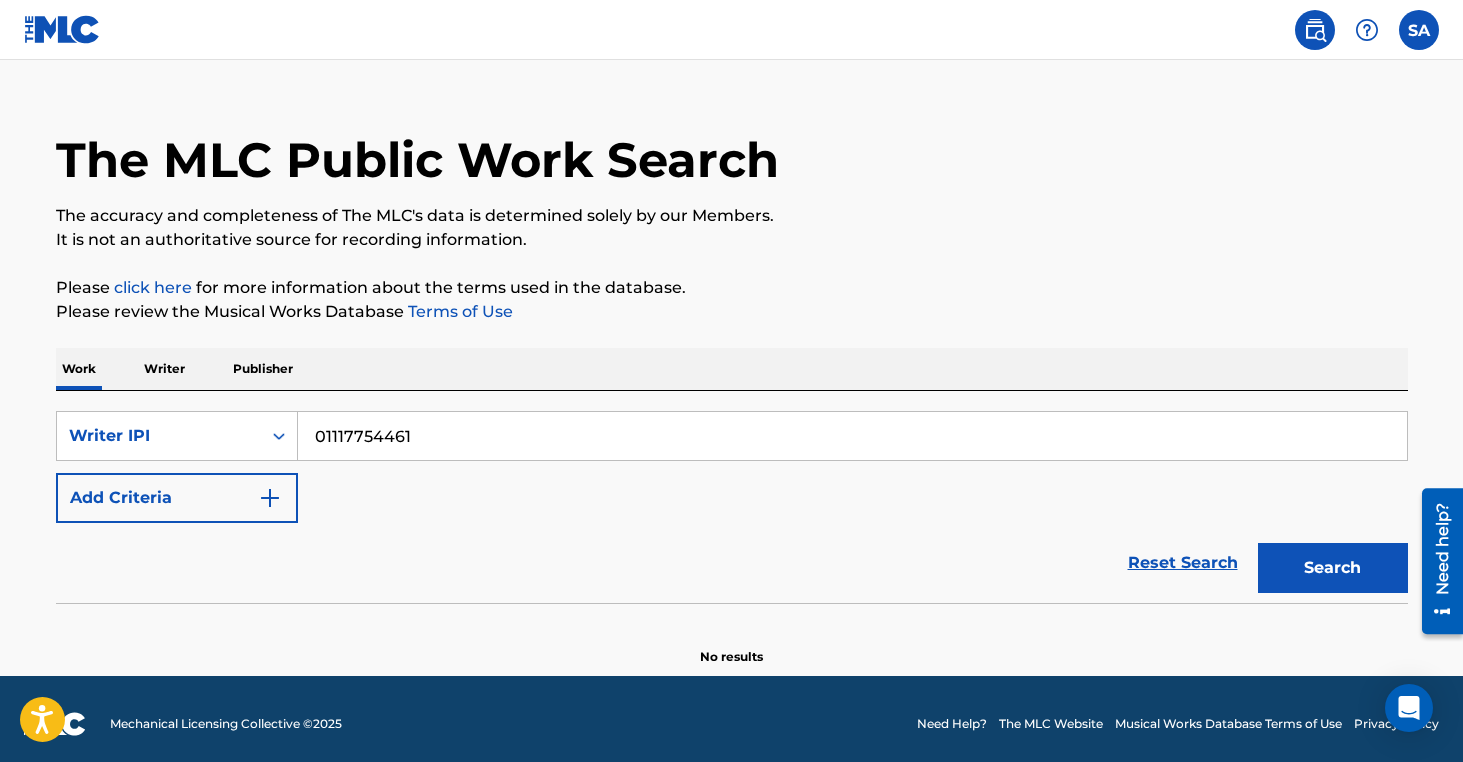 click on "Search" at bounding box center (1333, 568) 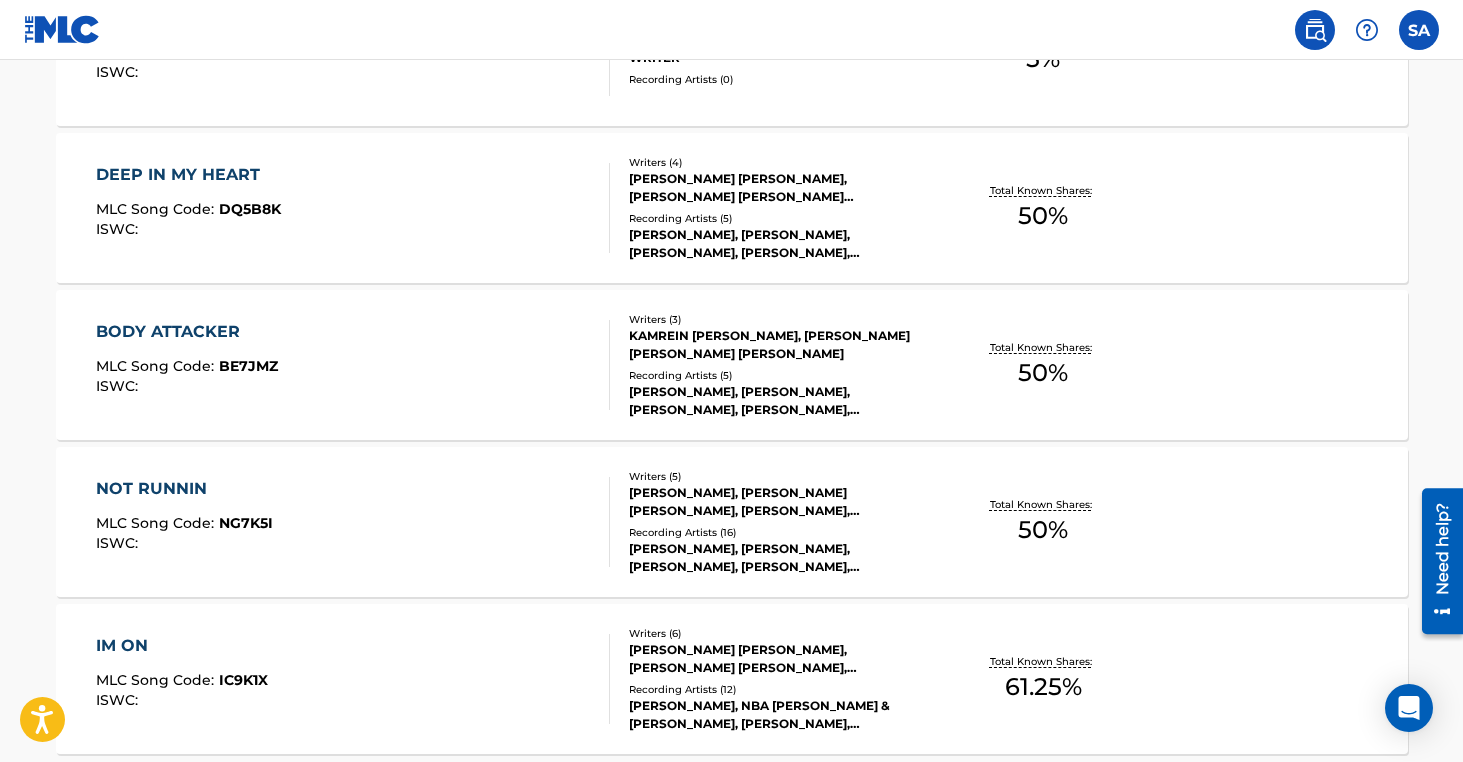 scroll, scrollTop: 1686, scrollLeft: 0, axis: vertical 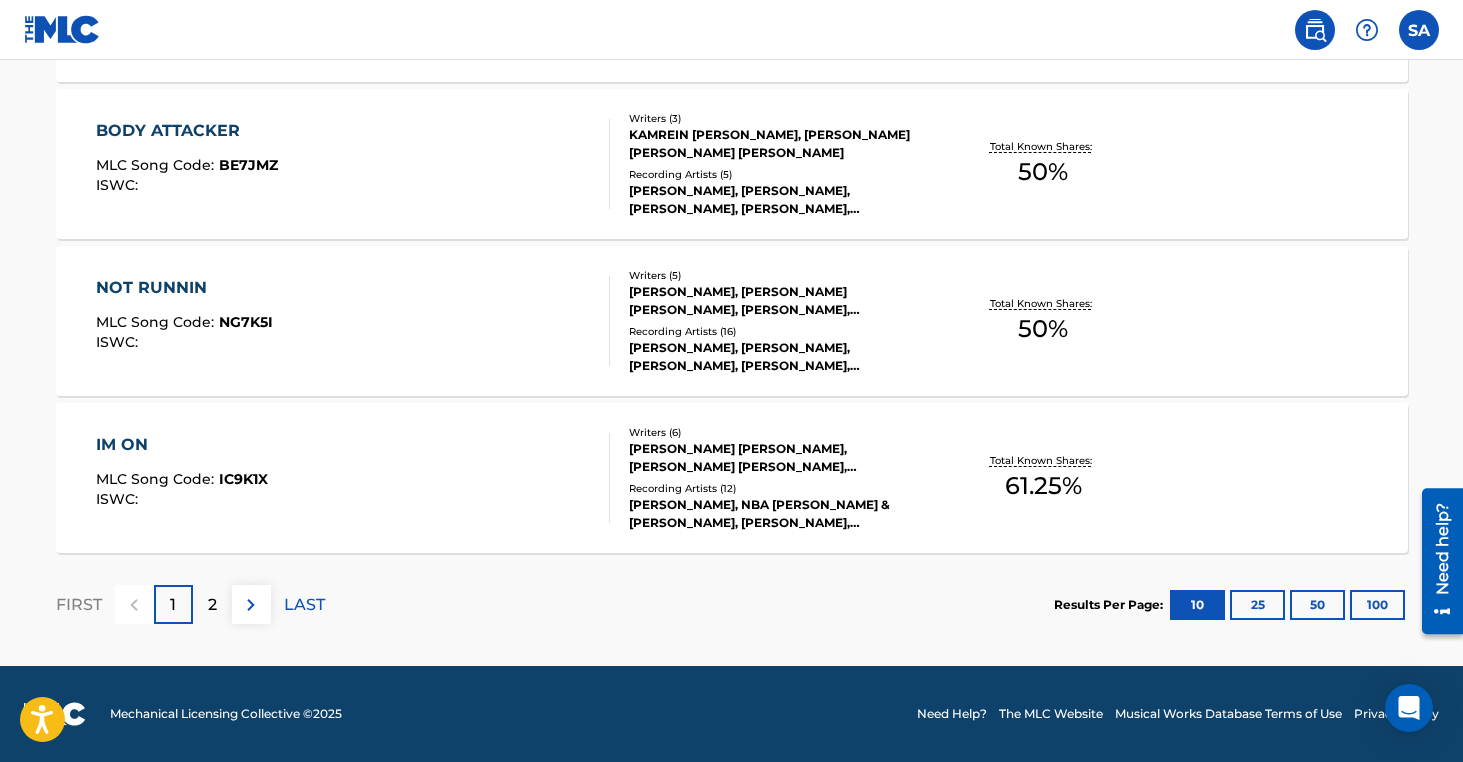 click on "2" at bounding box center (212, 604) 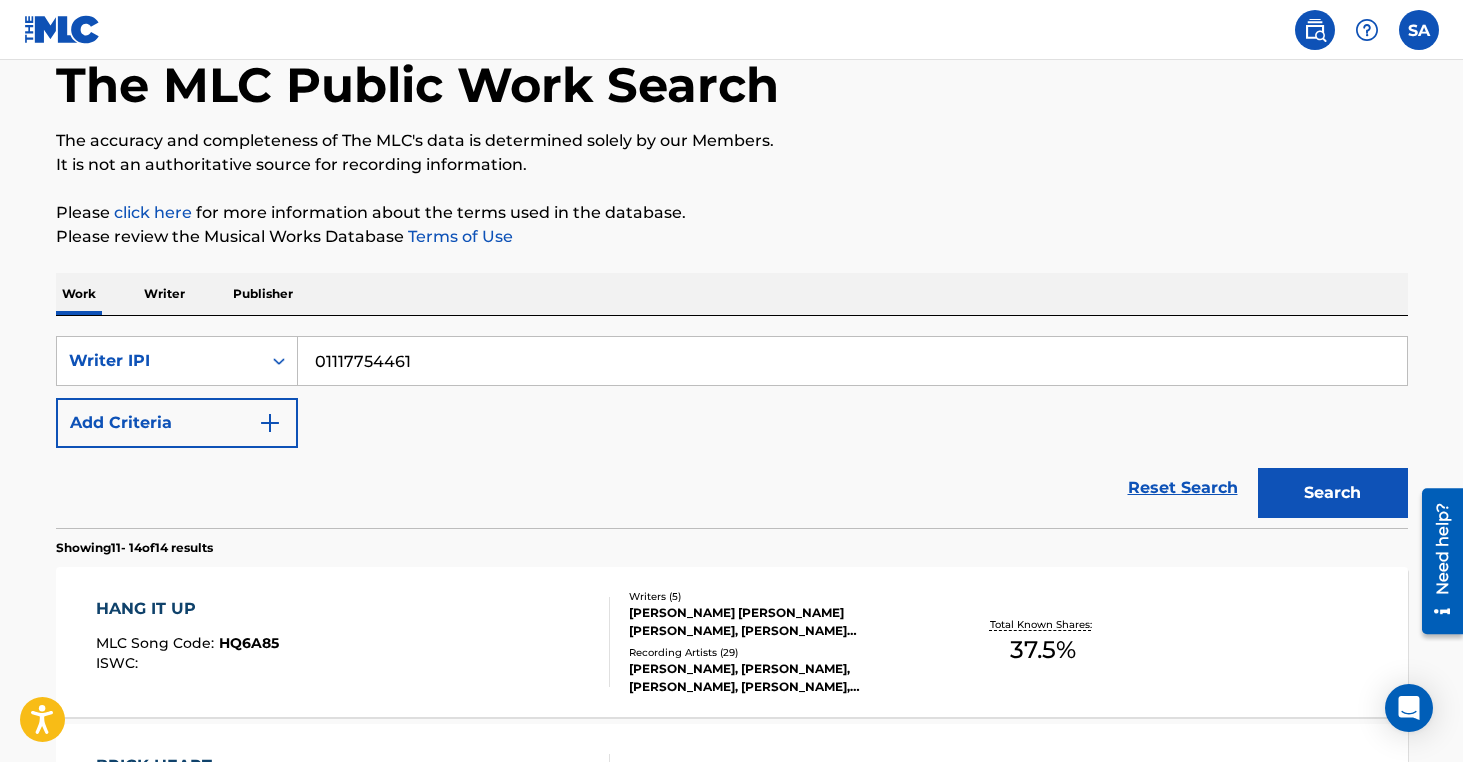 scroll, scrollTop: 744, scrollLeft: 0, axis: vertical 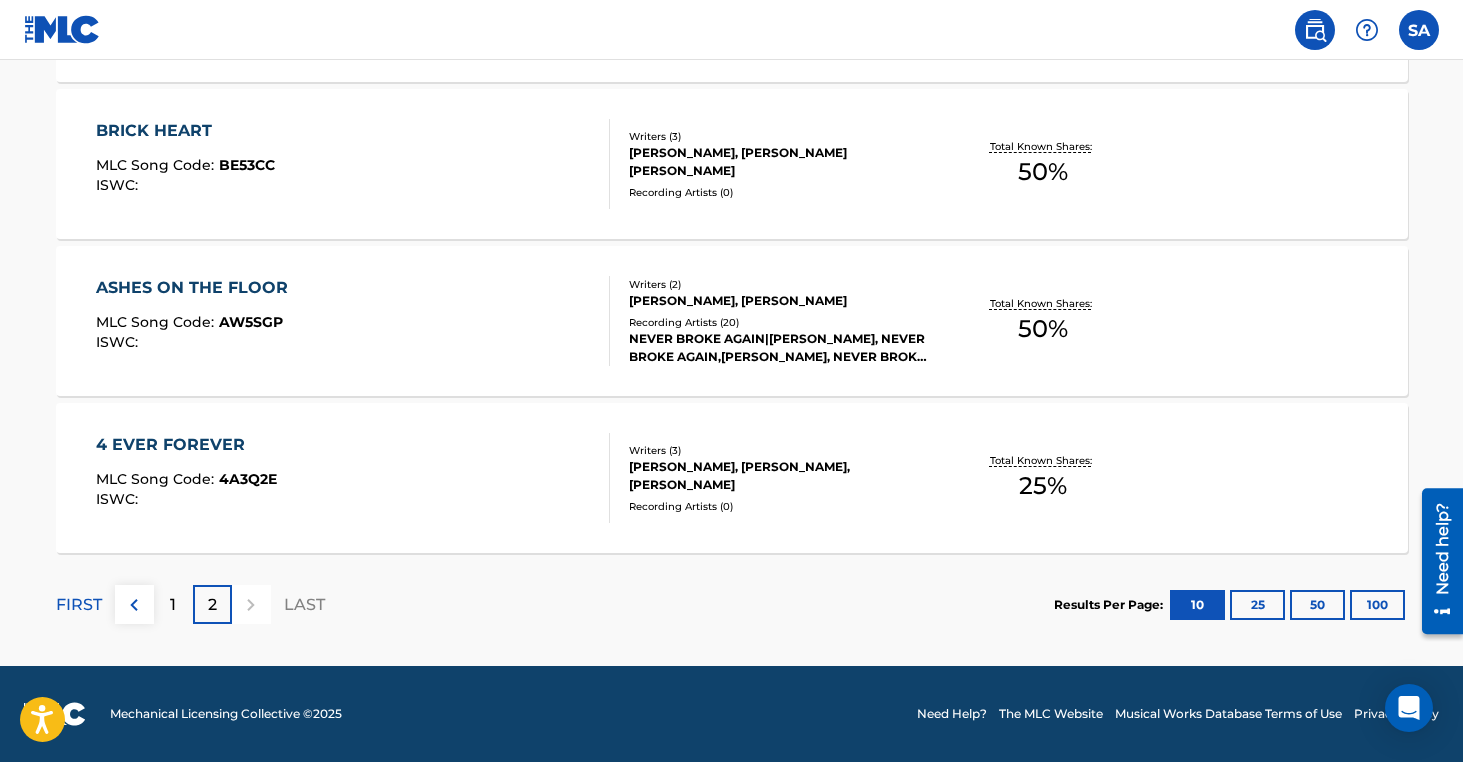 click on "1" at bounding box center [173, 604] 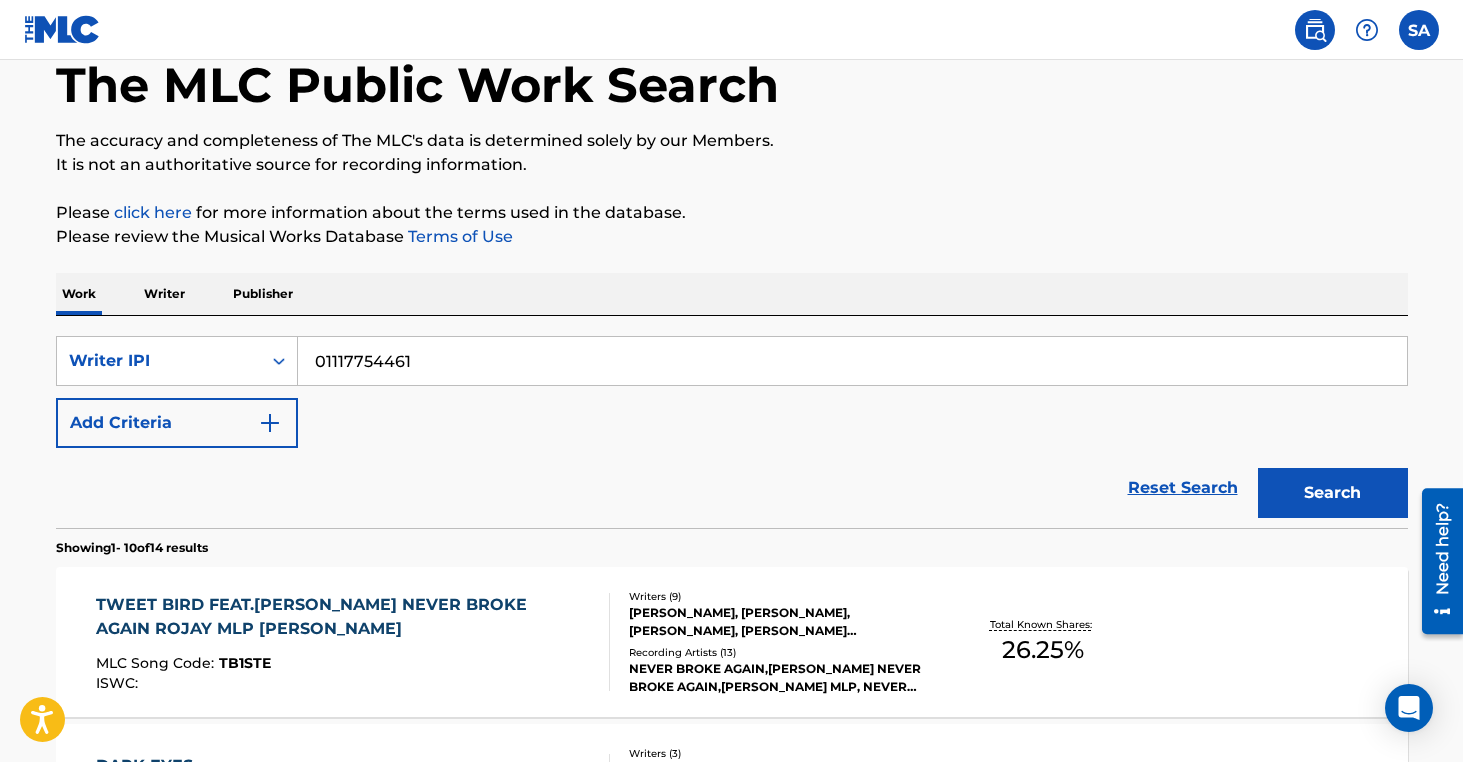 scroll, scrollTop: 1686, scrollLeft: 0, axis: vertical 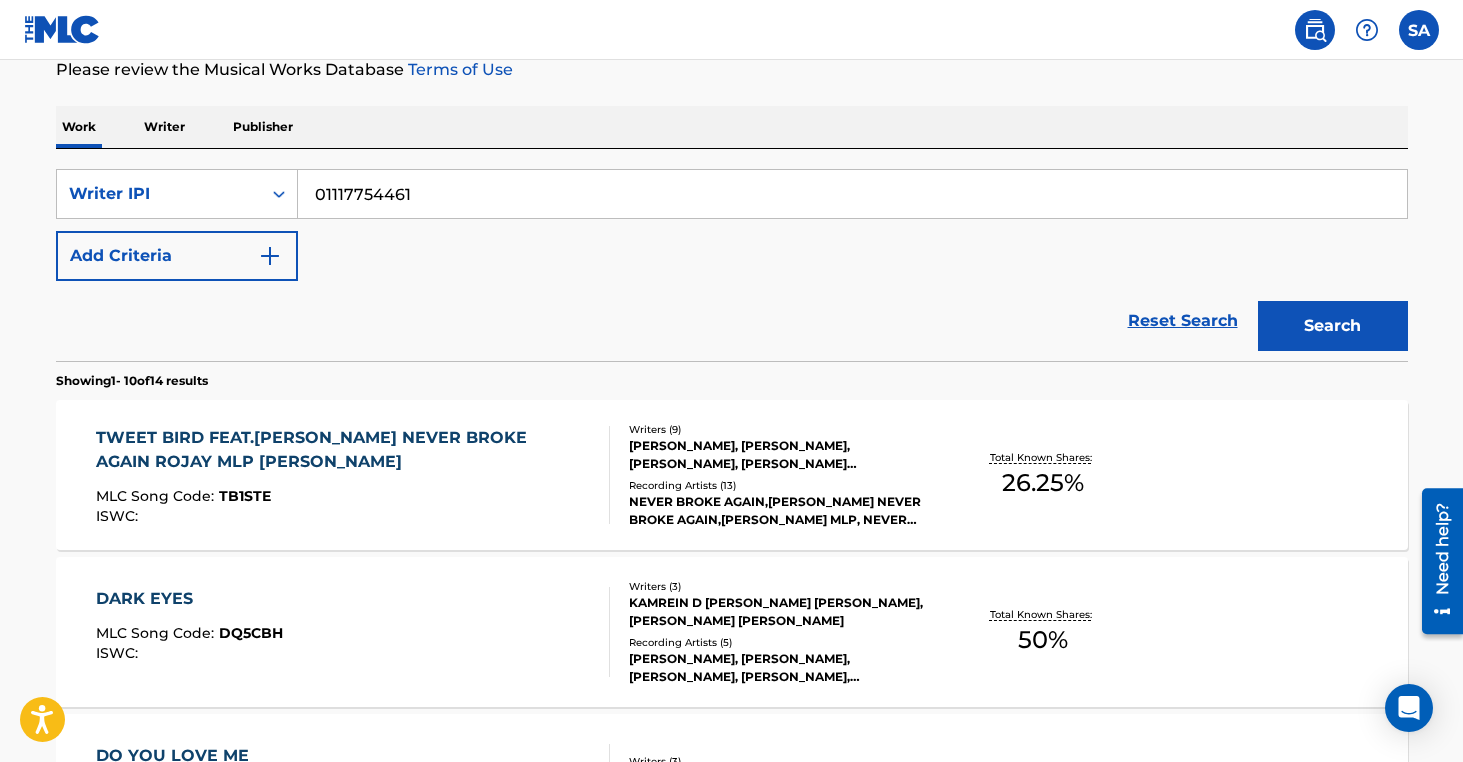 click on "TWEET BIRD FEAT.[PERSON_NAME] NEVER BROKE AGAIN ROJAY MLP [PERSON_NAME]" at bounding box center (344, 450) 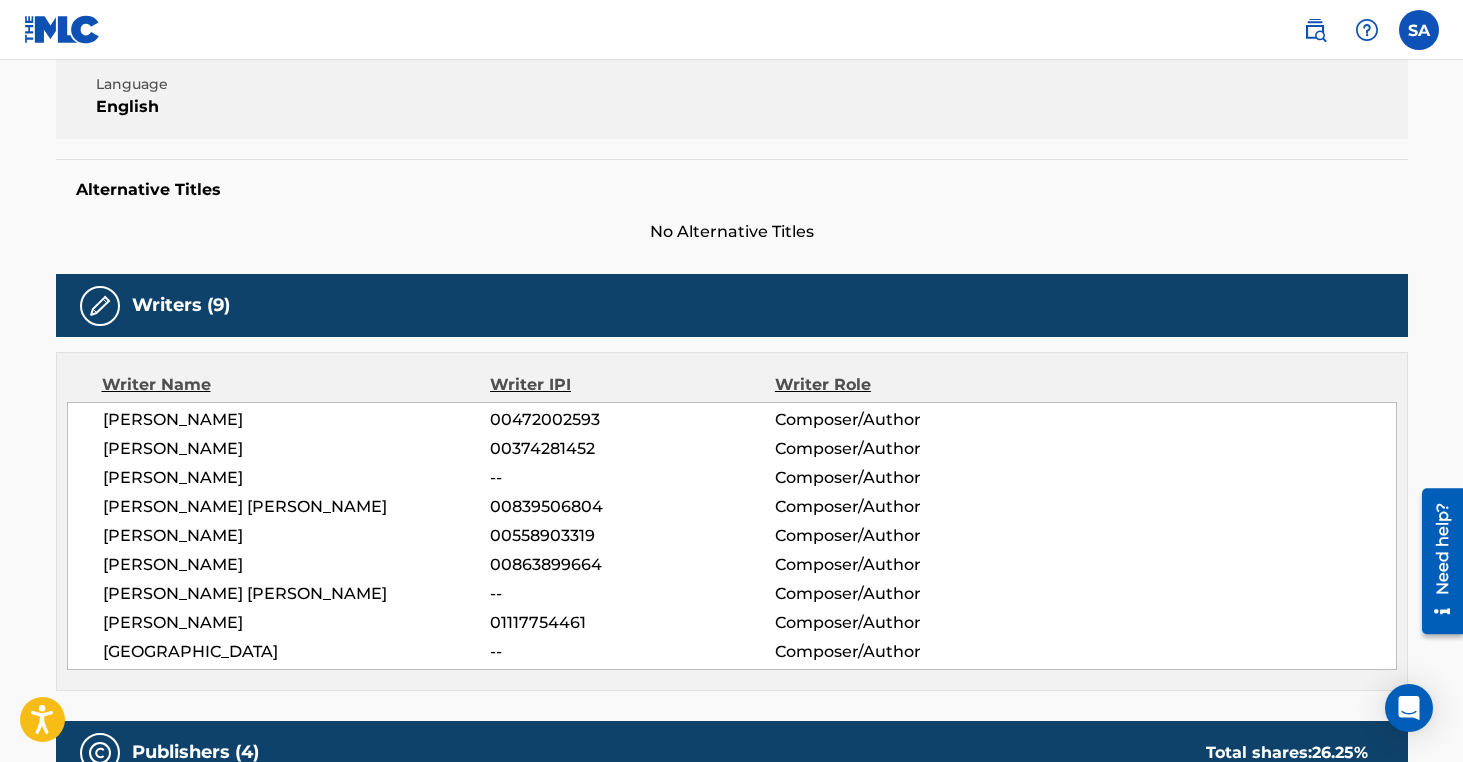 scroll, scrollTop: 560, scrollLeft: 0, axis: vertical 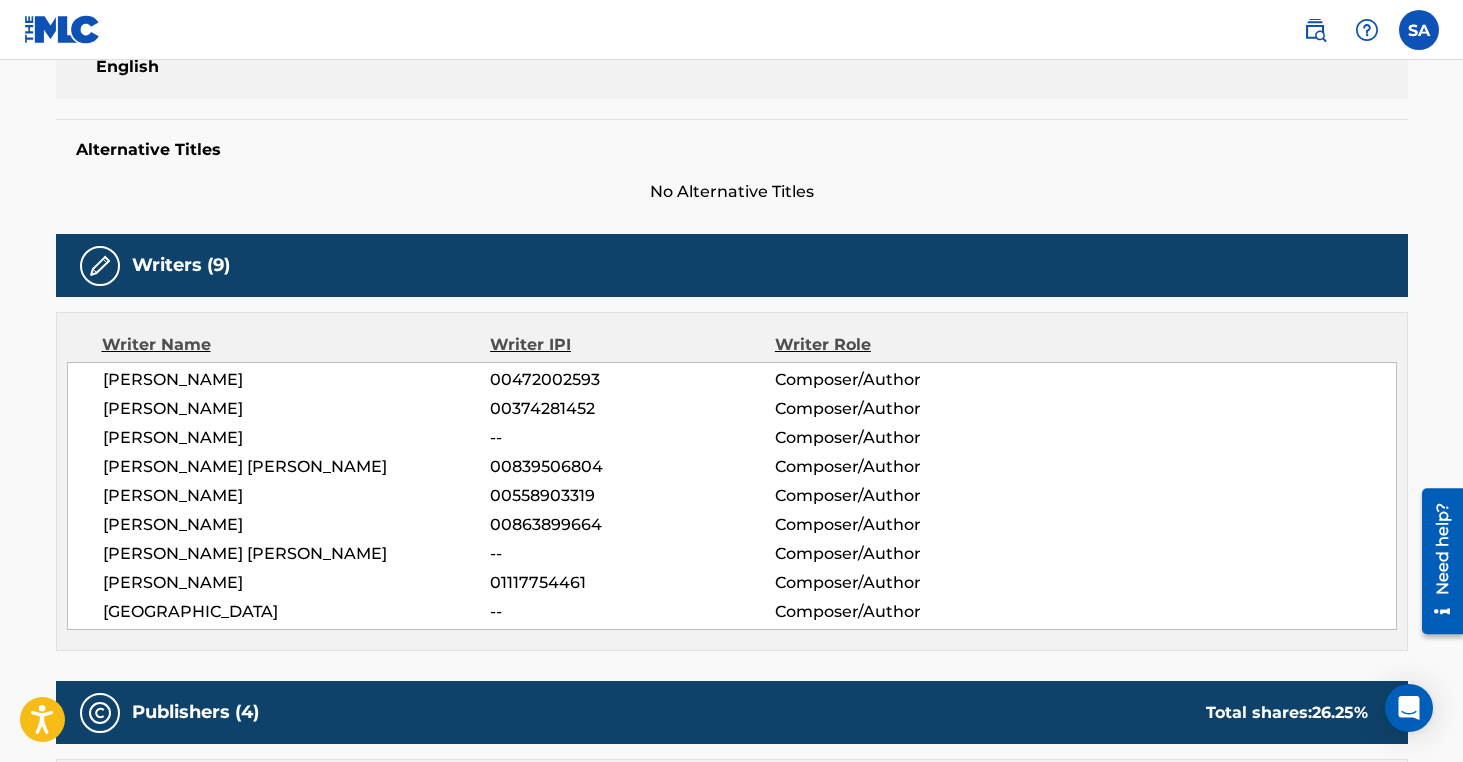 drag, startPoint x: 483, startPoint y: 391, endPoint x: 458, endPoint y: 541, distance: 152.06906 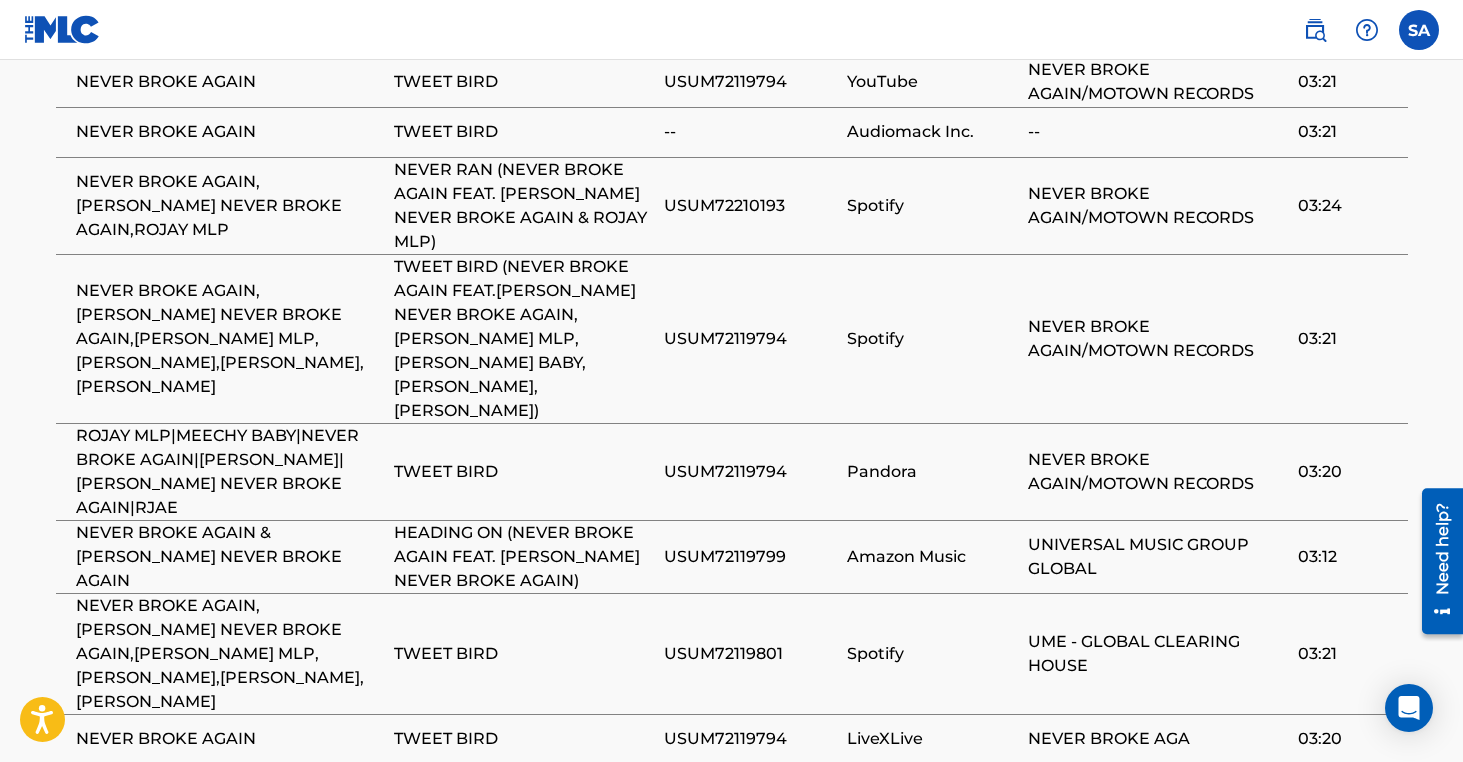 scroll, scrollTop: 2788, scrollLeft: 0, axis: vertical 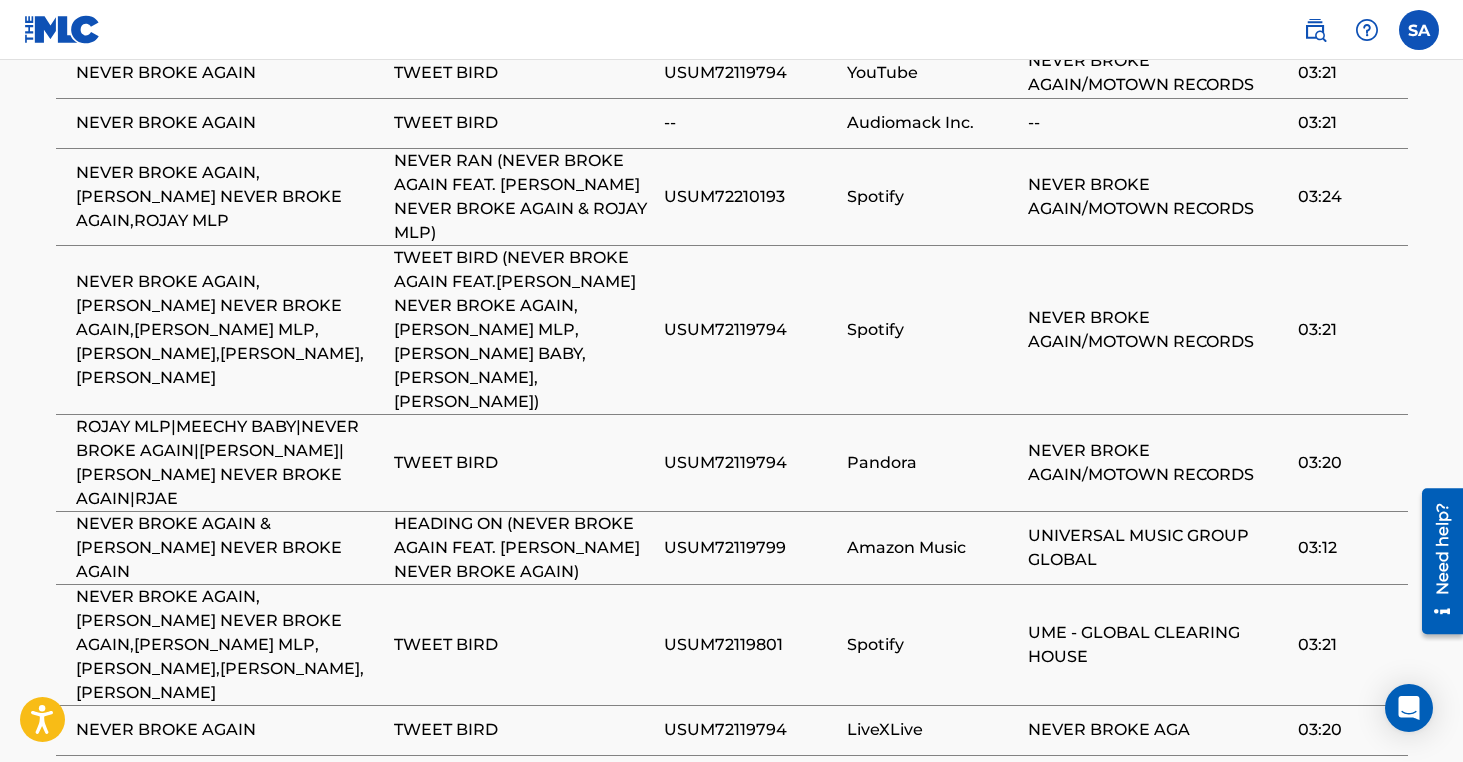 click on "2" at bounding box center [212, 807] 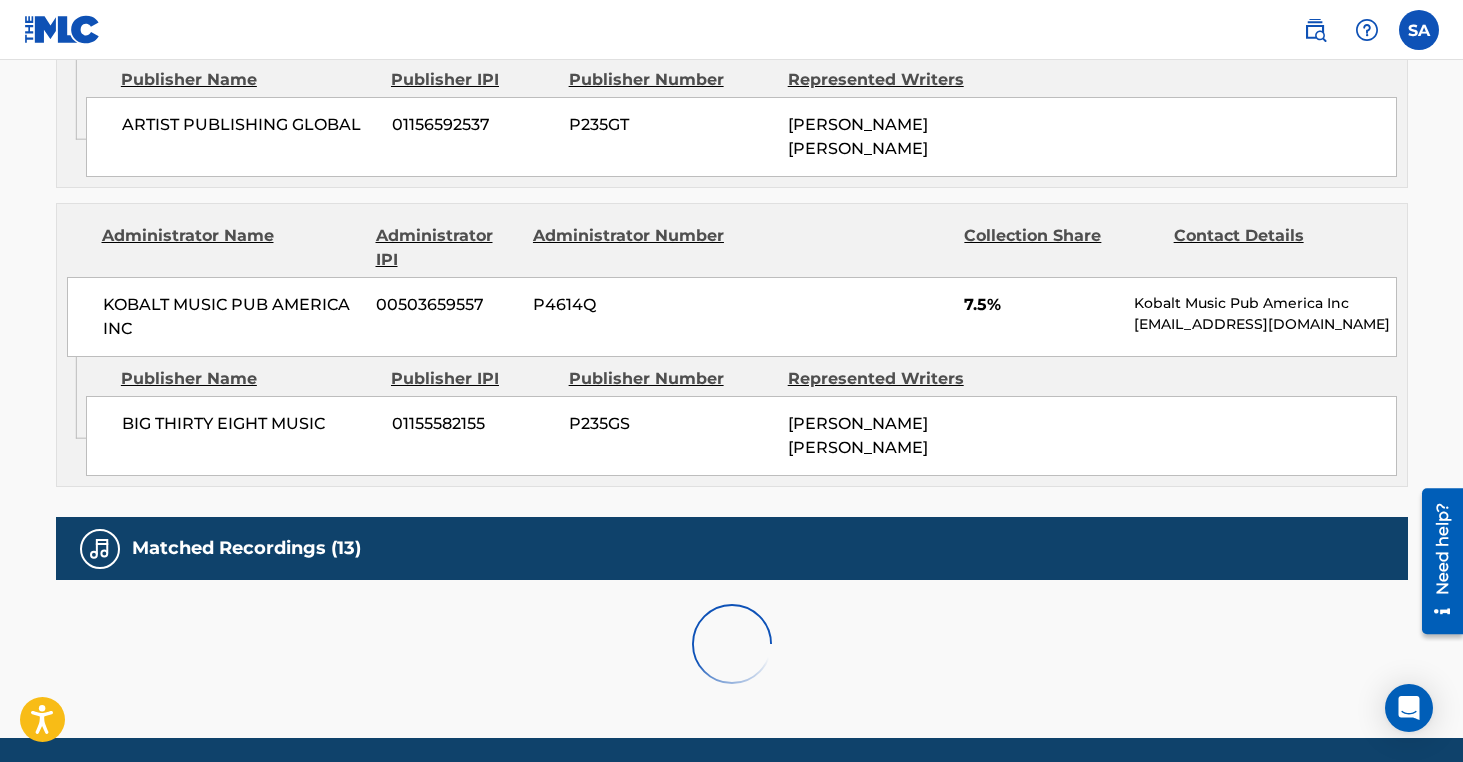 scroll, scrollTop: 2204, scrollLeft: 0, axis: vertical 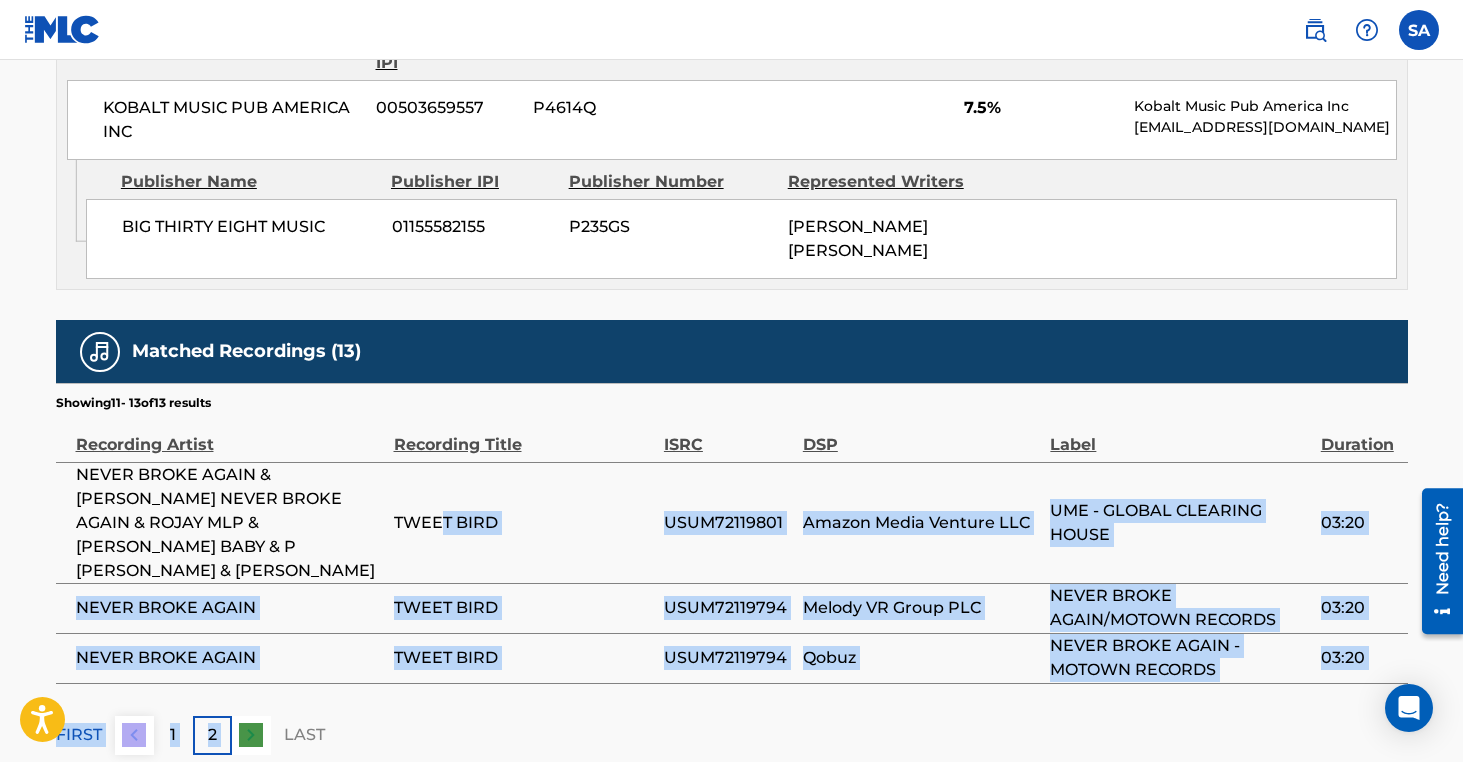 drag, startPoint x: 446, startPoint y: 427, endPoint x: 512, endPoint y: 576, distance: 162.96318 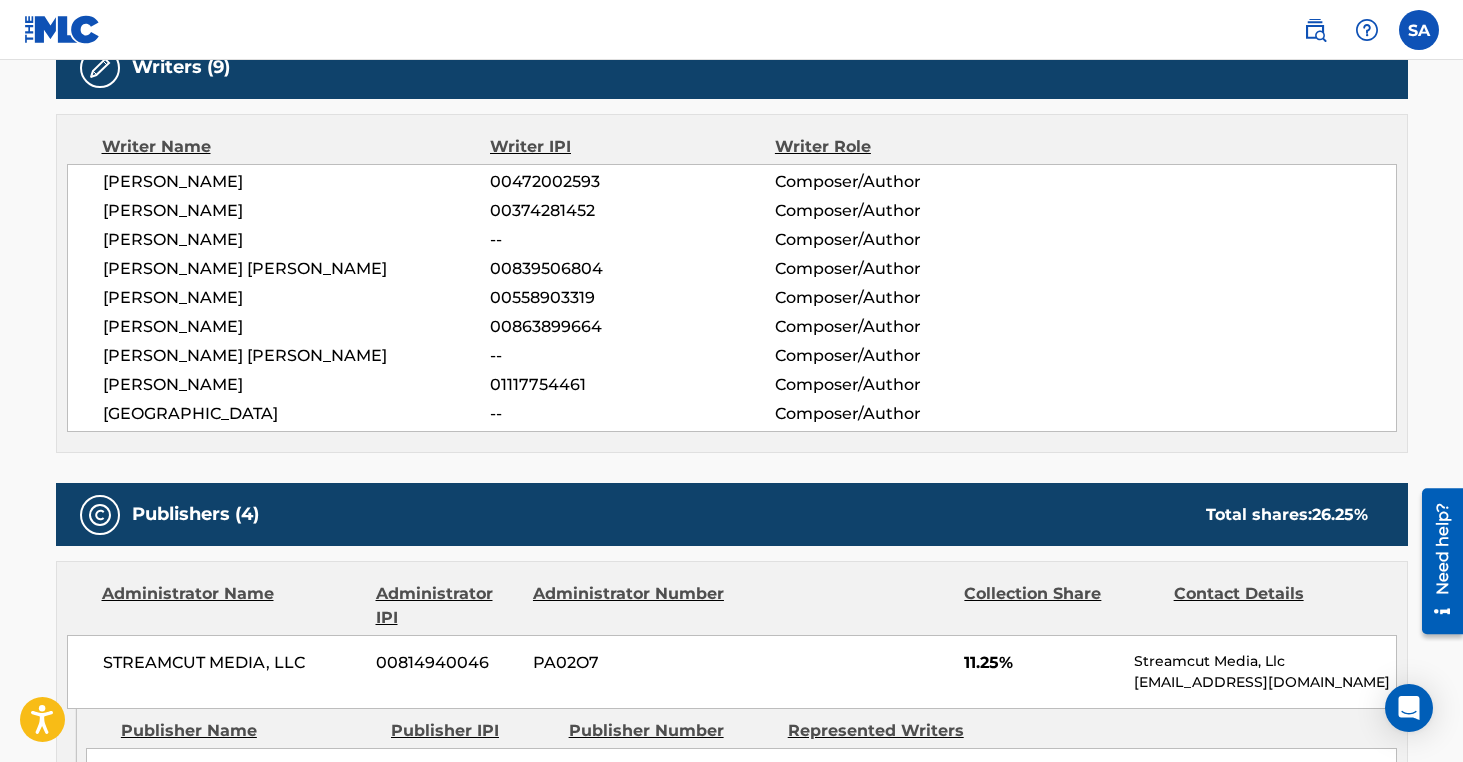 scroll, scrollTop: 820, scrollLeft: 0, axis: vertical 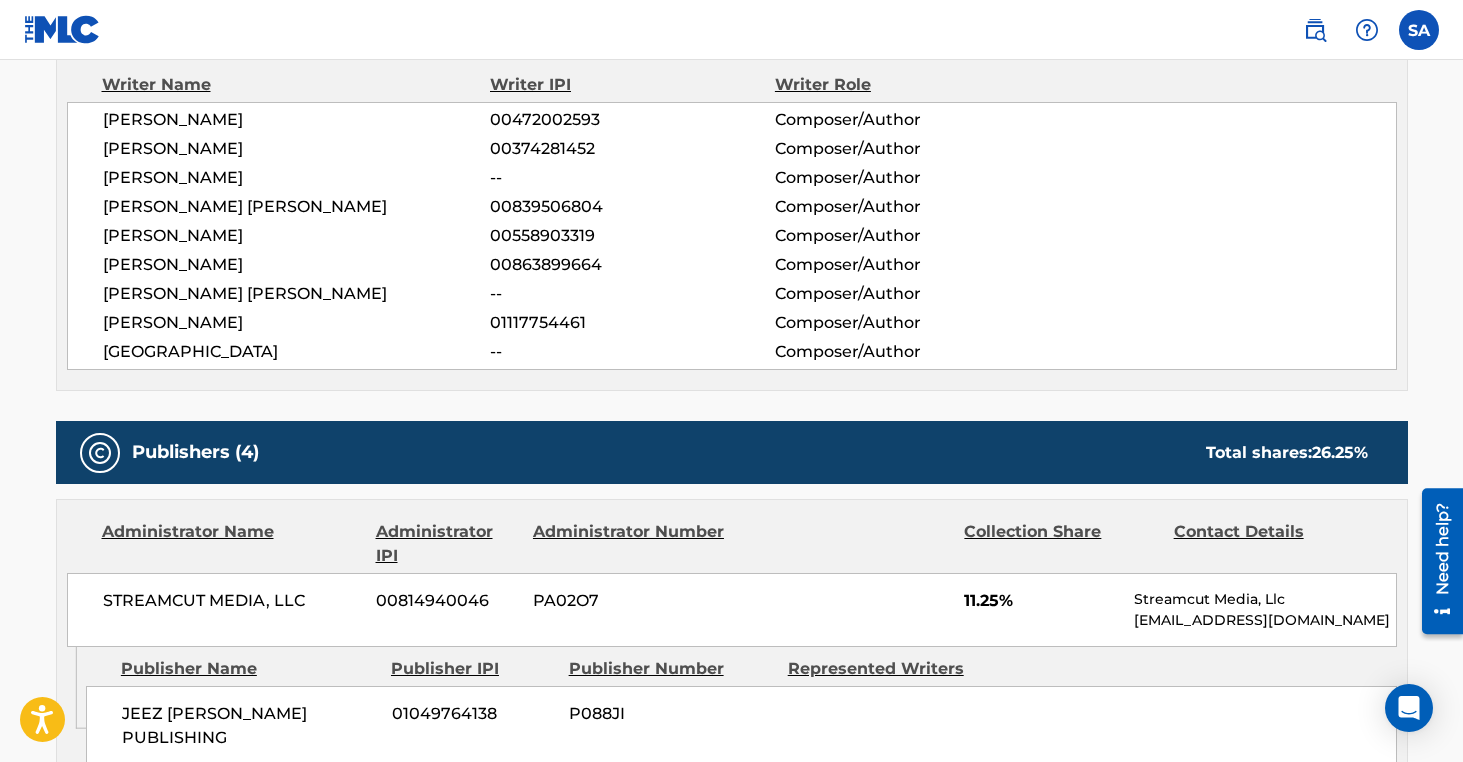 drag, startPoint x: 328, startPoint y: 267, endPoint x: 665, endPoint y: 267, distance: 337 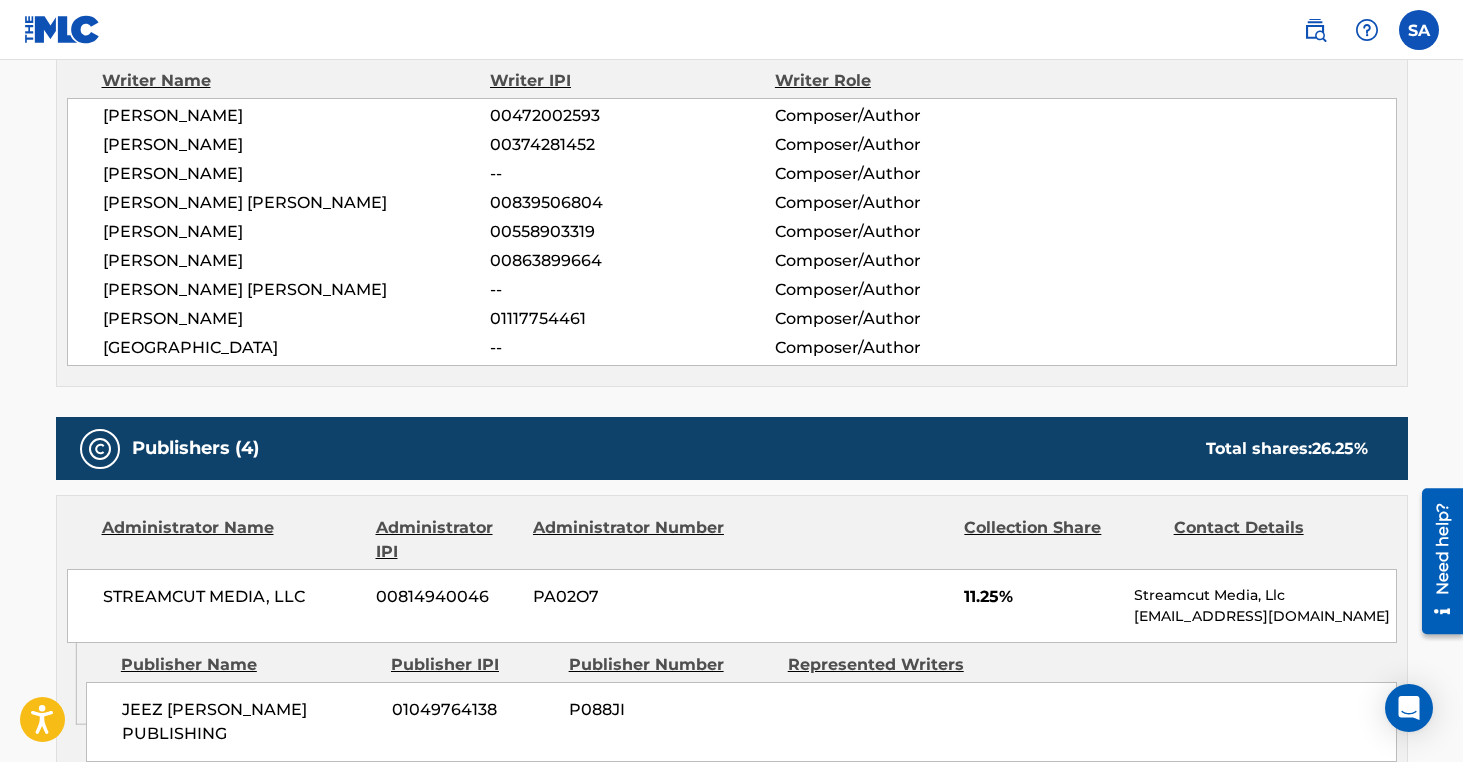 scroll, scrollTop: 932, scrollLeft: 0, axis: vertical 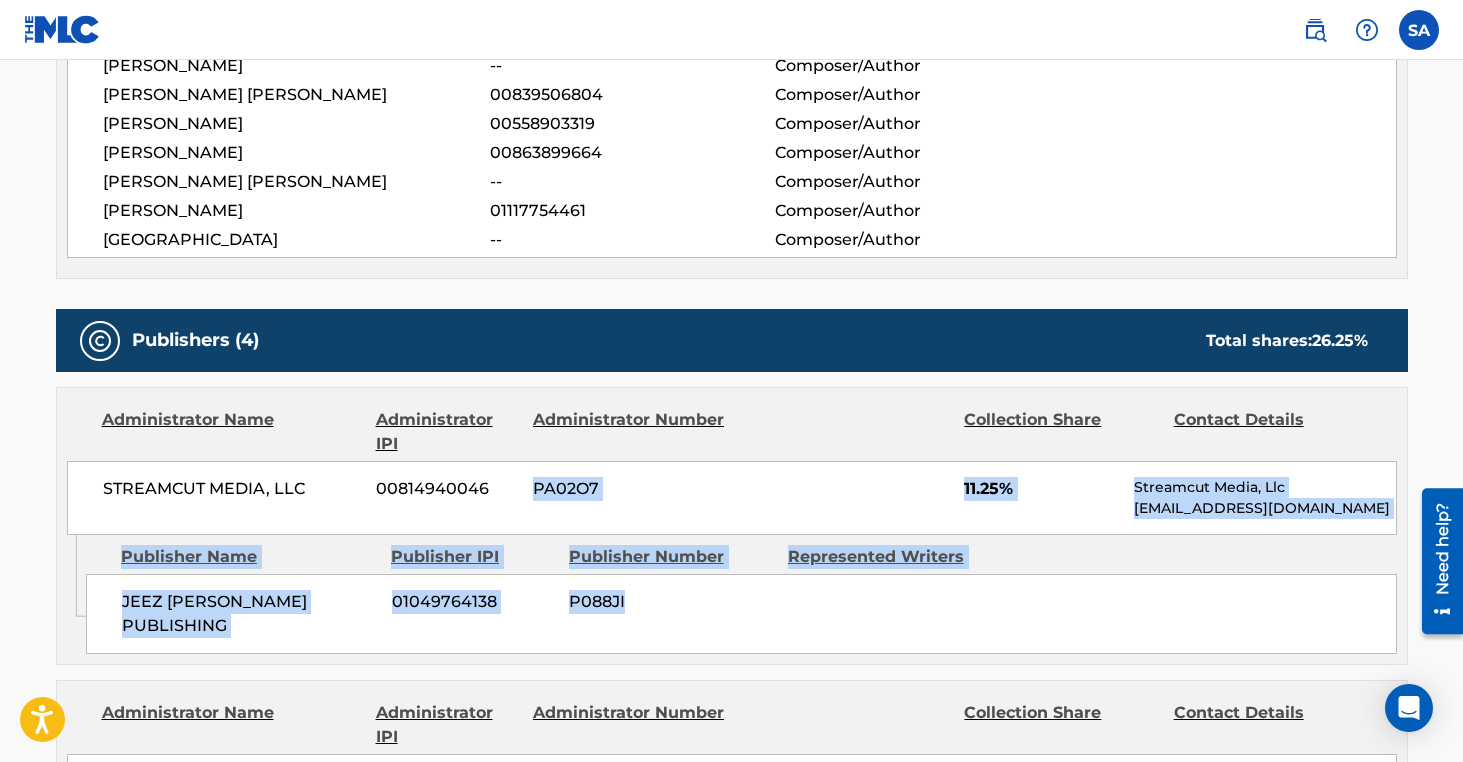 drag, startPoint x: 535, startPoint y: 447, endPoint x: 892, endPoint y: 596, distance: 386.84622 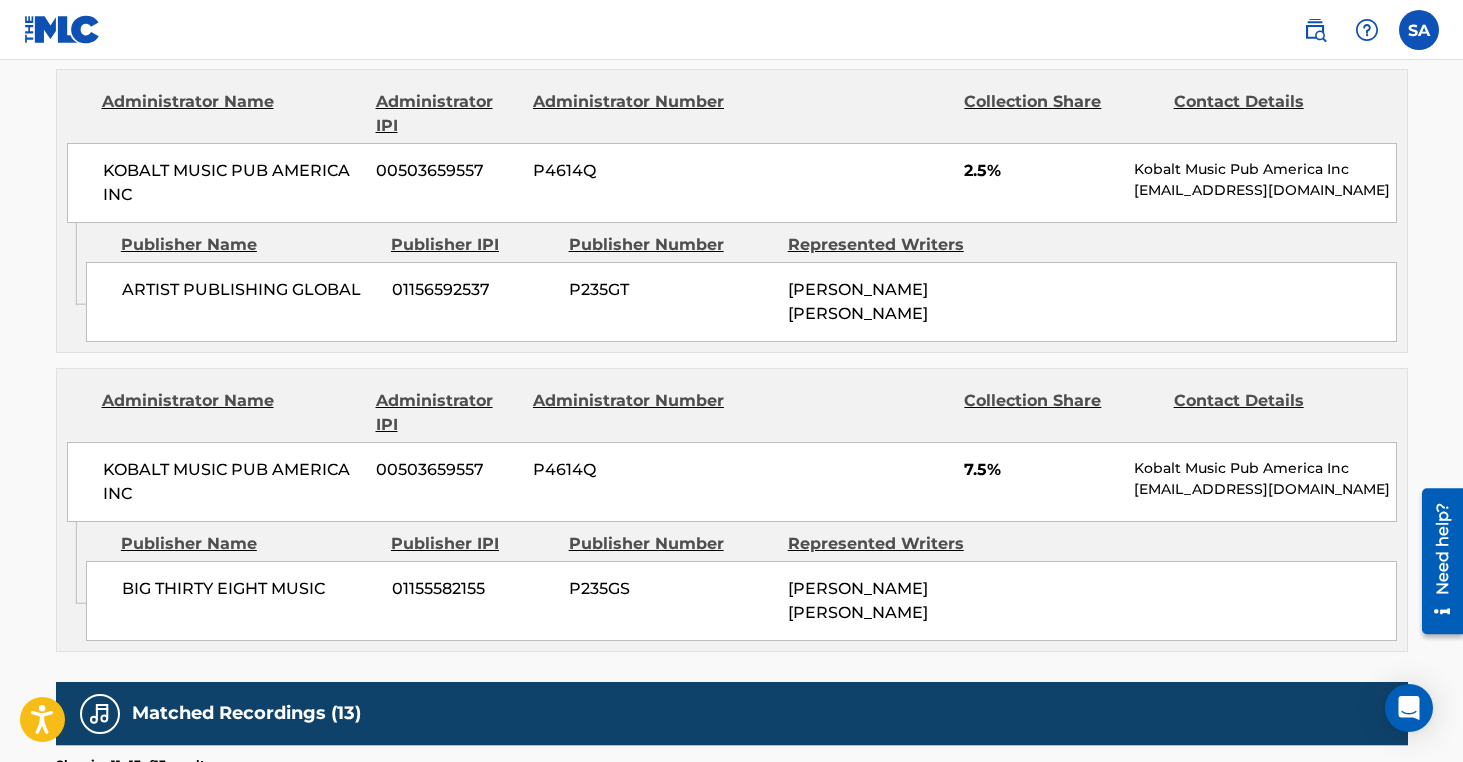 scroll, scrollTop: 1847, scrollLeft: 0, axis: vertical 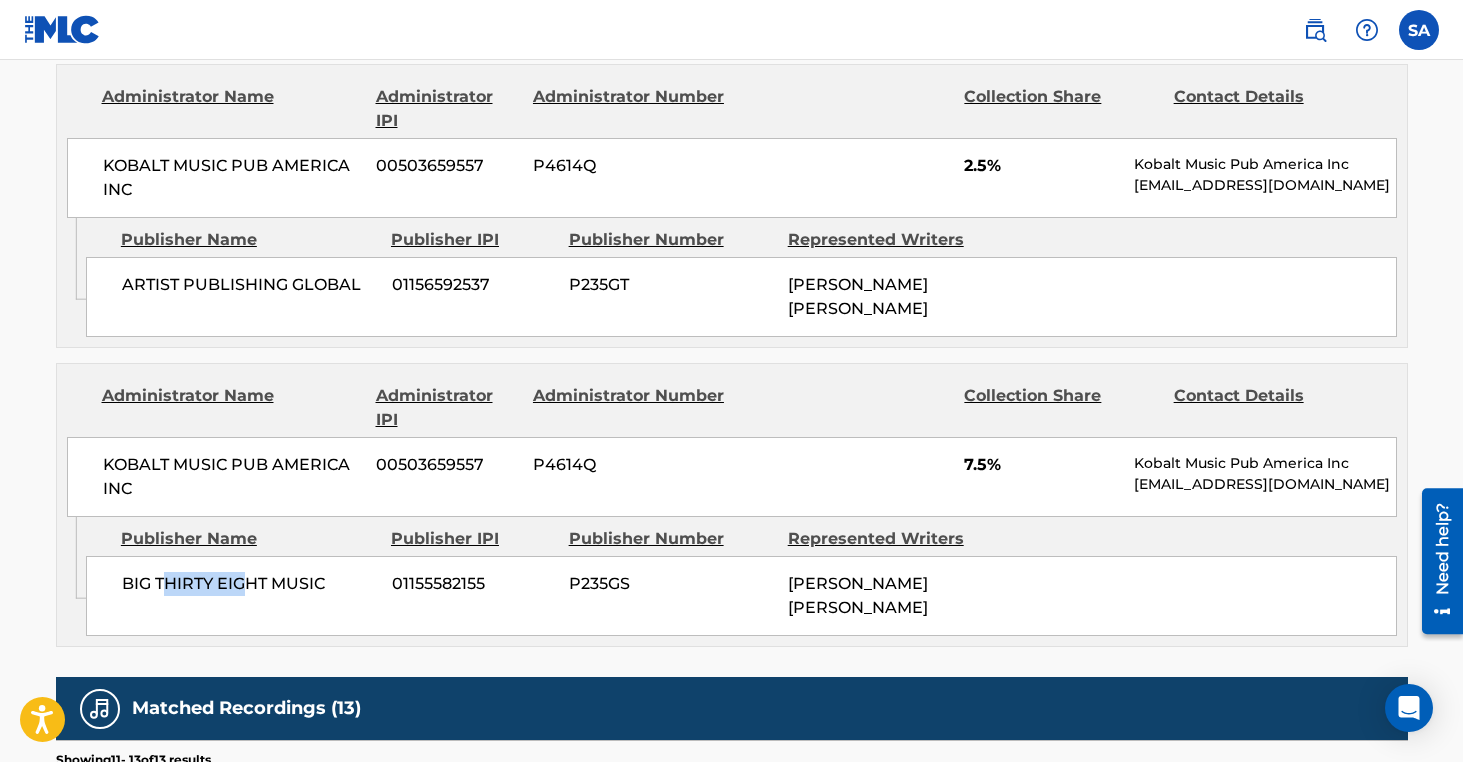 drag, startPoint x: 245, startPoint y: 510, endPoint x: 170, endPoint y: 524, distance: 76.29548 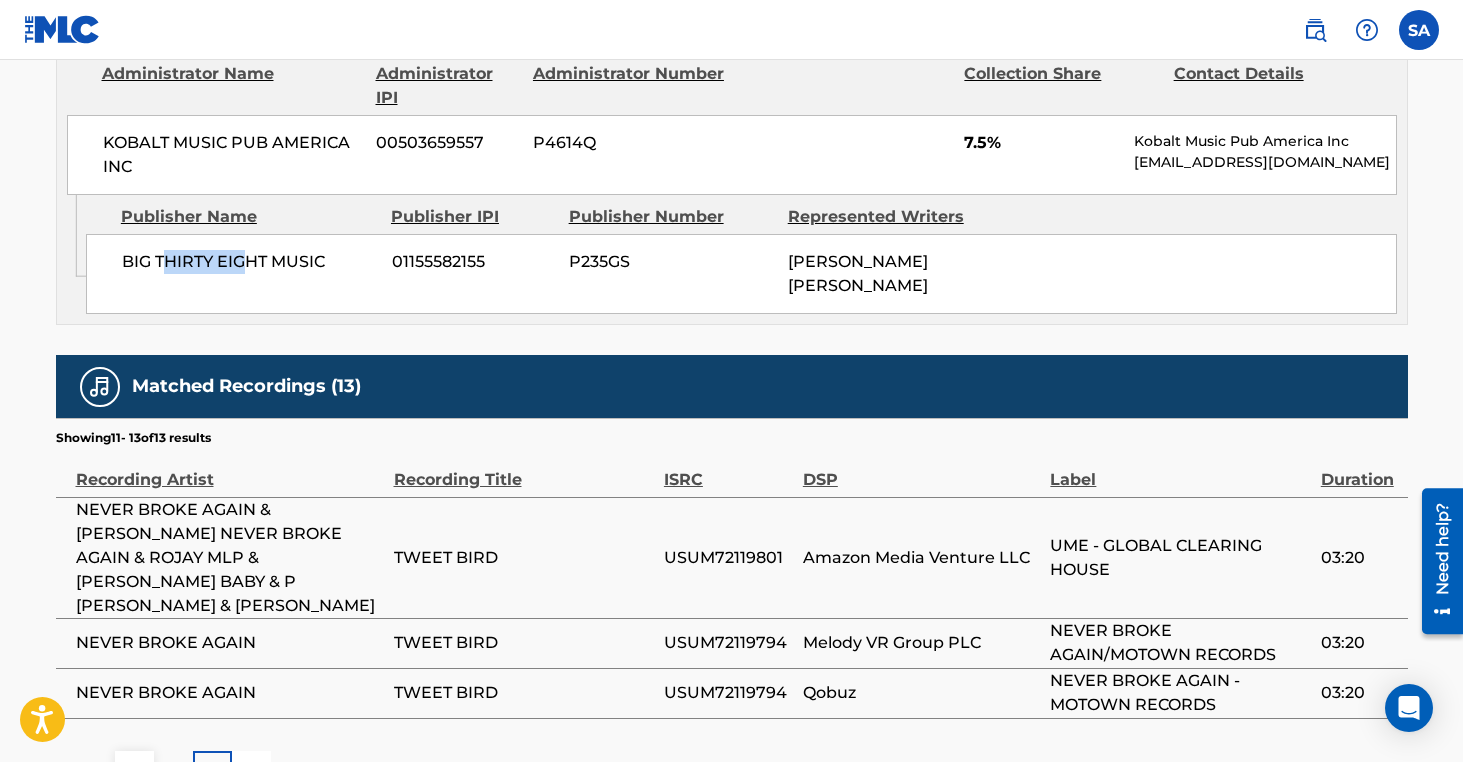 scroll, scrollTop: 2177, scrollLeft: 0, axis: vertical 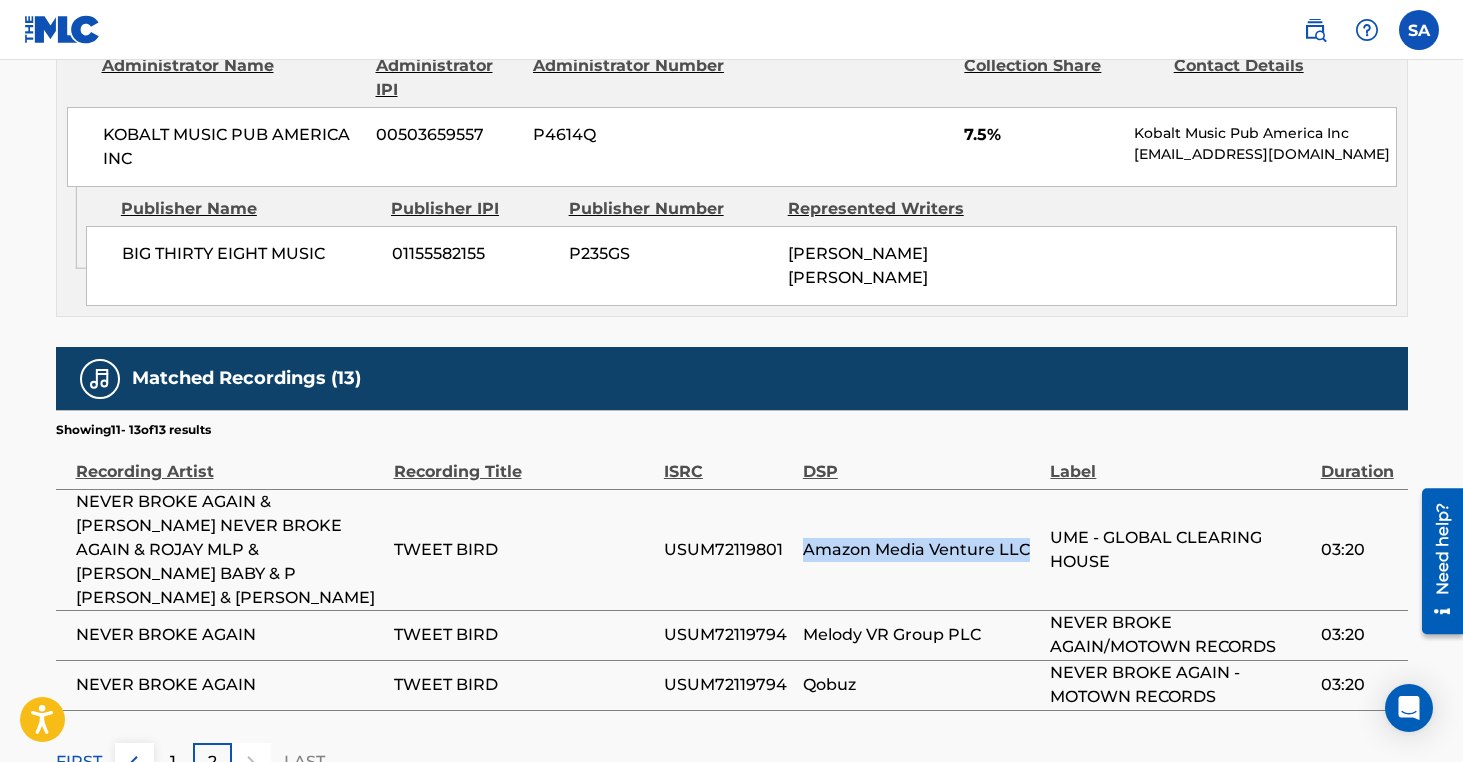 drag, startPoint x: 824, startPoint y: 436, endPoint x: 995, endPoint y: 476, distance: 175.61606 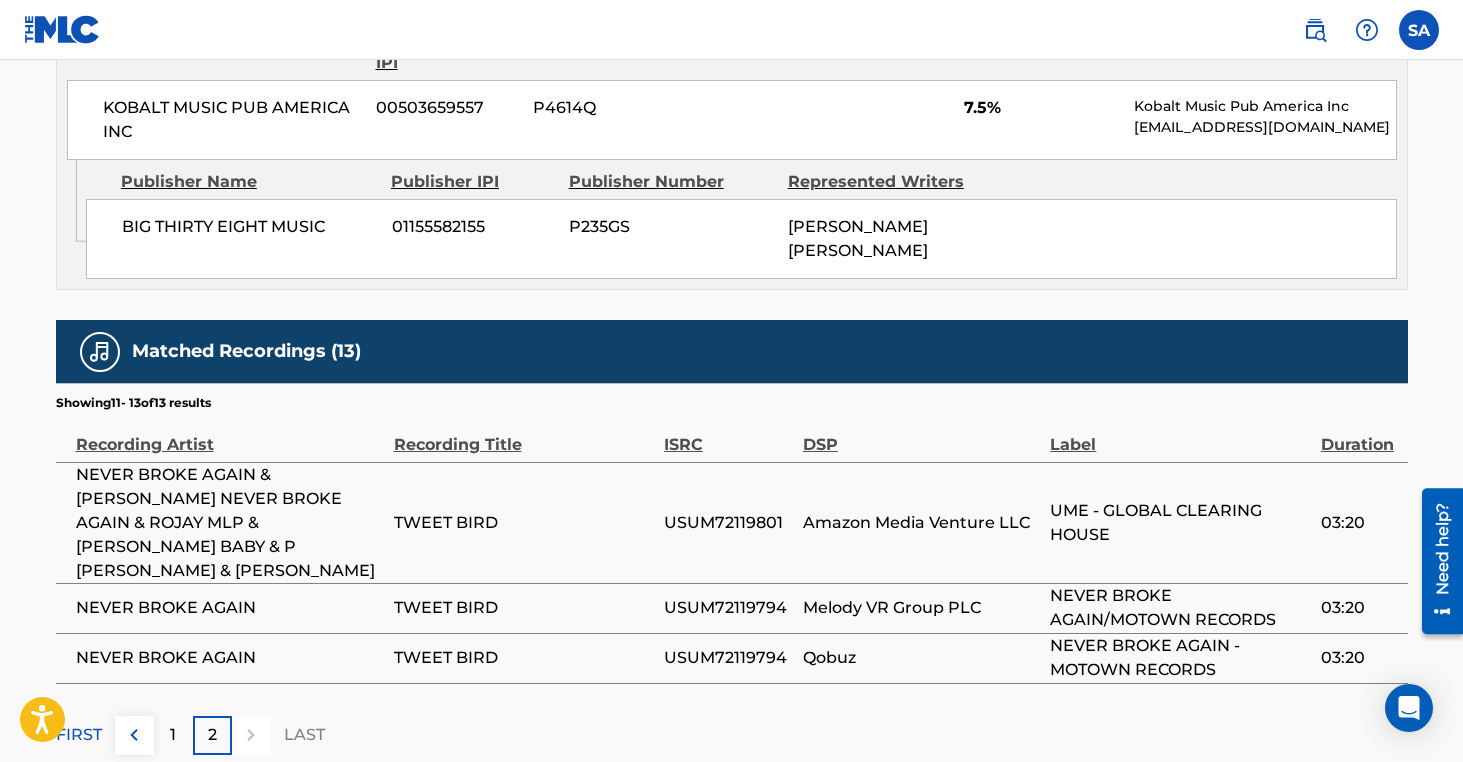 click on "1" at bounding box center (173, 735) 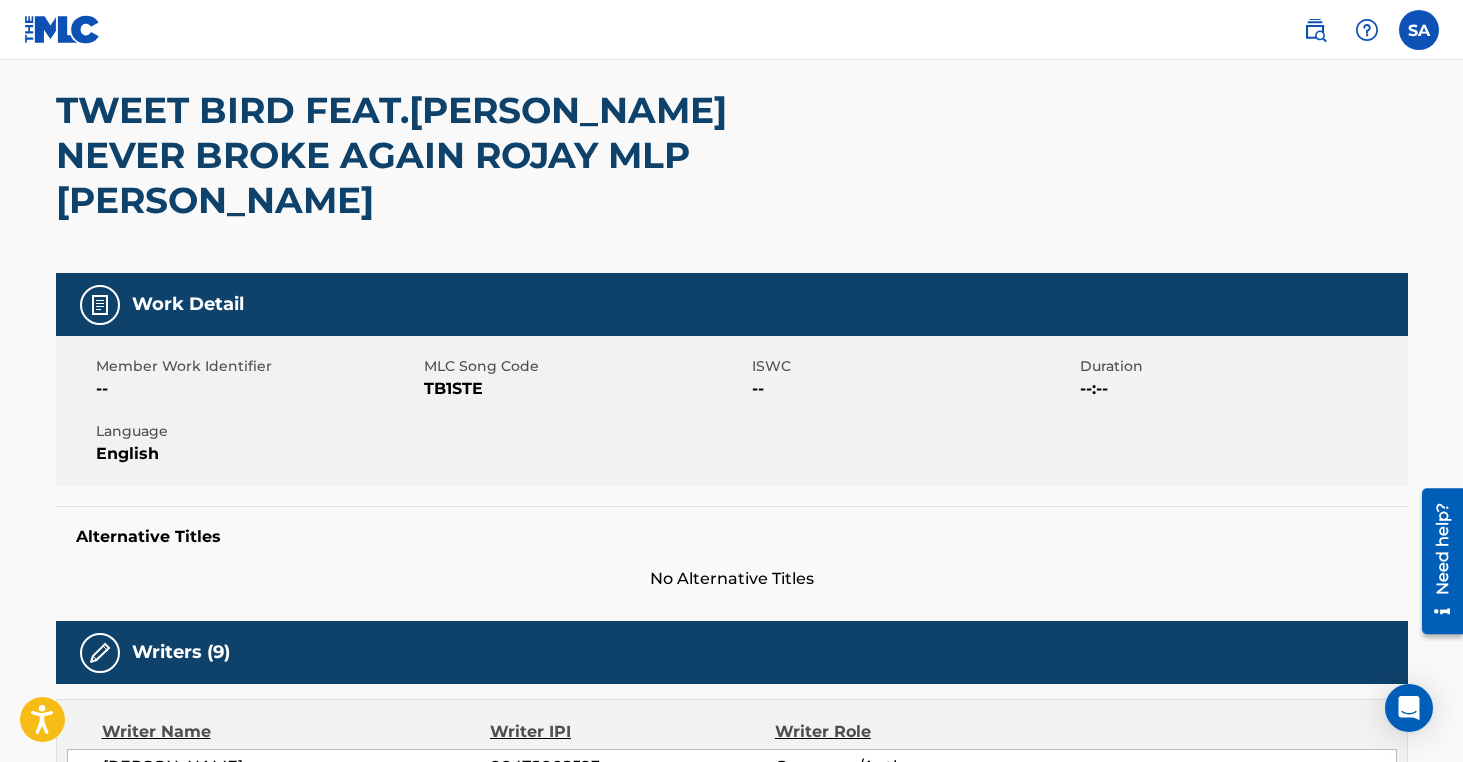 scroll, scrollTop: 0, scrollLeft: 0, axis: both 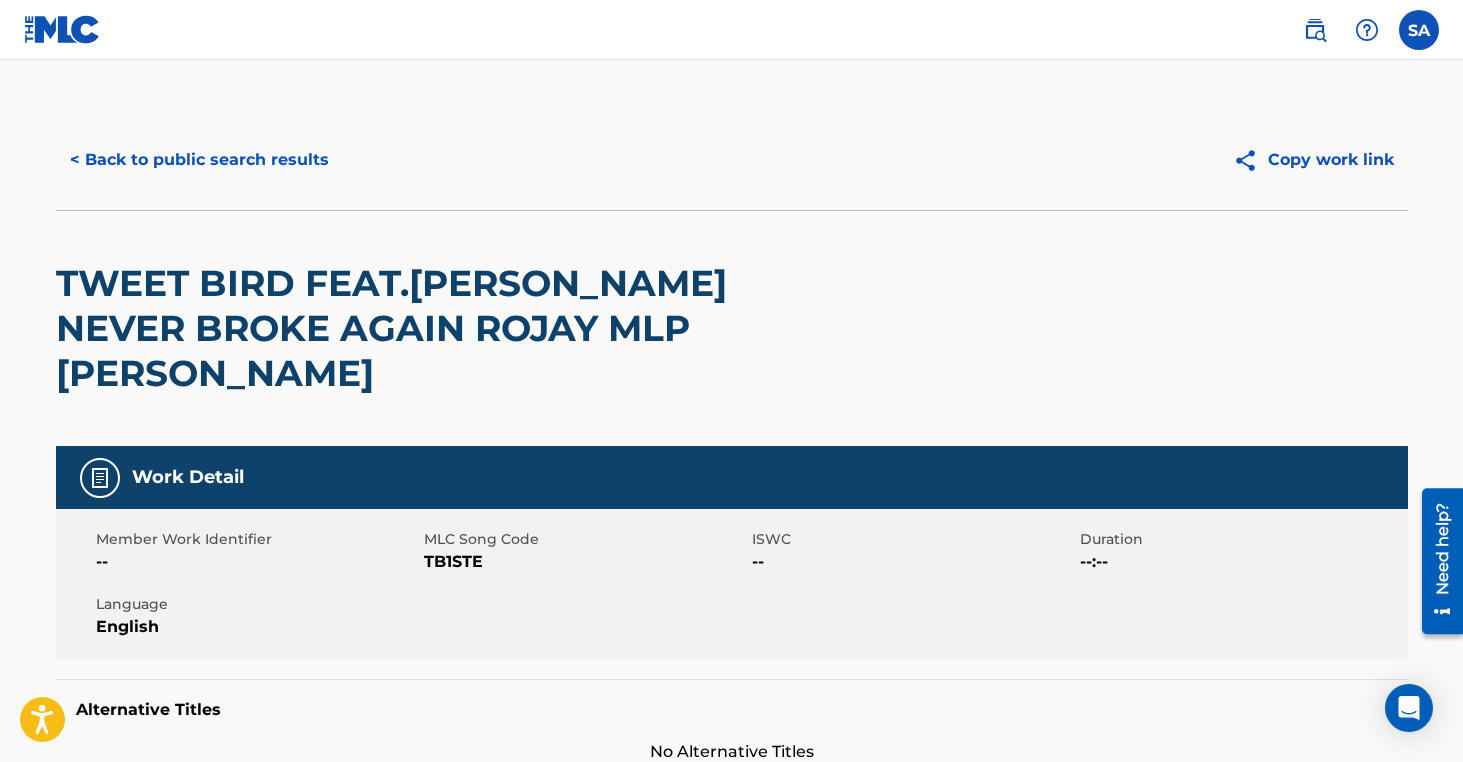 click on "< Back to public search results" at bounding box center [199, 160] 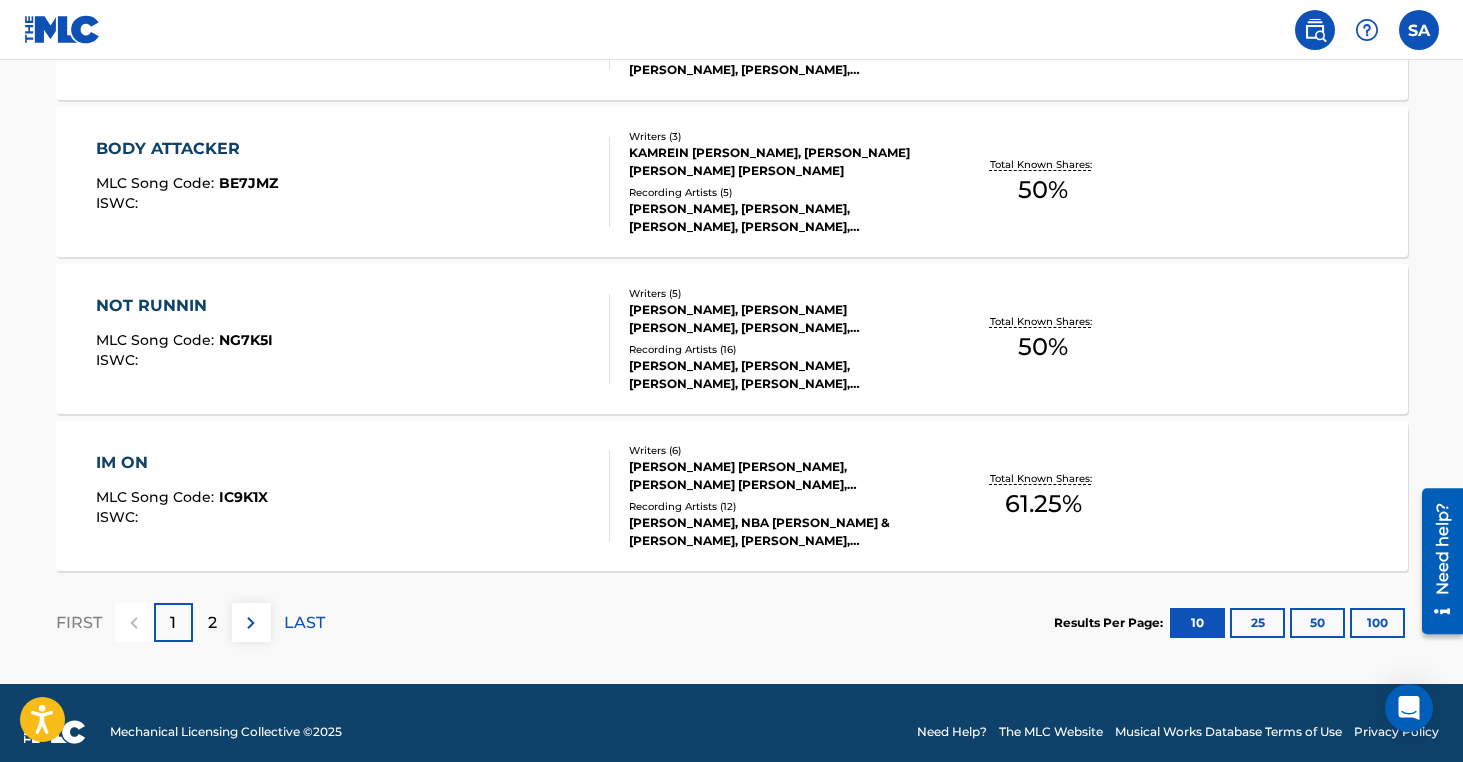 scroll, scrollTop: 1686, scrollLeft: 0, axis: vertical 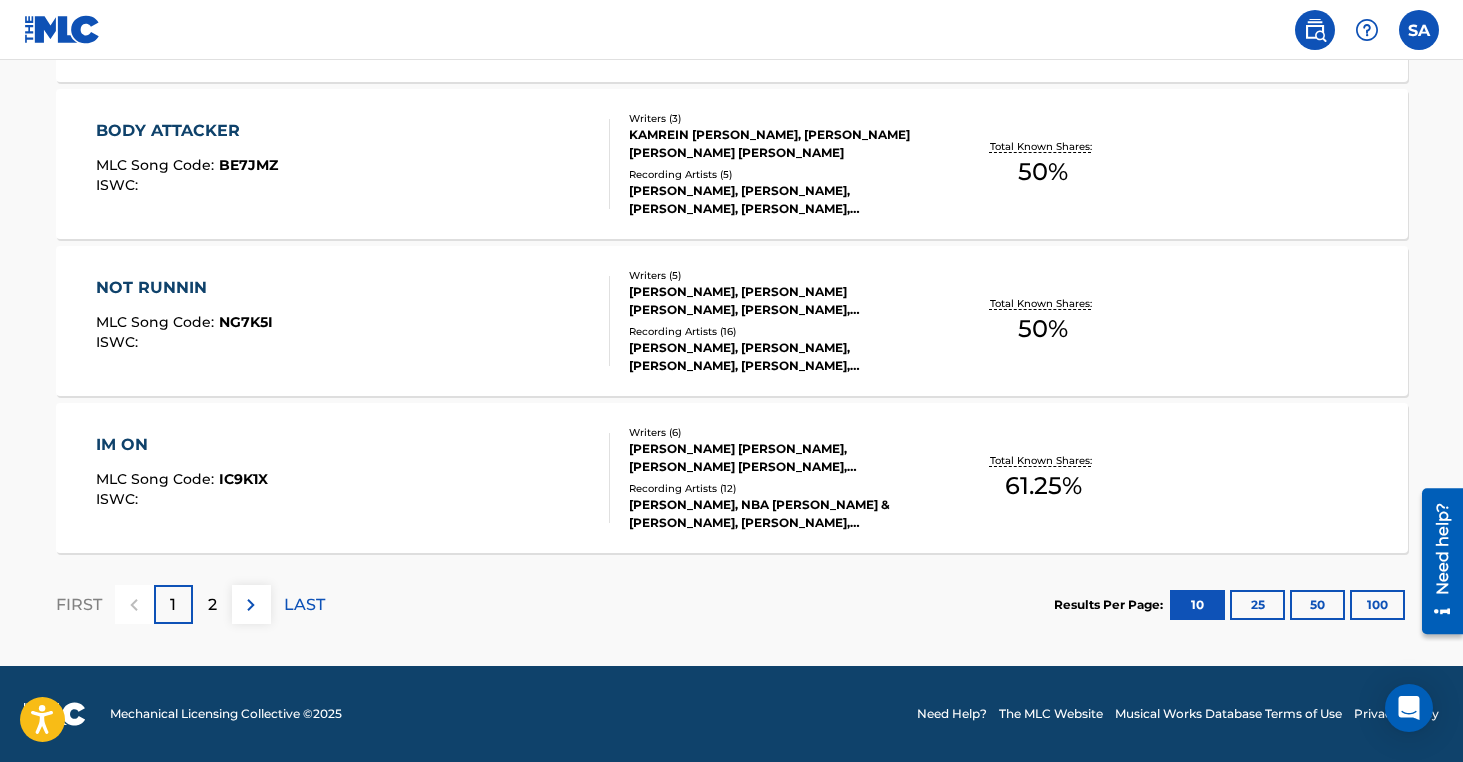 click on "1" at bounding box center (173, 604) 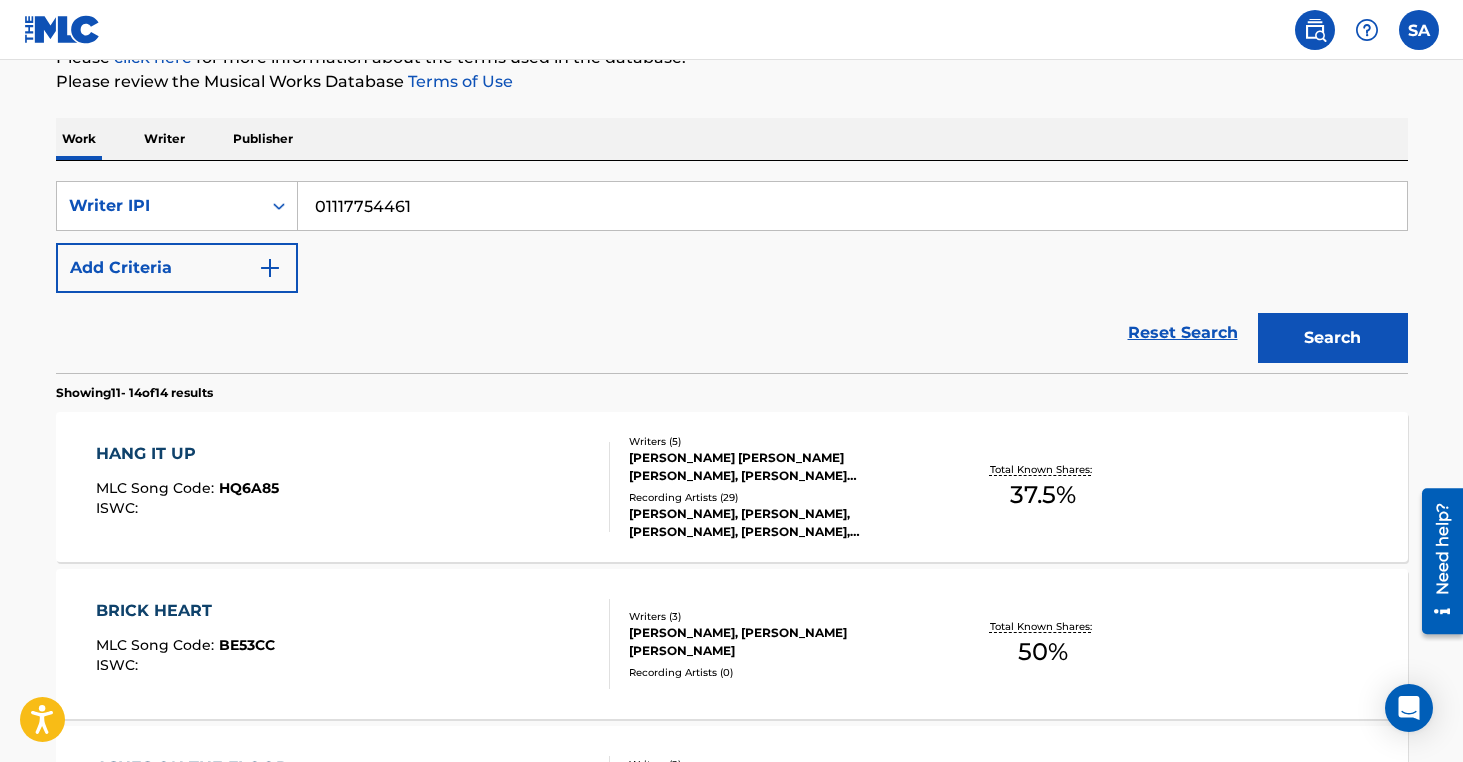 scroll, scrollTop: 0, scrollLeft: 0, axis: both 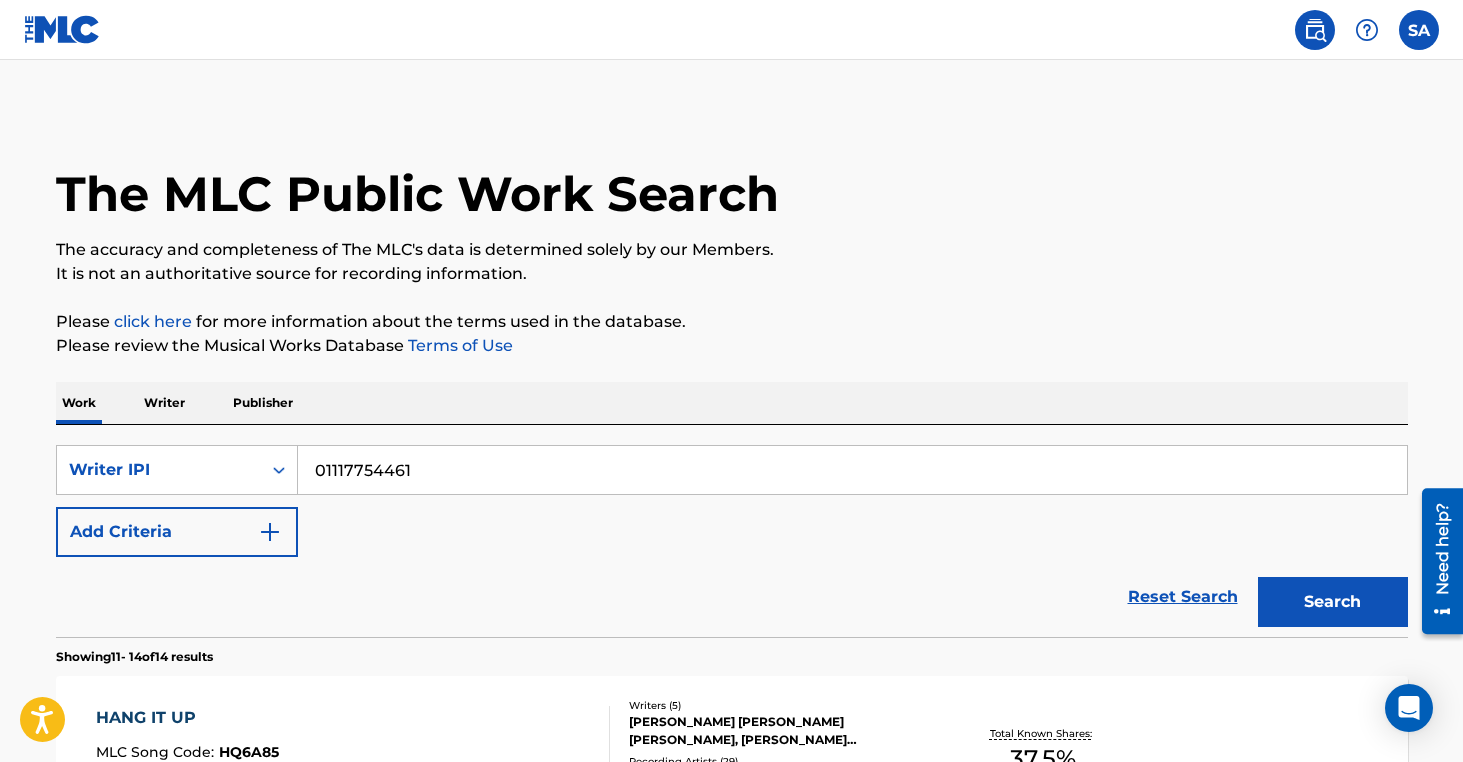 click on "01117754461" at bounding box center (852, 470) 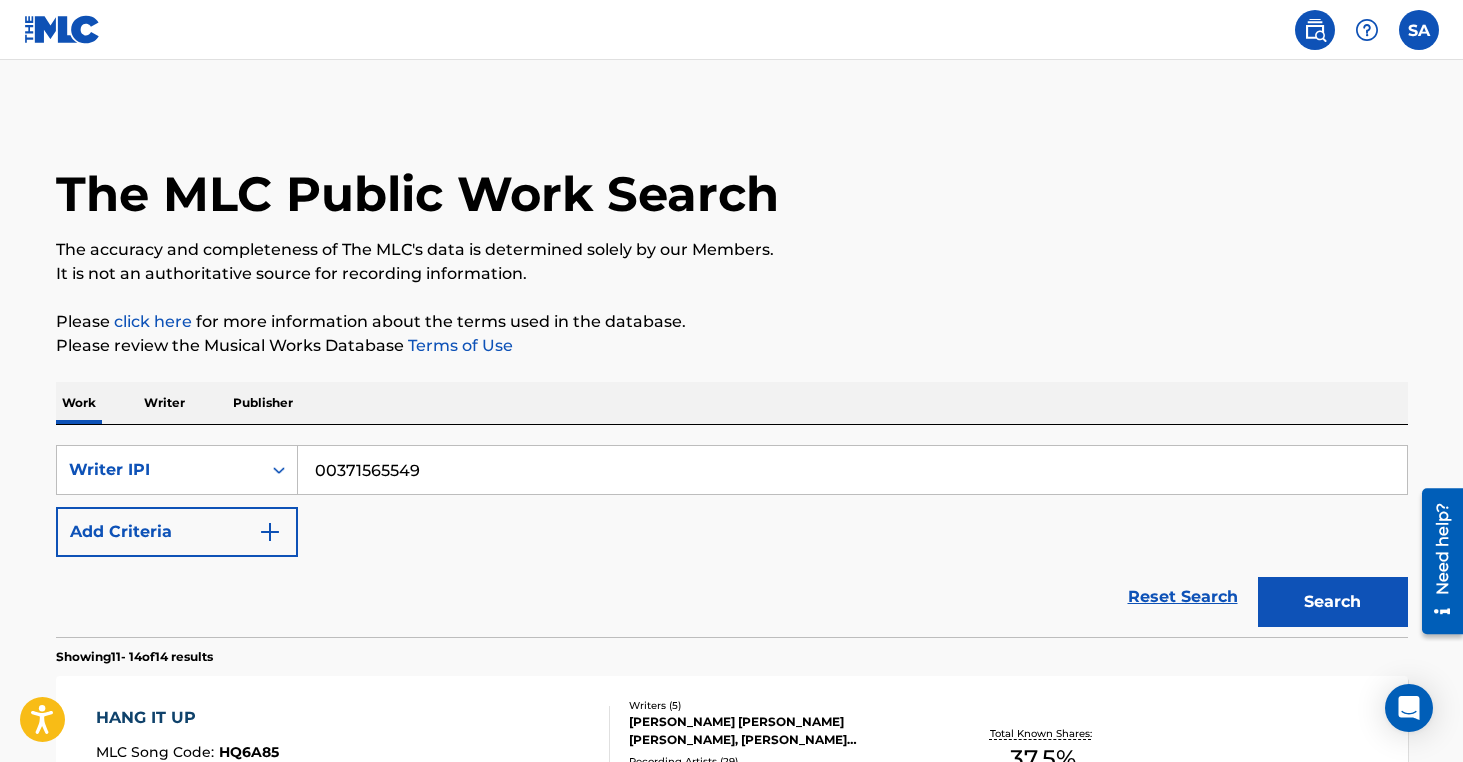 type on "00371565549" 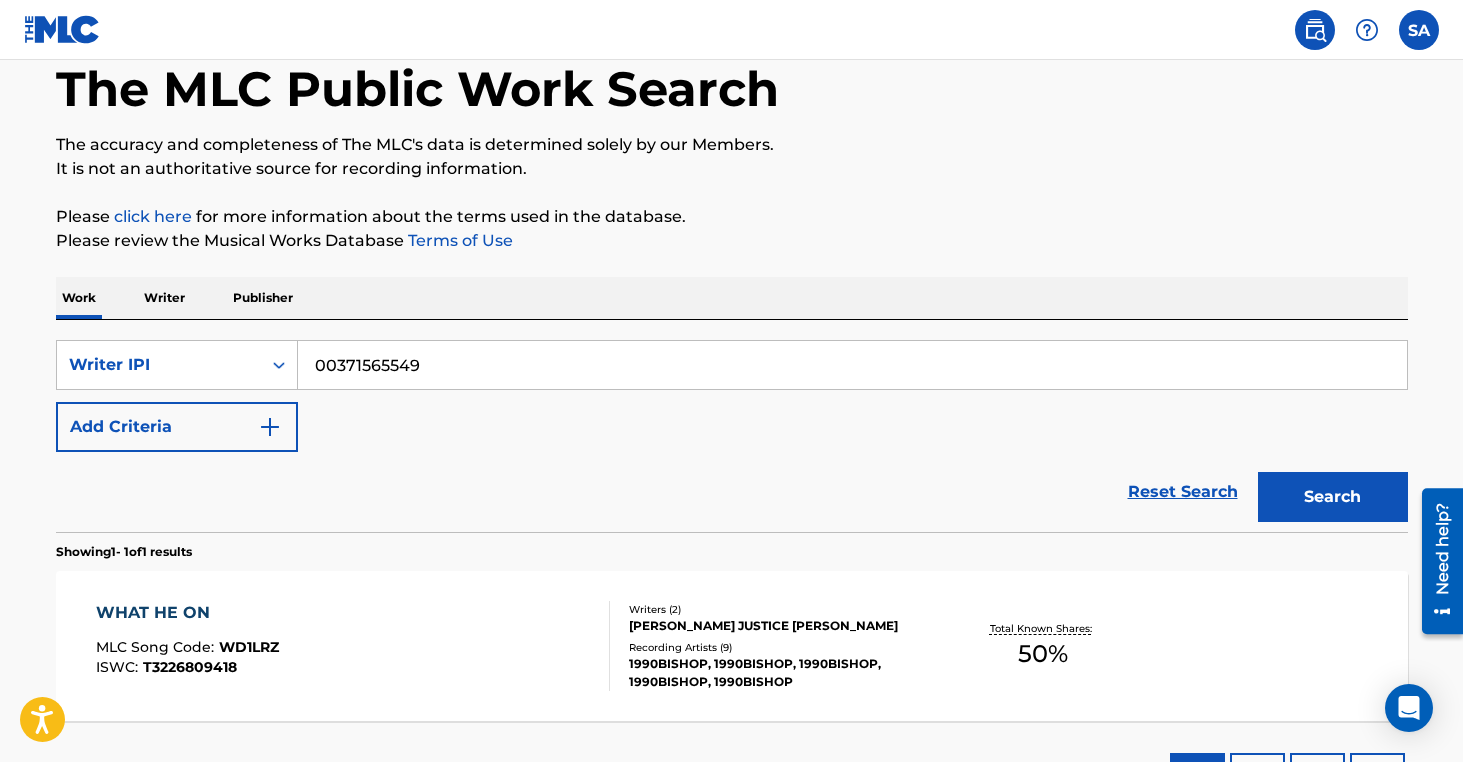 scroll, scrollTop: 264, scrollLeft: 0, axis: vertical 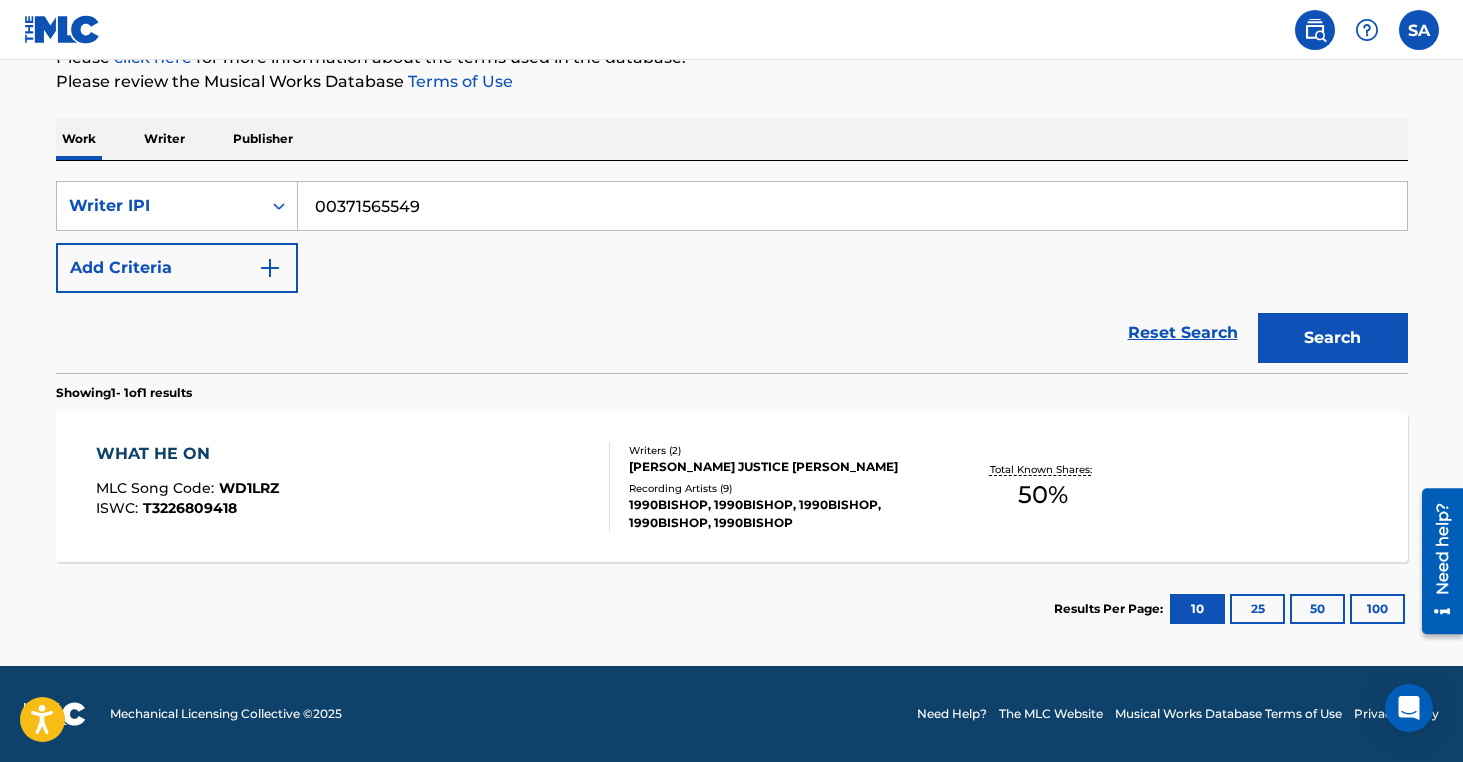 click on "WHAT HE ON" at bounding box center [187, 454] 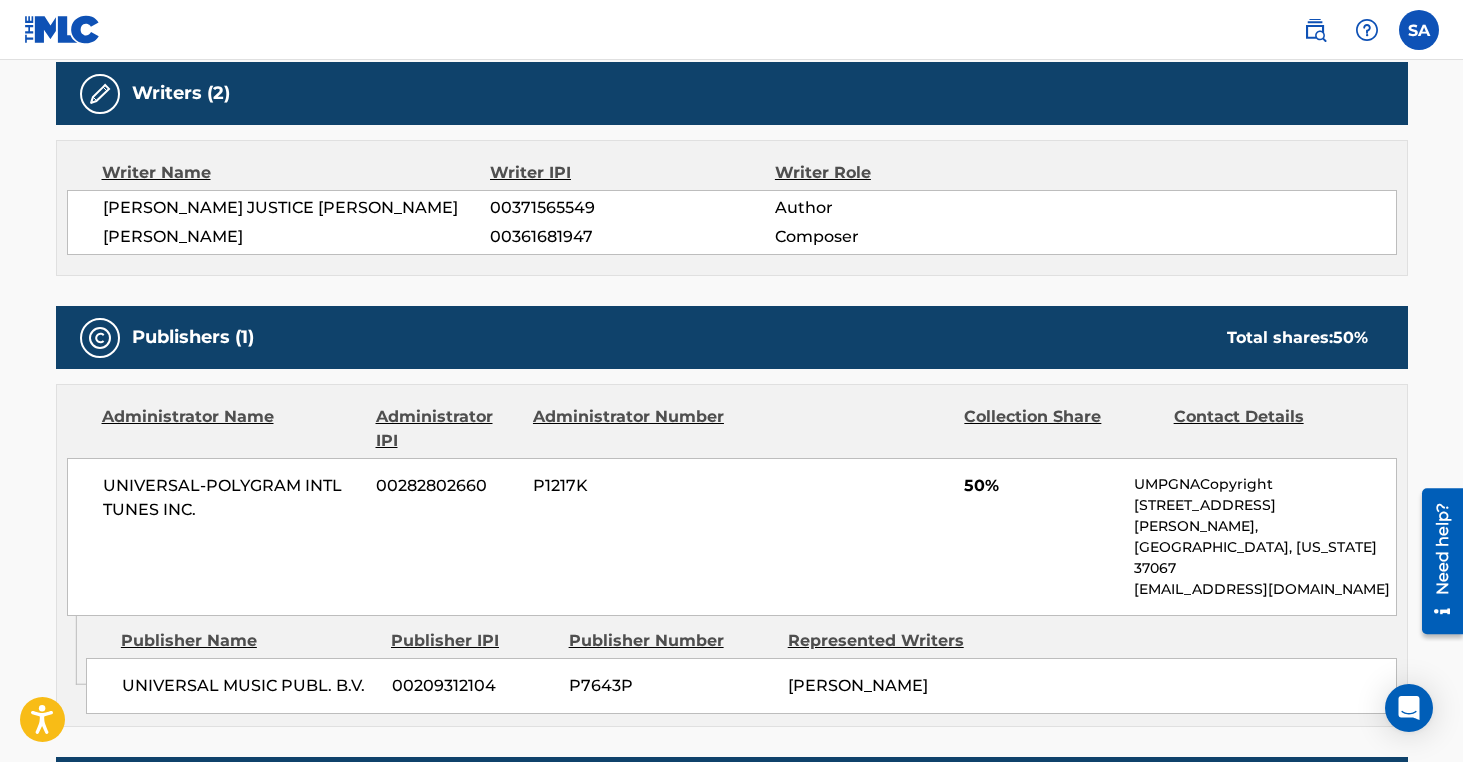 scroll, scrollTop: 707, scrollLeft: 0, axis: vertical 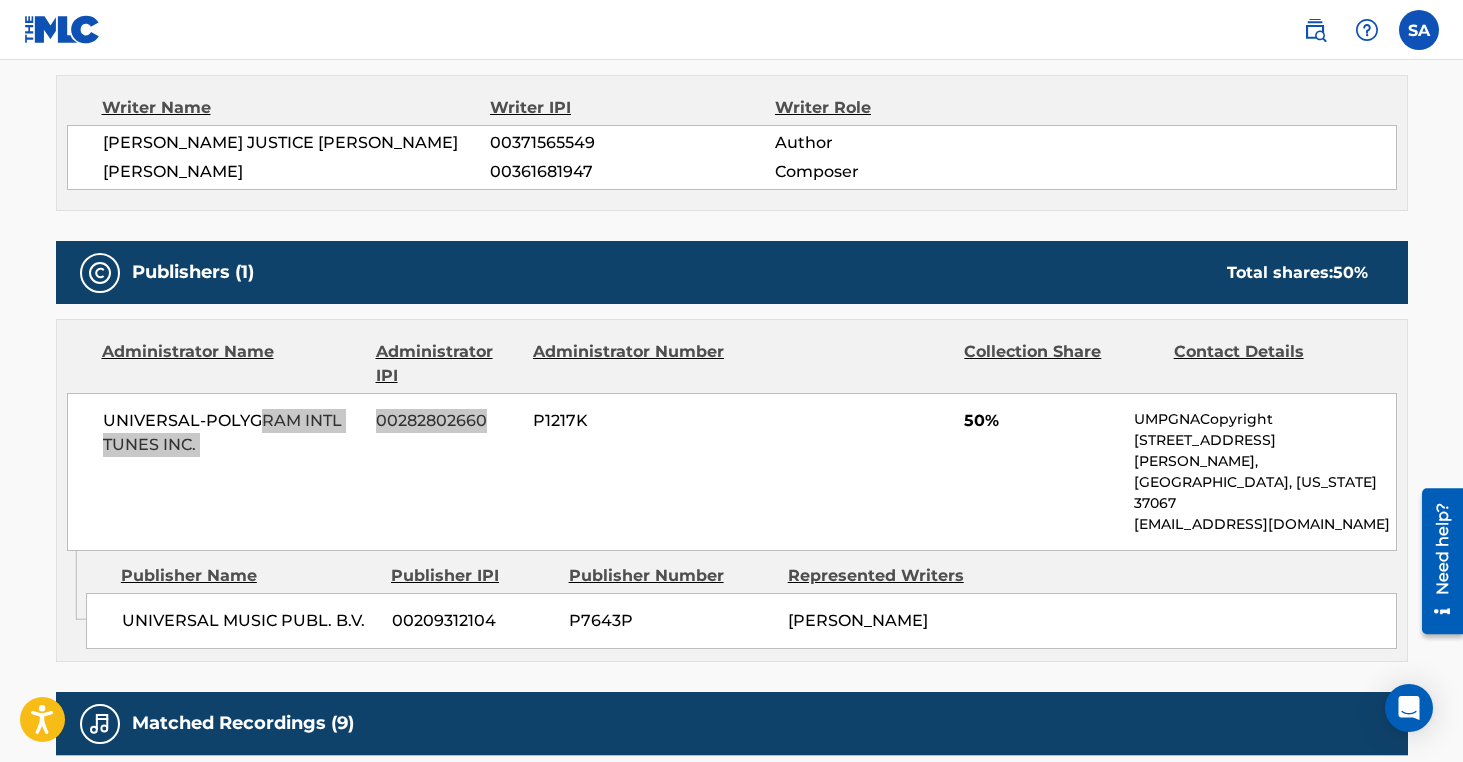 drag, startPoint x: 262, startPoint y: 430, endPoint x: 517, endPoint y: 432, distance: 255.00784 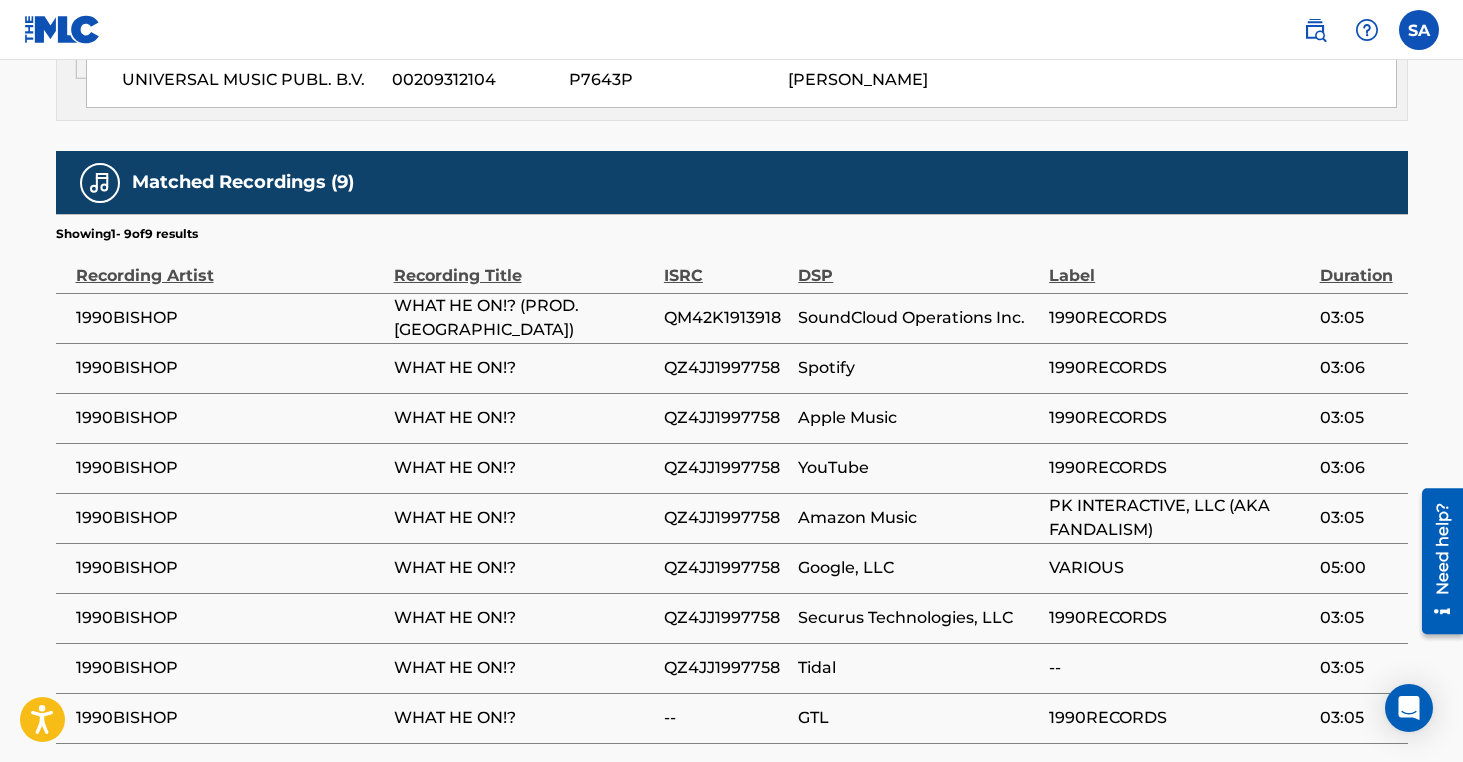 scroll, scrollTop: 1311, scrollLeft: 0, axis: vertical 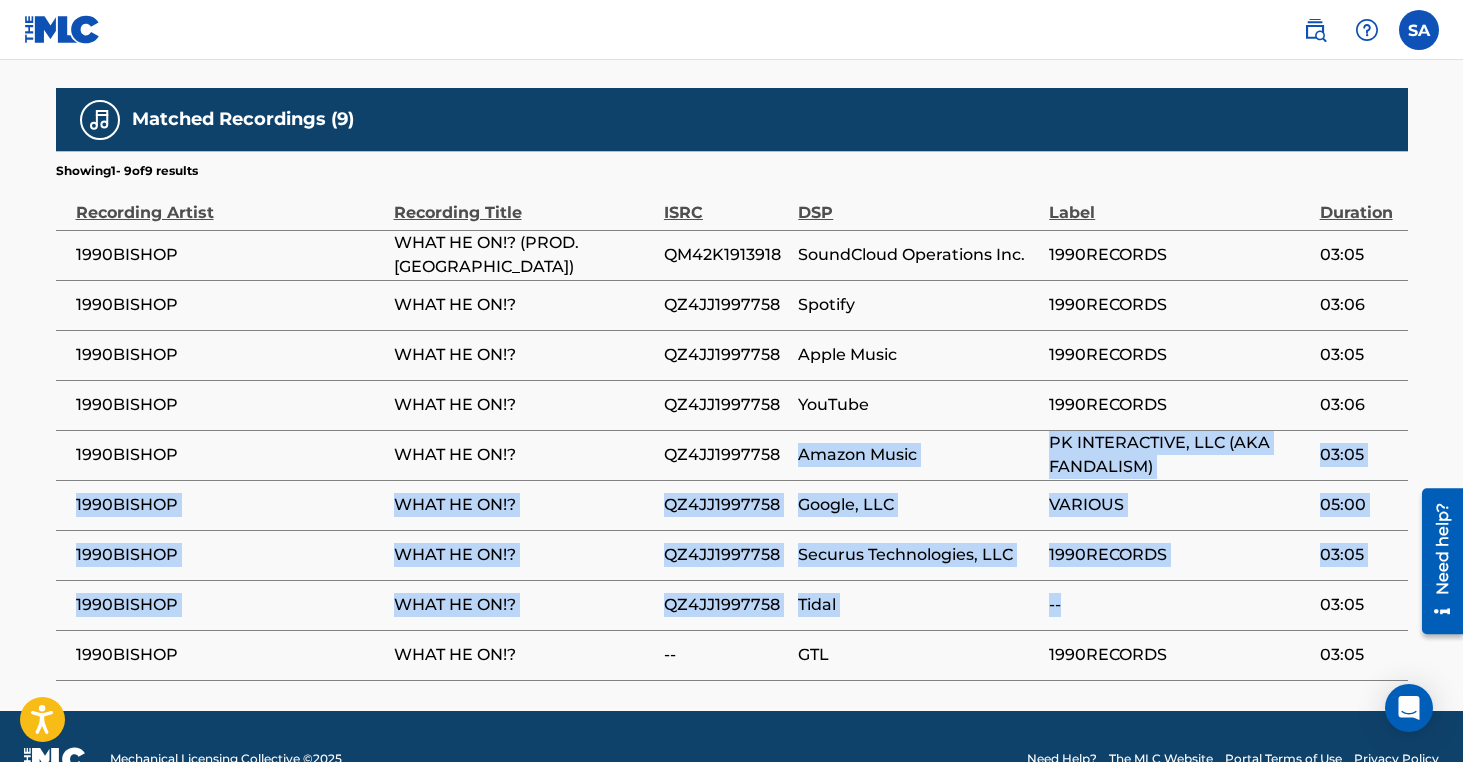 drag, startPoint x: 1034, startPoint y: 389, endPoint x: 1217, endPoint y: 543, distance: 239.17567 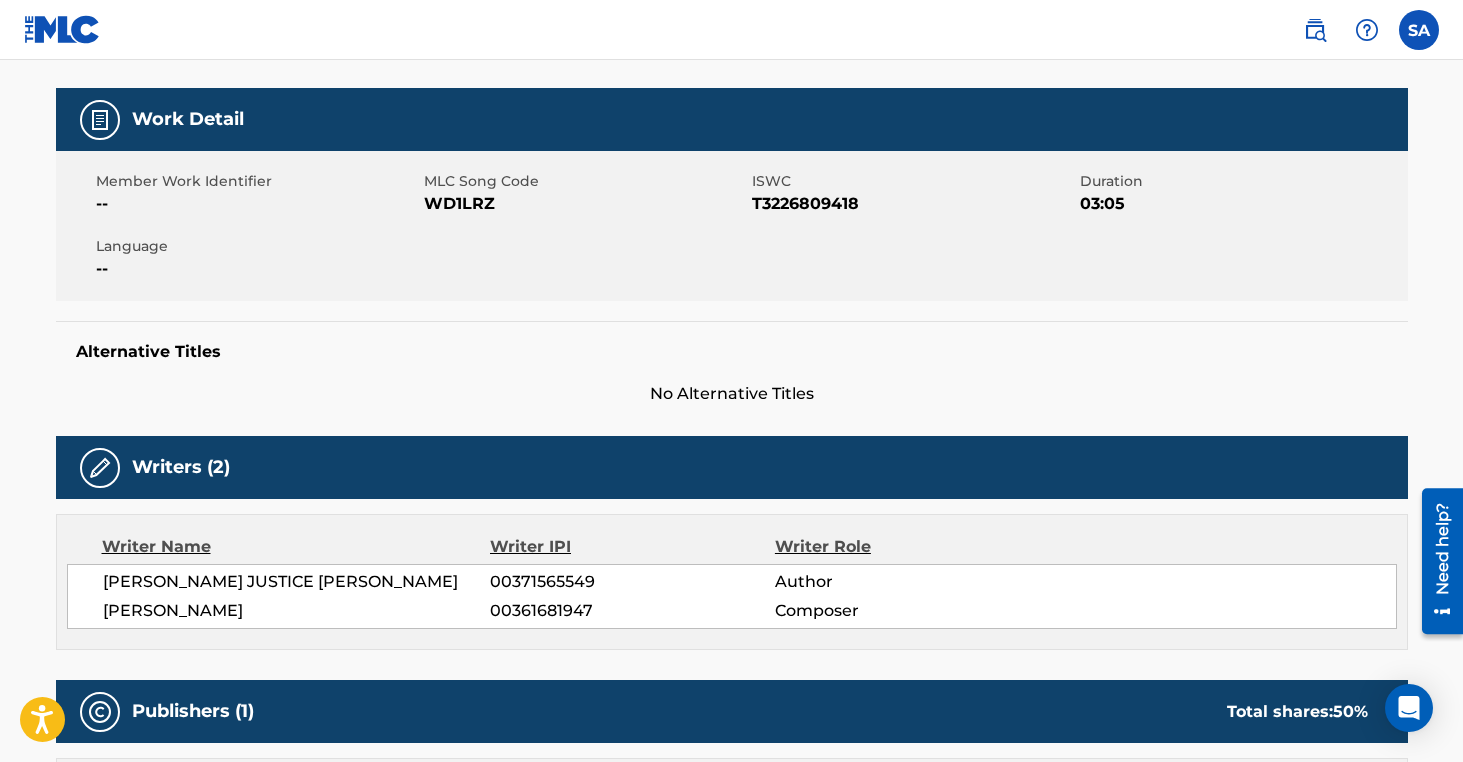 scroll, scrollTop: 0, scrollLeft: 0, axis: both 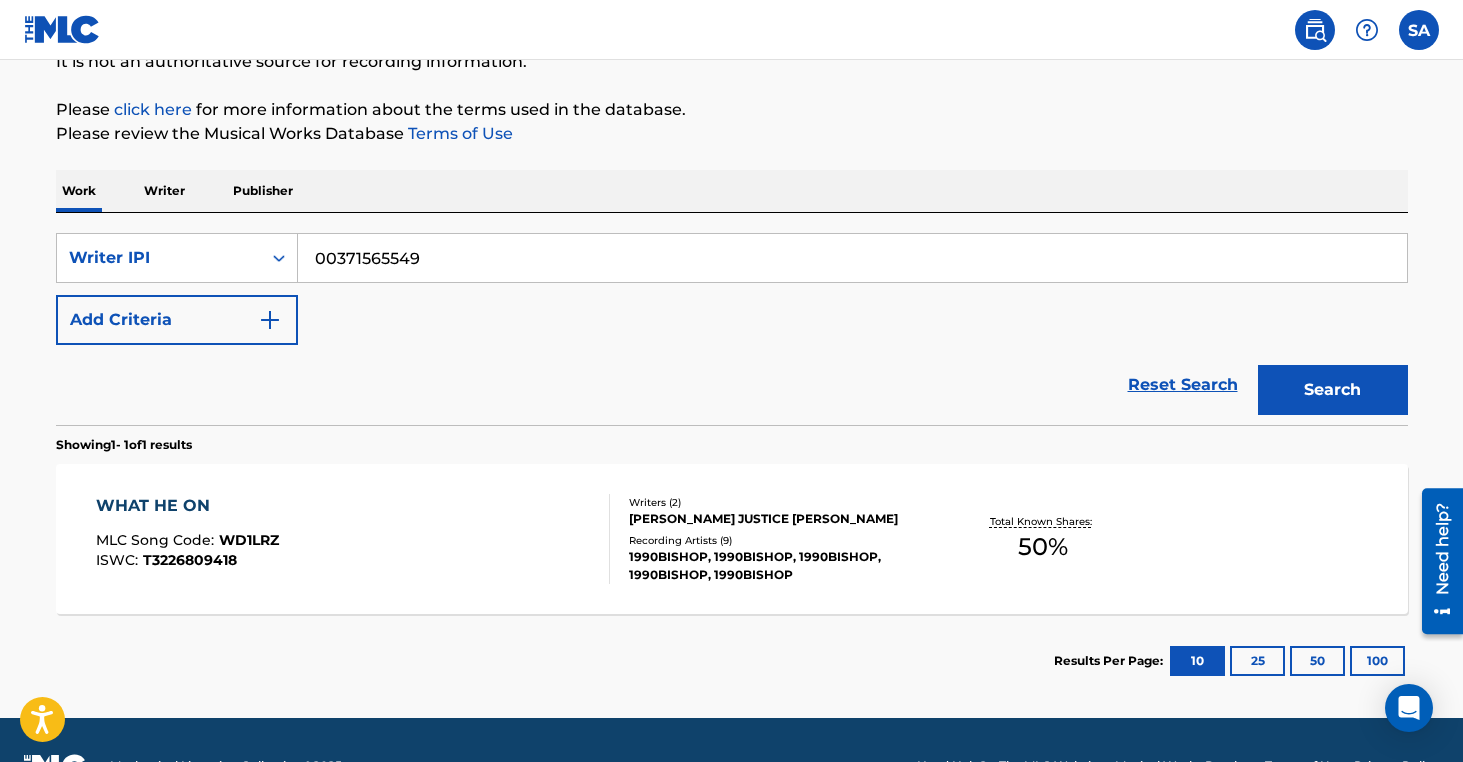 click on "Add Criteria" at bounding box center (177, 320) 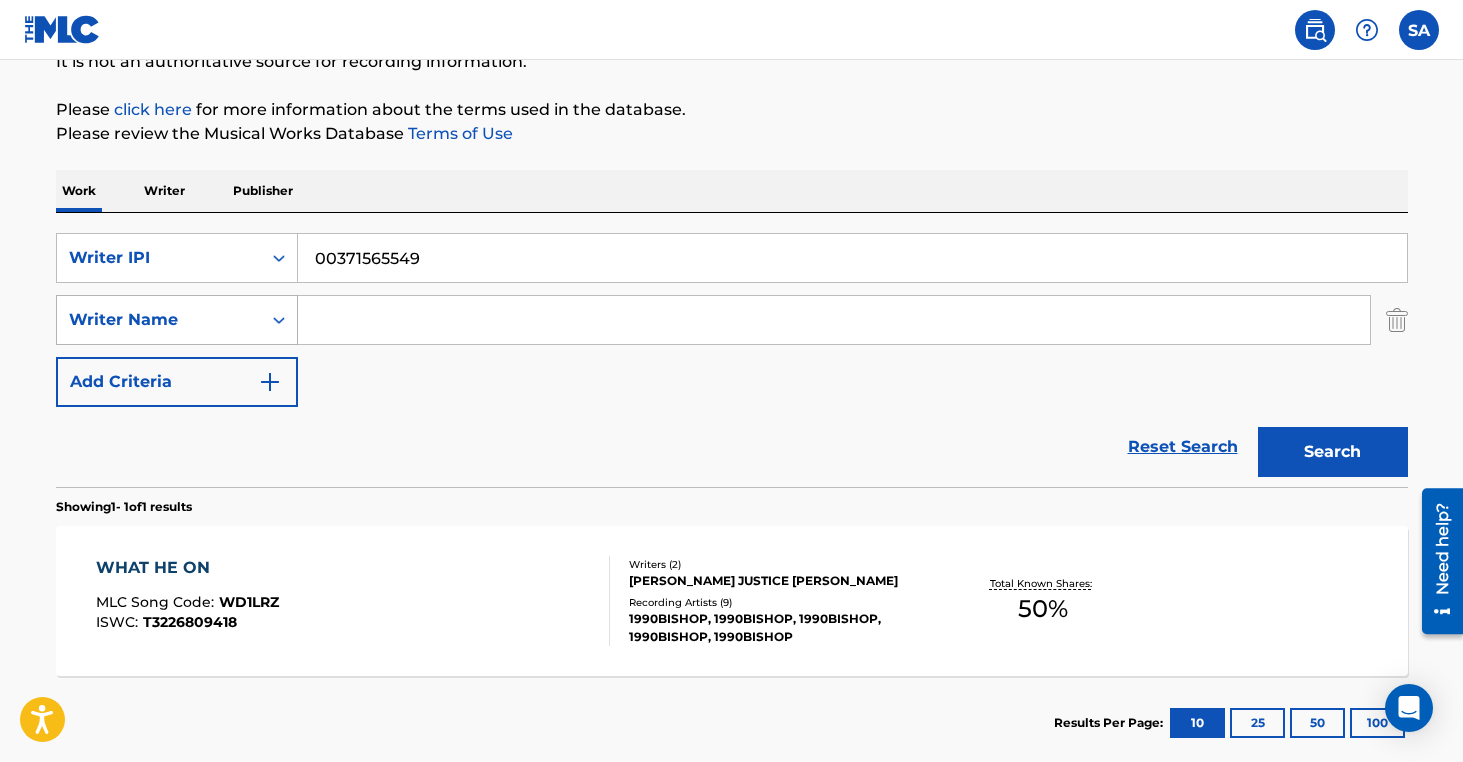 click on "Writer Name" at bounding box center (159, 320) 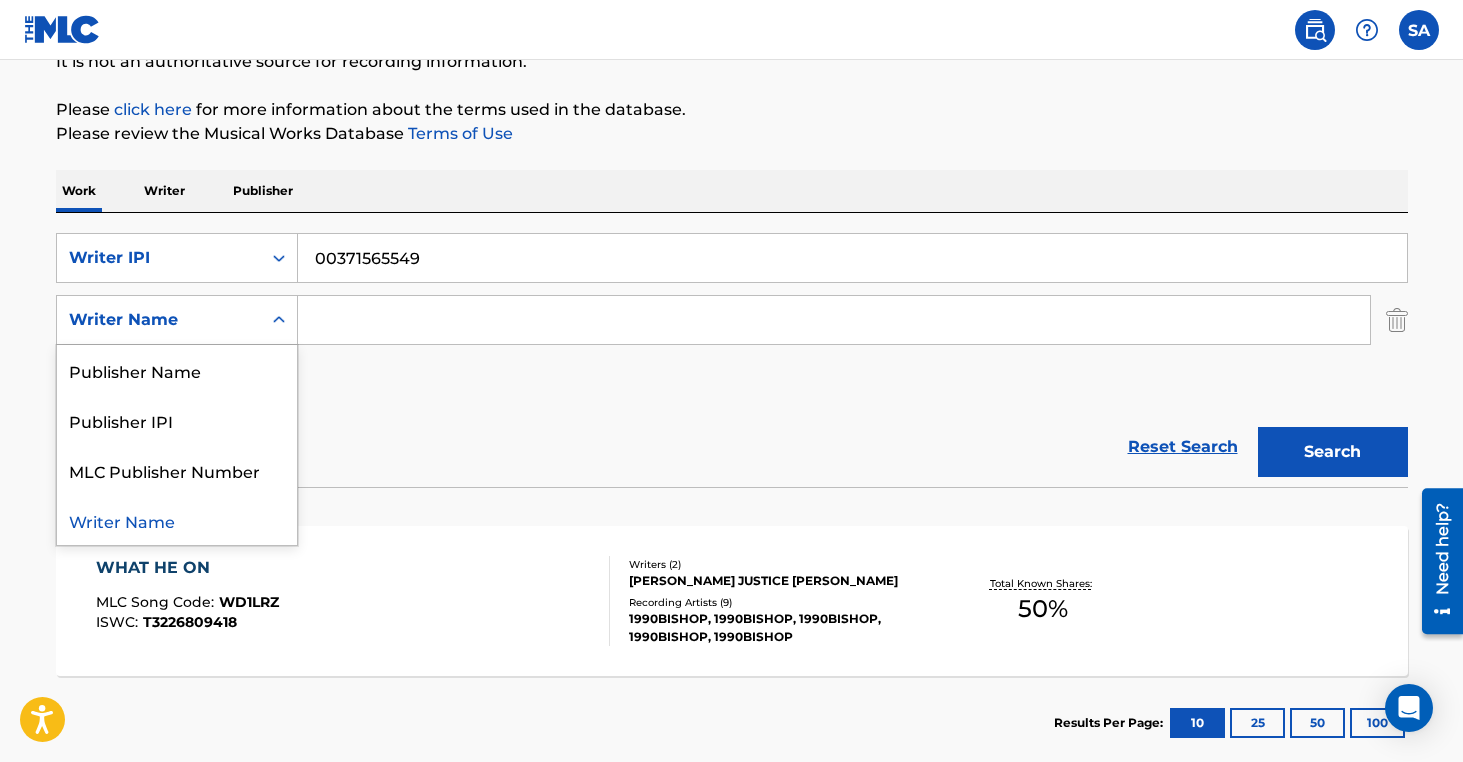 click on "Writer Name" at bounding box center (177, 520) 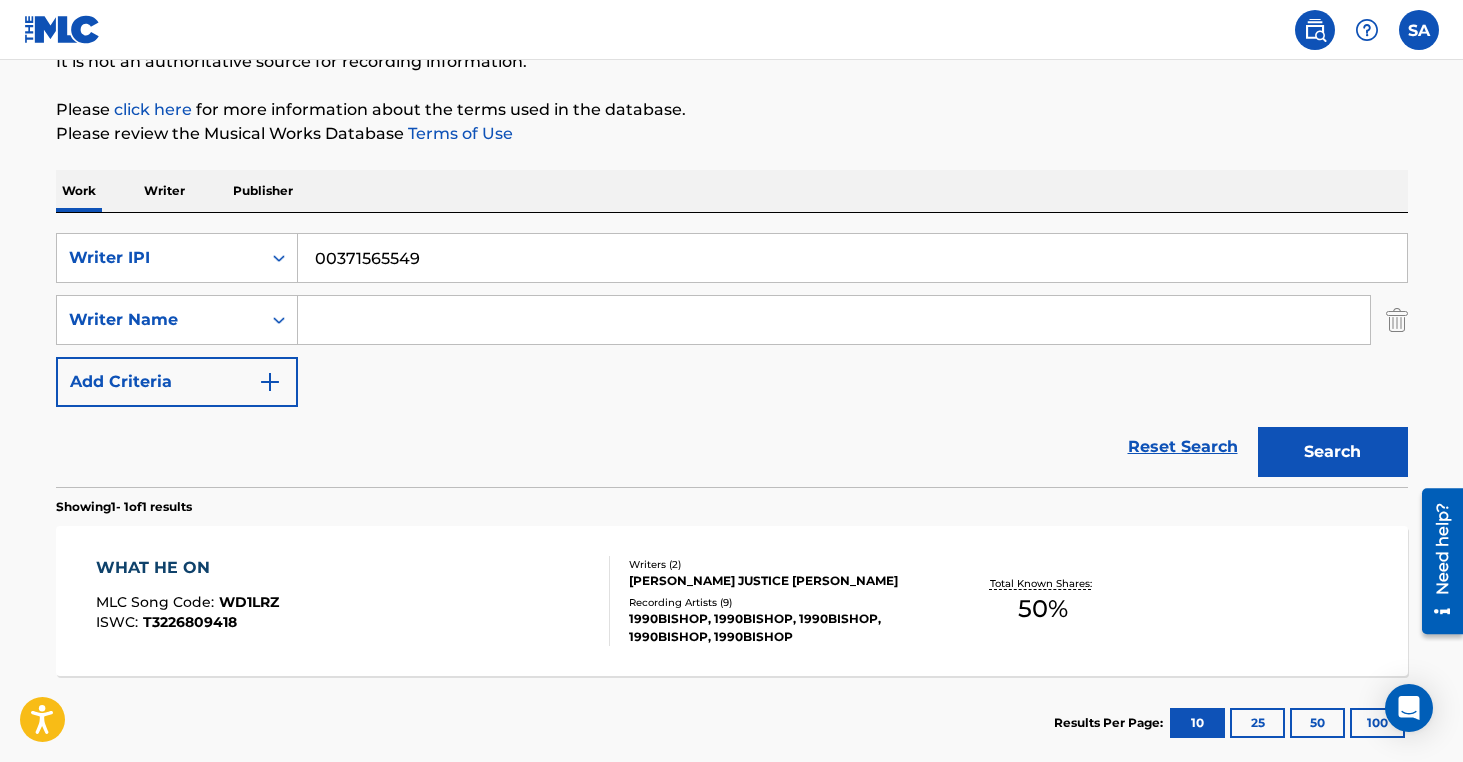 click at bounding box center (834, 320) 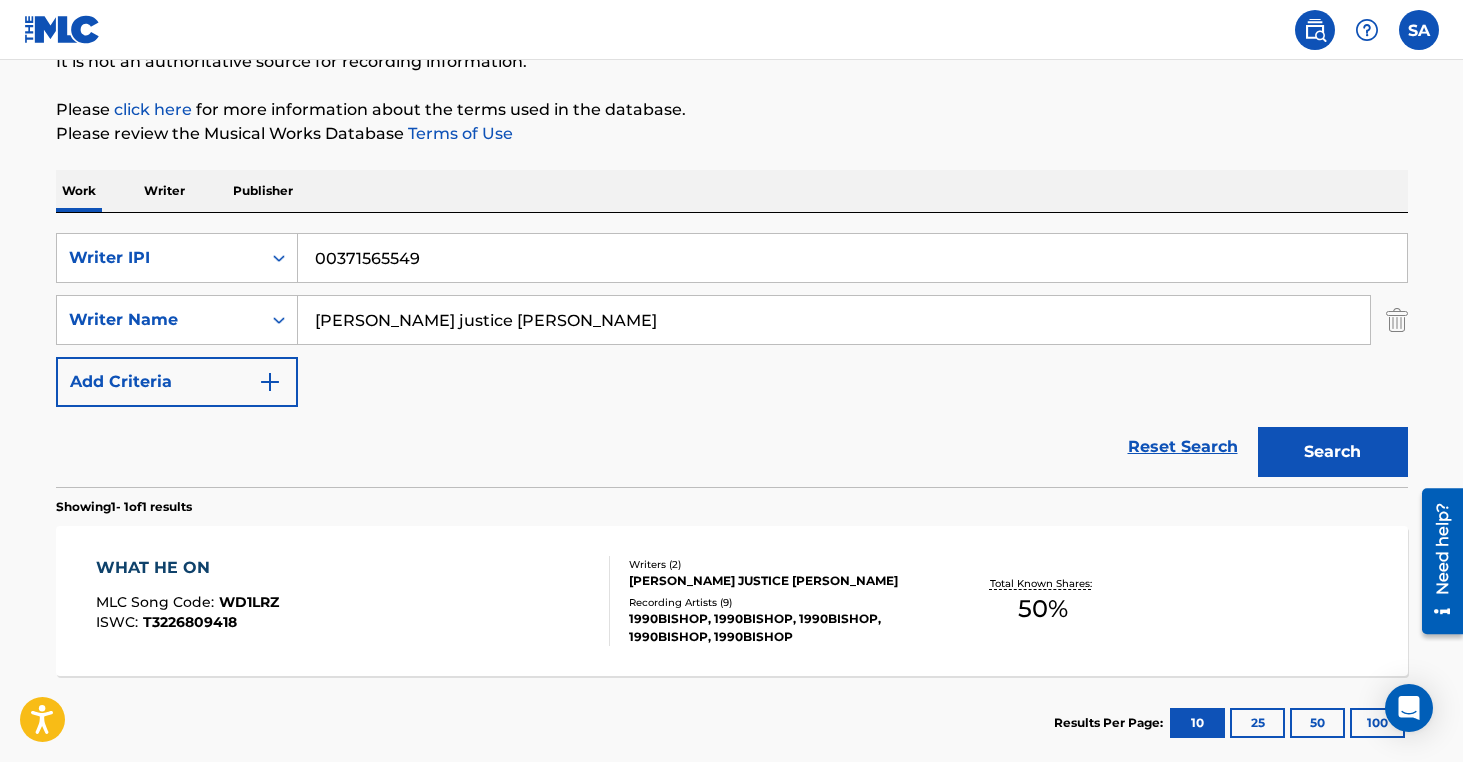 type on "[PERSON_NAME] justice [PERSON_NAME]" 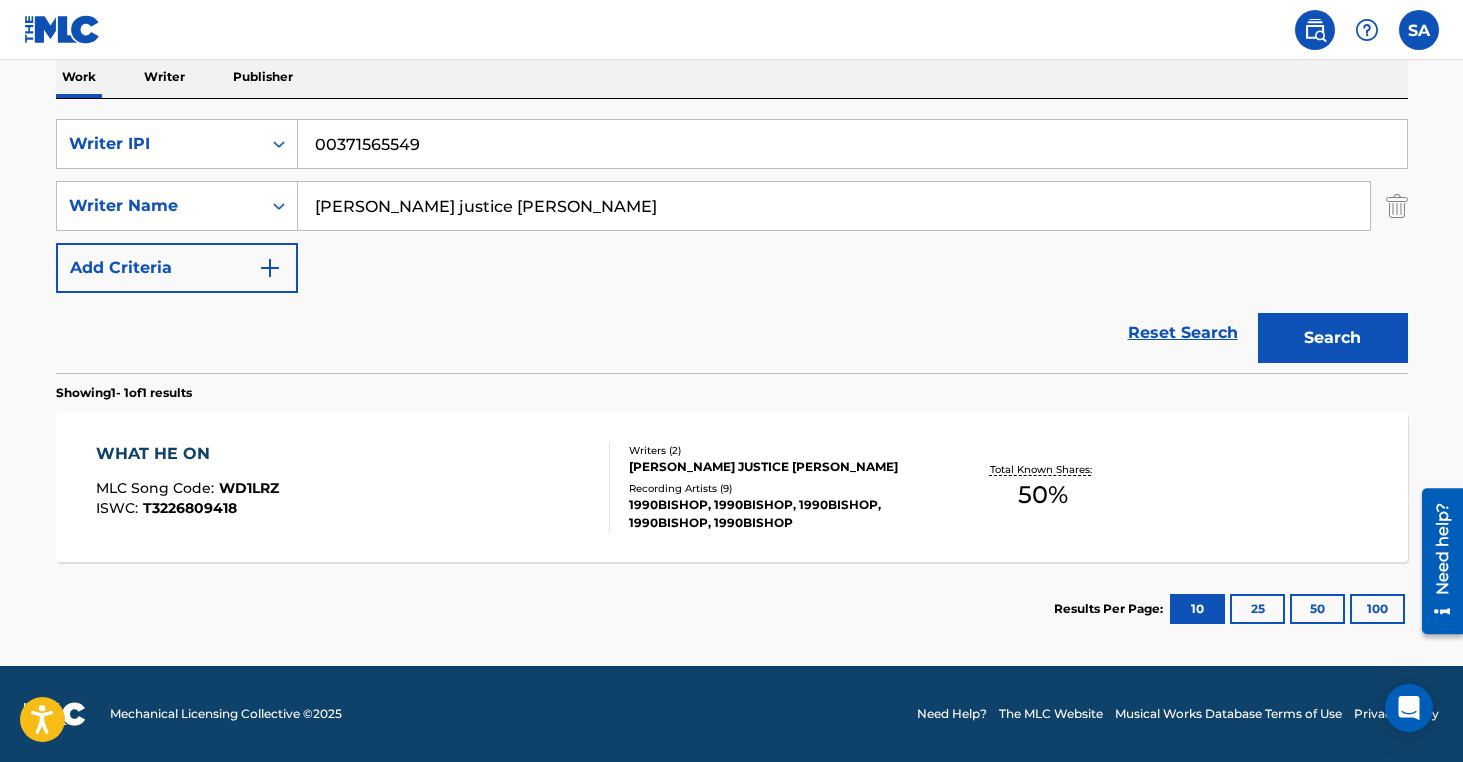 drag, startPoint x: 528, startPoint y: 150, endPoint x: 67, endPoint y: 118, distance: 462.10928 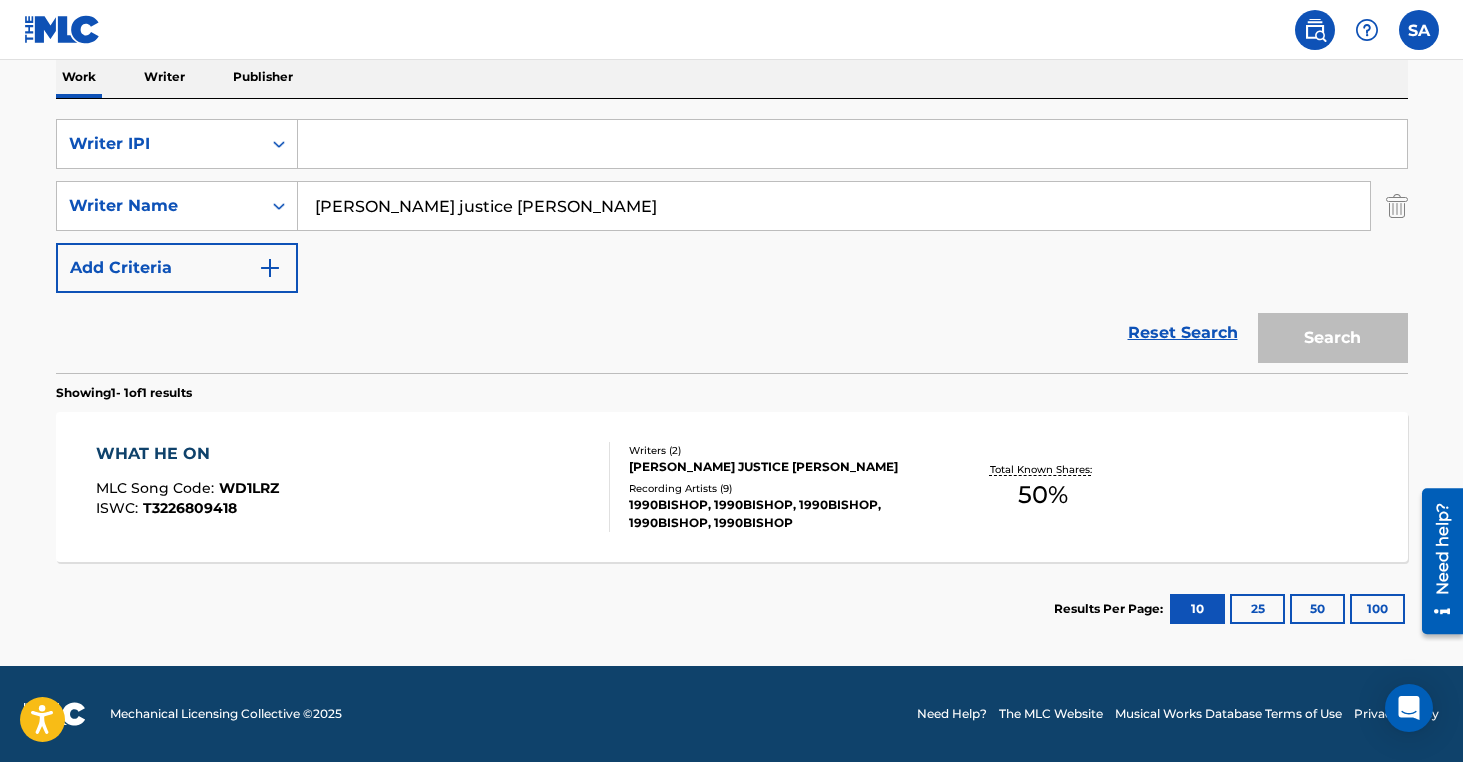 click on "Reset Search Search" at bounding box center (732, 333) 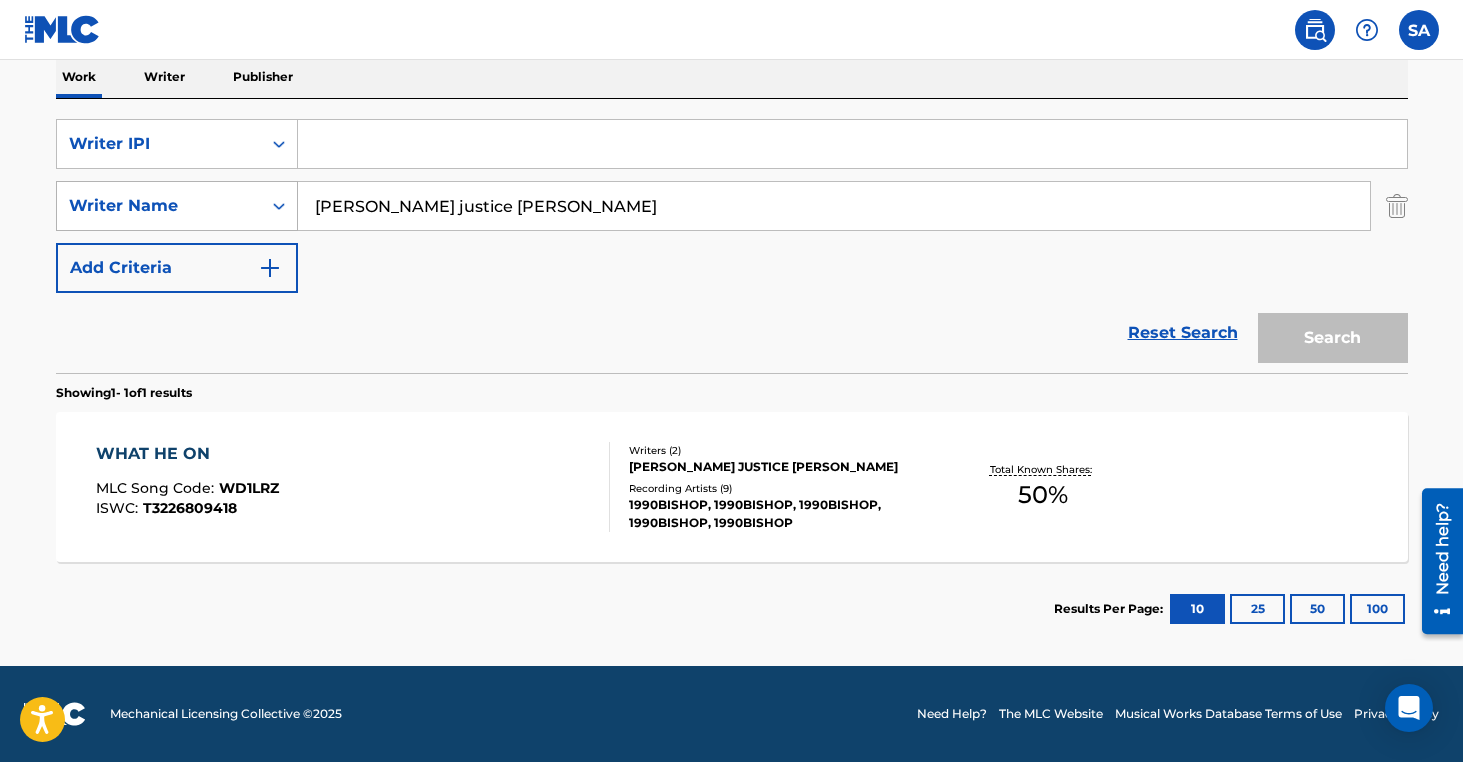 click on "Writer Name" at bounding box center (159, 206) 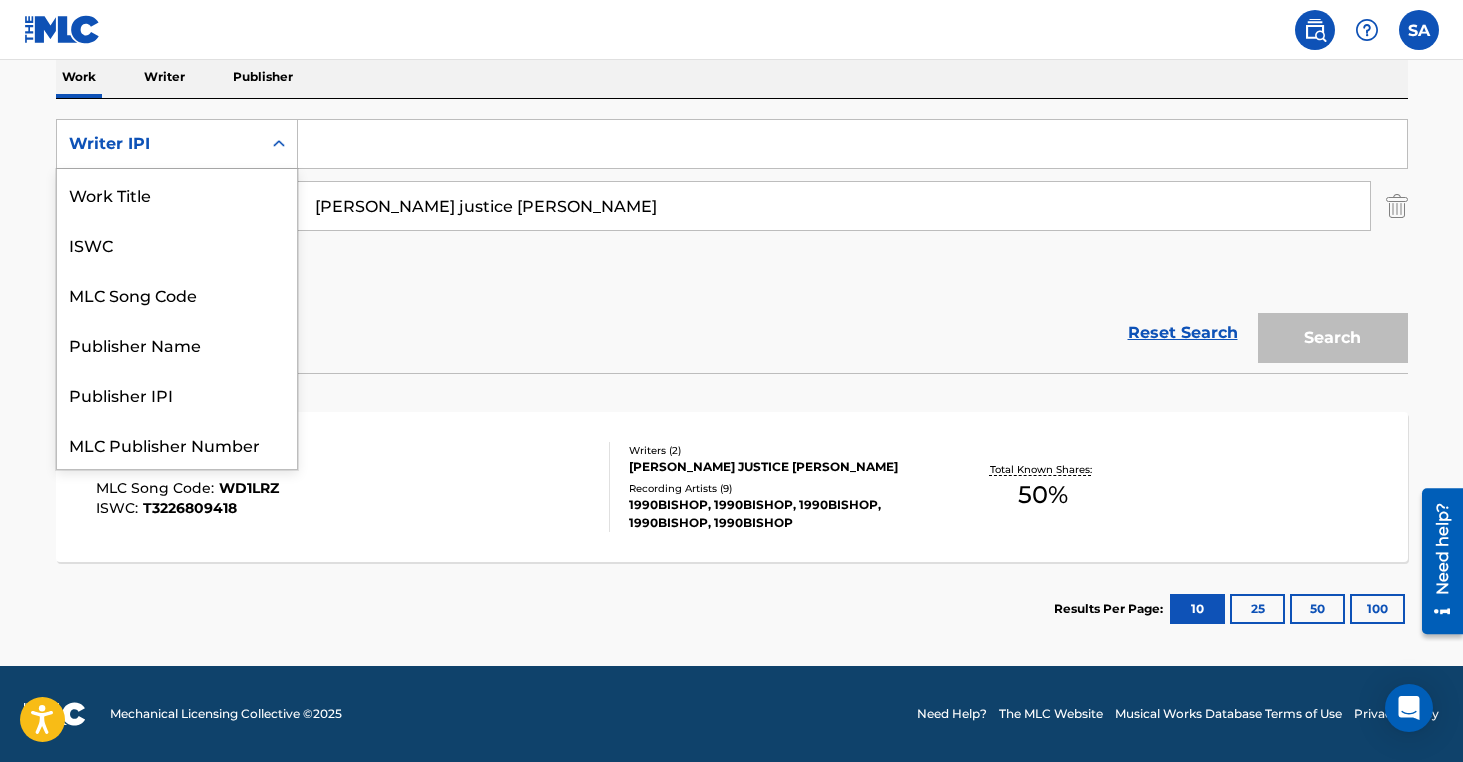 click on "Writer IPI" at bounding box center [159, 144] 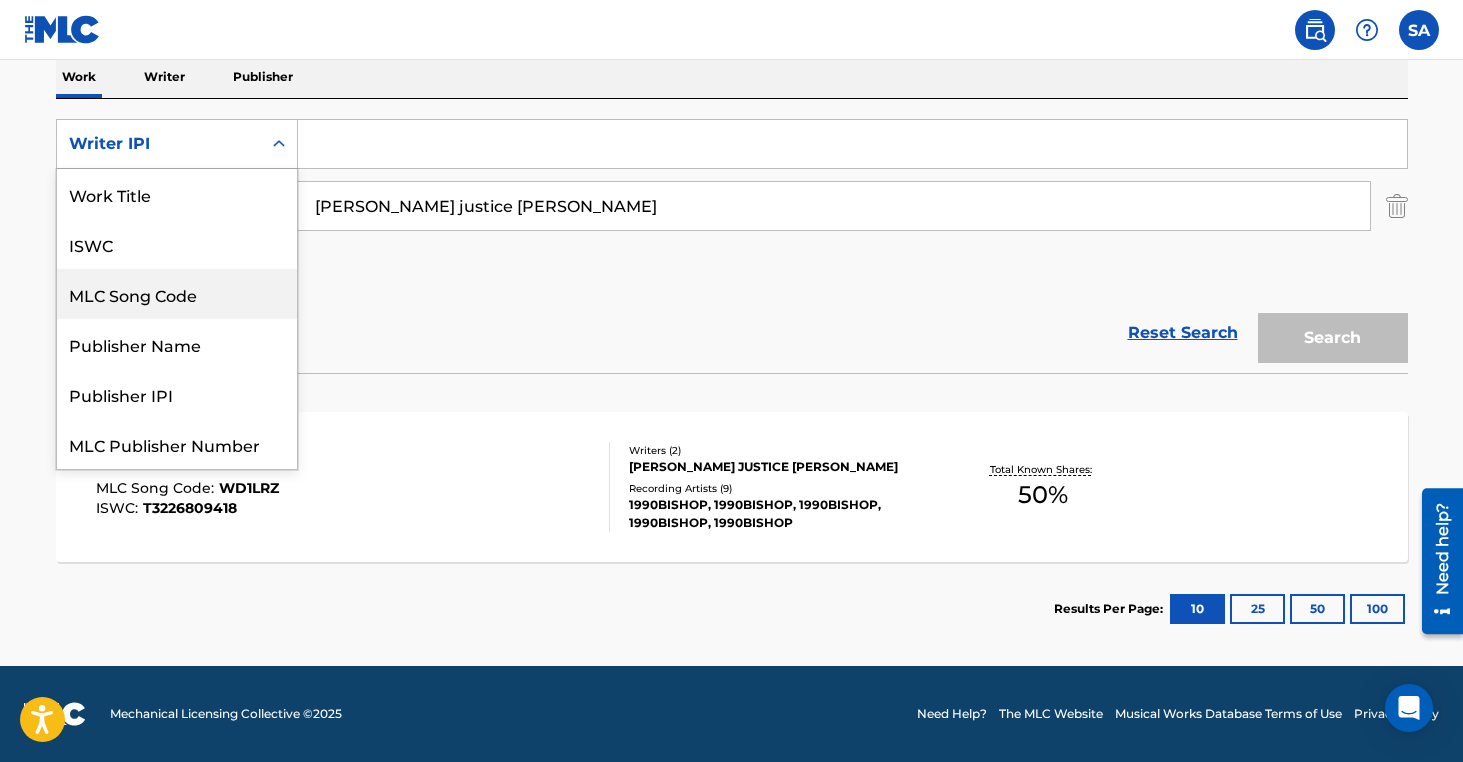 scroll, scrollTop: 50, scrollLeft: 0, axis: vertical 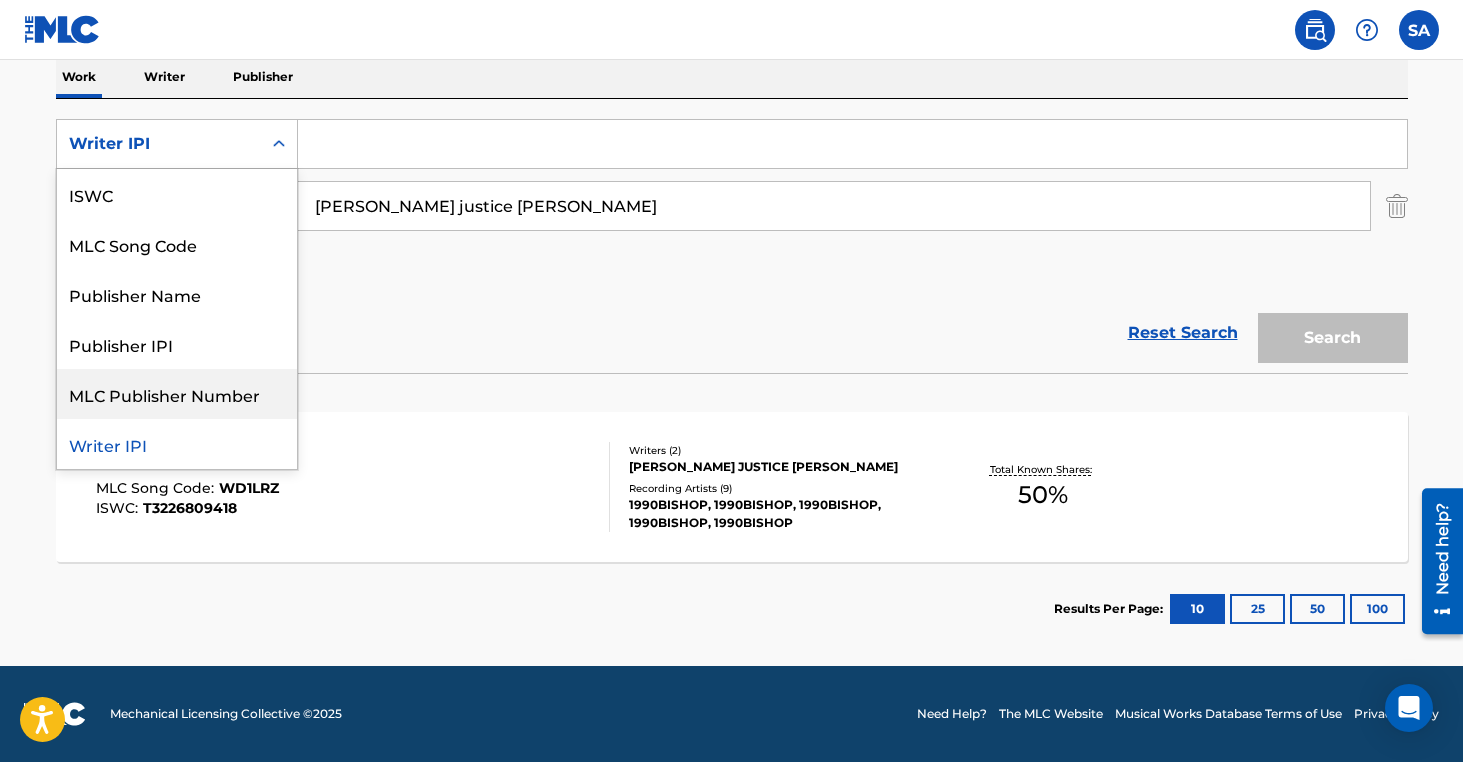 click on "Showing  1  -   1  of  1   results" at bounding box center [732, 387] 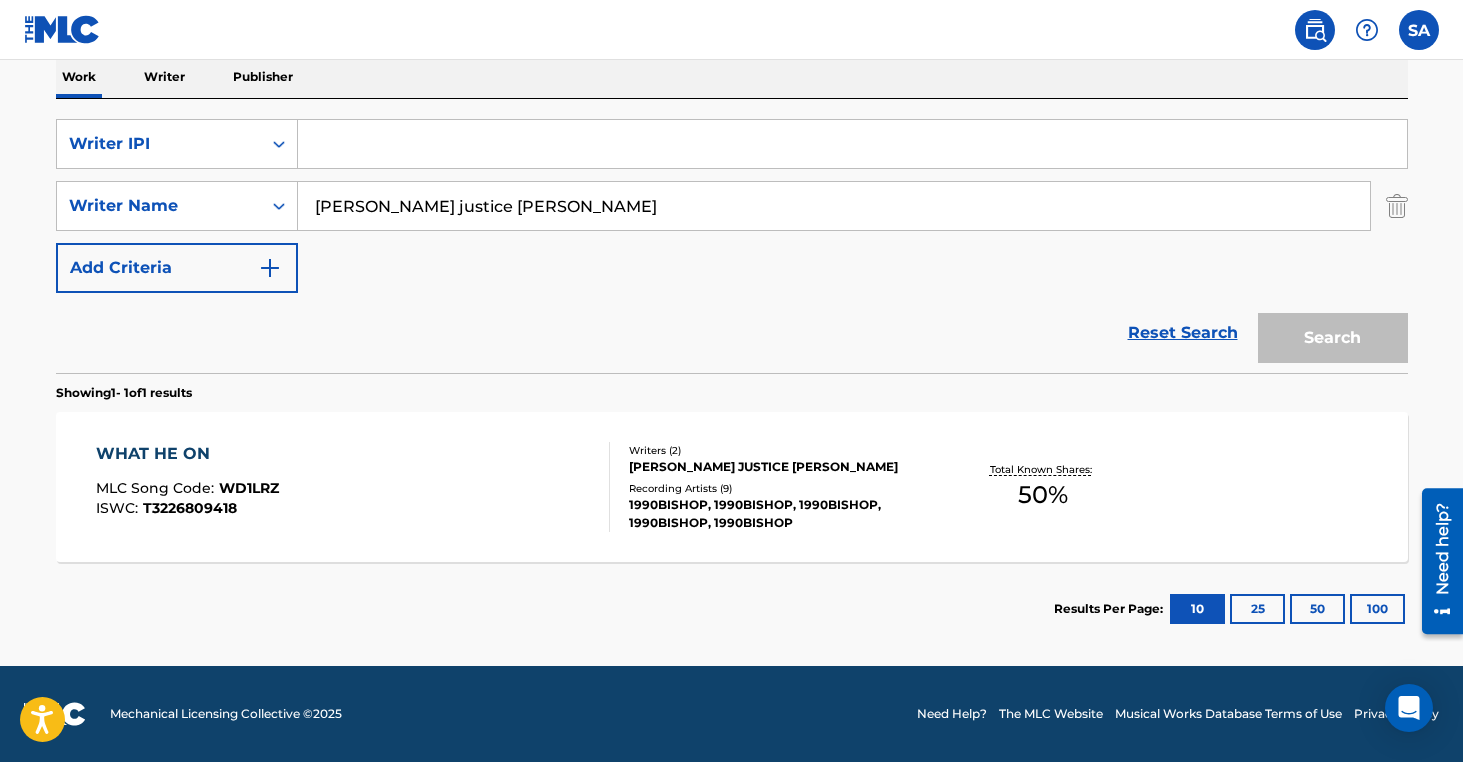 click on "The MLC Public Work Search The accuracy and completeness of The MLC's data is determined solely by our Members. It is not an authoritative source for recording information. Please   click here   for more information about the terms used in the database. Please review the Musical Works Database   Terms of Use Work Writer Publisher SearchWithCriteria9bbc4d5d-0d08-41ba-8b9e-fdf0fc27979d Writer IPI SearchWithCriteria1f4eb1f8-ff45-464b-9ae9-a6970e8ac076 Writer Name [PERSON_NAME] justice [PERSON_NAME] Add Criteria Reset Search Search Showing  1  -   1  of  1   results   WHAT HE ON MLC Song Code : WD1LRZ ISWC : T3226809418 Writers ( 2 ) [PERSON_NAME] JUSTICE [PERSON_NAME] Recording Artists ( 9 ) 1990BISHOP, 1990BISHOP, 1990BISHOP, 1990BISHOP, 1990BISHOP Total Known Shares: 50 % Results Per Page: 10 25 50 100" at bounding box center (732, 220) 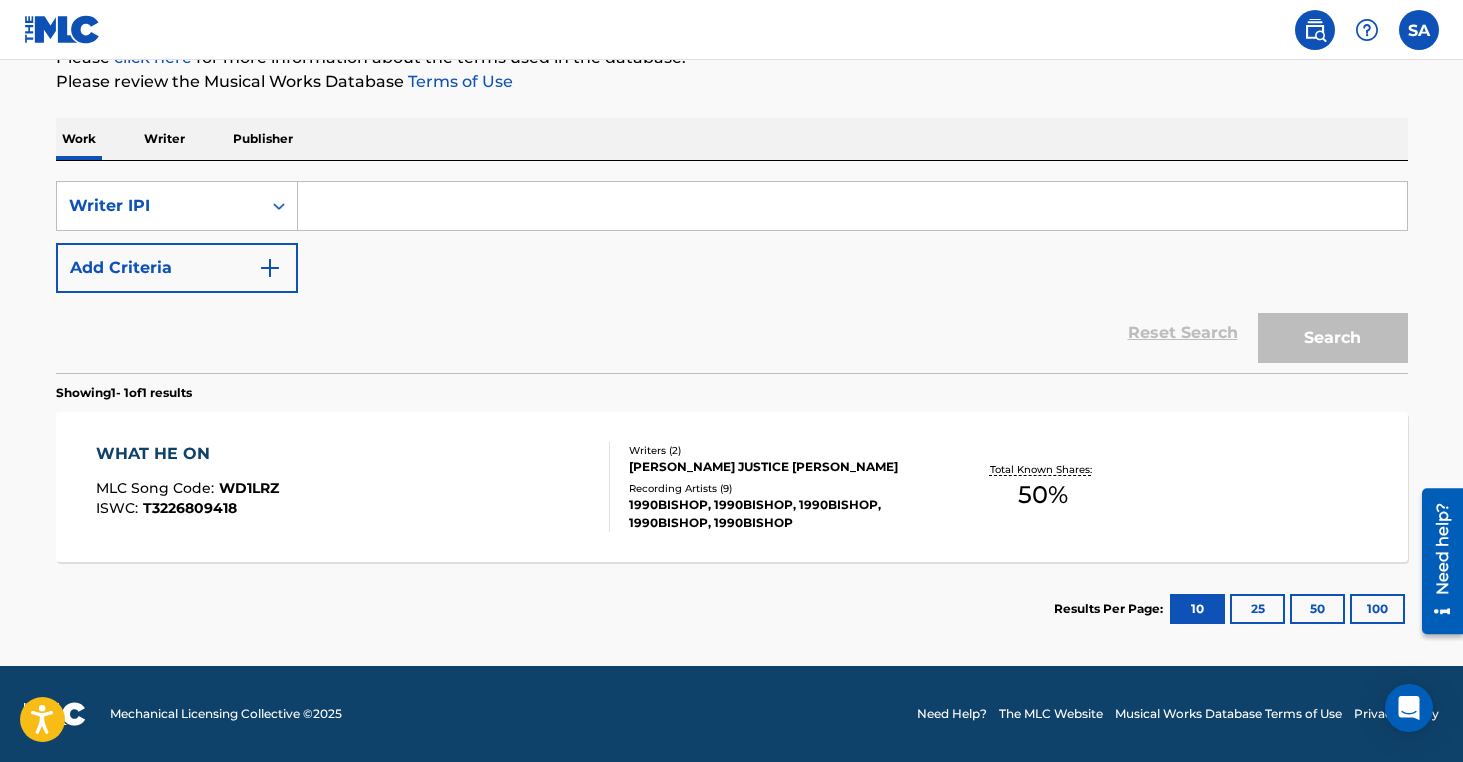 scroll, scrollTop: 264, scrollLeft: 0, axis: vertical 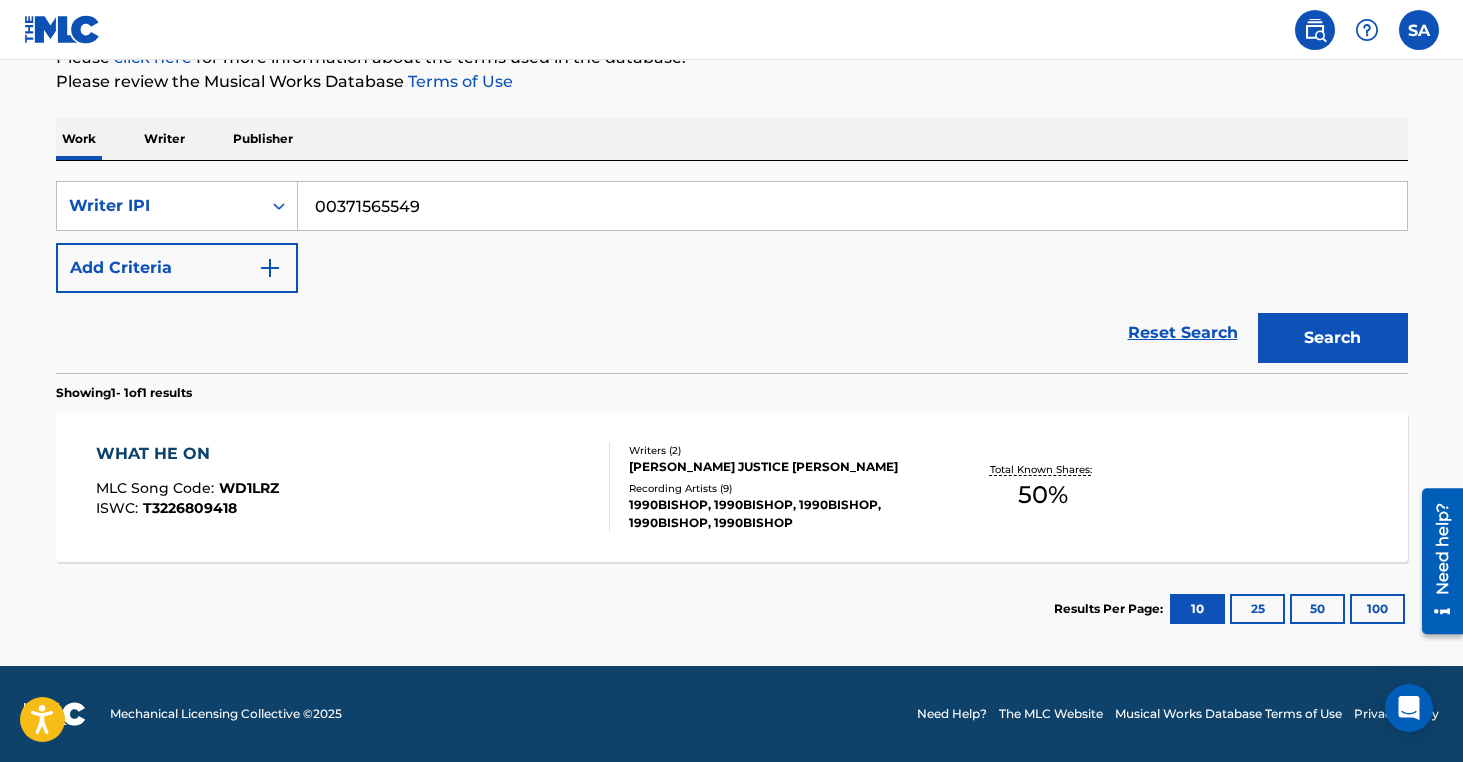 type on "00371565549" 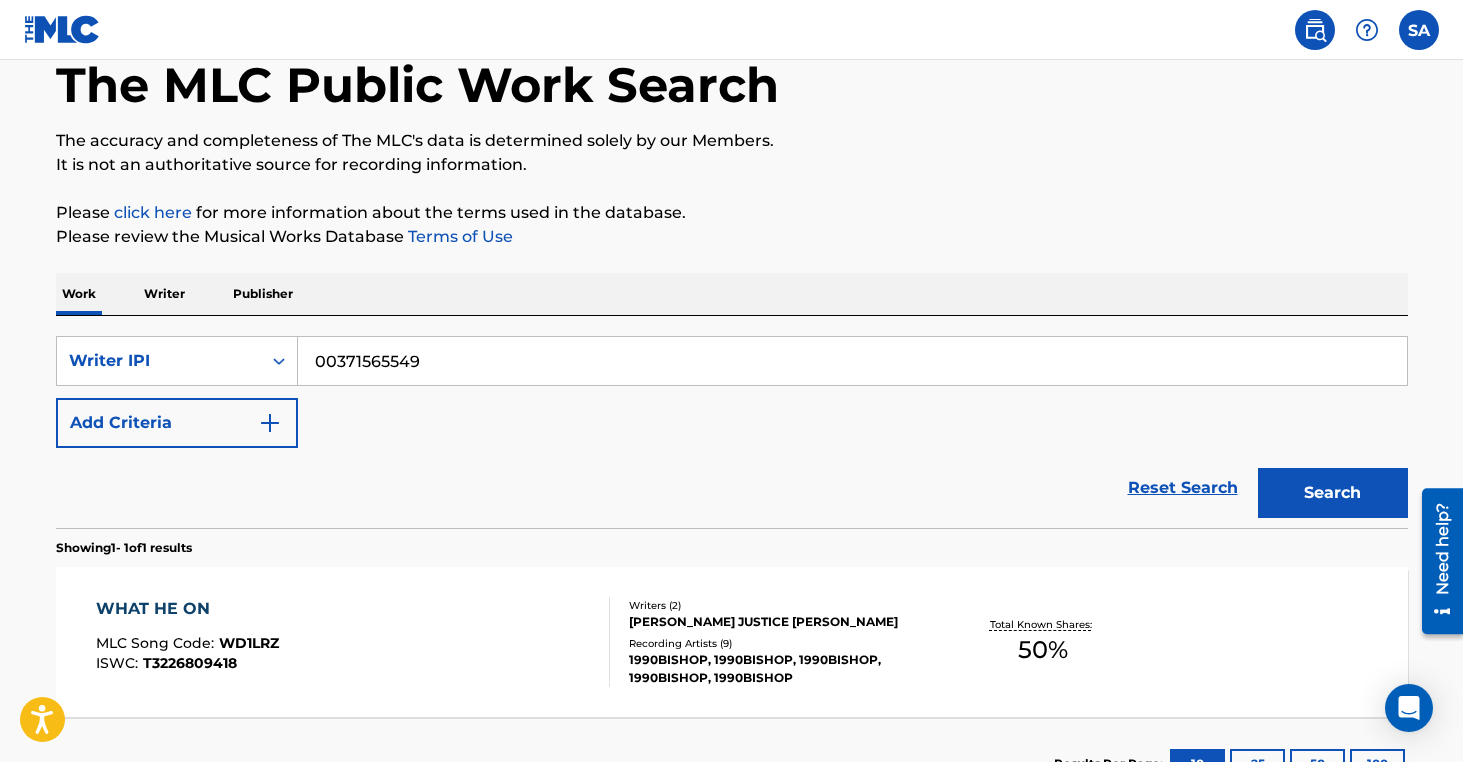 scroll, scrollTop: 264, scrollLeft: 0, axis: vertical 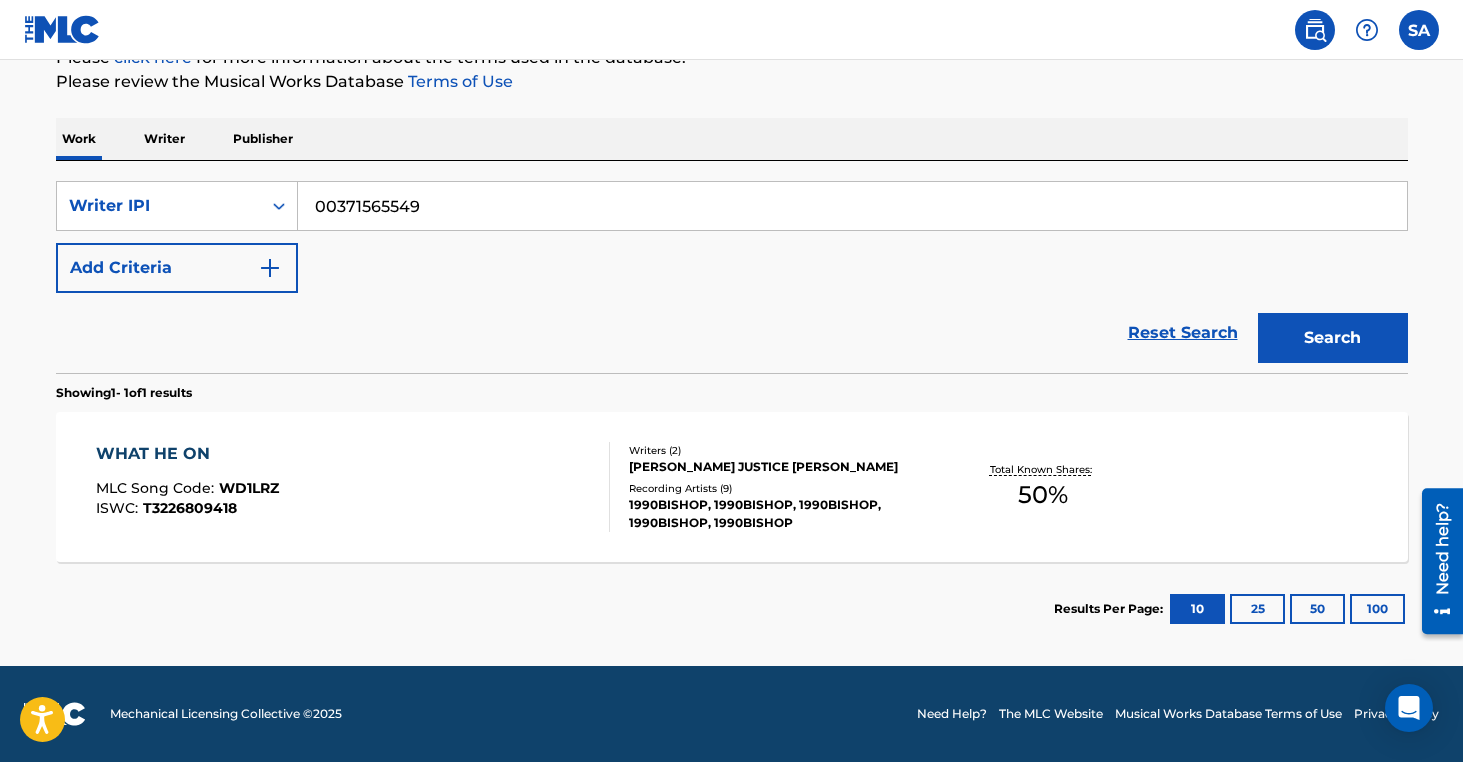 click on "1990BISHOP, 1990BISHOP, 1990BISHOP, 1990BISHOP, 1990BISHOP" at bounding box center (780, 514) 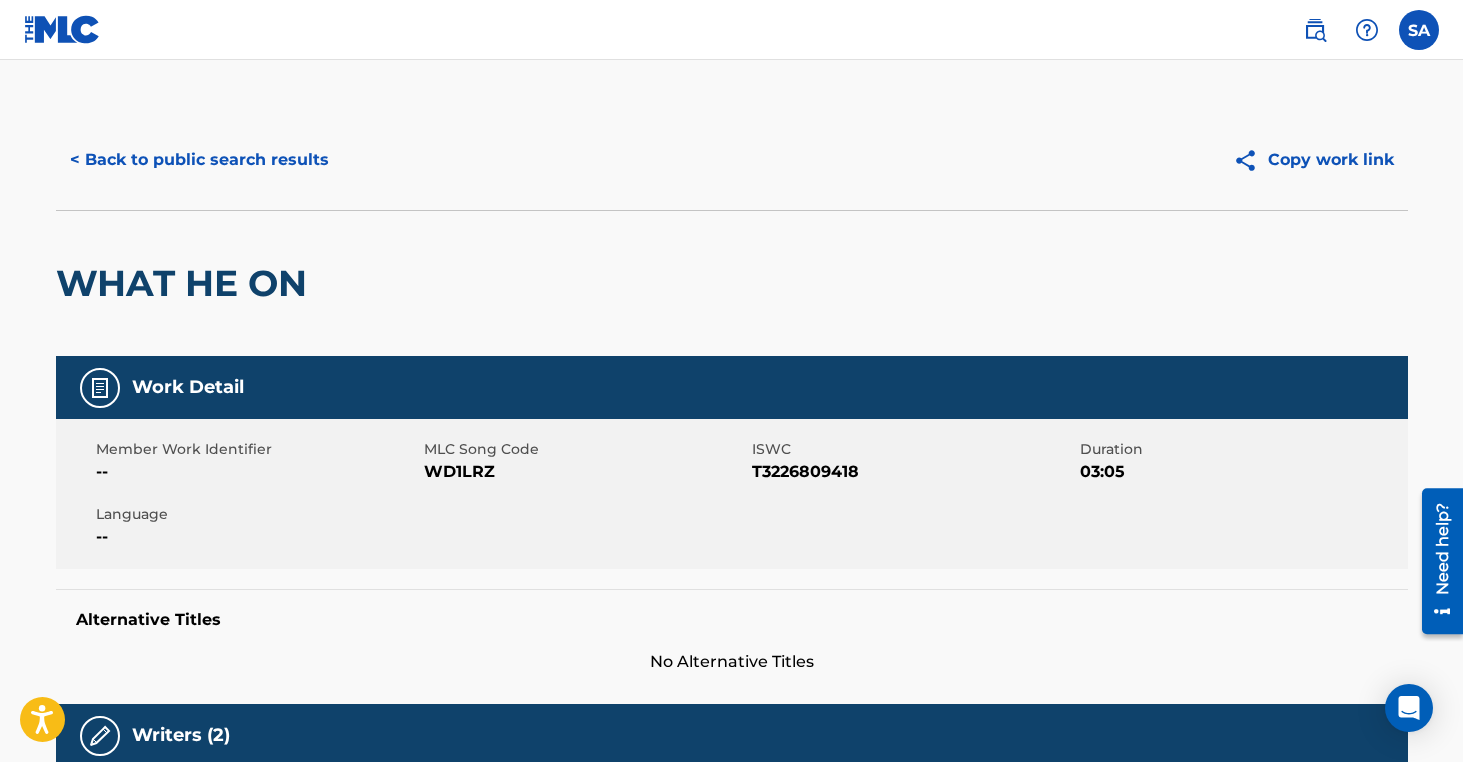 scroll, scrollTop: 137, scrollLeft: 0, axis: vertical 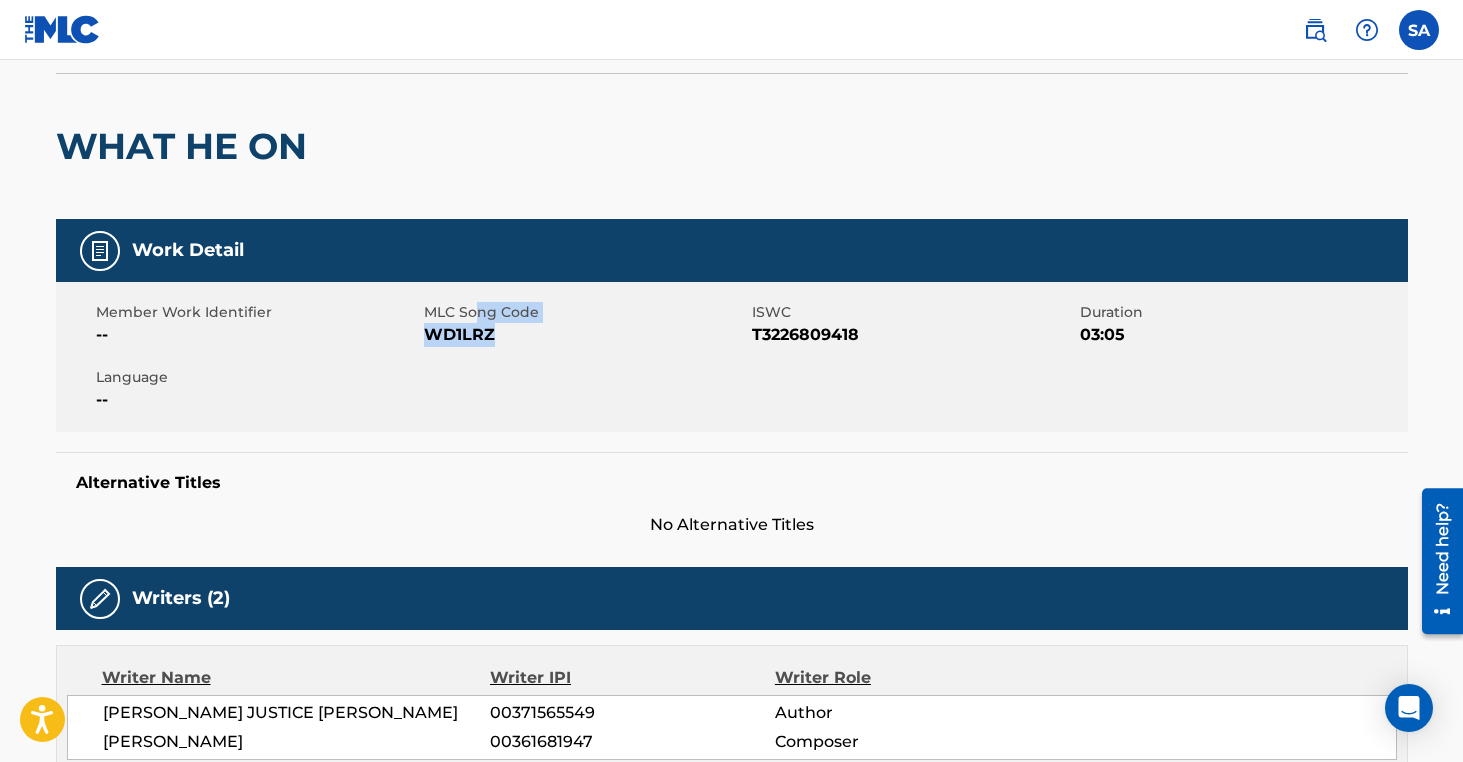 drag, startPoint x: 734, startPoint y: 329, endPoint x: 477, endPoint y: 315, distance: 257.38104 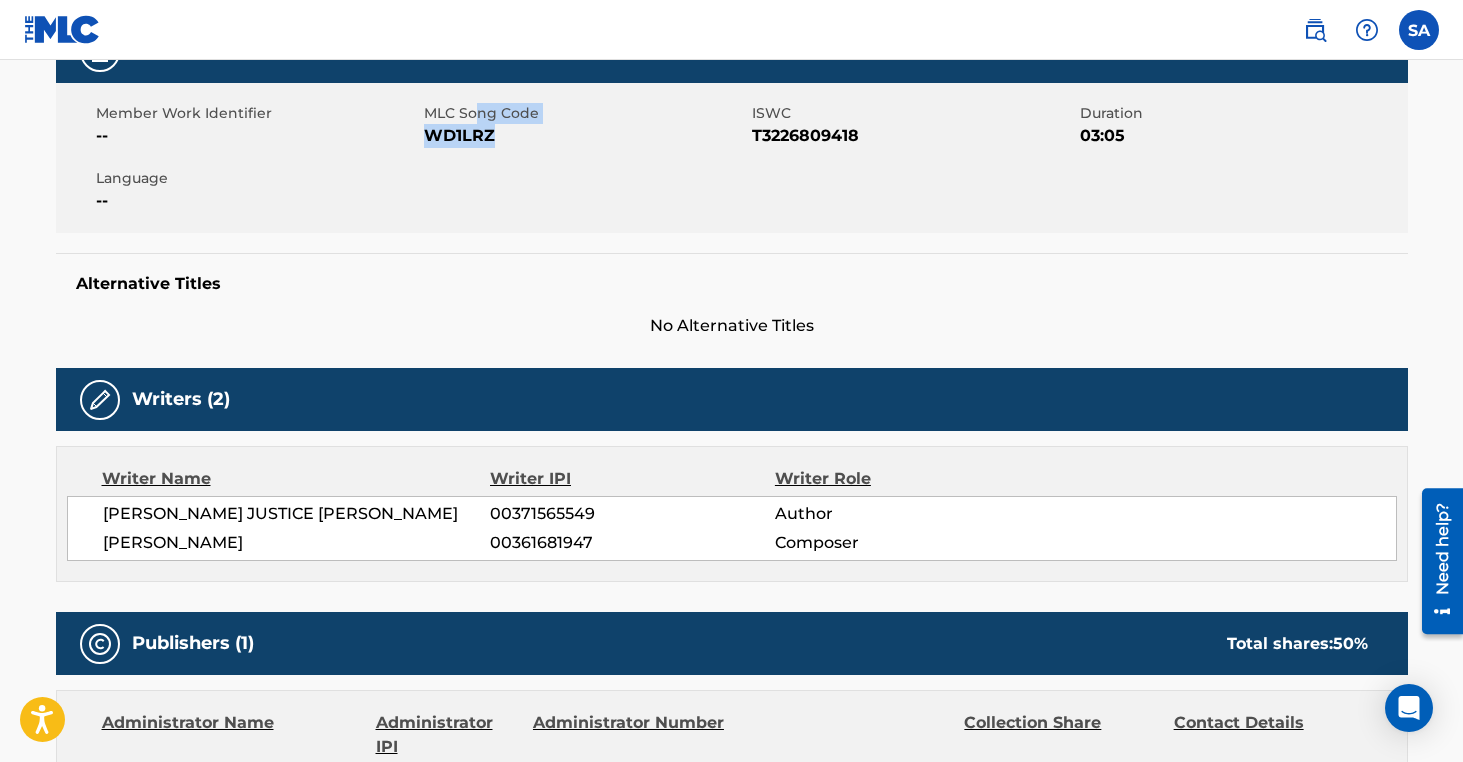 scroll, scrollTop: 343, scrollLeft: 0, axis: vertical 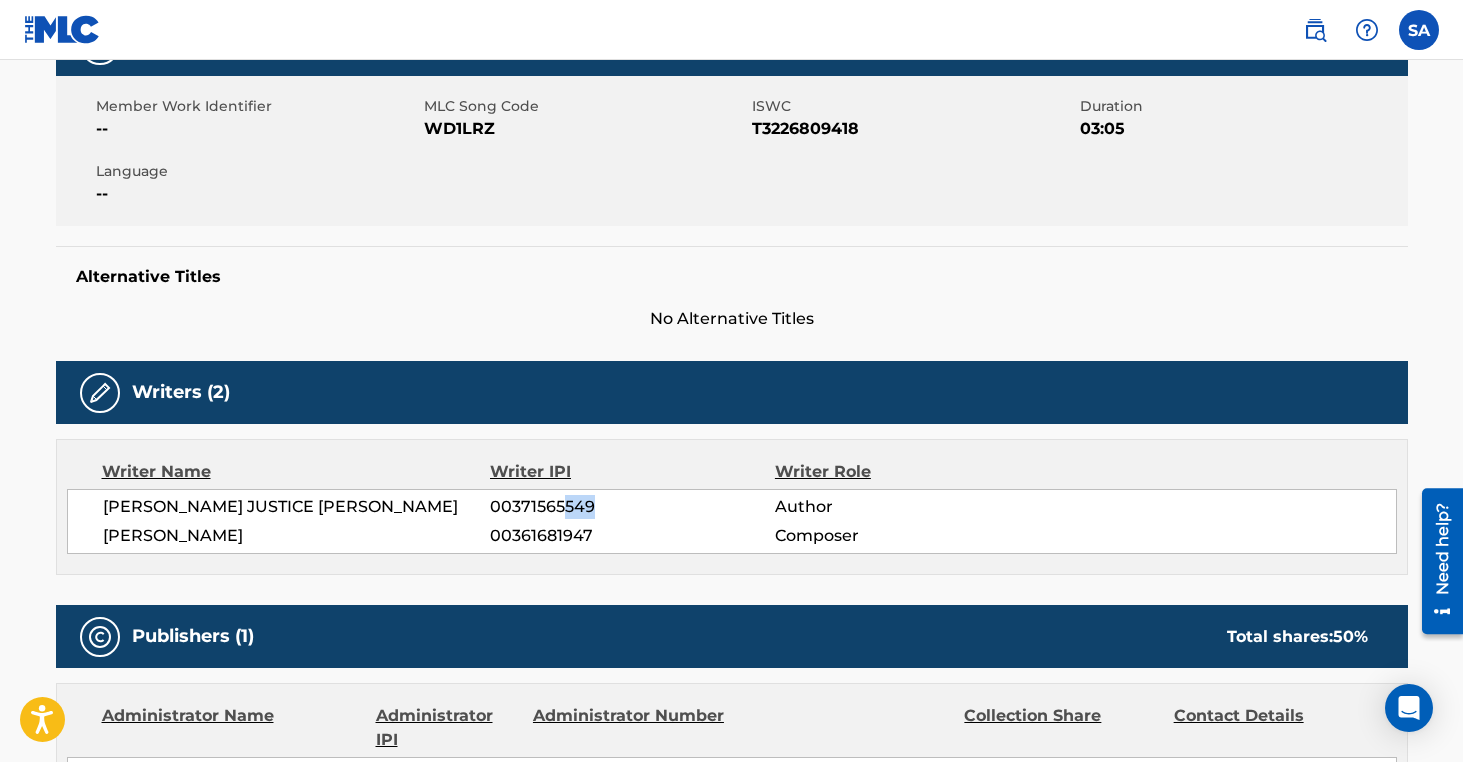 drag, startPoint x: 742, startPoint y: 500, endPoint x: 563, endPoint y: 496, distance: 179.0447 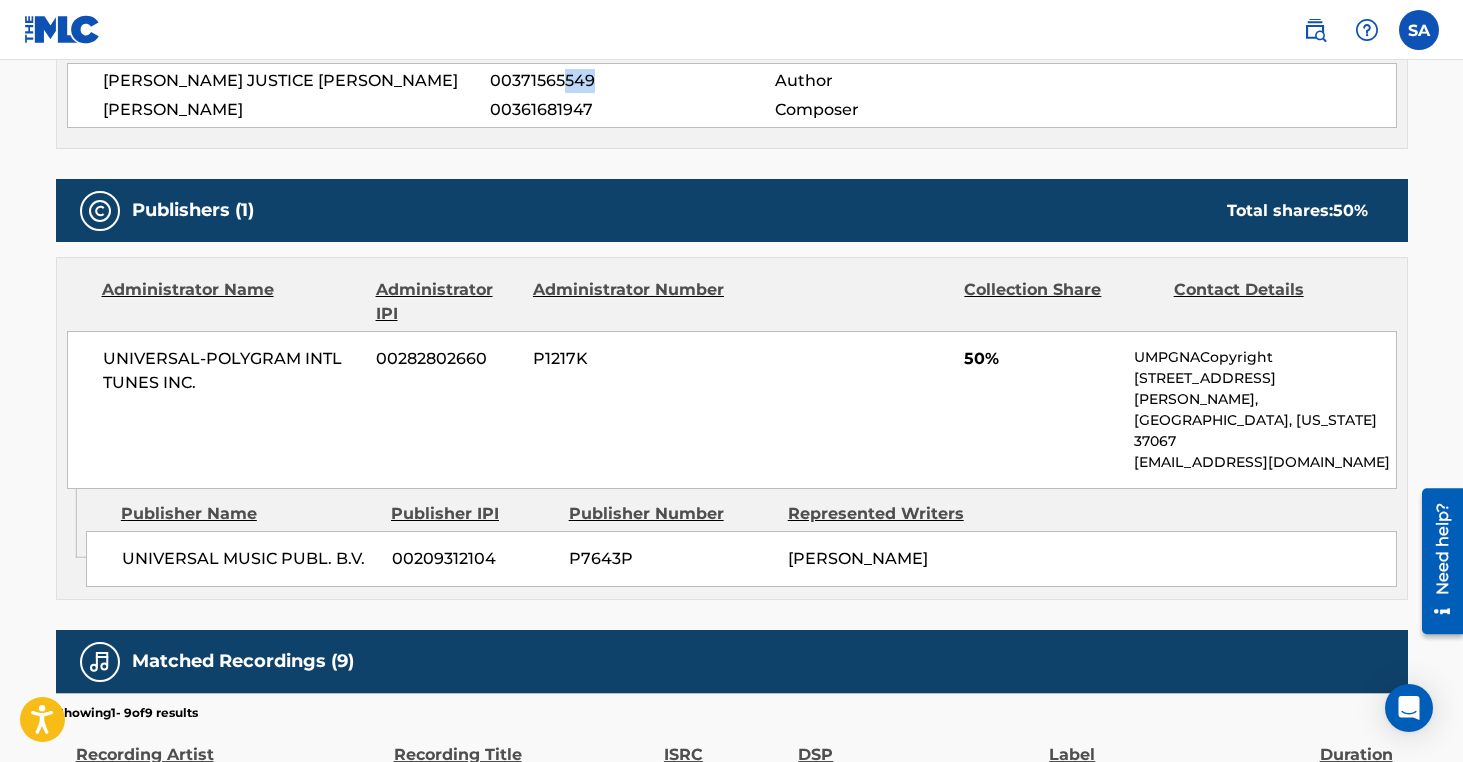 scroll, scrollTop: 770, scrollLeft: 0, axis: vertical 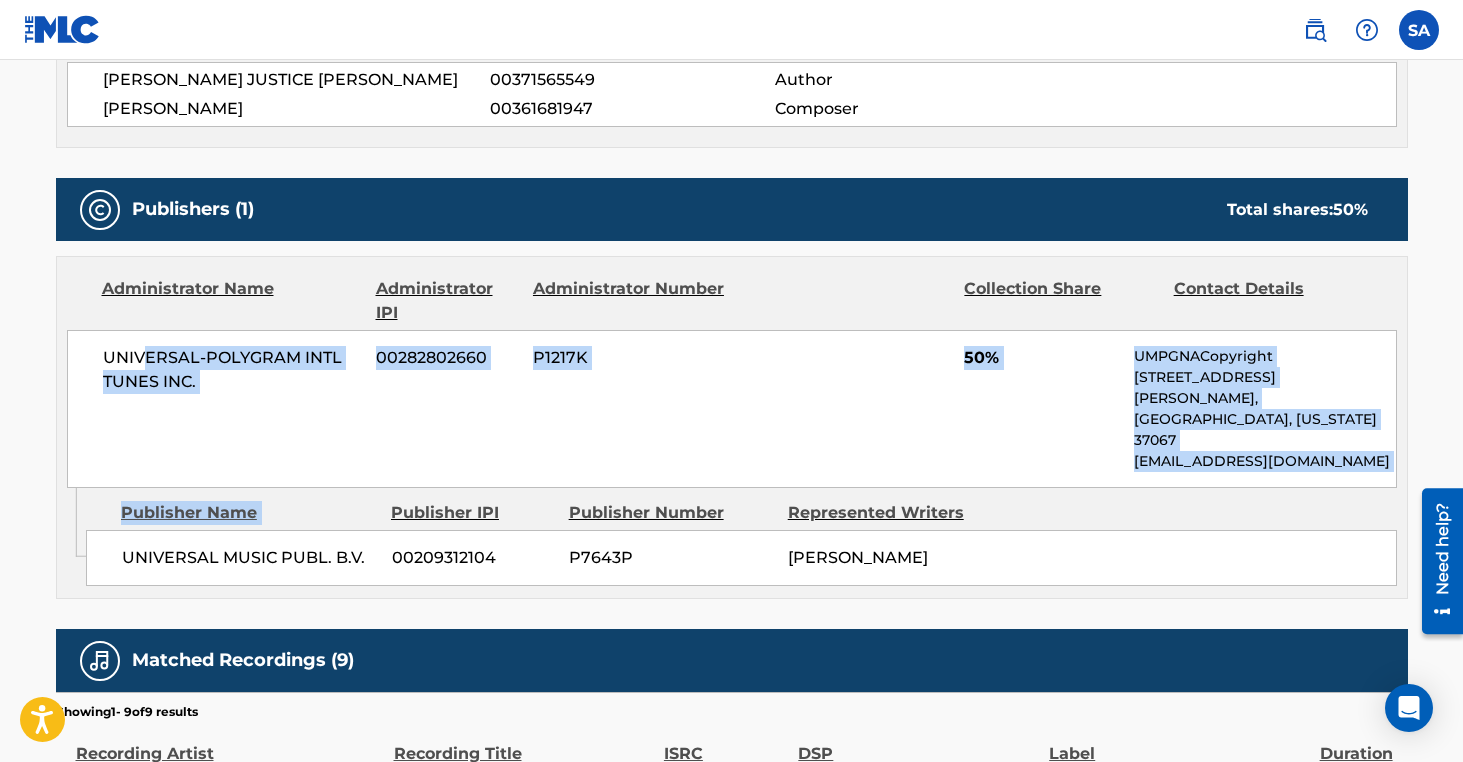 drag, startPoint x: 138, startPoint y: 359, endPoint x: 404, endPoint y: 454, distance: 282.4553 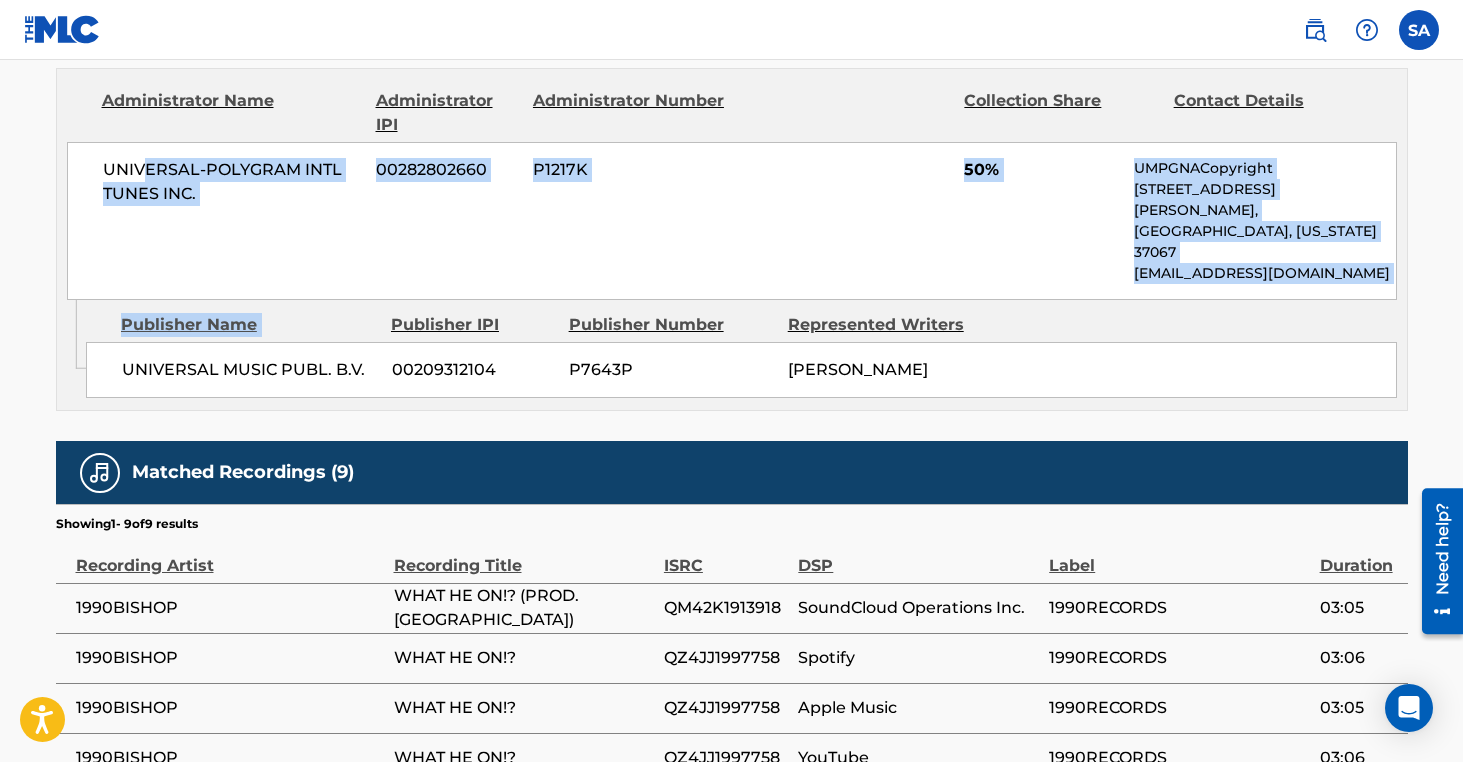 scroll, scrollTop: 983, scrollLeft: 0, axis: vertical 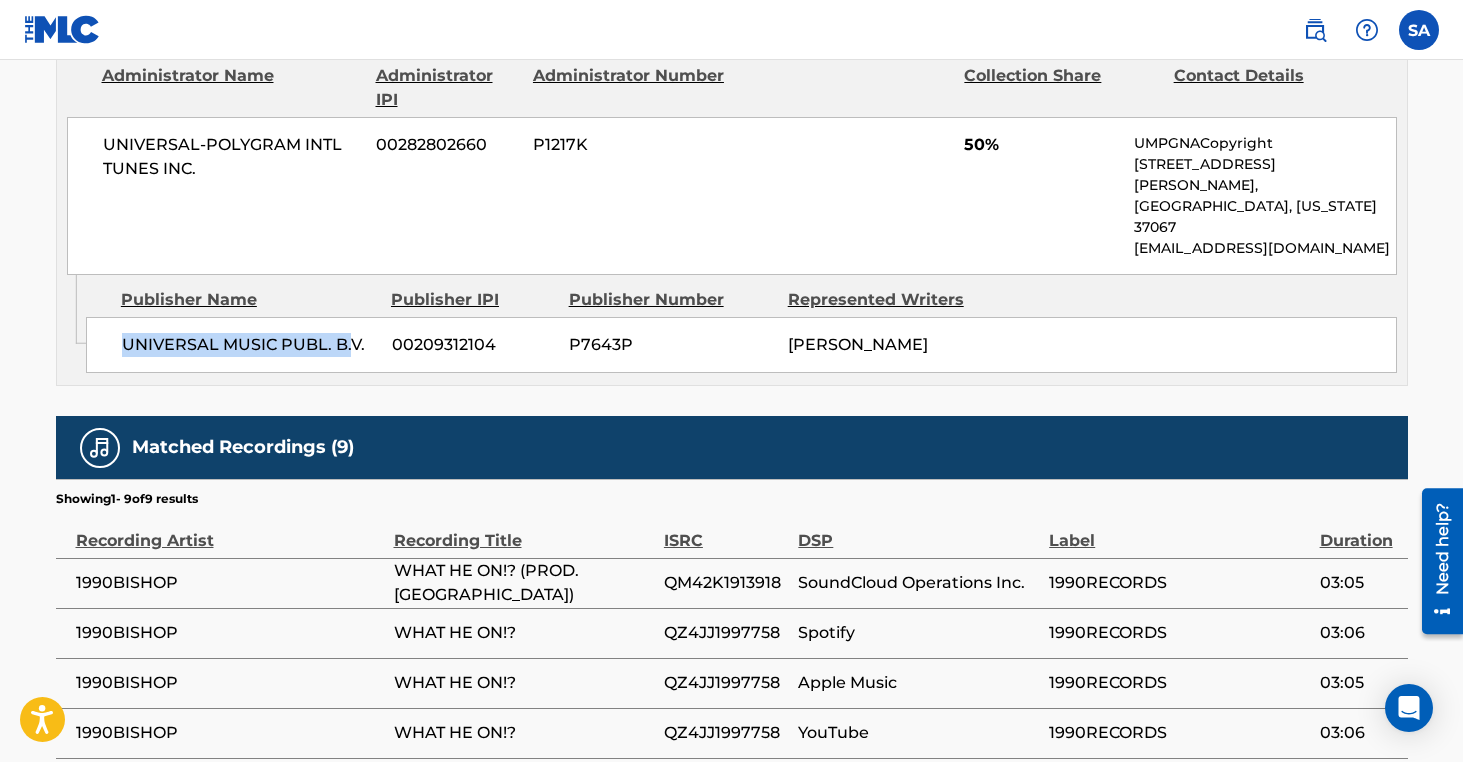 drag, startPoint x: 210, startPoint y: 284, endPoint x: 348, endPoint y: 307, distance: 139.90353 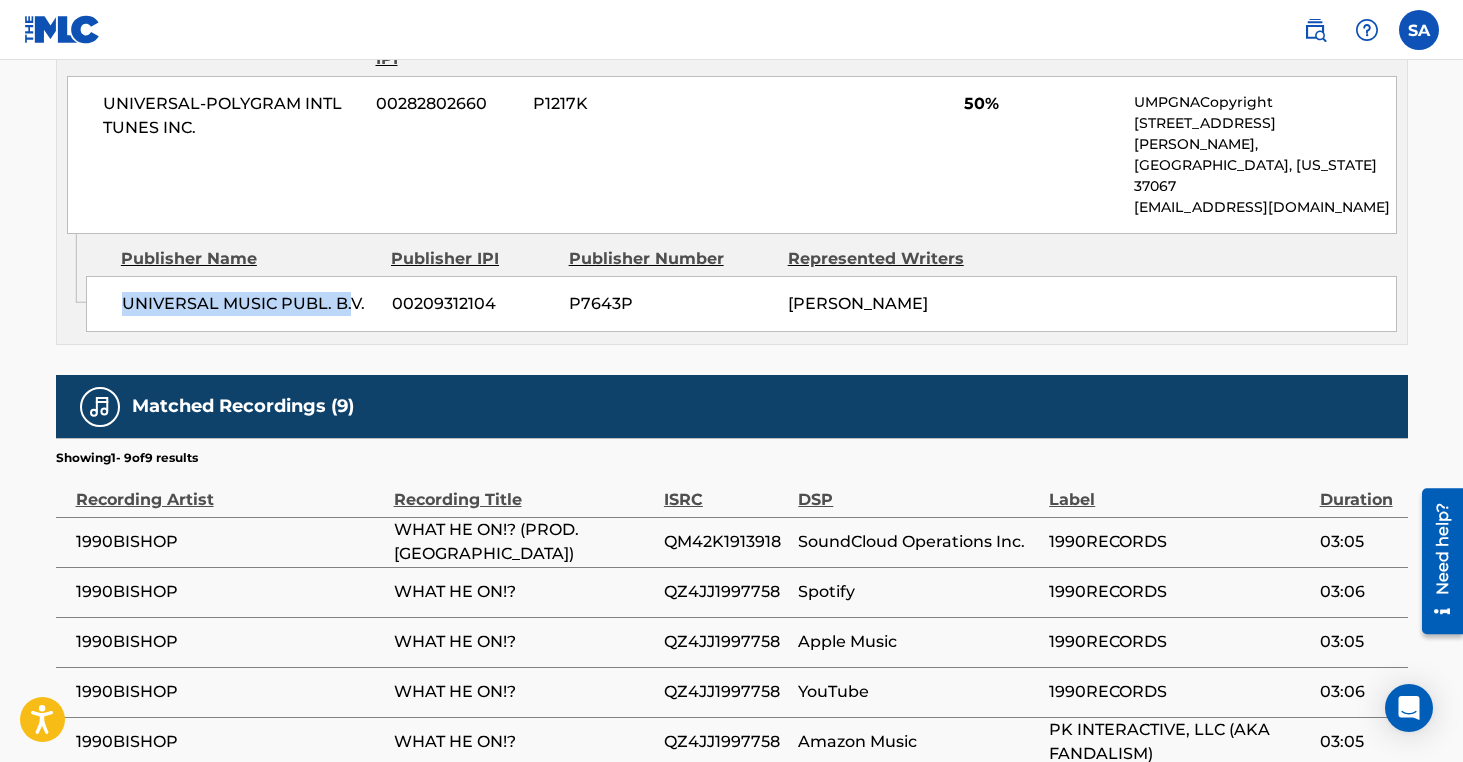 scroll, scrollTop: 1028, scrollLeft: 0, axis: vertical 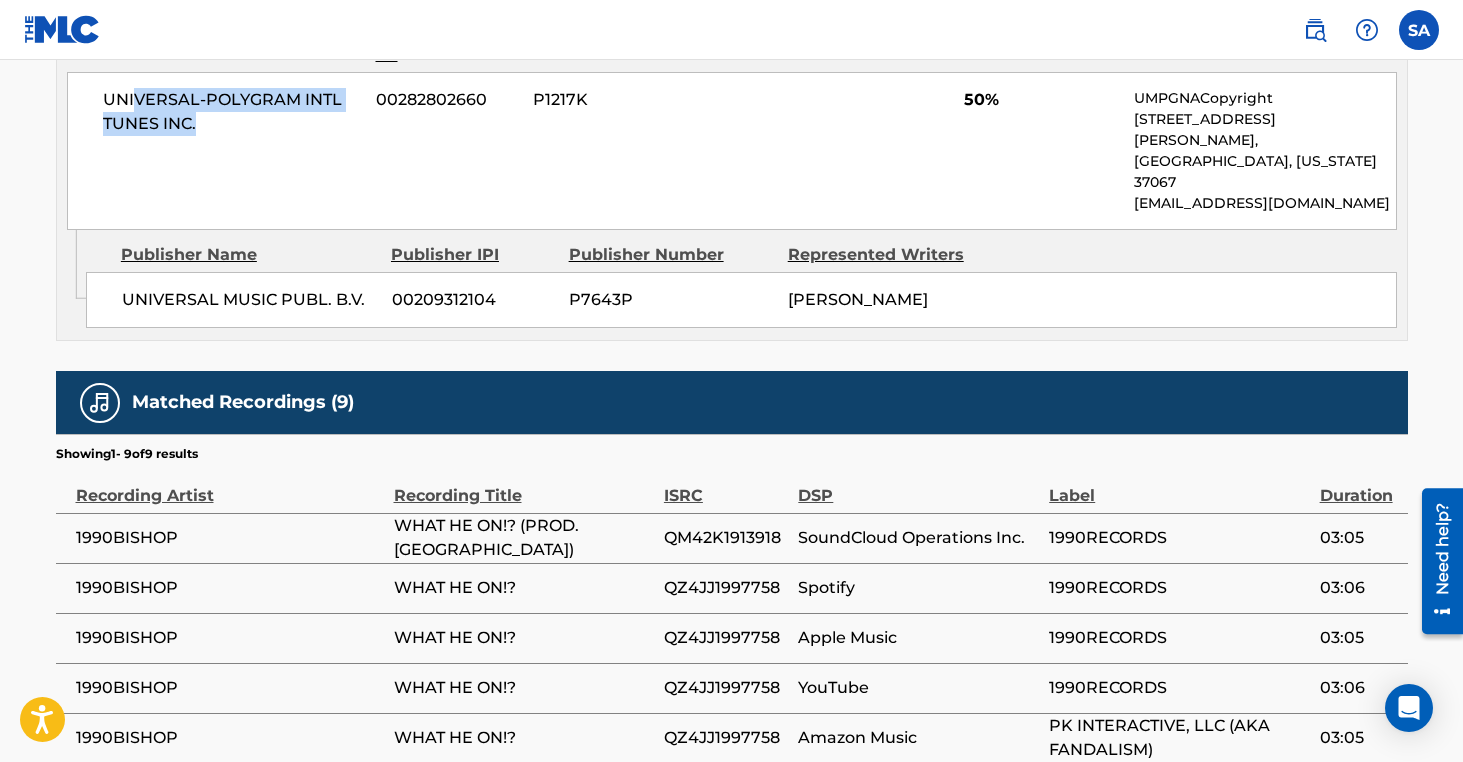 drag, startPoint x: 133, startPoint y: 97, endPoint x: 270, endPoint y: 135, distance: 142.17242 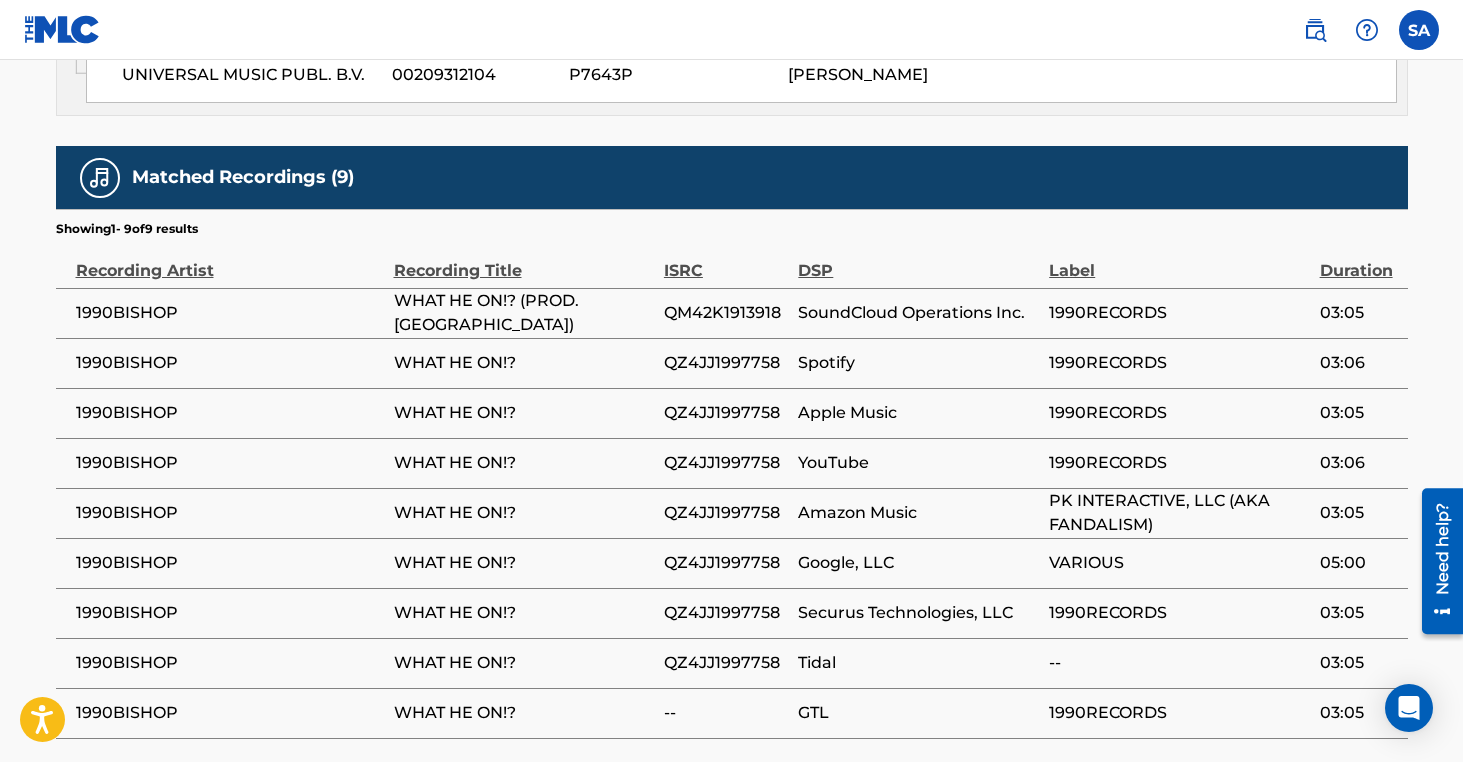 scroll, scrollTop: 1311, scrollLeft: 0, axis: vertical 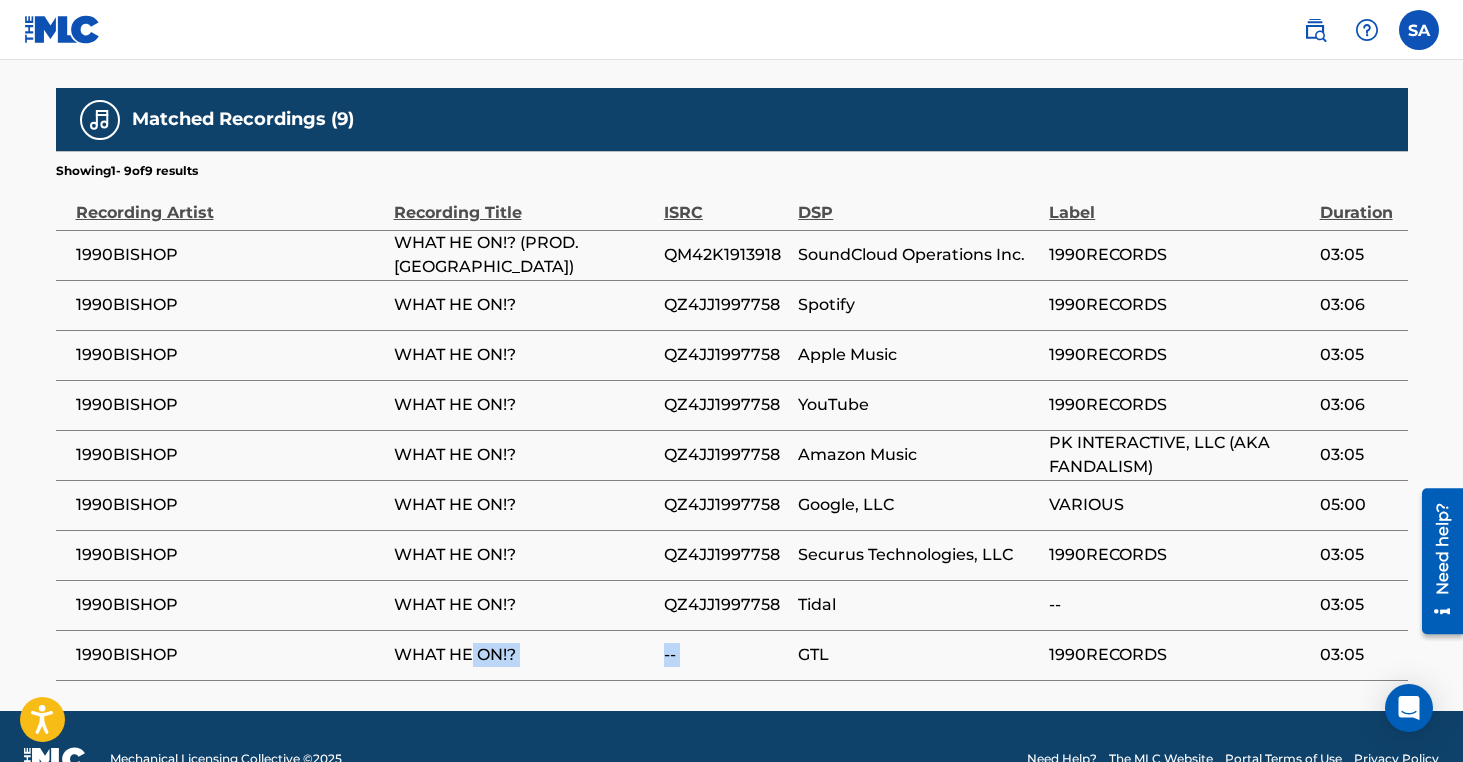 drag, startPoint x: 804, startPoint y: 595, endPoint x: 471, endPoint y: 617, distance: 333.72592 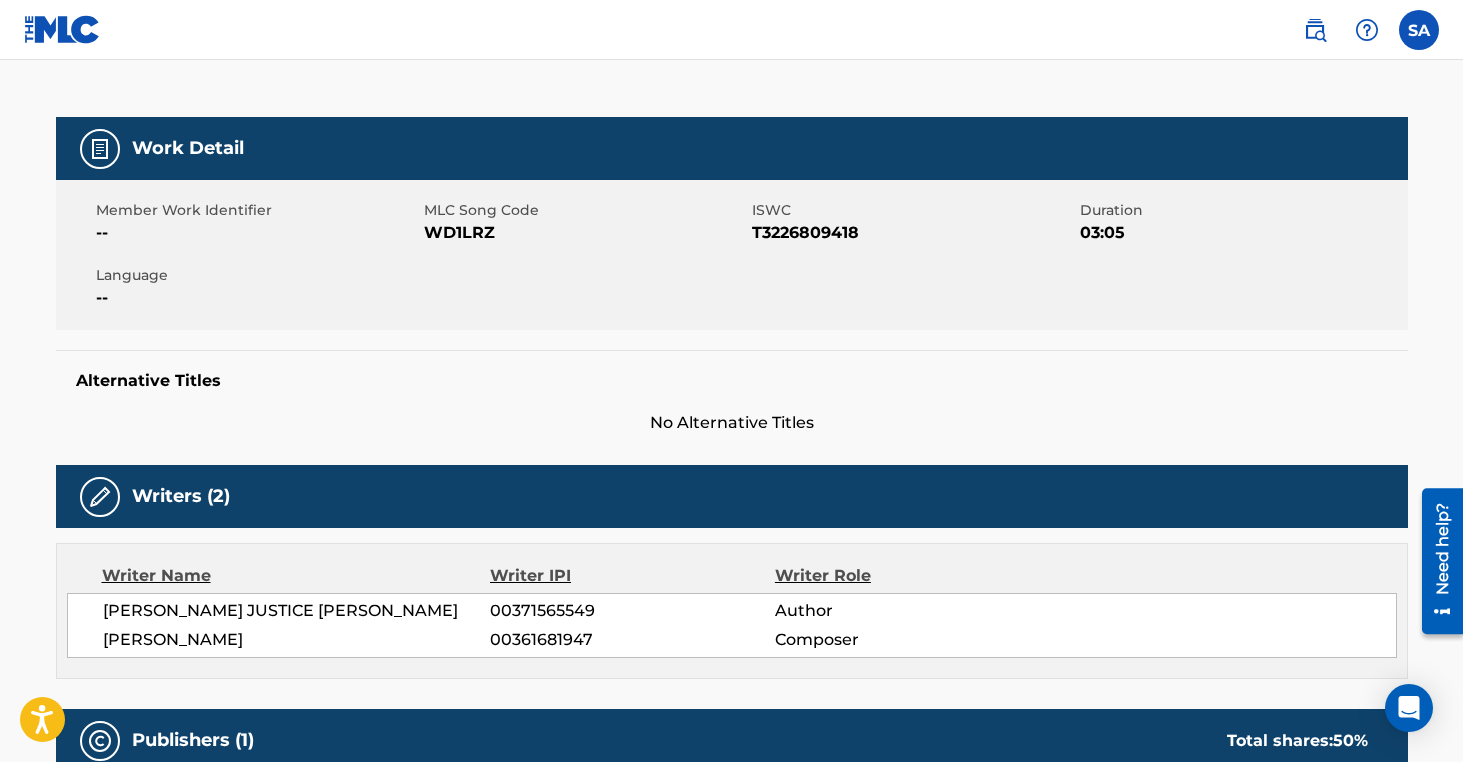 scroll, scrollTop: 0, scrollLeft: 0, axis: both 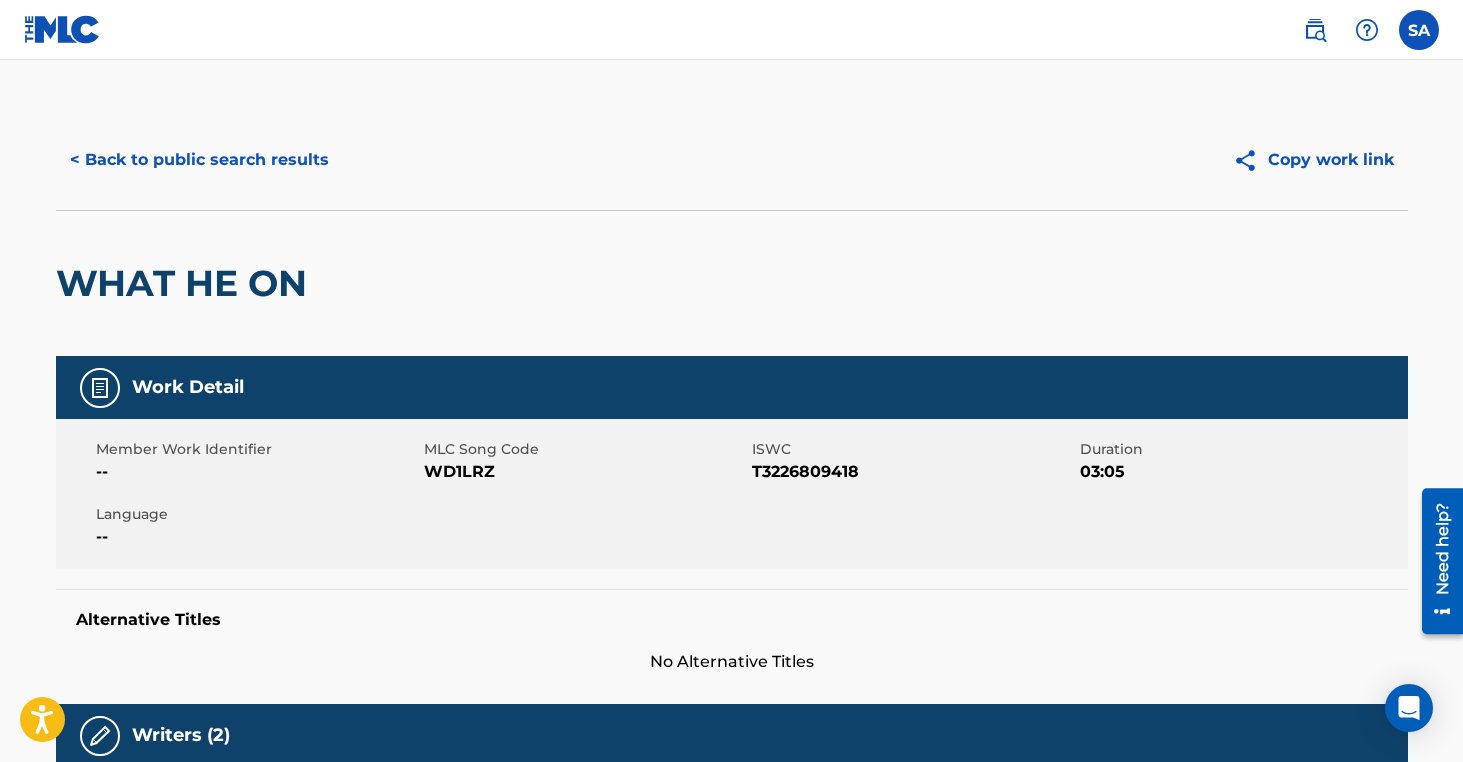click on "< Back to public search results" at bounding box center (199, 160) 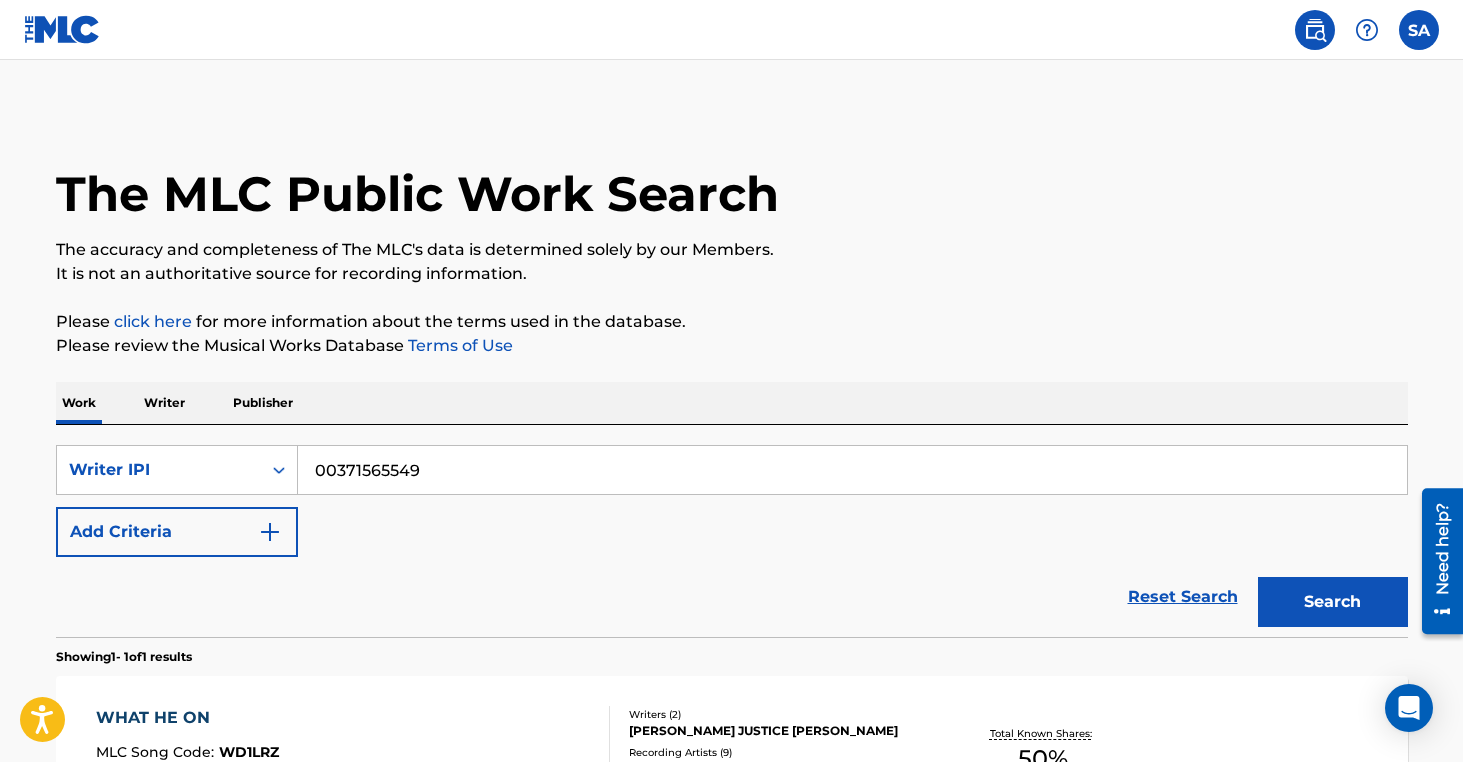 scroll, scrollTop: 212, scrollLeft: 0, axis: vertical 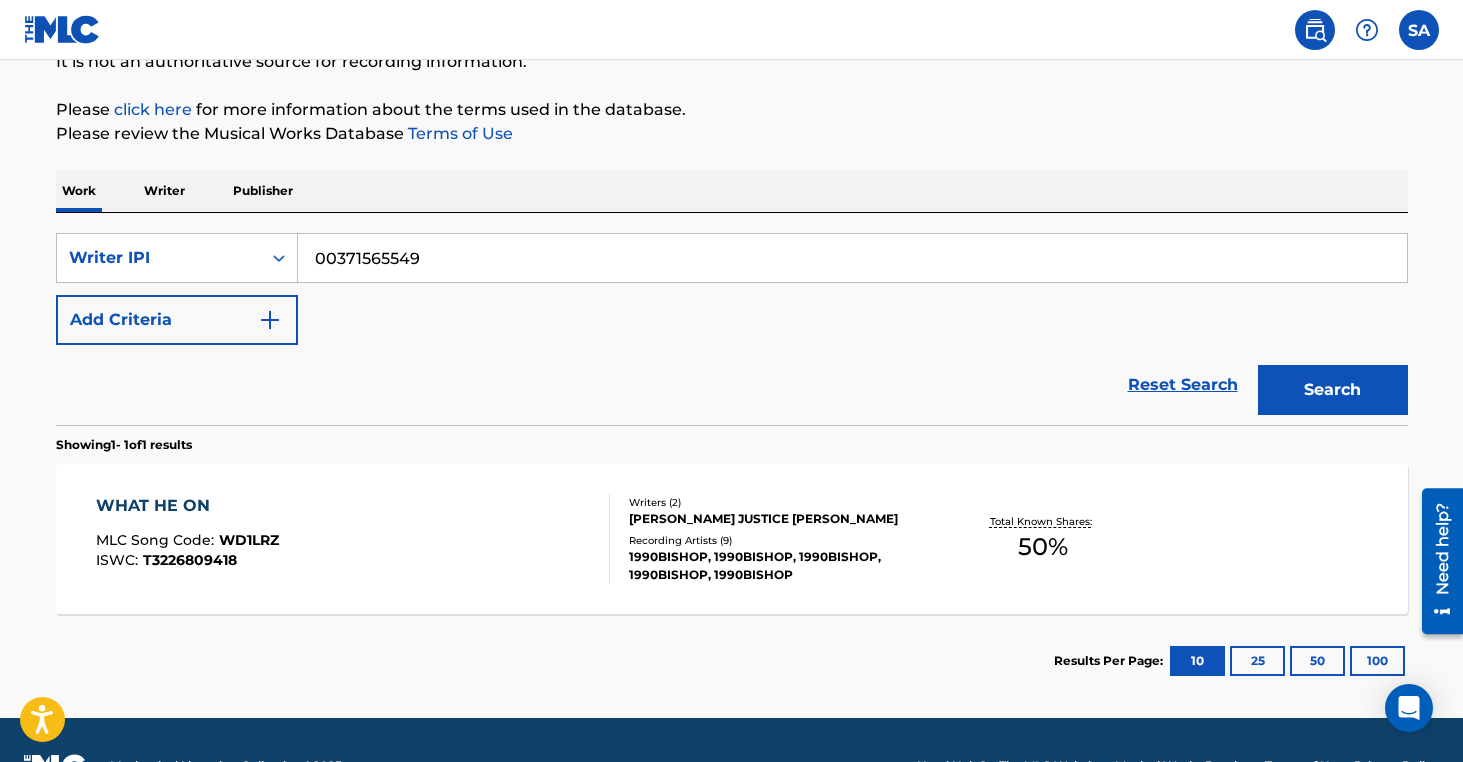 click on "Writer" at bounding box center [164, 191] 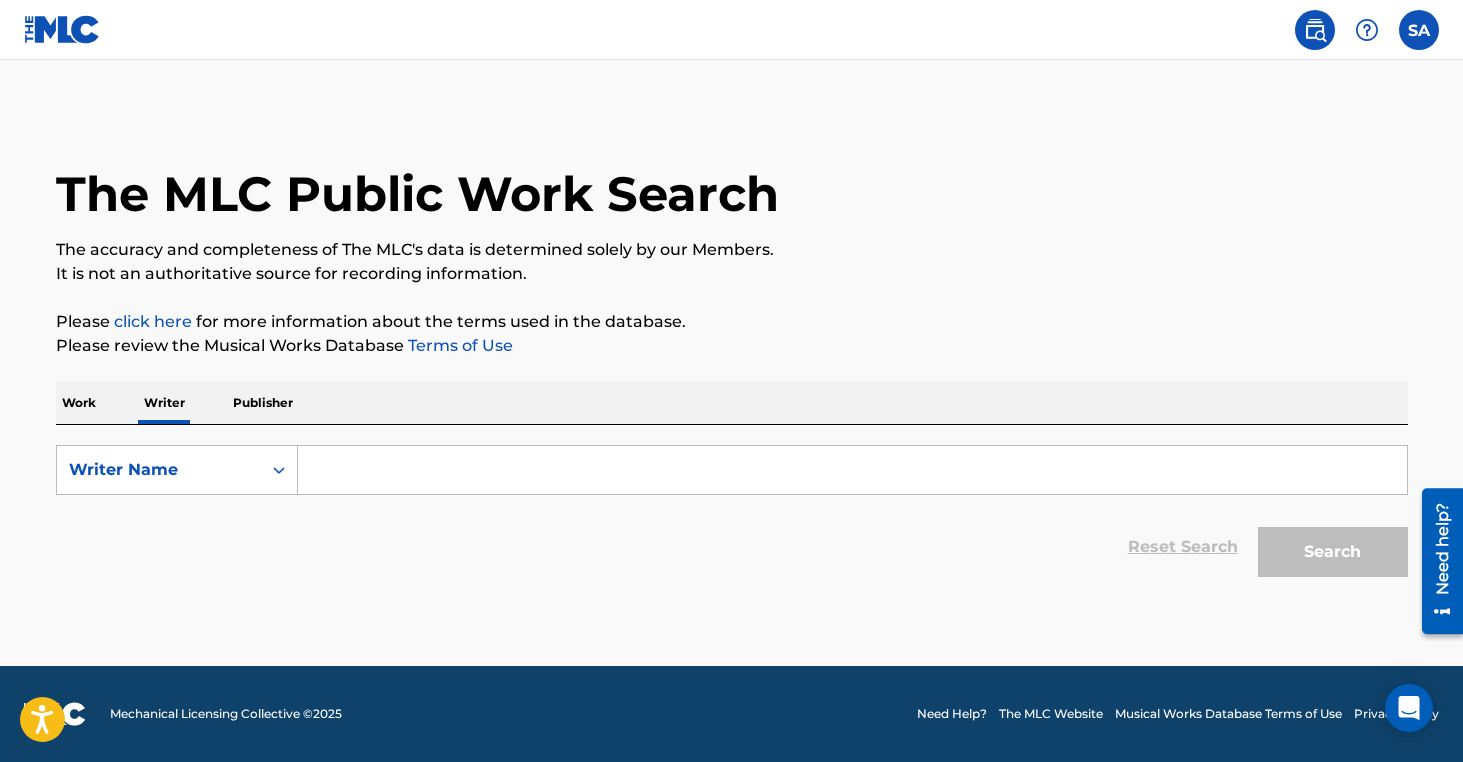 scroll, scrollTop: 0, scrollLeft: 0, axis: both 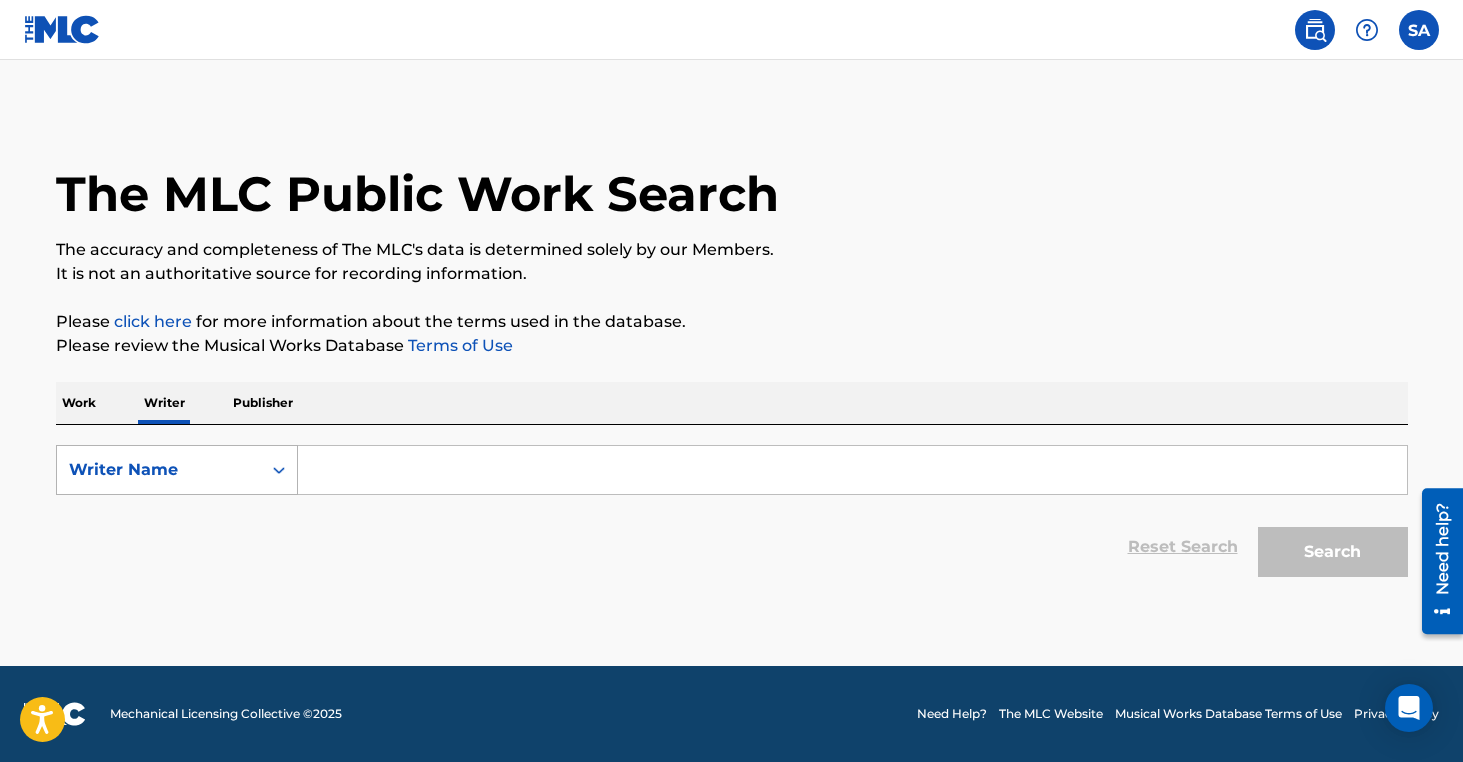 click on "Writer Name" at bounding box center (177, 470) 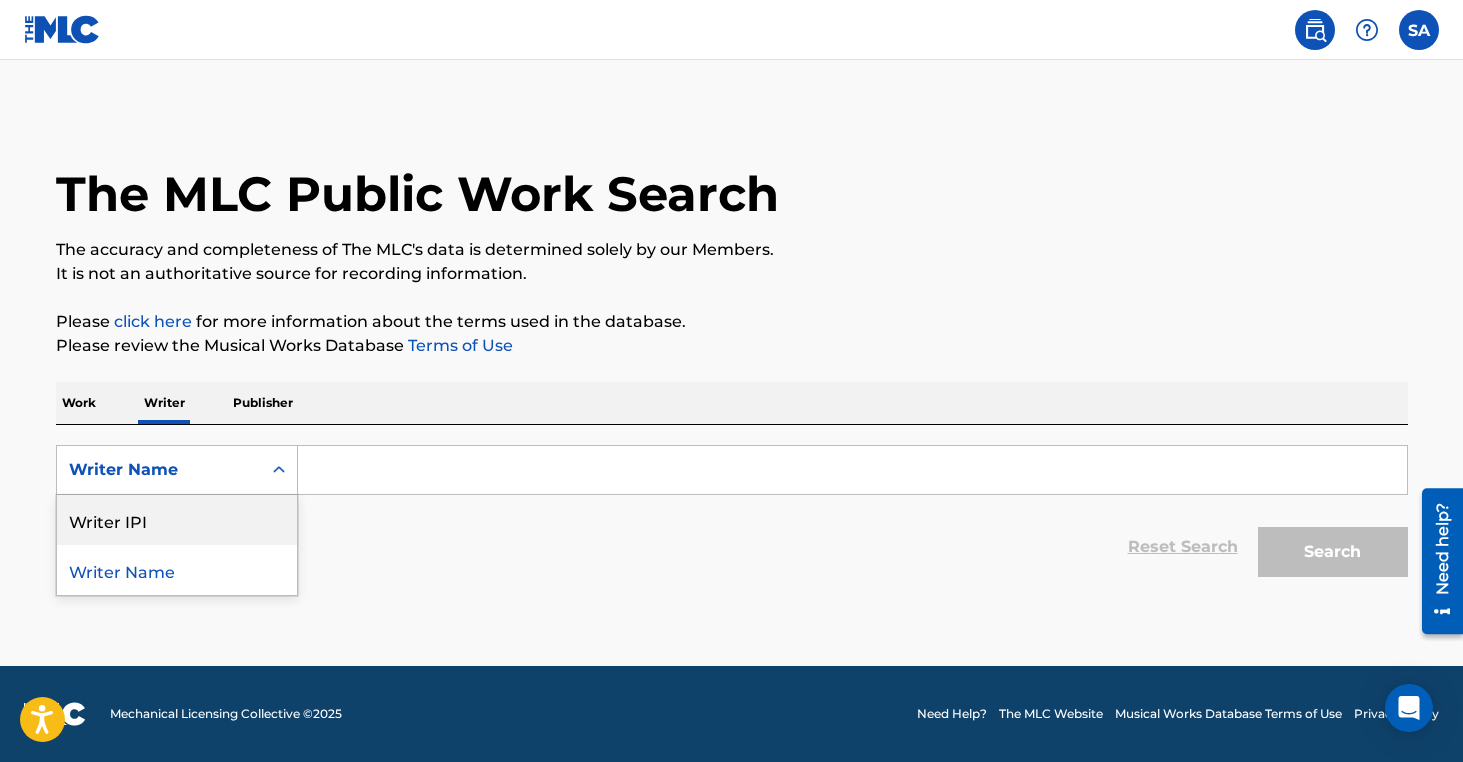click on "SearchWithCriteriad0400fa7-d177-4036-8772-596311d6c4f5 Writer IPI, 1 of 2. 2 results available. Use Up and Down to choose options, press Enter to select the currently focused option, press Escape to exit the menu, press Tab to select the option and exit the menu. Writer Name Writer IPI Writer Name Reset Search Search" at bounding box center [732, 516] 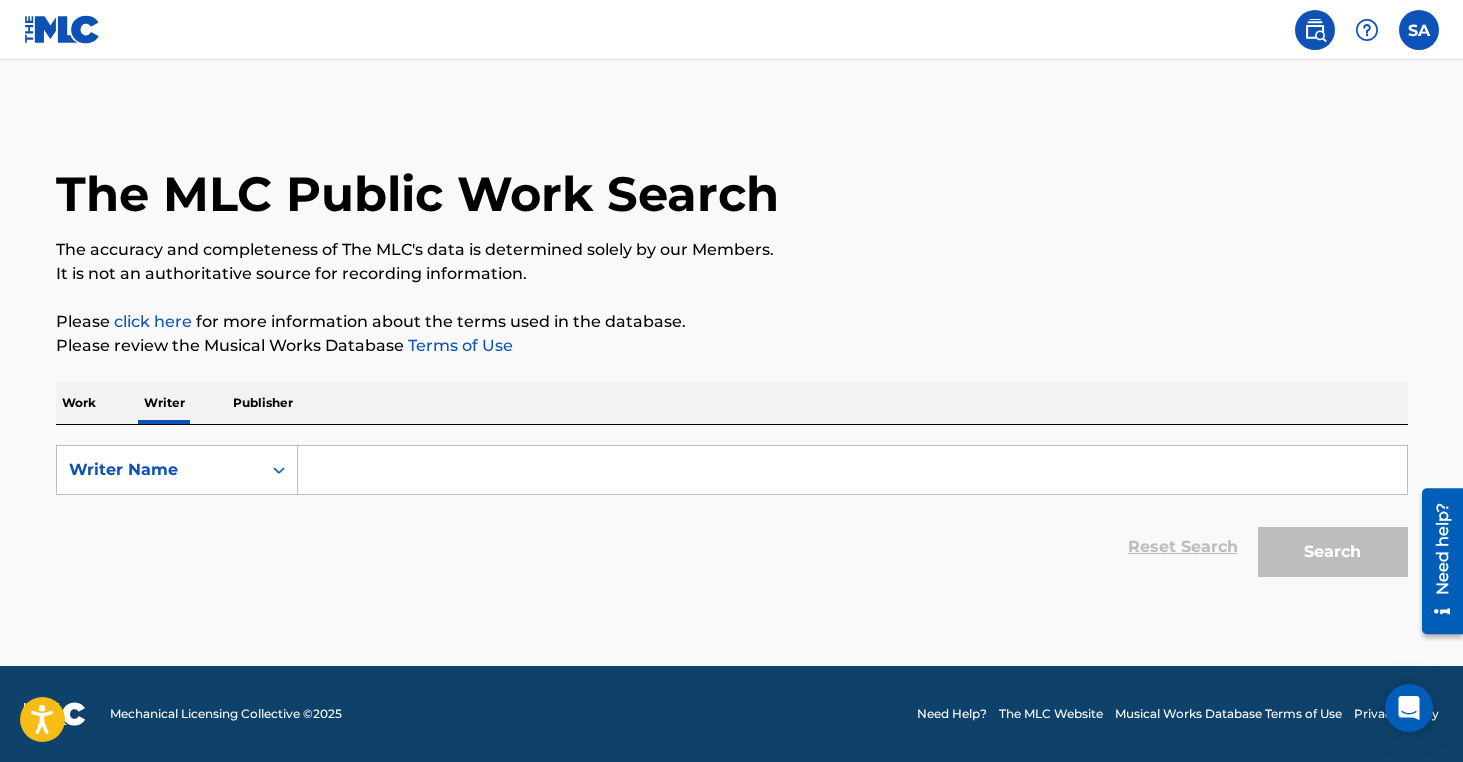click at bounding box center (852, 470) 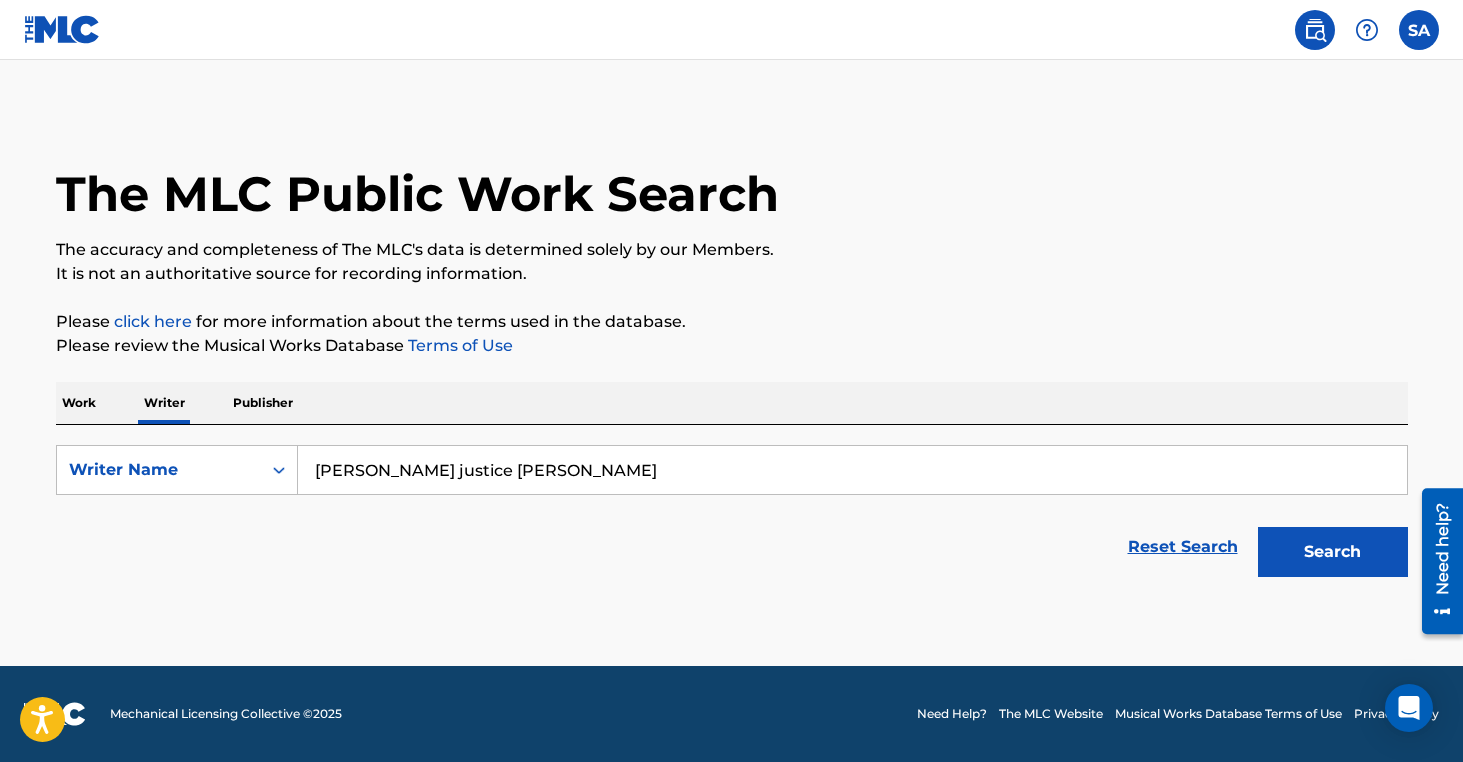 type on "[PERSON_NAME] justice [PERSON_NAME]" 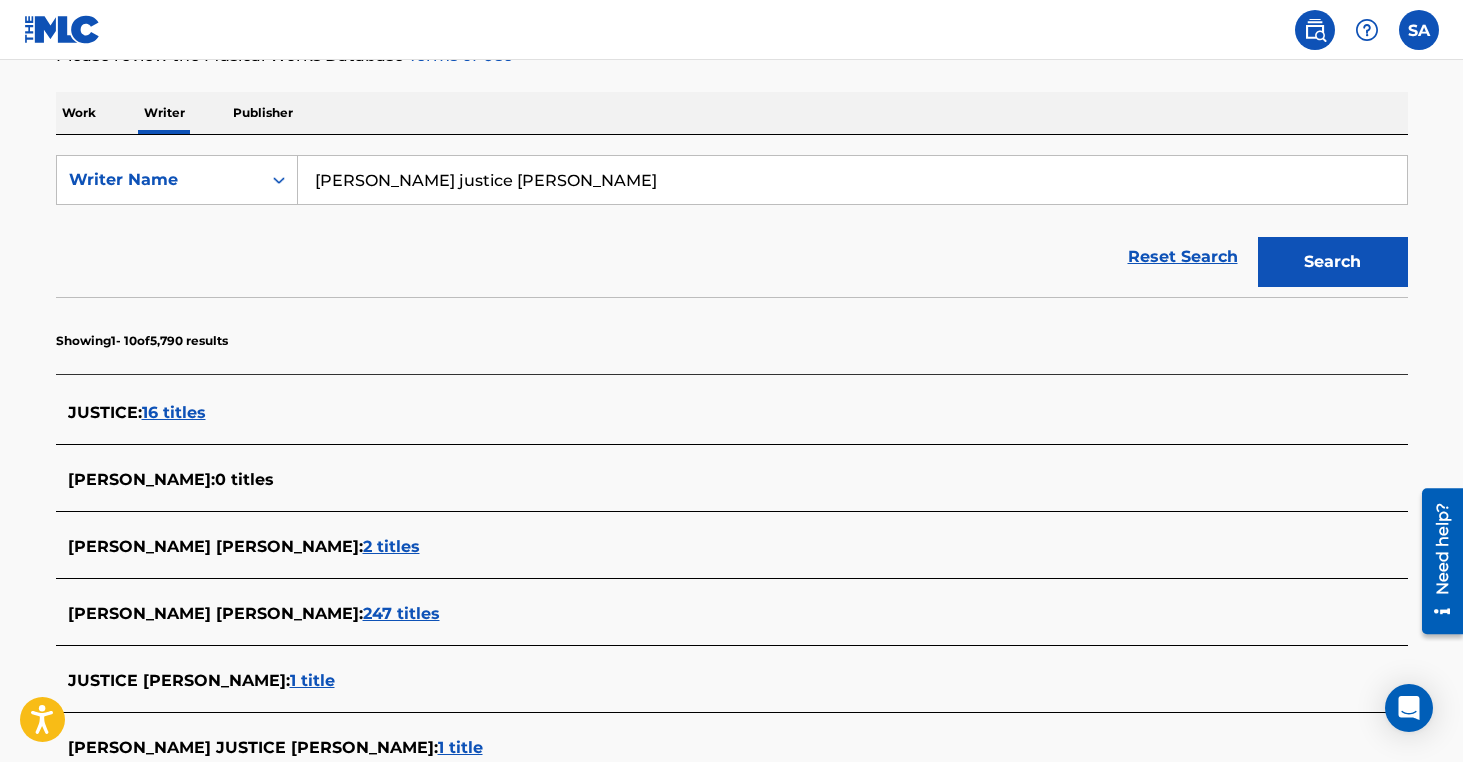 scroll, scrollTop: 291, scrollLeft: 0, axis: vertical 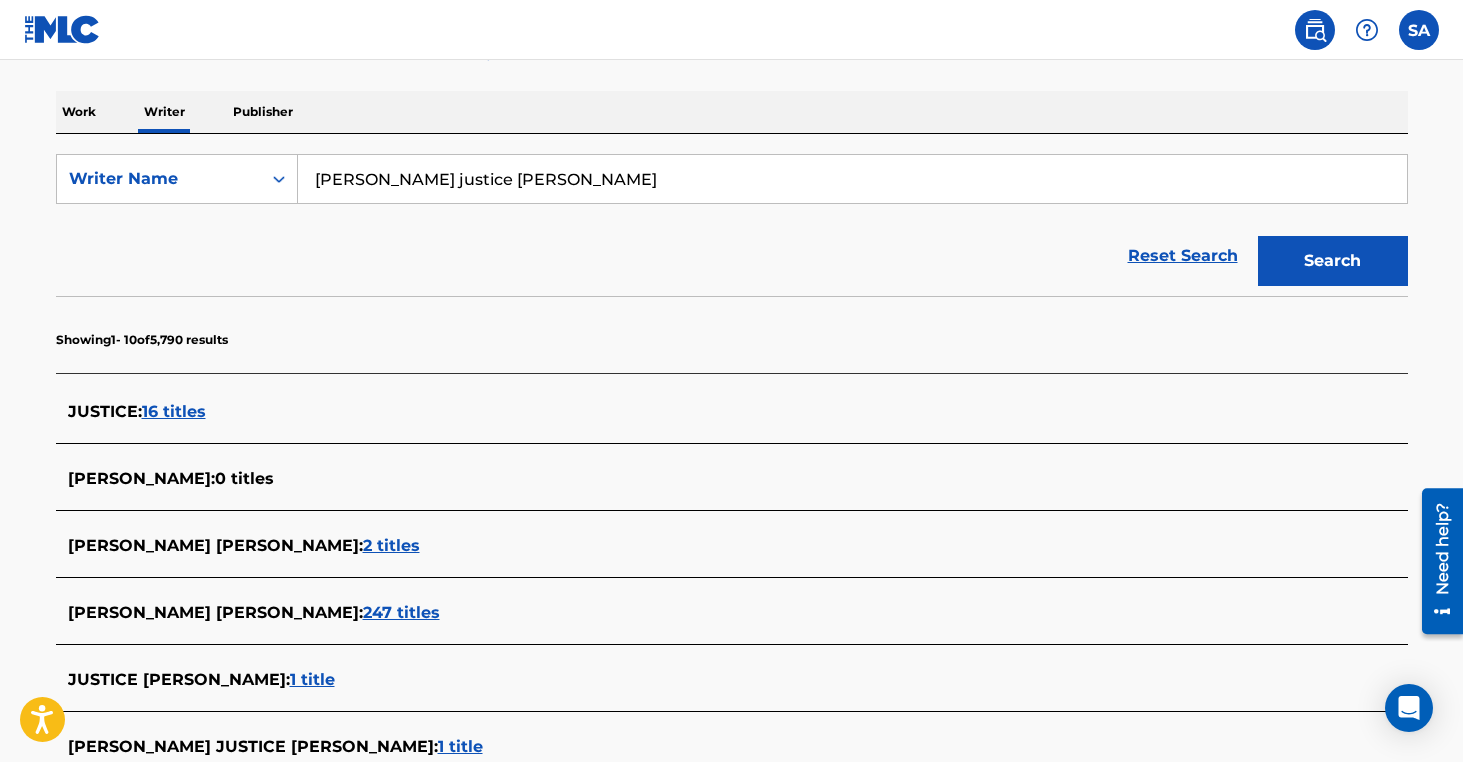 click on "247 titles" at bounding box center (401, 612) 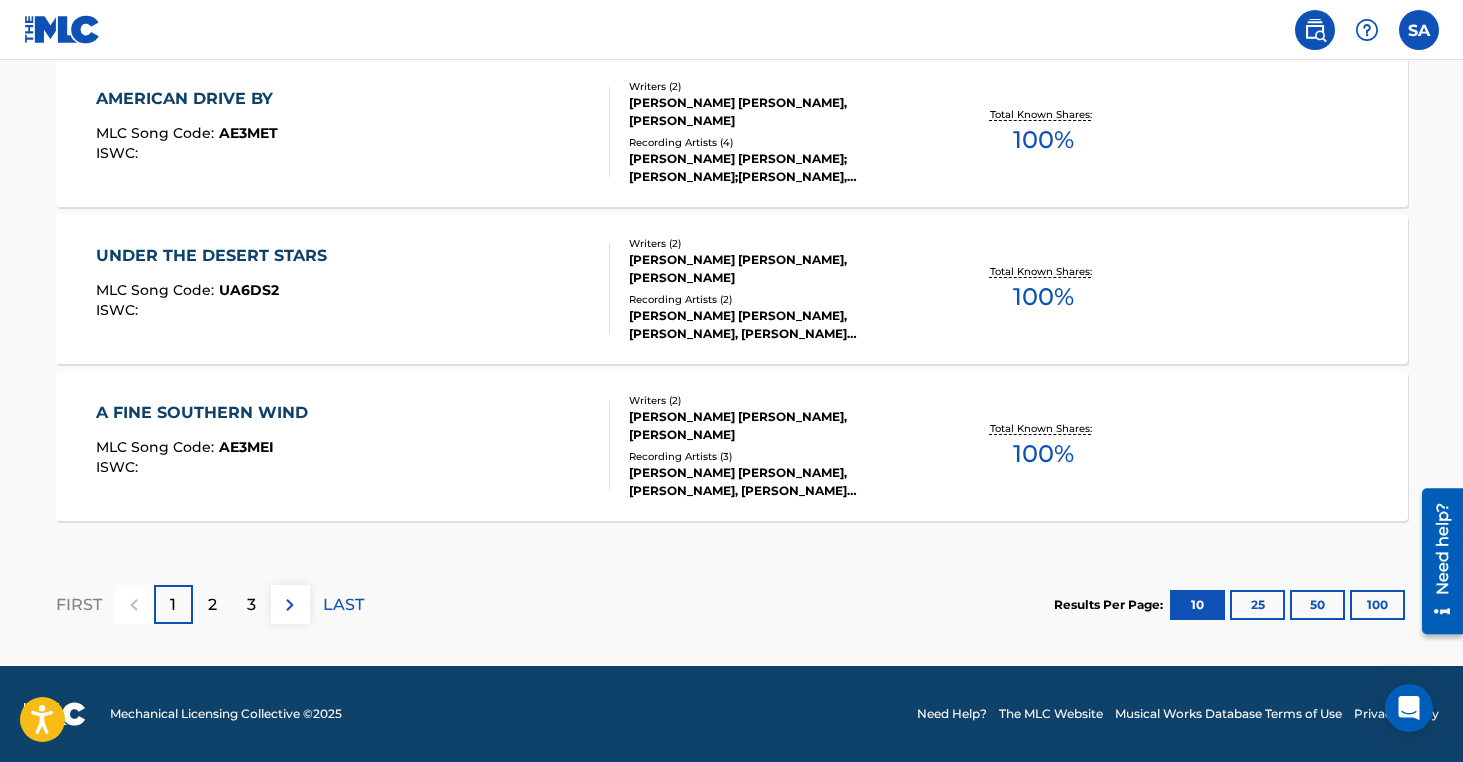click on "2" at bounding box center [212, 604] 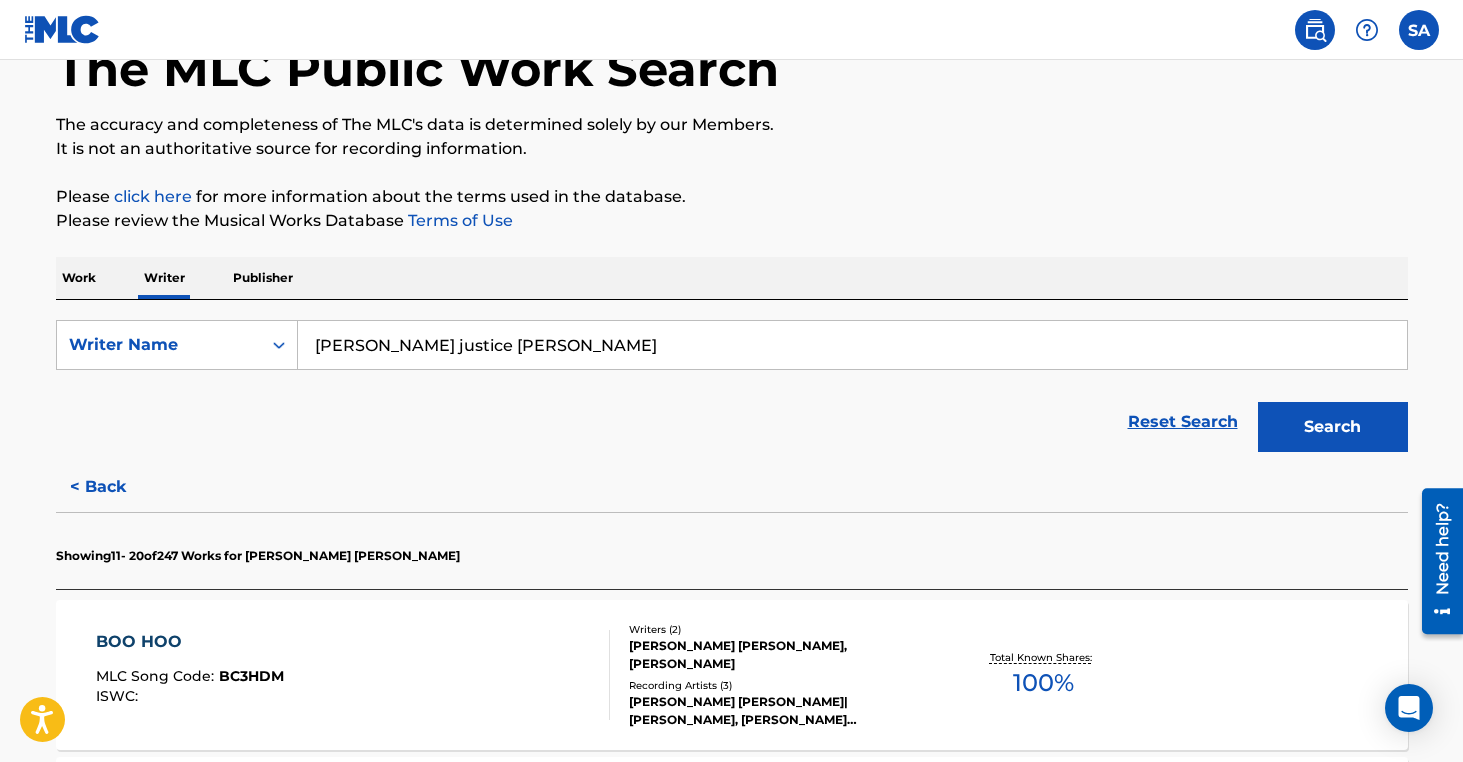 scroll, scrollTop: 1767, scrollLeft: 0, axis: vertical 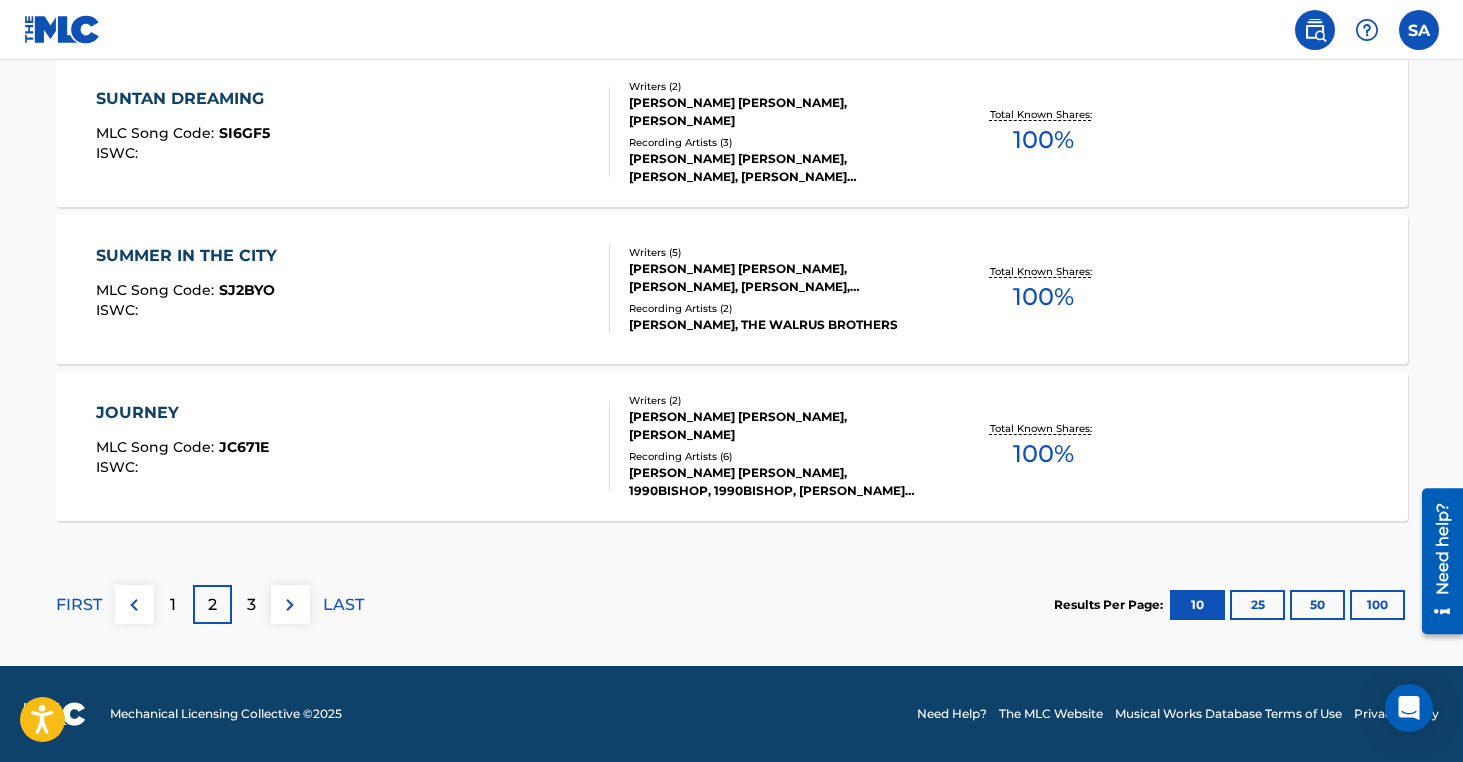 click on "3" at bounding box center [251, 604] 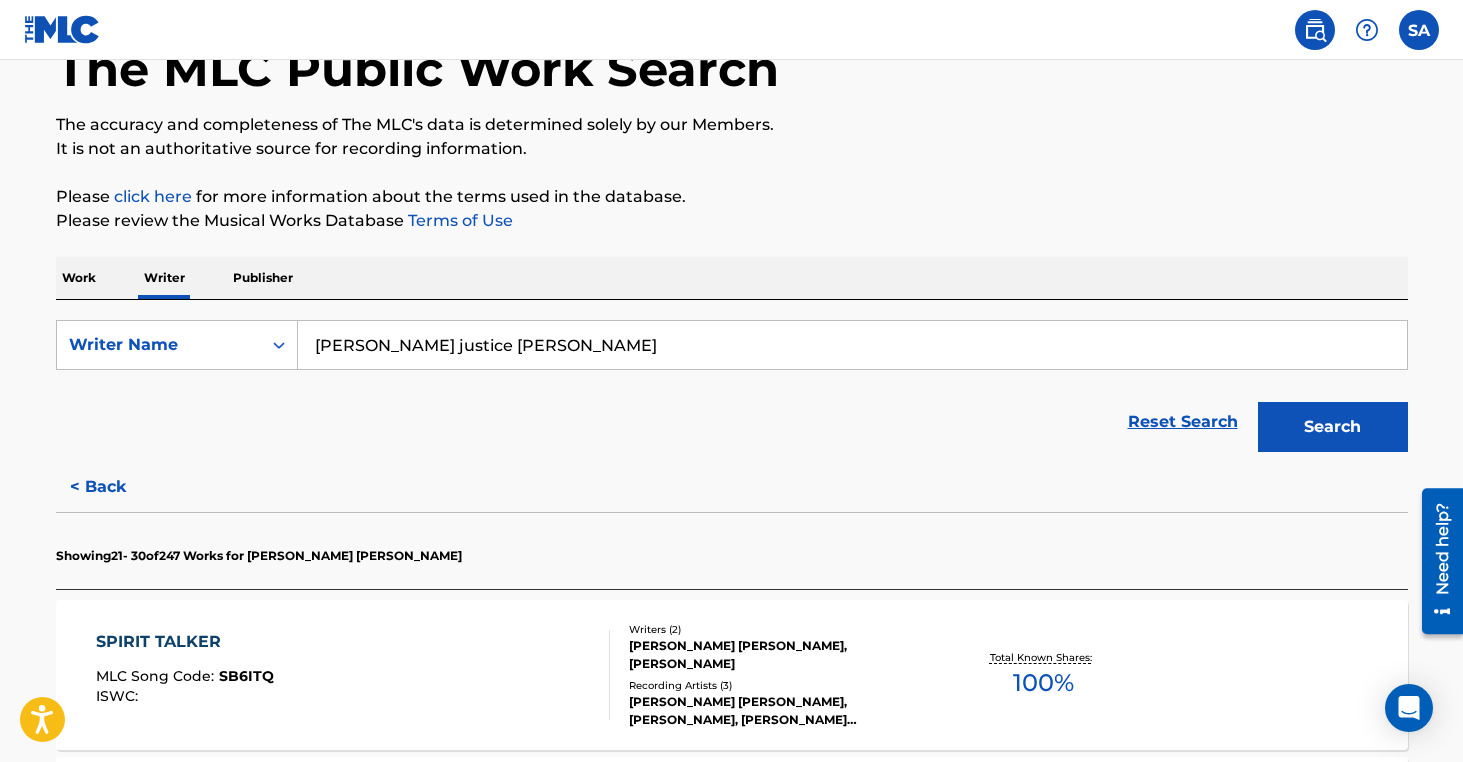 scroll, scrollTop: 1767, scrollLeft: 0, axis: vertical 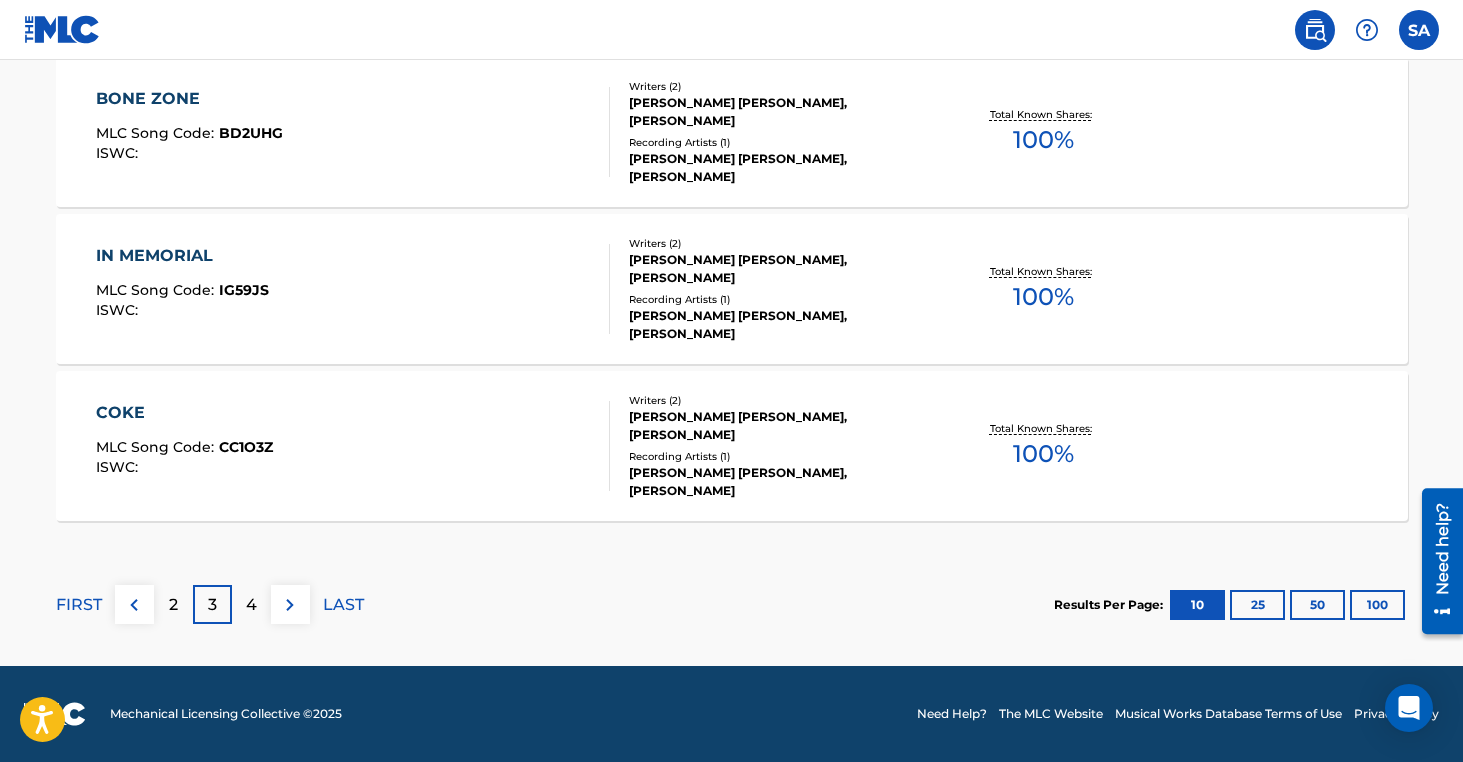 click on "4" at bounding box center [251, 604] 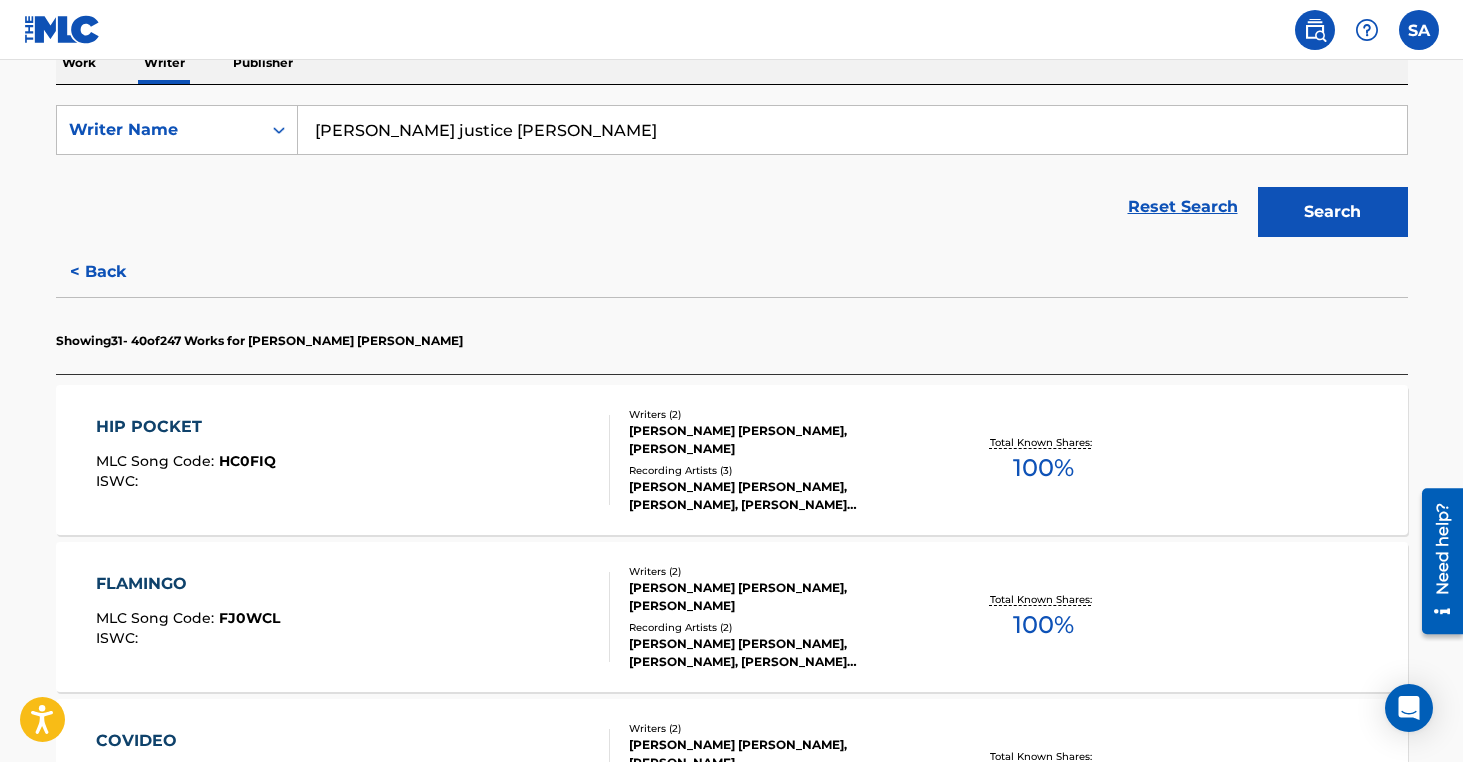 scroll, scrollTop: 322, scrollLeft: 0, axis: vertical 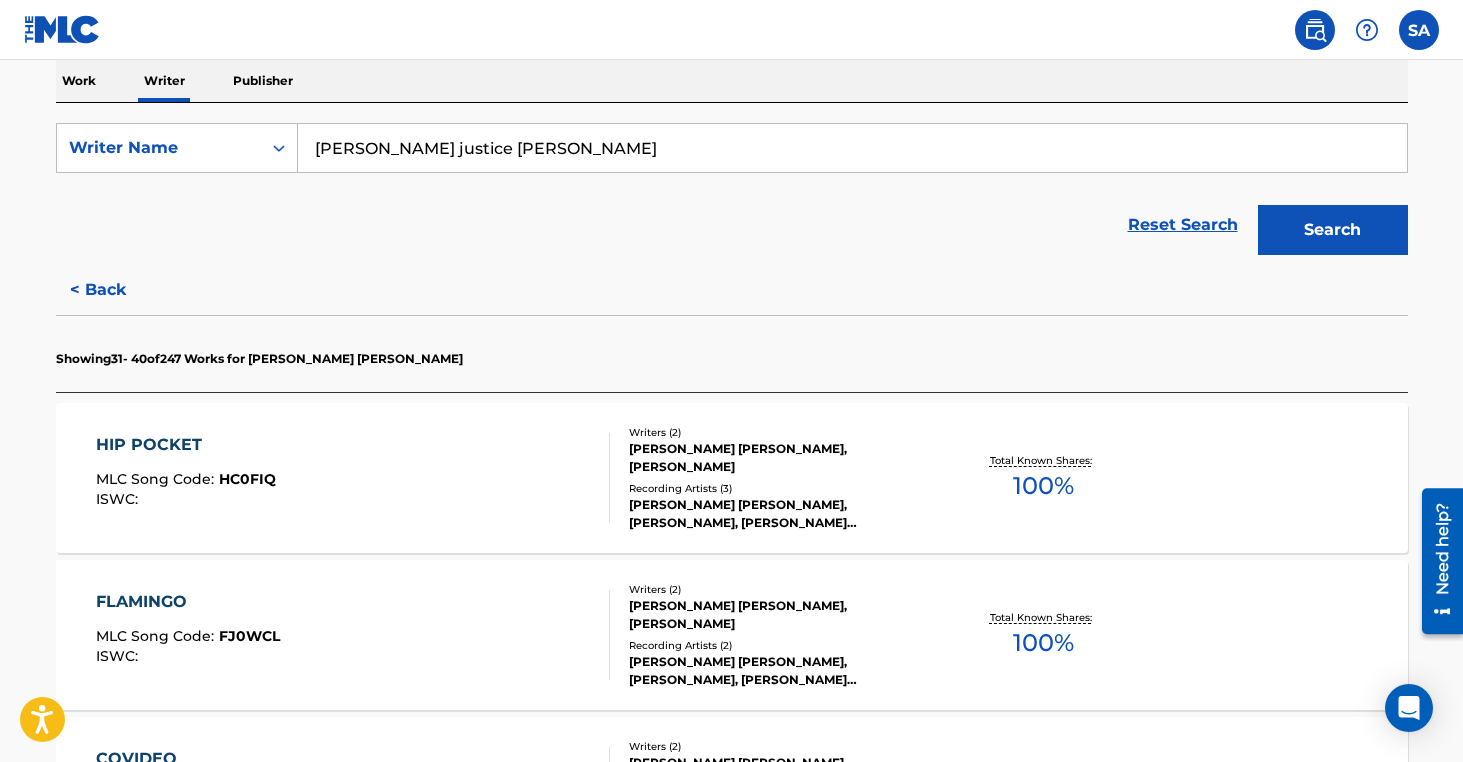 click on "< Back" at bounding box center (116, 290) 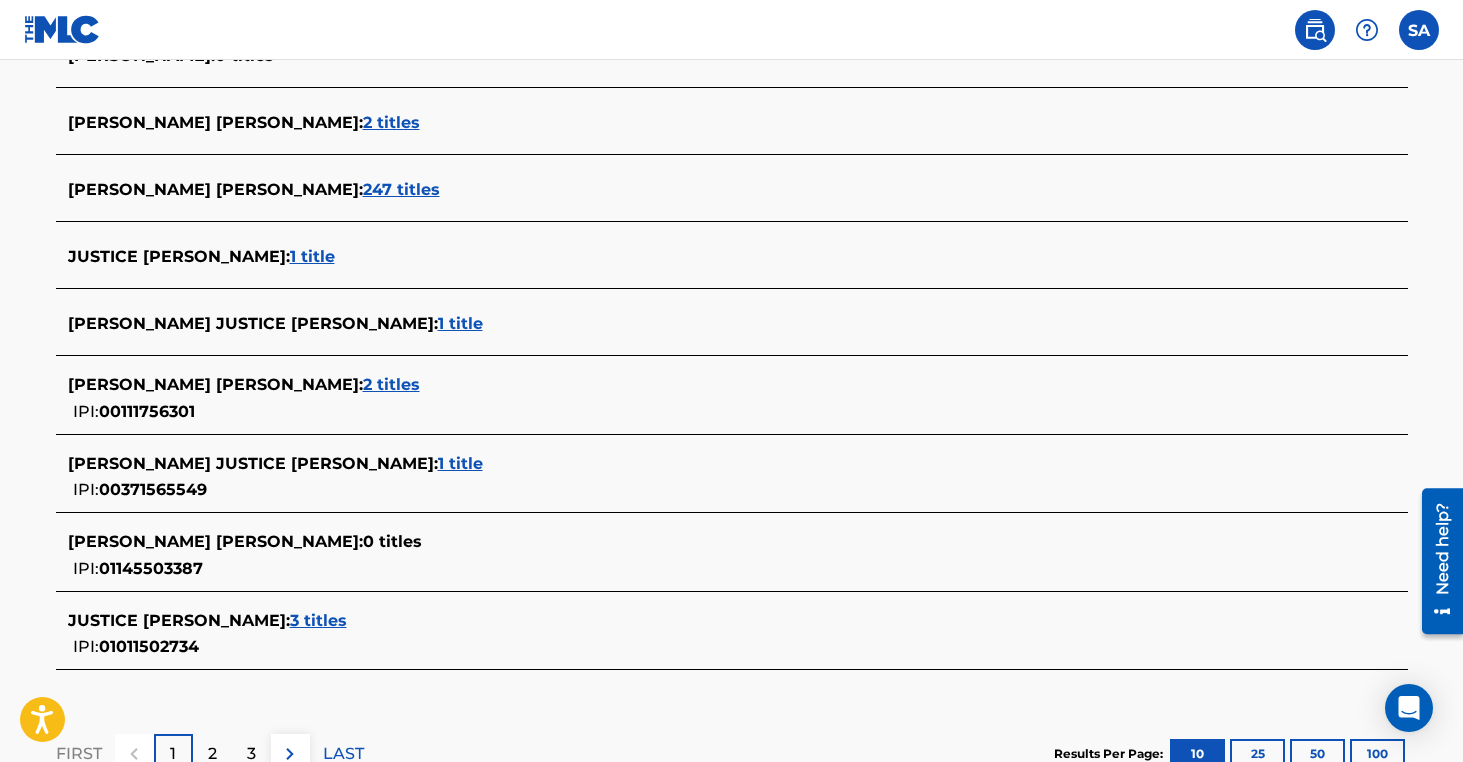 scroll, scrollTop: 743, scrollLeft: 0, axis: vertical 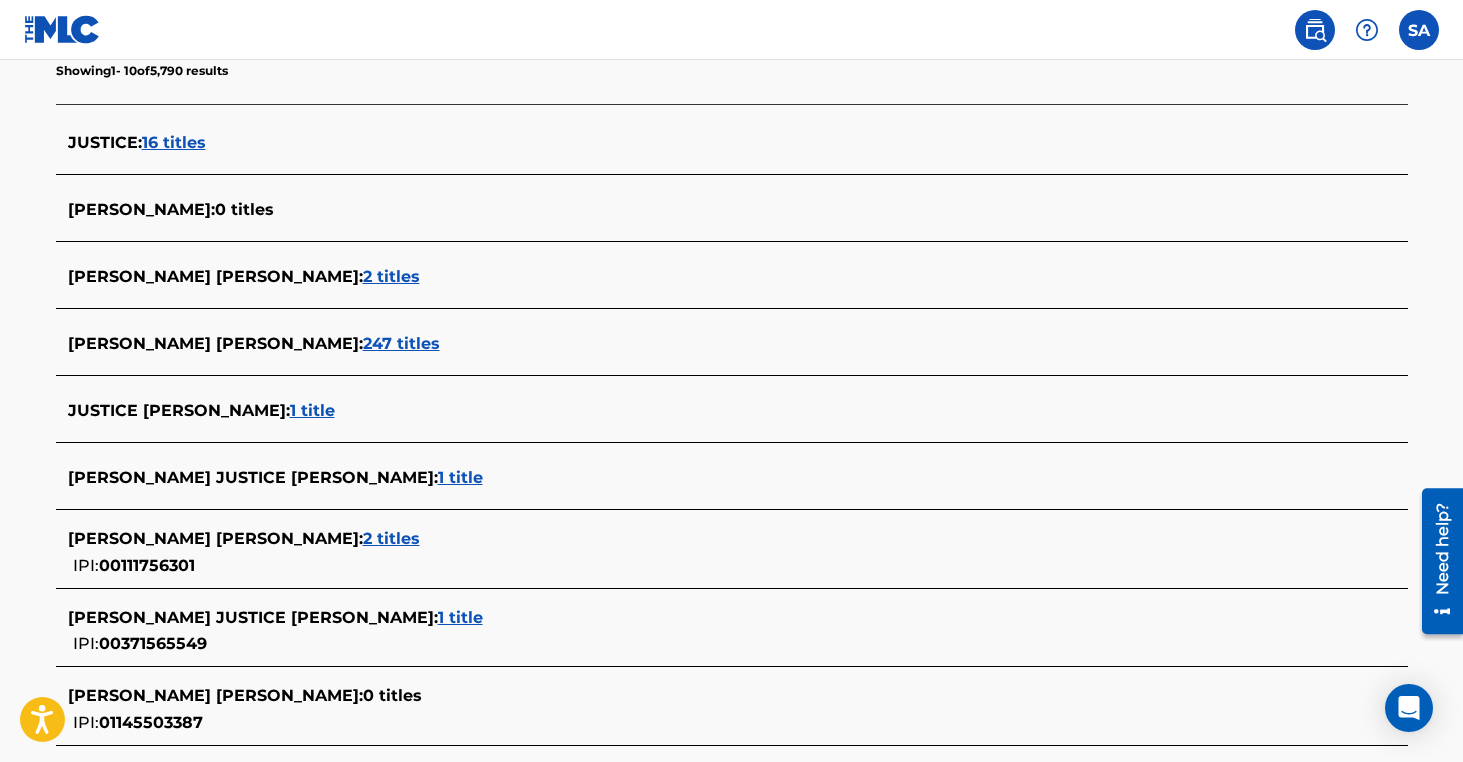 click on "2 titles" at bounding box center [391, 276] 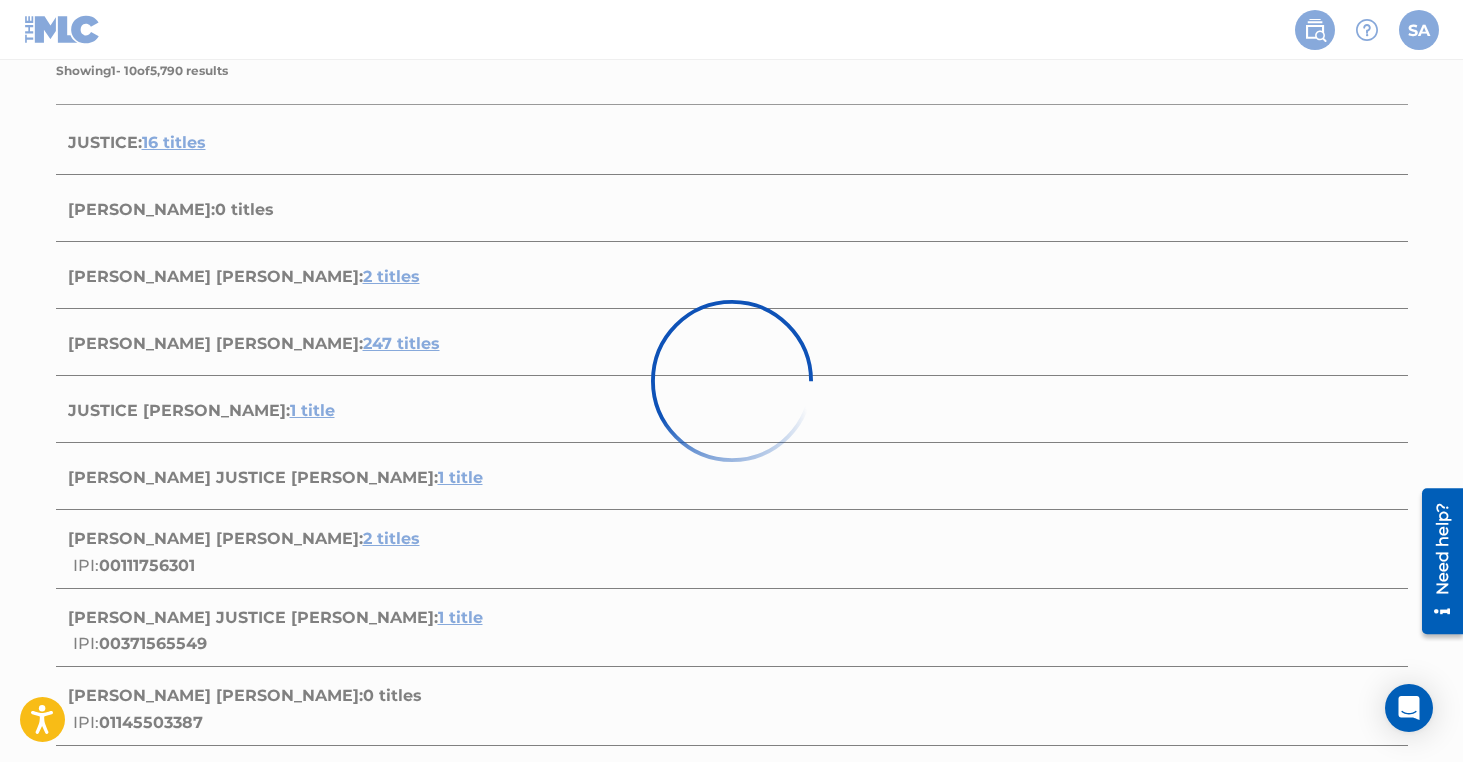 scroll, scrollTop: 502, scrollLeft: 0, axis: vertical 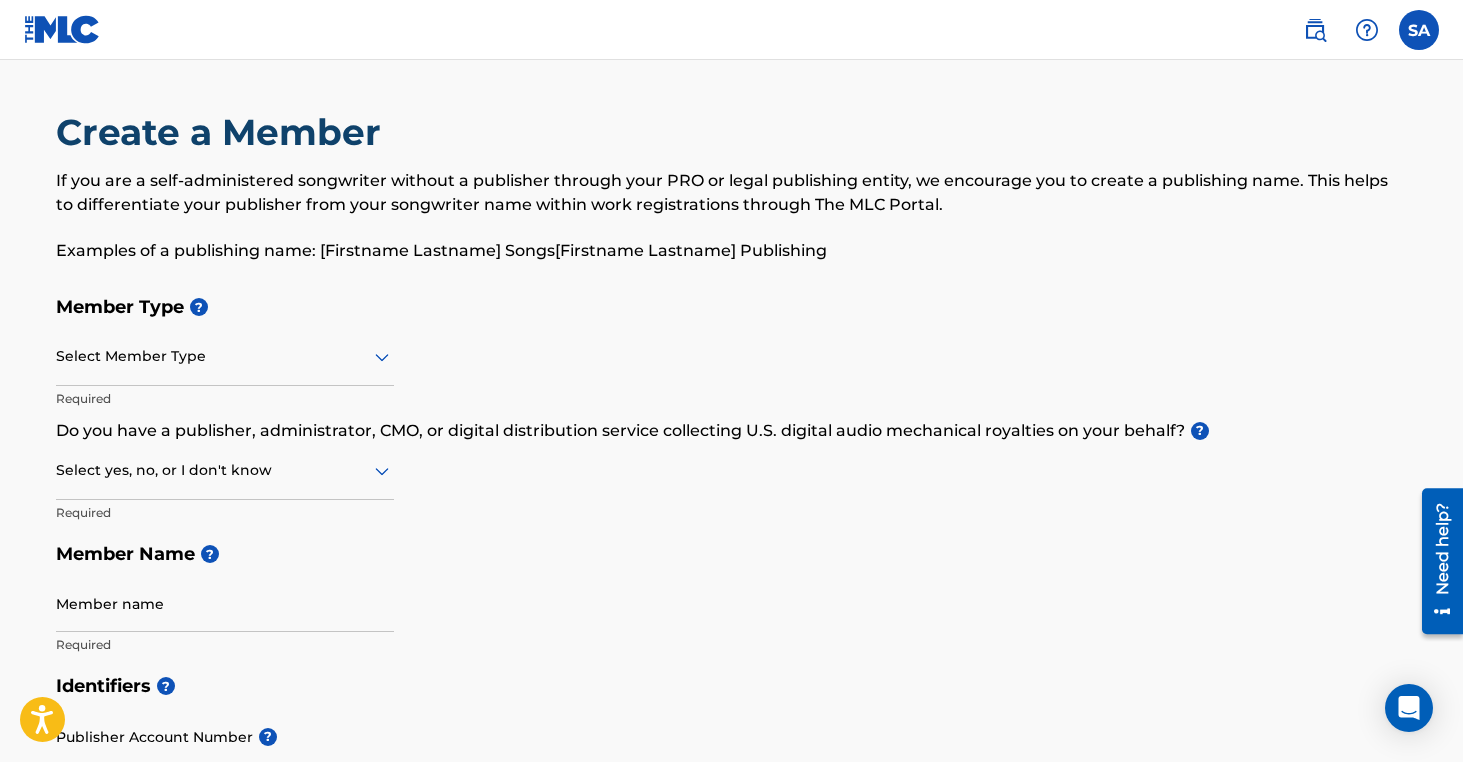 click at bounding box center [1315, 30] 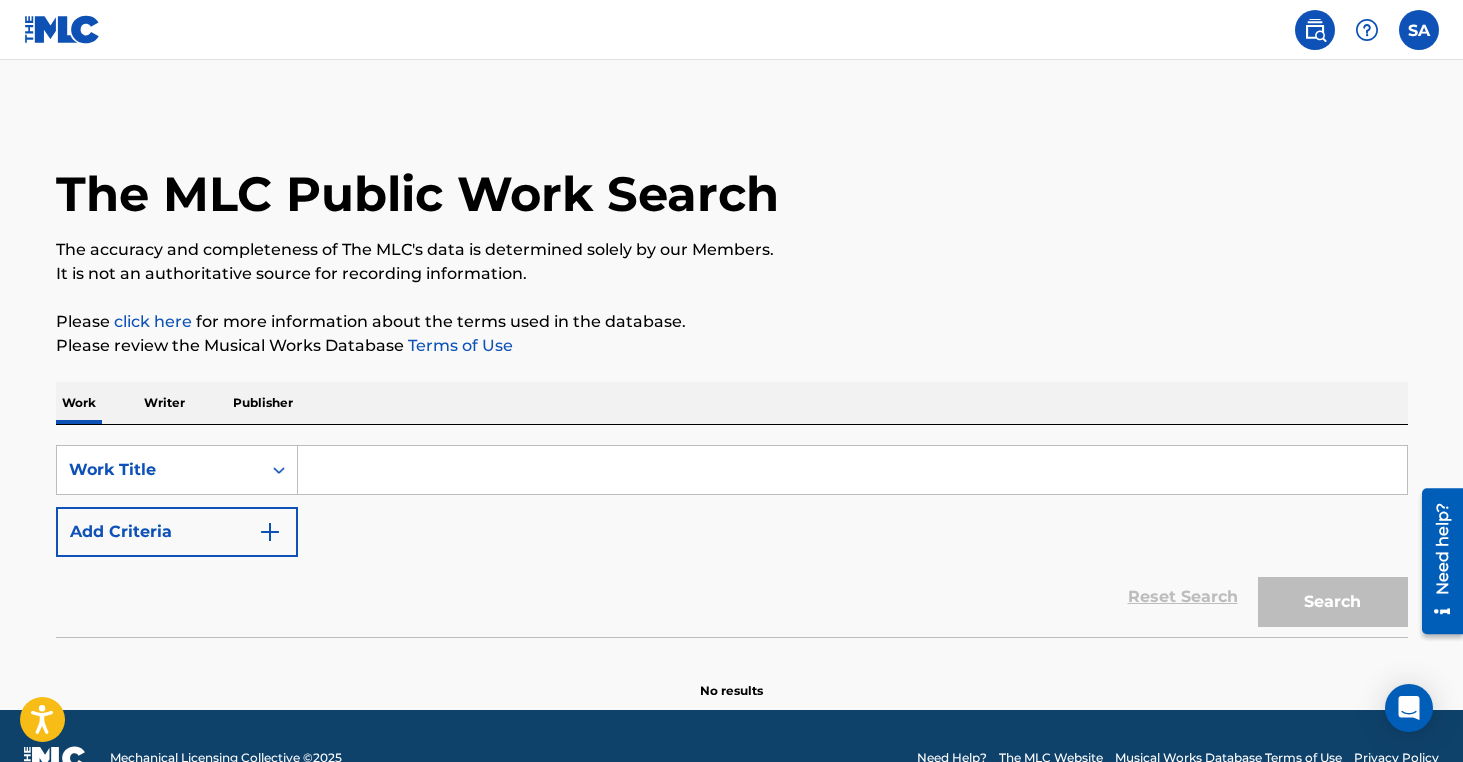 click on "The MLC Public Work Search The accuracy and completeness of The MLC's data is determined solely by our Members. It is not an authoritative source for recording information. Please   click here   for more information about the terms used in the database. Please review the Musical Works Database   Terms of Use Work Writer Publisher SearchWithCriteria5f43daf9-a887-4b52-ad21-d29c65a4ba2b Work Title Add Criteria Reset Search Search No results" at bounding box center [732, 405] 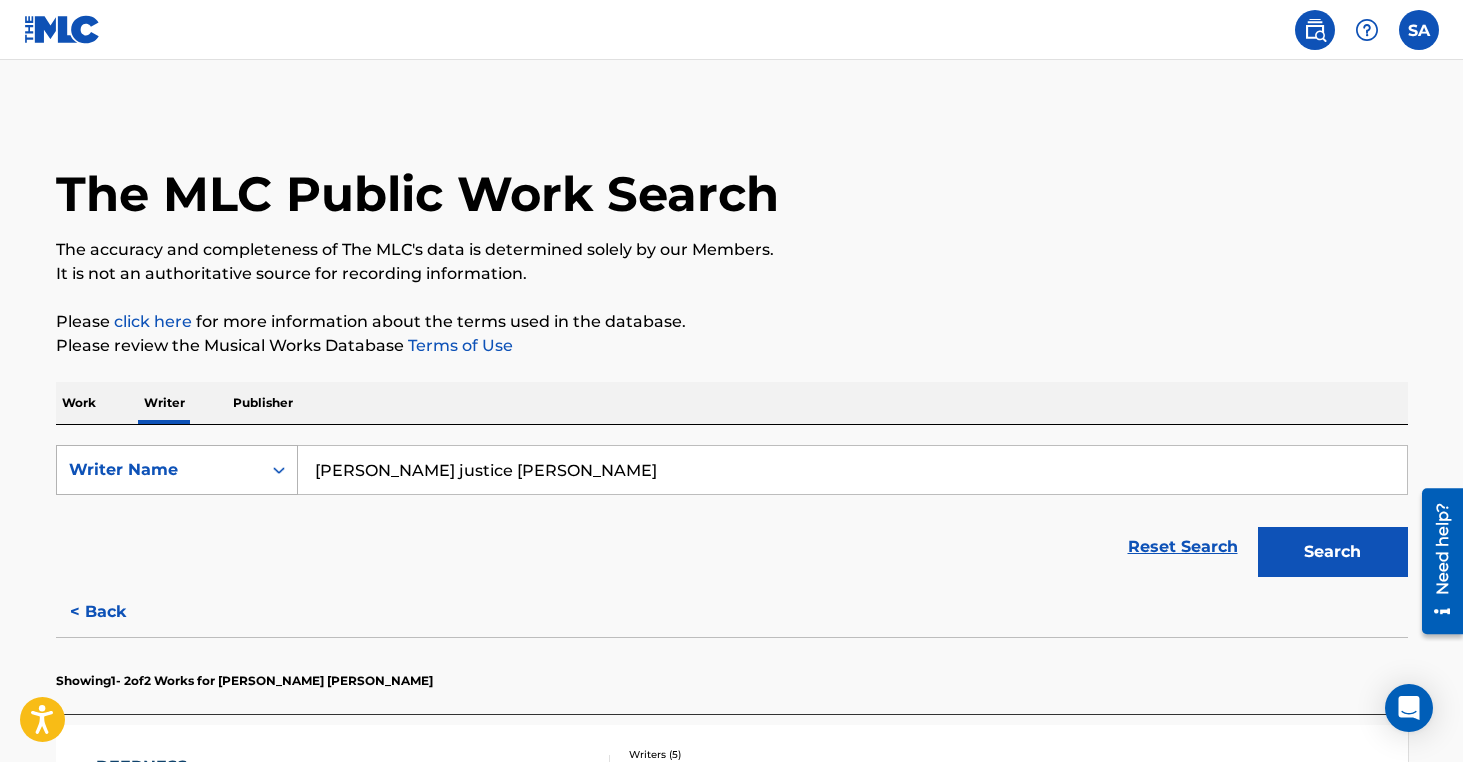 click on "Writer Name" at bounding box center (159, 470) 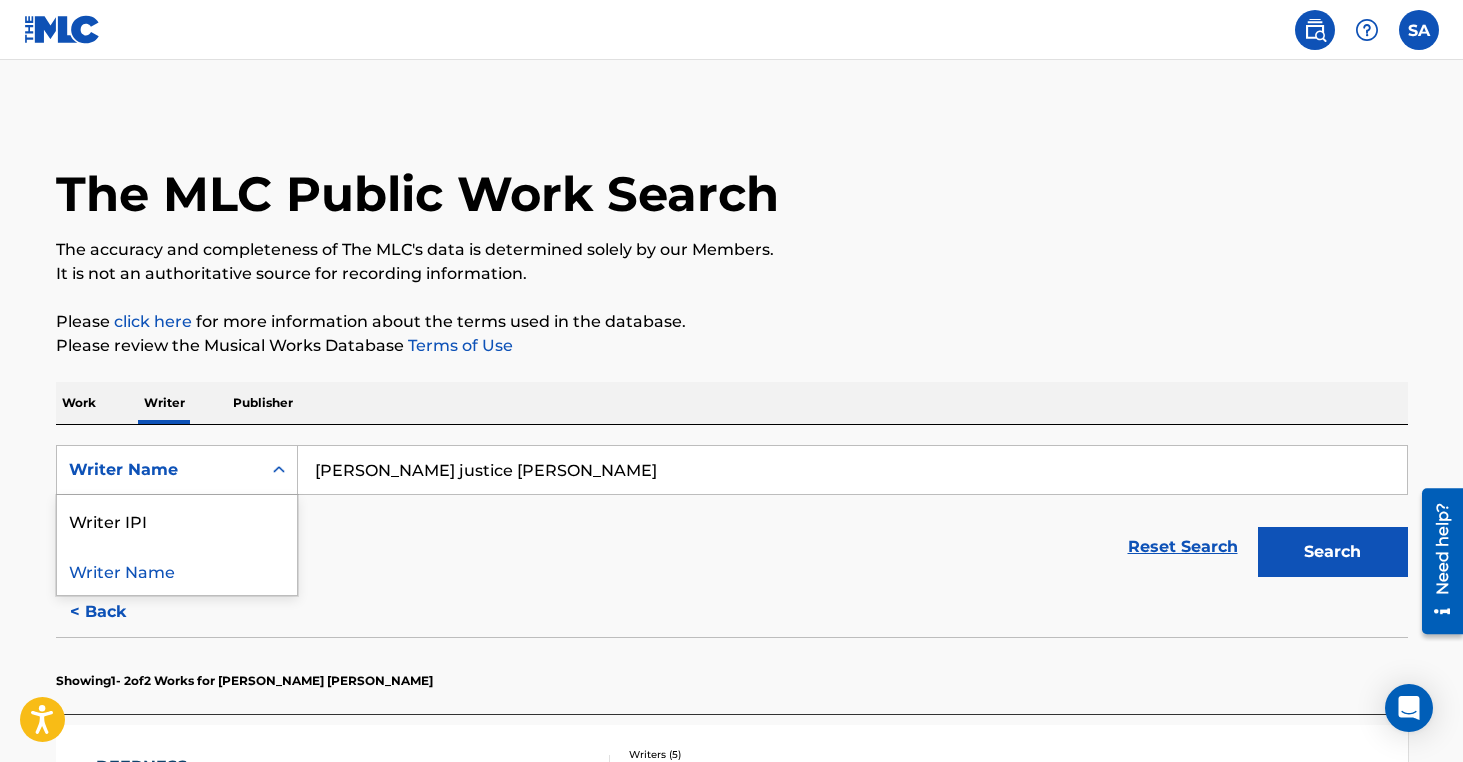 click on "Reset Search Search" at bounding box center [732, 547] 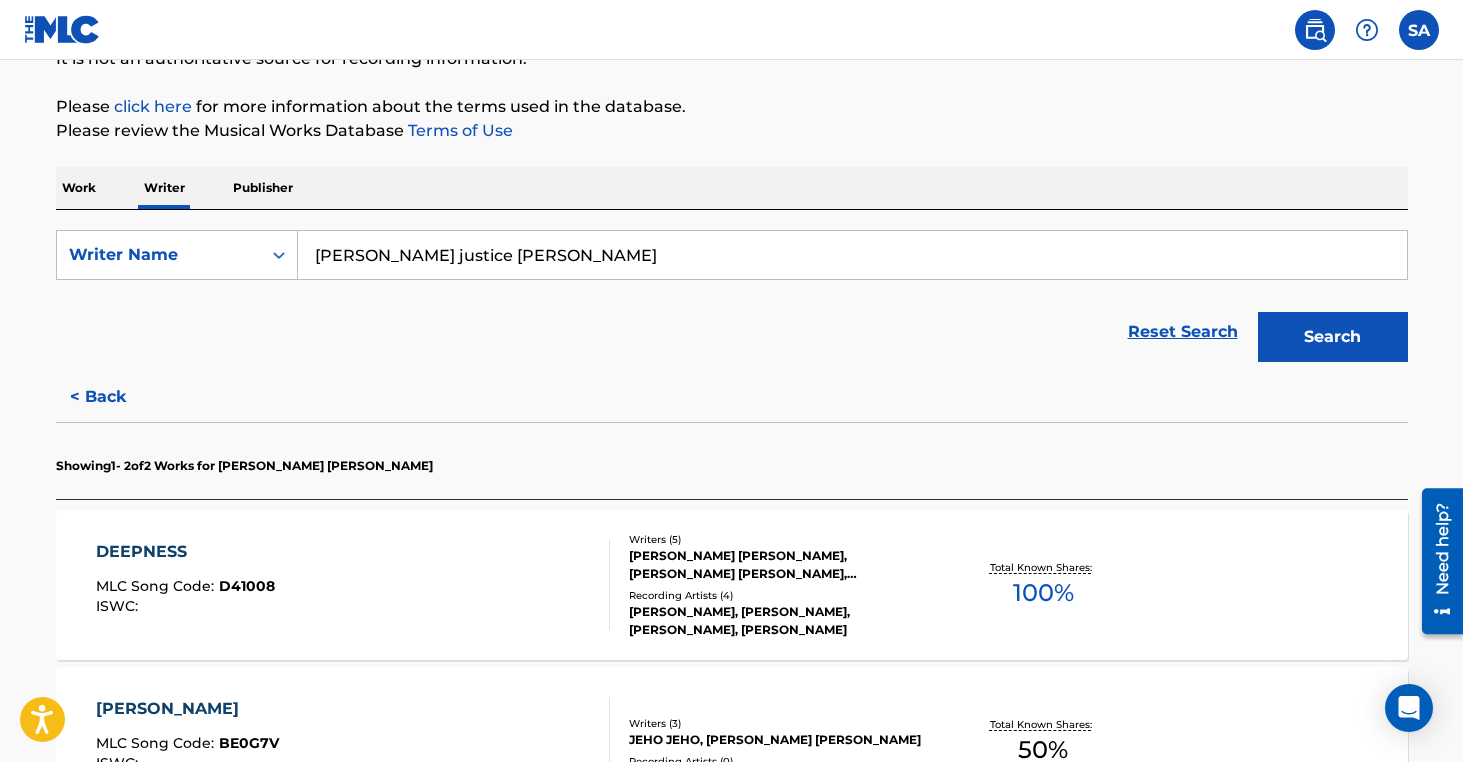 scroll, scrollTop: 217, scrollLeft: 0, axis: vertical 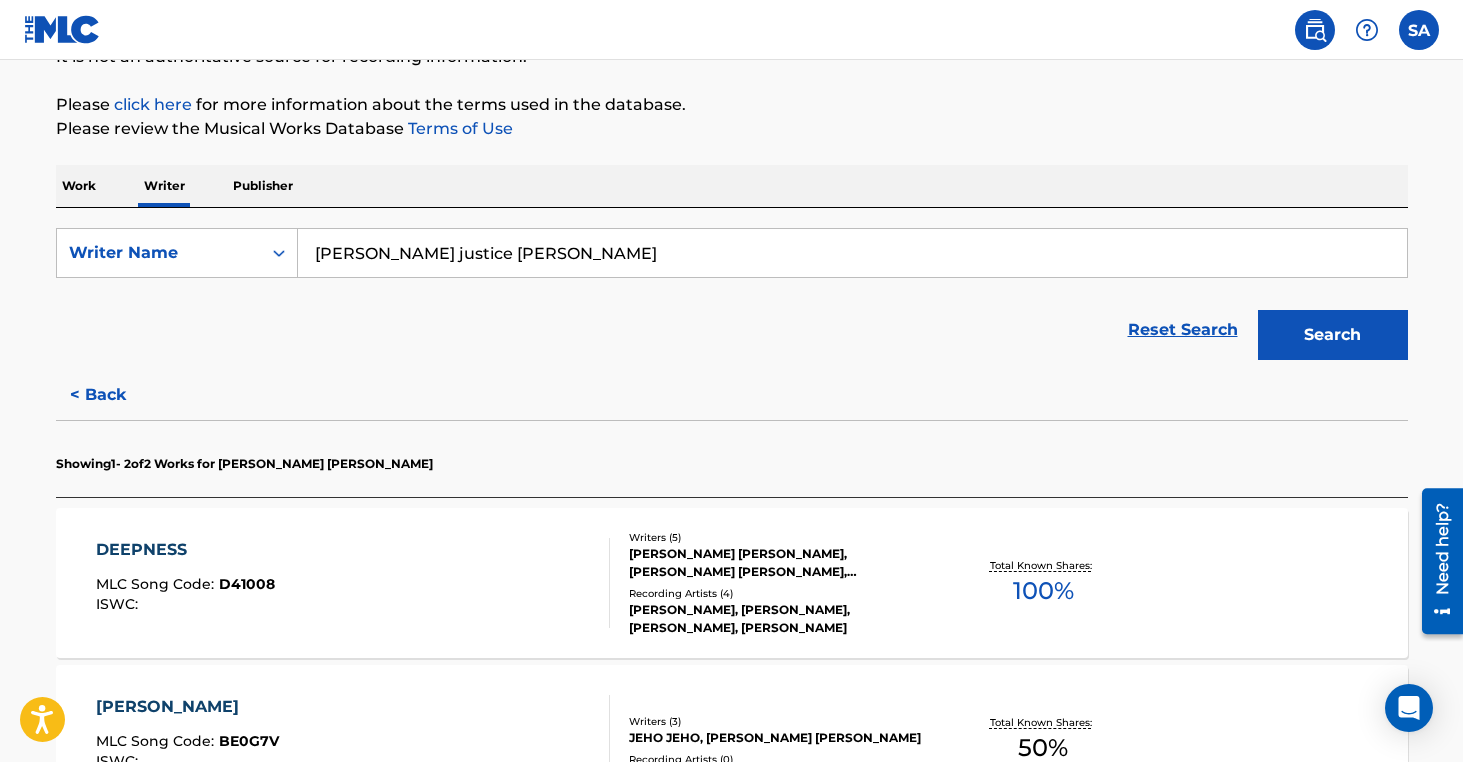 click on "< Back" at bounding box center (116, 395) 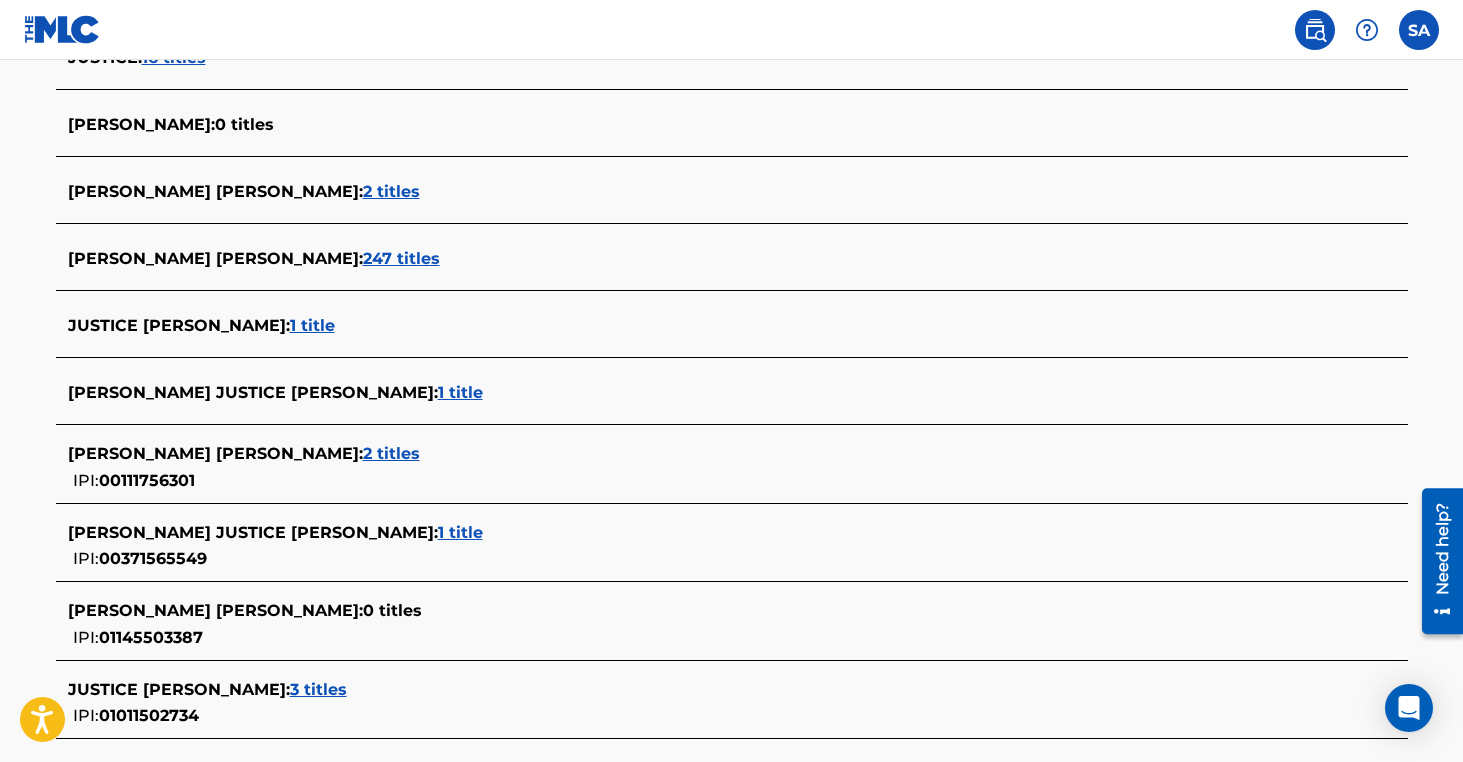 scroll, scrollTop: 664, scrollLeft: 0, axis: vertical 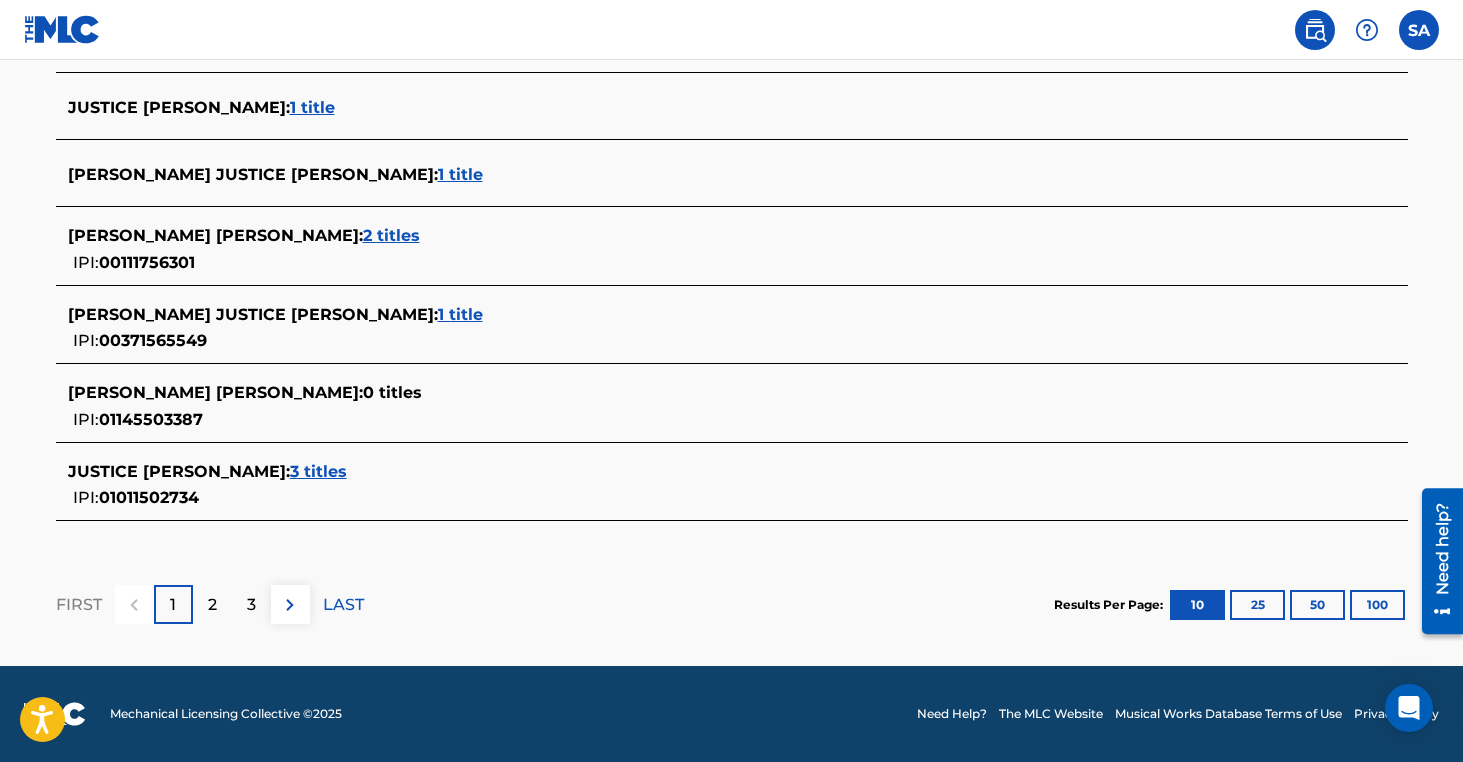 click on "2" at bounding box center (212, 605) 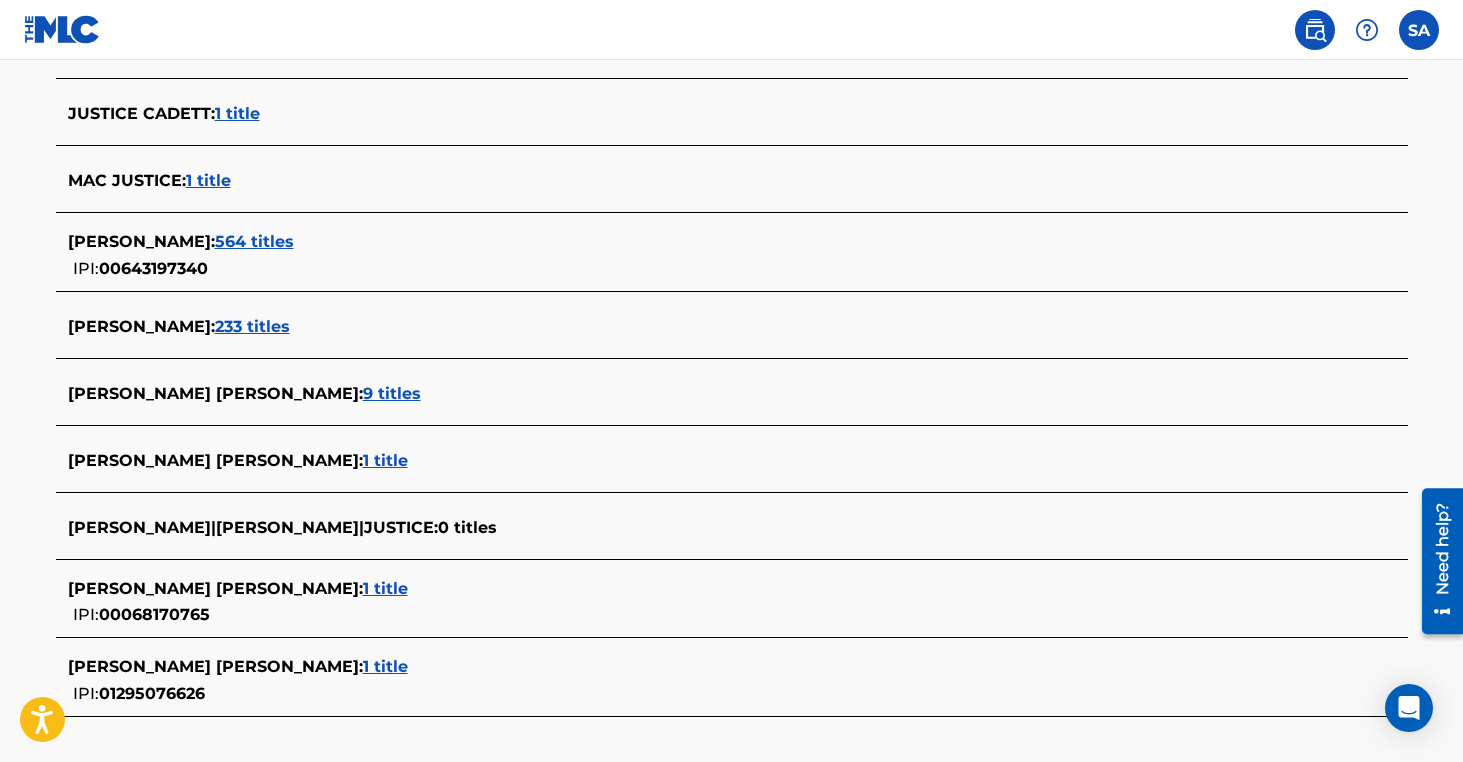 scroll, scrollTop: 640, scrollLeft: 0, axis: vertical 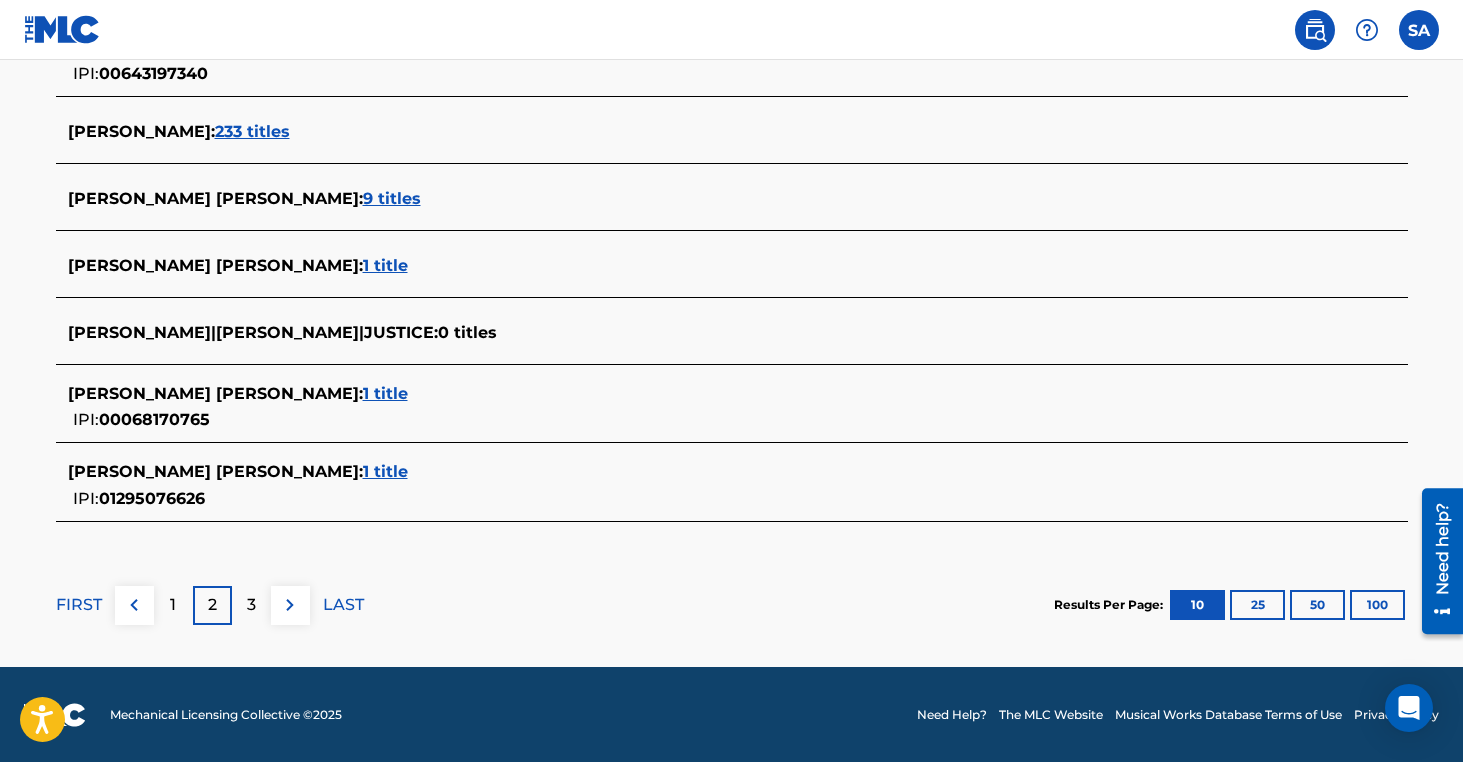 click on "3" at bounding box center [251, 605] 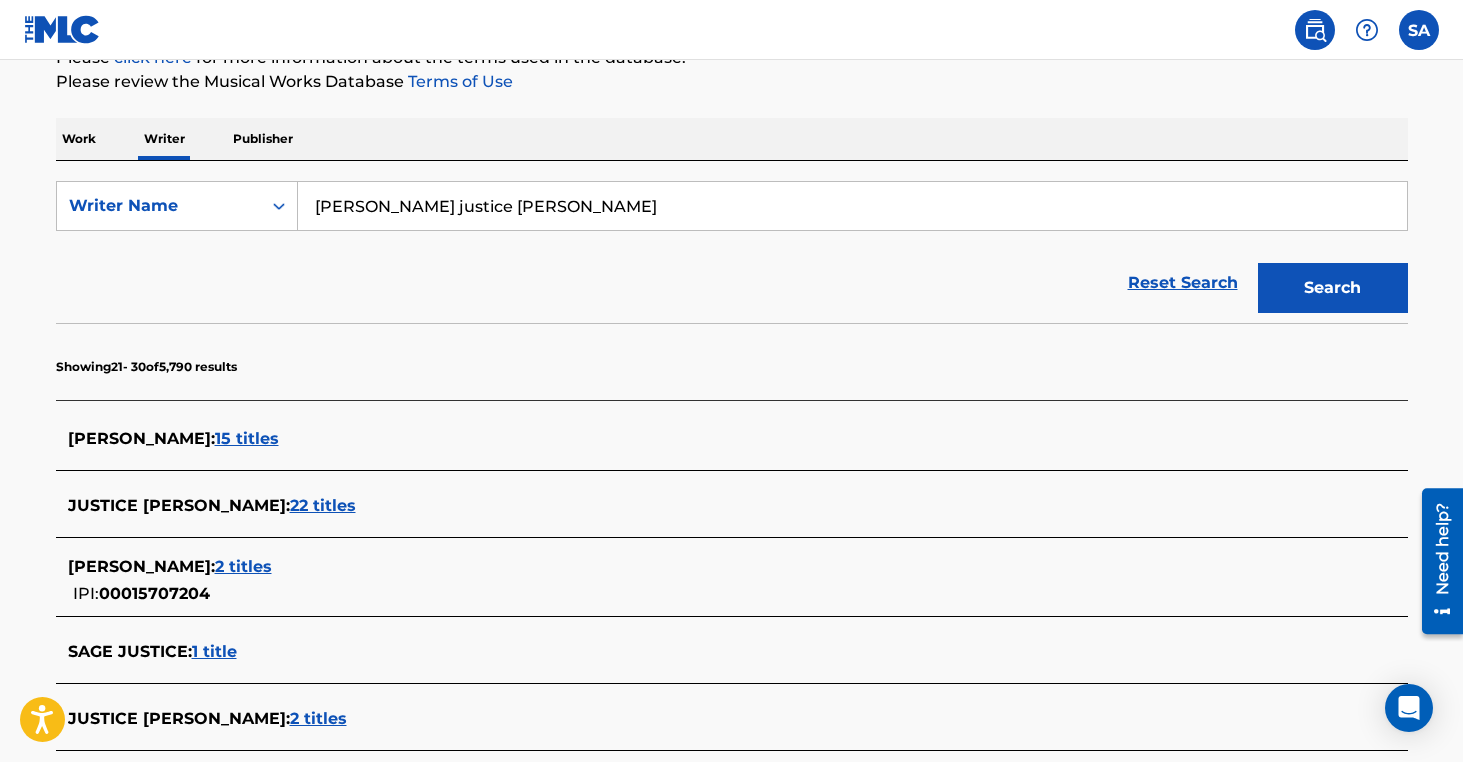scroll, scrollTop: 0, scrollLeft: 0, axis: both 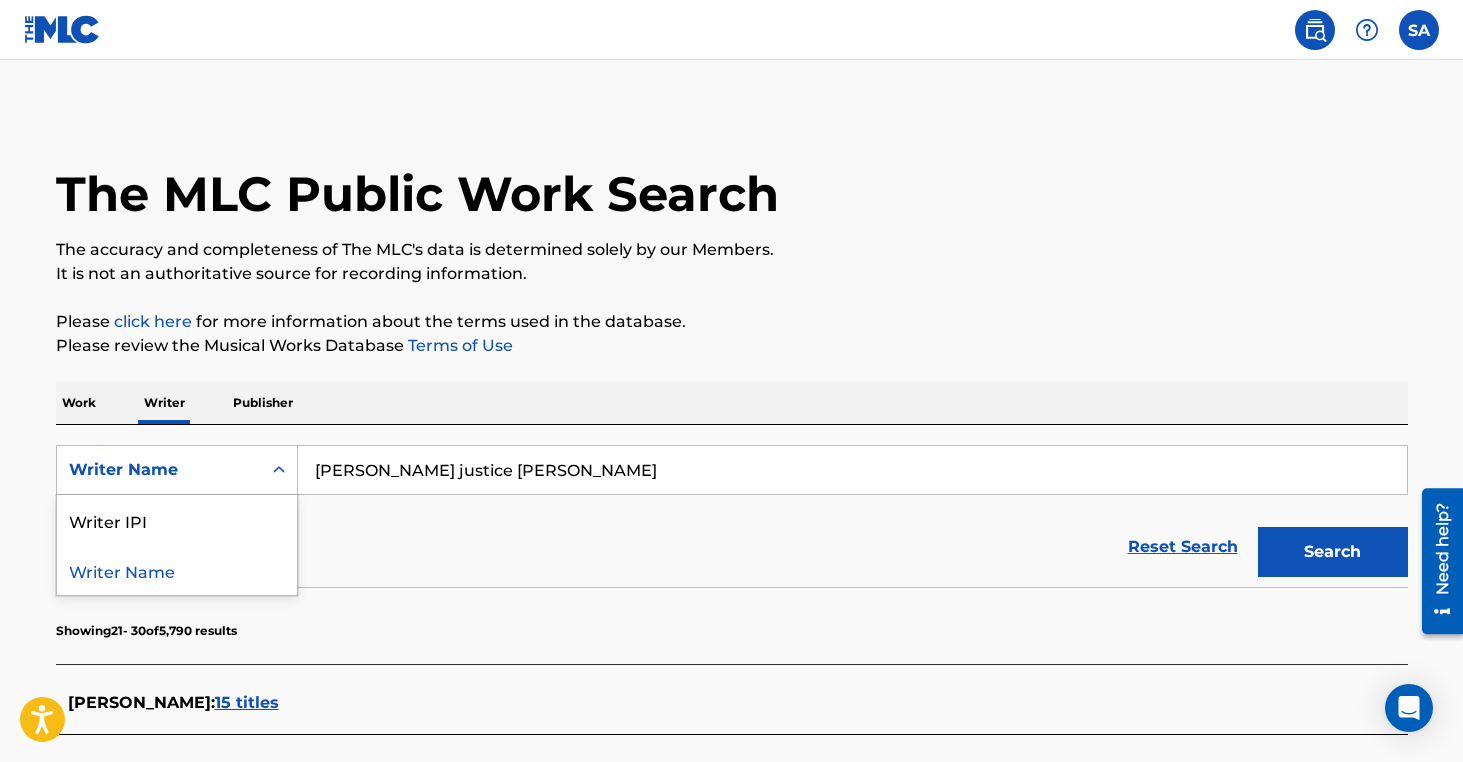 click on "Writer Name" at bounding box center (159, 470) 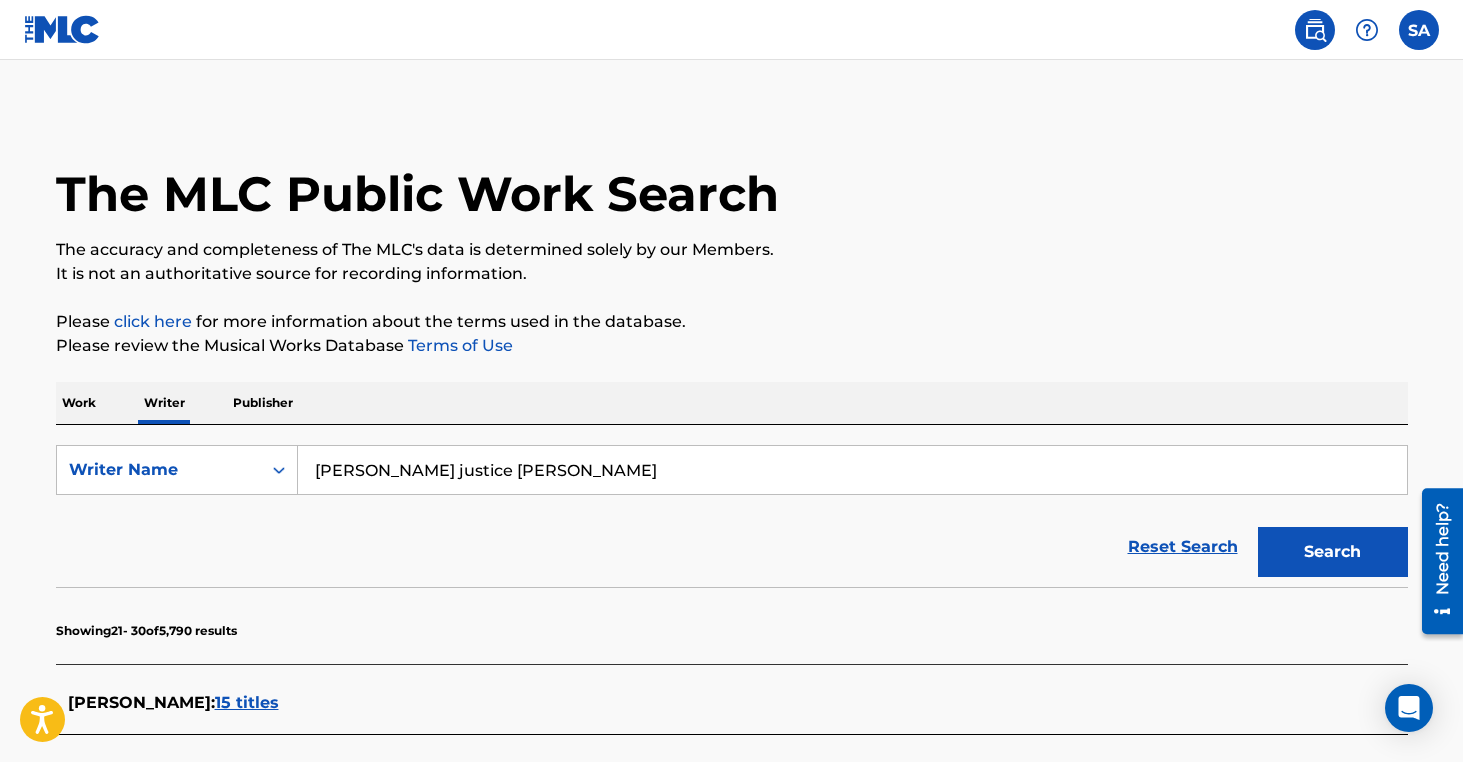 click on "SearchWithCriteriad0400fa7-d177-4036-8772-596311d6c4f5 Writer Name [PERSON_NAME] justice [PERSON_NAME] Reset Search Search" at bounding box center (732, 516) 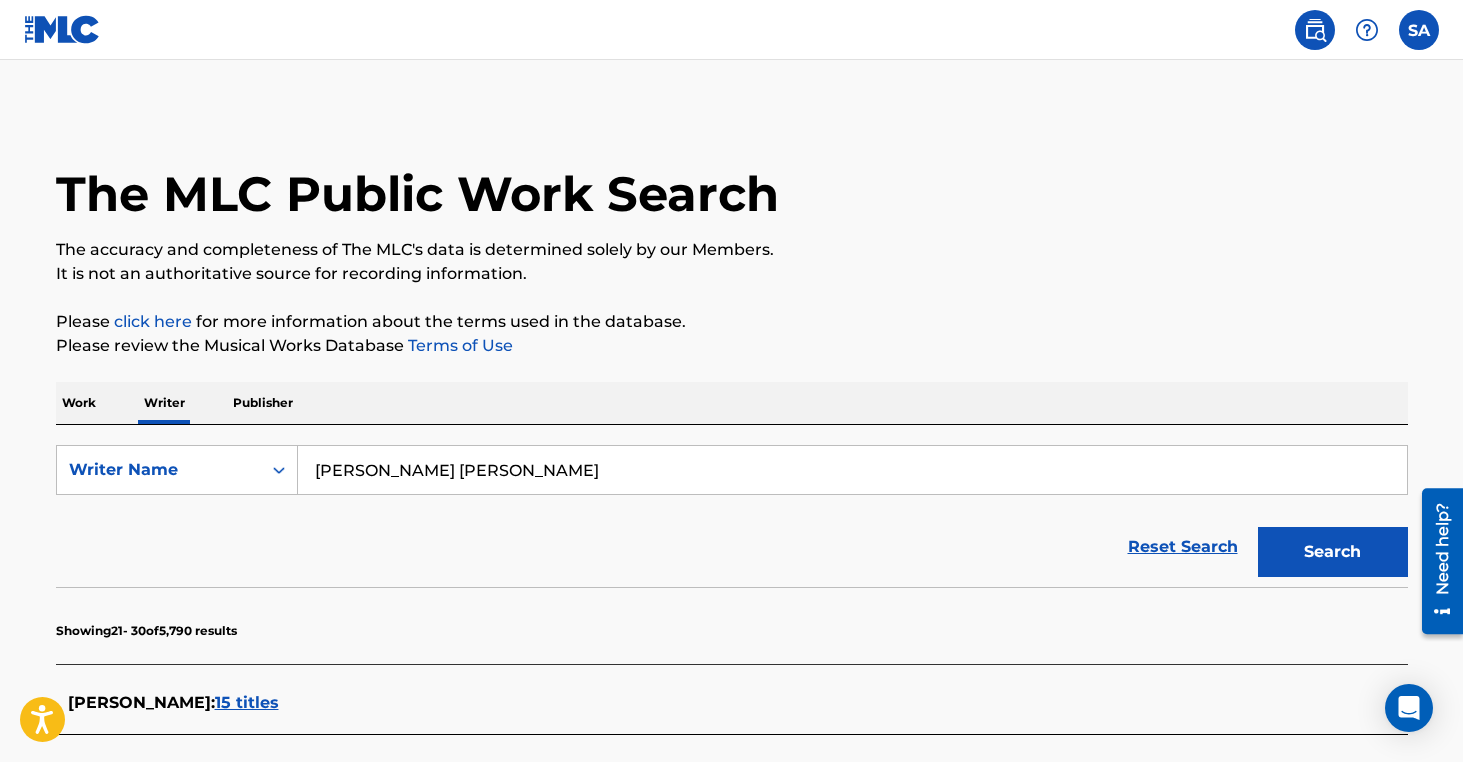 type on "[PERSON_NAME] [PERSON_NAME]" 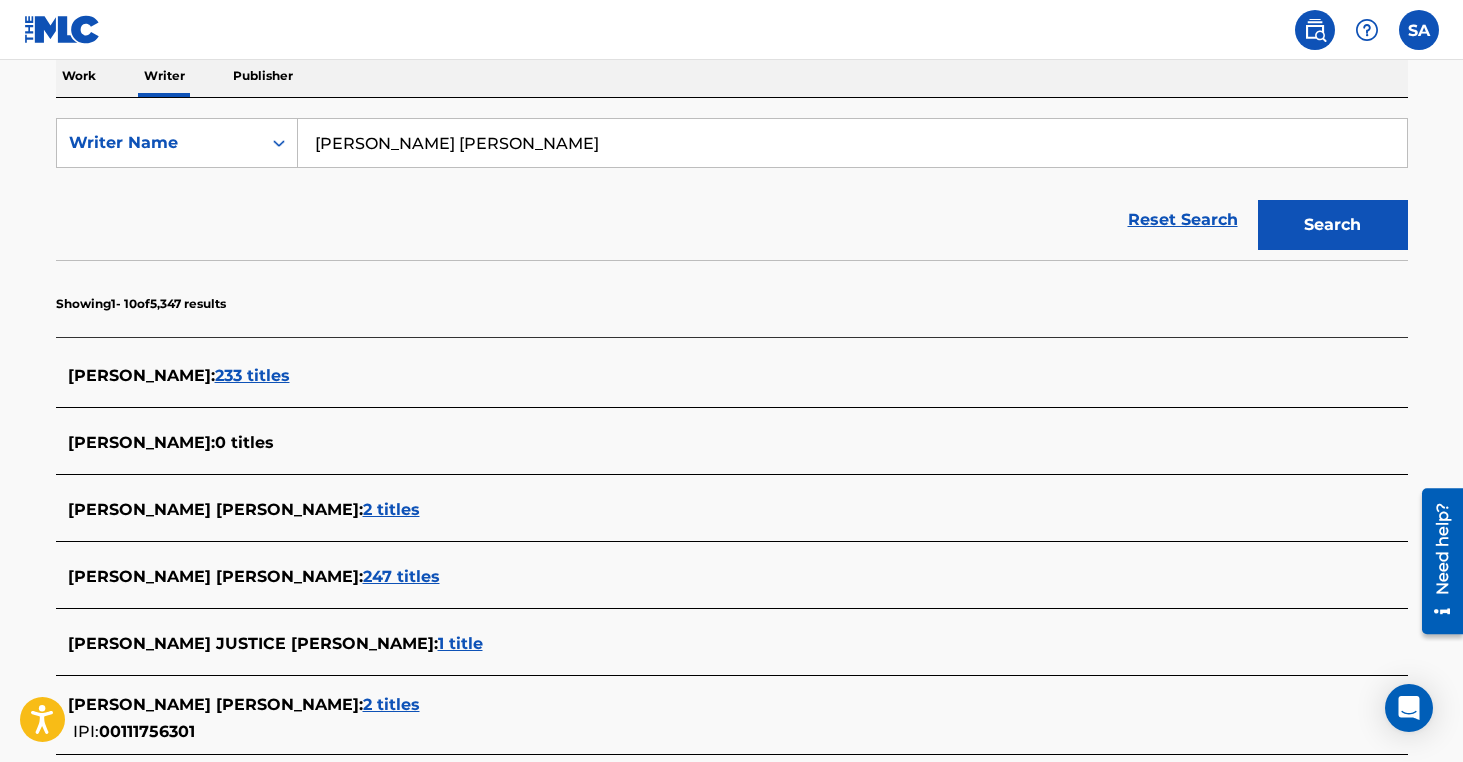 scroll, scrollTop: 339, scrollLeft: 0, axis: vertical 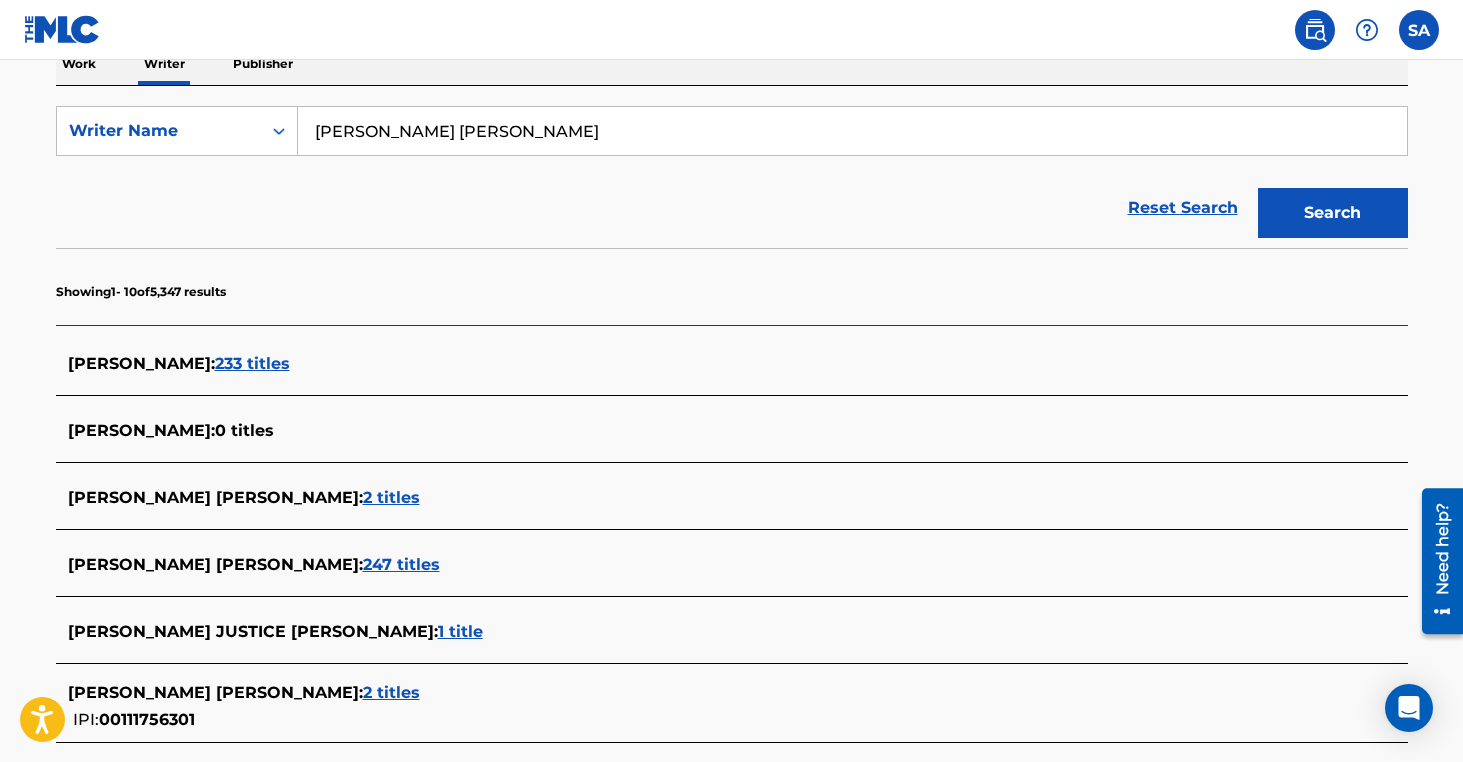 click on "233 titles" at bounding box center [252, 363] 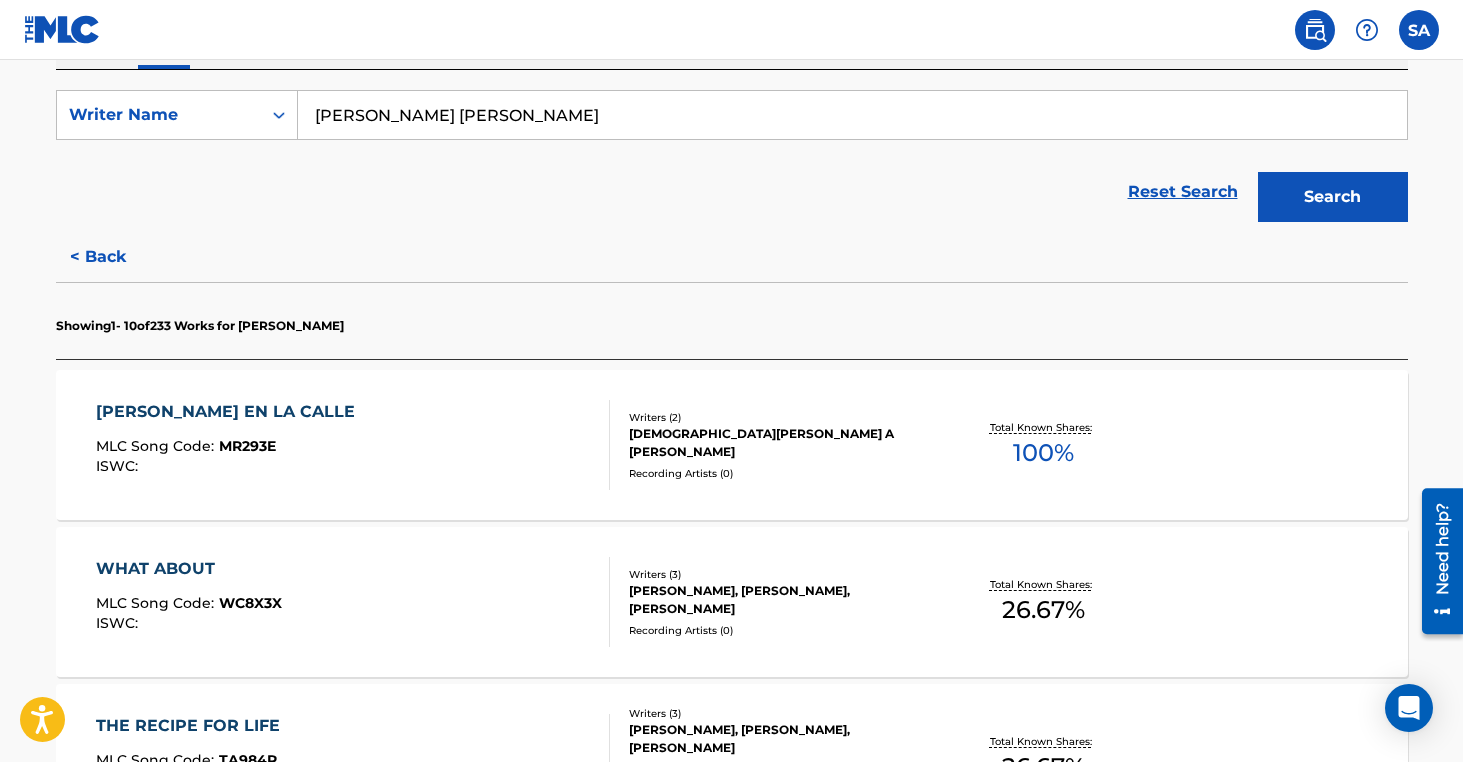 scroll, scrollTop: 85, scrollLeft: 0, axis: vertical 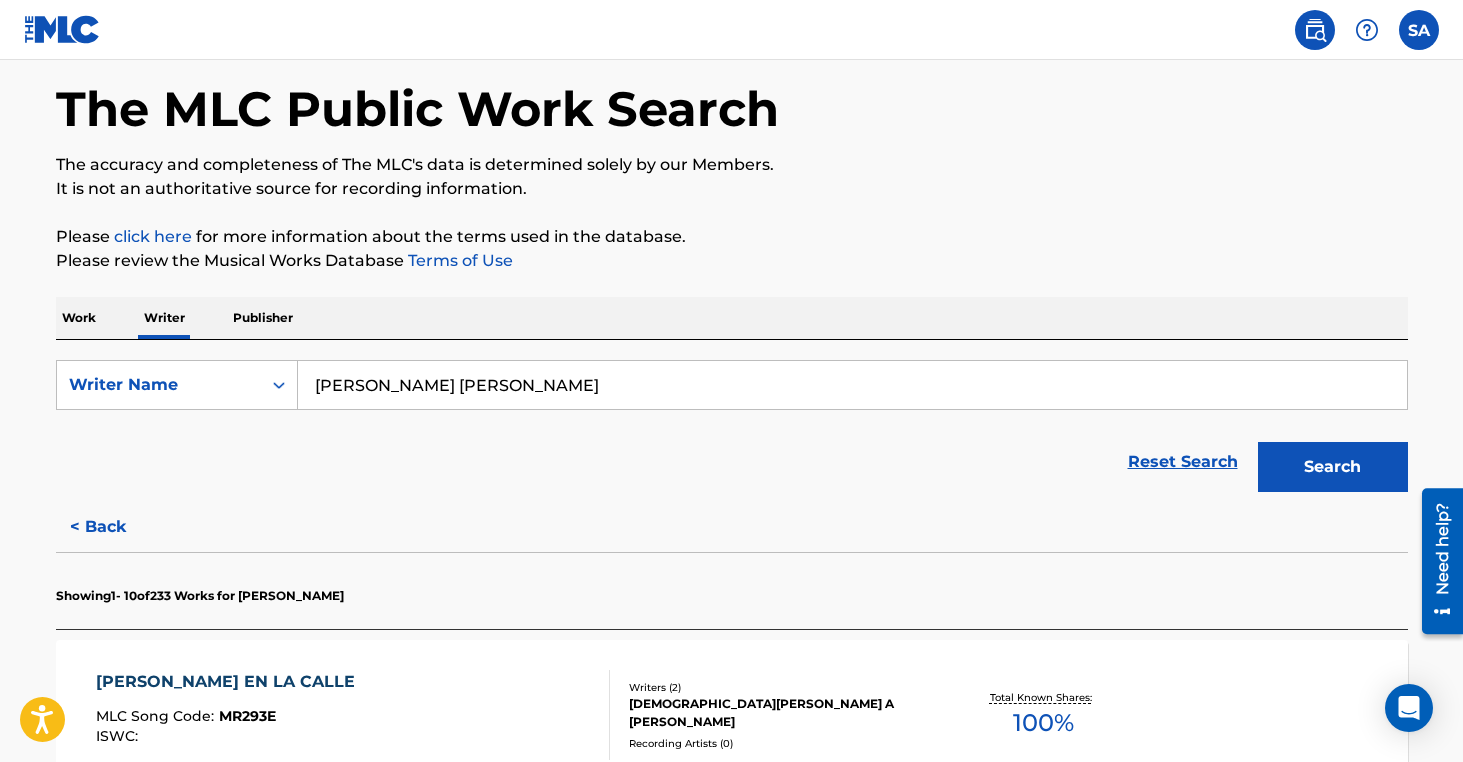 click on "Reset Search Search" at bounding box center (732, 462) 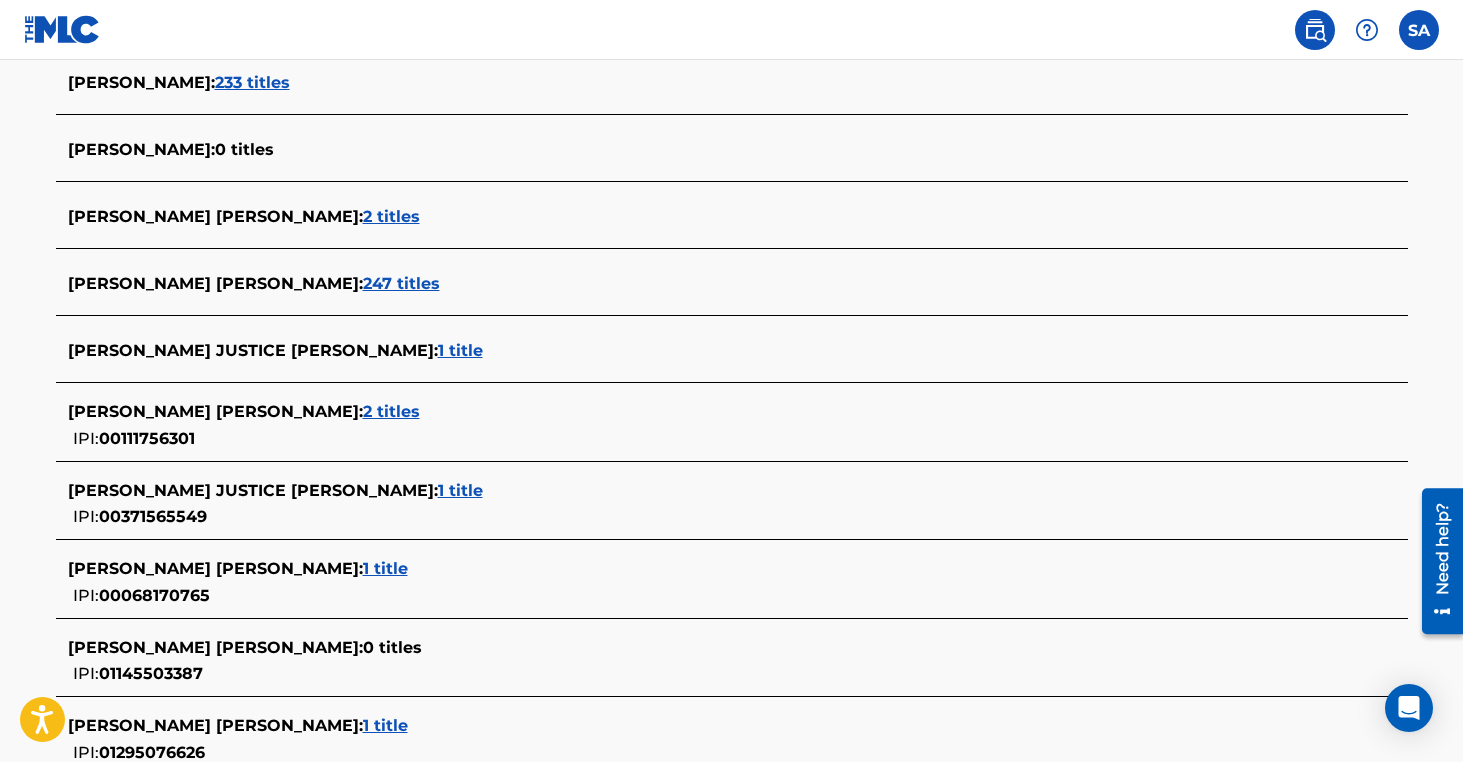 scroll, scrollTop: 621, scrollLeft: 0, axis: vertical 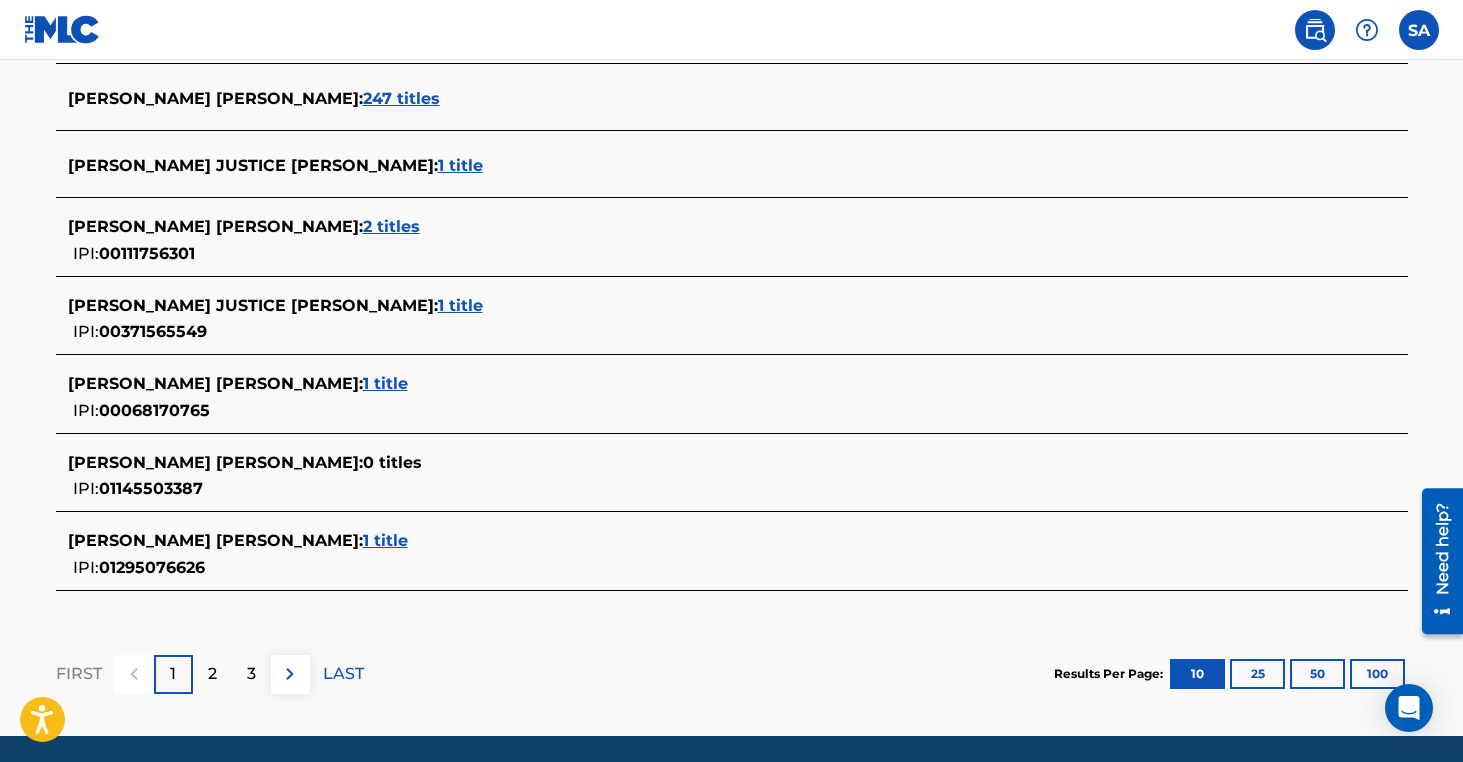 click on "2" at bounding box center (212, 674) 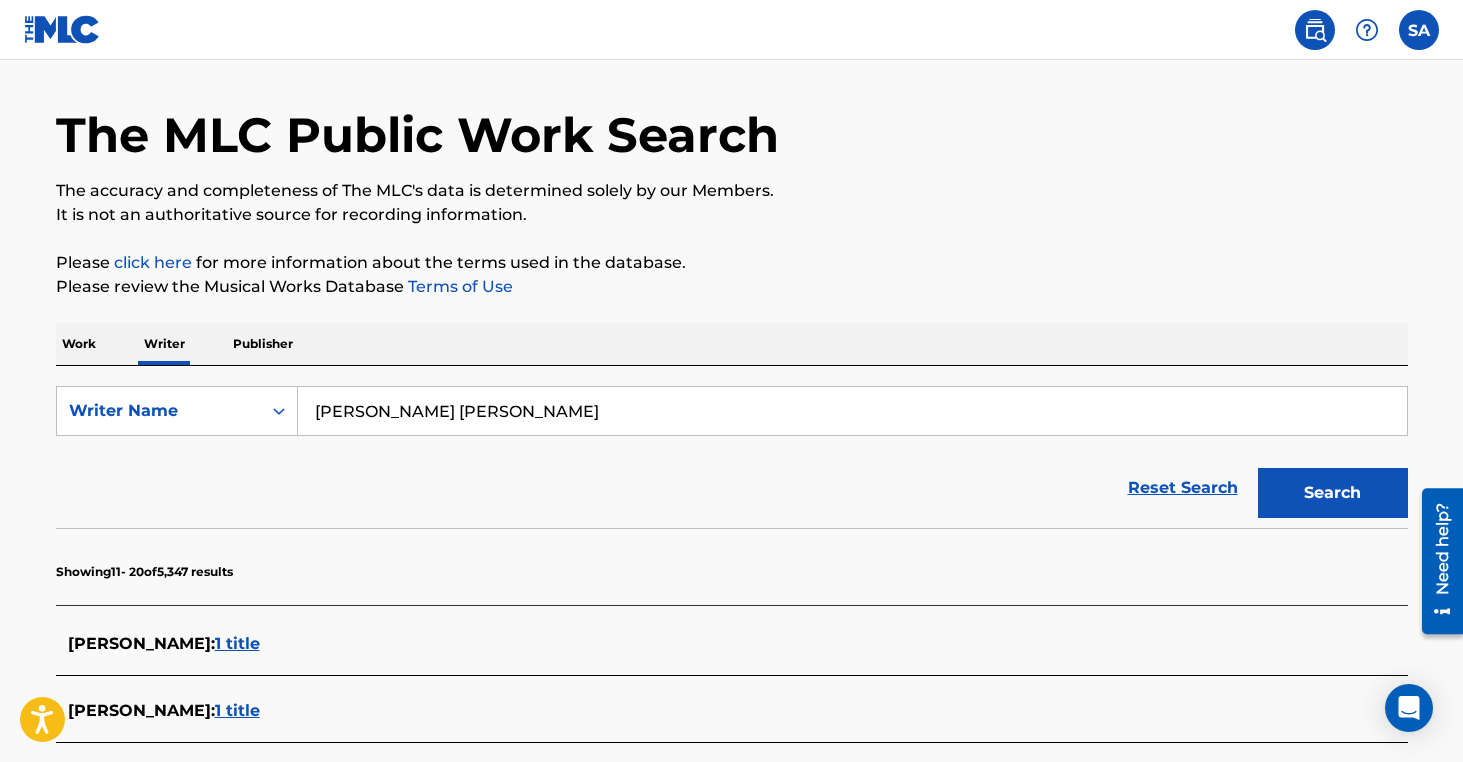 scroll, scrollTop: 805, scrollLeft: 0, axis: vertical 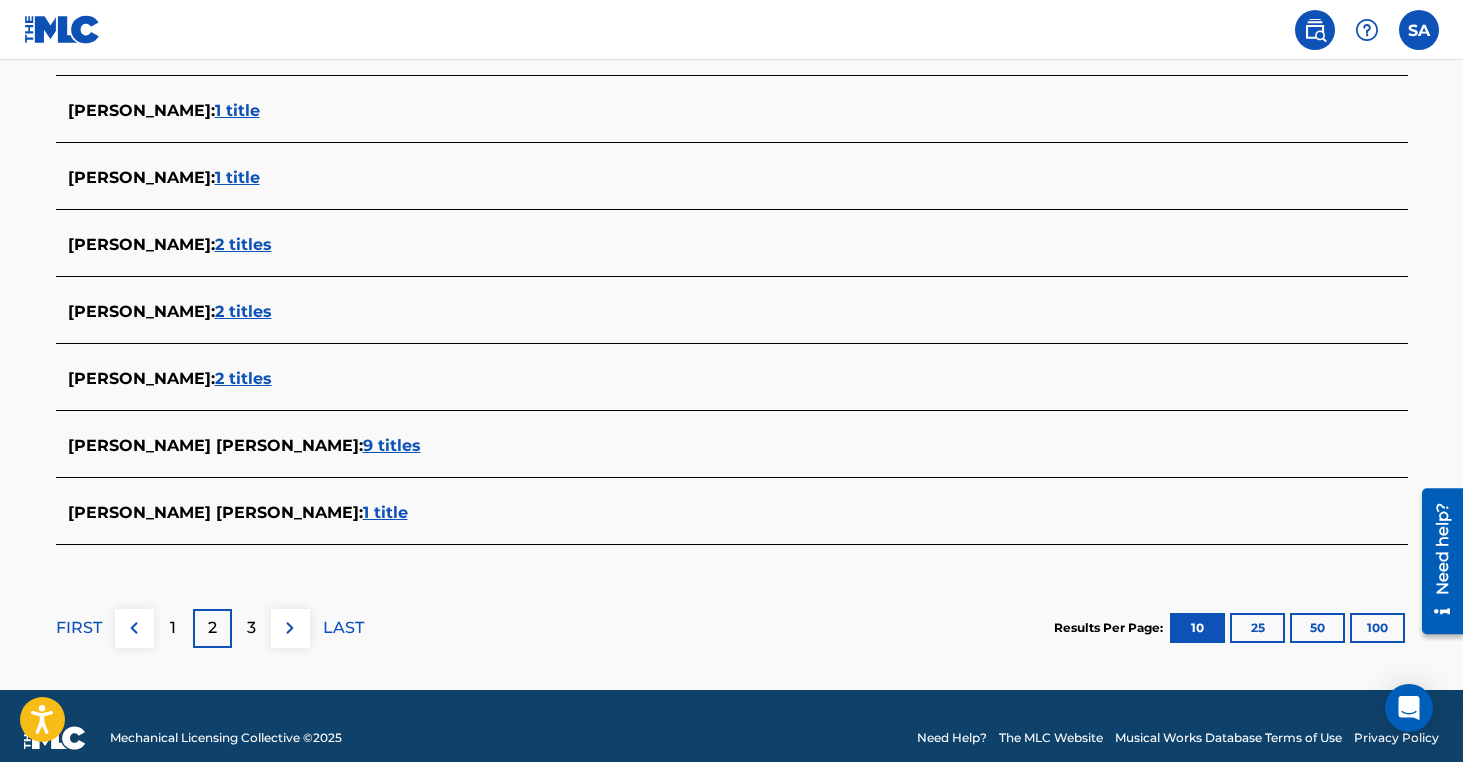 click on "3" at bounding box center [251, 628] 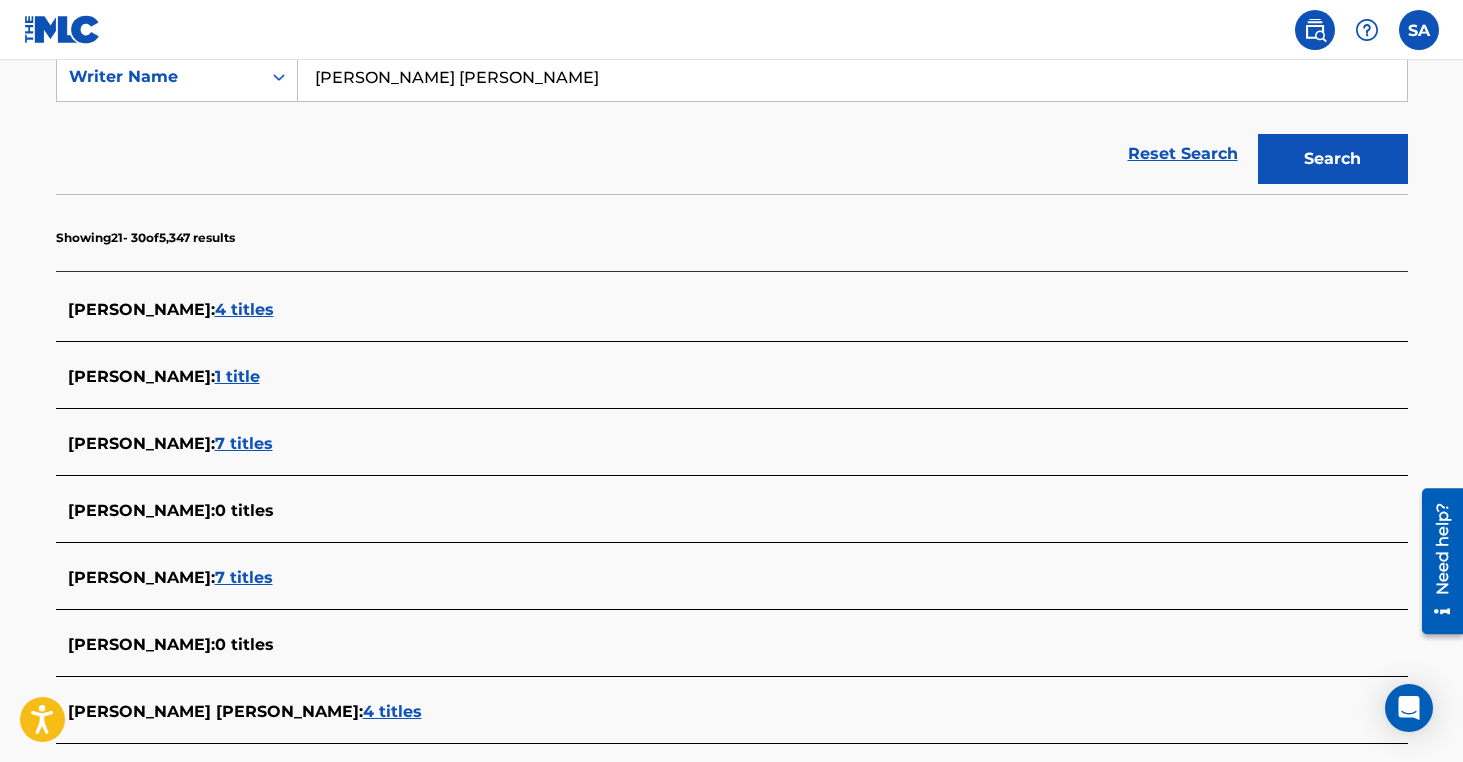 scroll, scrollTop: 391, scrollLeft: 0, axis: vertical 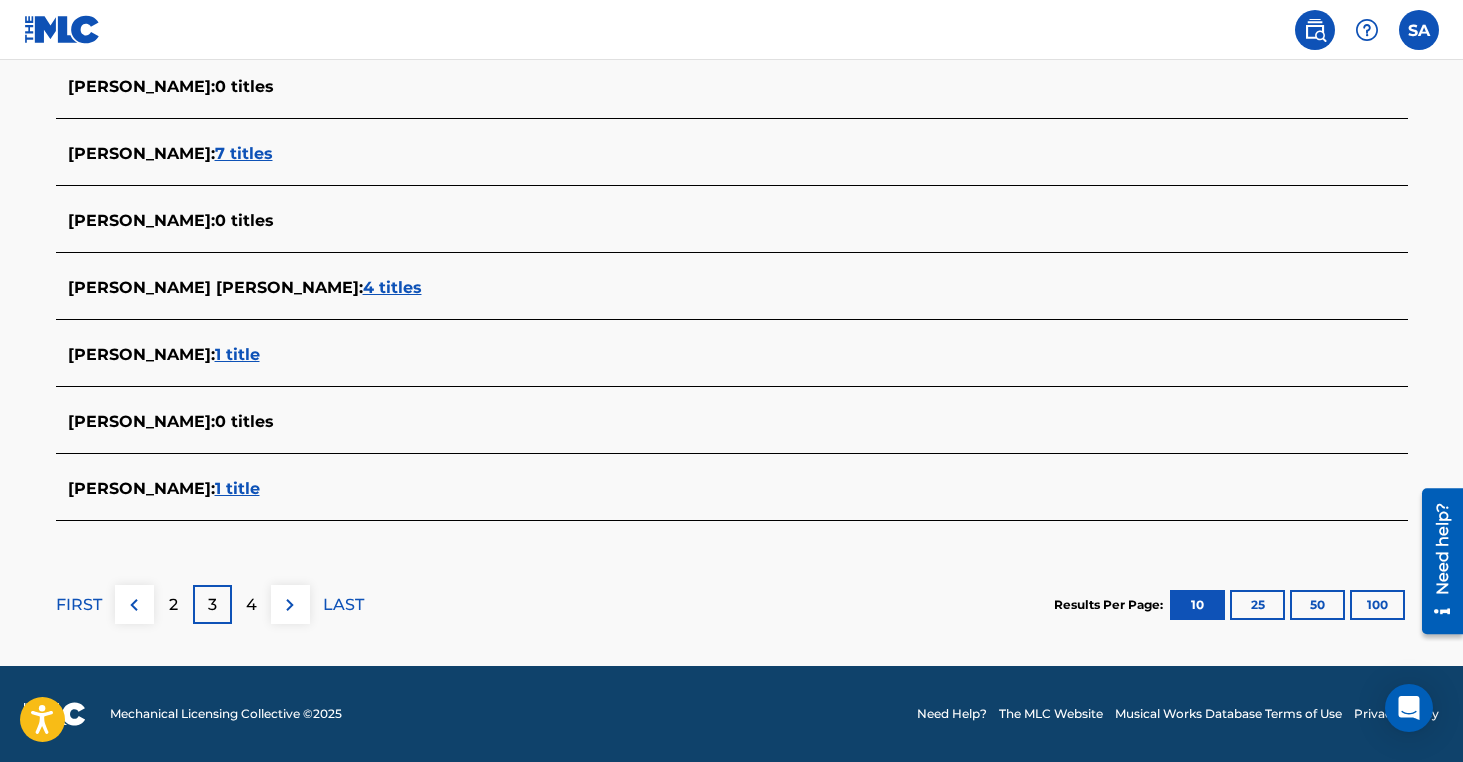 click on "2" at bounding box center [173, 605] 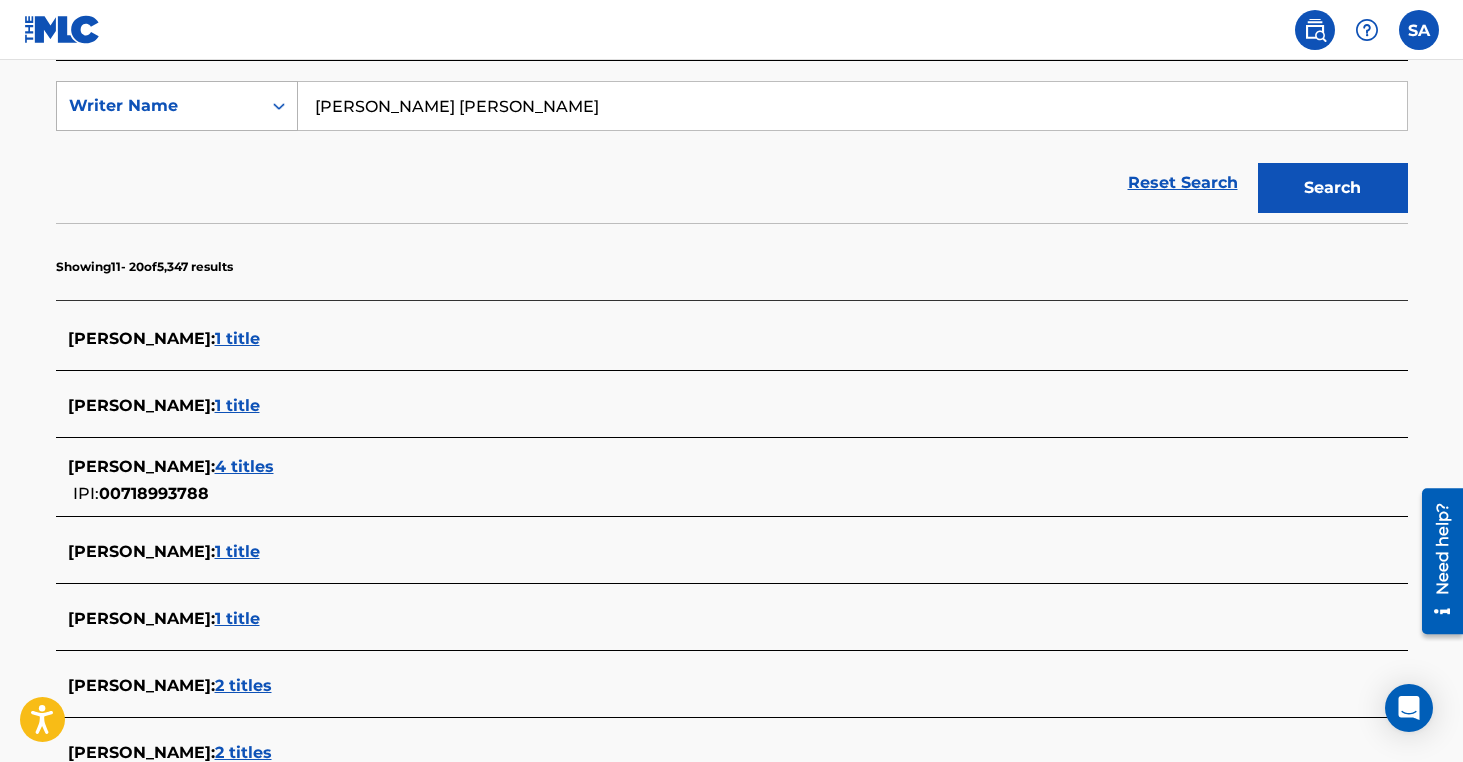 scroll, scrollTop: 333, scrollLeft: 0, axis: vertical 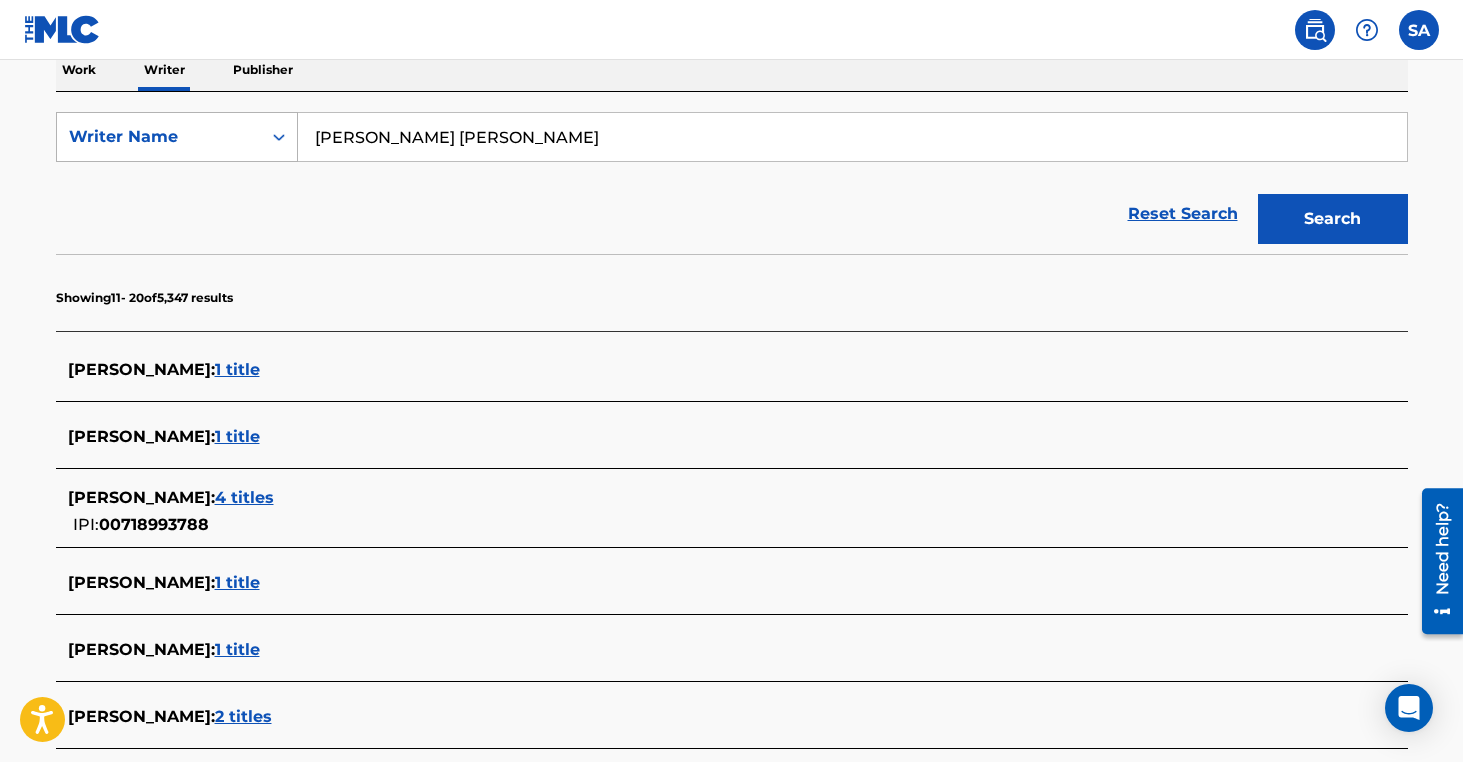 click 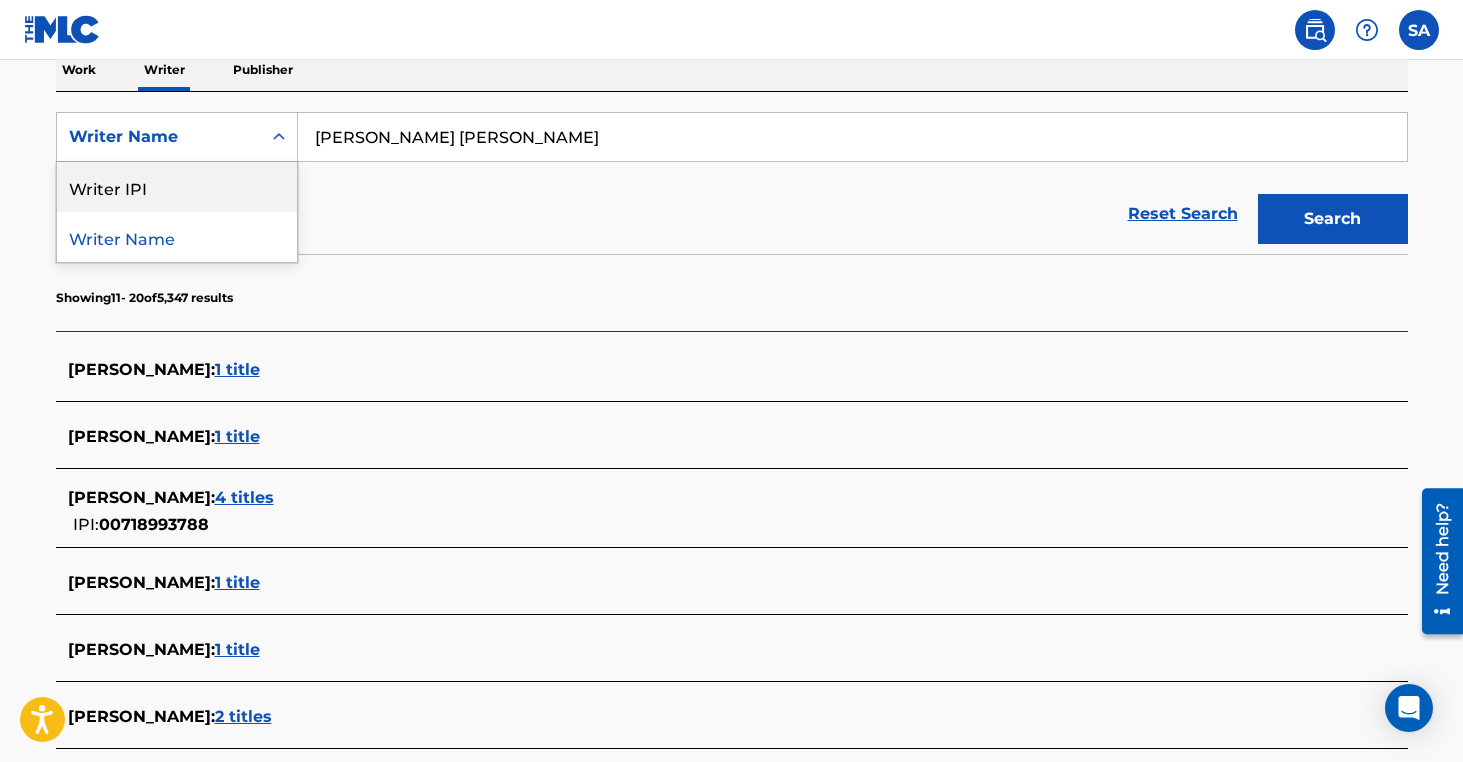 click on "Writer IPI" at bounding box center (177, 187) 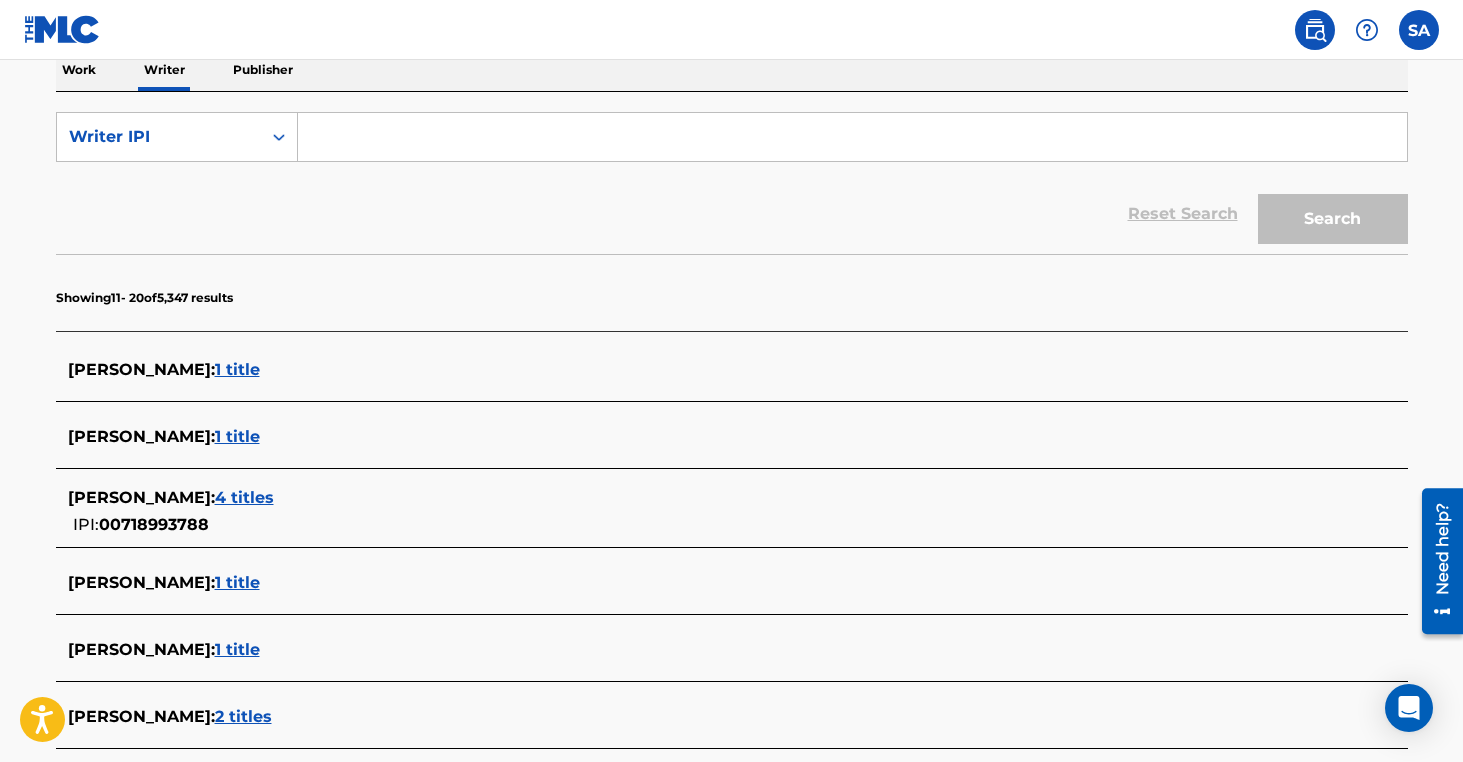 click at bounding box center [852, 137] 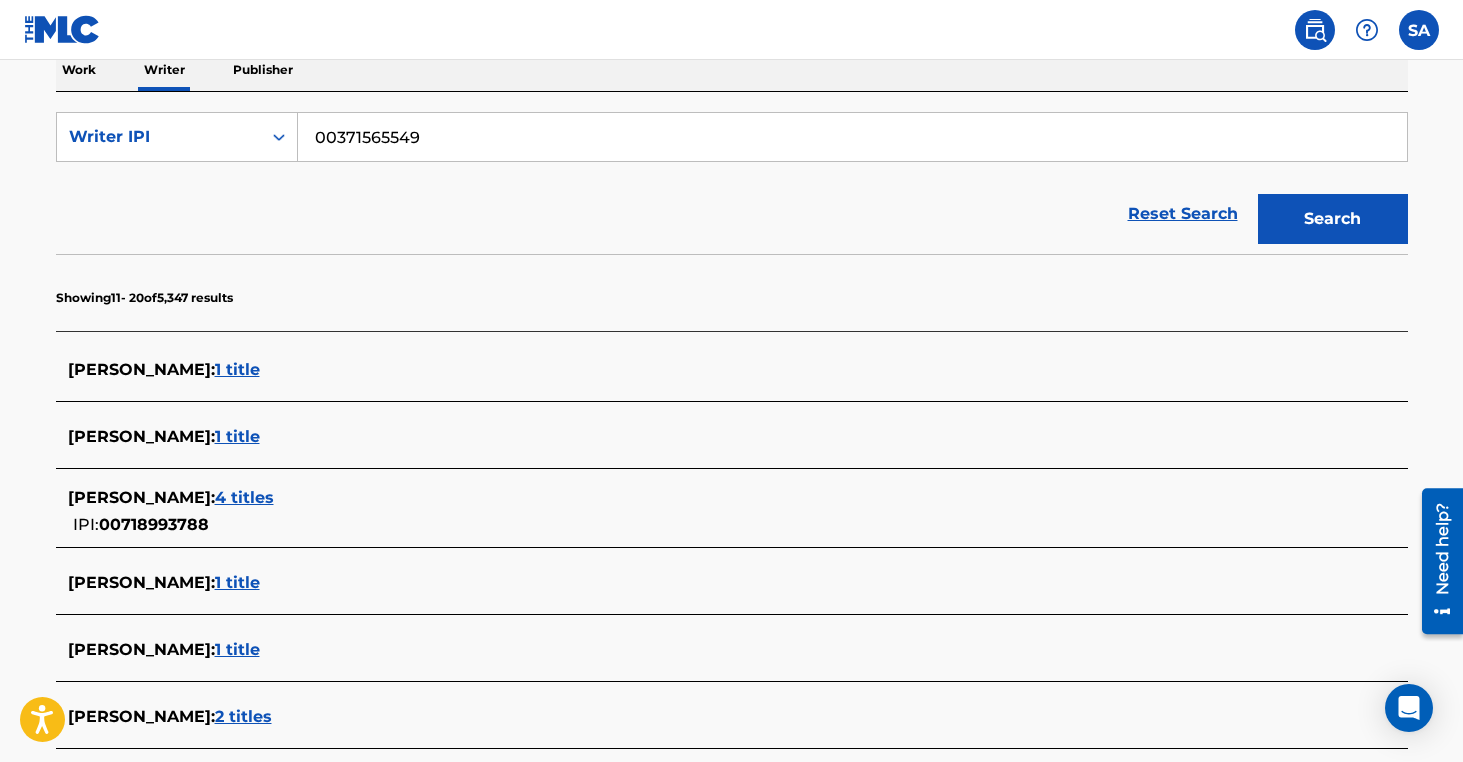 click on "Search" at bounding box center (1333, 219) 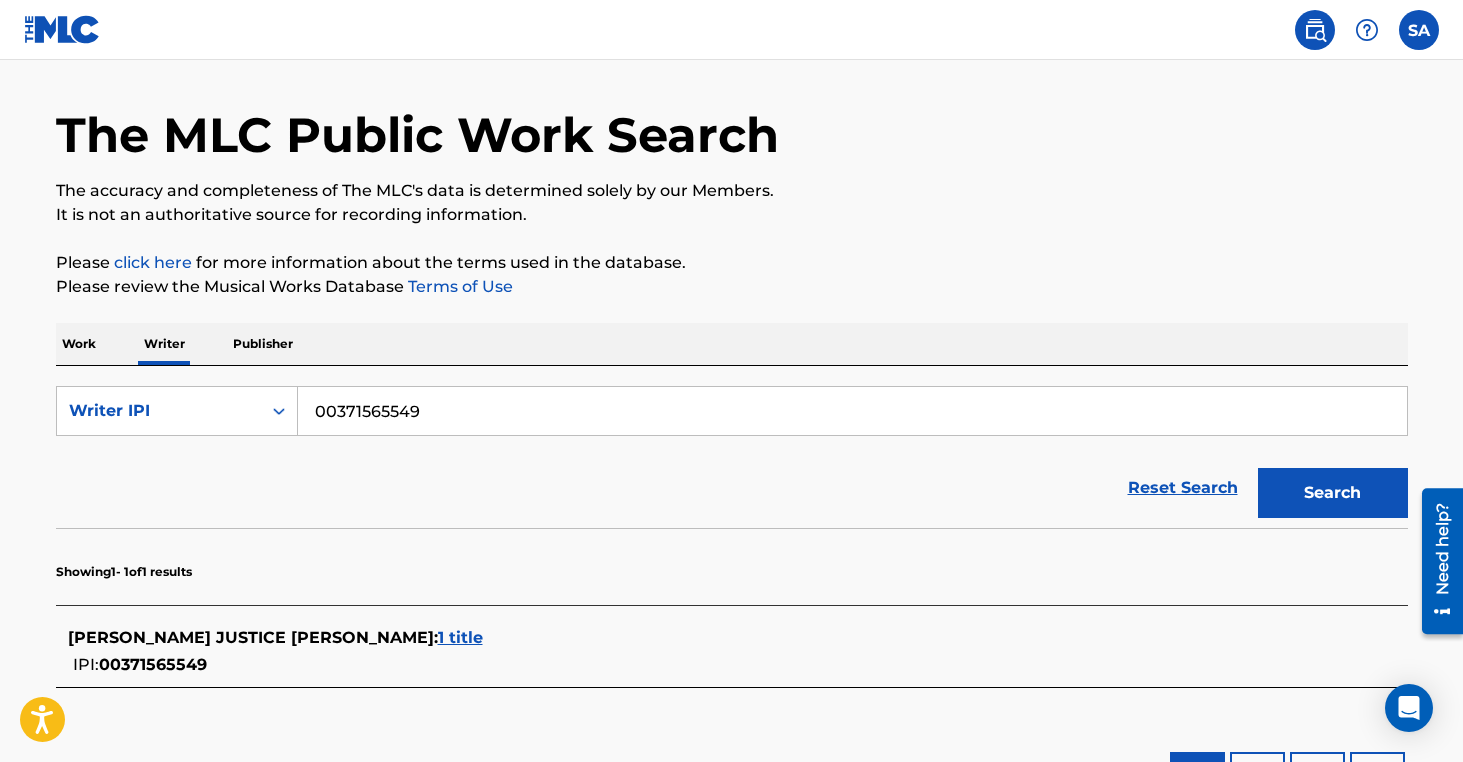 scroll, scrollTop: 216, scrollLeft: 0, axis: vertical 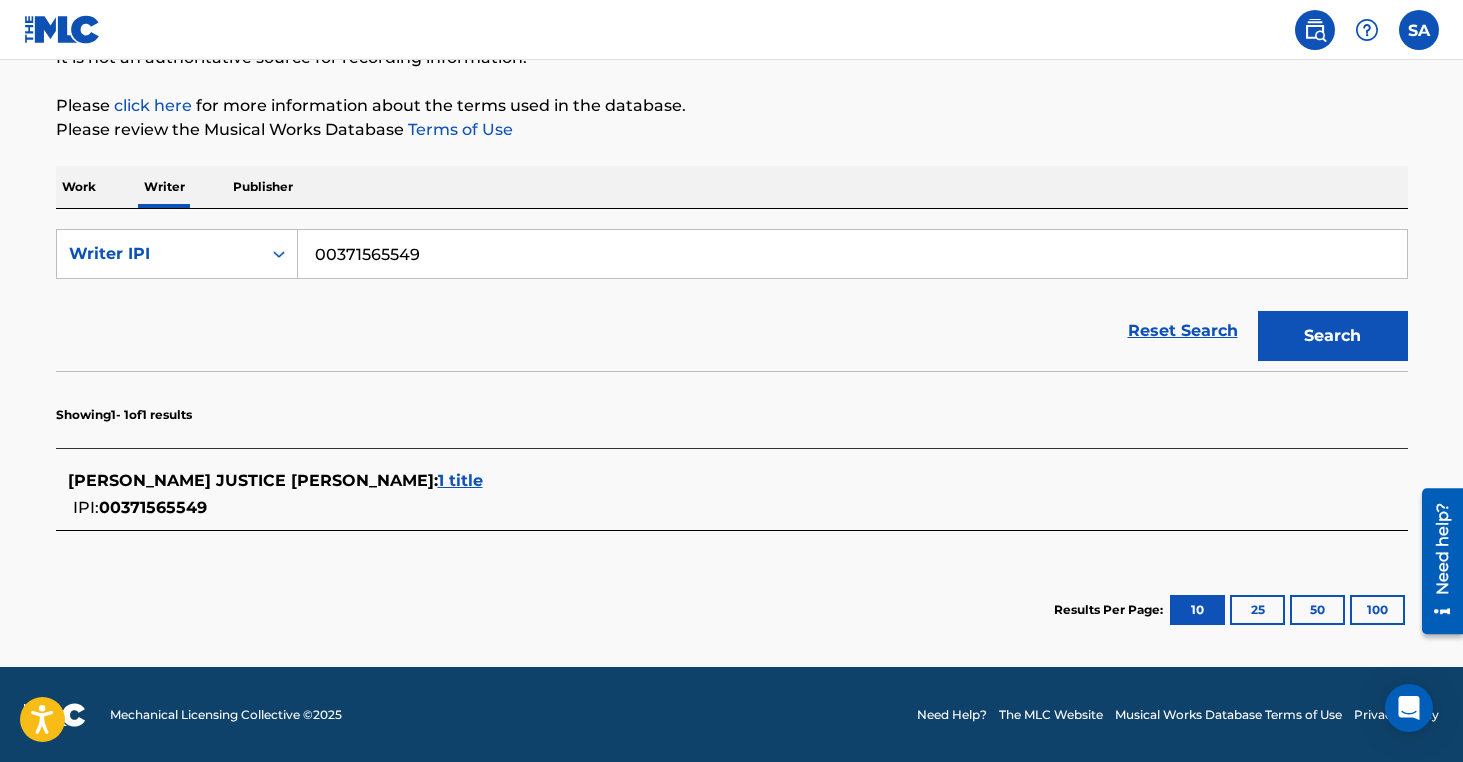 click on "1 title" at bounding box center (460, 480) 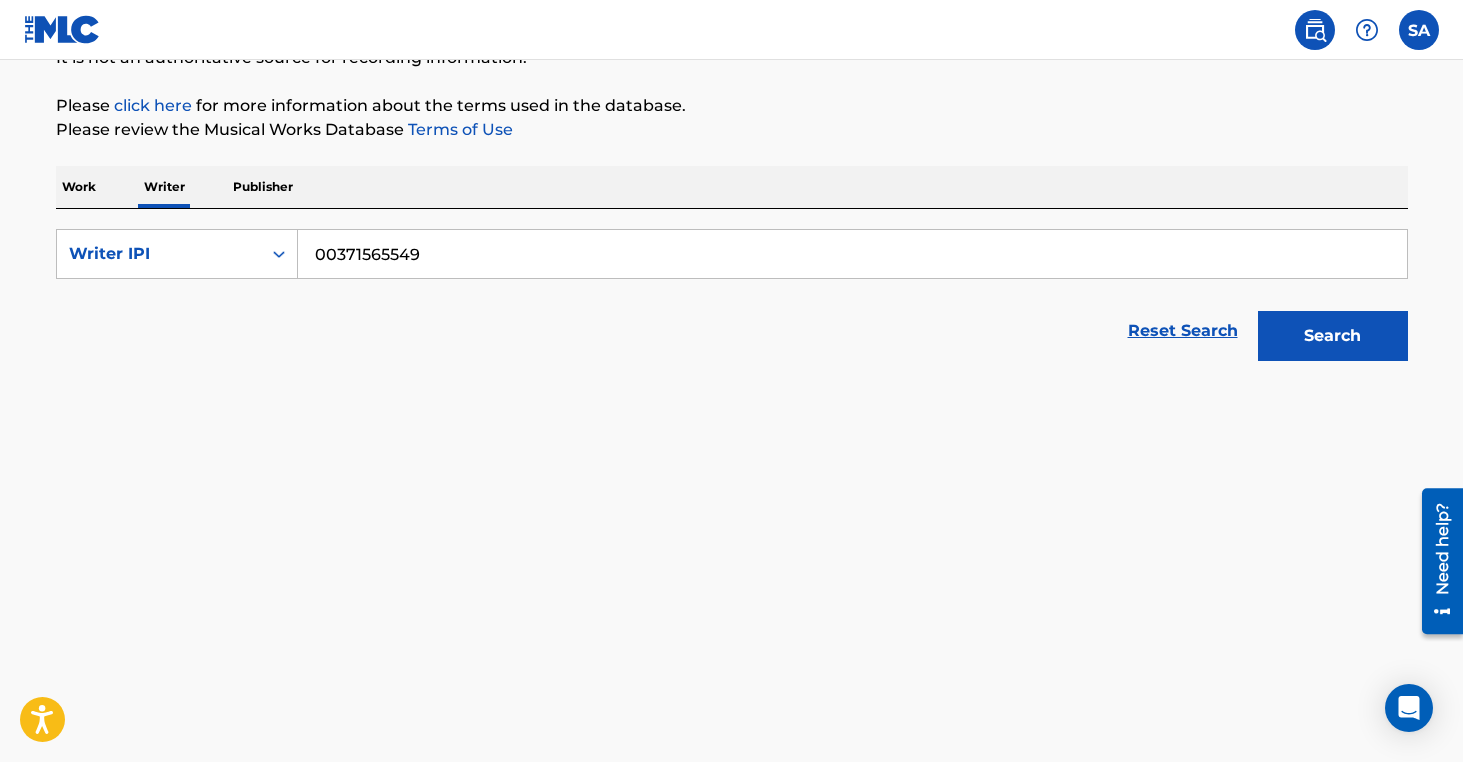 scroll, scrollTop: 333, scrollLeft: 0, axis: vertical 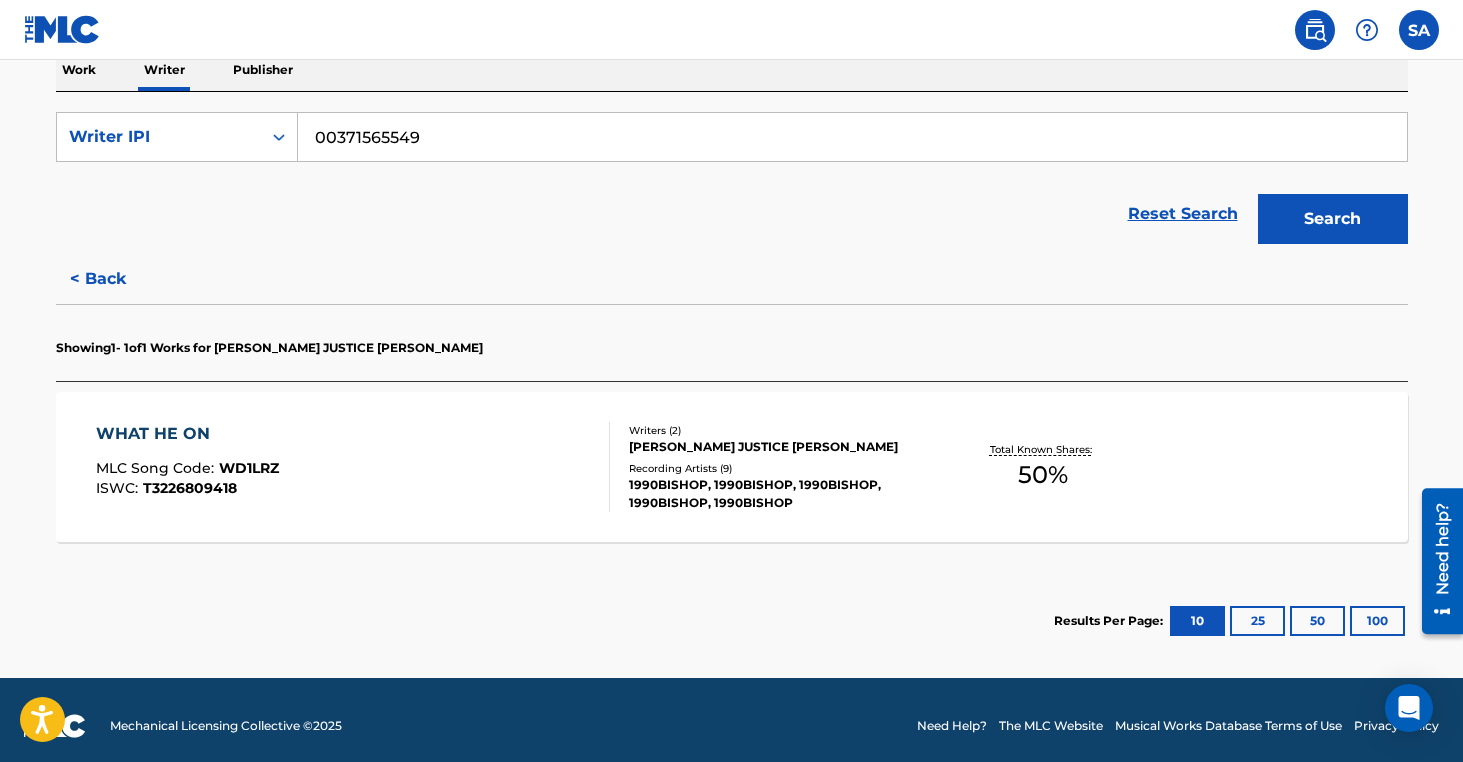 click on "< Back" at bounding box center (116, 279) 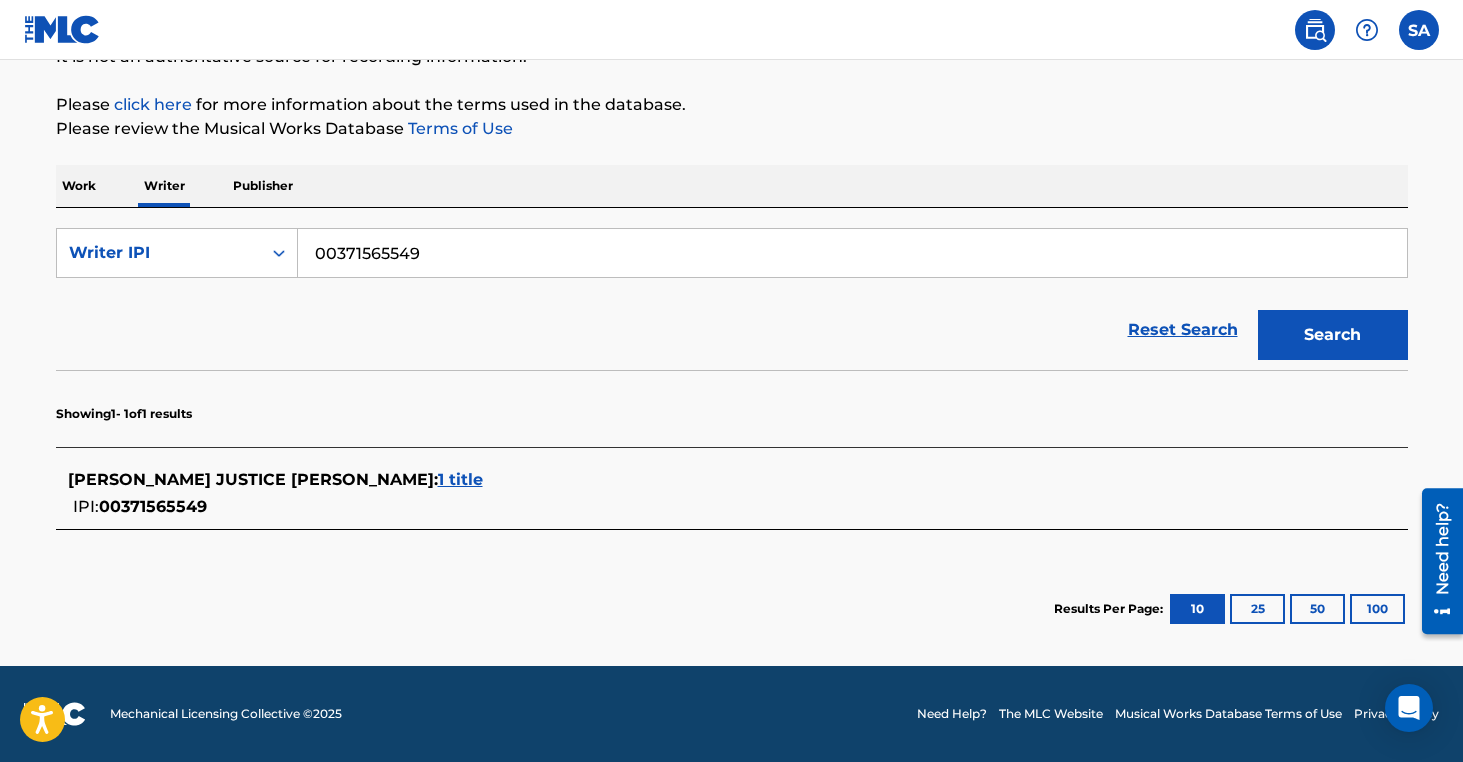 scroll, scrollTop: 216, scrollLeft: 0, axis: vertical 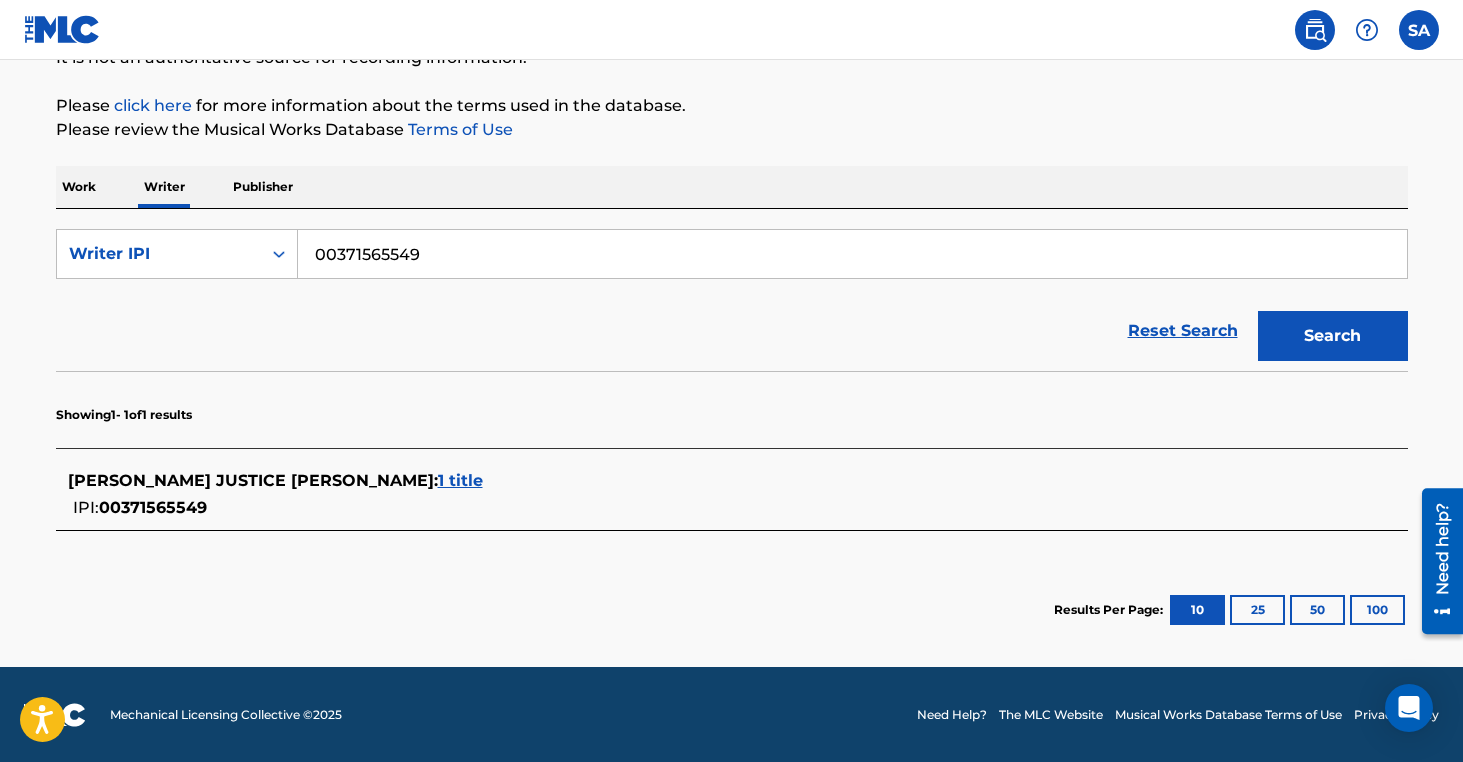 click on "1 title" at bounding box center [460, 480] 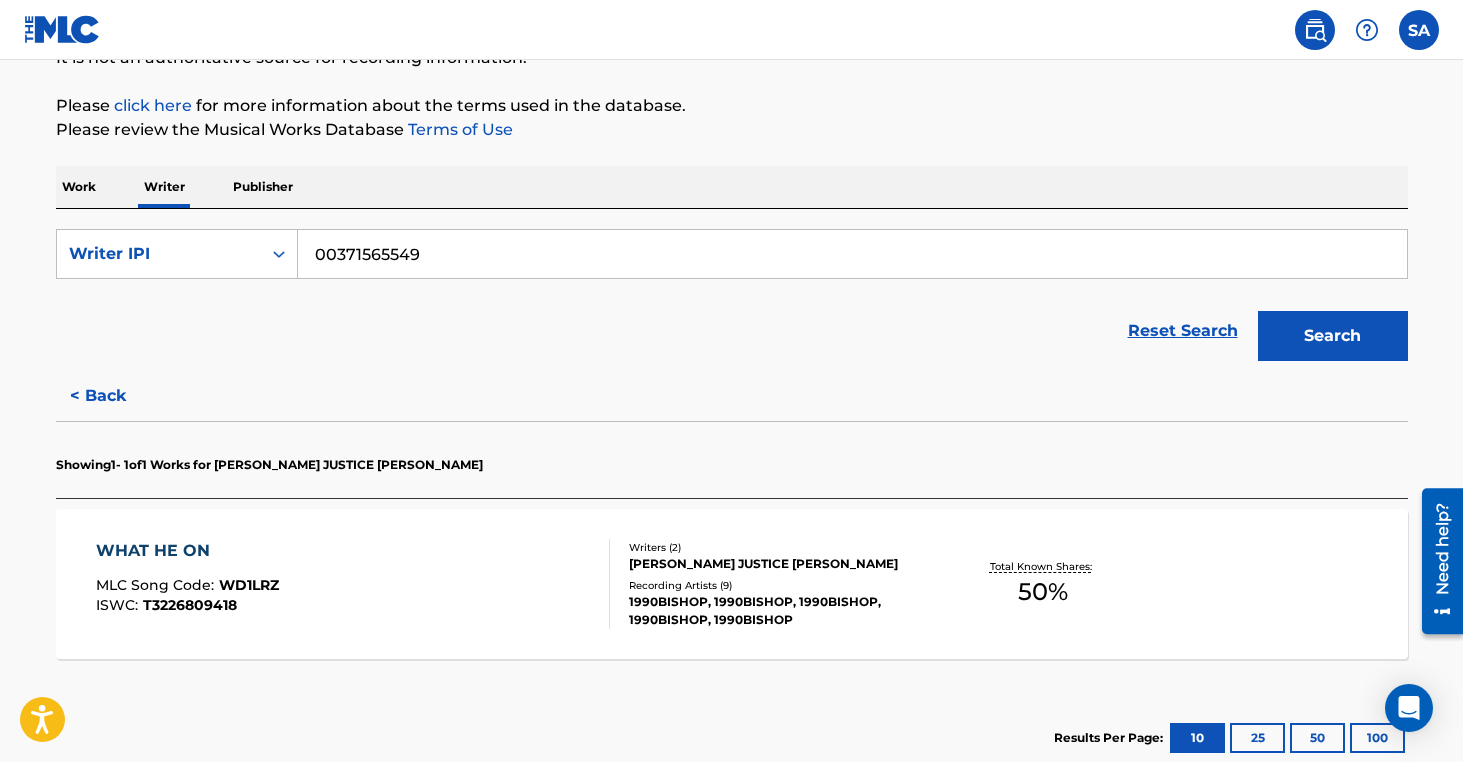 scroll, scrollTop: 0, scrollLeft: 0, axis: both 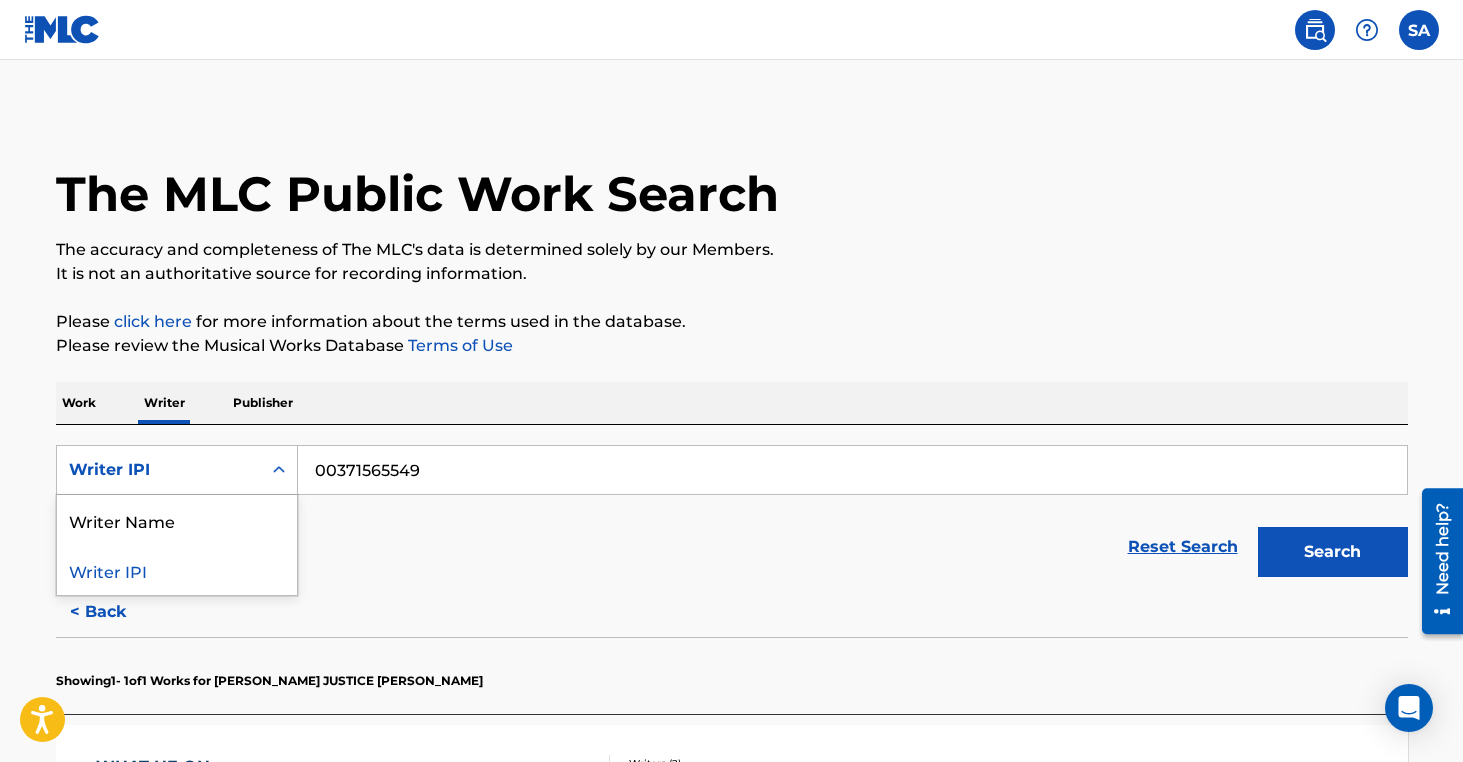 click at bounding box center [279, 470] 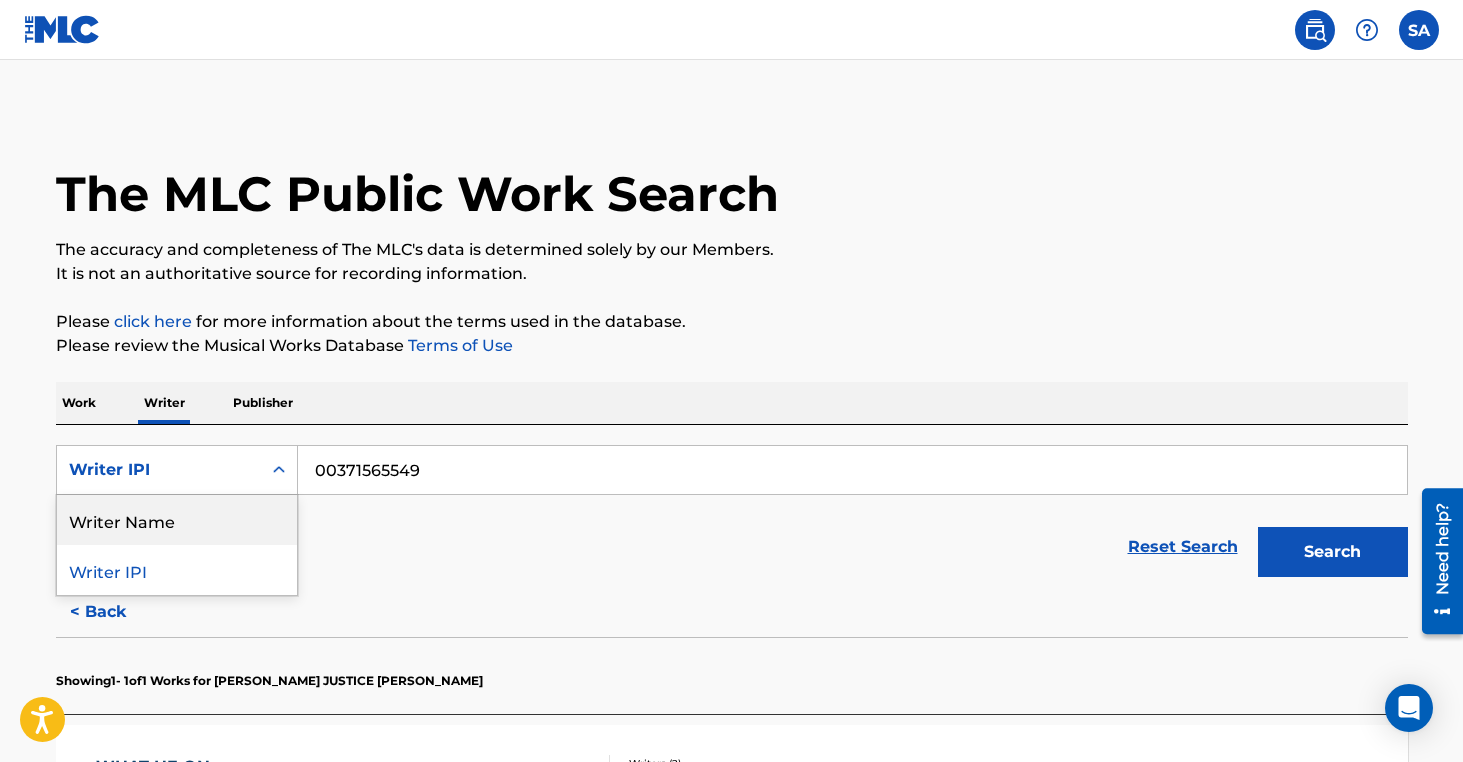click on "SearchWithCriteriab6275d5e-0a81-478a-98a3-34dcc4338209 Writer Name, 1 of 2. 2 results available. Use Up and Down to choose options, press Enter to select the currently focused option, press Escape to exit the menu, press Tab to select the option and exit the menu. Writer IPI Writer Name Writer IPI 00371565549 Reset Search Search" at bounding box center (732, 516) 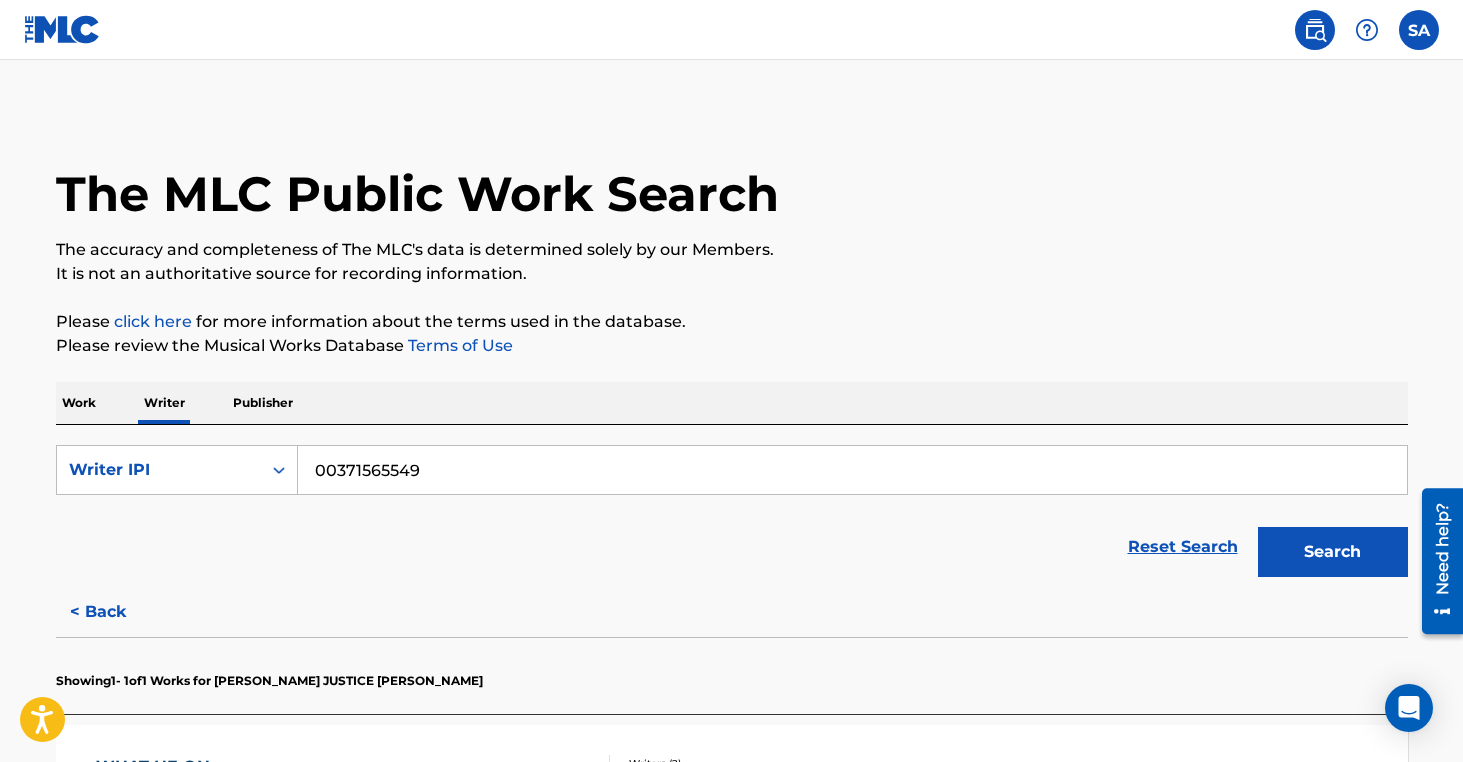 click on "00371565549" at bounding box center (852, 470) 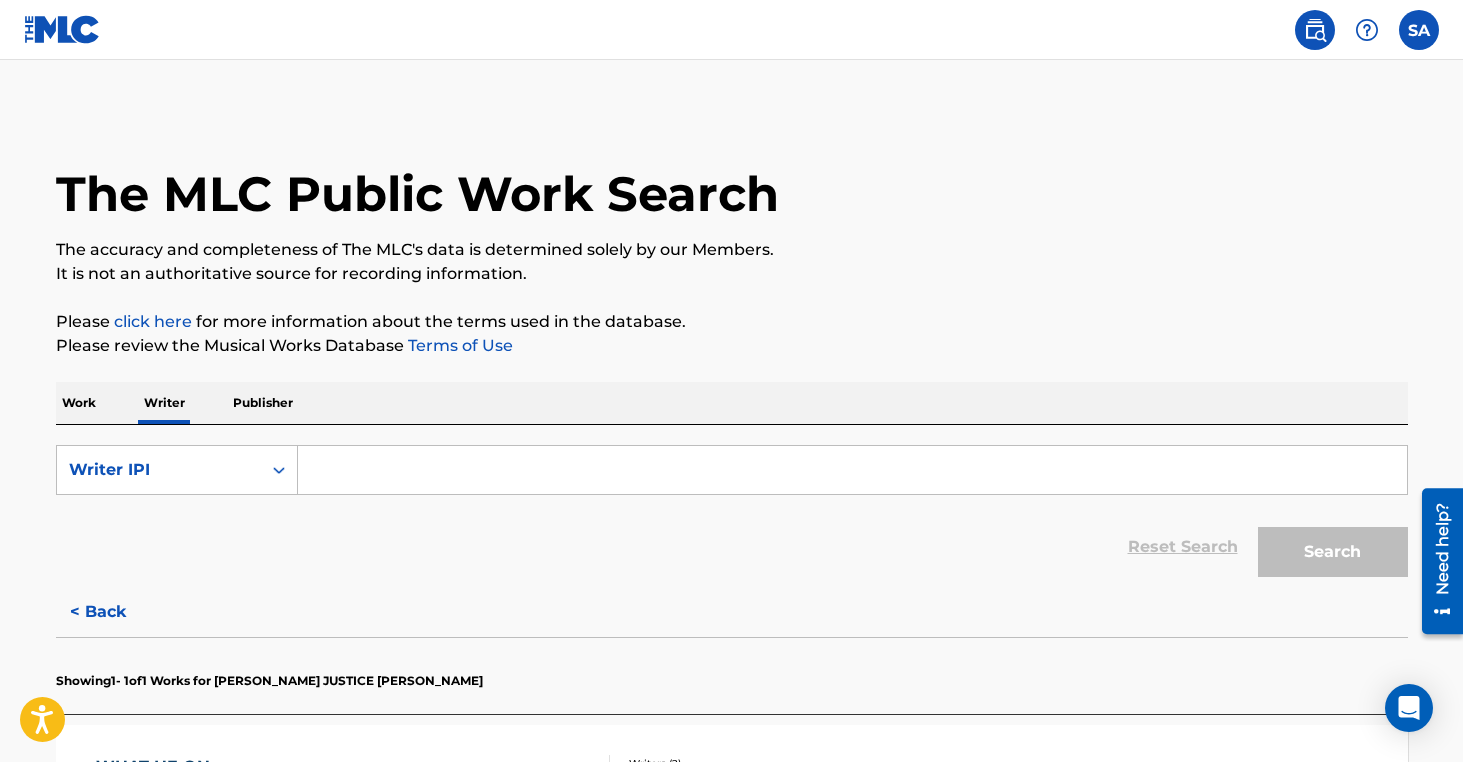 click at bounding box center [852, 470] 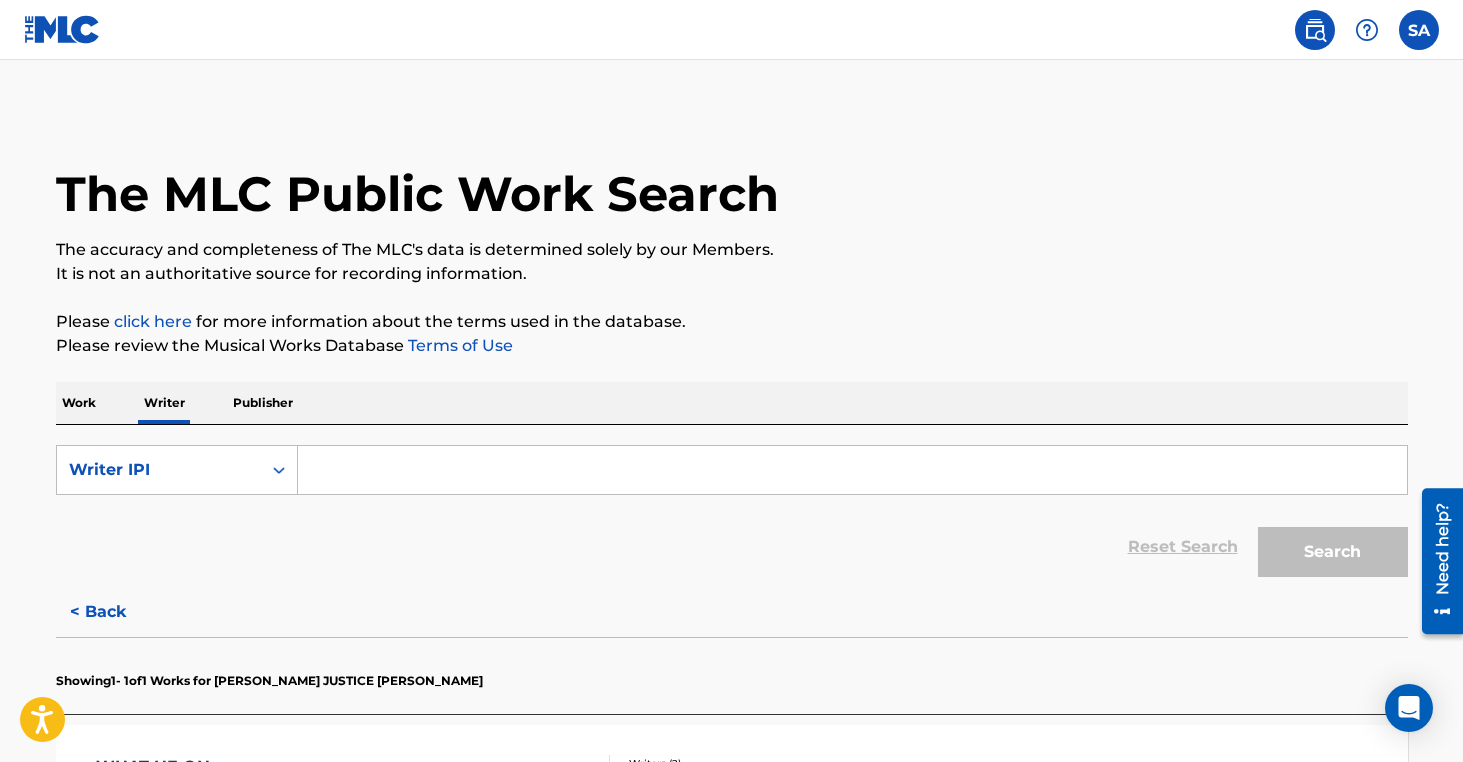 type on "01117754461" 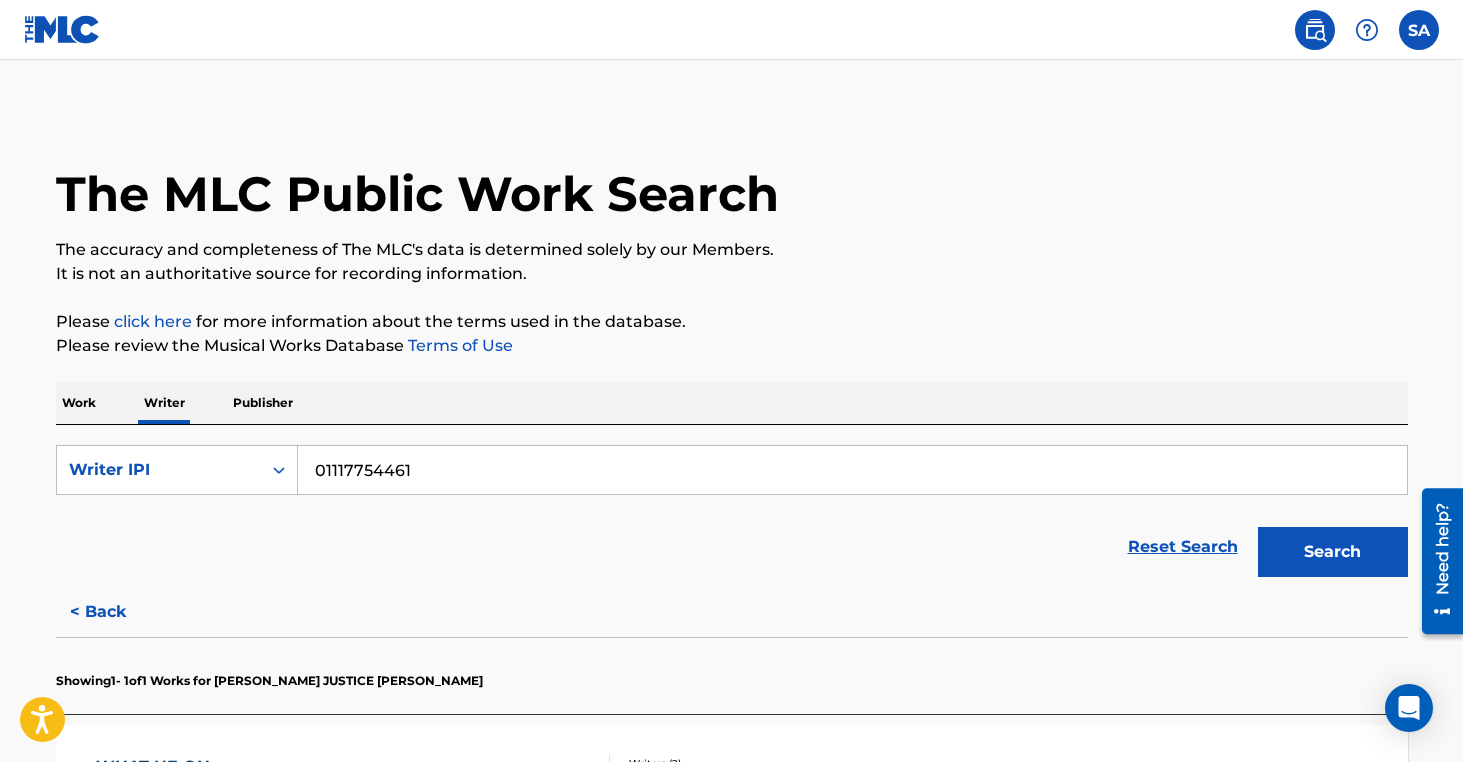 click on "Search" at bounding box center (1333, 552) 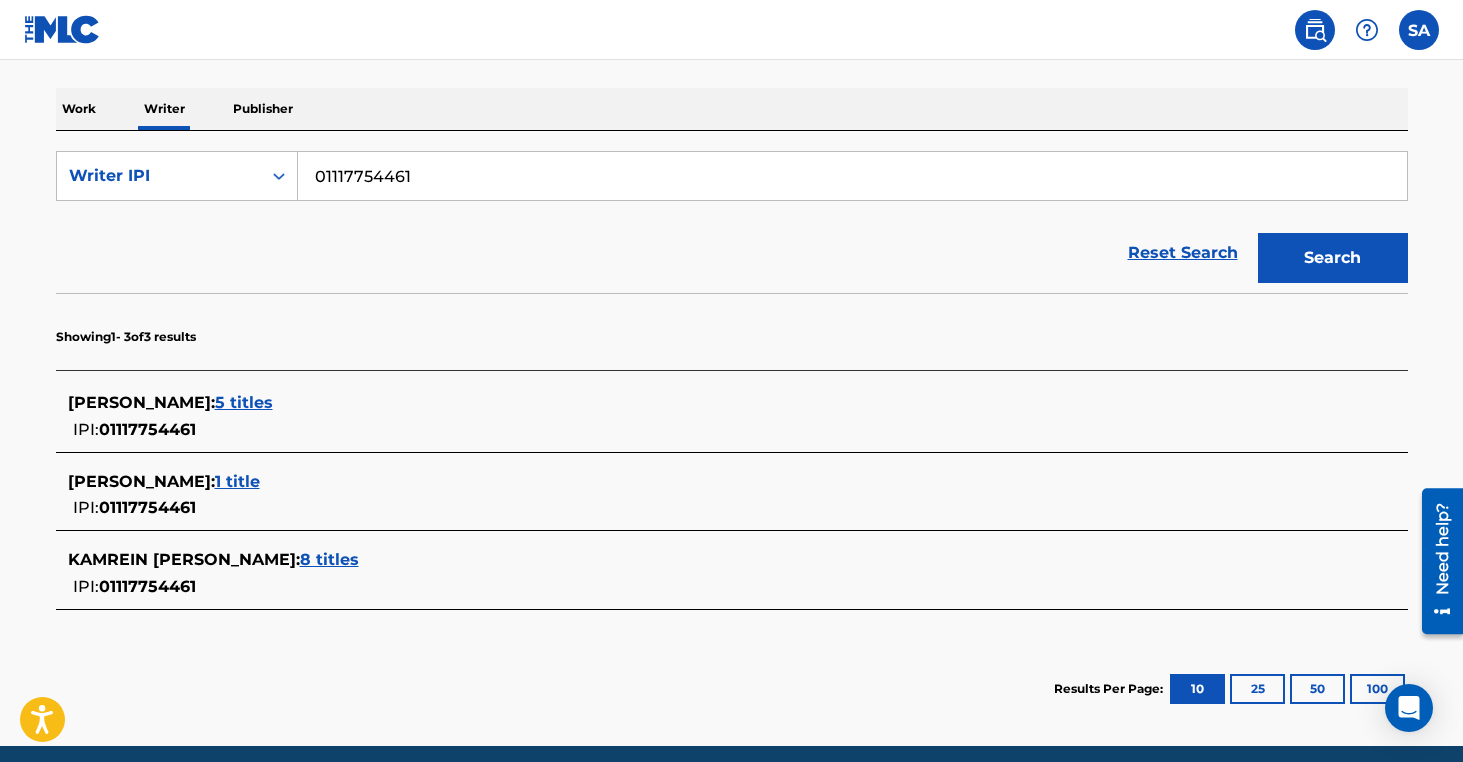scroll, scrollTop: 367, scrollLeft: 0, axis: vertical 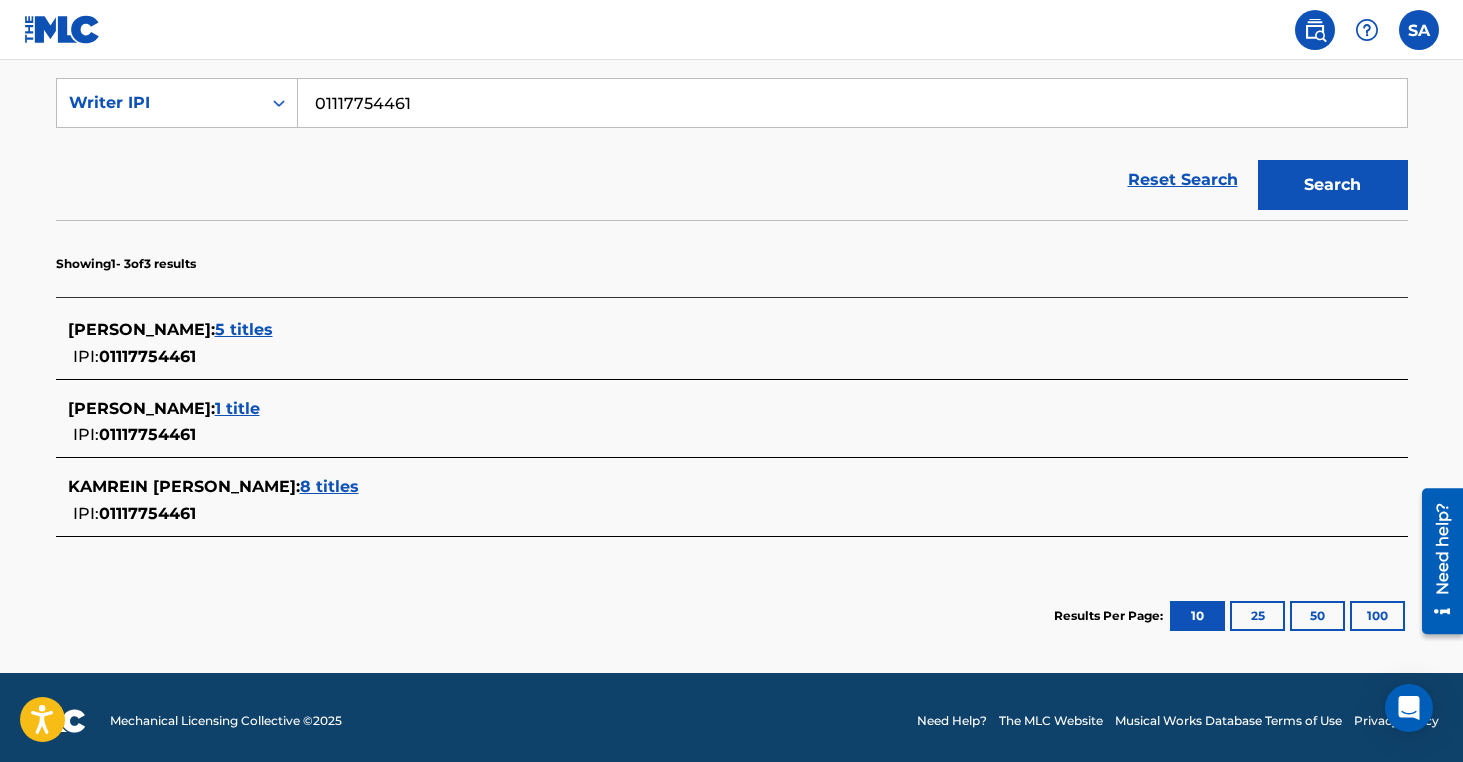 click on "5 titles" at bounding box center [244, 329] 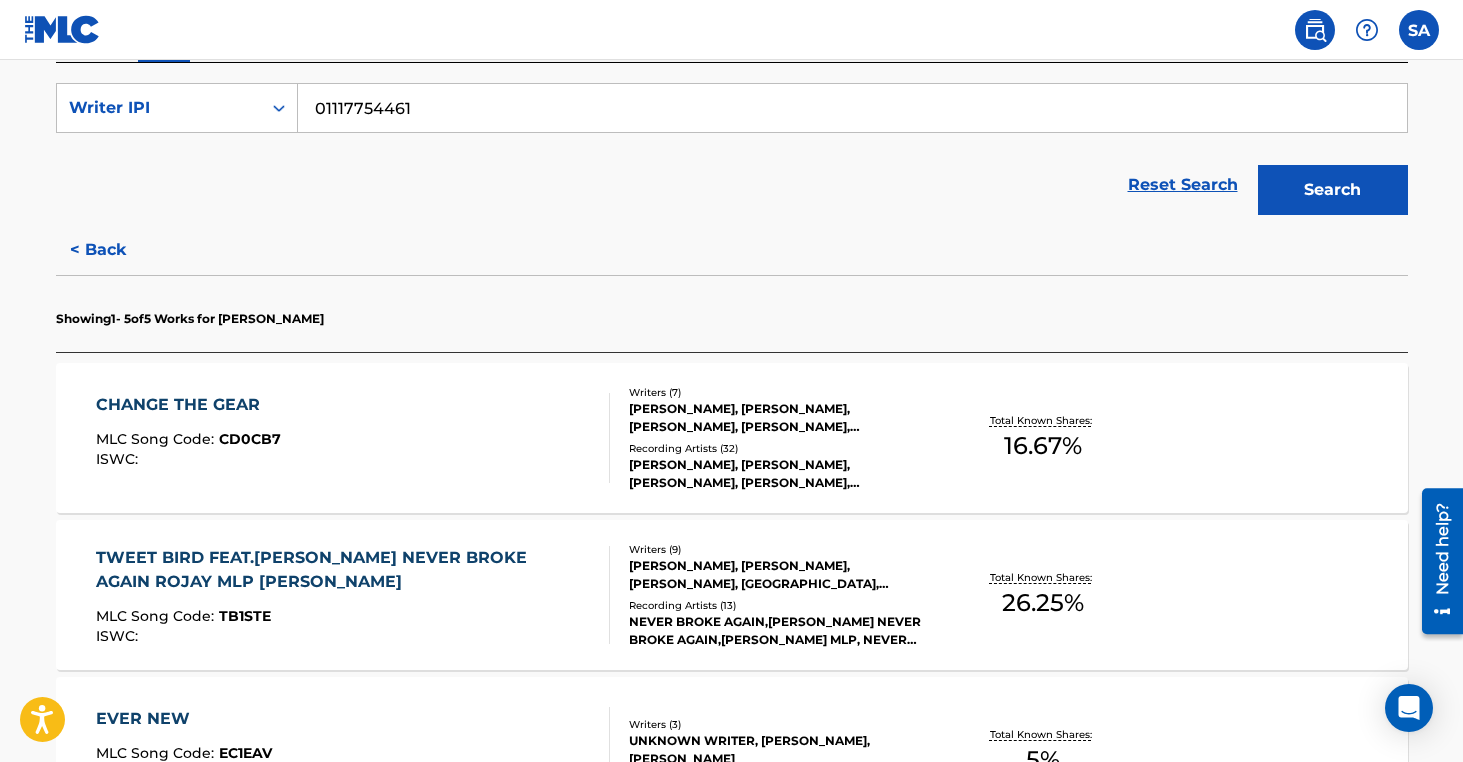 scroll, scrollTop: 0, scrollLeft: 0, axis: both 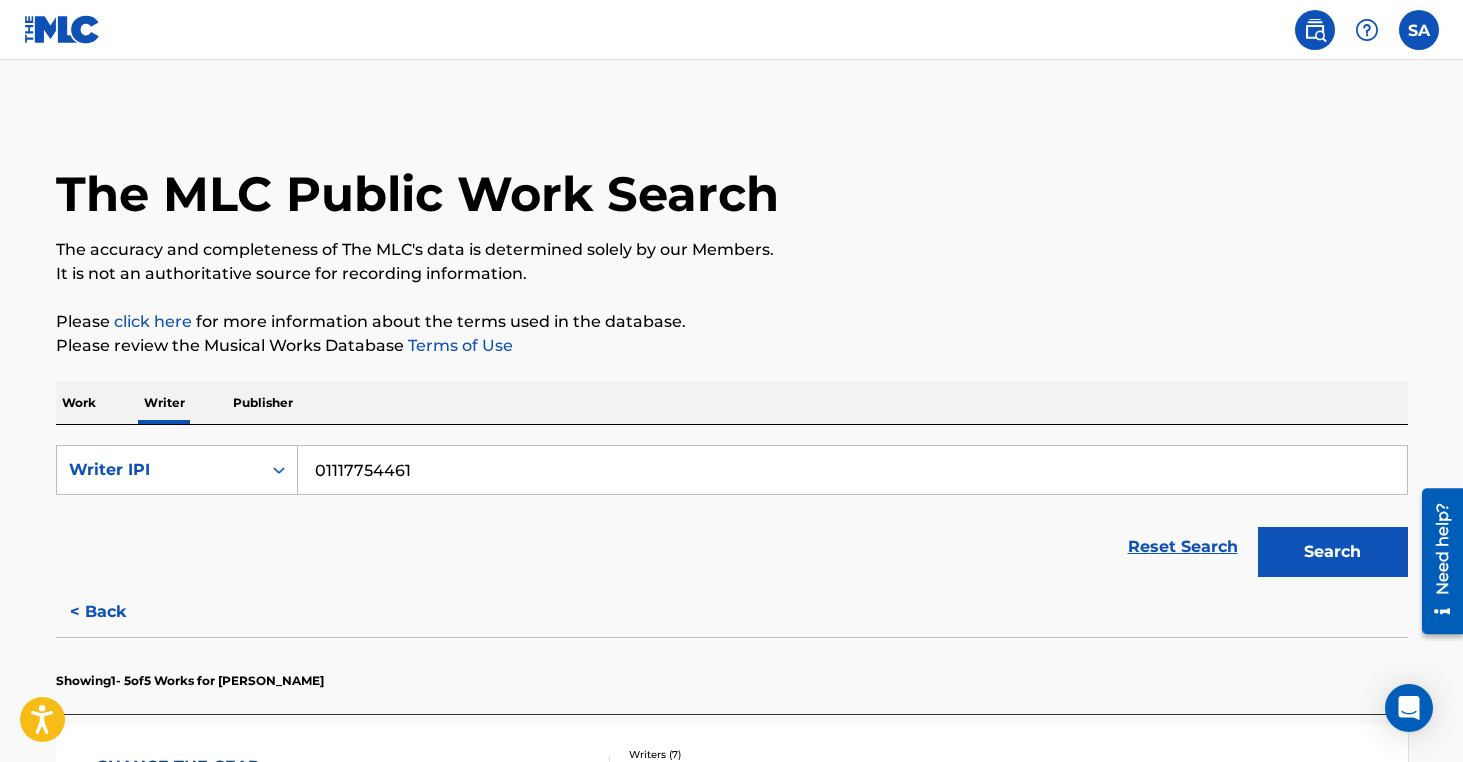 click on "Work" at bounding box center [79, 403] 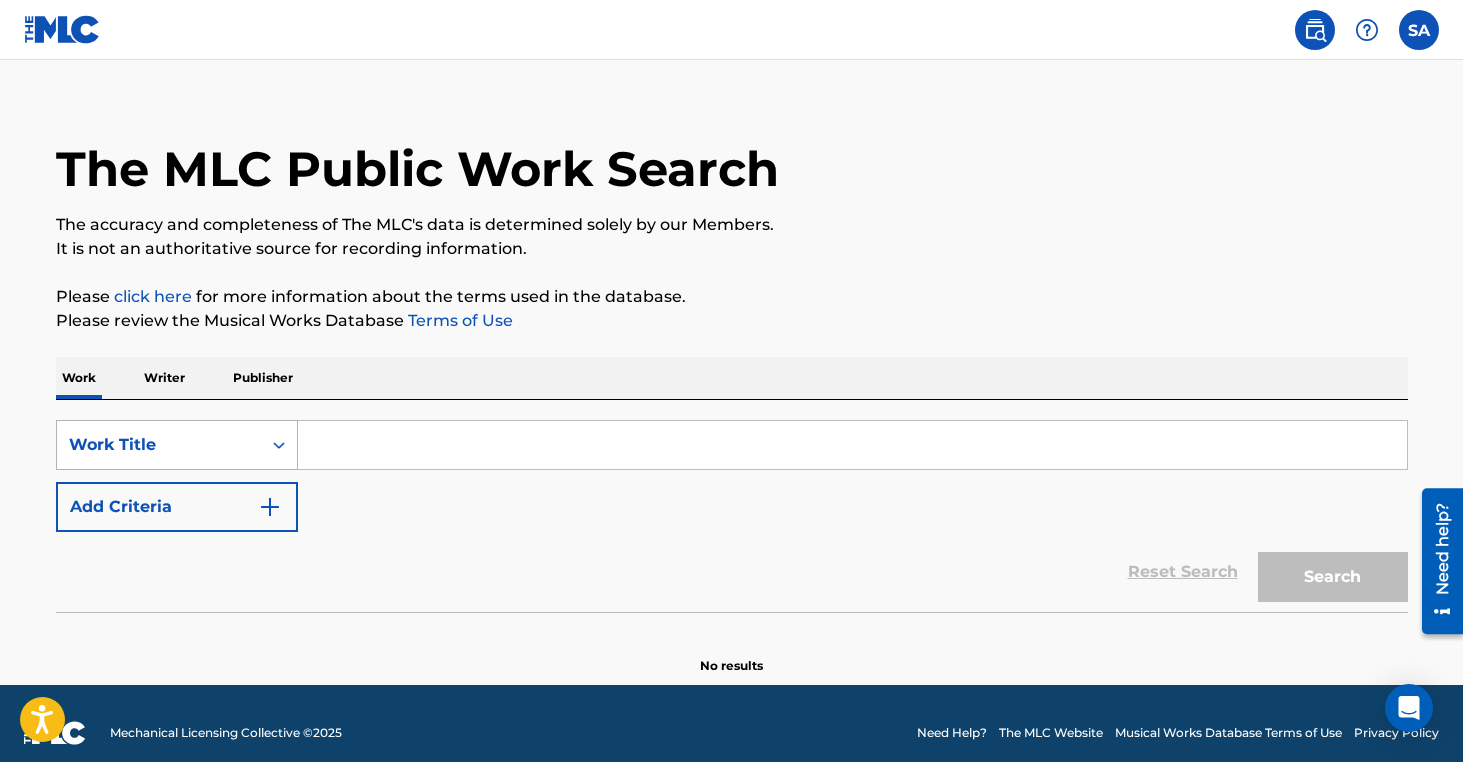 click on "Work Title" at bounding box center [177, 445] 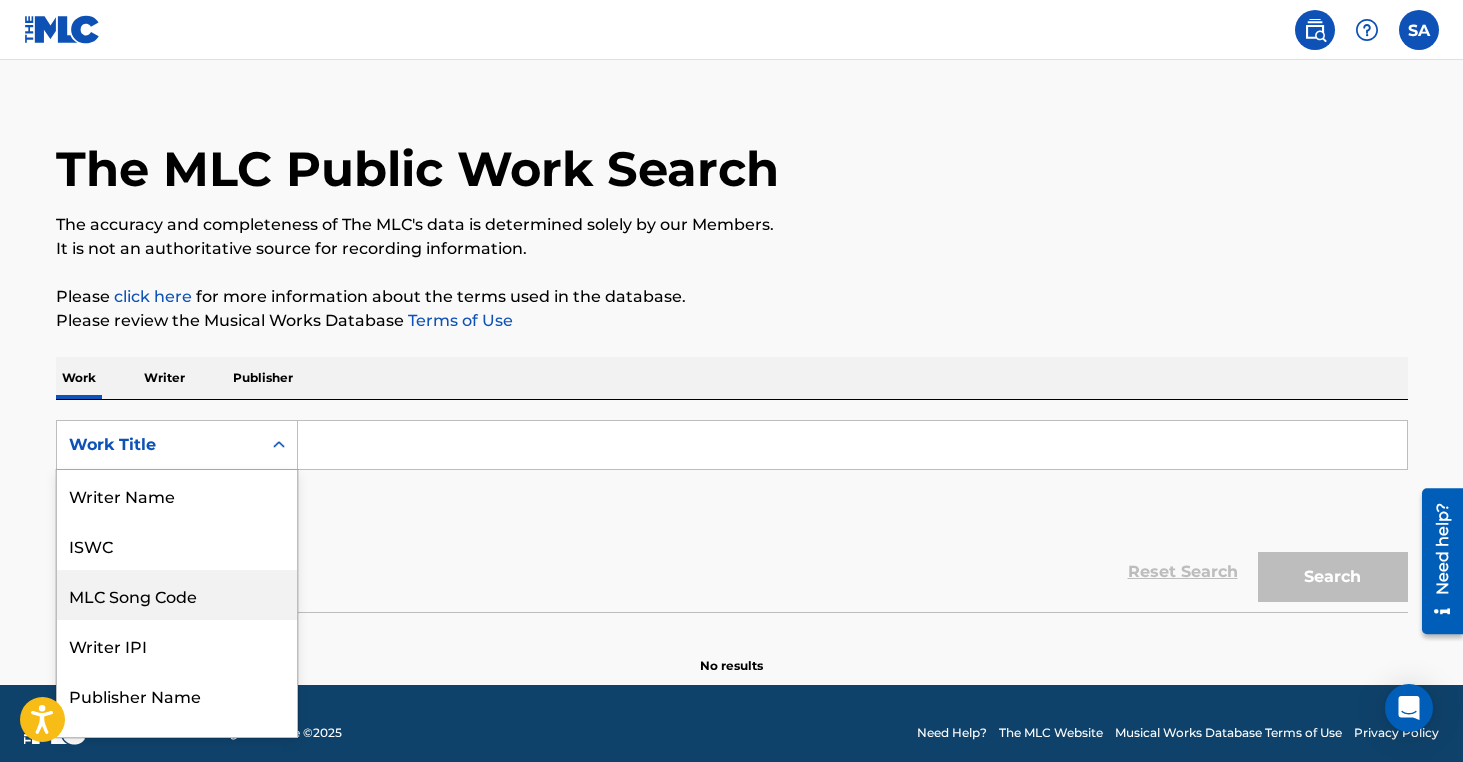 scroll, scrollTop: 33, scrollLeft: 0, axis: vertical 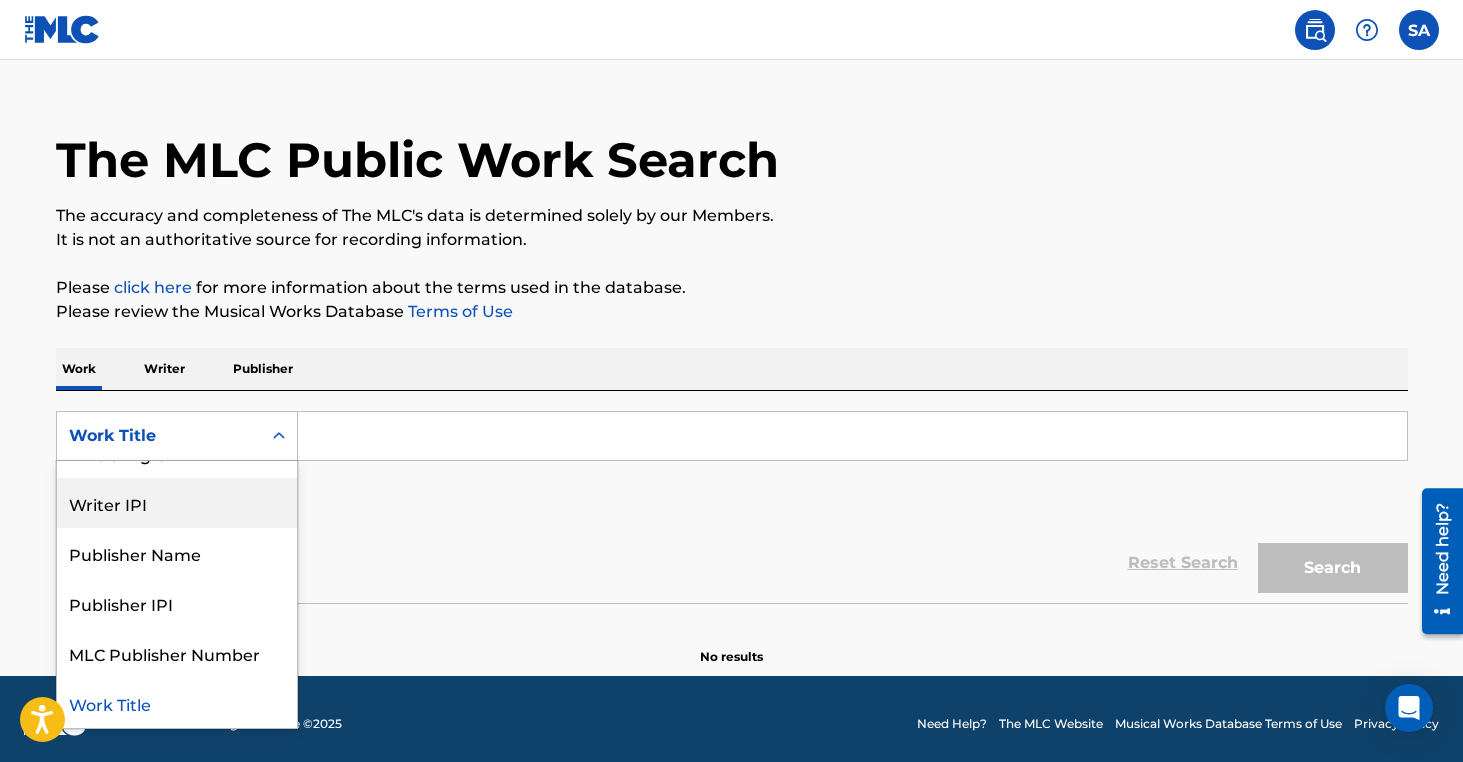 click on "Writer IPI" at bounding box center [177, 503] 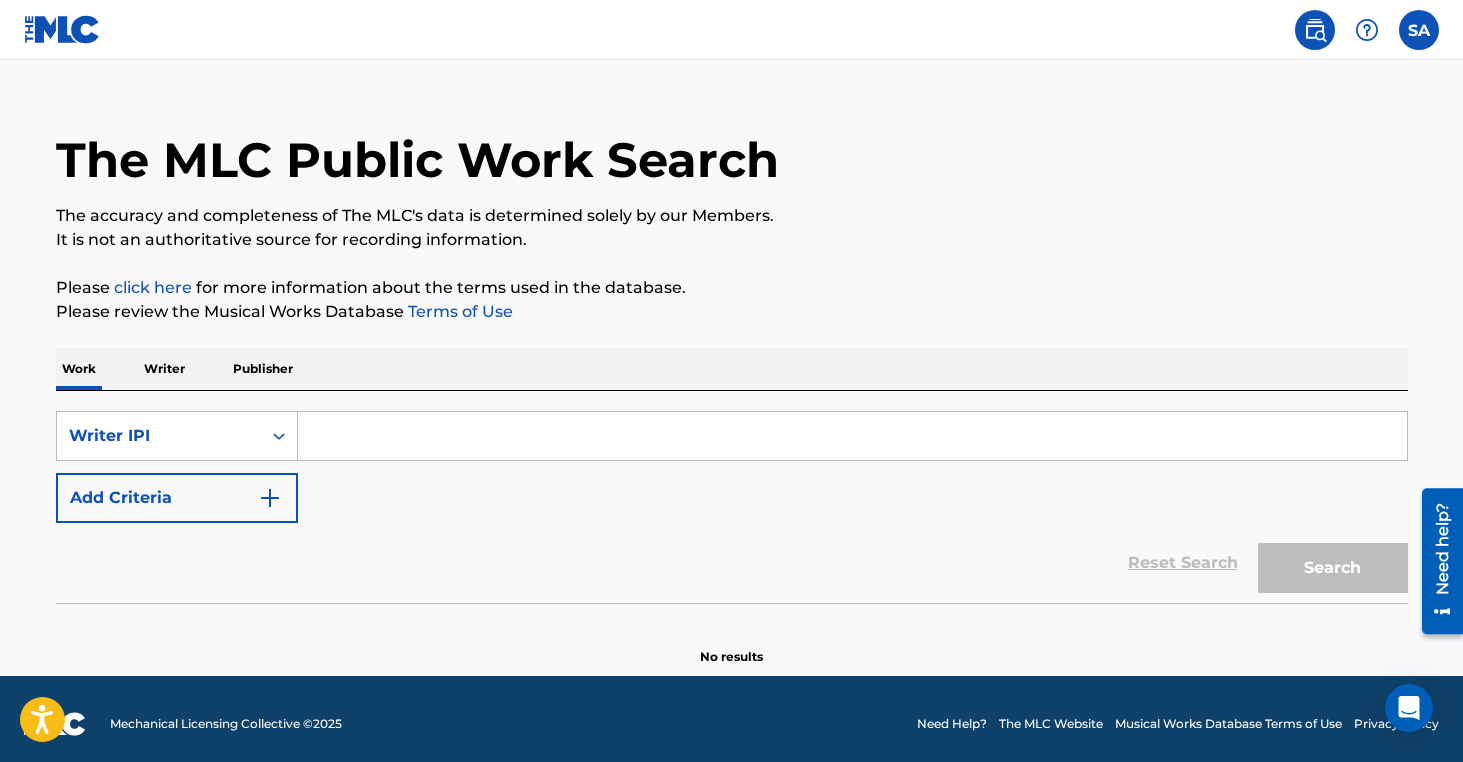 click at bounding box center (852, 436) 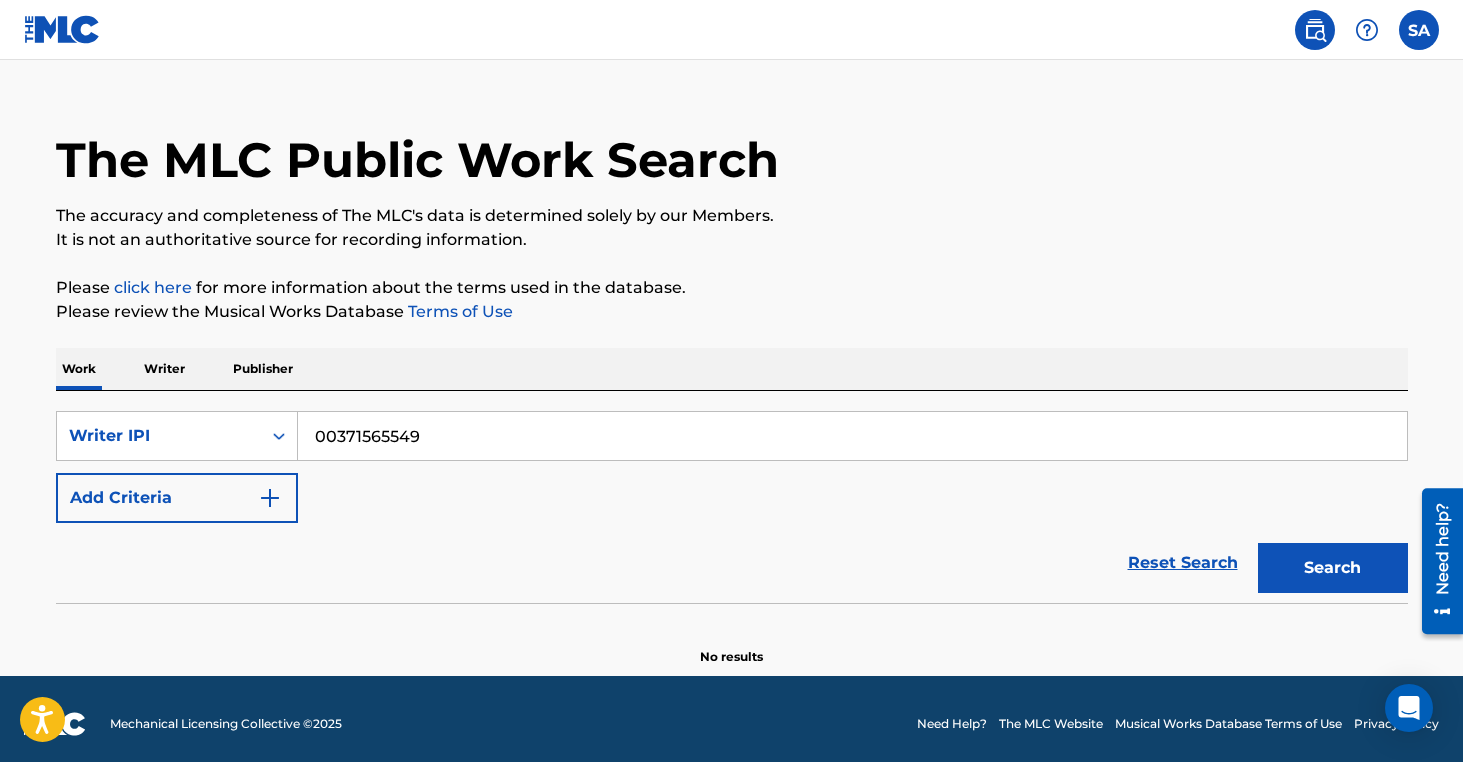 click on "Search" at bounding box center [1333, 568] 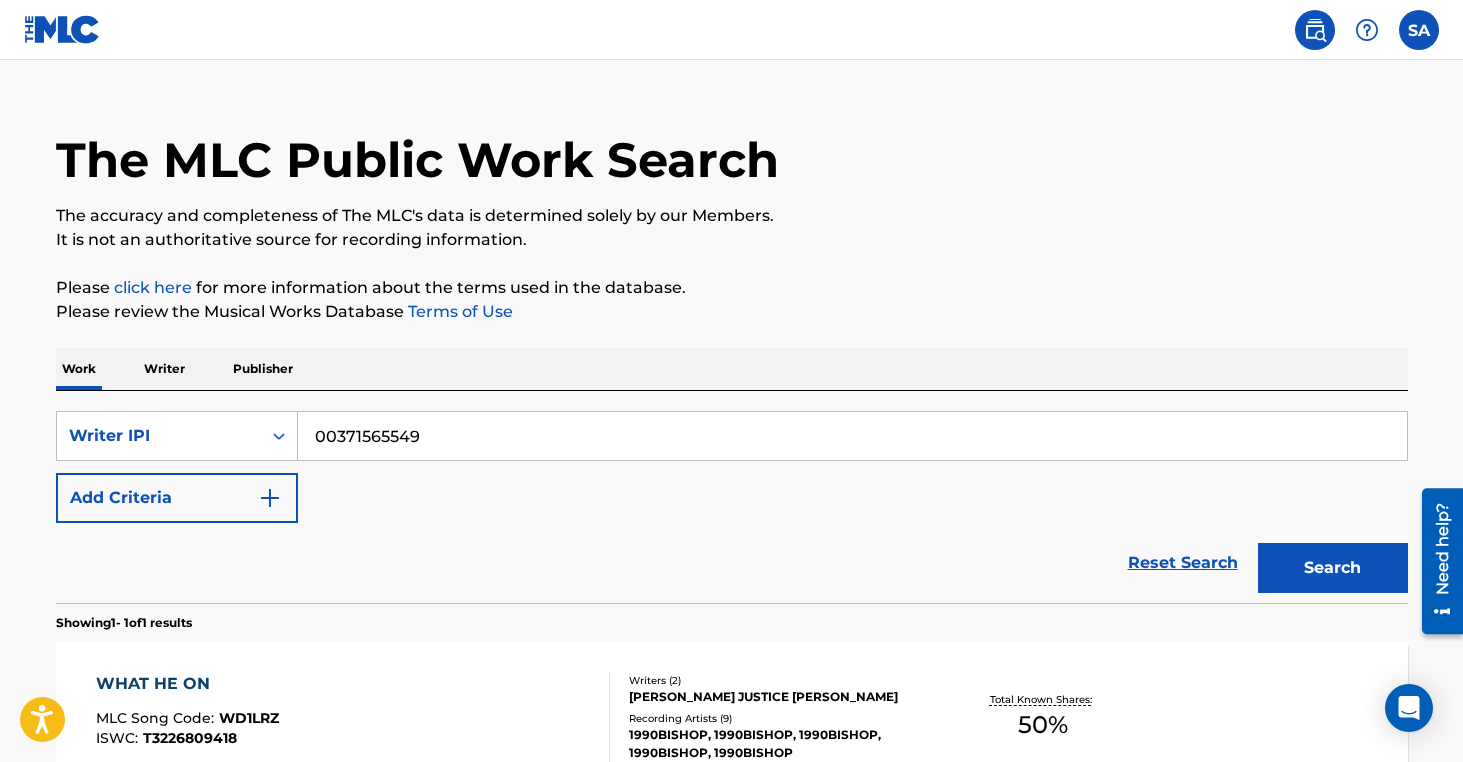 click on "00371565549" at bounding box center (852, 436) 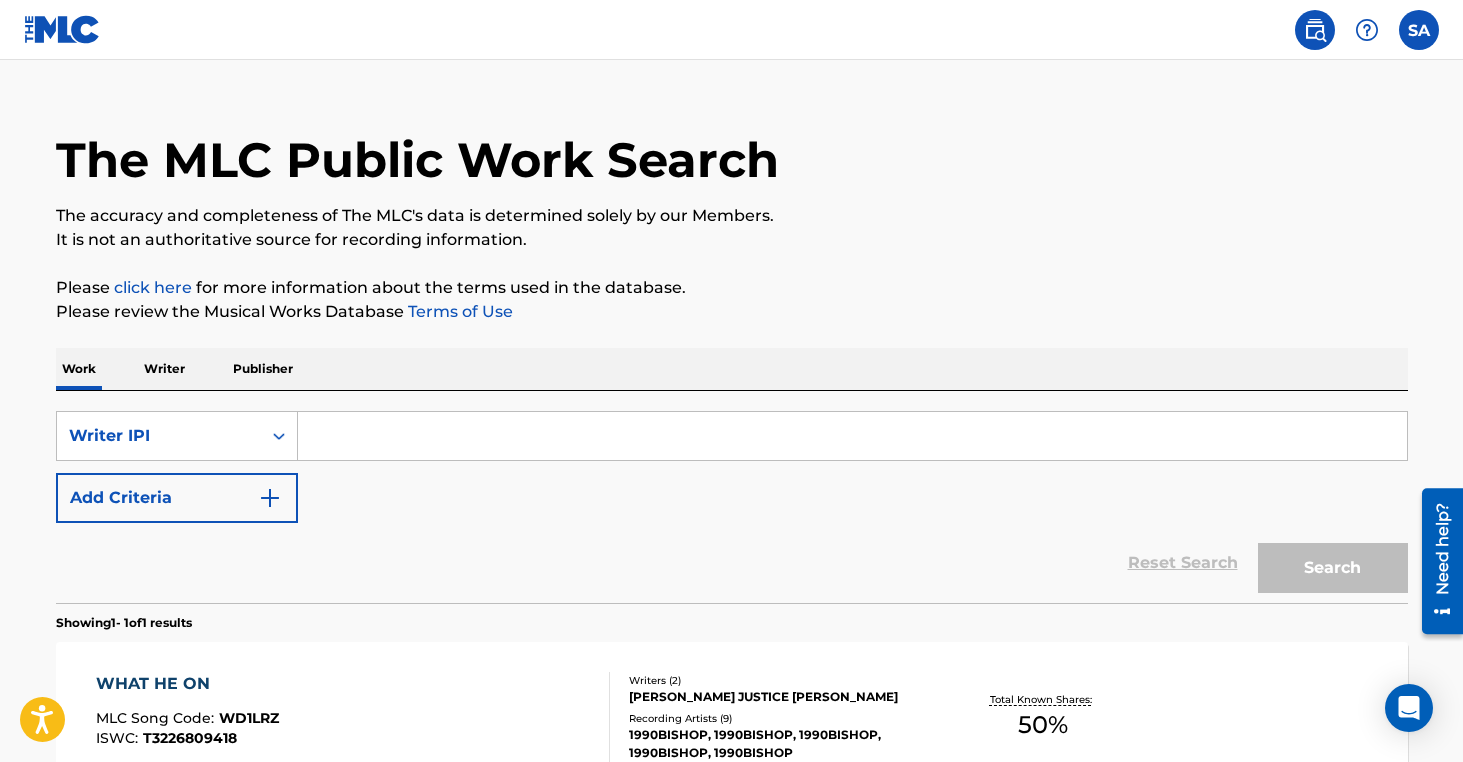 click at bounding box center (852, 436) 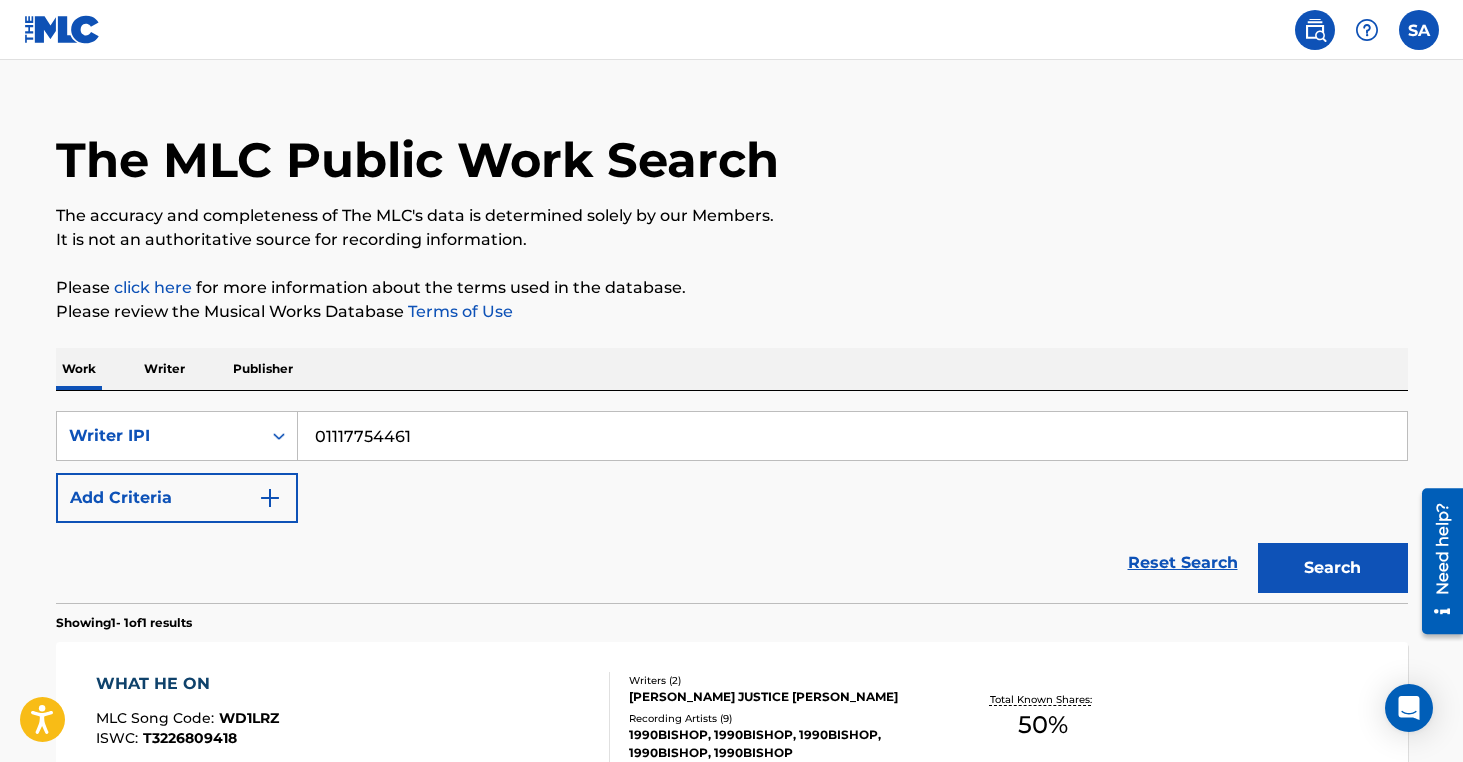 click on "Search" at bounding box center (1333, 568) 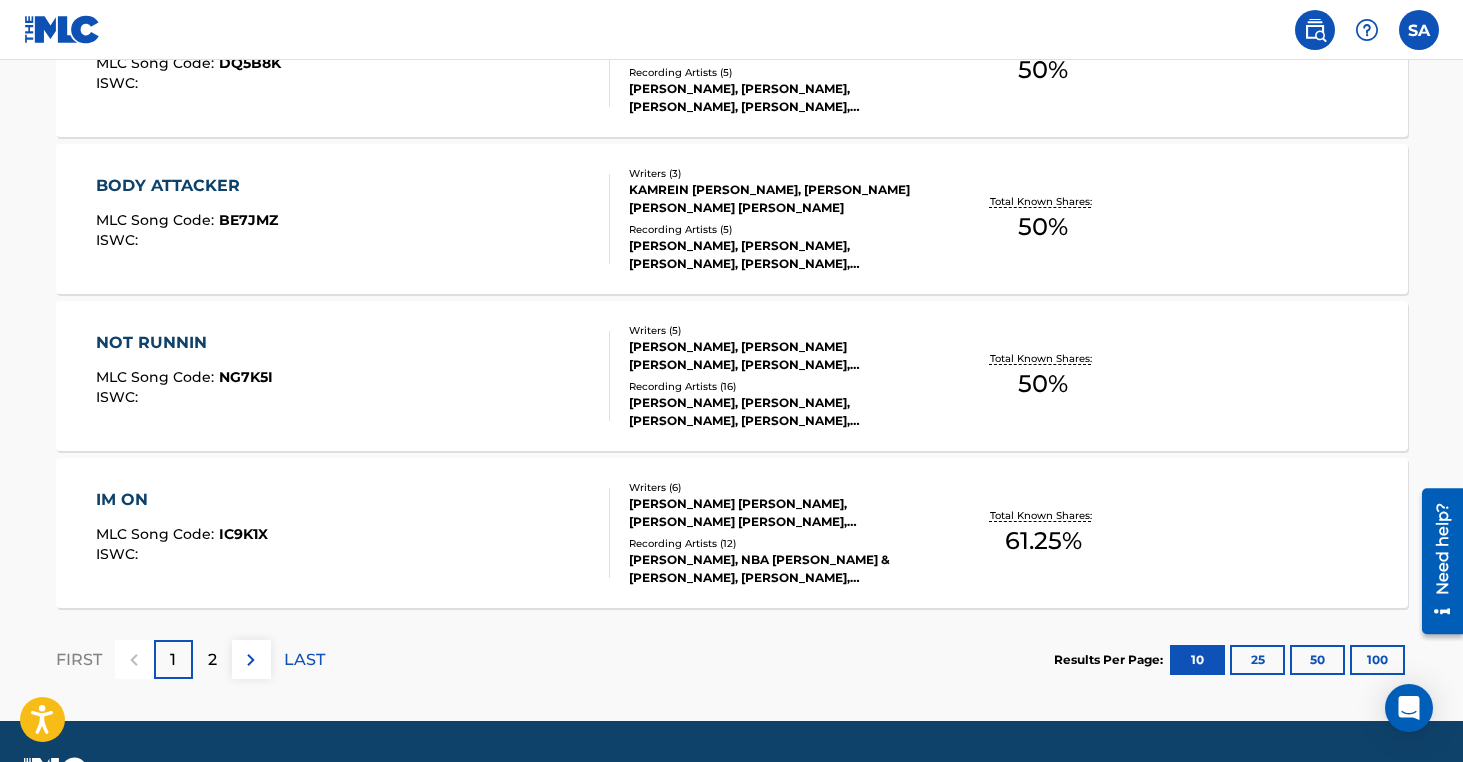 scroll, scrollTop: 1661, scrollLeft: 0, axis: vertical 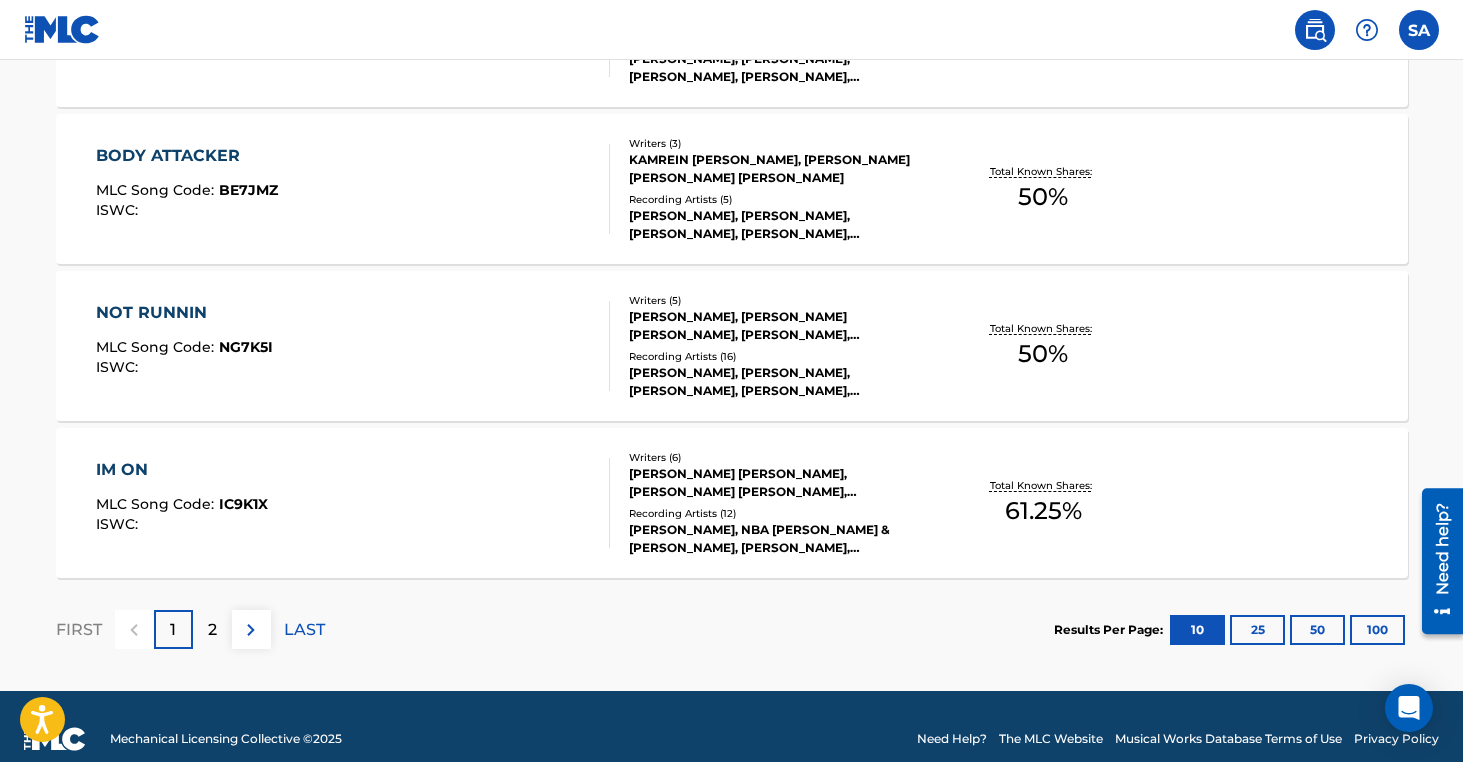 click on "2" at bounding box center [212, 629] 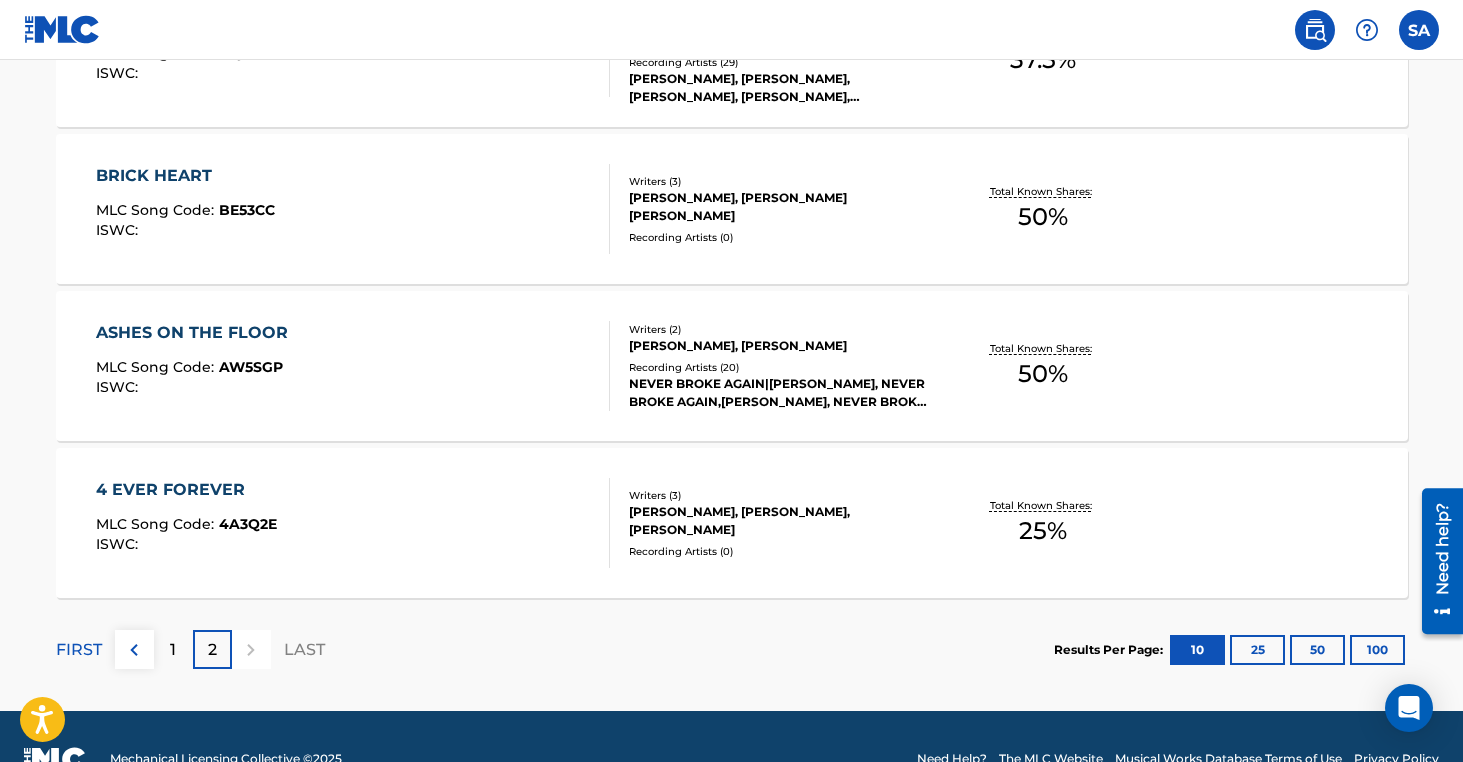 scroll, scrollTop: 744, scrollLeft: 0, axis: vertical 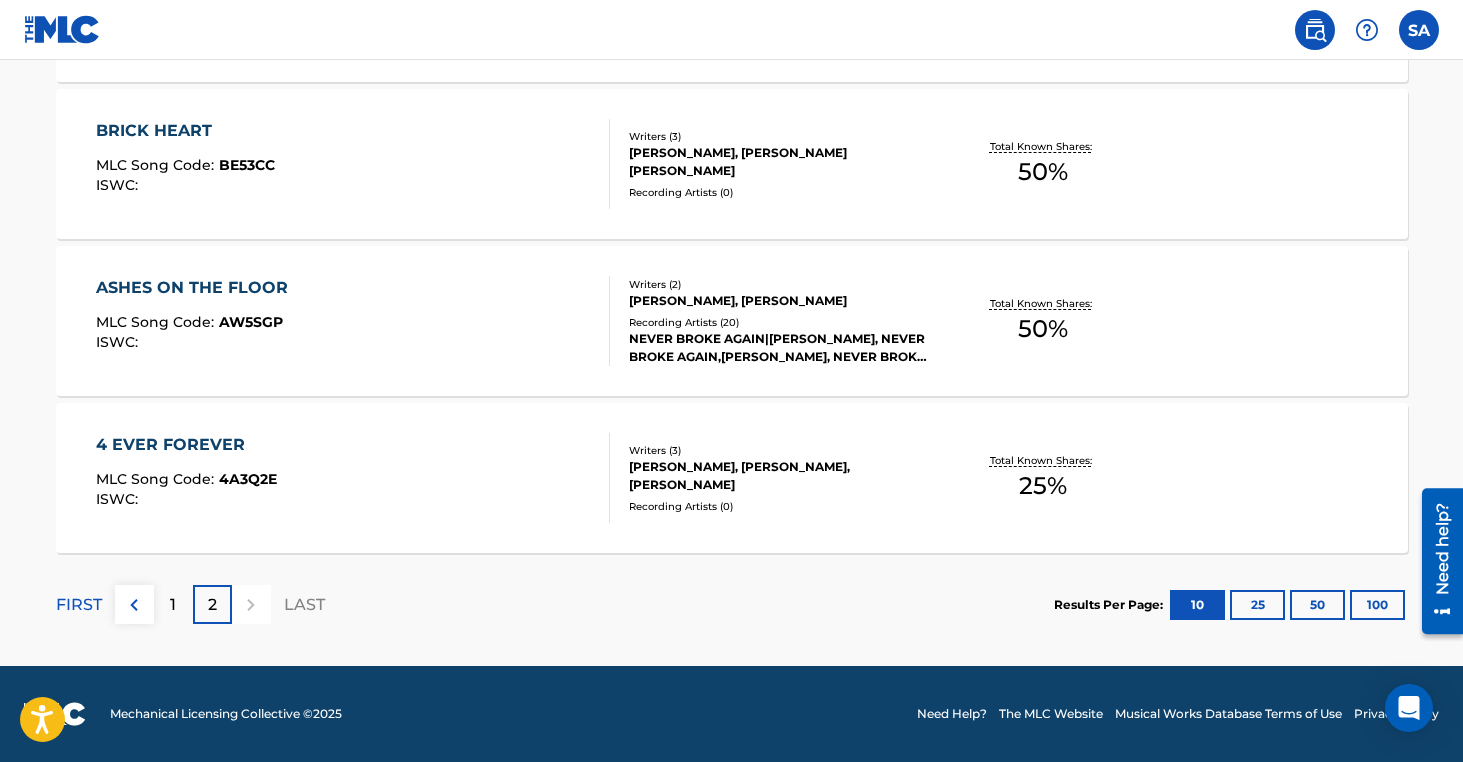click on "1" at bounding box center [173, 605] 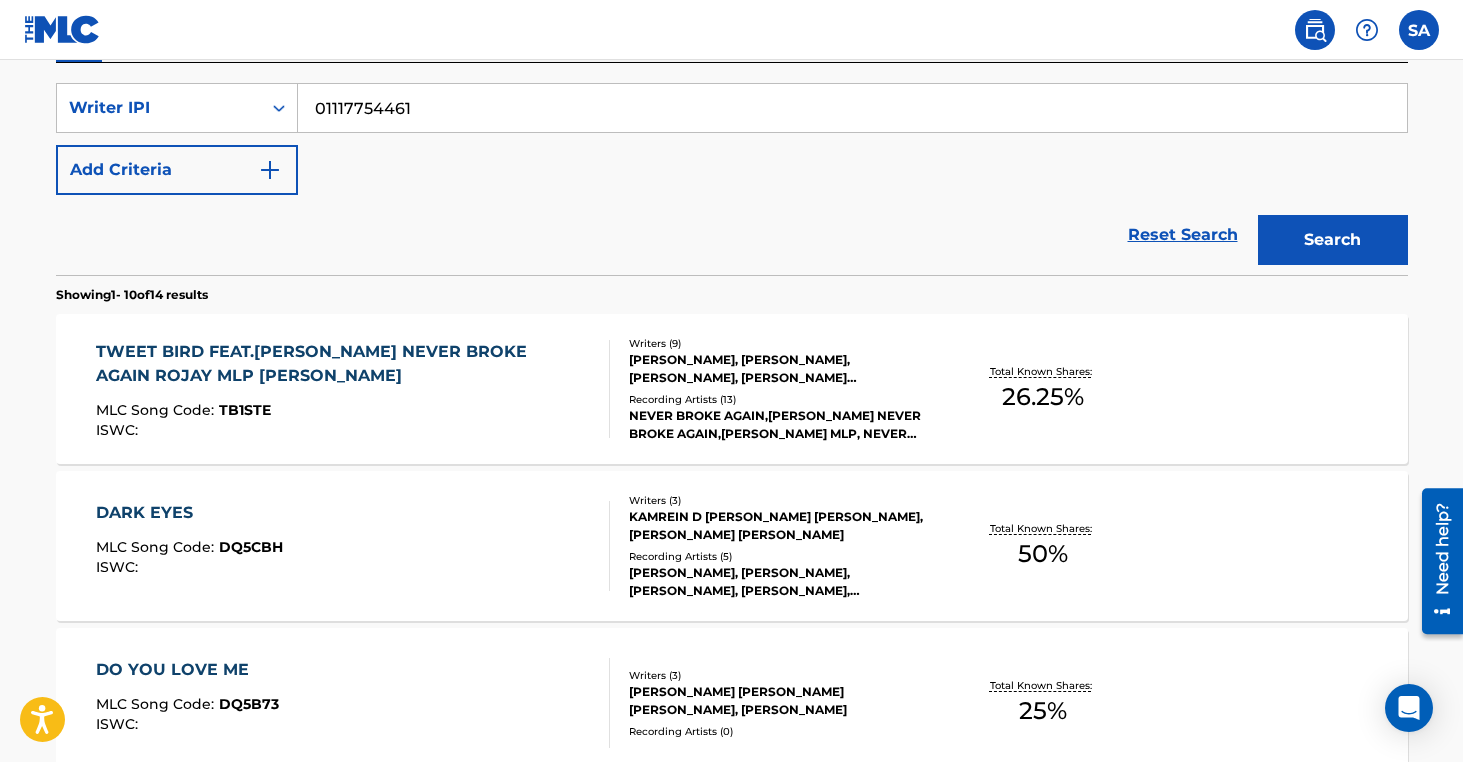 scroll, scrollTop: 378, scrollLeft: 0, axis: vertical 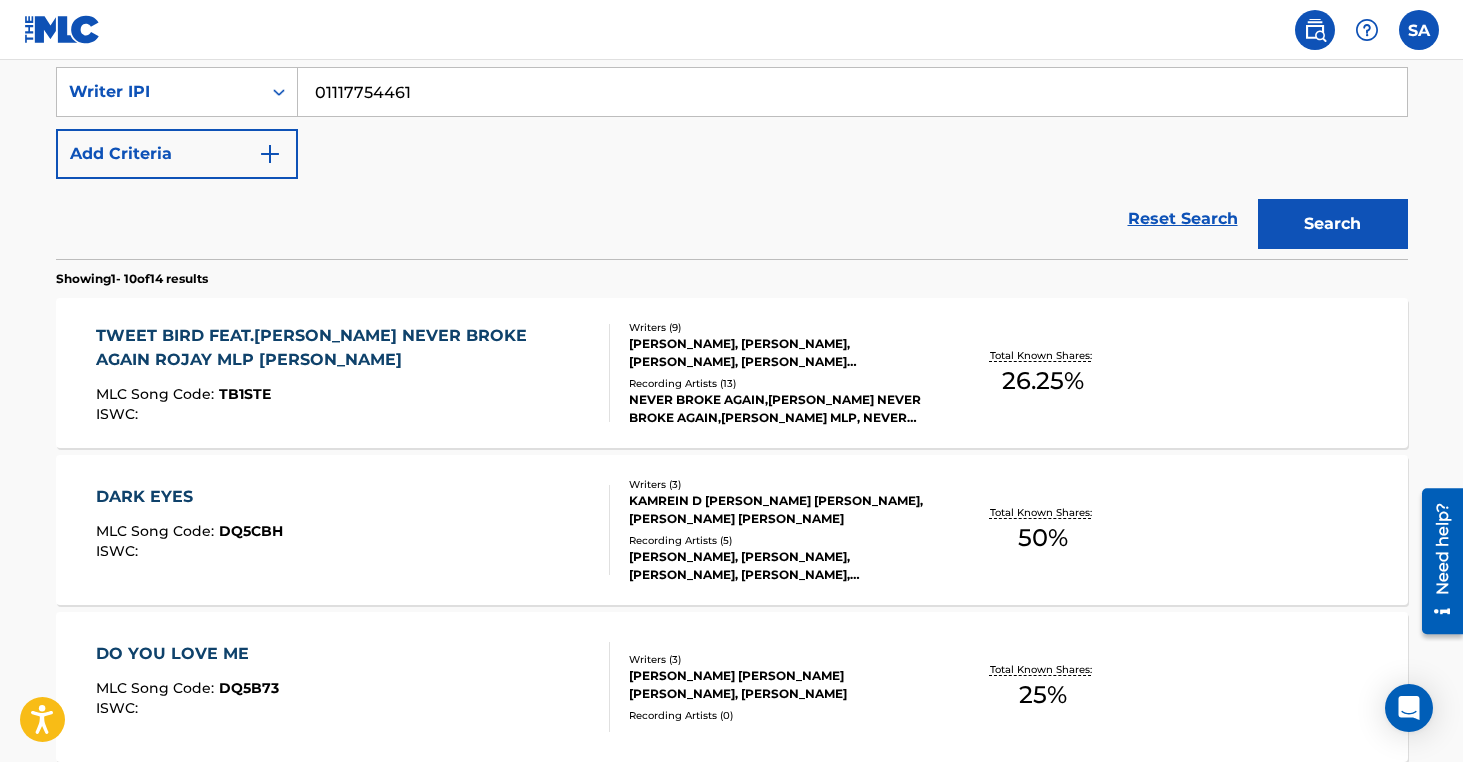 click on "DARK EYES" at bounding box center [189, 497] 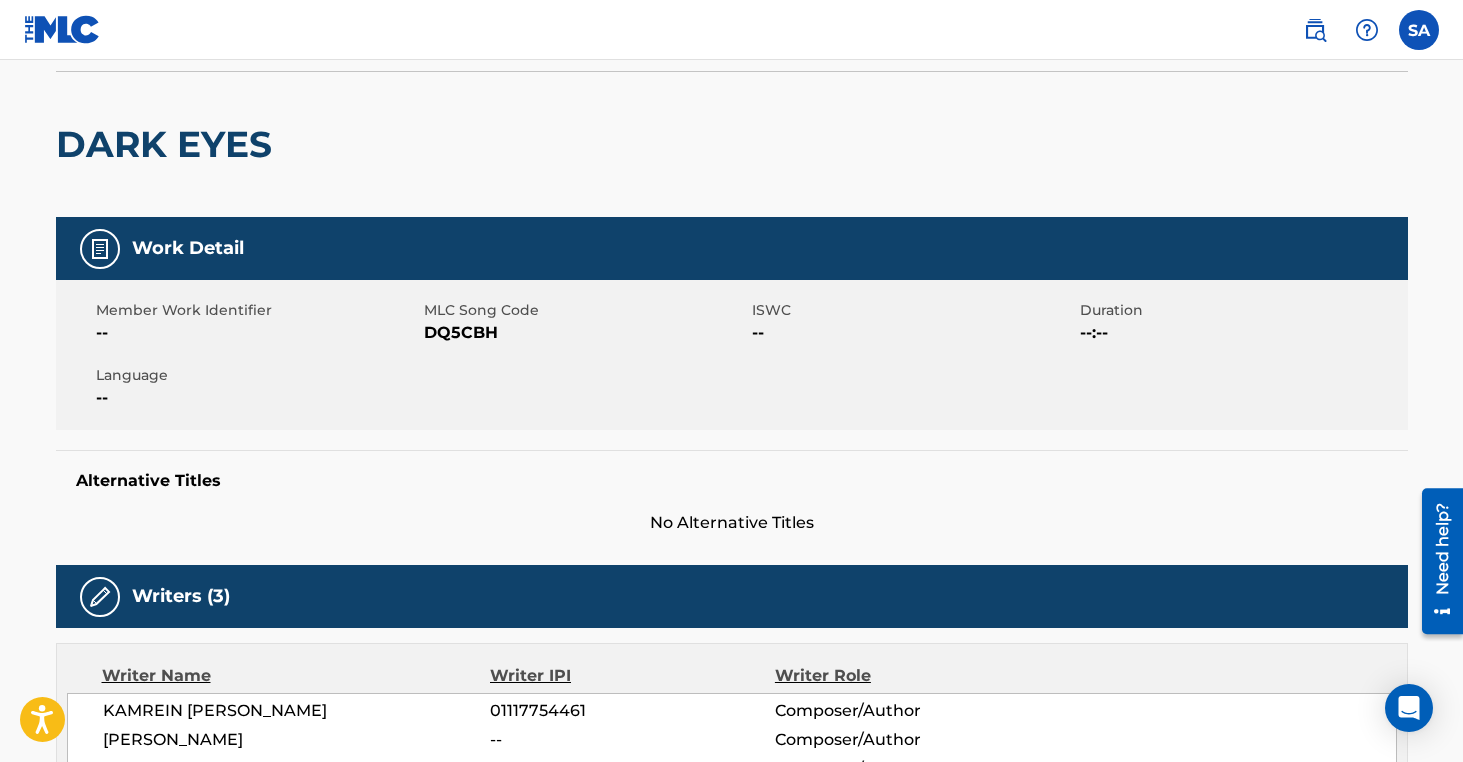 scroll, scrollTop: 0, scrollLeft: 0, axis: both 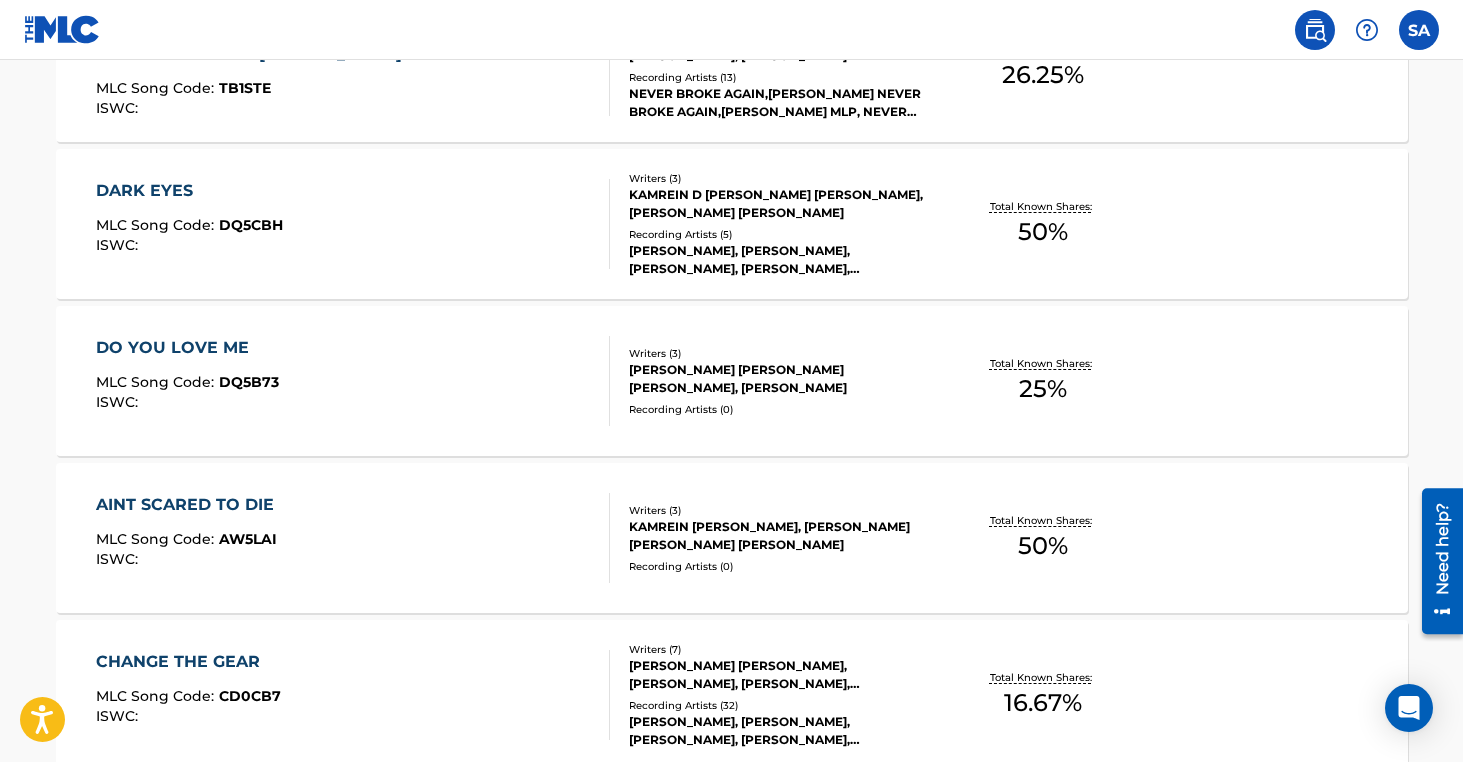 click on "AINT SCARED TO DIE" at bounding box center (190, 505) 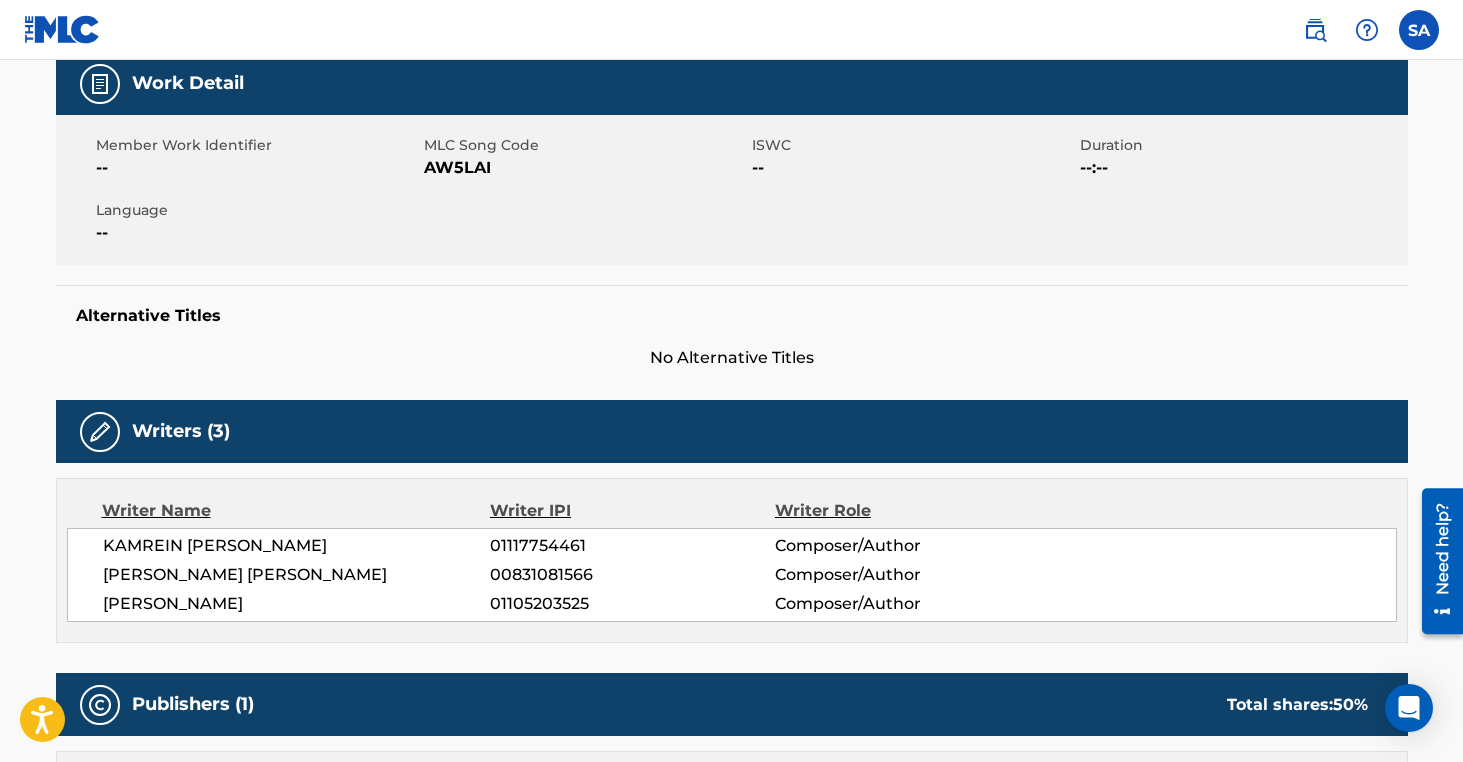 scroll, scrollTop: 355, scrollLeft: 0, axis: vertical 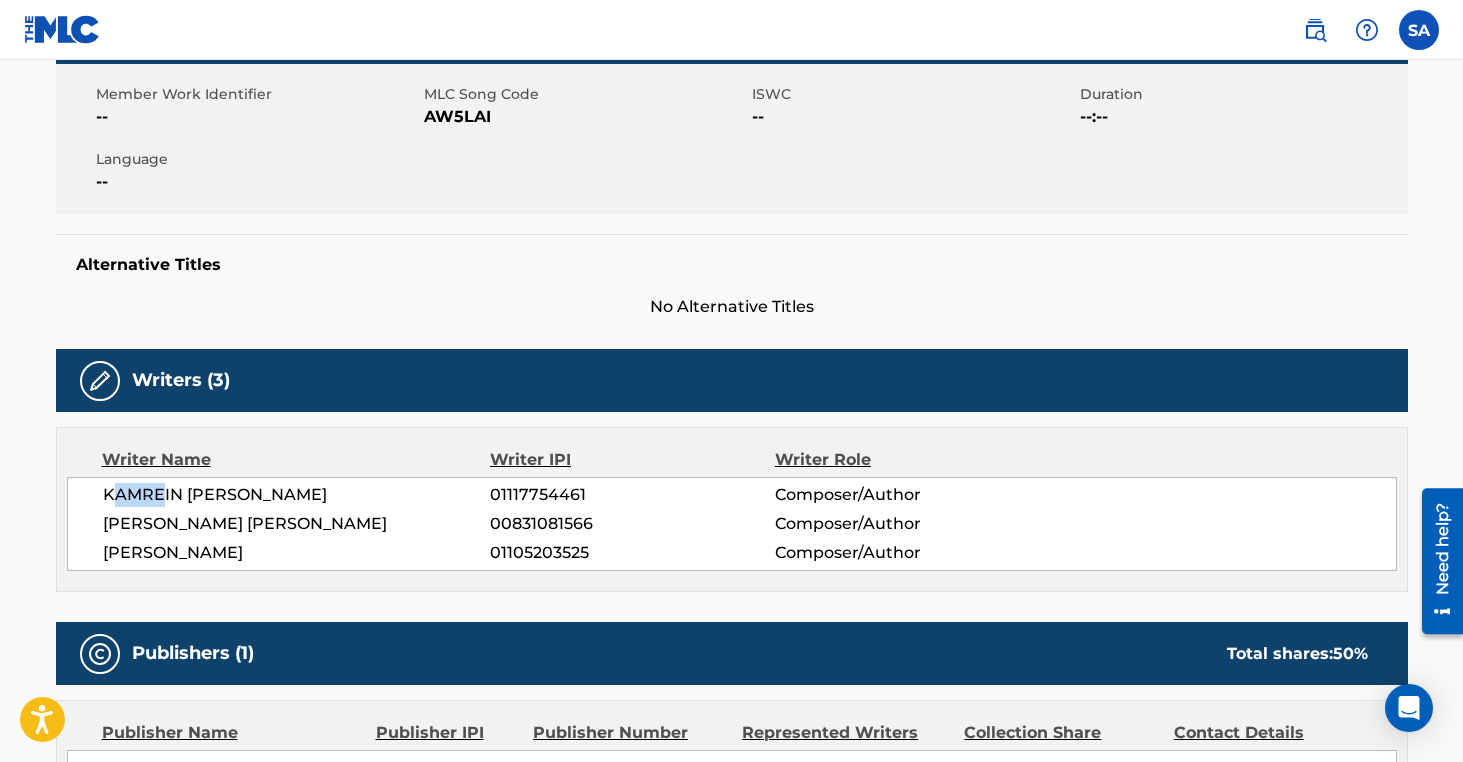 drag, startPoint x: 118, startPoint y: 497, endPoint x: 173, endPoint y: 477, distance: 58.5235 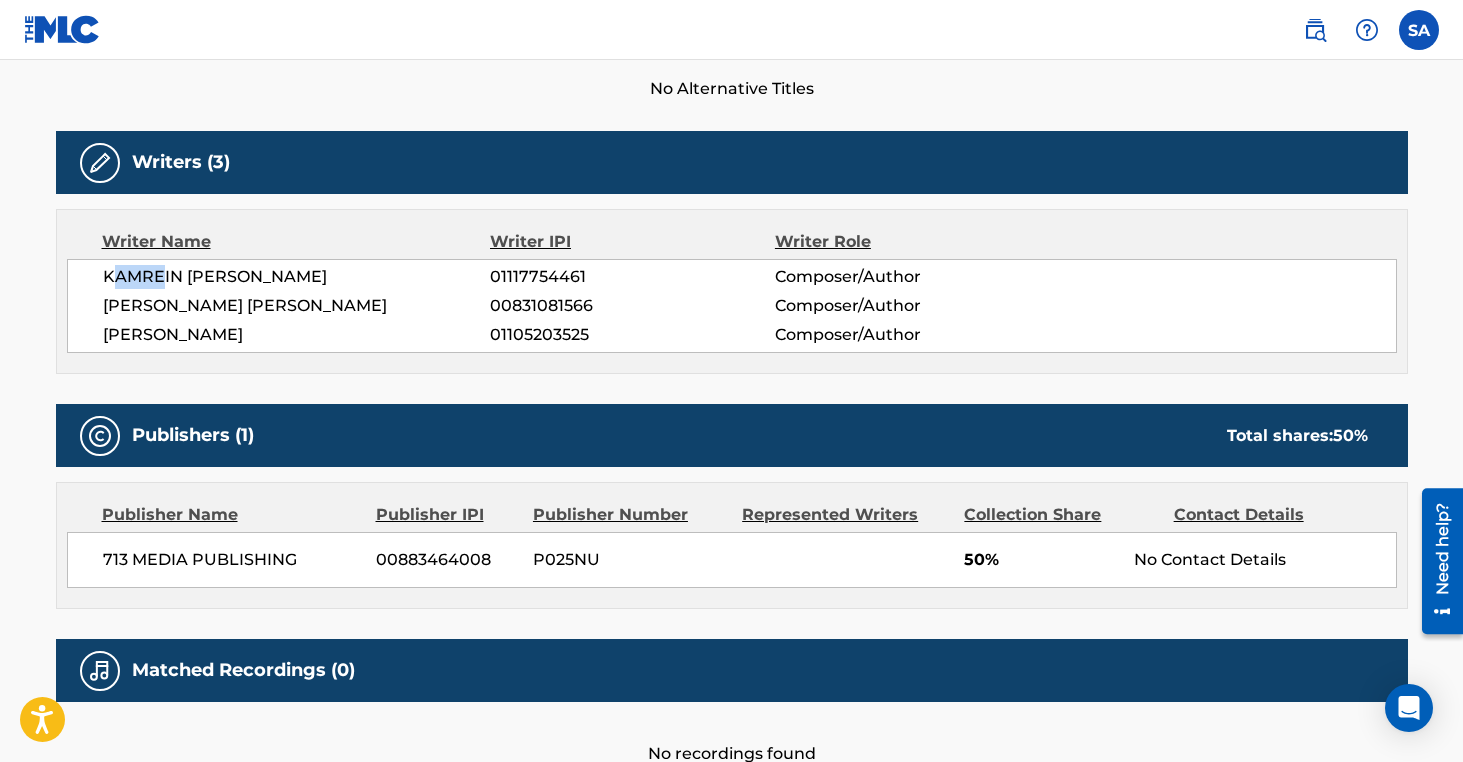 scroll, scrollTop: 576, scrollLeft: 0, axis: vertical 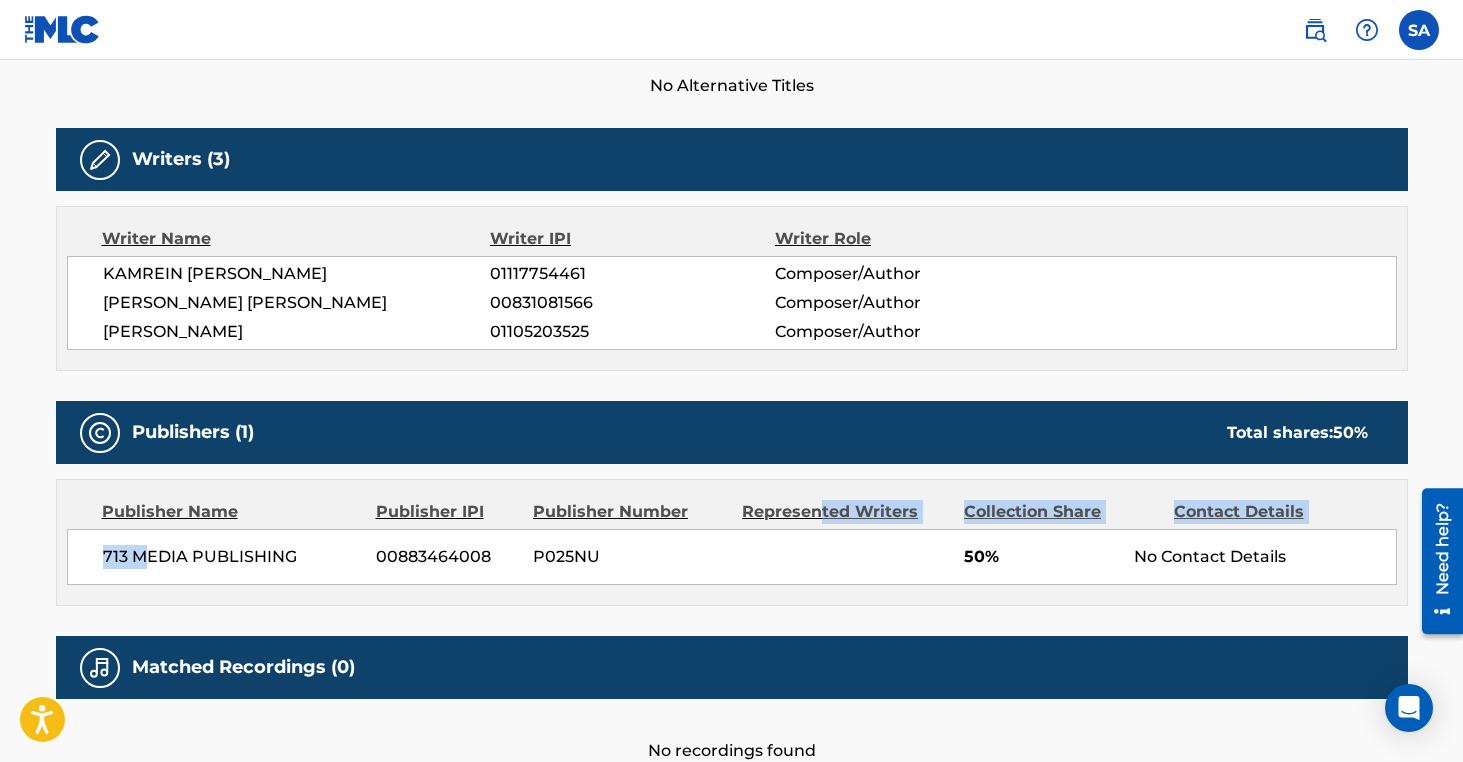 drag, startPoint x: 140, startPoint y: 561, endPoint x: 816, endPoint y: 508, distance: 678.07446 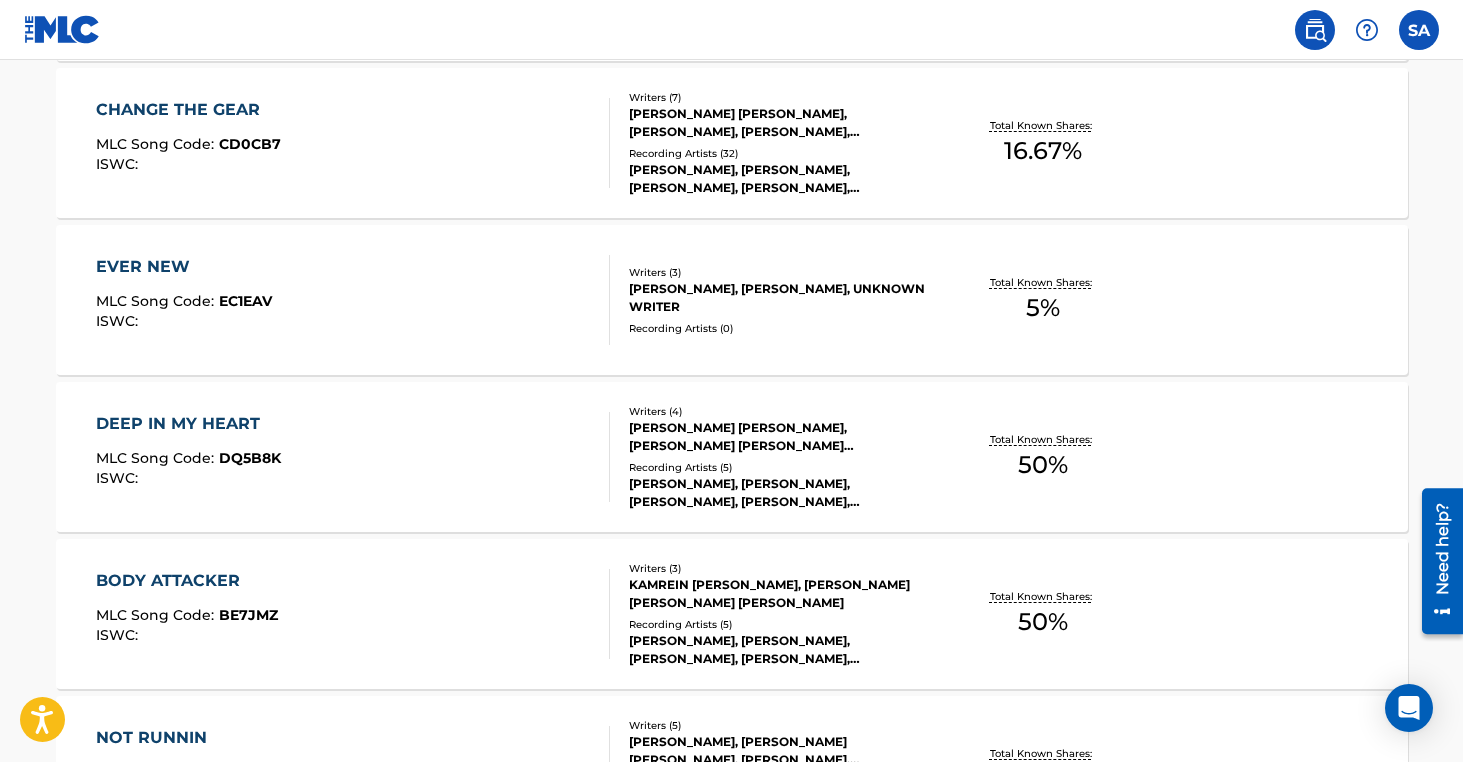scroll, scrollTop: 1686, scrollLeft: 0, axis: vertical 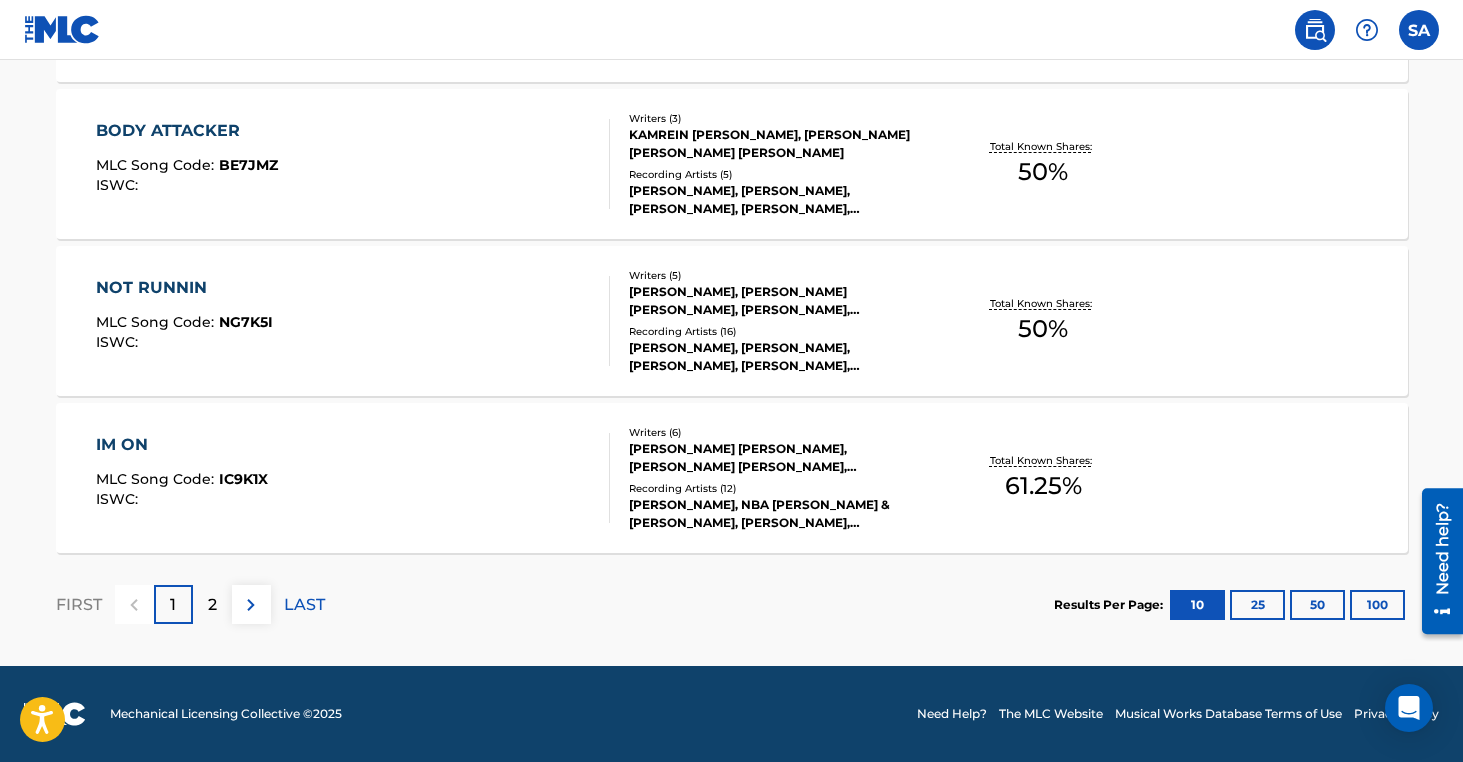click on "2" at bounding box center (212, 604) 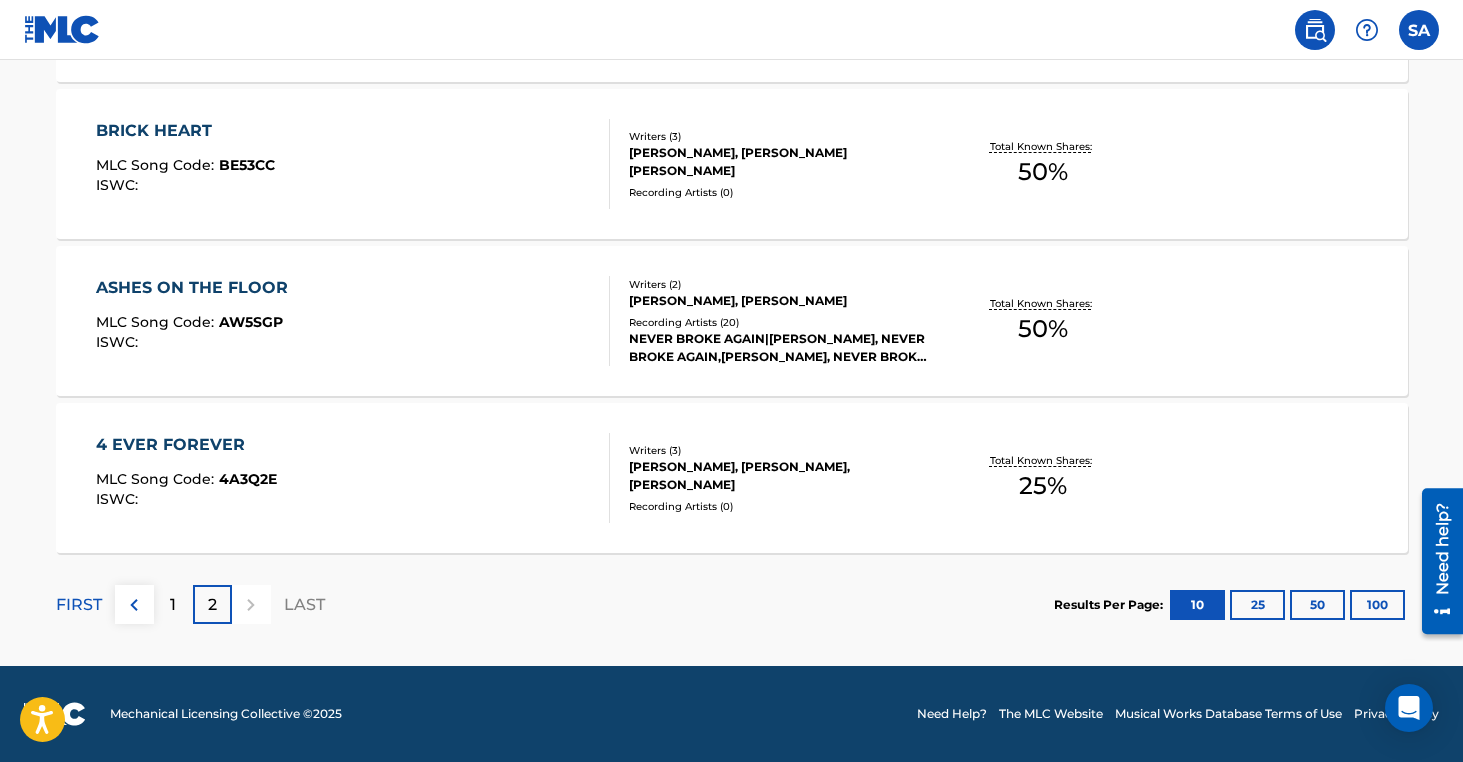 scroll, scrollTop: 0, scrollLeft: 0, axis: both 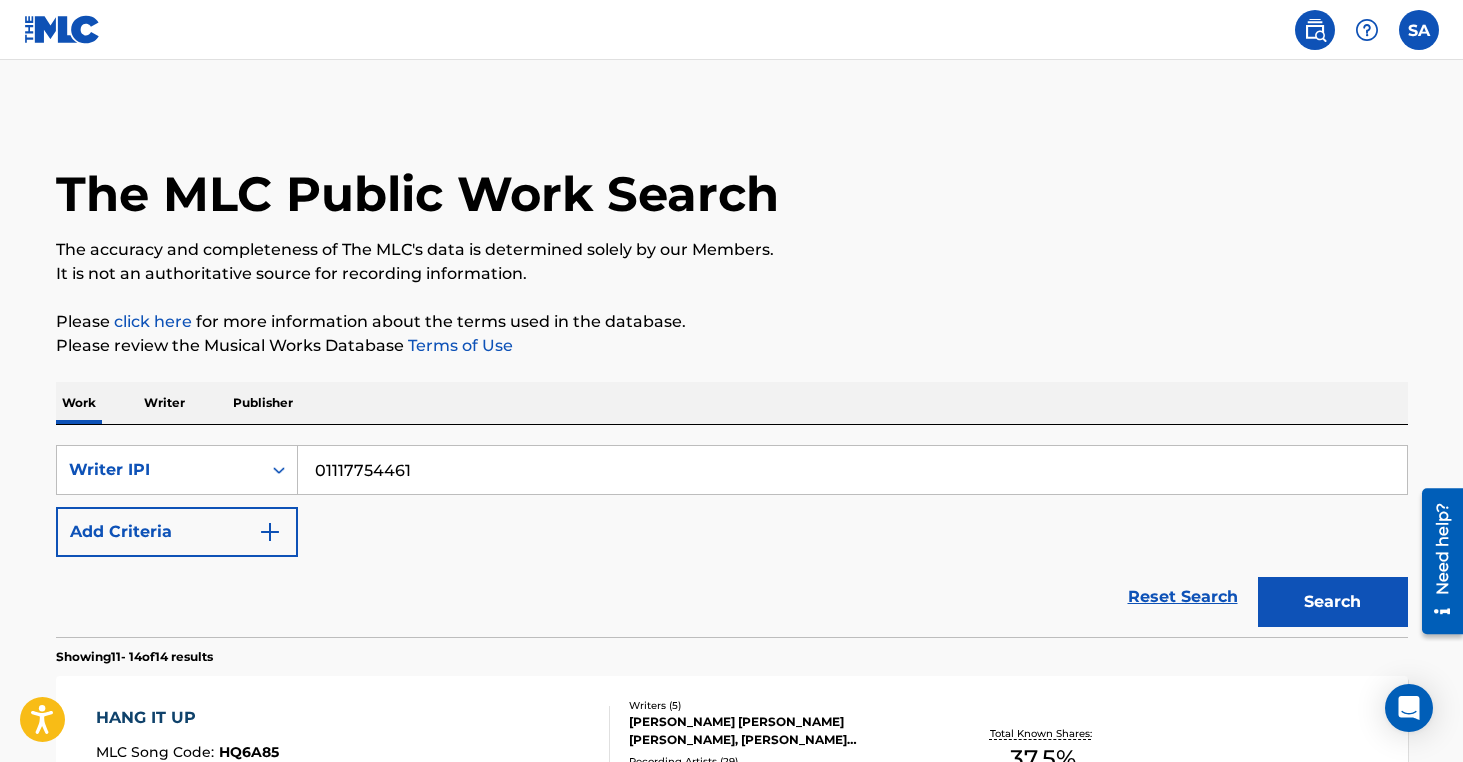 click on "Writer" at bounding box center (164, 403) 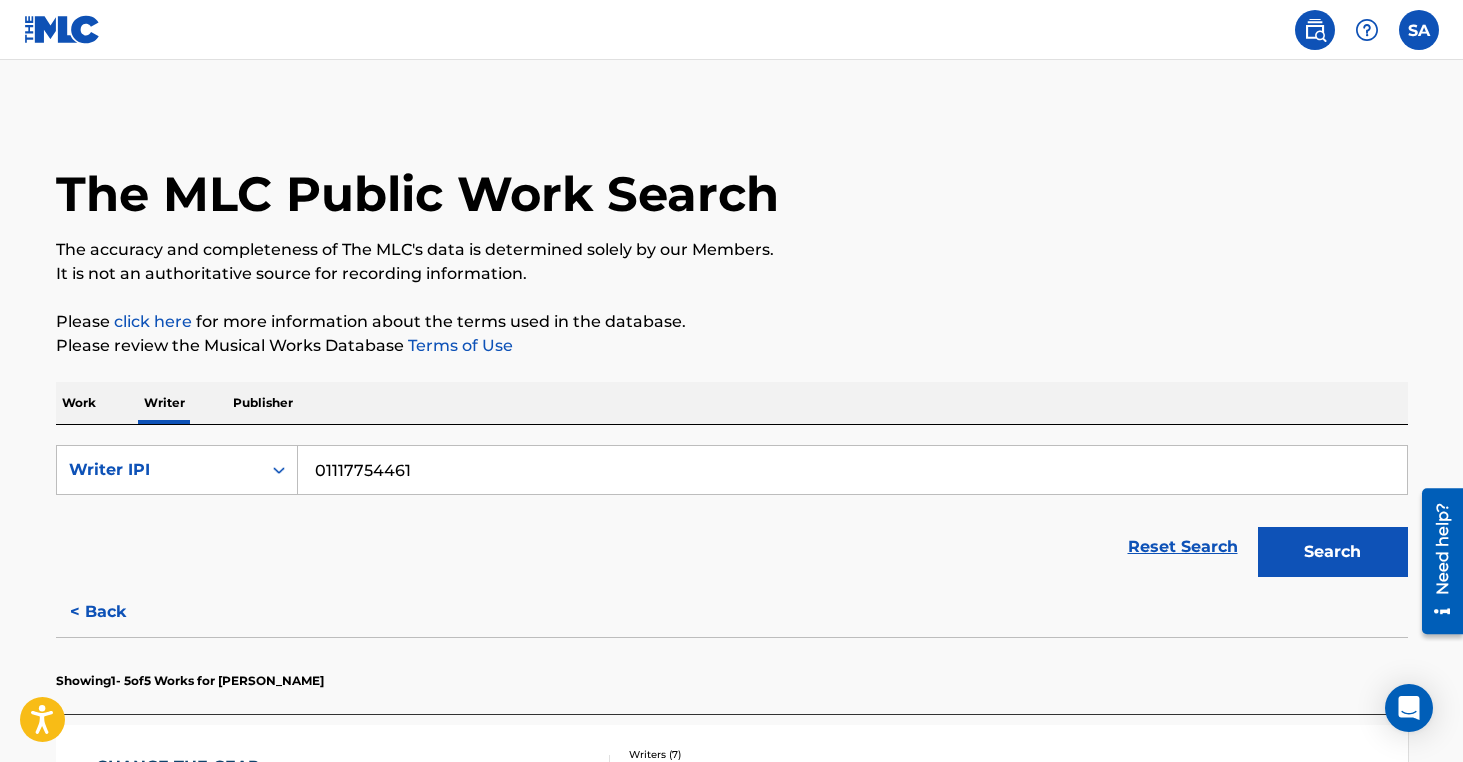 click on "Work" at bounding box center [79, 403] 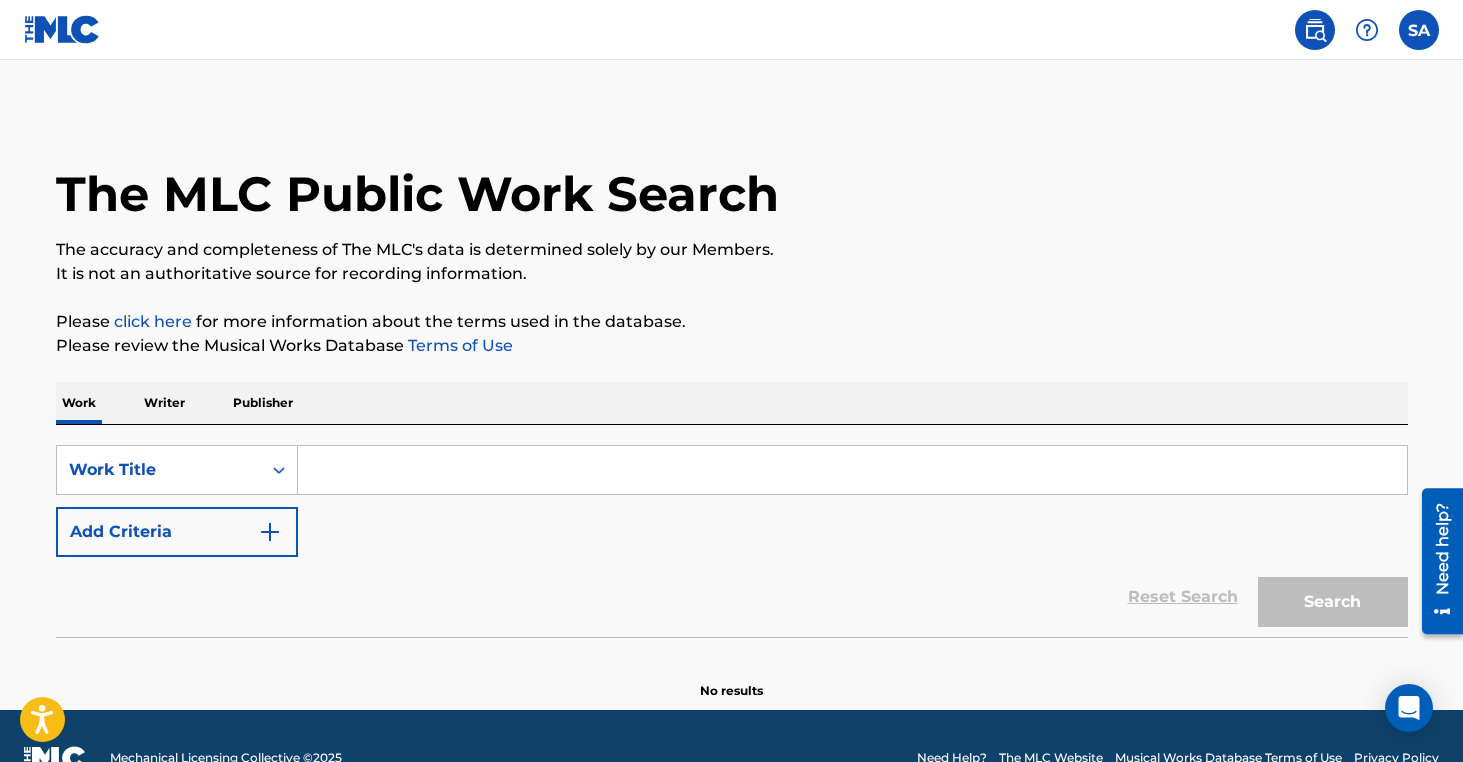 click at bounding box center (852, 470) 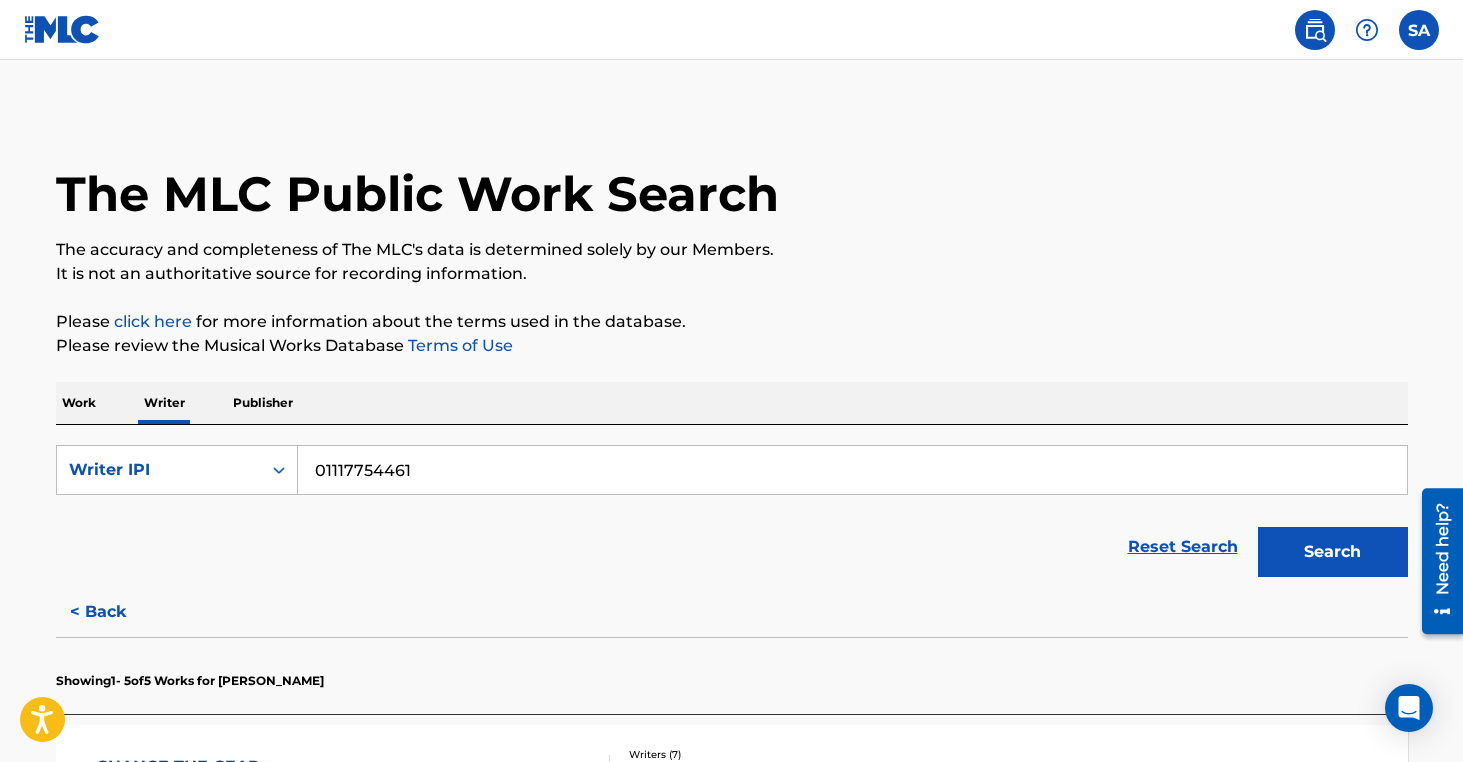 click on "Search" at bounding box center (1333, 552) 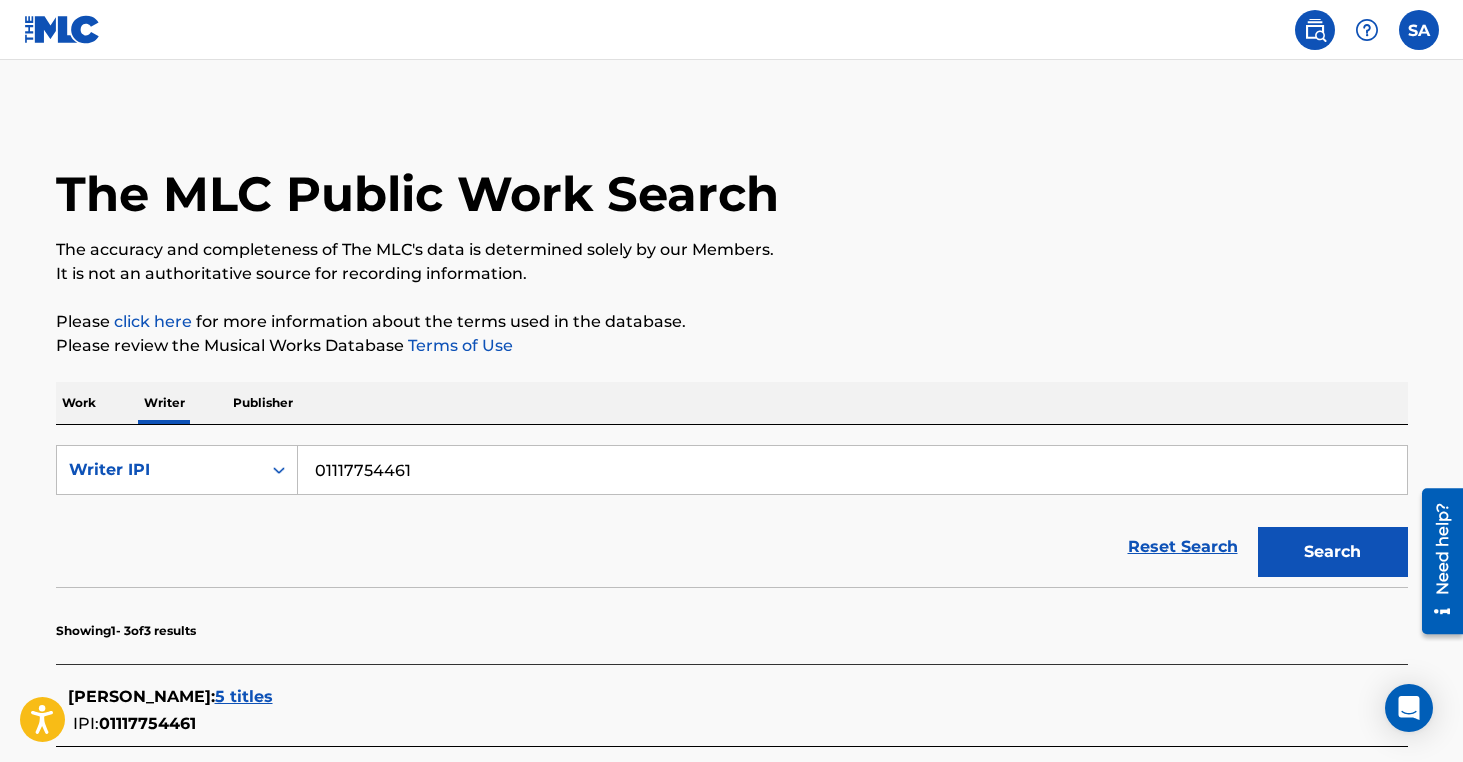 scroll, scrollTop: 373, scrollLeft: 0, axis: vertical 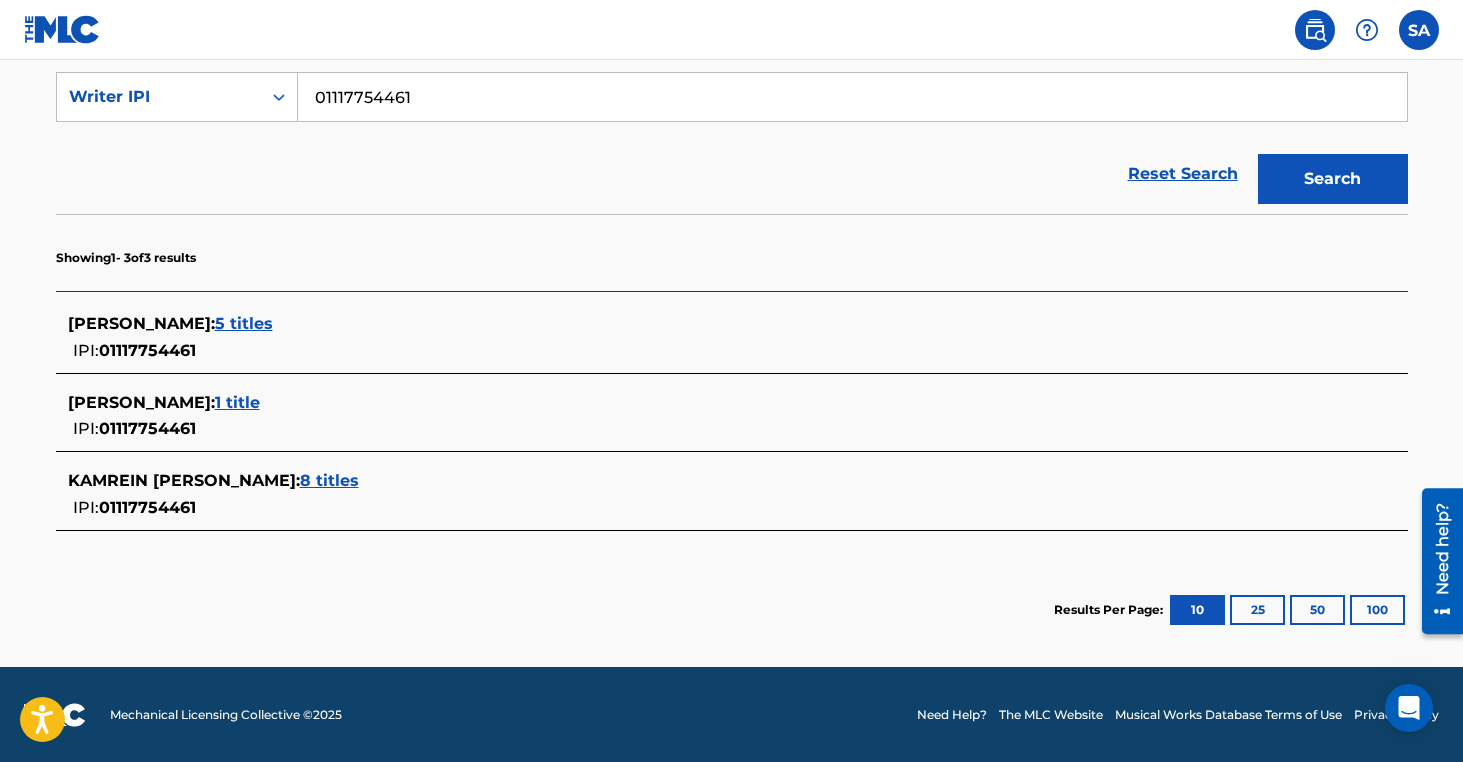 click on "8 titles" at bounding box center [329, 480] 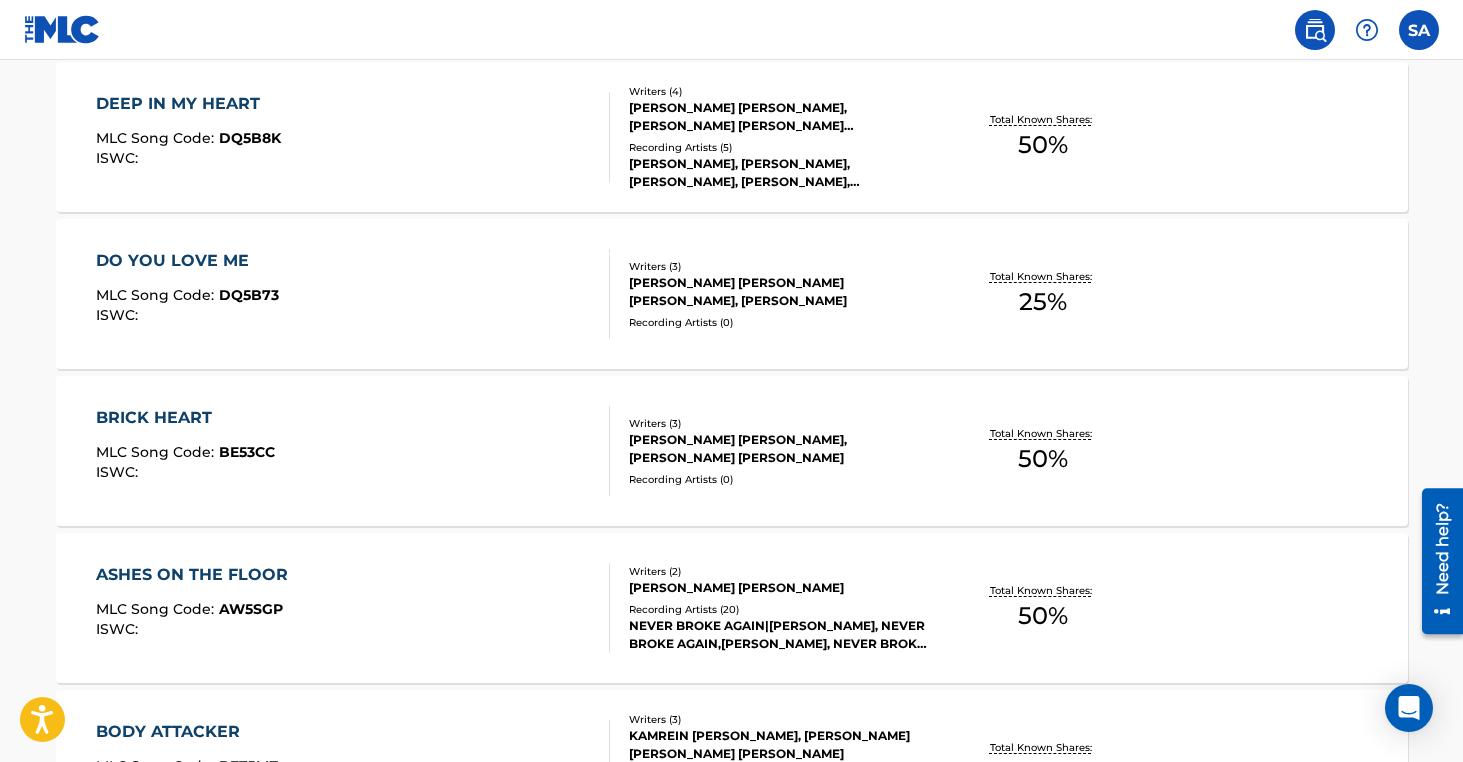 scroll, scrollTop: 1444, scrollLeft: 0, axis: vertical 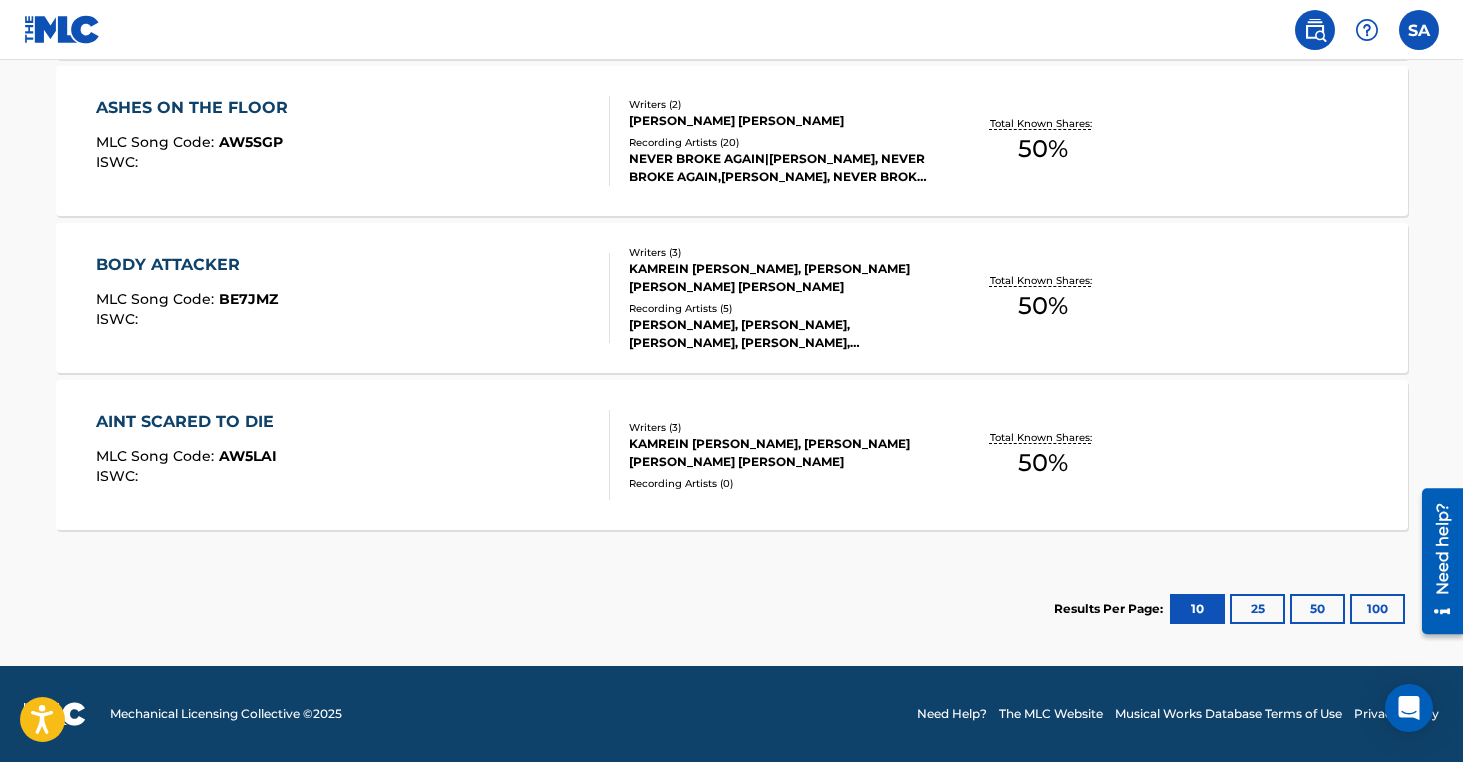 click on "AINT SCARED TO DIE" at bounding box center (190, 422) 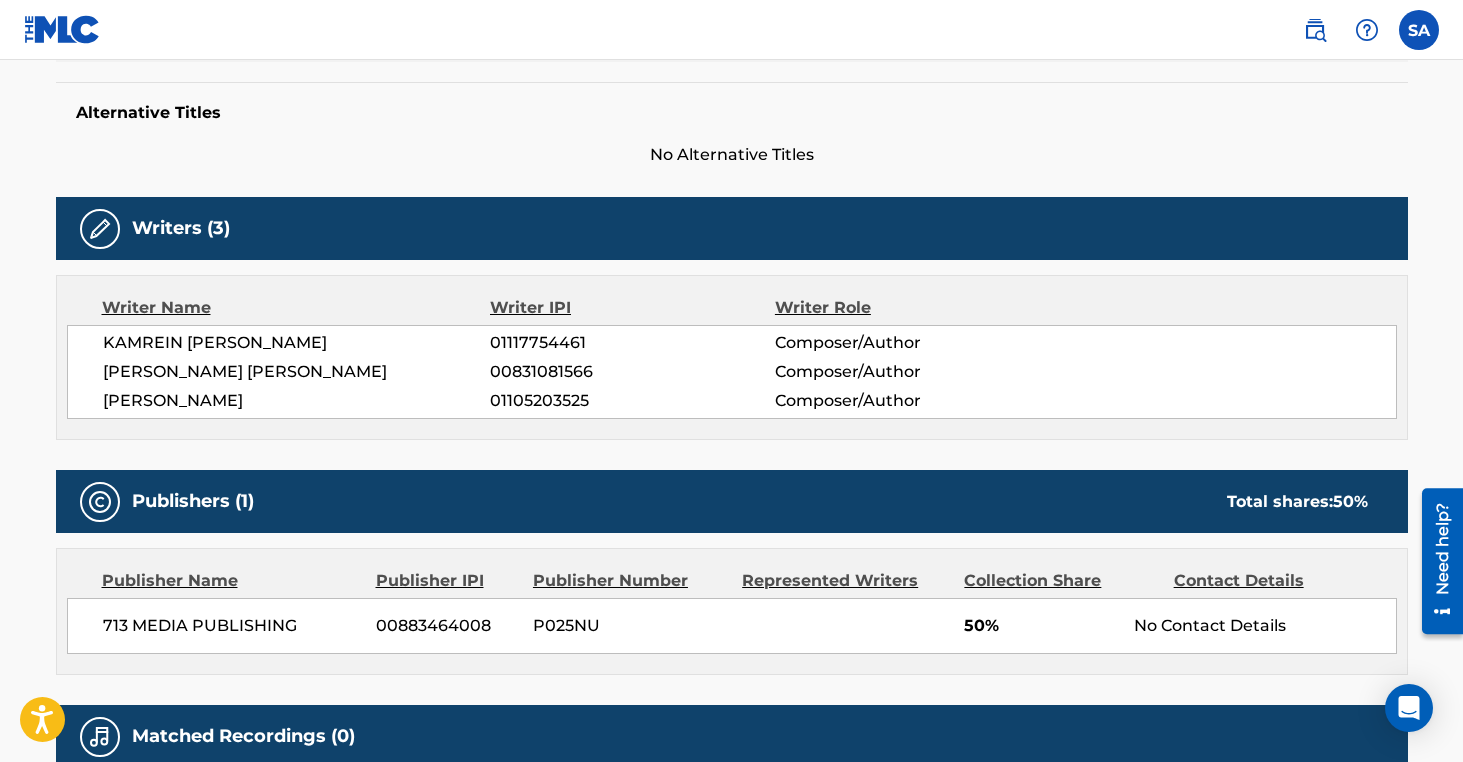 scroll, scrollTop: 701, scrollLeft: 0, axis: vertical 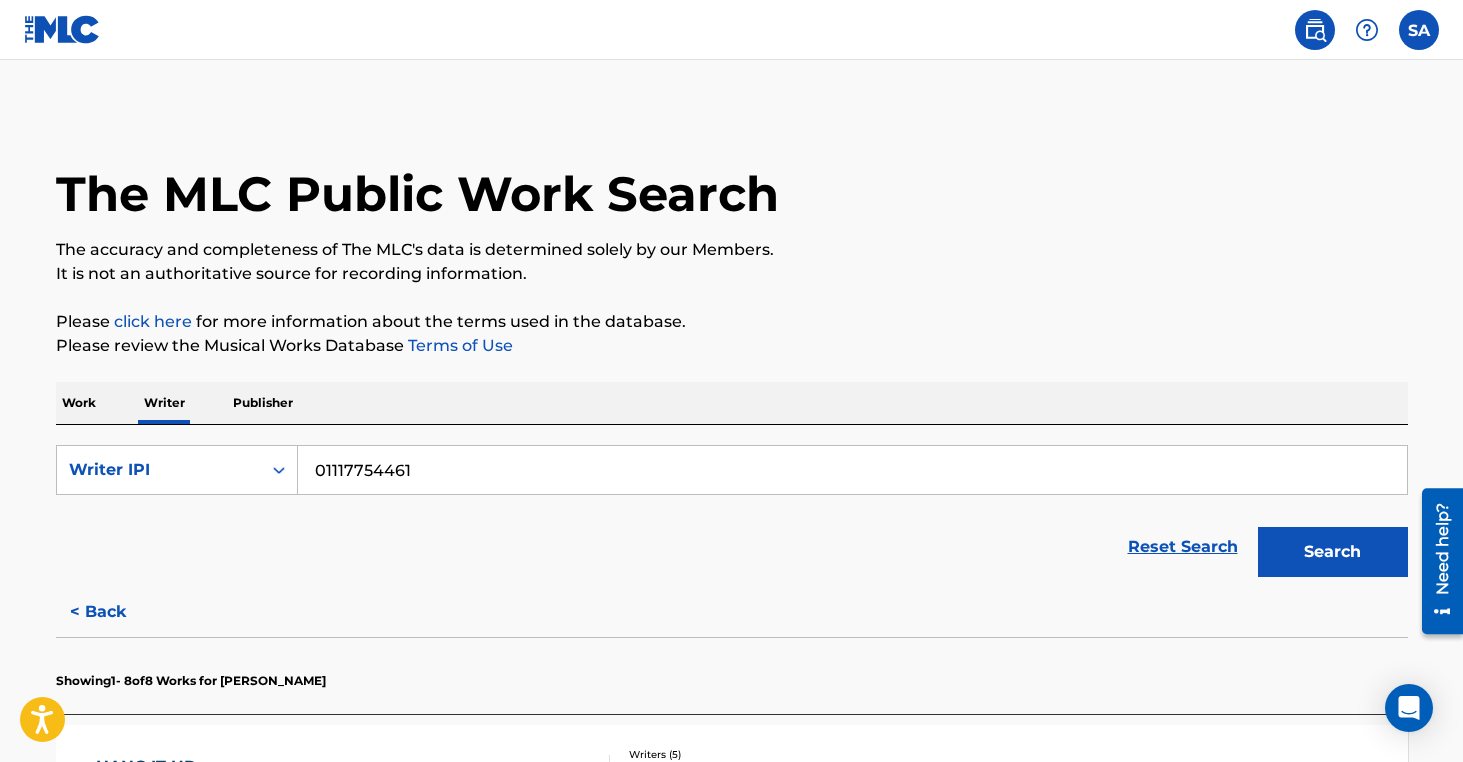 click on "Work" at bounding box center (79, 403) 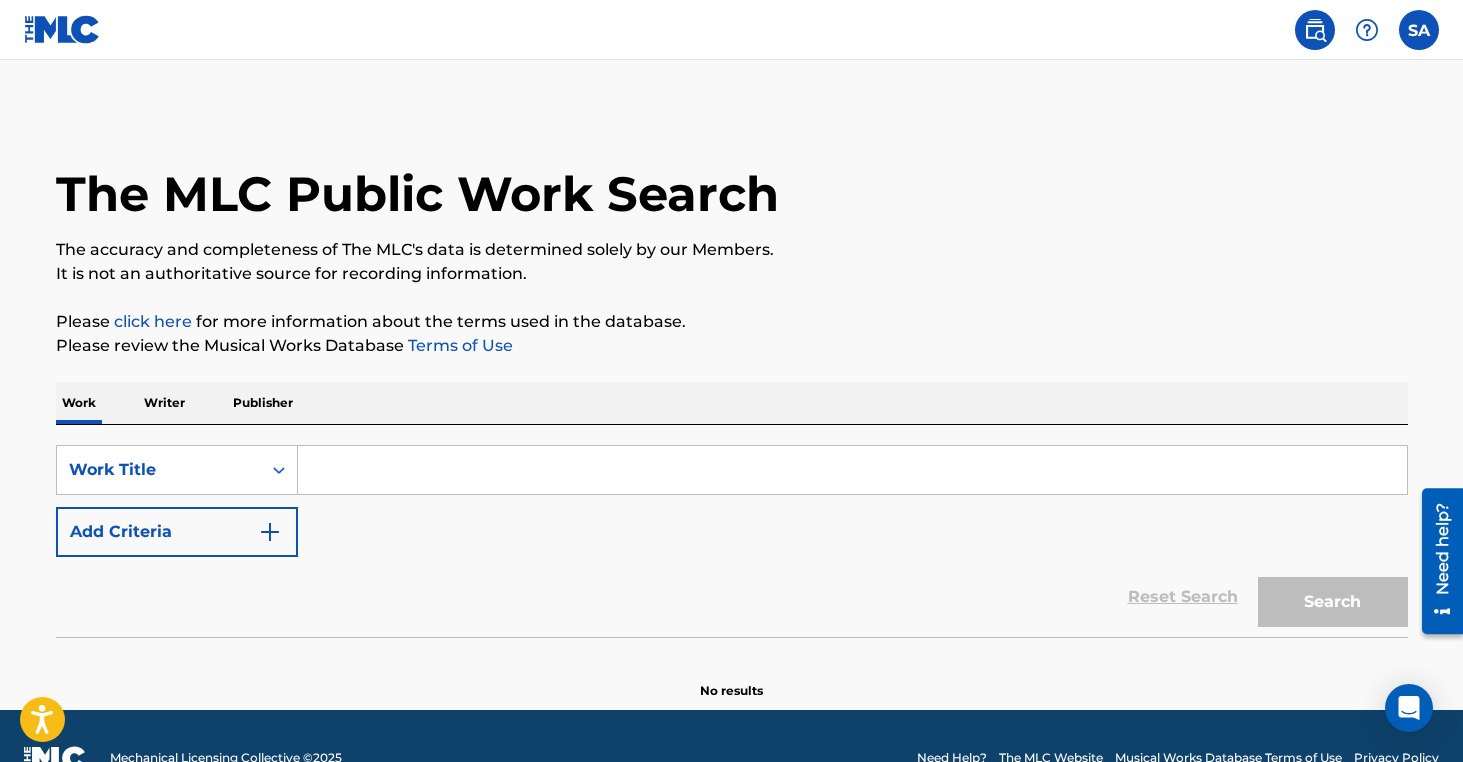 click at bounding box center [852, 470] 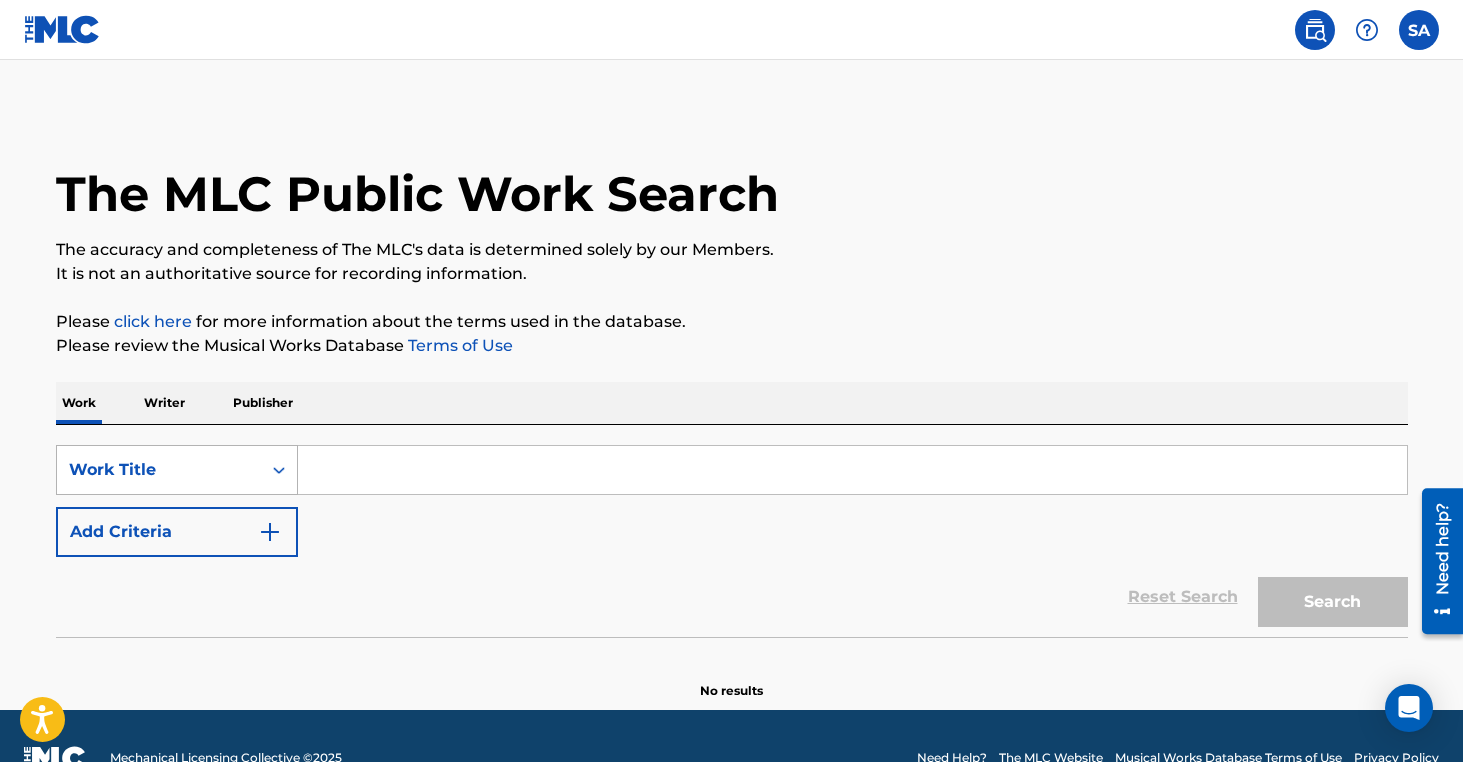 click on "Work Title" at bounding box center (177, 470) 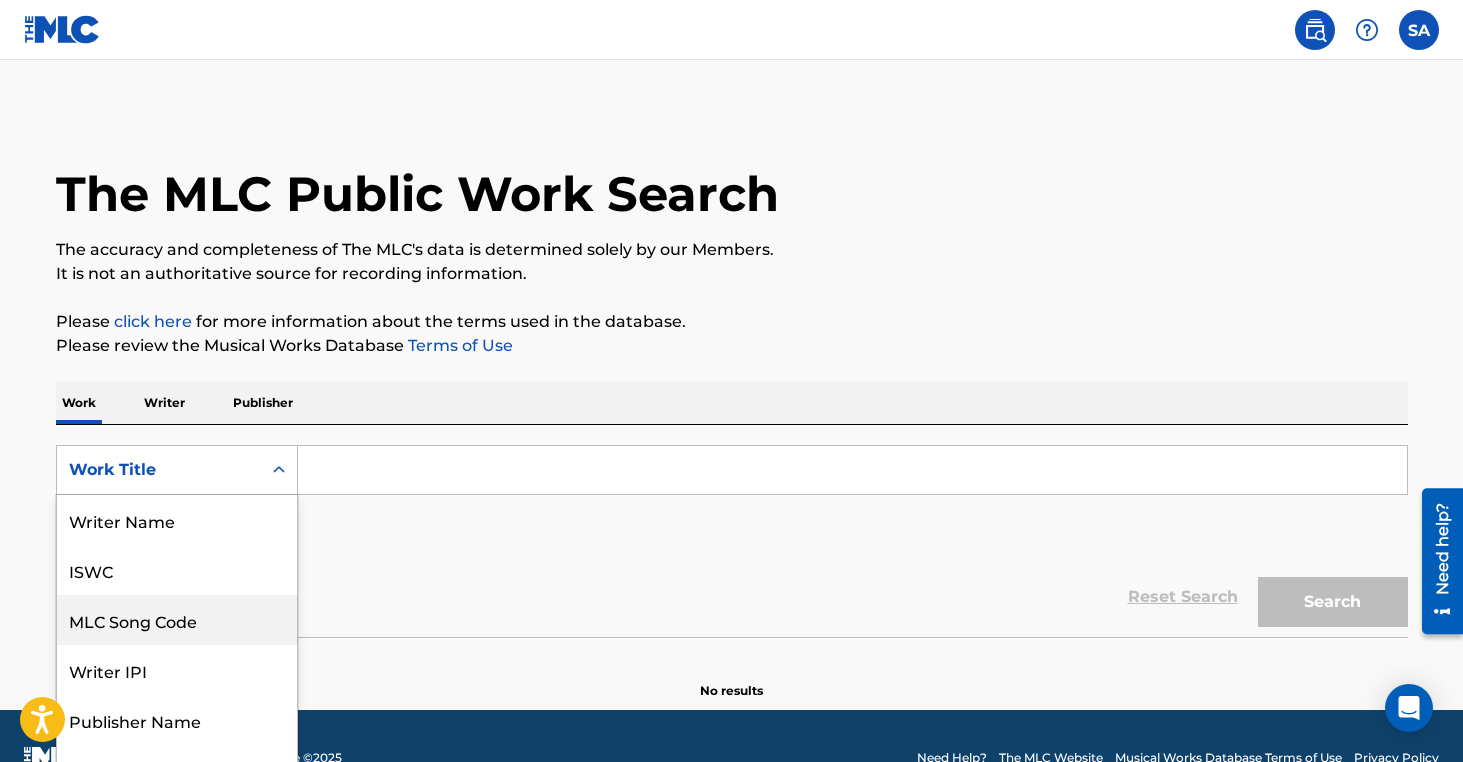 scroll, scrollTop: 34, scrollLeft: 0, axis: vertical 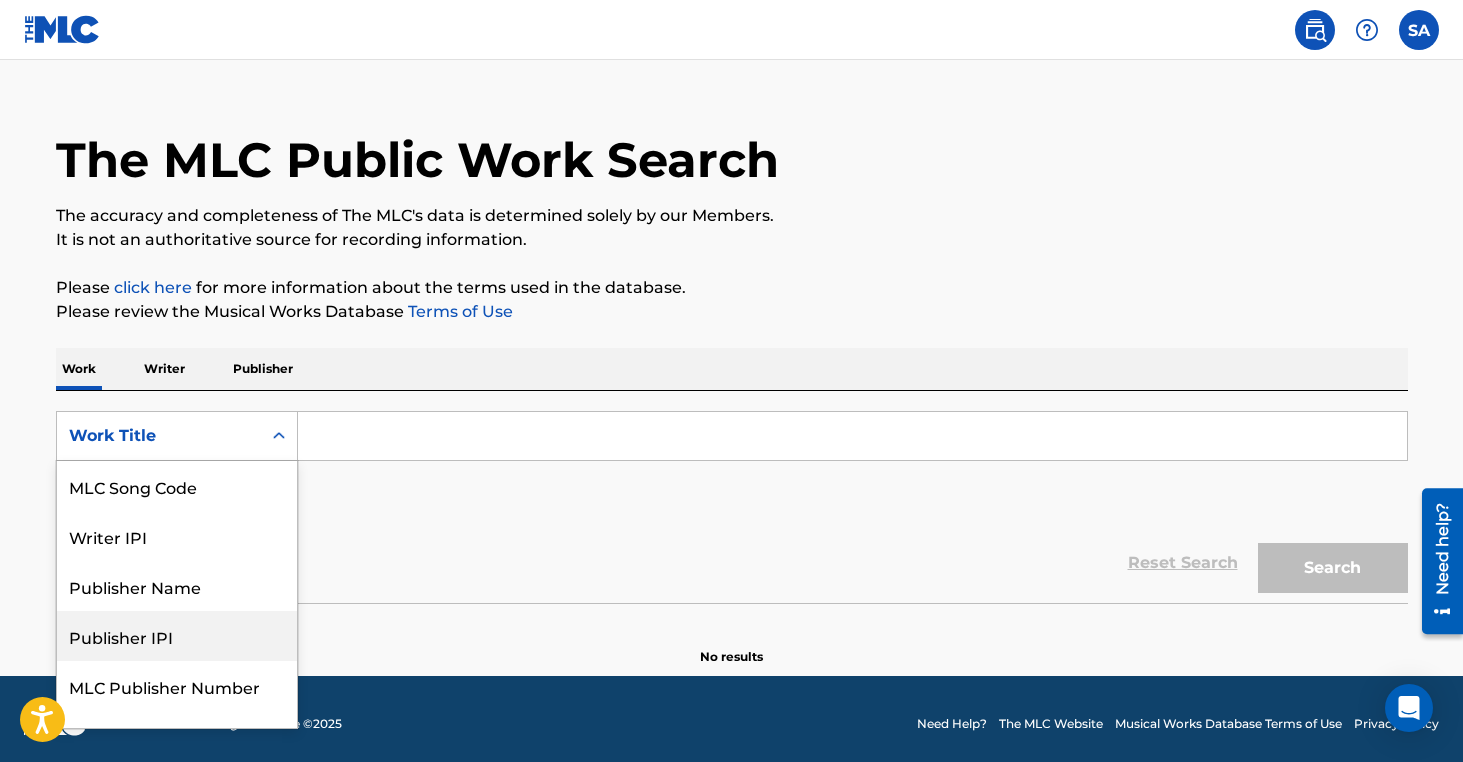 click on "Publisher IPI" at bounding box center [177, 636] 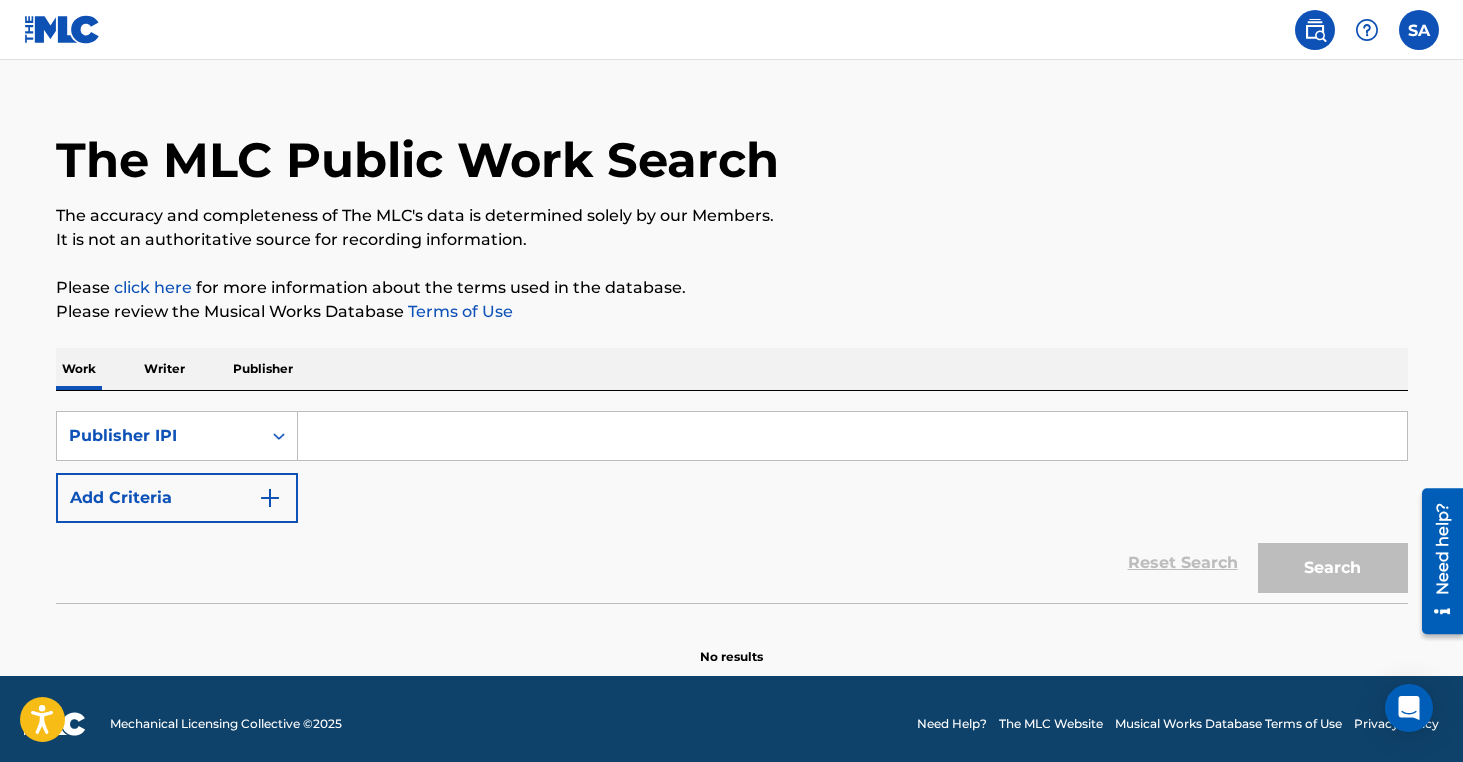 click at bounding box center [852, 436] 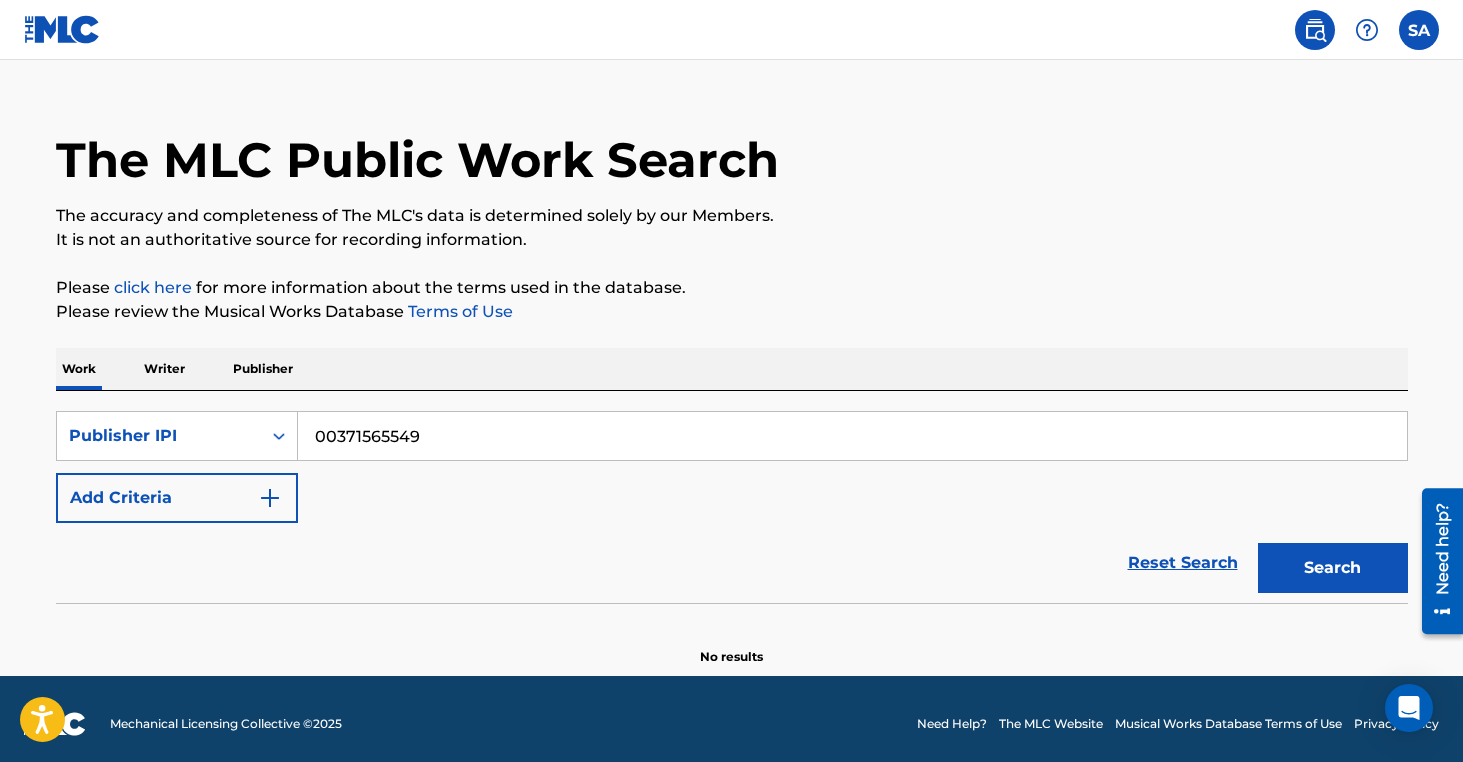 click on "Search" at bounding box center [1333, 568] 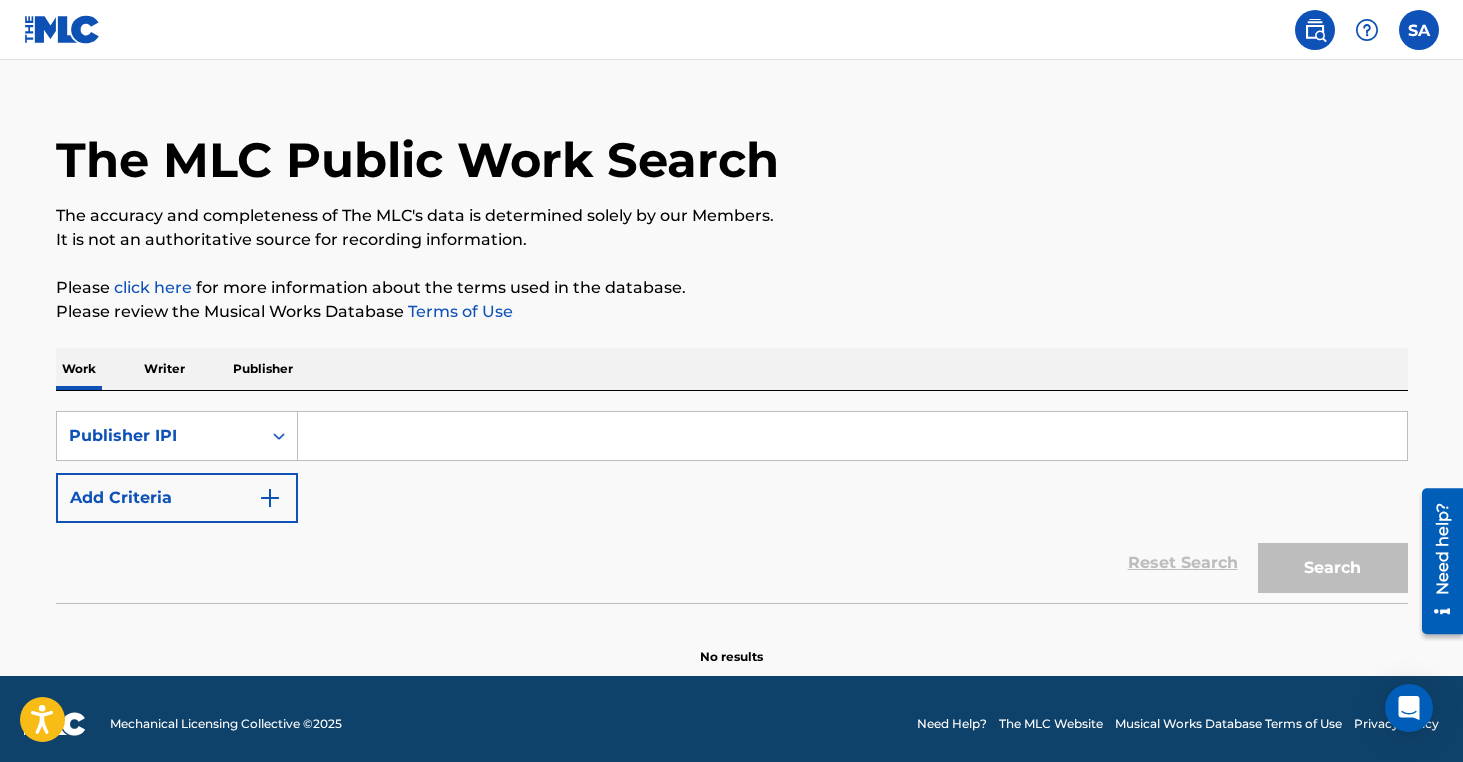 click at bounding box center [852, 436] 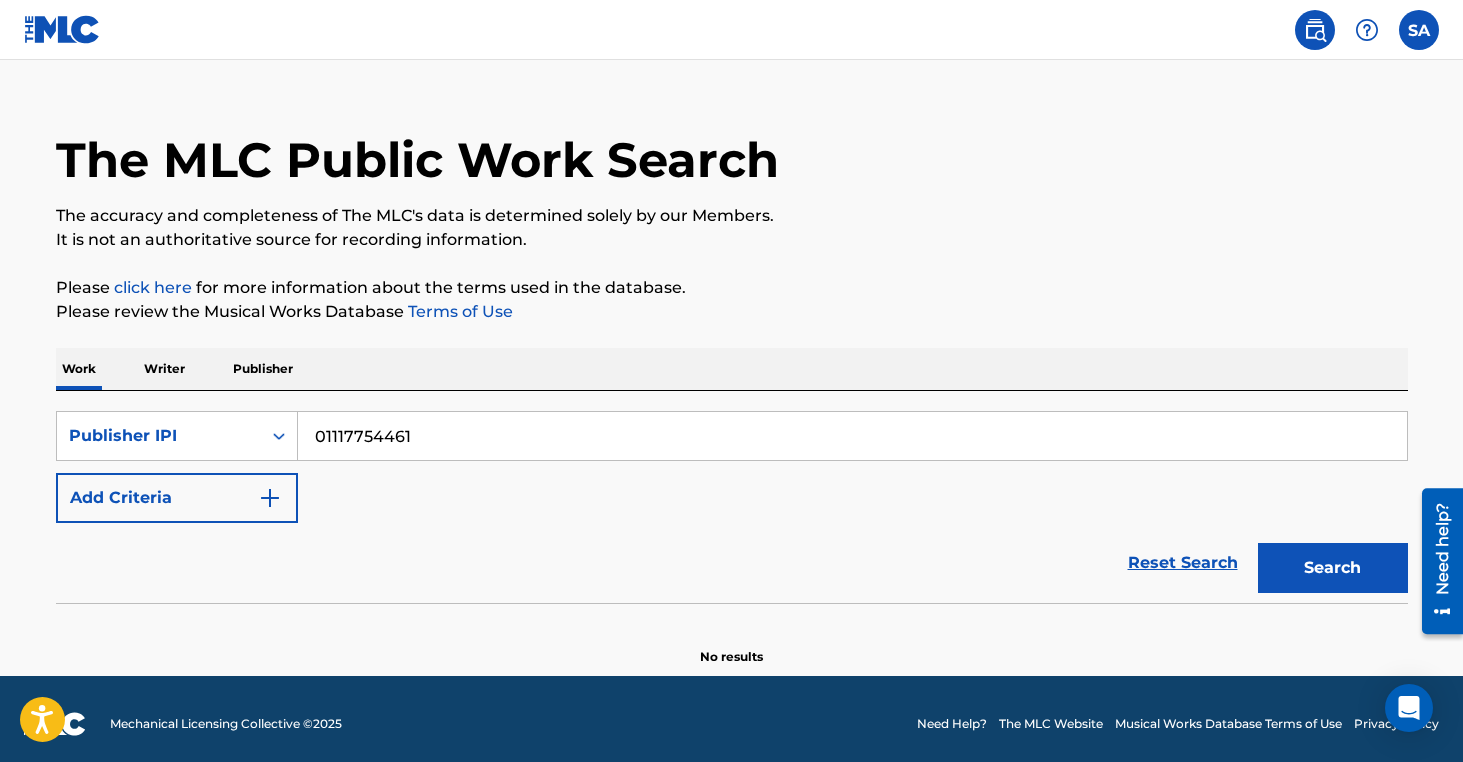 click on "Search" at bounding box center (1333, 568) 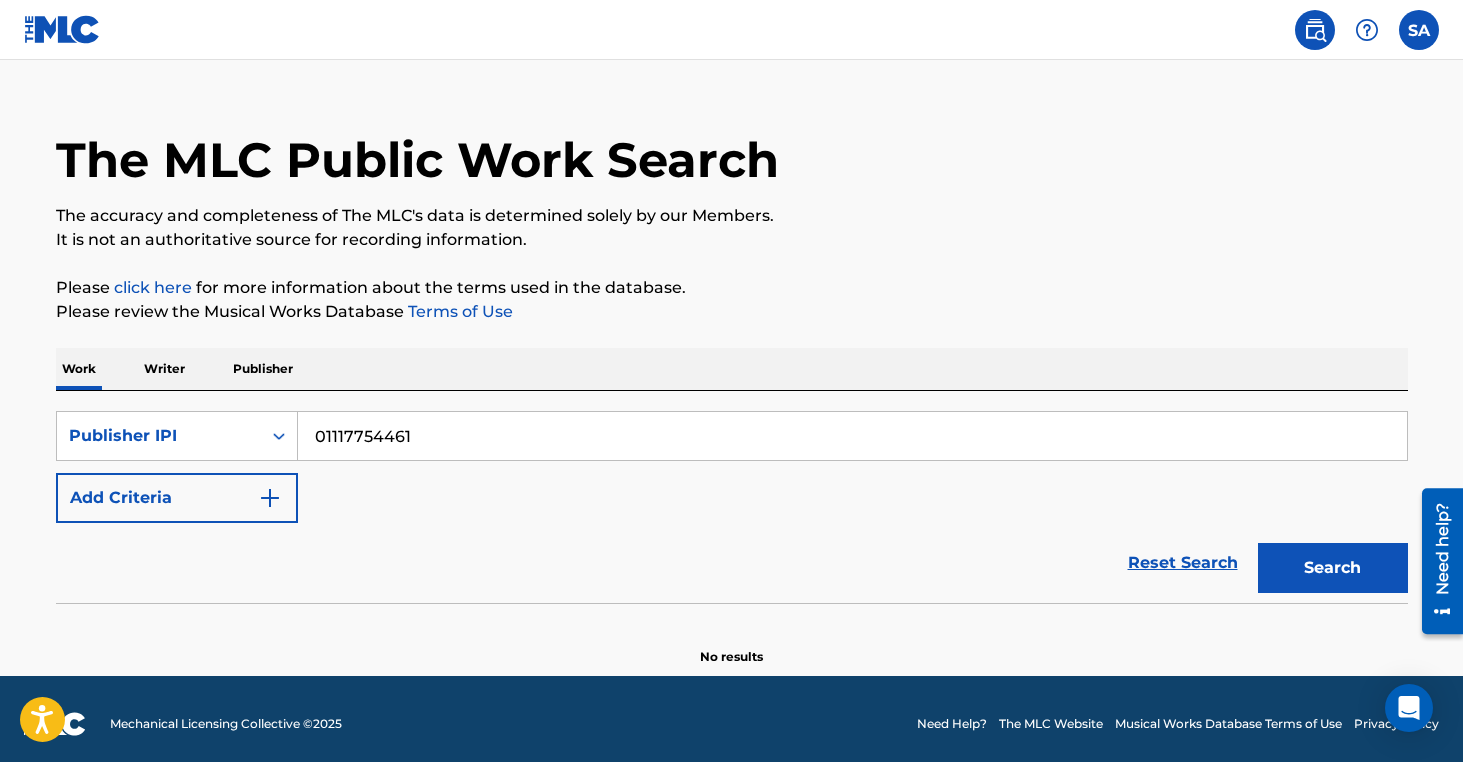 click on "Search" at bounding box center [1333, 568] 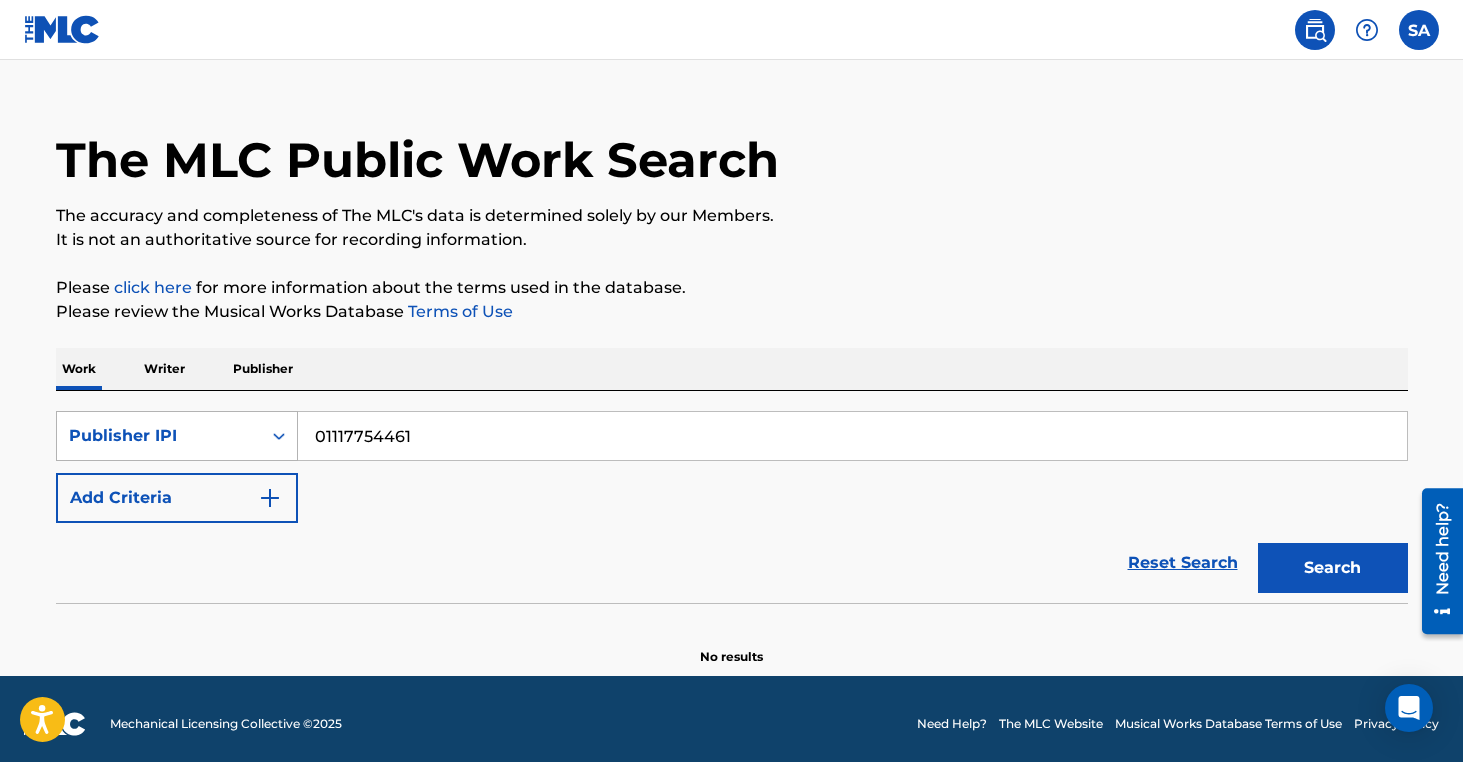 click on "Publisher IPI" at bounding box center (159, 436) 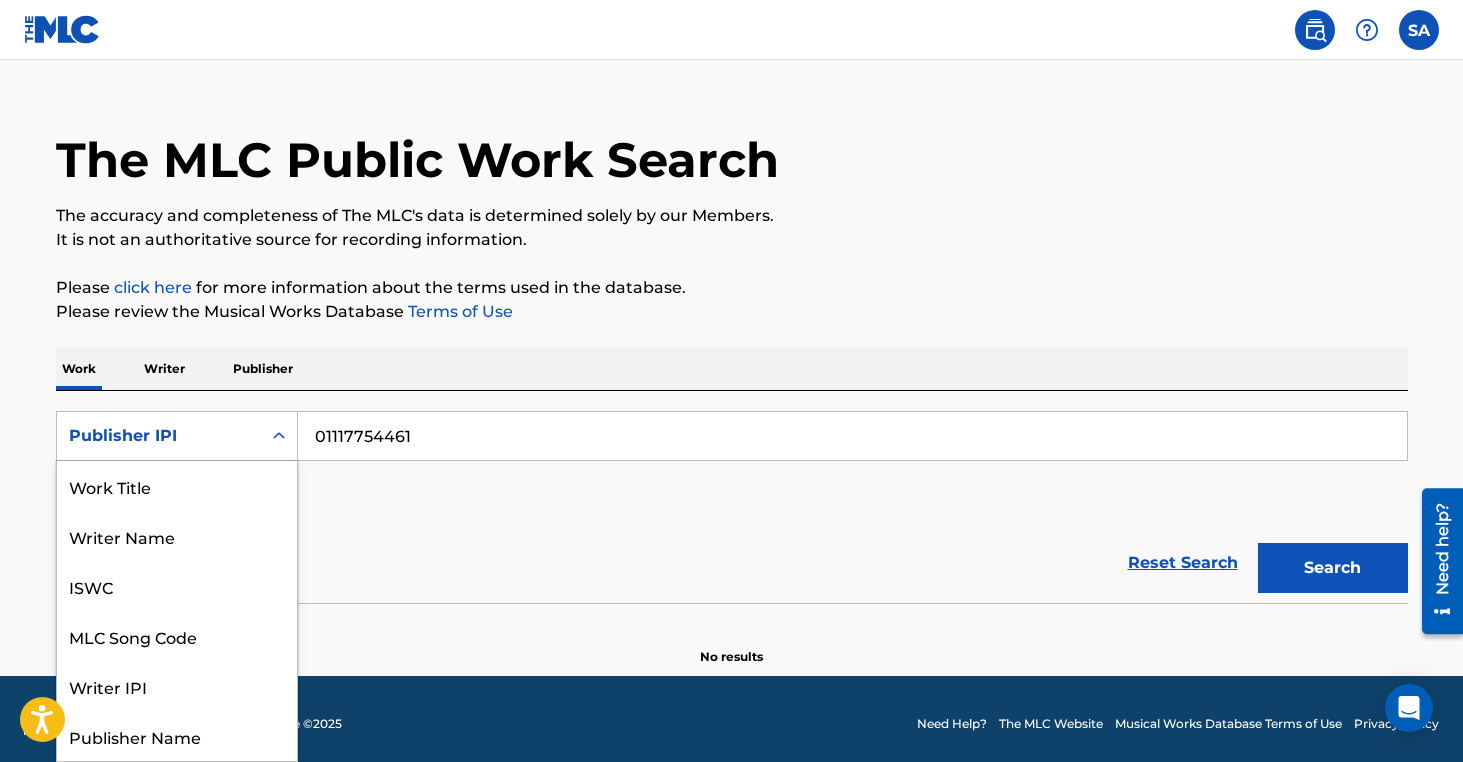 scroll, scrollTop: 100, scrollLeft: 0, axis: vertical 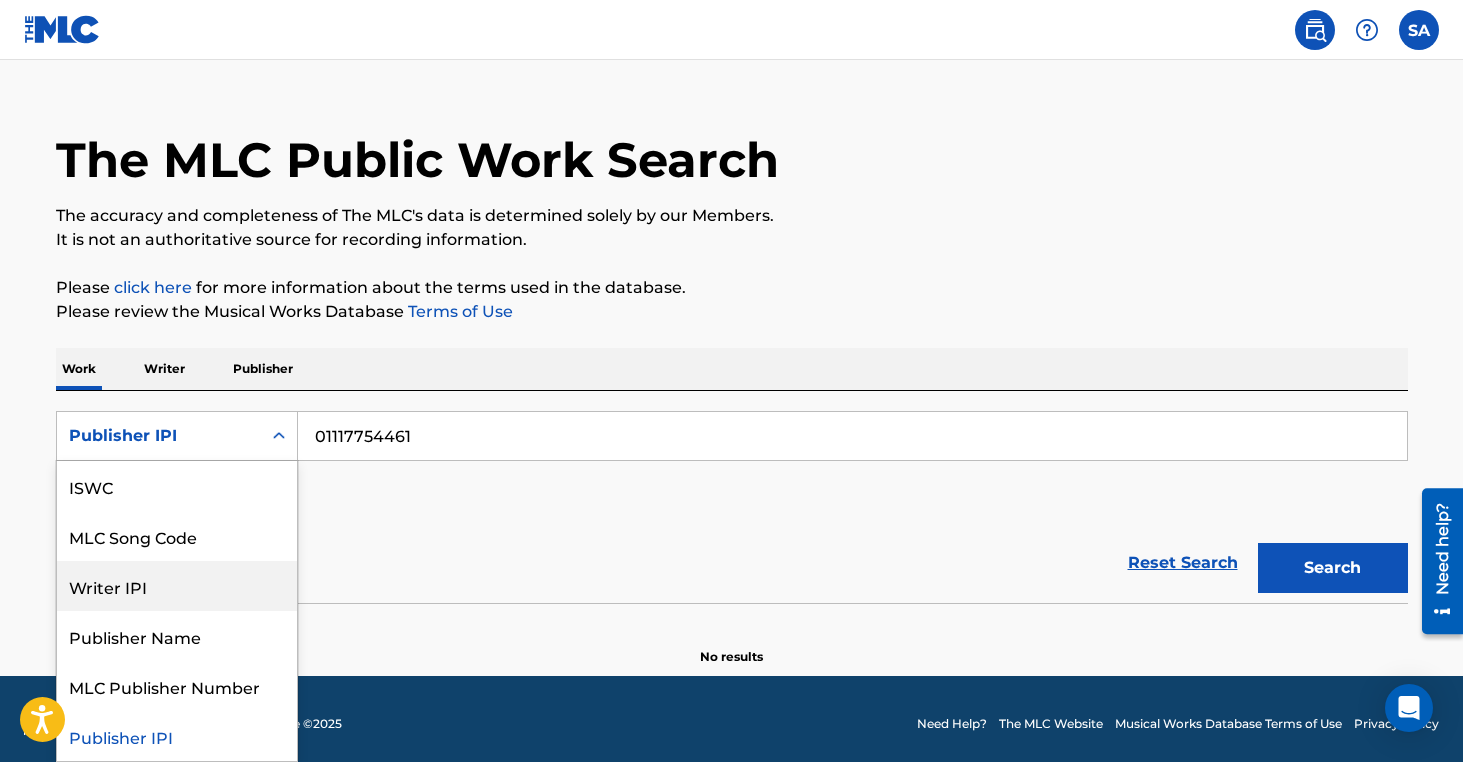 click on "Writer IPI" at bounding box center [177, 586] 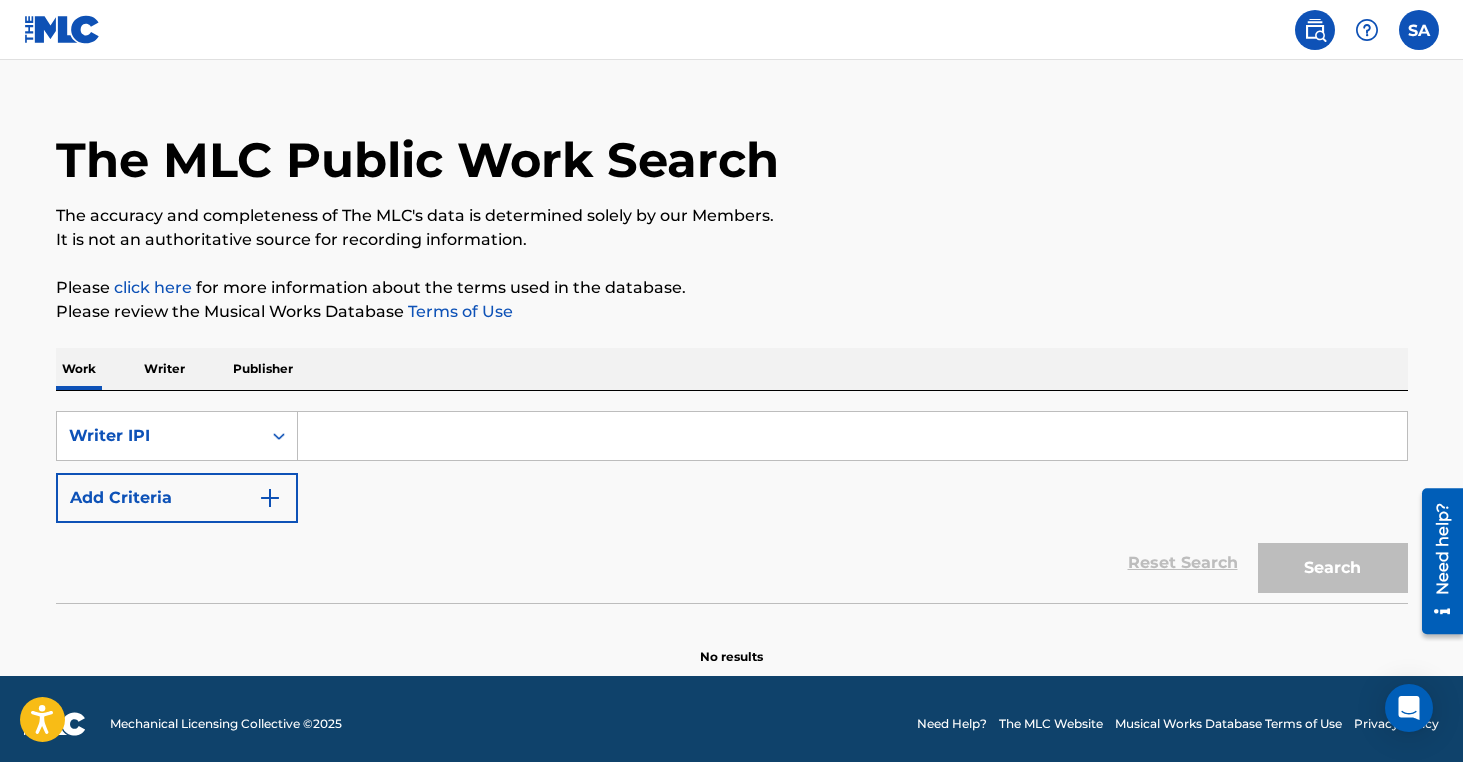 click at bounding box center (852, 436) 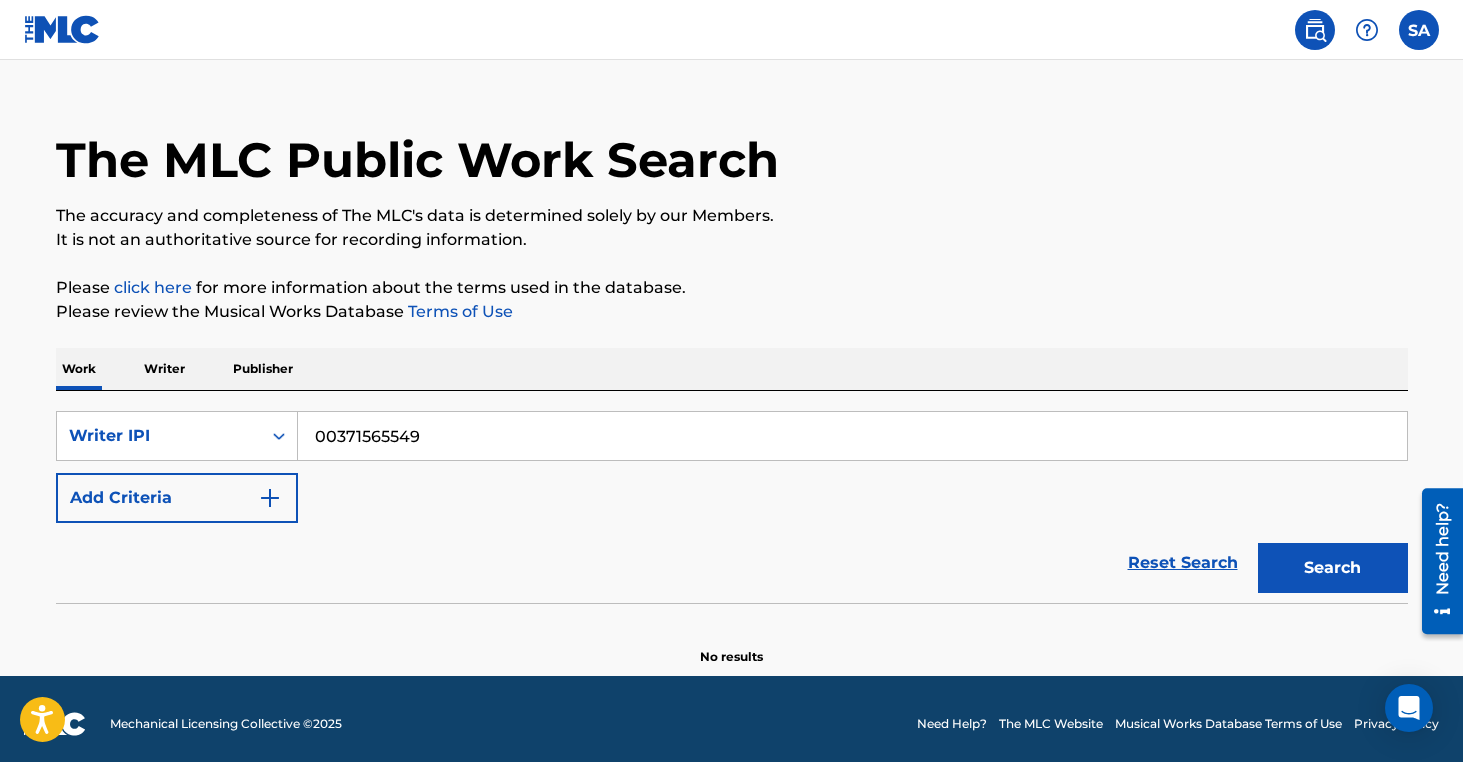 click on "00371565549" at bounding box center [852, 436] 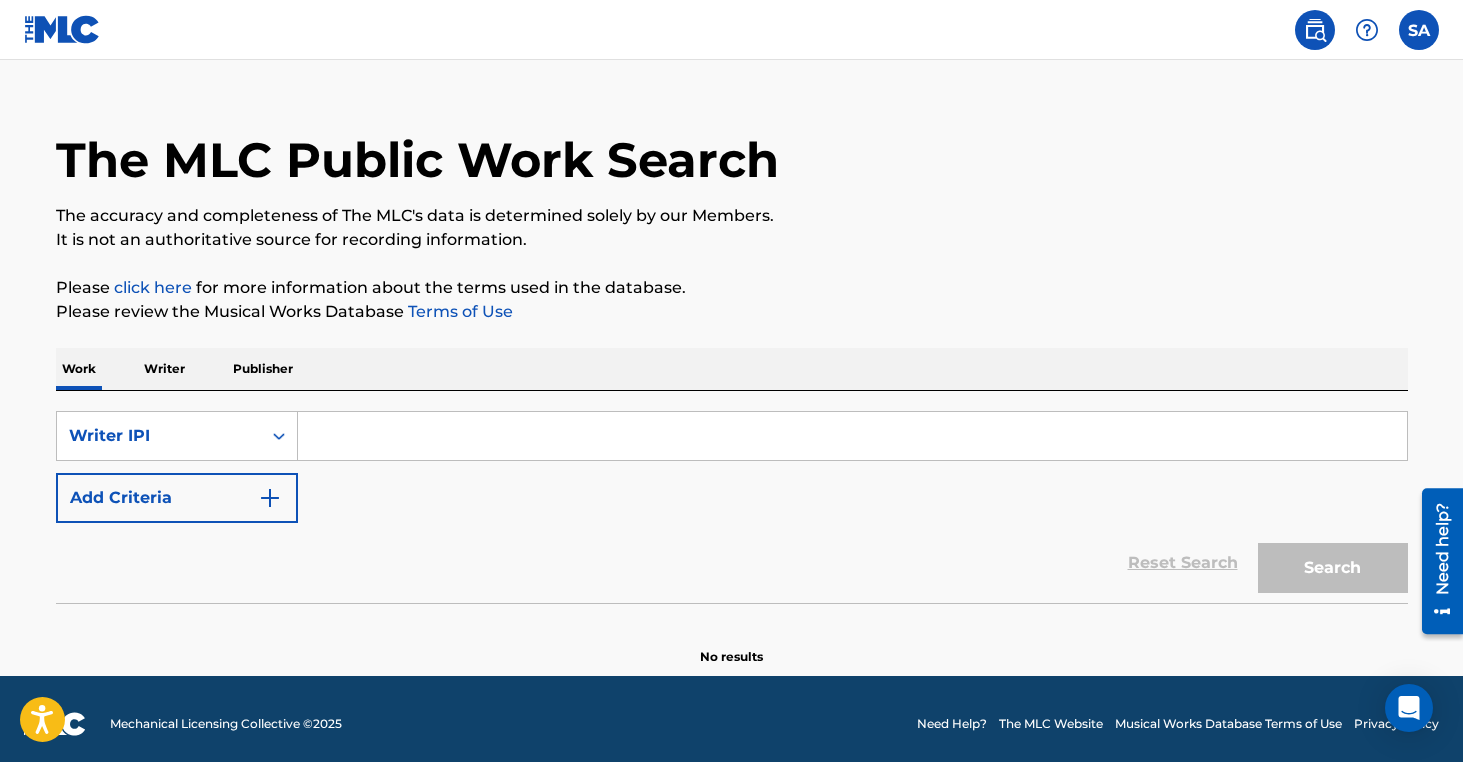 click at bounding box center (852, 436) 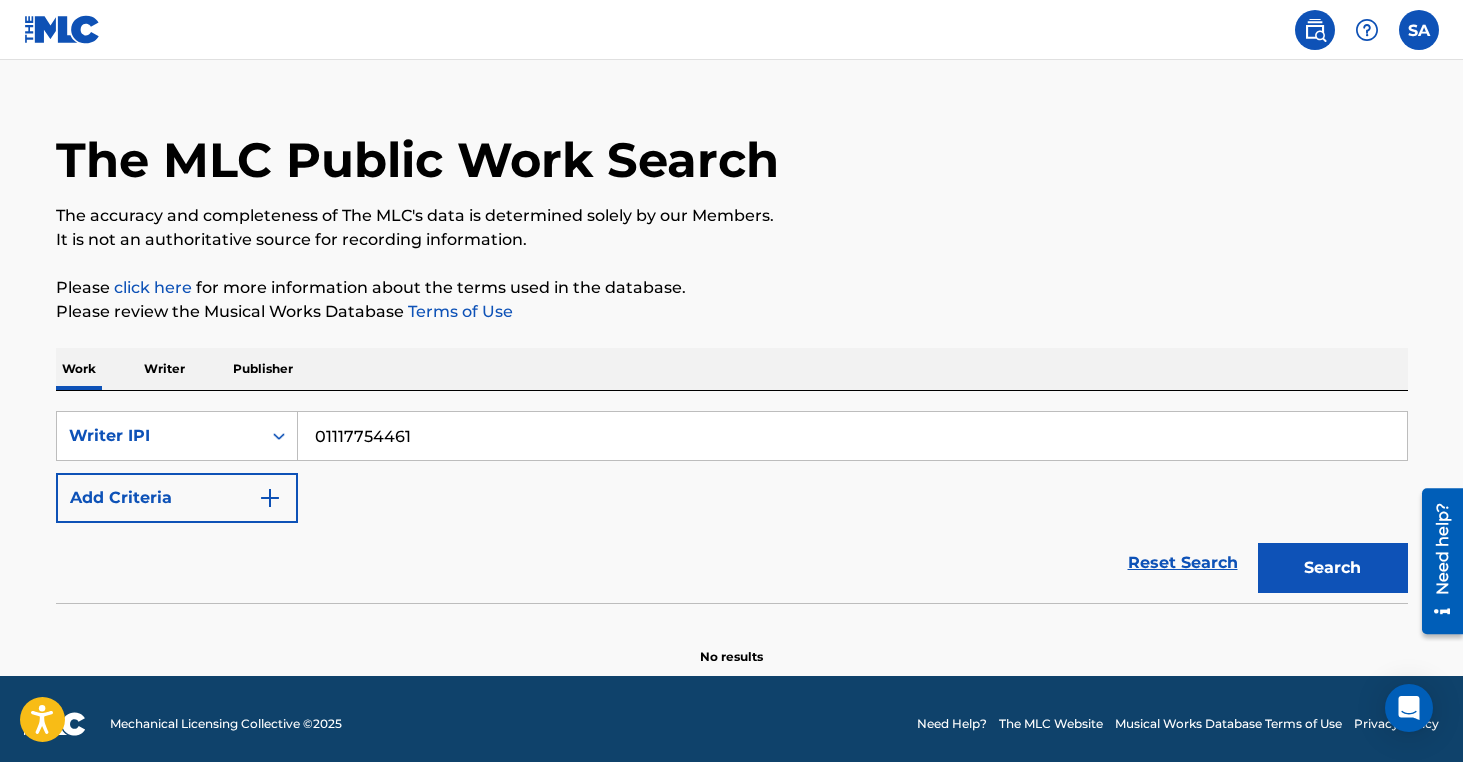 type on "01117754461" 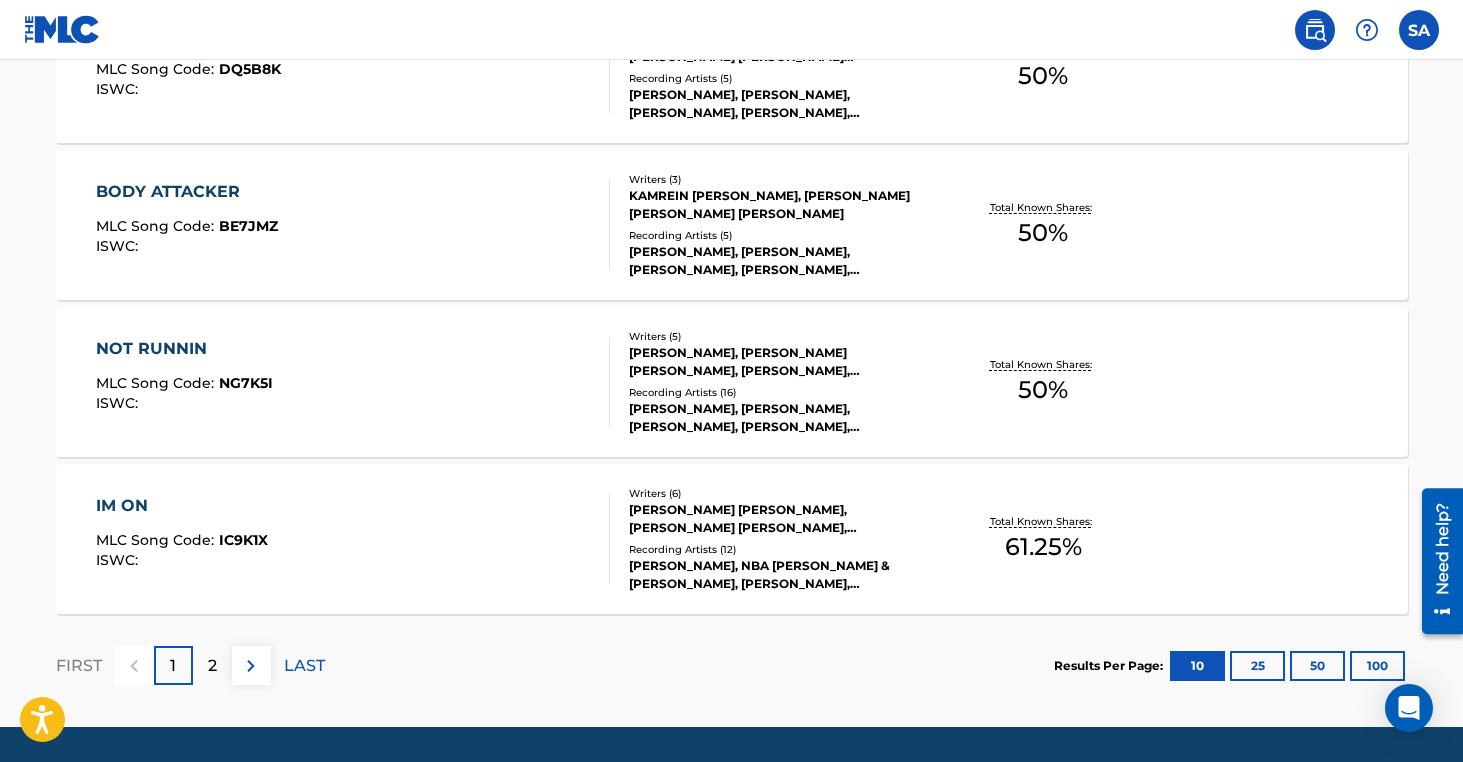 scroll, scrollTop: 1686, scrollLeft: 0, axis: vertical 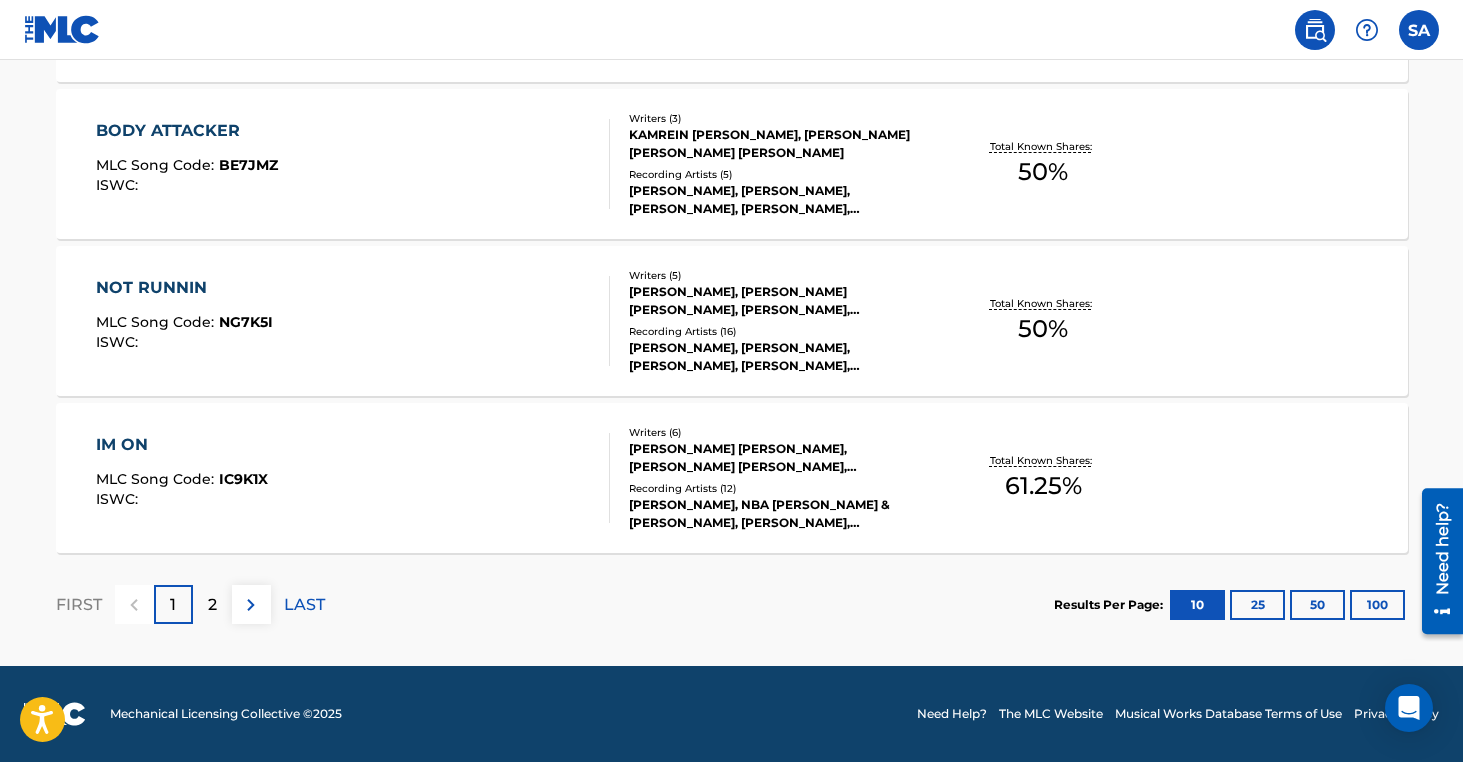 click on "IM ON" at bounding box center (182, 445) 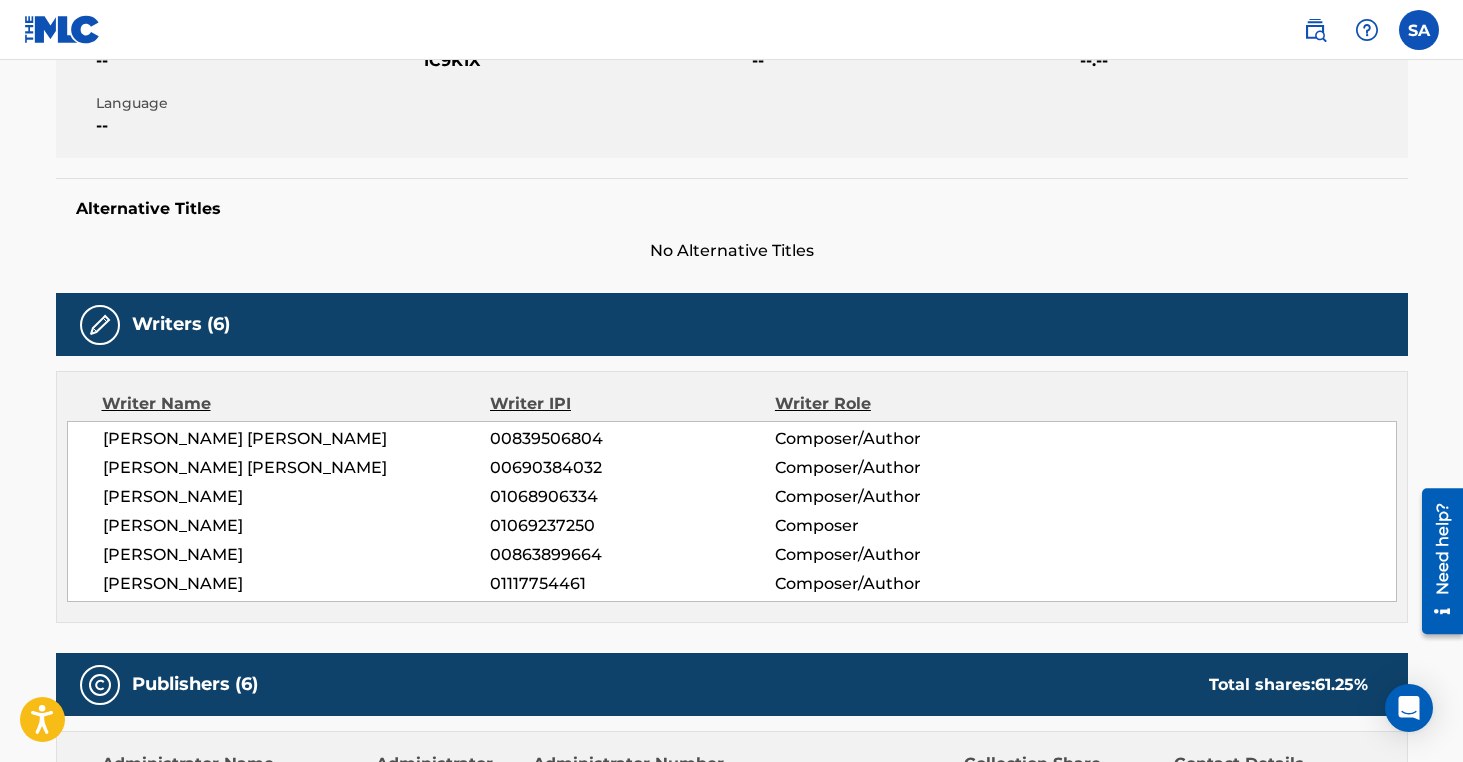 scroll, scrollTop: 434, scrollLeft: 0, axis: vertical 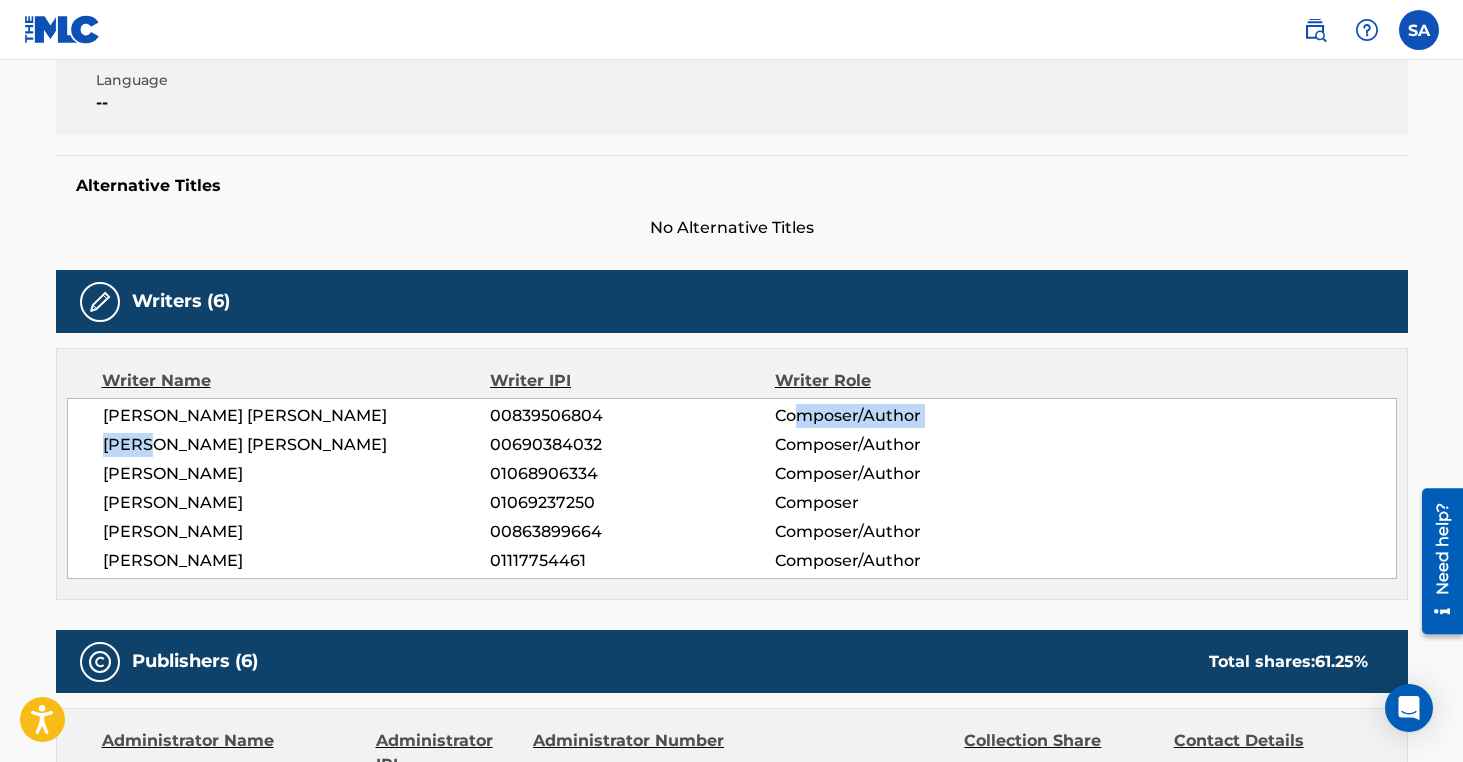 drag, startPoint x: 156, startPoint y: 437, endPoint x: 791, endPoint y: 416, distance: 635.34717 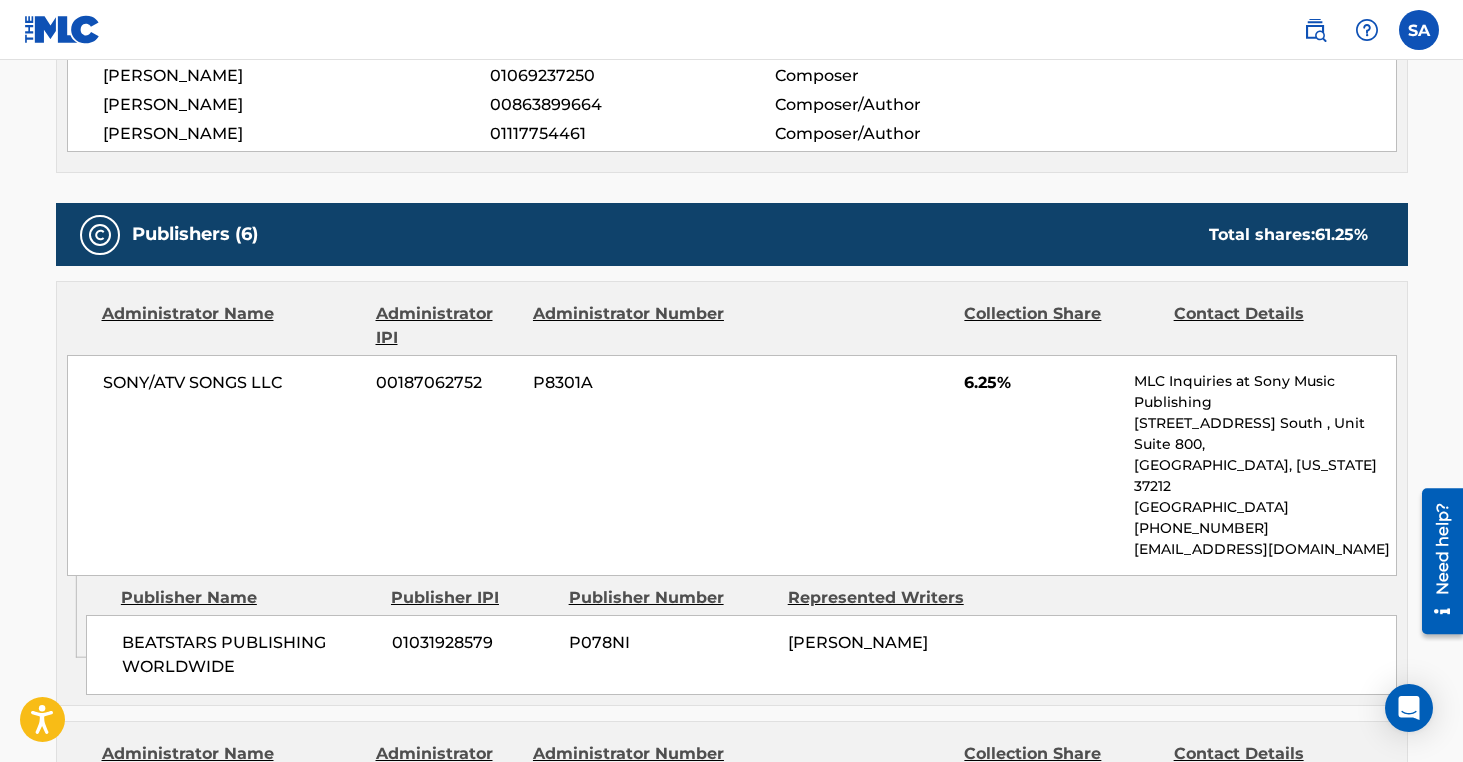 scroll, scrollTop: 885, scrollLeft: 0, axis: vertical 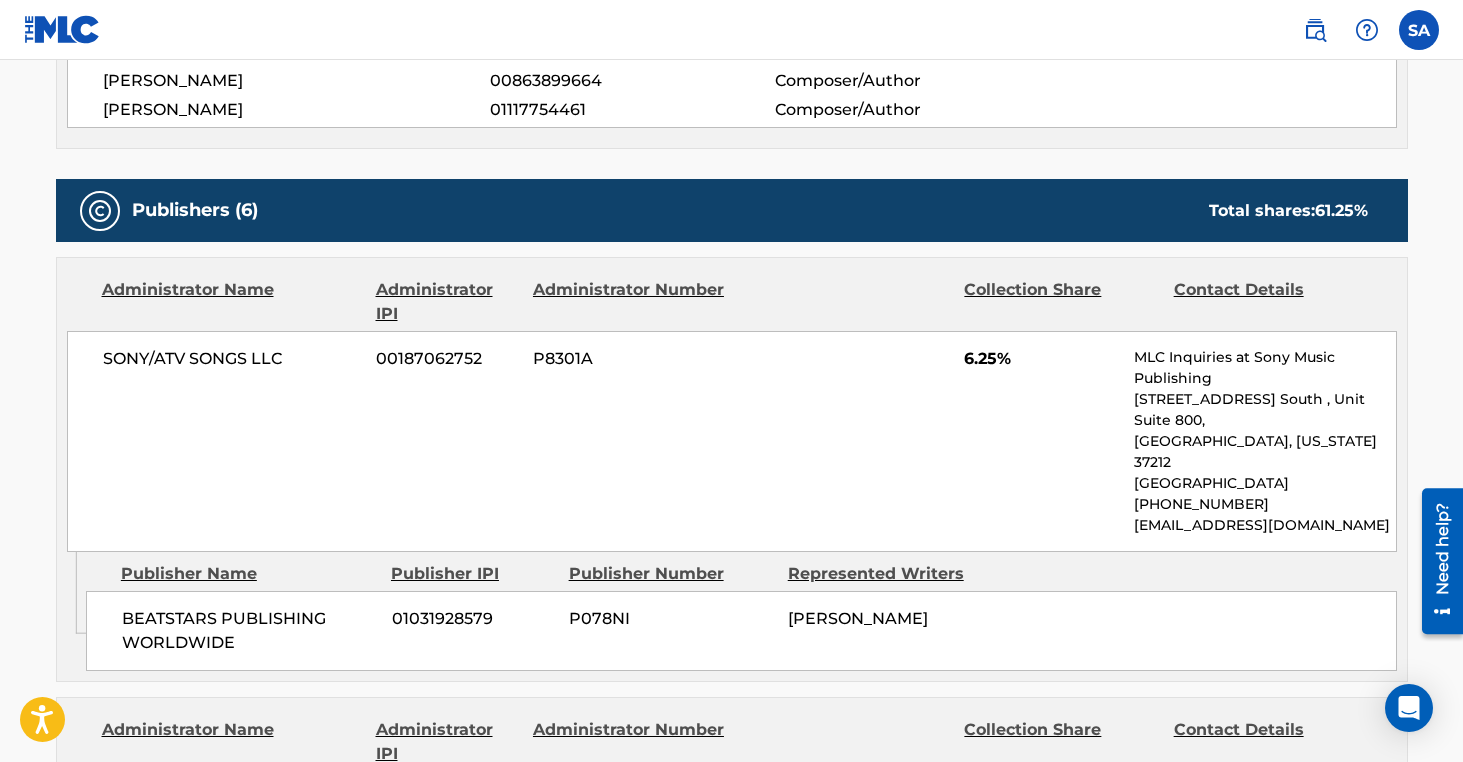 click on "SONY/ATV SONGS LLC 00187062752 P8301A 6.25% MLC Inquiries at Sony Music Publishing [STREET_ADDRESS] [GEOGRAPHIC_DATA][US_STATE] [PHONE_NUMBER] [EMAIL_ADDRESS][DOMAIN_NAME]" at bounding box center [732, 441] 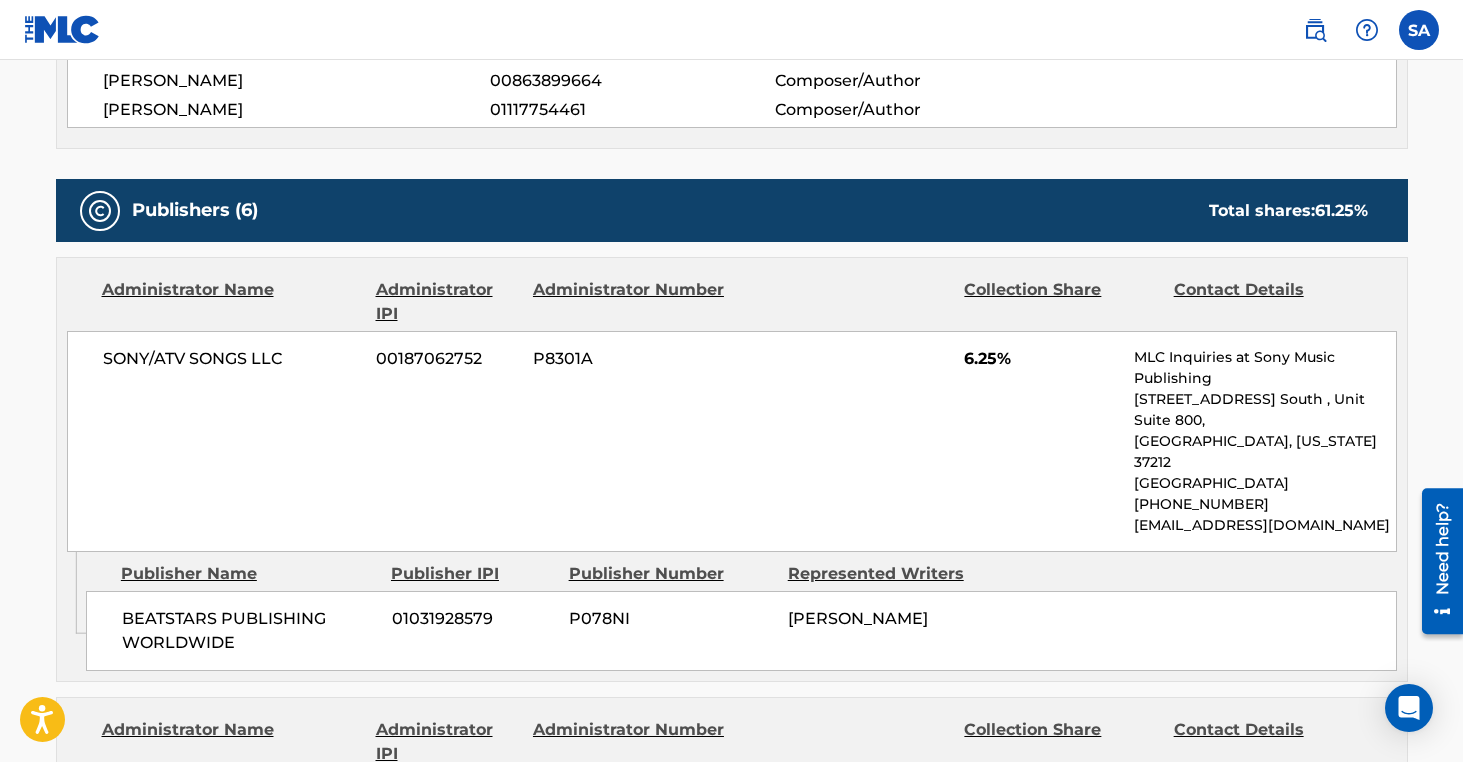 drag, startPoint x: 966, startPoint y: 377, endPoint x: 1020, endPoint y: 377, distance: 54 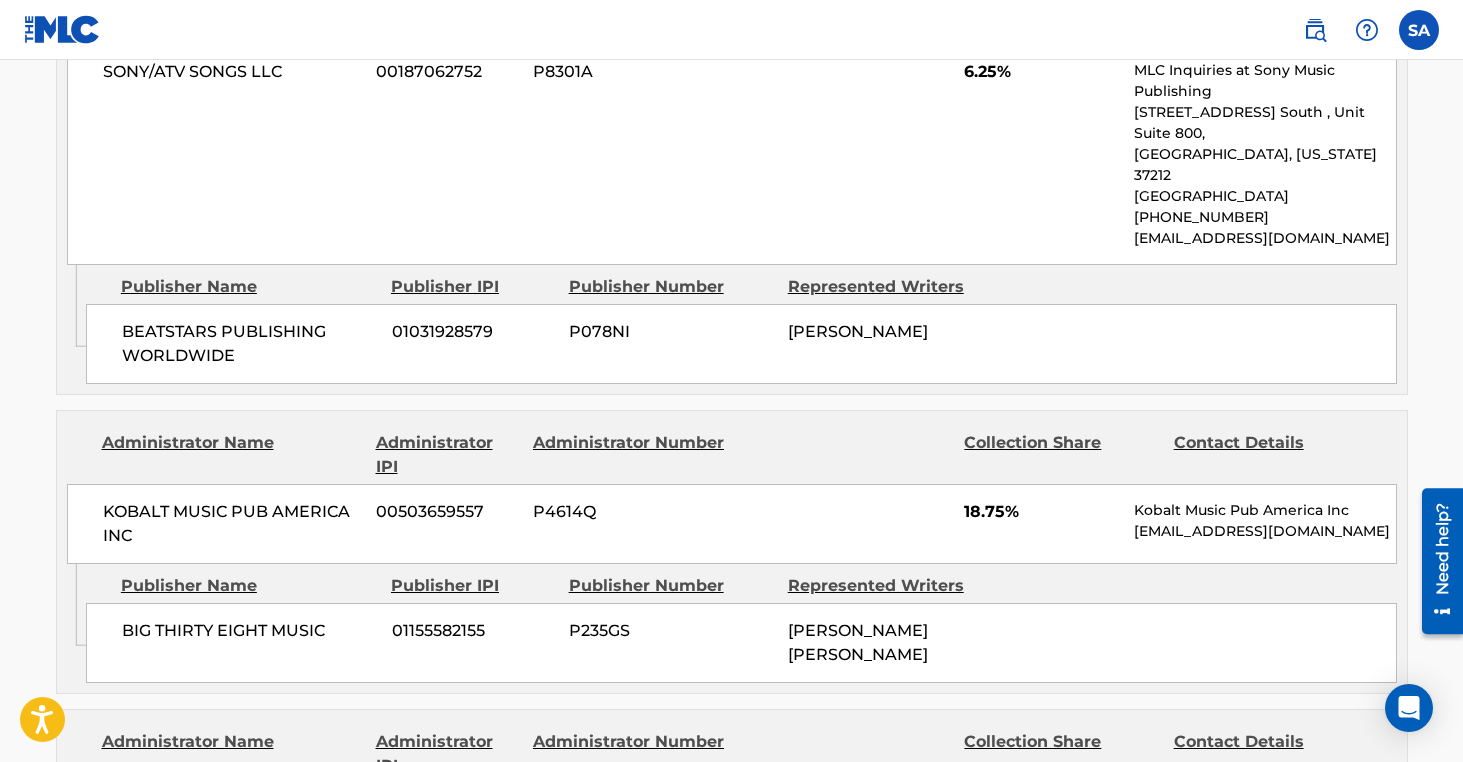 scroll, scrollTop: 1183, scrollLeft: 0, axis: vertical 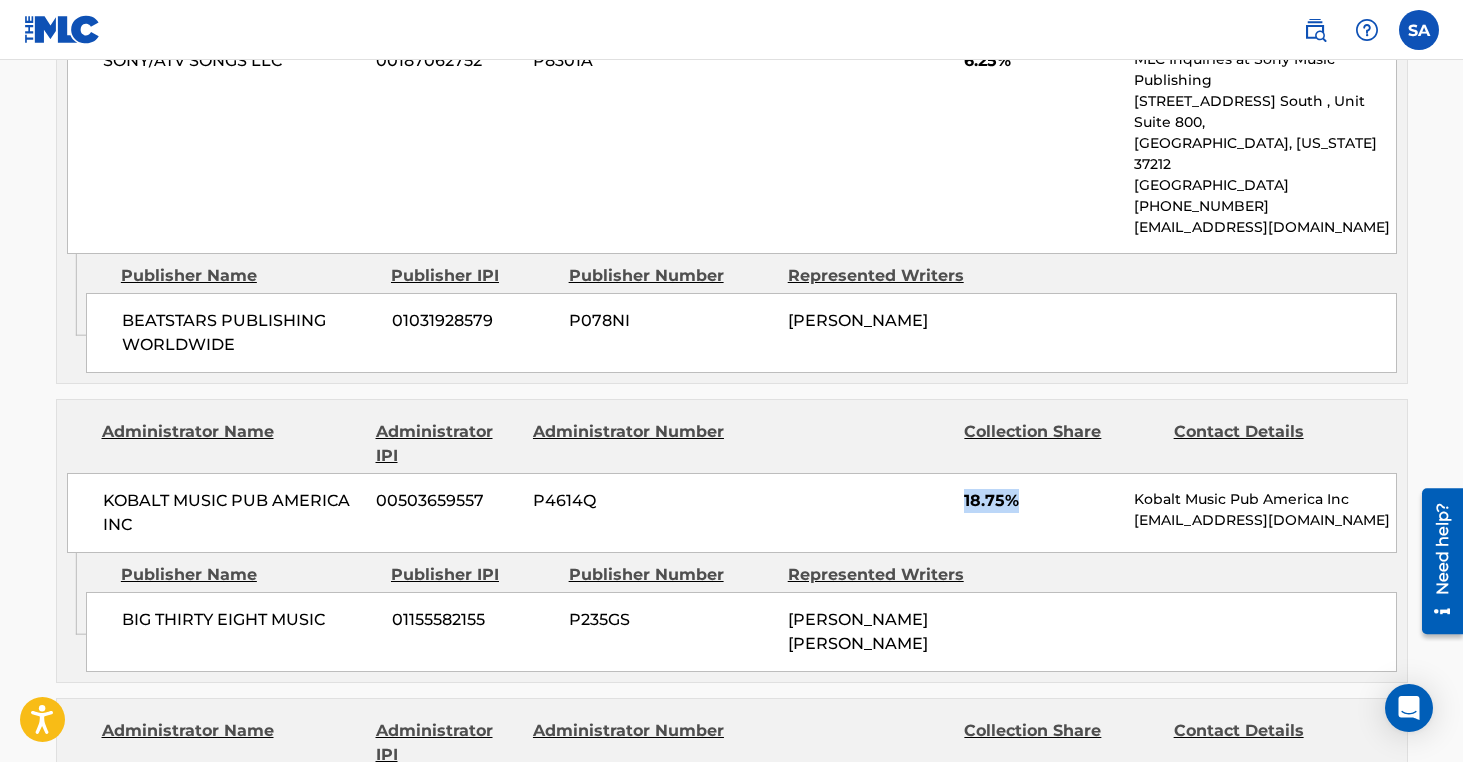 drag, startPoint x: 915, startPoint y: 456, endPoint x: 1074, endPoint y: 457, distance: 159.00314 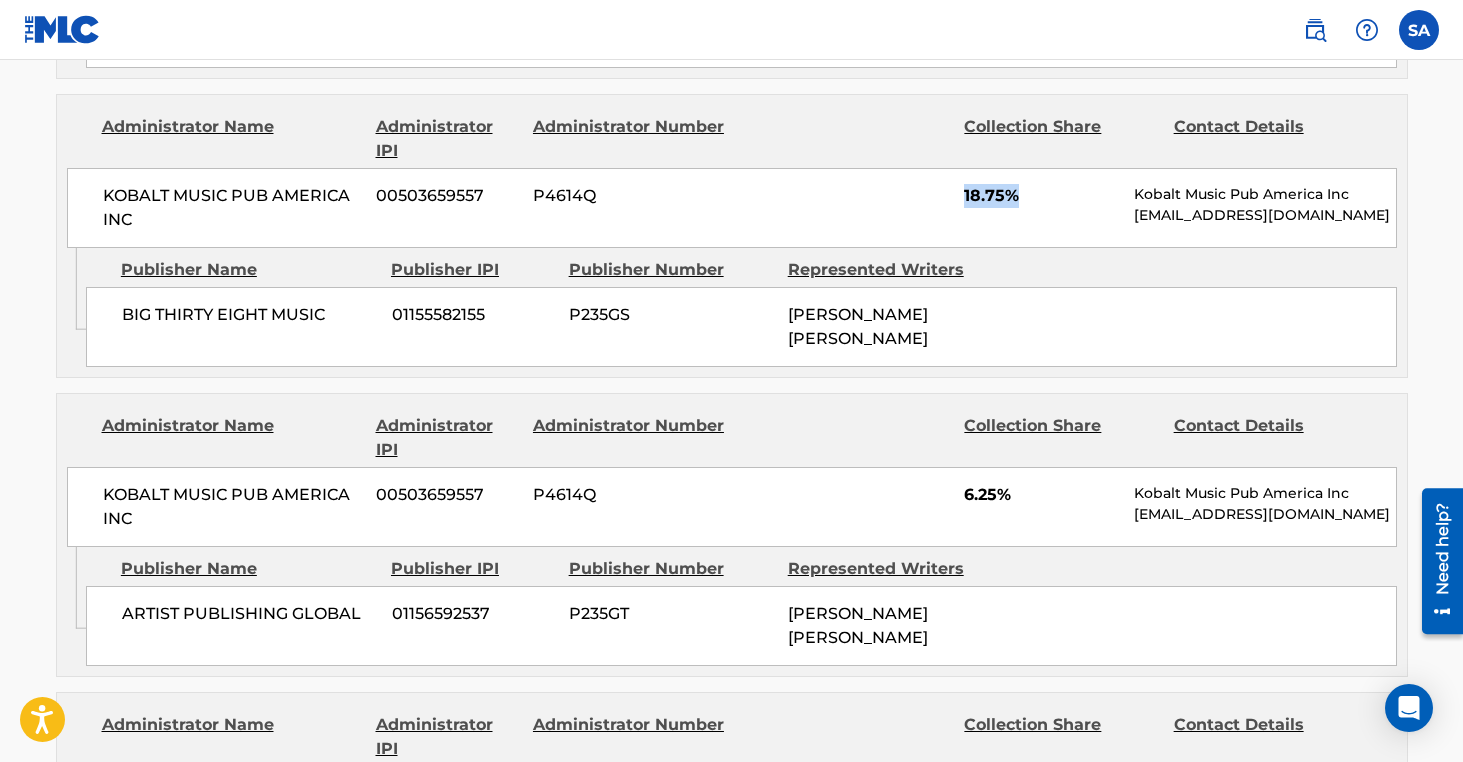 scroll, scrollTop: 1504, scrollLeft: 0, axis: vertical 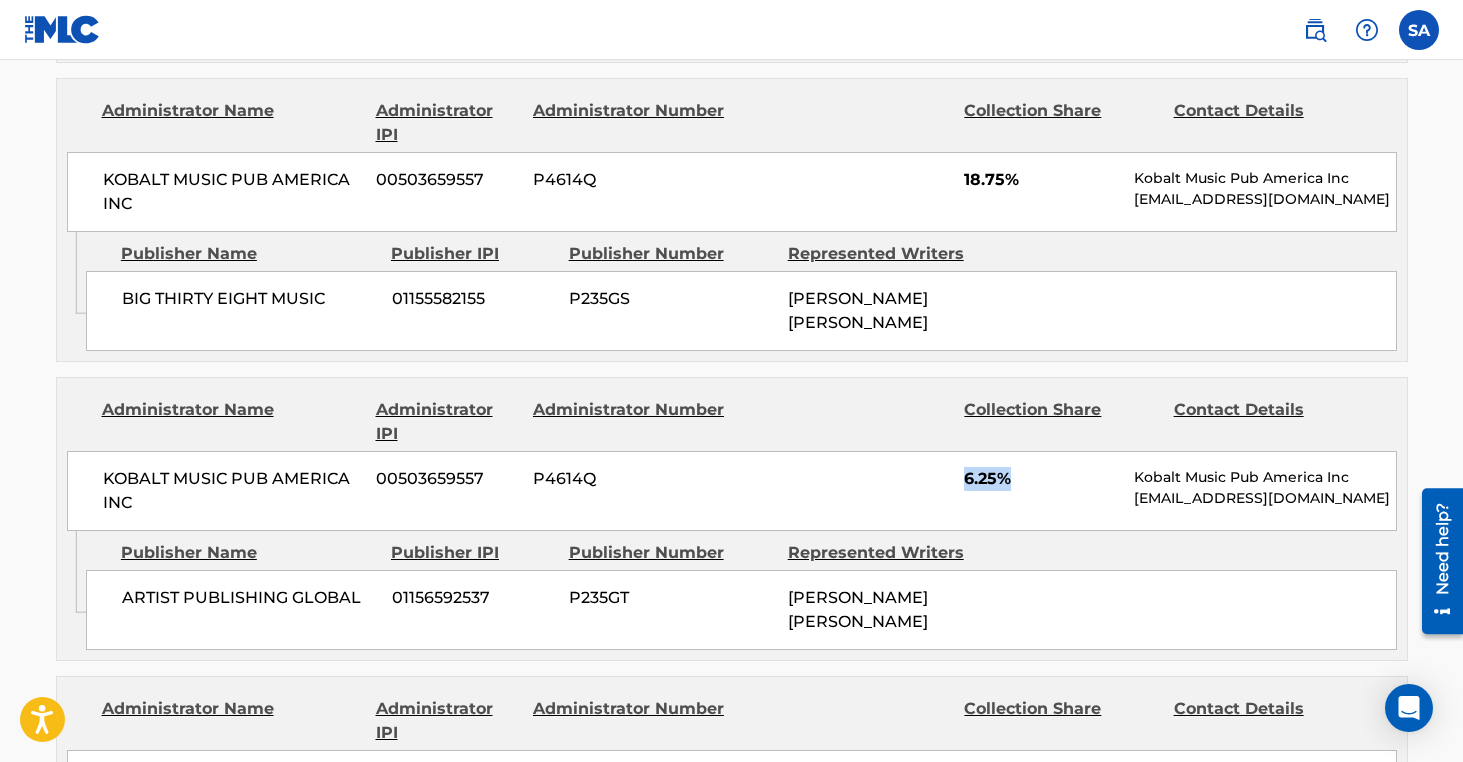 drag, startPoint x: 929, startPoint y: 433, endPoint x: 1050, endPoint y: 477, distance: 128.7517 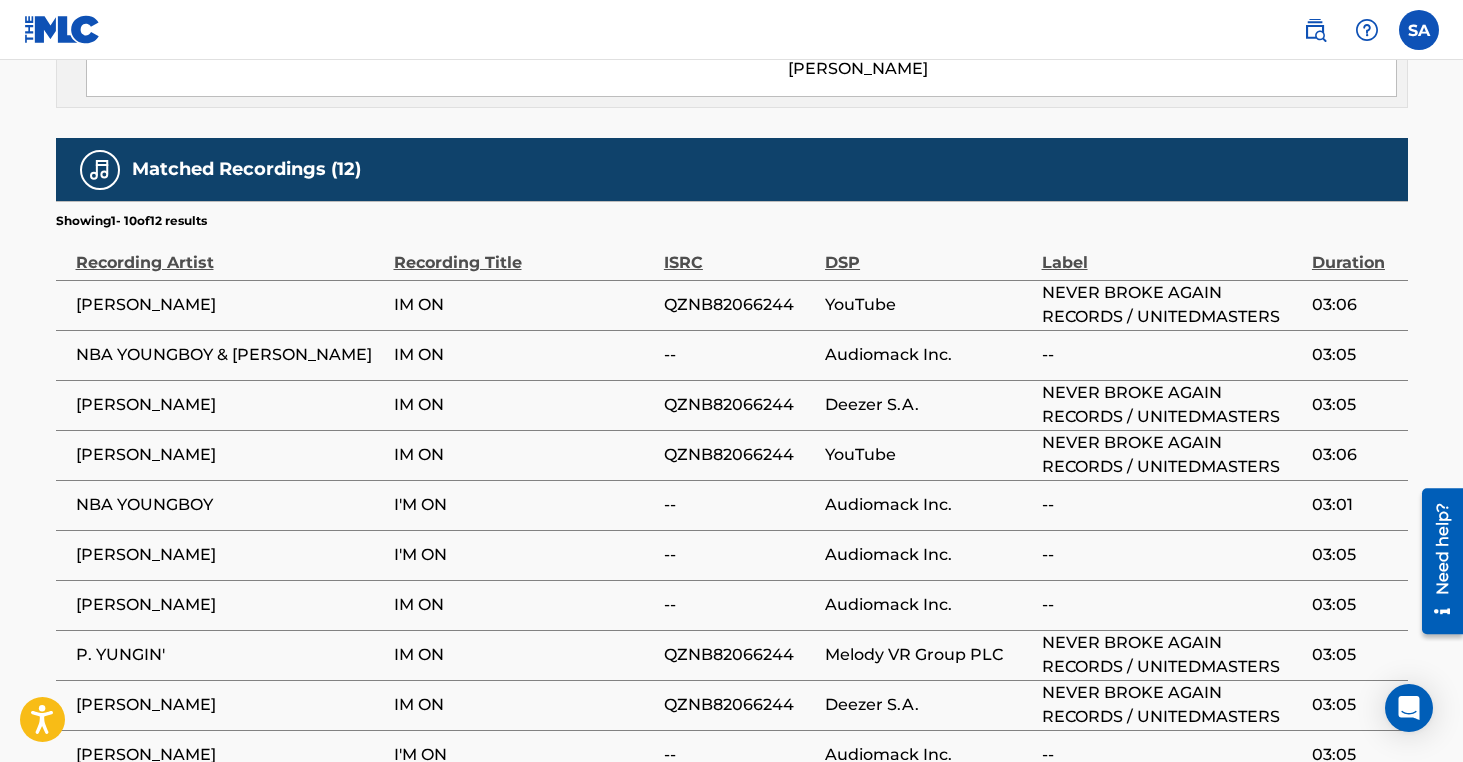 scroll, scrollTop: 2866, scrollLeft: 0, axis: vertical 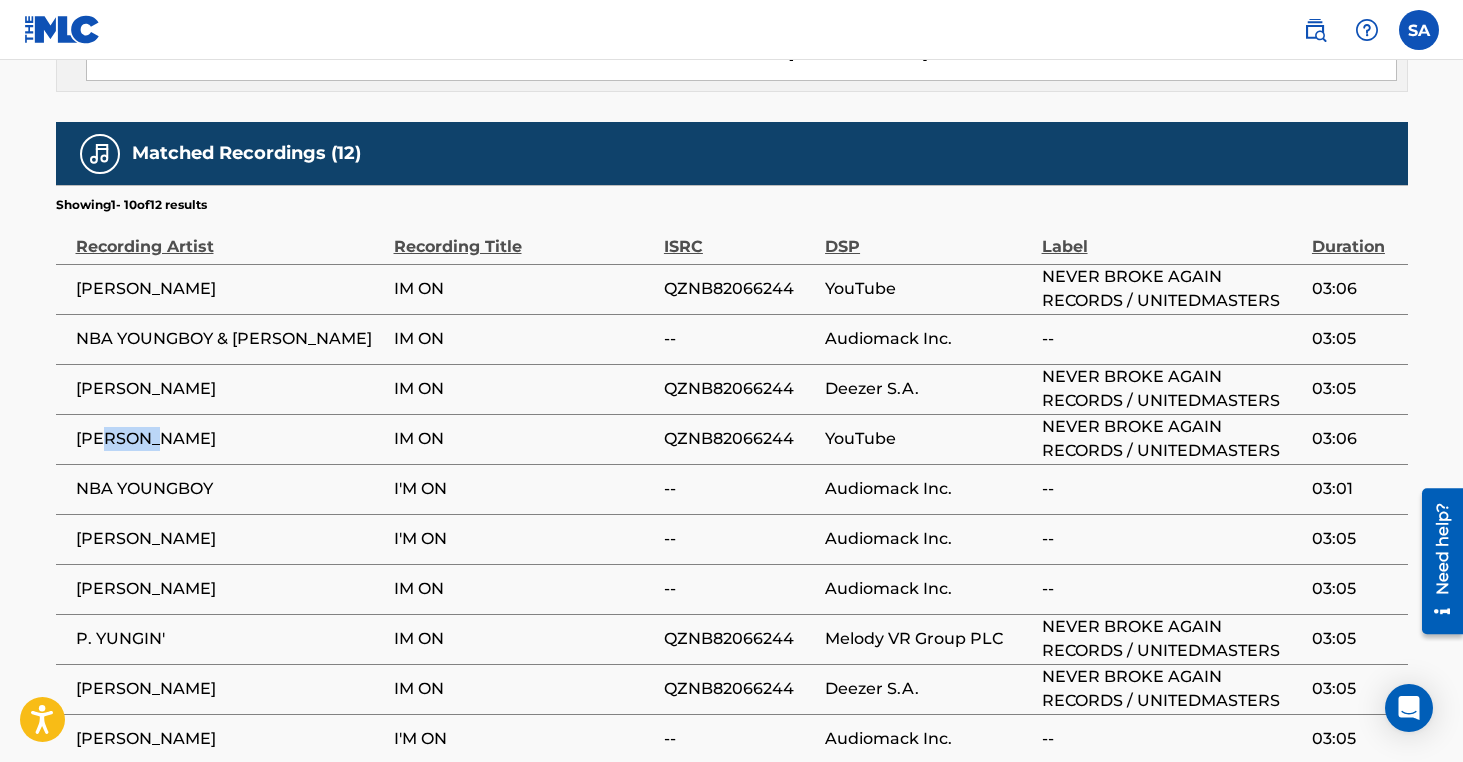 drag, startPoint x: 102, startPoint y: 350, endPoint x: 180, endPoint y: 350, distance: 78 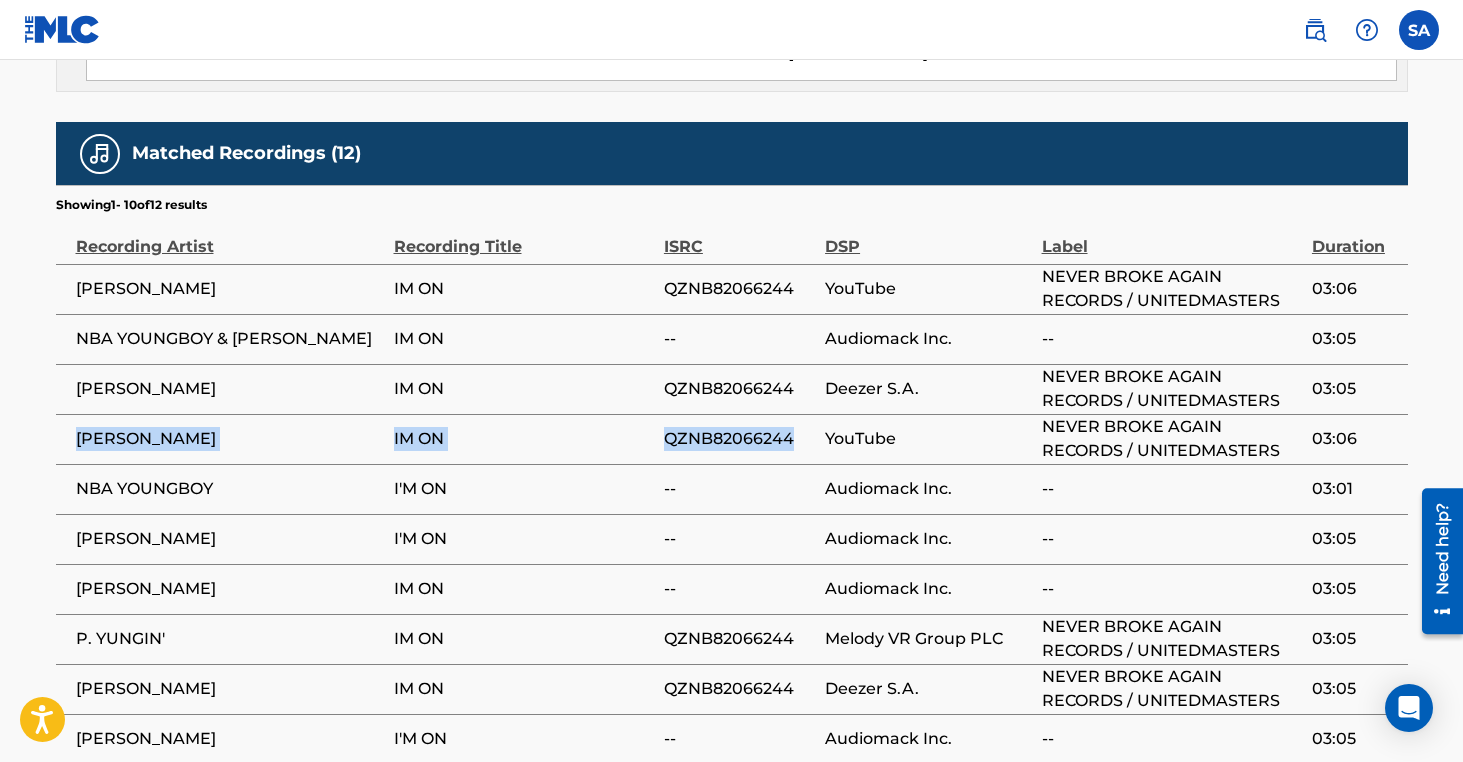 drag, startPoint x: 304, startPoint y: 343, endPoint x: 778, endPoint y: 379, distance: 475.3651 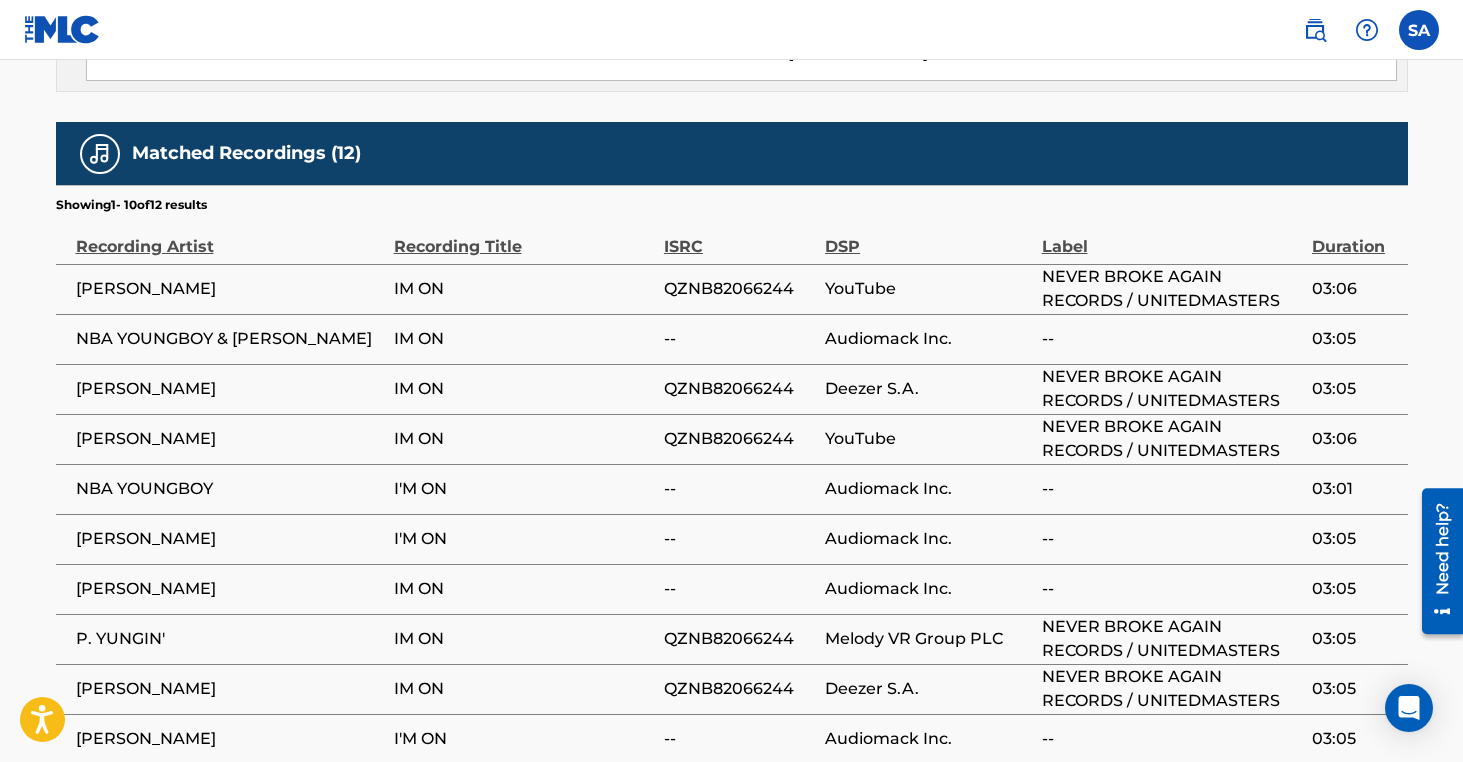 click on "2" at bounding box center (212, 816) 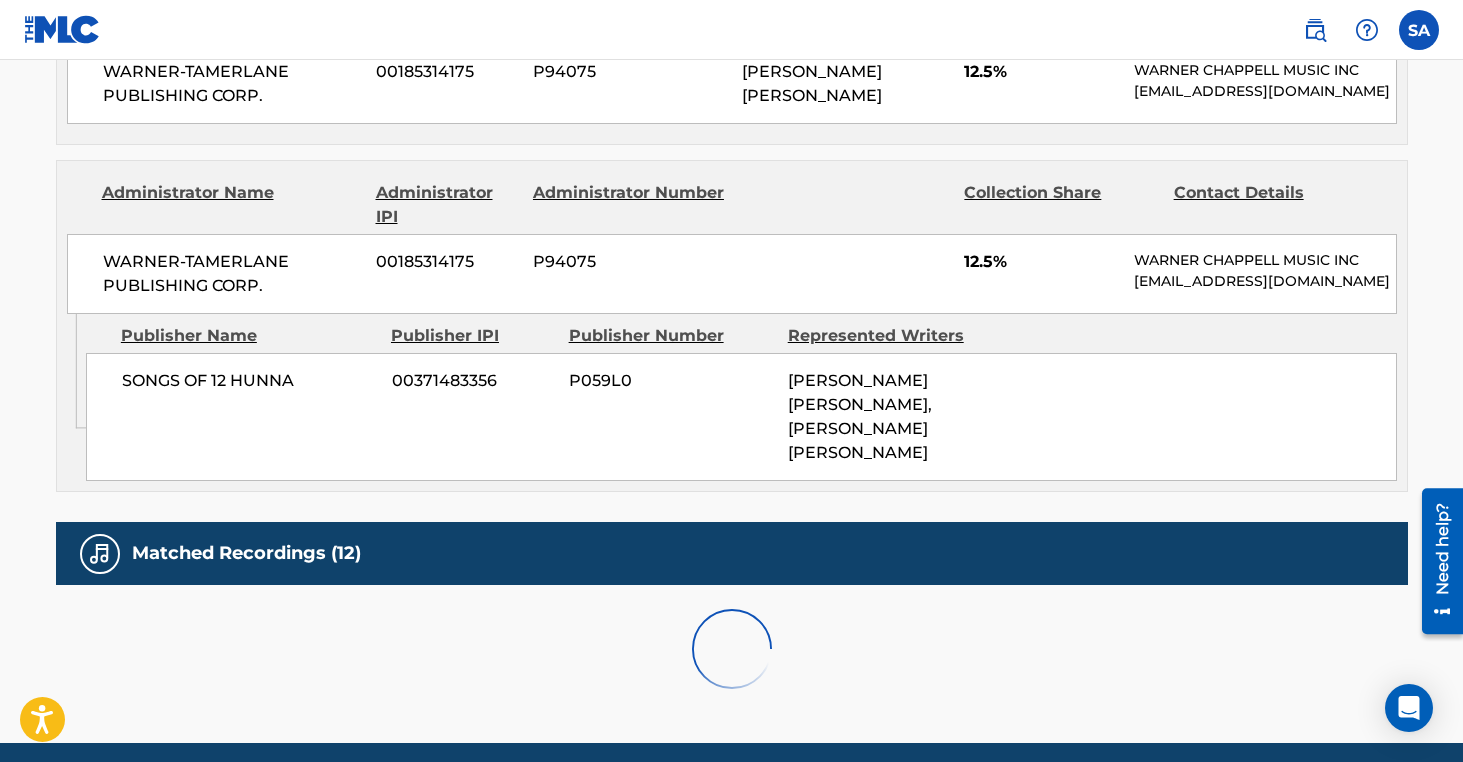 scroll, scrollTop: 2590, scrollLeft: 0, axis: vertical 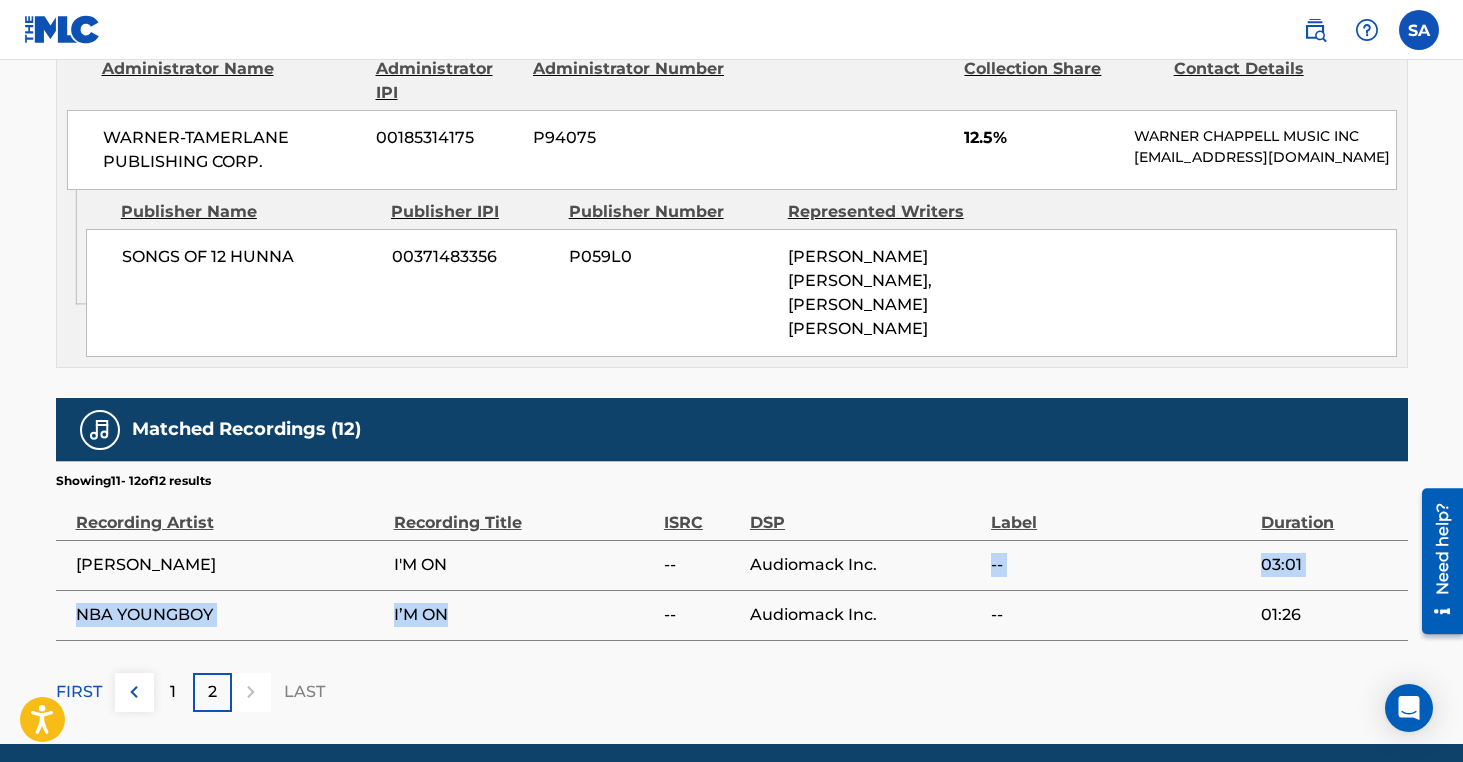 drag, startPoint x: 899, startPoint y: 501, endPoint x: 458, endPoint y: 530, distance: 441.95248 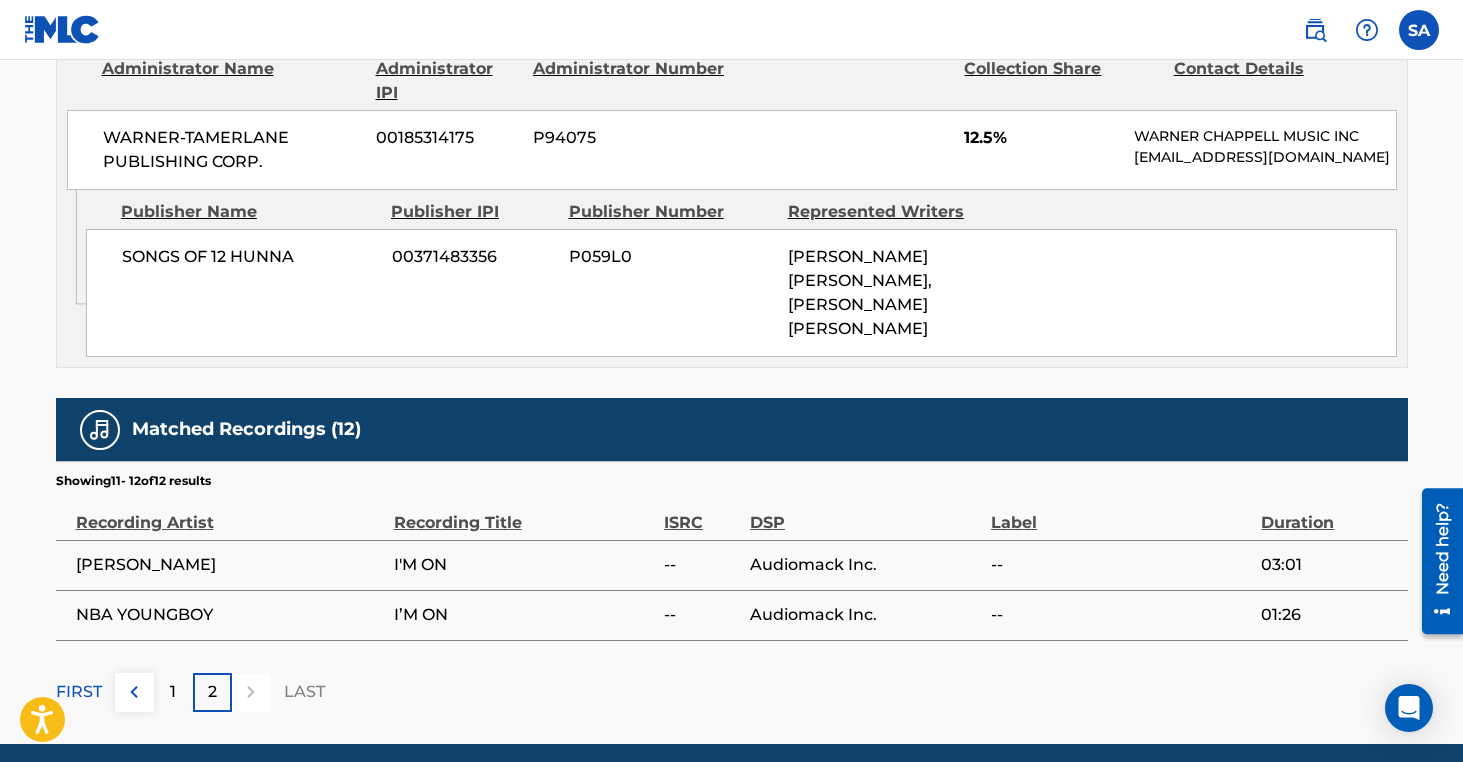click on "1" at bounding box center [173, 692] 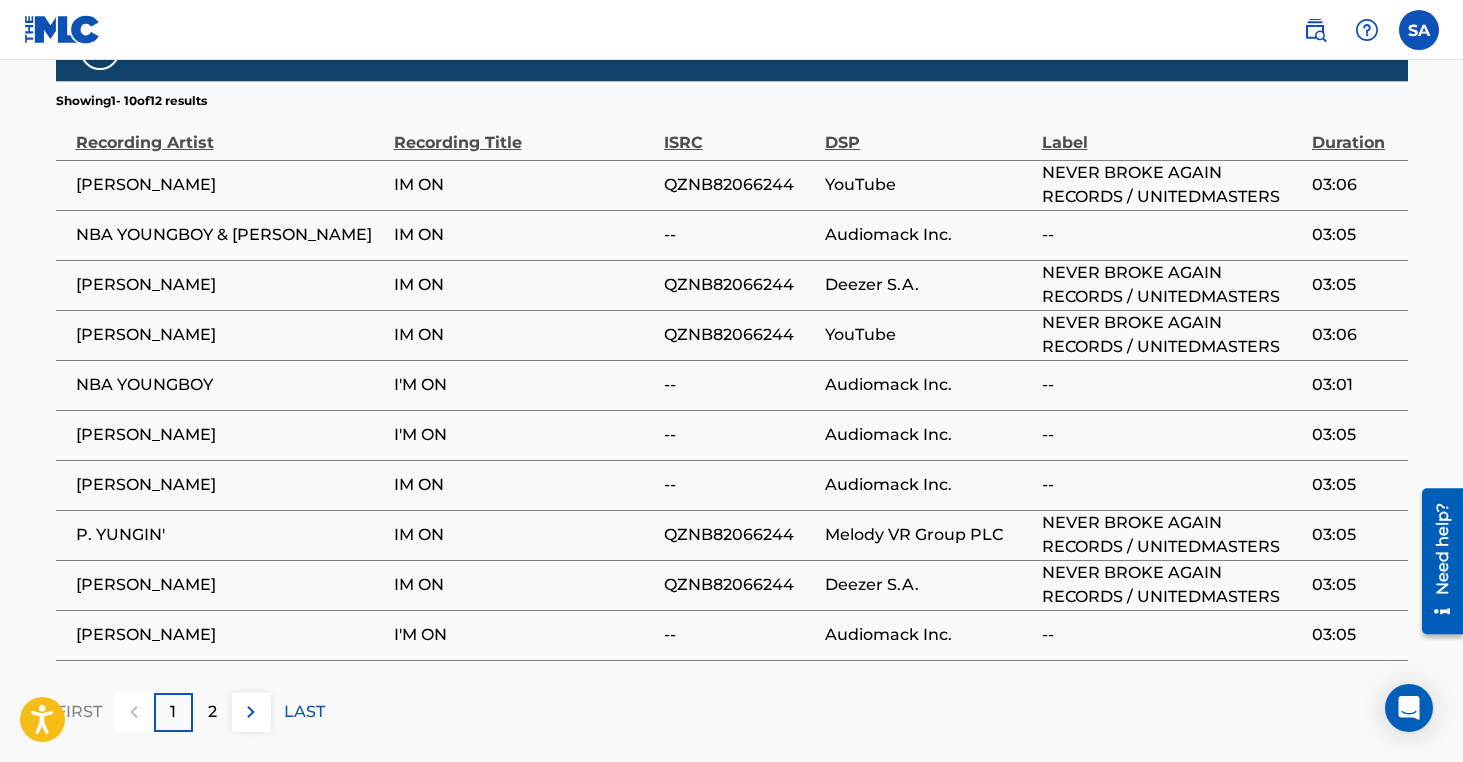 scroll, scrollTop: 2990, scrollLeft: 0, axis: vertical 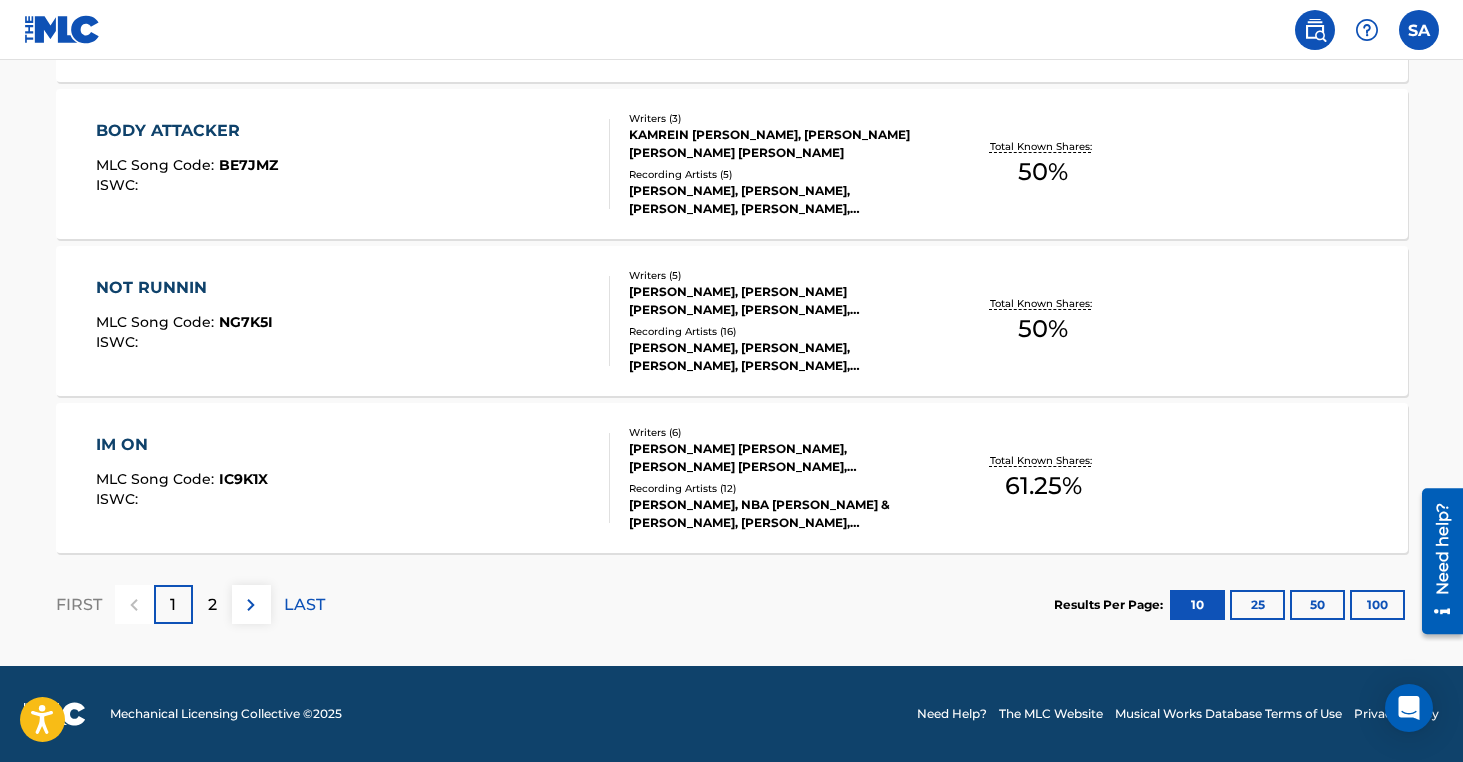 click on "NOT RUNNIN" at bounding box center [184, 288] 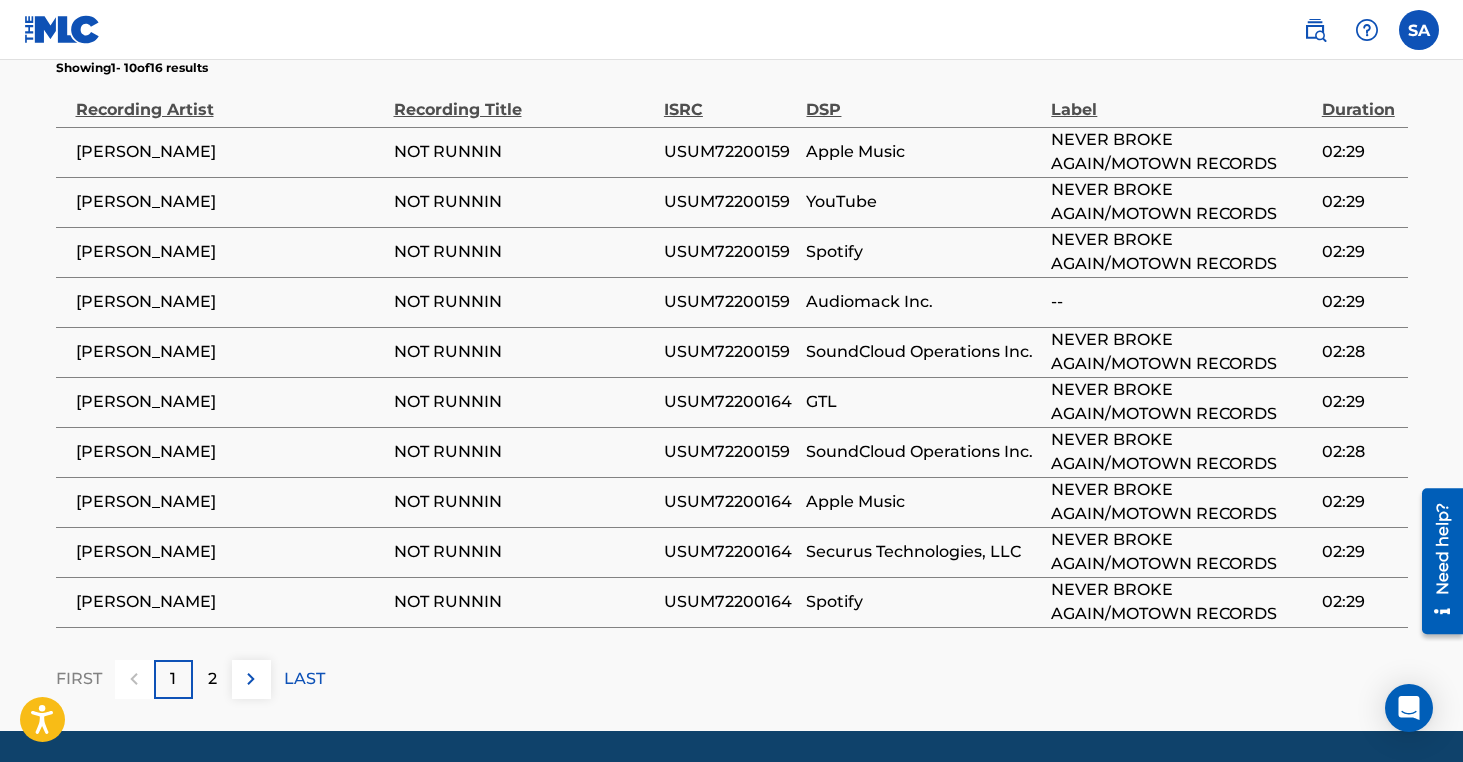scroll, scrollTop: 1443, scrollLeft: 0, axis: vertical 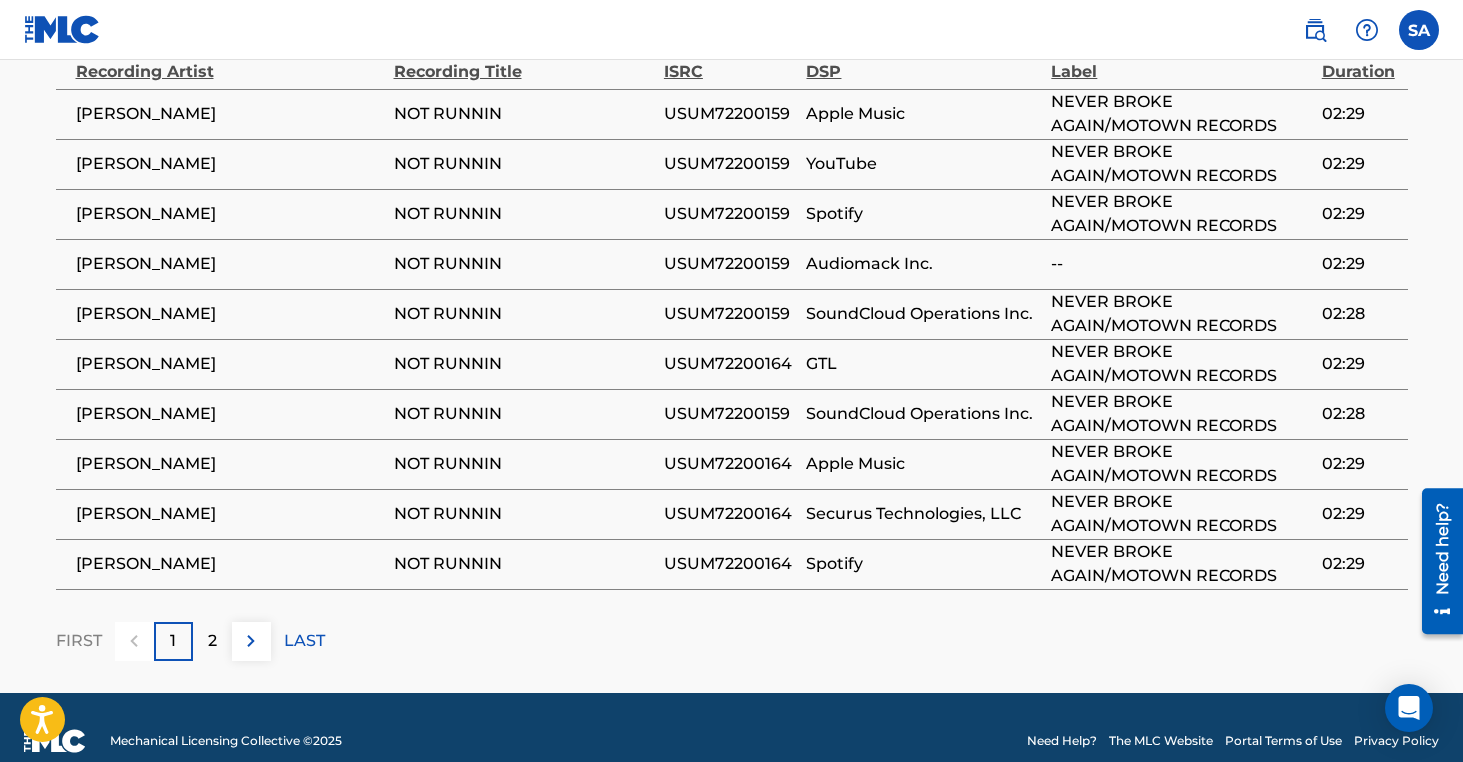 click on "Matched Recordings   (16) Showing  1  -   10  of  16   results   Recording Artist Recording Title ISRC DSP Label Duration [PERSON_NAME] NOT RUNNIN USUM72200159 Apple Music NEVER BROKE AGAIN/MOTOWN RECORDS 02:29 [PERSON_NAME] NOT RUNNIN USUM72200159 YouTube NEVER BROKE AGAIN/MOTOWN RECORDS 02:29 [PERSON_NAME] NOT RUNNIN USUM72200159 Spotify NEVER BROKE AGAIN/MOTOWN RECORDS 02:29 [PERSON_NAME] NOT RUNNIN USUM72200159 Audiomack Inc. -- 02:29 [PERSON_NAME] NOT RUNNIN USUM72200159 SoundCloud Operations Inc. NEVER BROKE AGAIN/MOTOWN RECORDS 02:28 [PERSON_NAME] NOT RUNNIN USUM72200164 GTL  NEVER BROKE AGAIN/MOTOWN RECORDS 02:29 [PERSON_NAME] NOT RUNNIN USUM72200159 SoundCloud Operations Inc. NEVER BROKE AGAIN/MOTOWN RECORDS 02:28 [PERSON_NAME] NOT RUNNIN USUM72200164 Apple Music NEVER BROKE AGAIN/MOTOWN RECORDS 02:29 [PERSON_NAME] NOT RUNNIN USUM72200164 Securus Technologies, LLC NEVER BROKE AGAIN/MOTOWN RECORDS 02:29 [PERSON_NAME] NOT RUNNIN USUM72200164 Spotify NEVER BROKE AGAIN/MOTOWN RECORDS 02:29 FIRST 1 2 LAST" at bounding box center [732, 304] 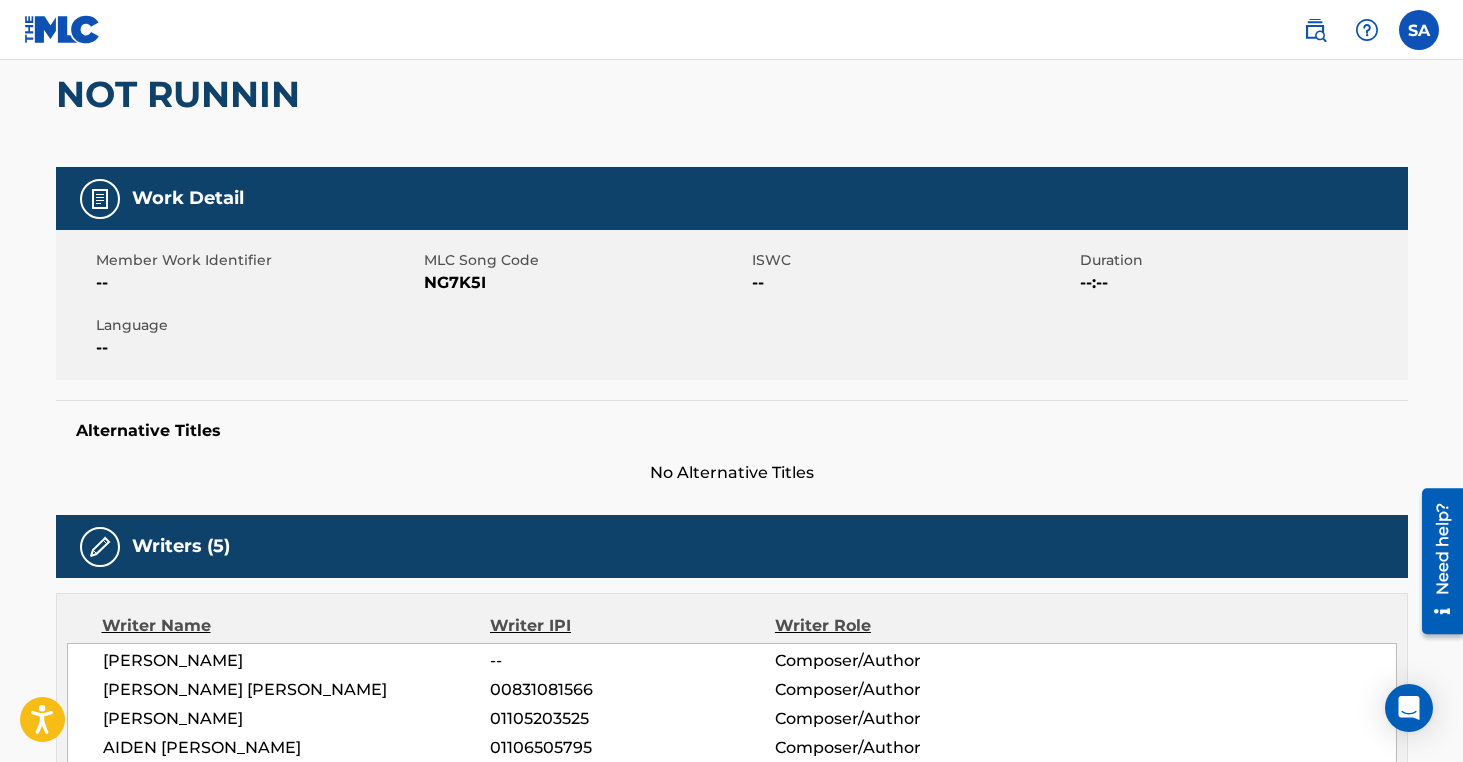 scroll, scrollTop: 0, scrollLeft: 0, axis: both 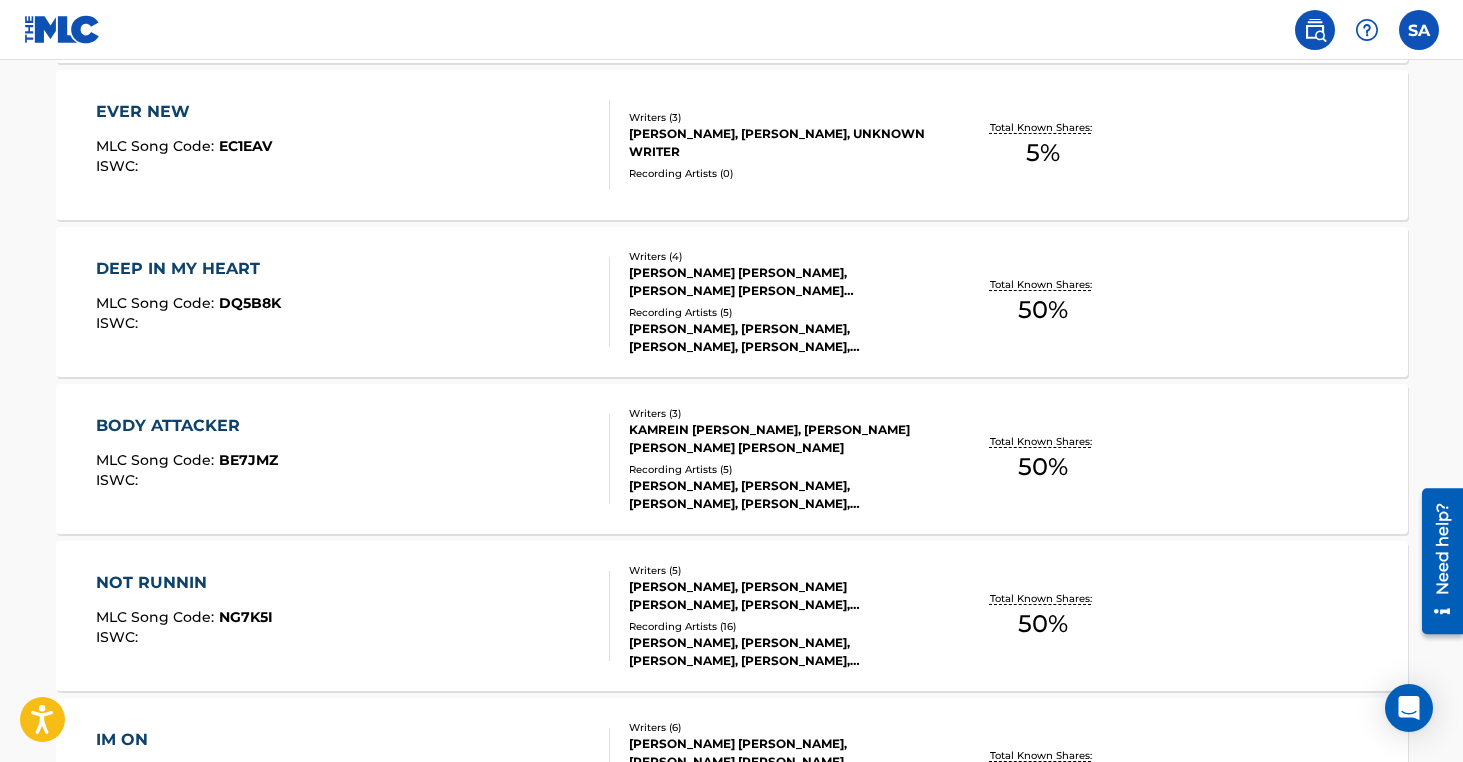 click on "DEEP IN MY HEART MLC Song Code : DQ5B8K ISWC :" at bounding box center (353, 302) 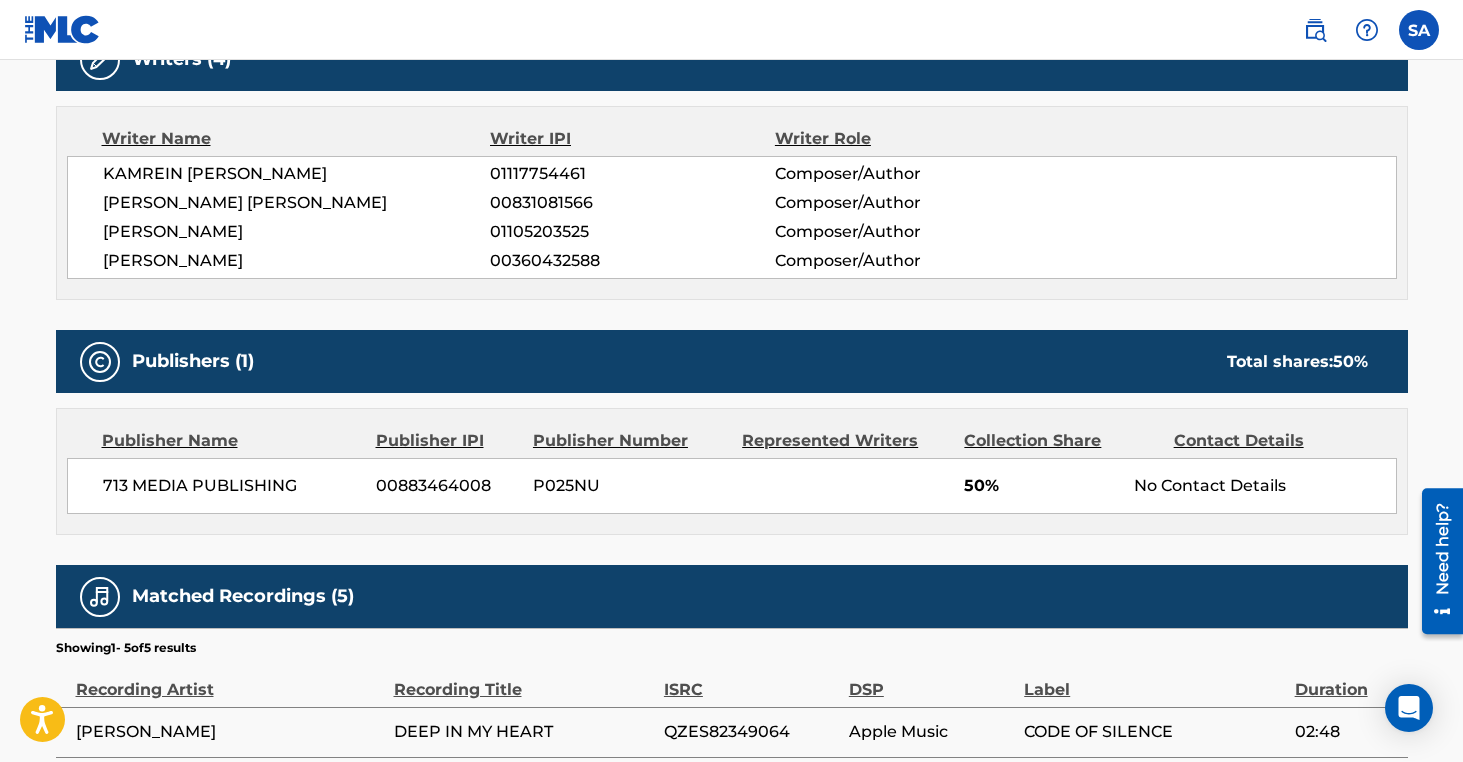 scroll, scrollTop: 0, scrollLeft: 0, axis: both 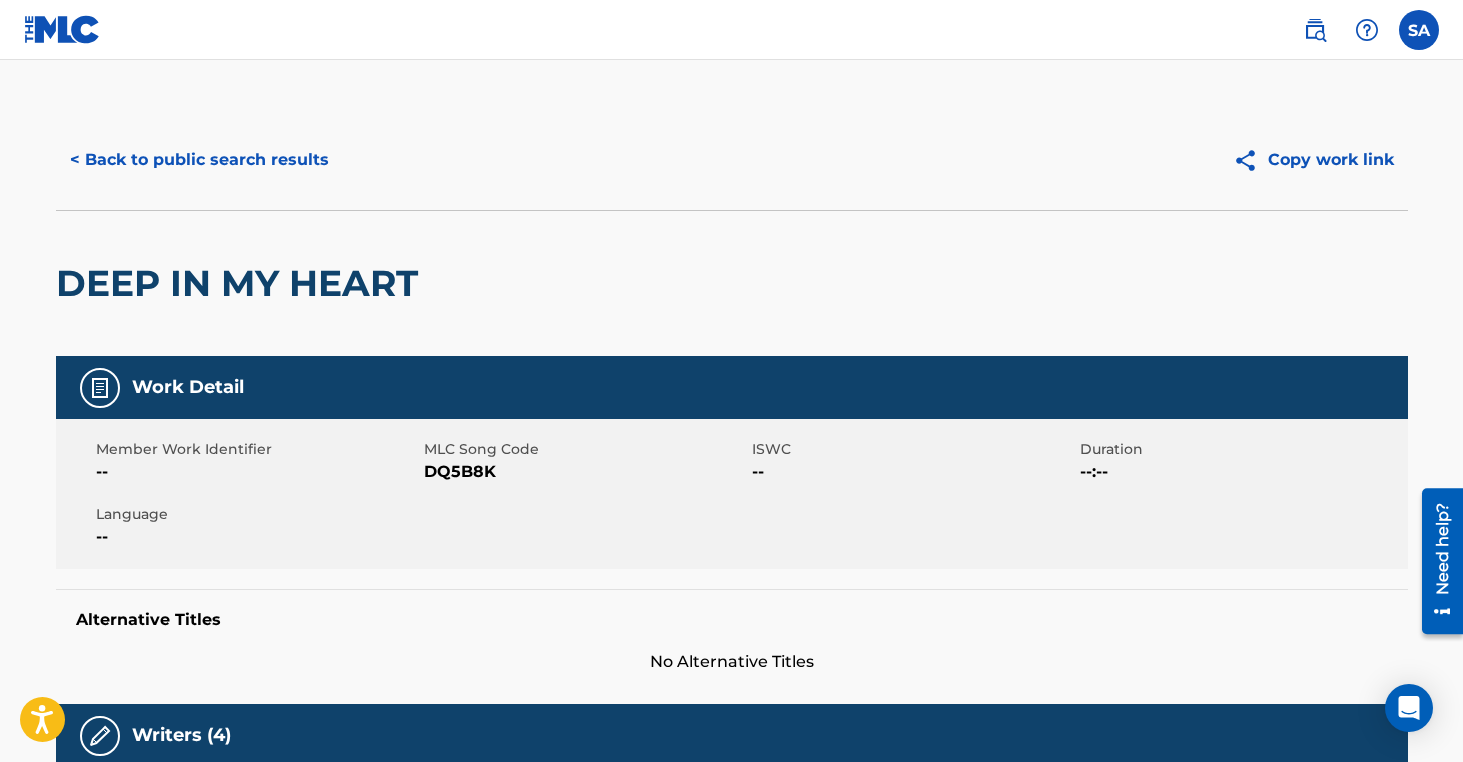 click at bounding box center (1315, 30) 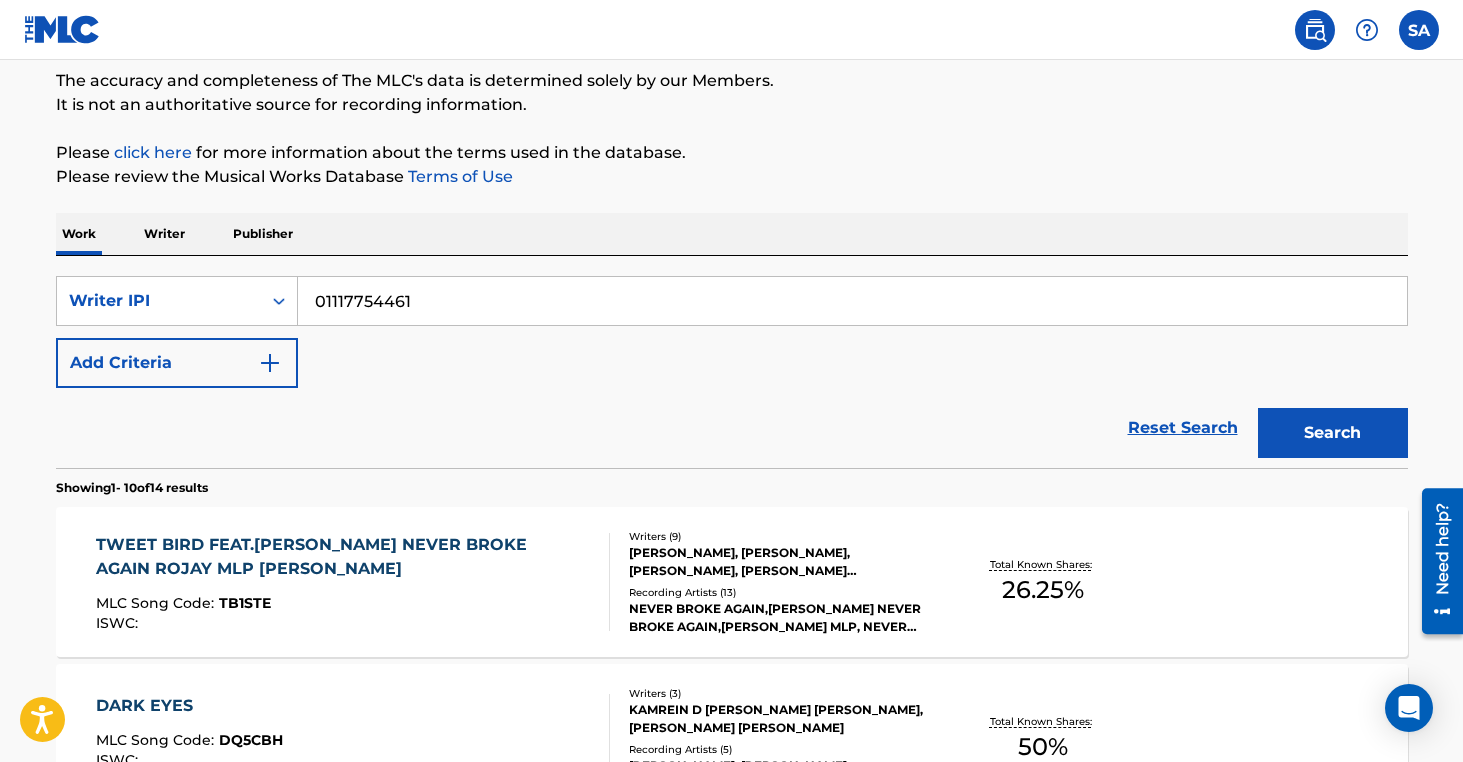 scroll, scrollTop: 189, scrollLeft: 0, axis: vertical 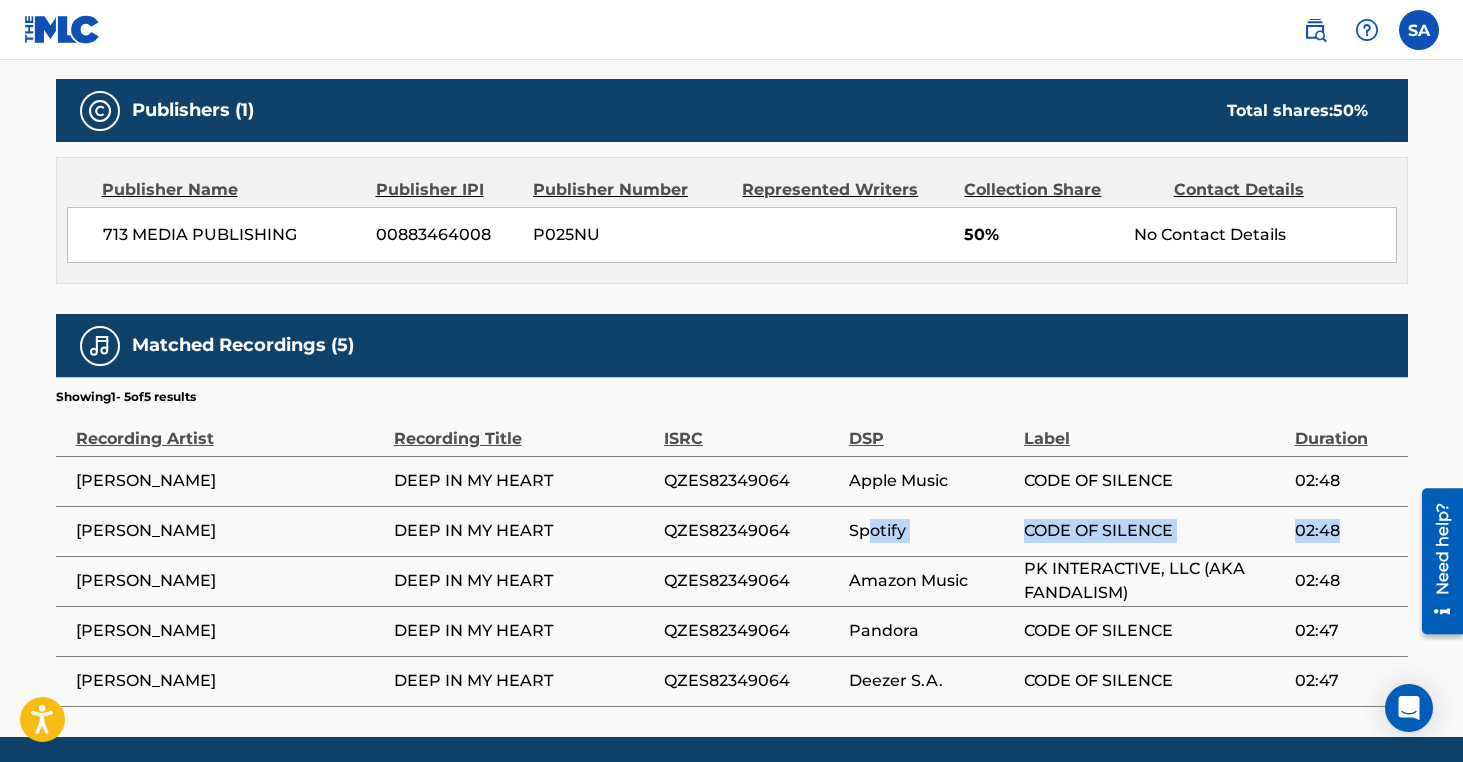 drag, startPoint x: 934, startPoint y: 527, endPoint x: 1364, endPoint y: 534, distance: 430.05698 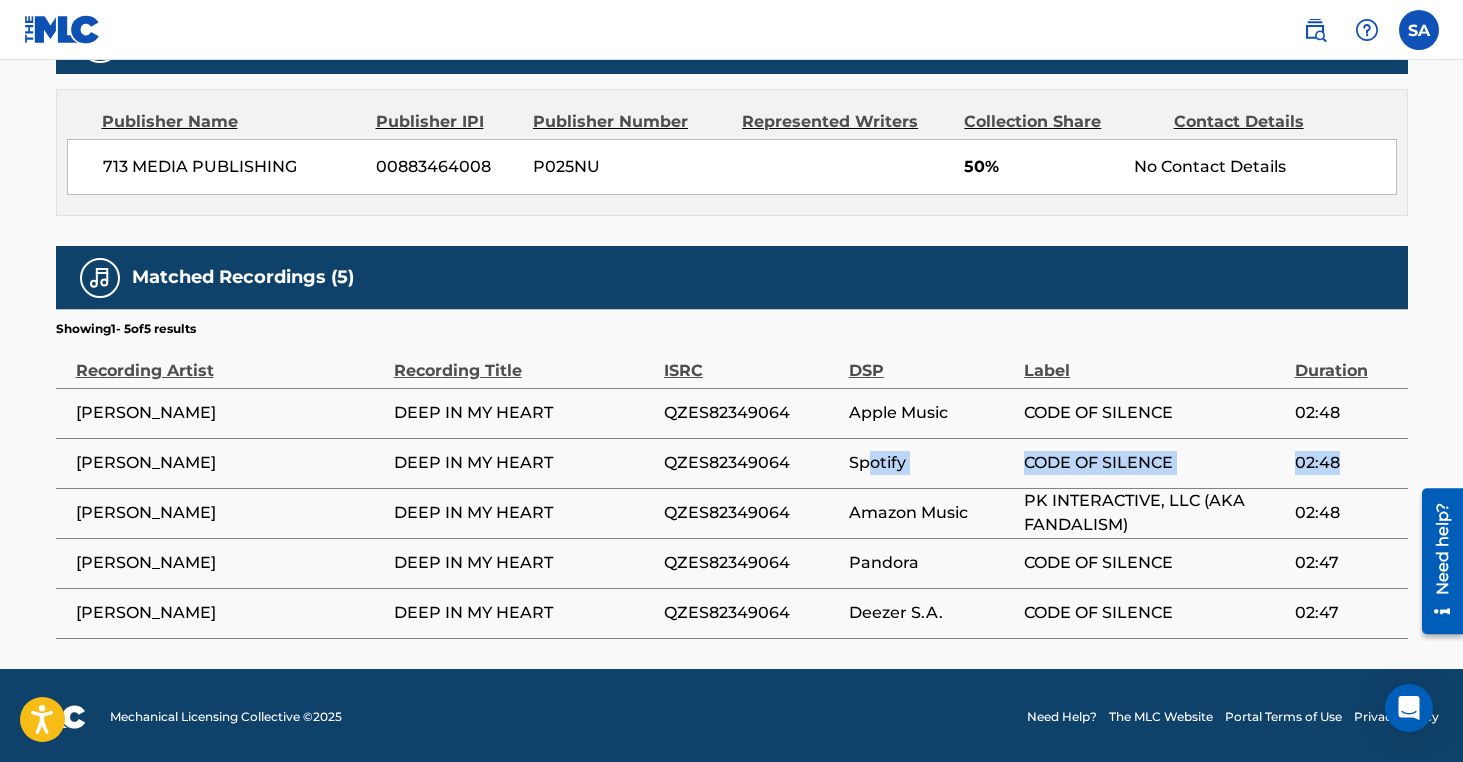 scroll, scrollTop: 994, scrollLeft: 0, axis: vertical 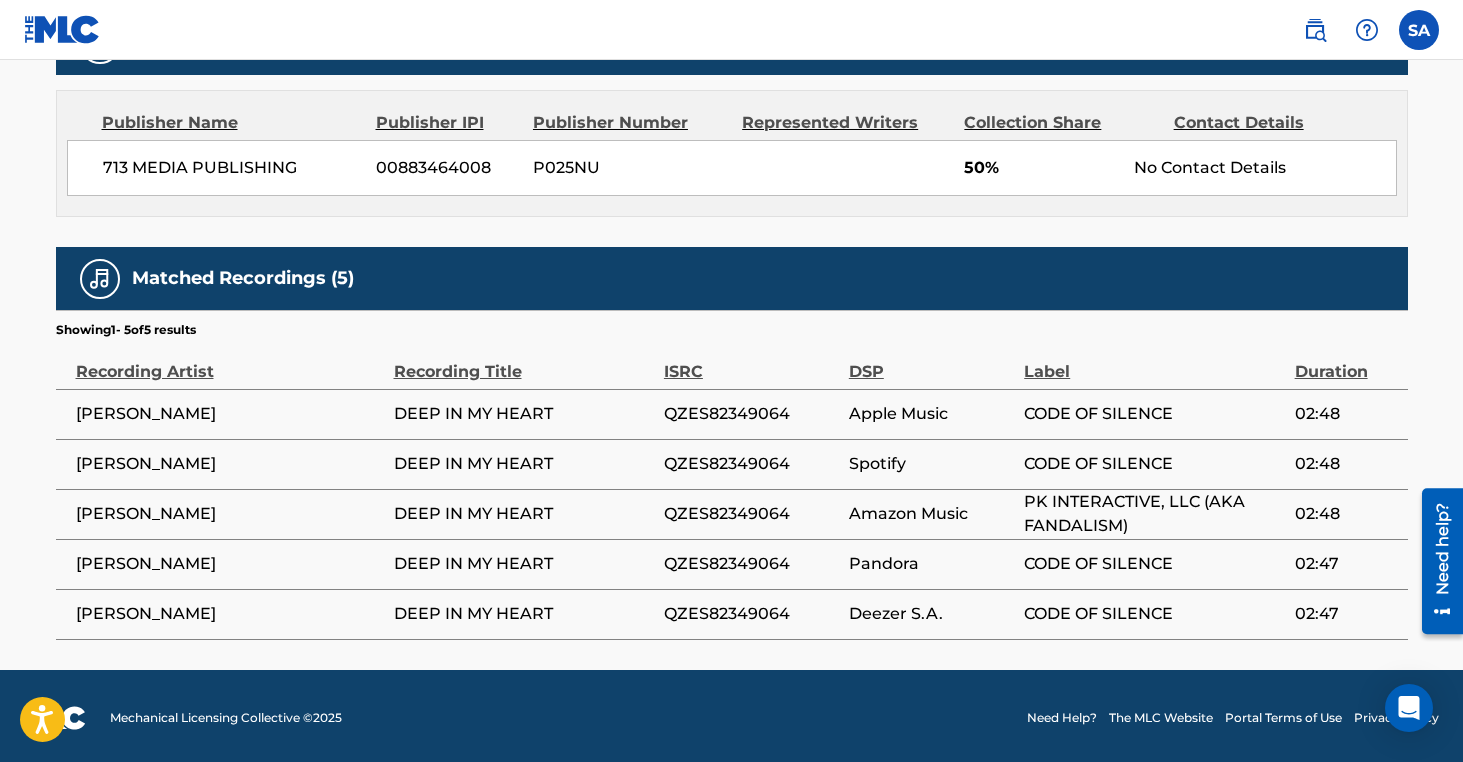 click at bounding box center (1419, 30) 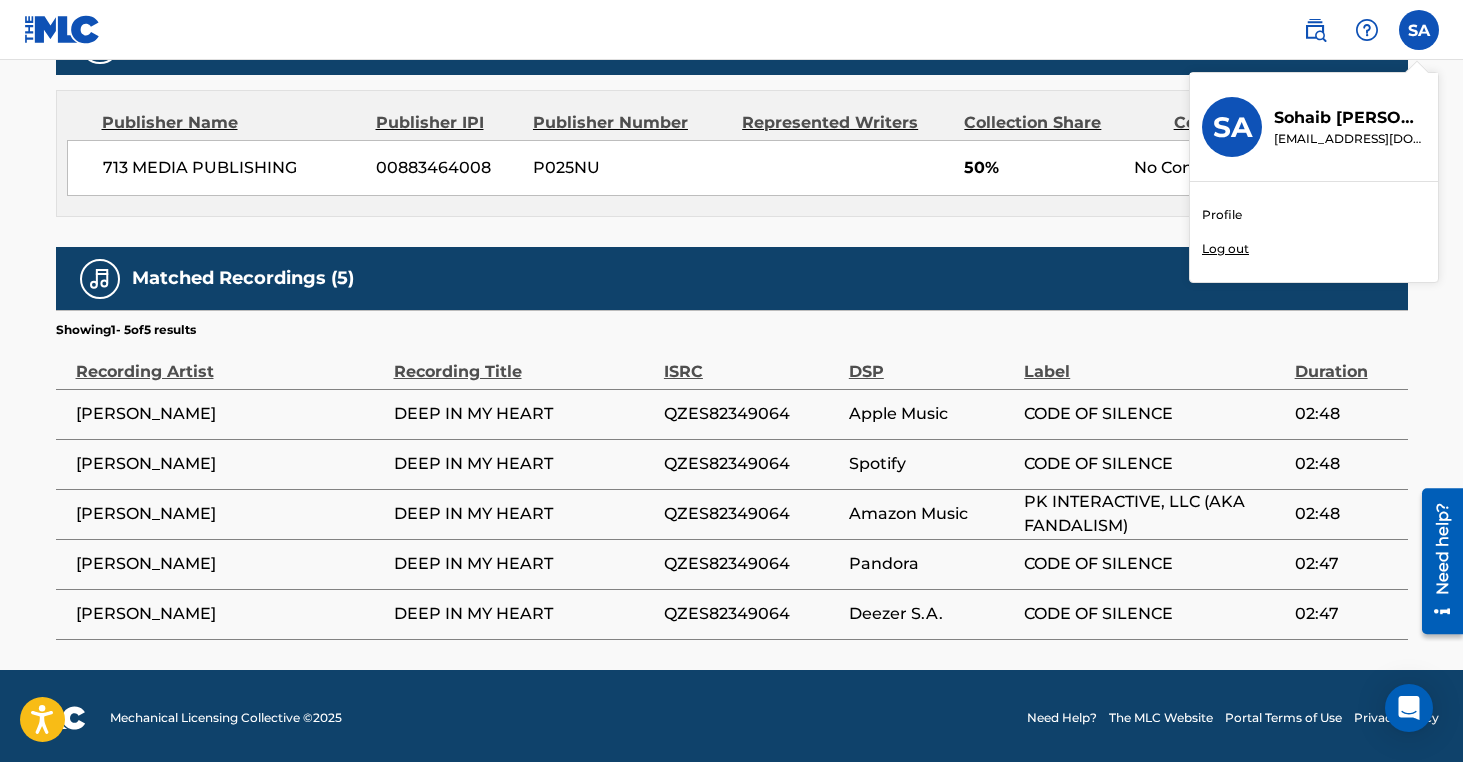 click on "Log out" at bounding box center [1225, 249] 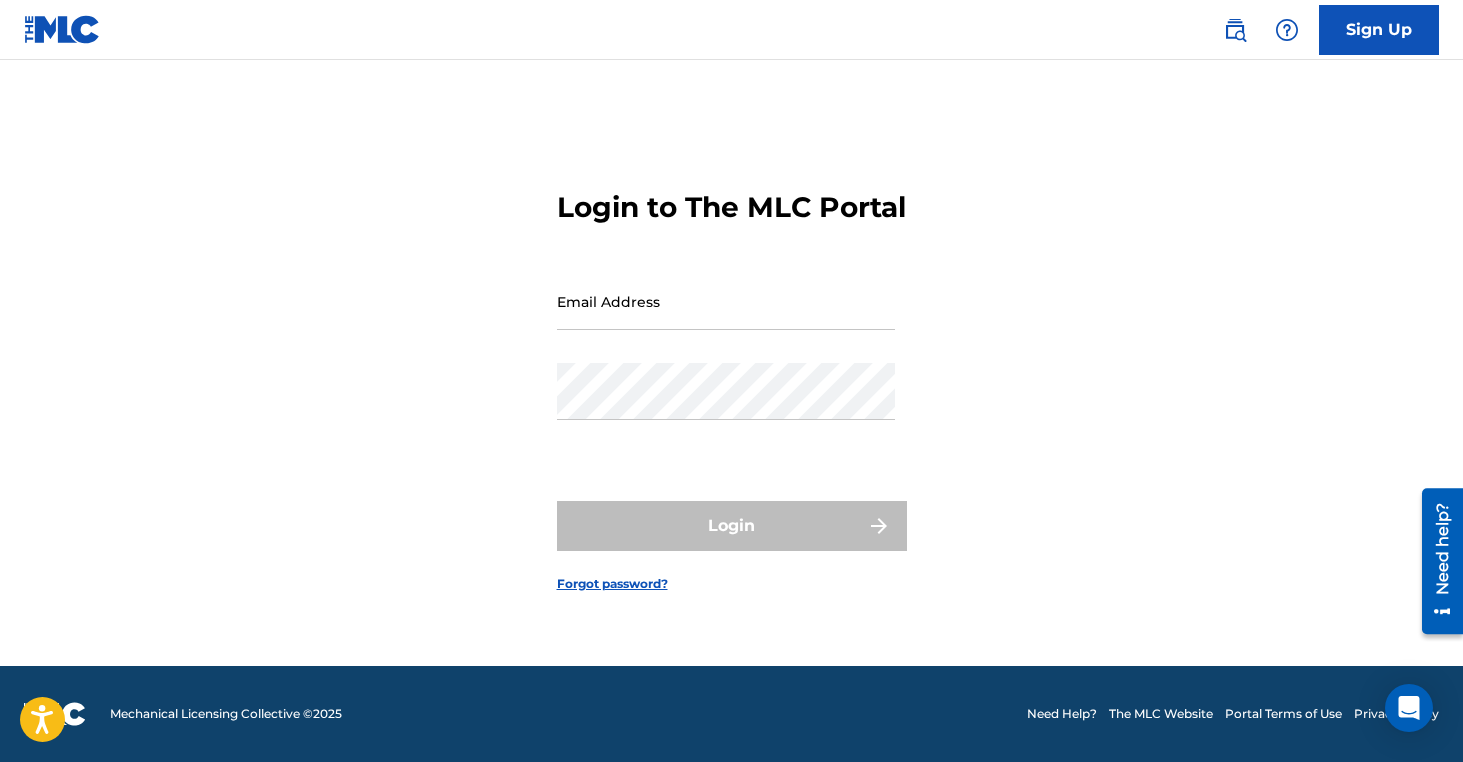 scroll, scrollTop: 0, scrollLeft: 0, axis: both 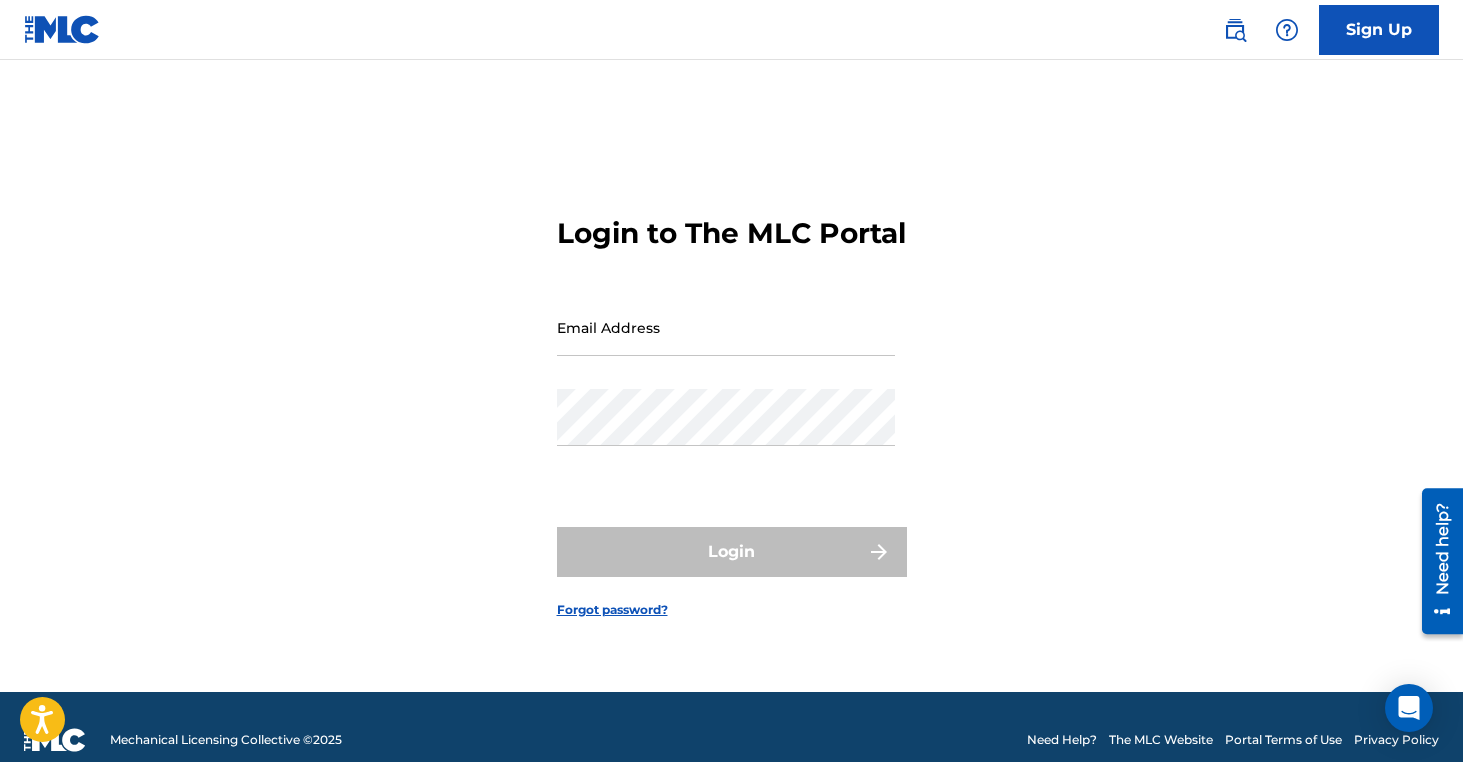 click on "Email Address" at bounding box center (726, 327) 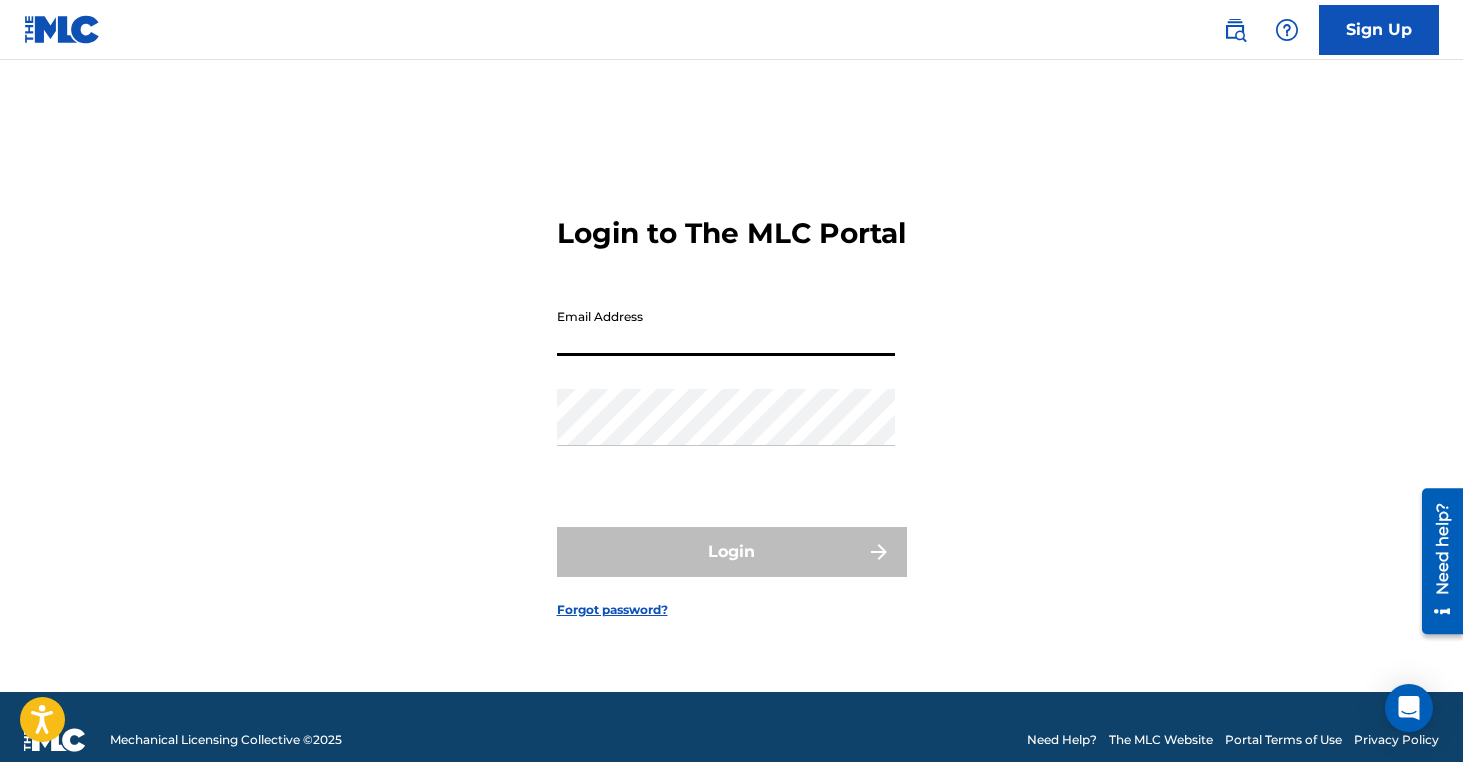 click on "Login to The MLC Portal Email Address Password Login Forgot password?" at bounding box center [732, 401] 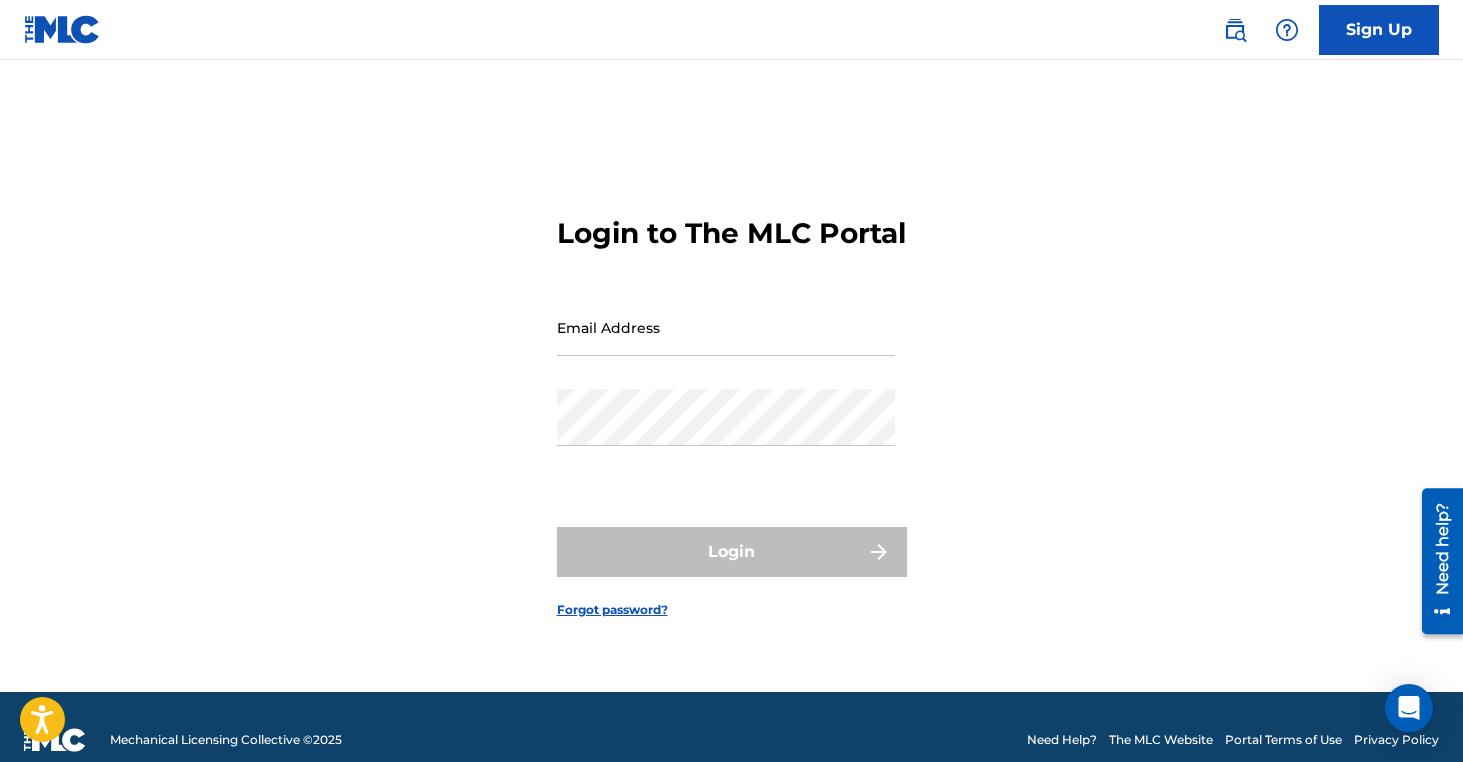 click on "Email Address" at bounding box center (726, 327) 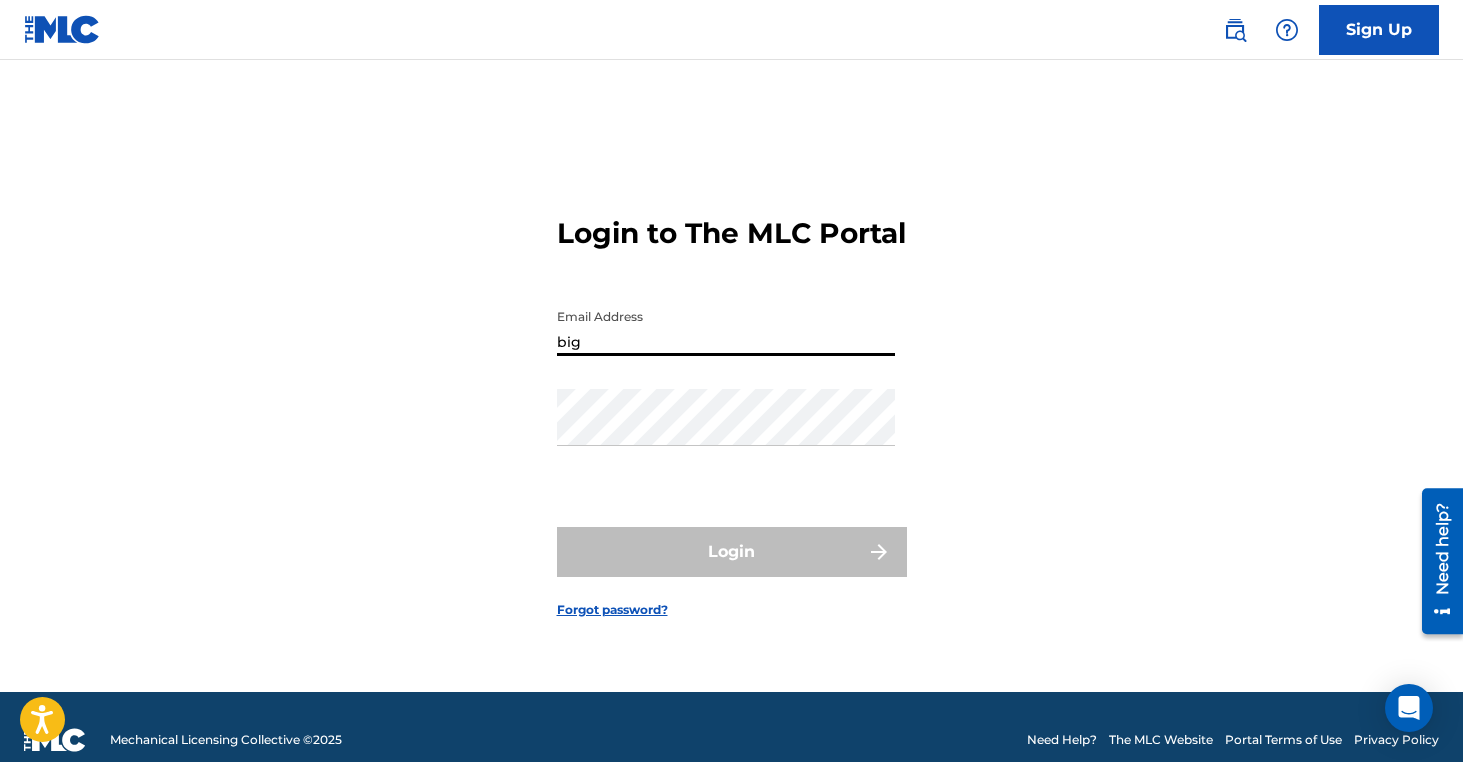 click on "big" at bounding box center (726, 327) 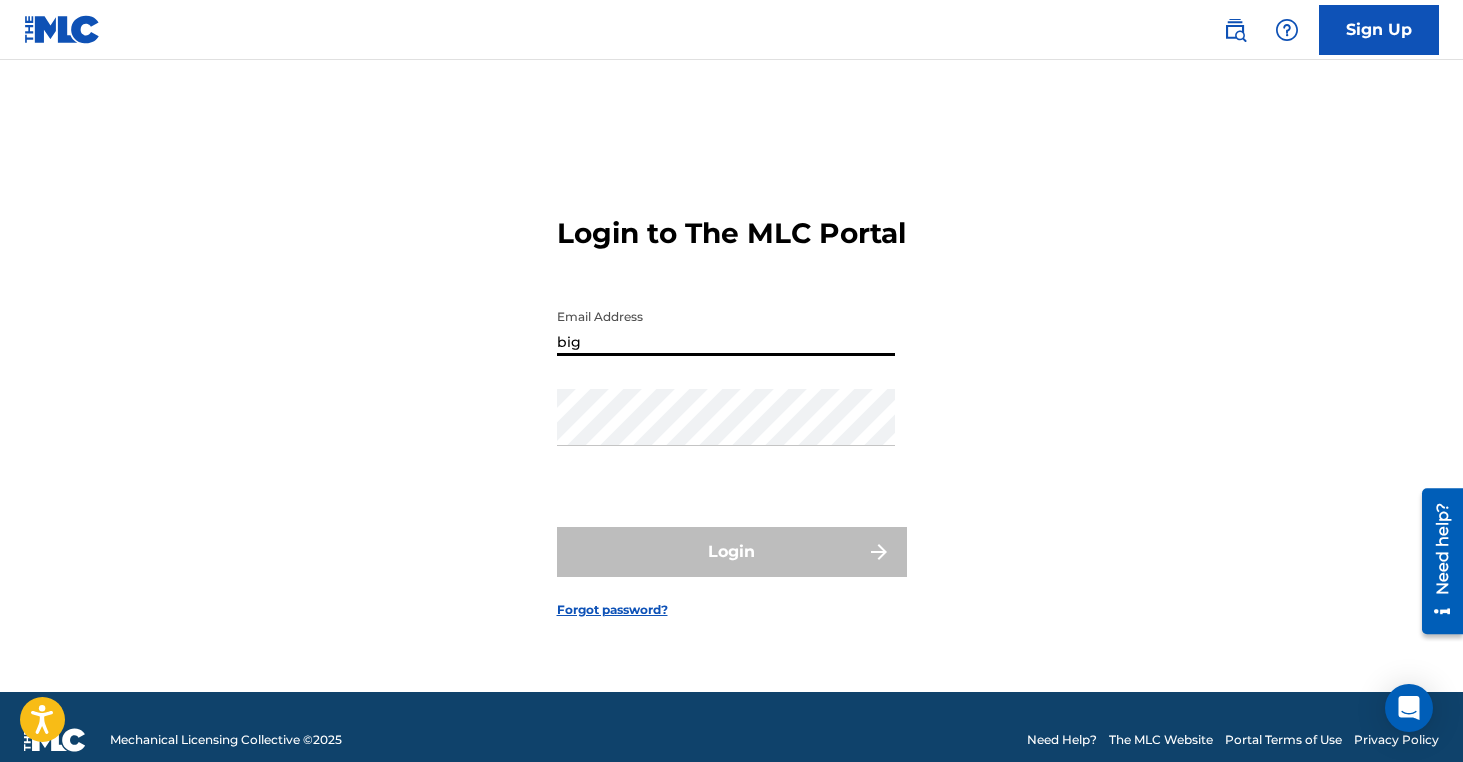 type on "big" 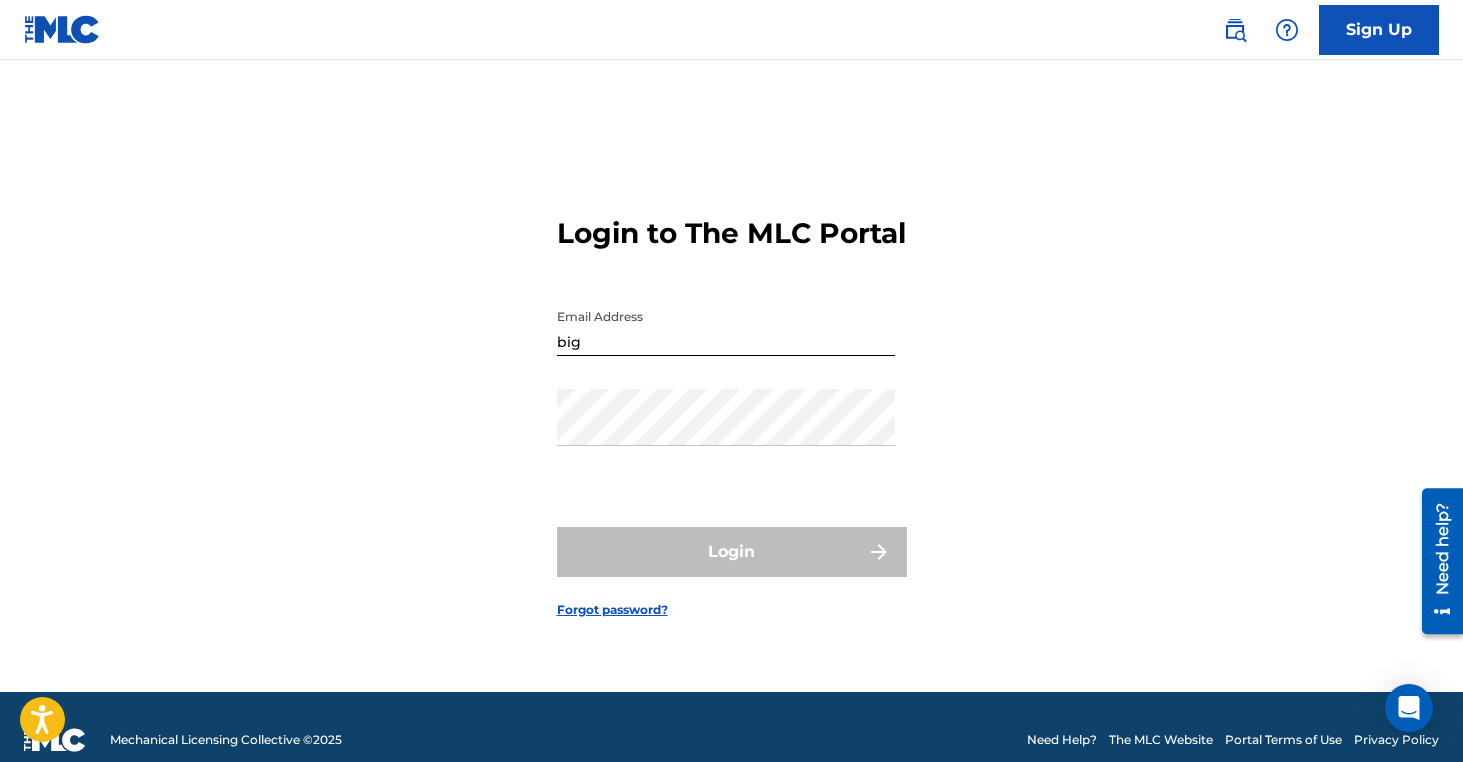 click at bounding box center (62, 29) 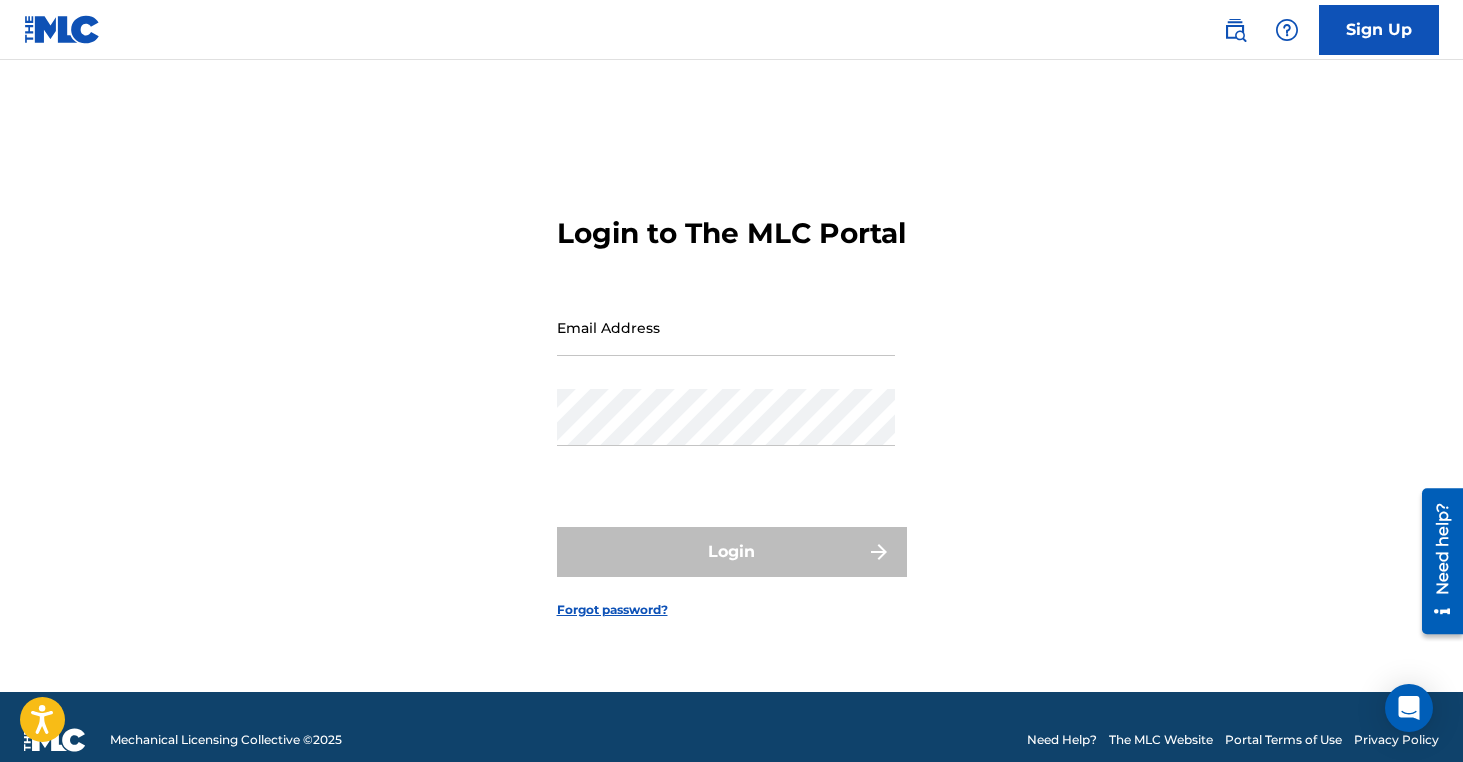 click on "Sign Up" at bounding box center (1379, 30) 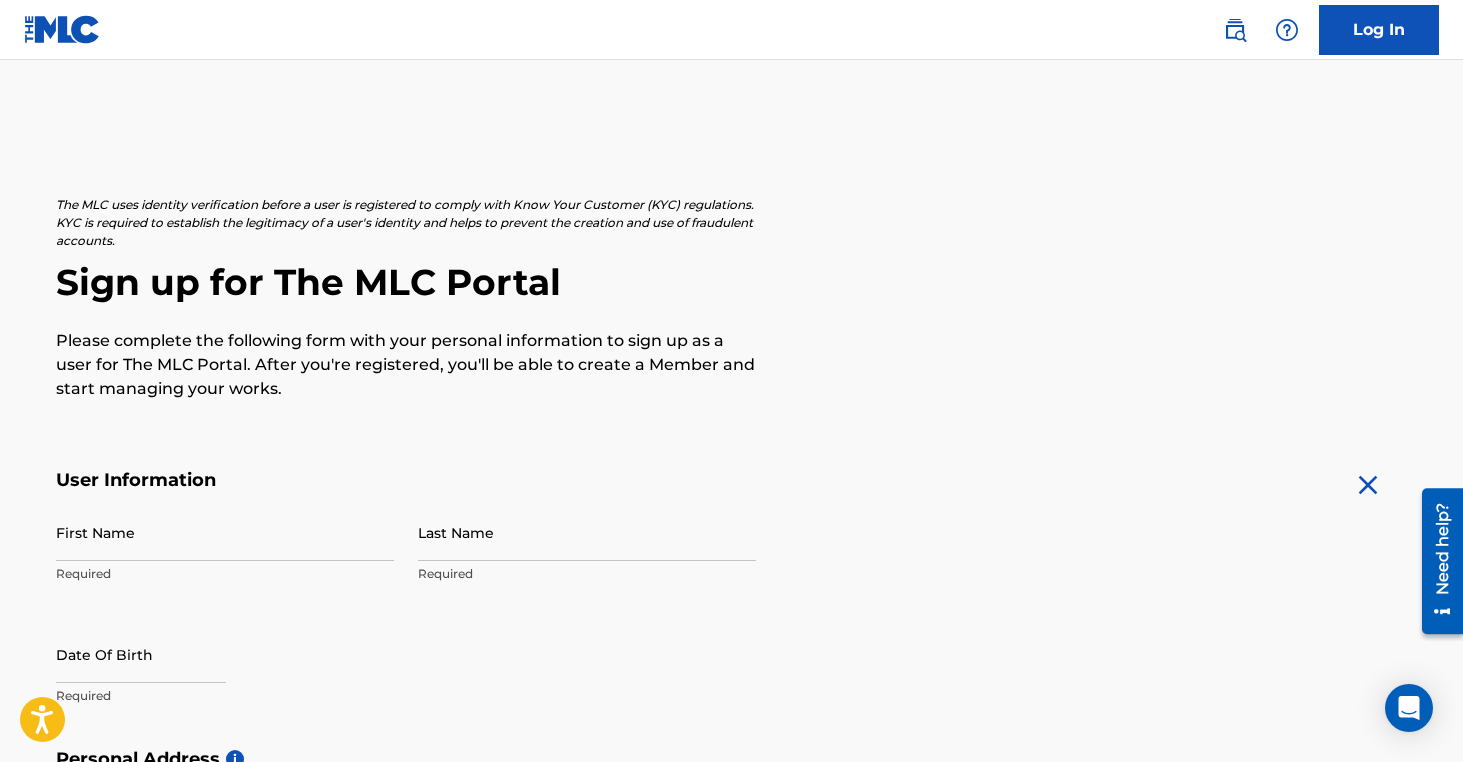 click on "First Name" at bounding box center [225, 532] 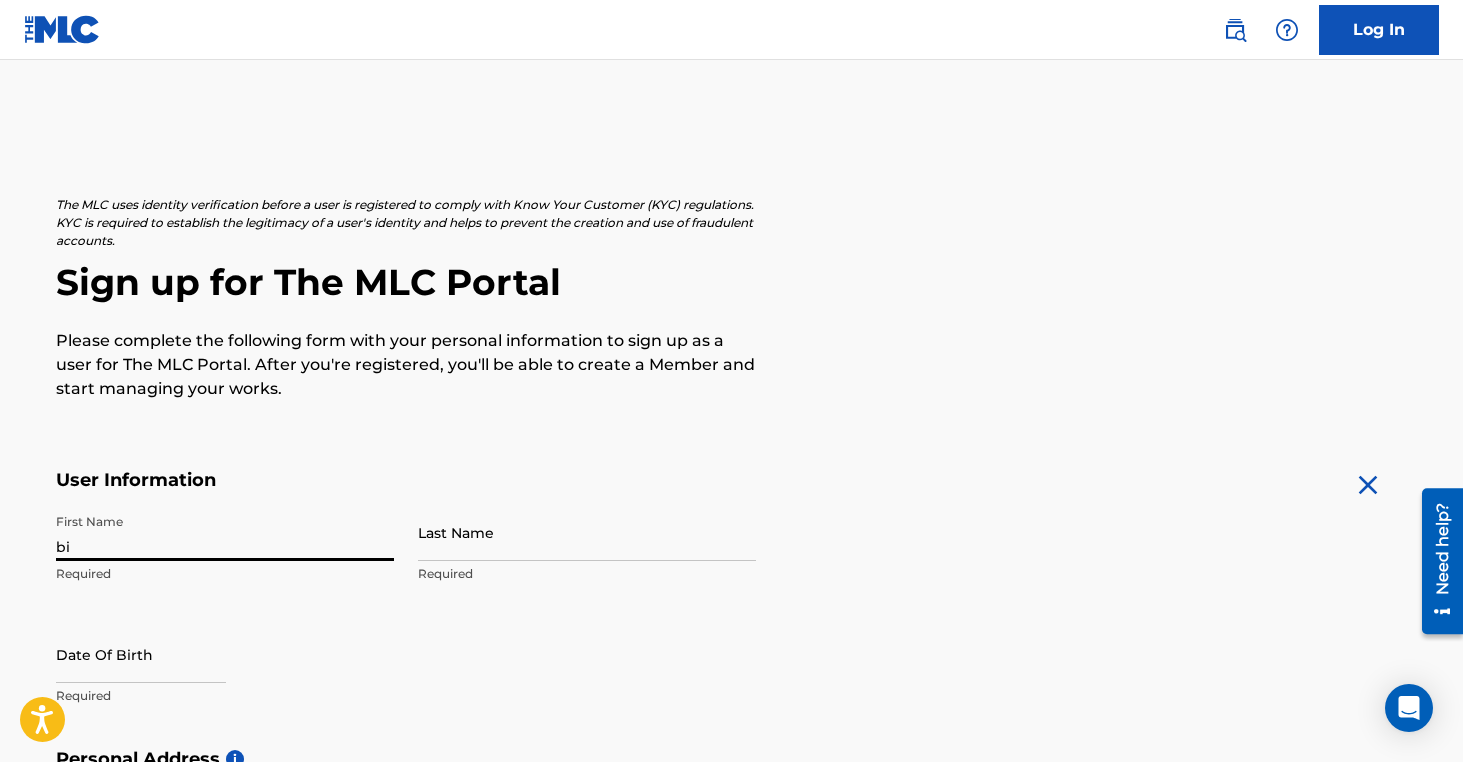 type on "b" 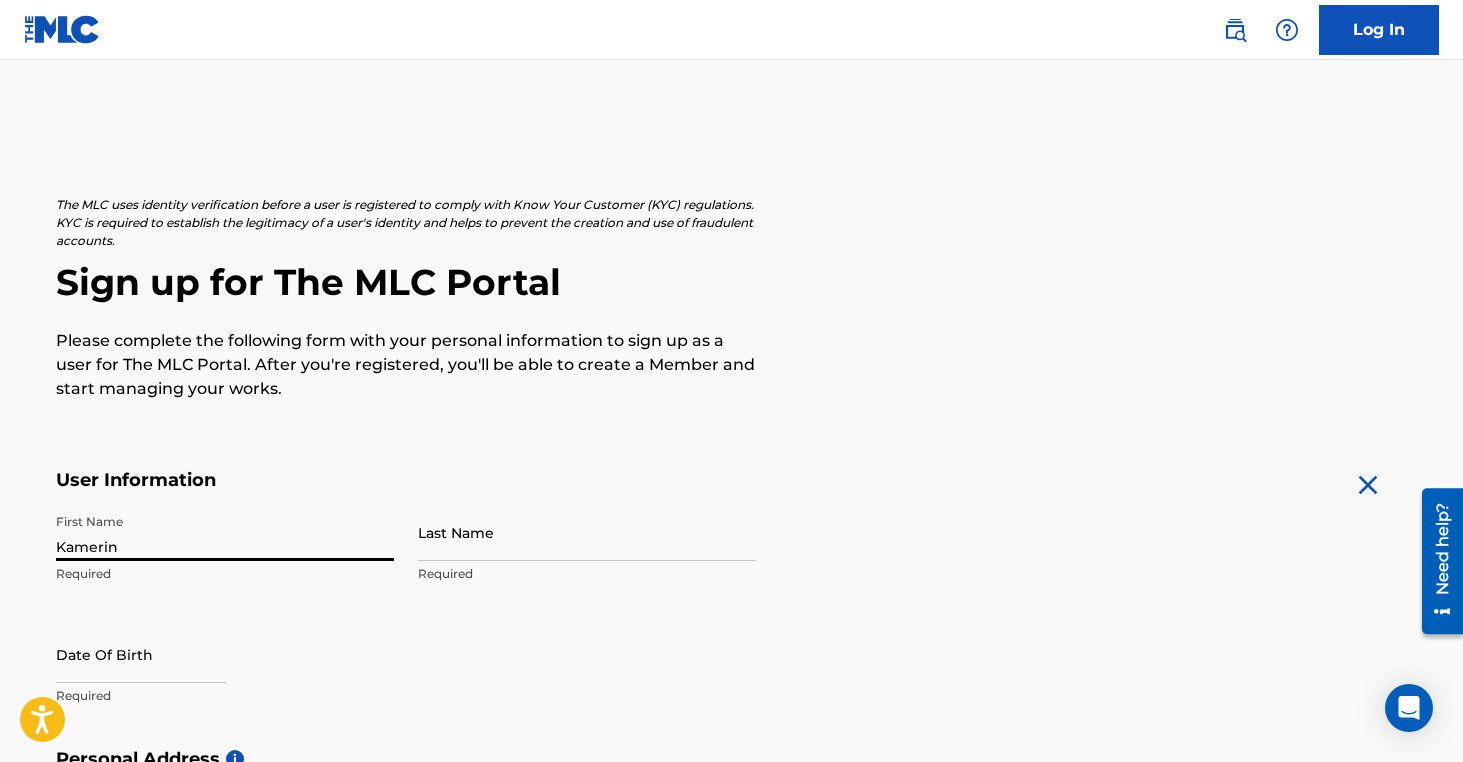 type on "Kamerin" 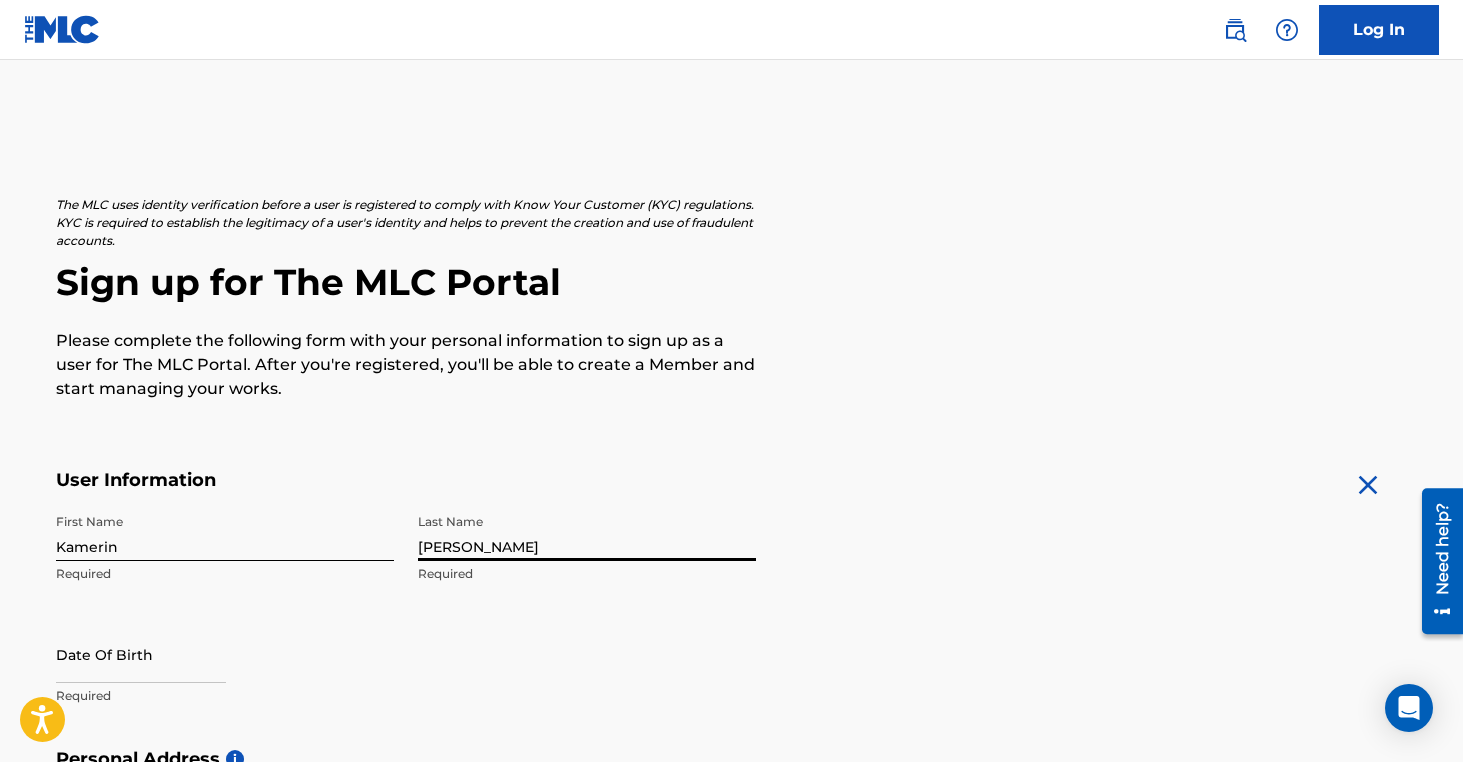scroll, scrollTop: 123, scrollLeft: 0, axis: vertical 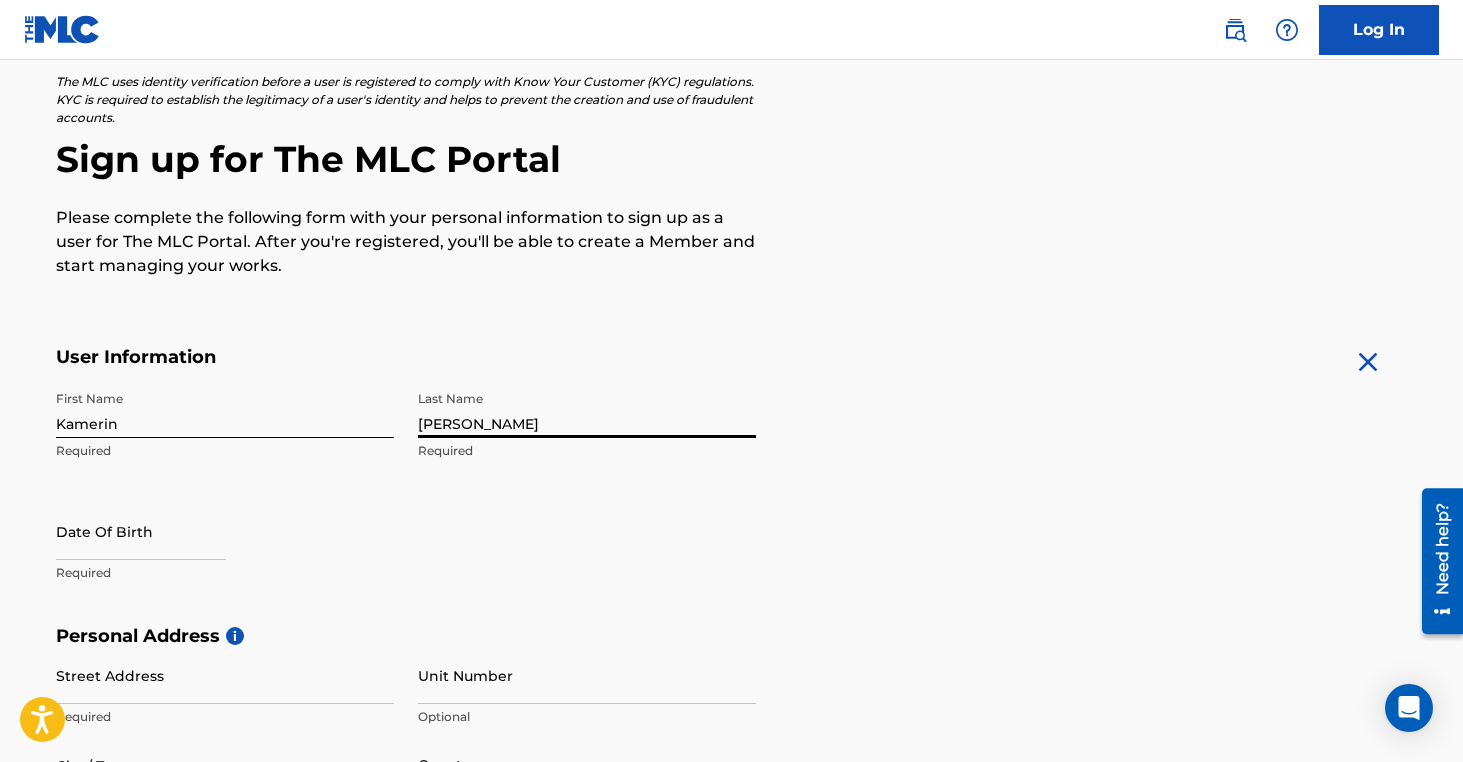 type on "[PERSON_NAME]" 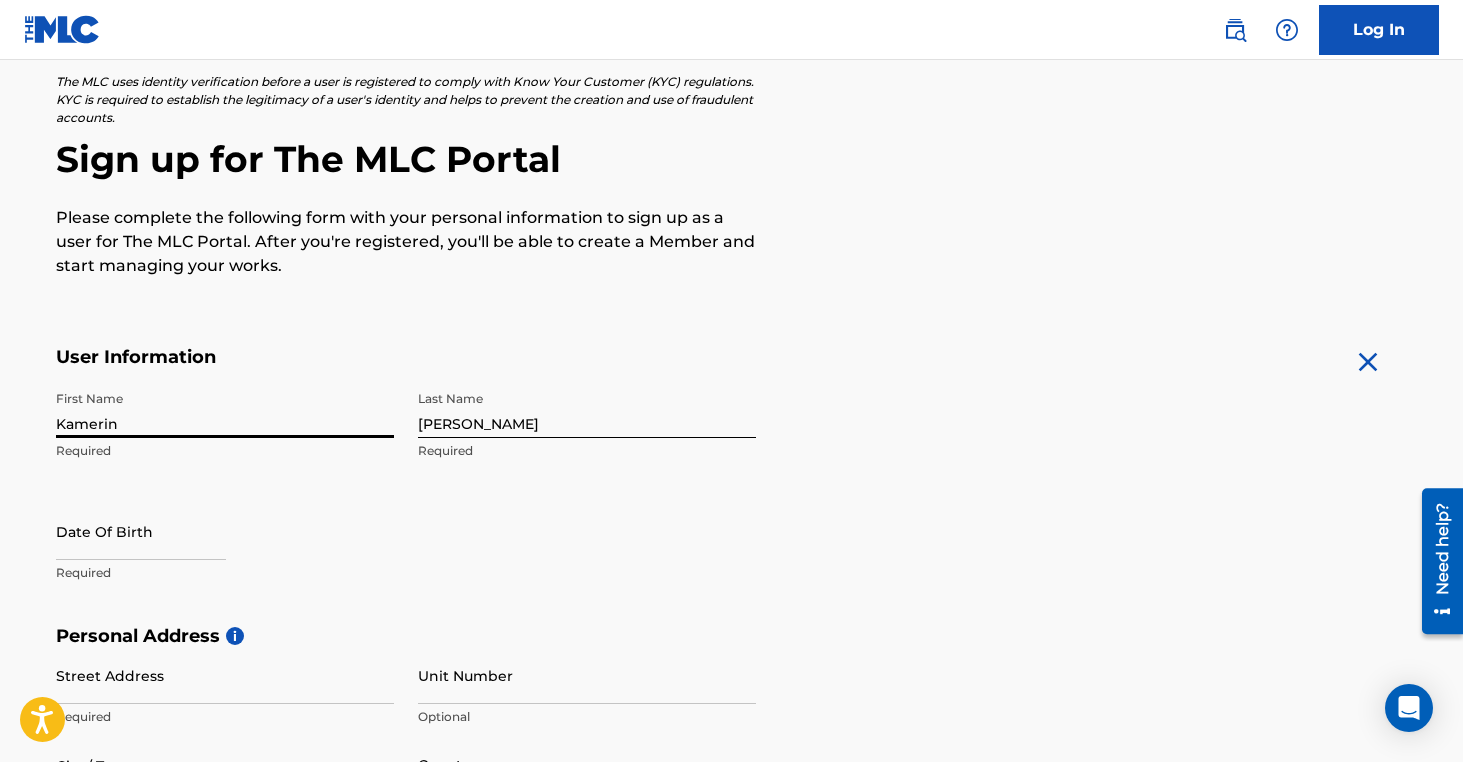 click on "Kamerin" at bounding box center (225, 409) 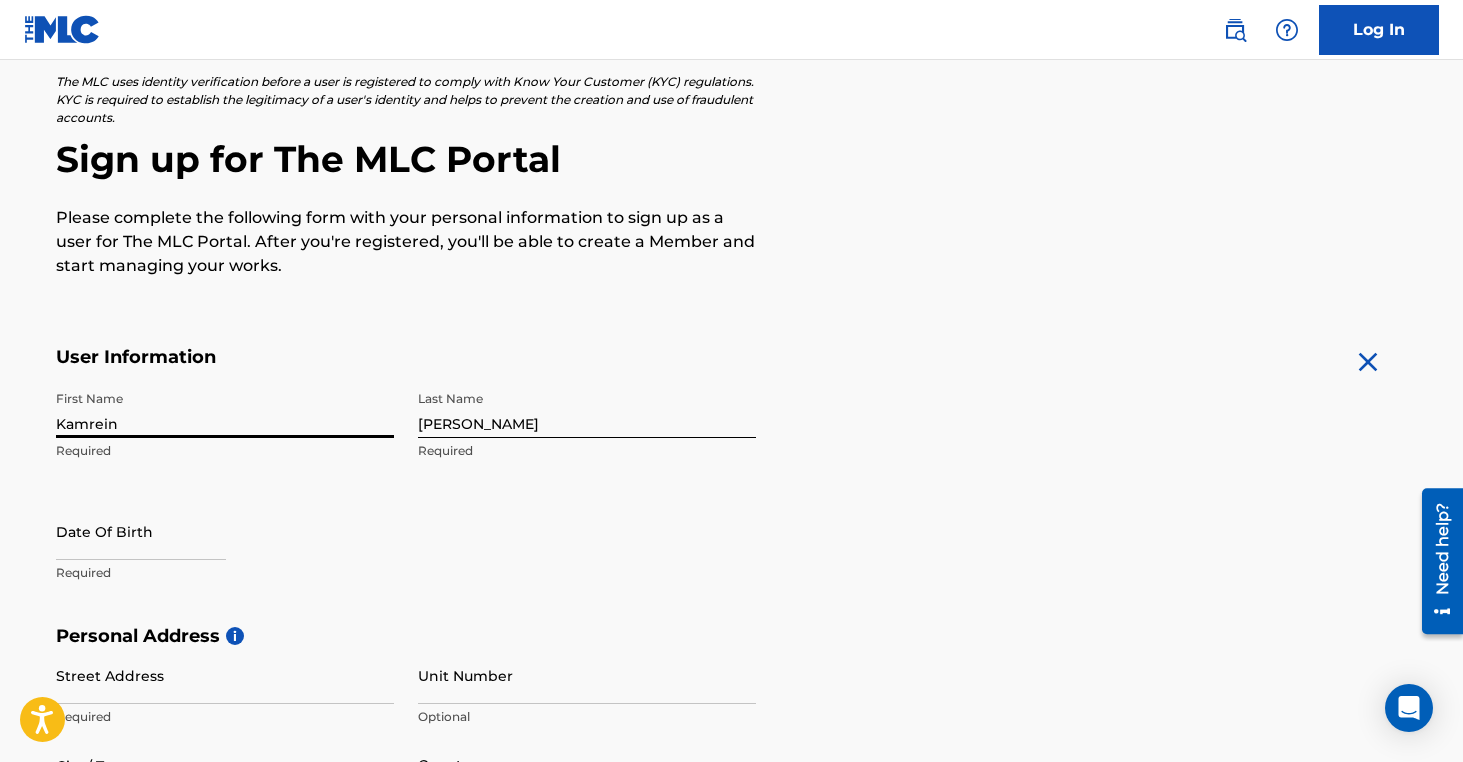 type on "Kamrein" 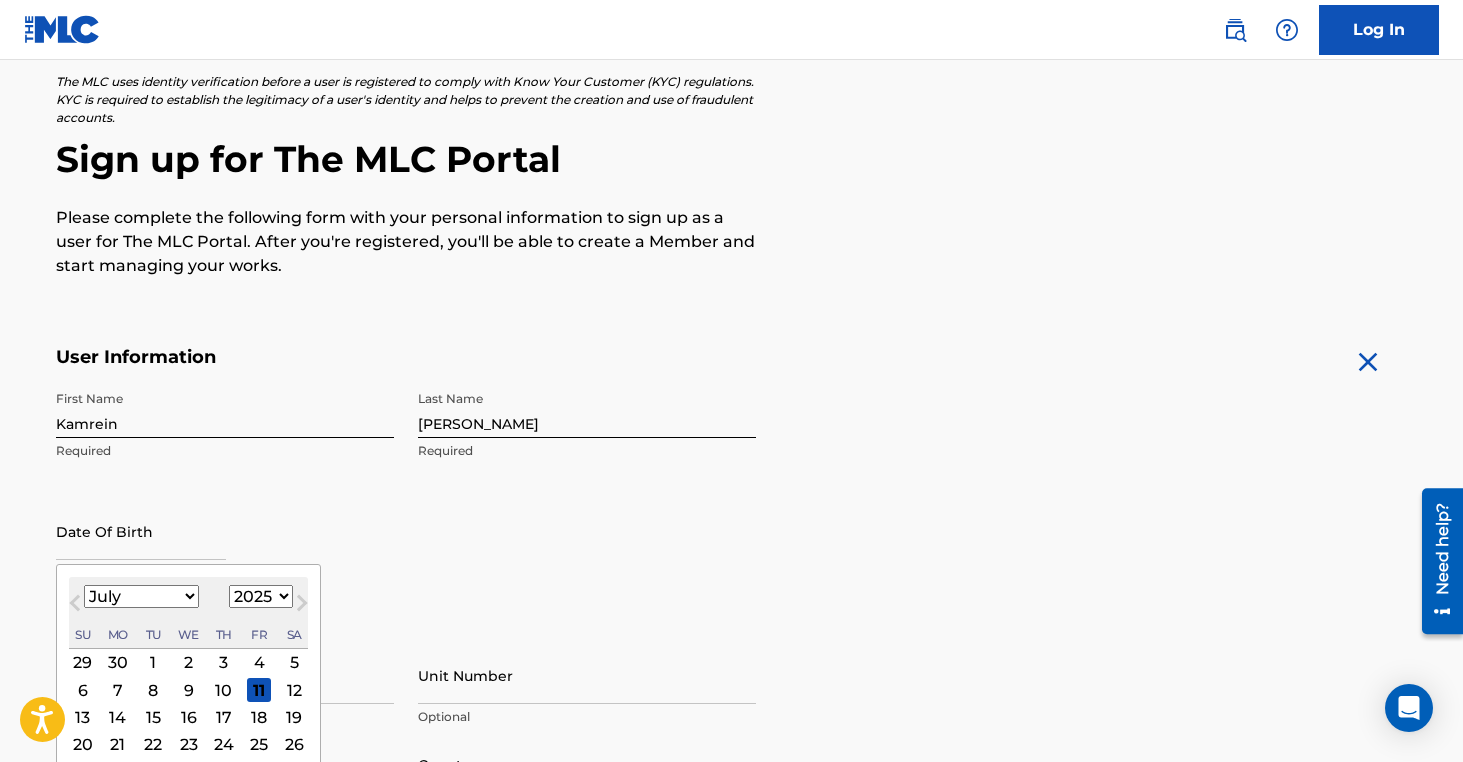 click on "January February March April May June July August September October November December" at bounding box center (141, 596) 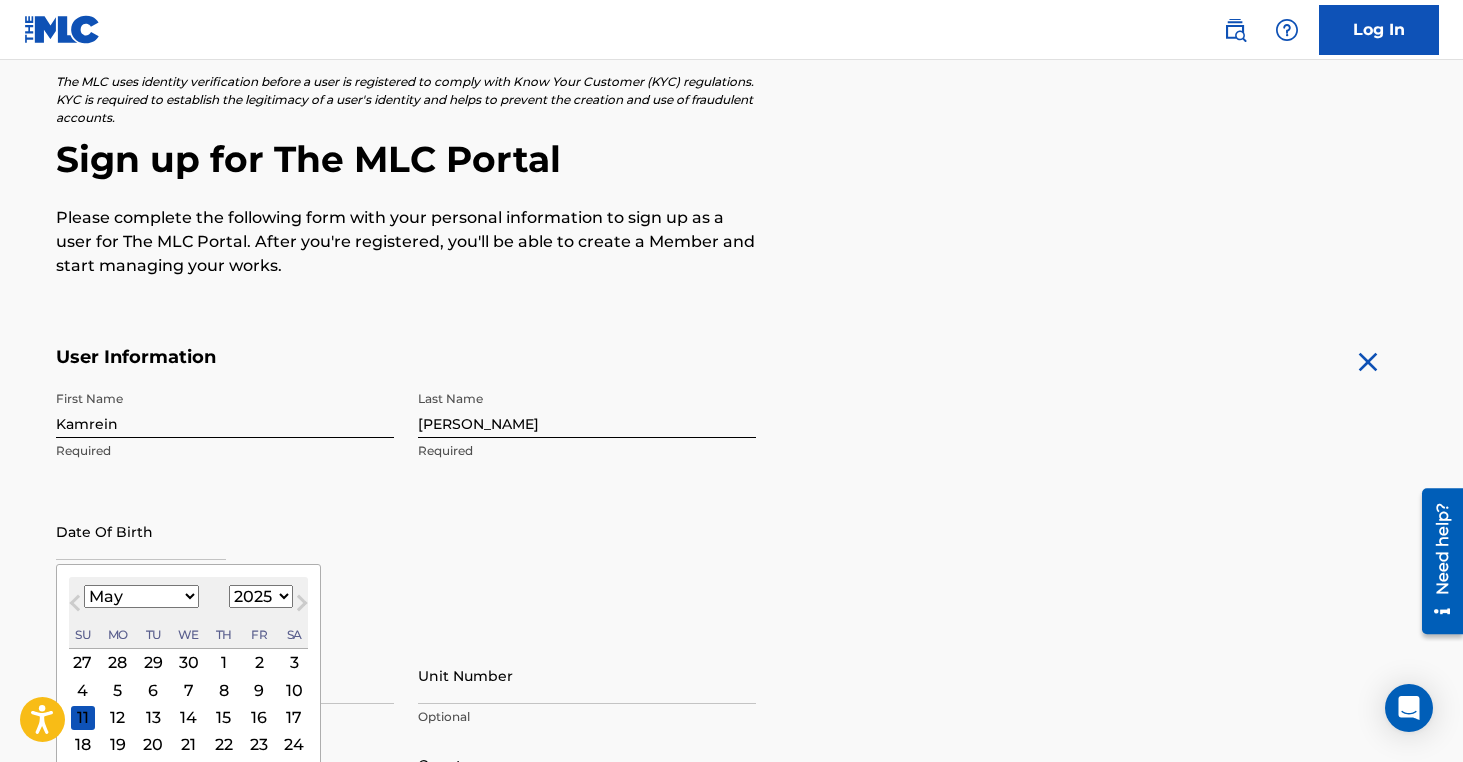 click on "1899 1900 1901 1902 1903 1904 1905 1906 1907 1908 1909 1910 1911 1912 1913 1914 1915 1916 1917 1918 1919 1920 1921 1922 1923 1924 1925 1926 1927 1928 1929 1930 1931 1932 1933 1934 1935 1936 1937 1938 1939 1940 1941 1942 1943 1944 1945 1946 1947 1948 1949 1950 1951 1952 1953 1954 1955 1956 1957 1958 1959 1960 1961 1962 1963 1964 1965 1966 1967 1968 1969 1970 1971 1972 1973 1974 1975 1976 1977 1978 1979 1980 1981 1982 1983 1984 1985 1986 1987 1988 1989 1990 1991 1992 1993 1994 1995 1996 1997 1998 1999 2000 2001 2002 2003 2004 2005 2006 2007 2008 2009 2010 2011 2012 2013 2014 2015 2016 2017 2018 2019 2020 2021 2022 2023 2024 2025 2026 2027 2028 2029 2030 2031 2032 2033 2034 2035 2036 2037 2038 2039 2040 2041 2042 2043 2044 2045 2046 2047 2048 2049 2050 2051 2052 2053 2054 2055 2056 2057 2058 2059 2060 2061 2062 2063 2064 2065 2066 2067 2068 2069 2070 2071 2072 2073 2074 2075 2076 2077 2078 2079 2080 2081 2082 2083 2084 2085 2086 2087 2088 2089 2090 2091 2092 2093 2094 2095 2096 2097 2098 2099 2100" at bounding box center (261, 596) 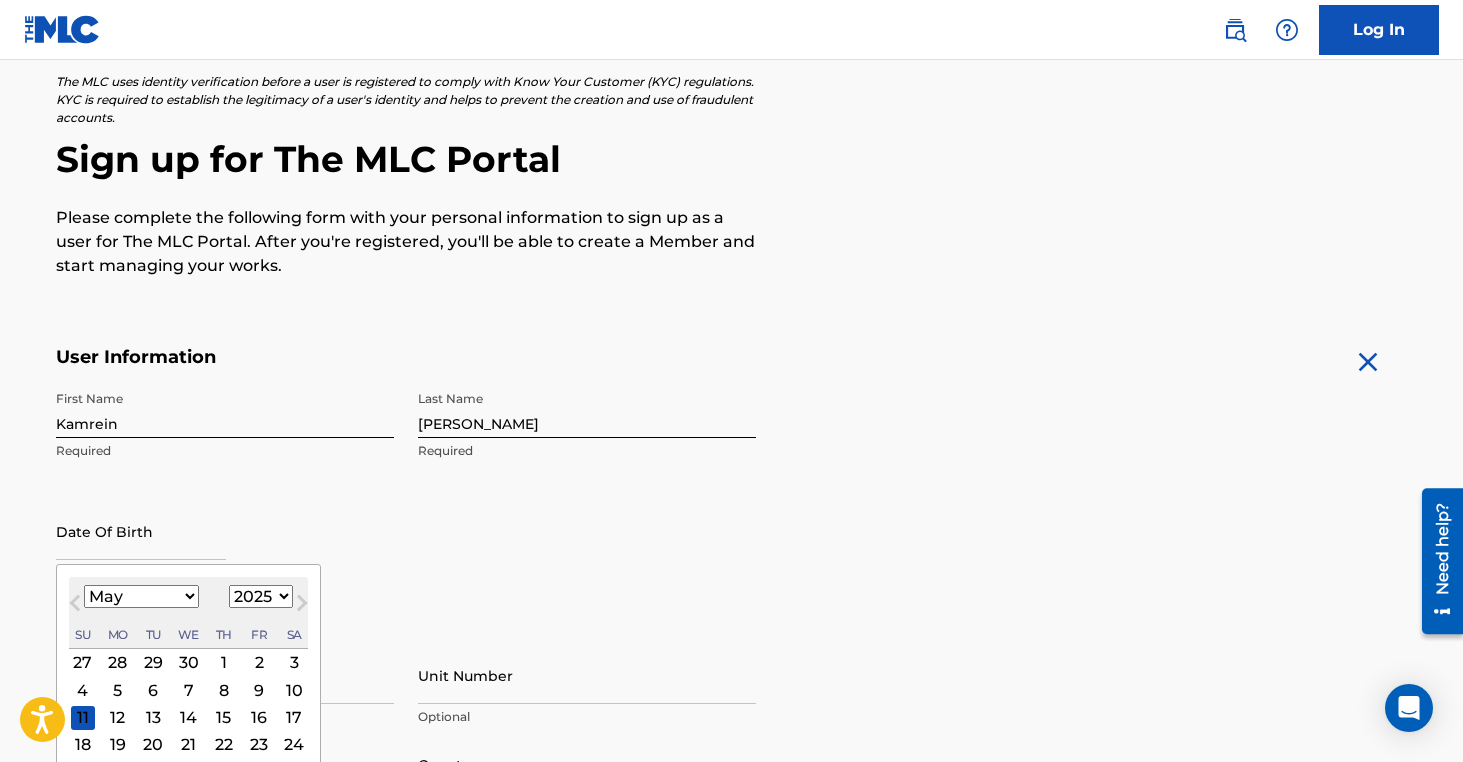 select on "2005" 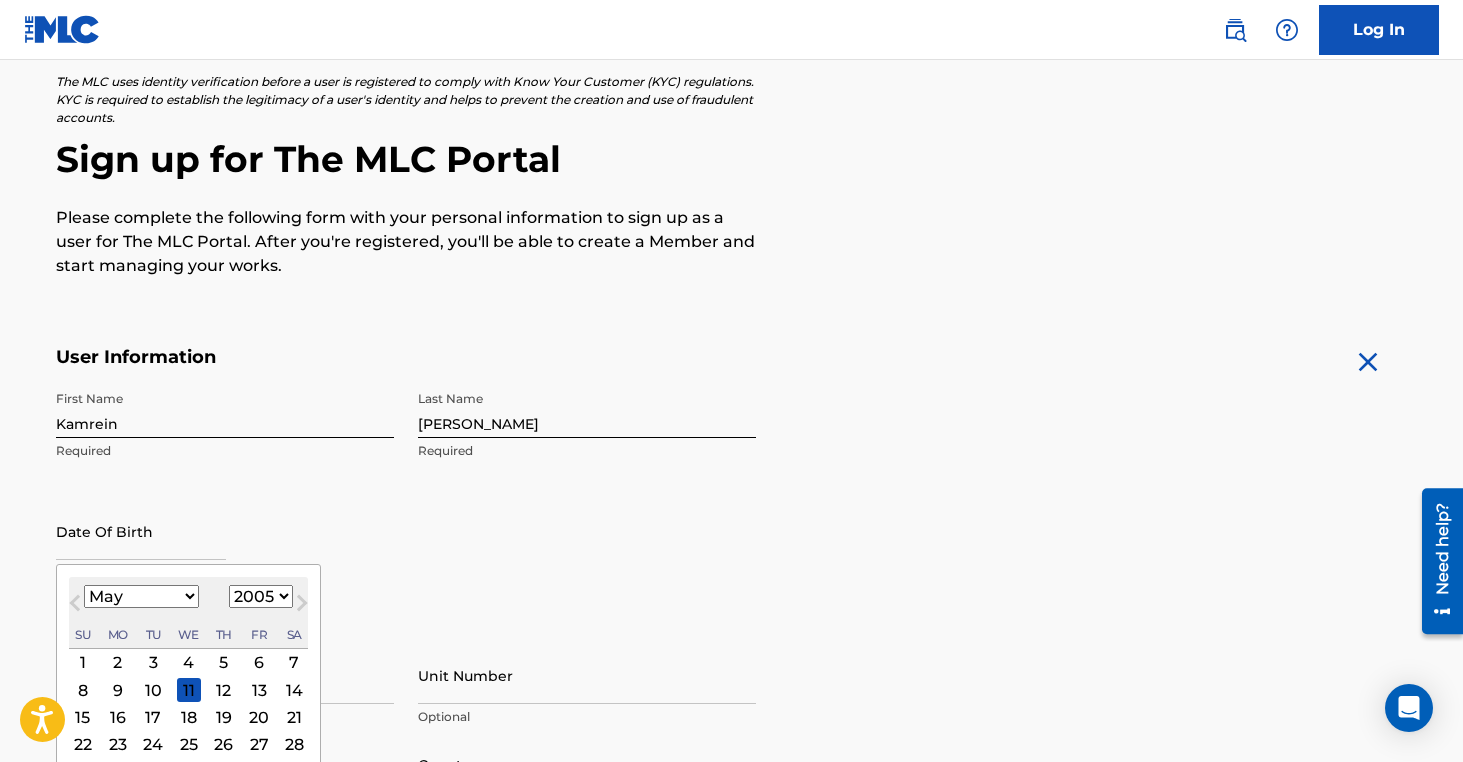 click on "13" at bounding box center [259, 690] 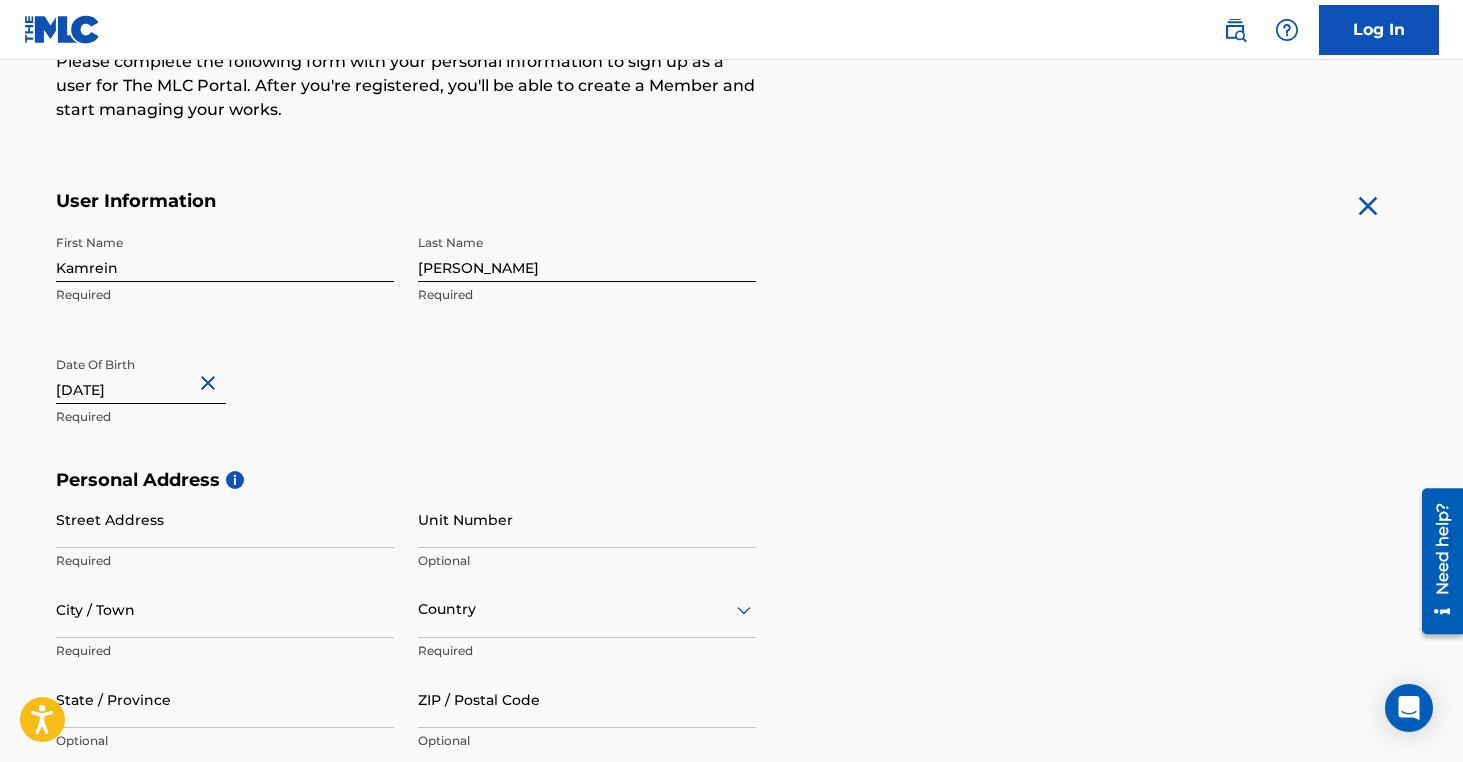 scroll, scrollTop: 300, scrollLeft: 0, axis: vertical 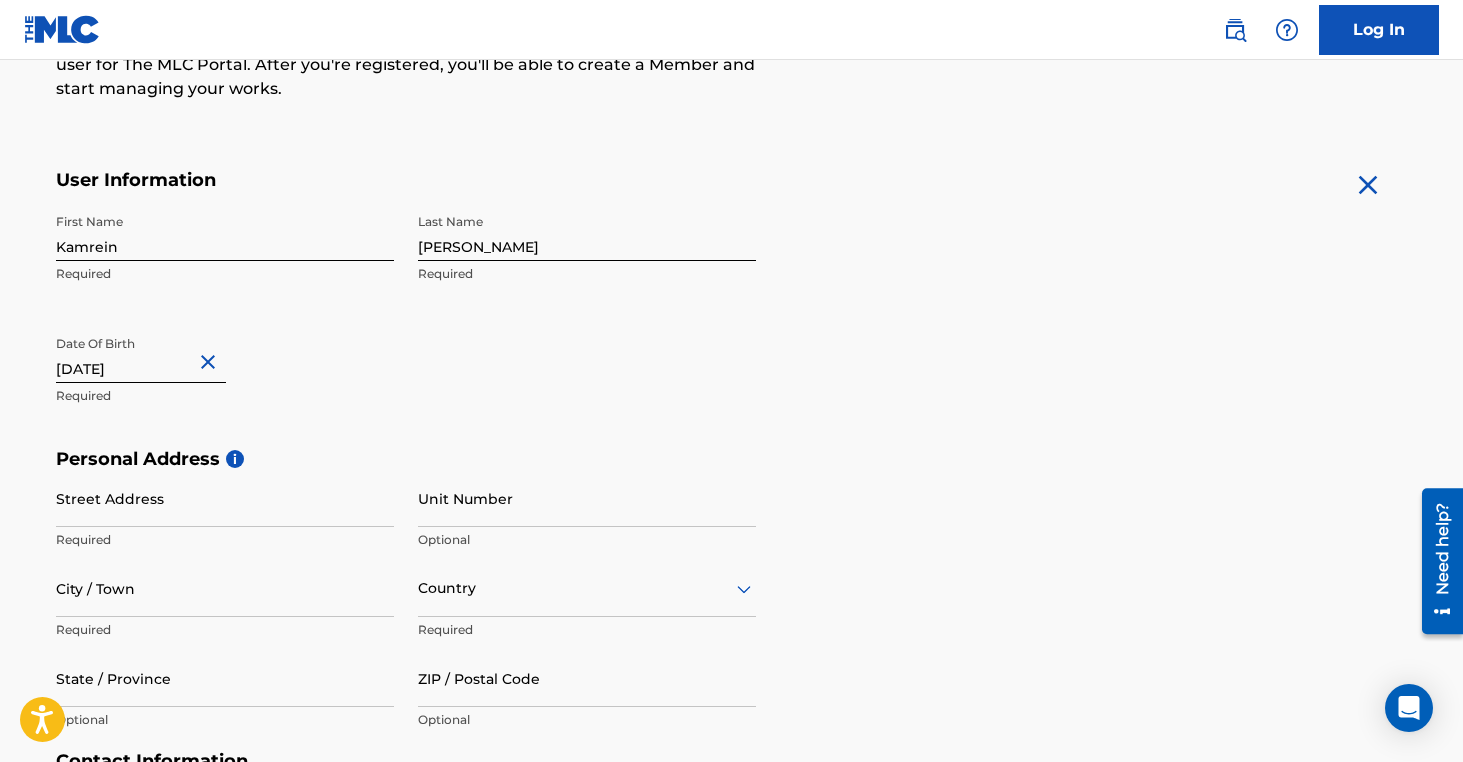 click on "Street Address" at bounding box center (225, 498) 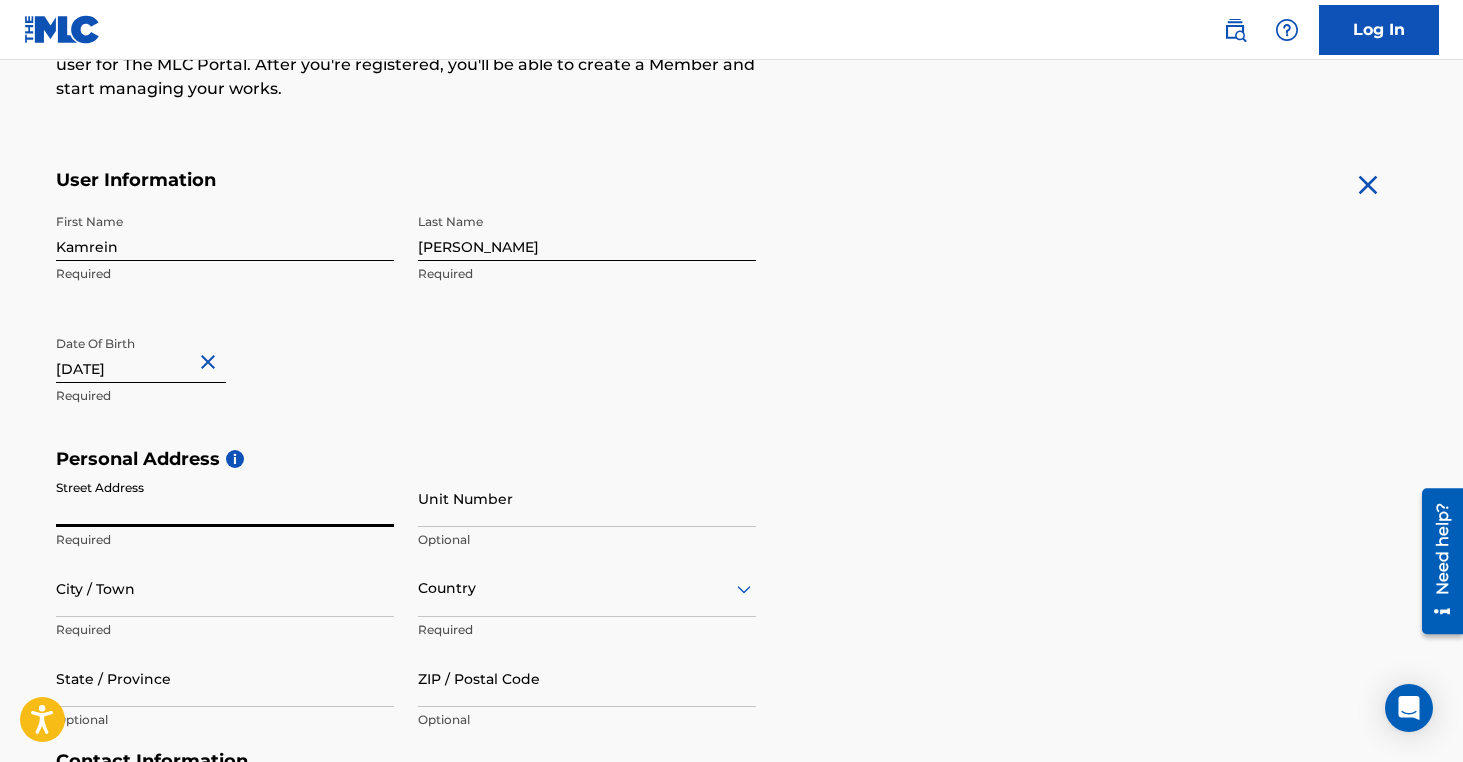 click on "Personal Address i" at bounding box center [732, 459] 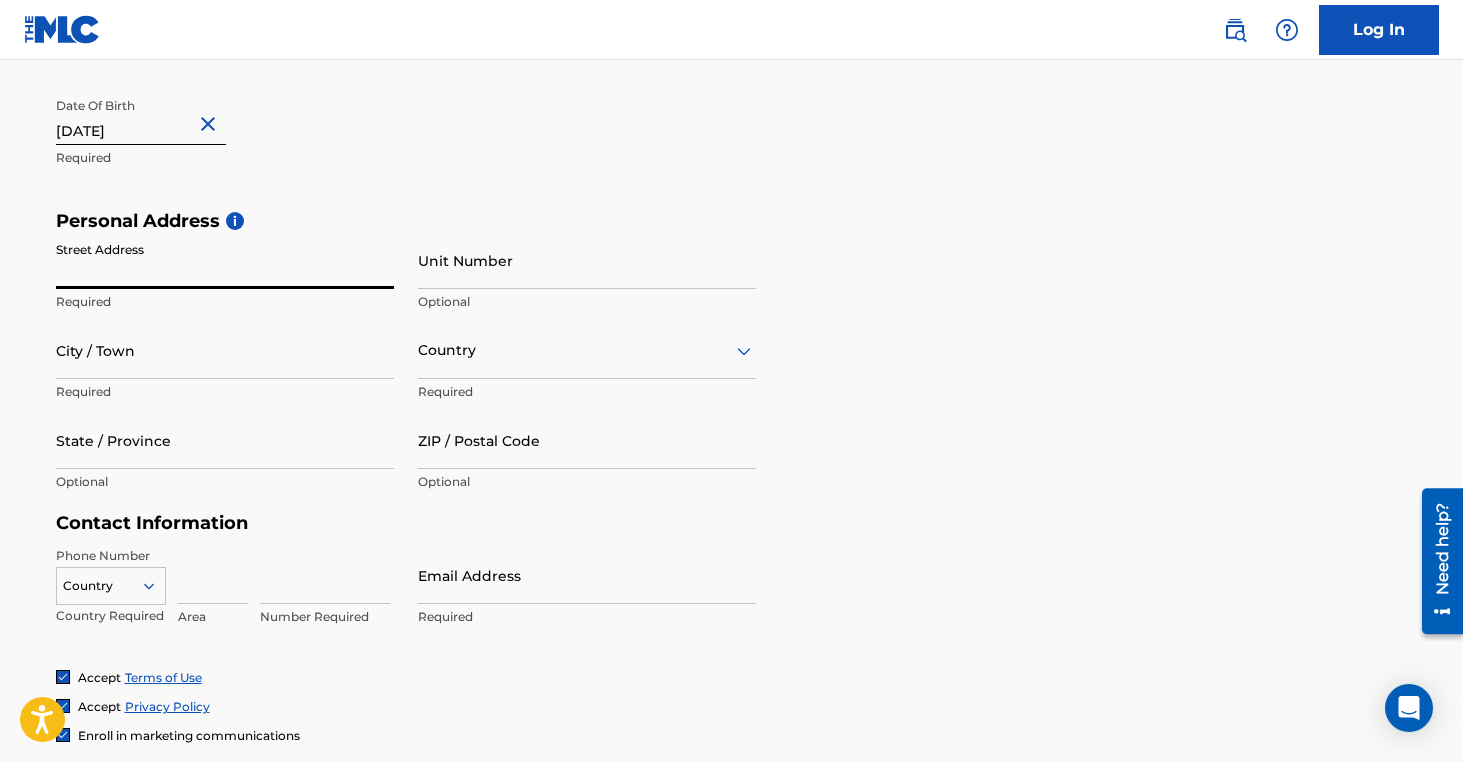 scroll, scrollTop: 544, scrollLeft: 0, axis: vertical 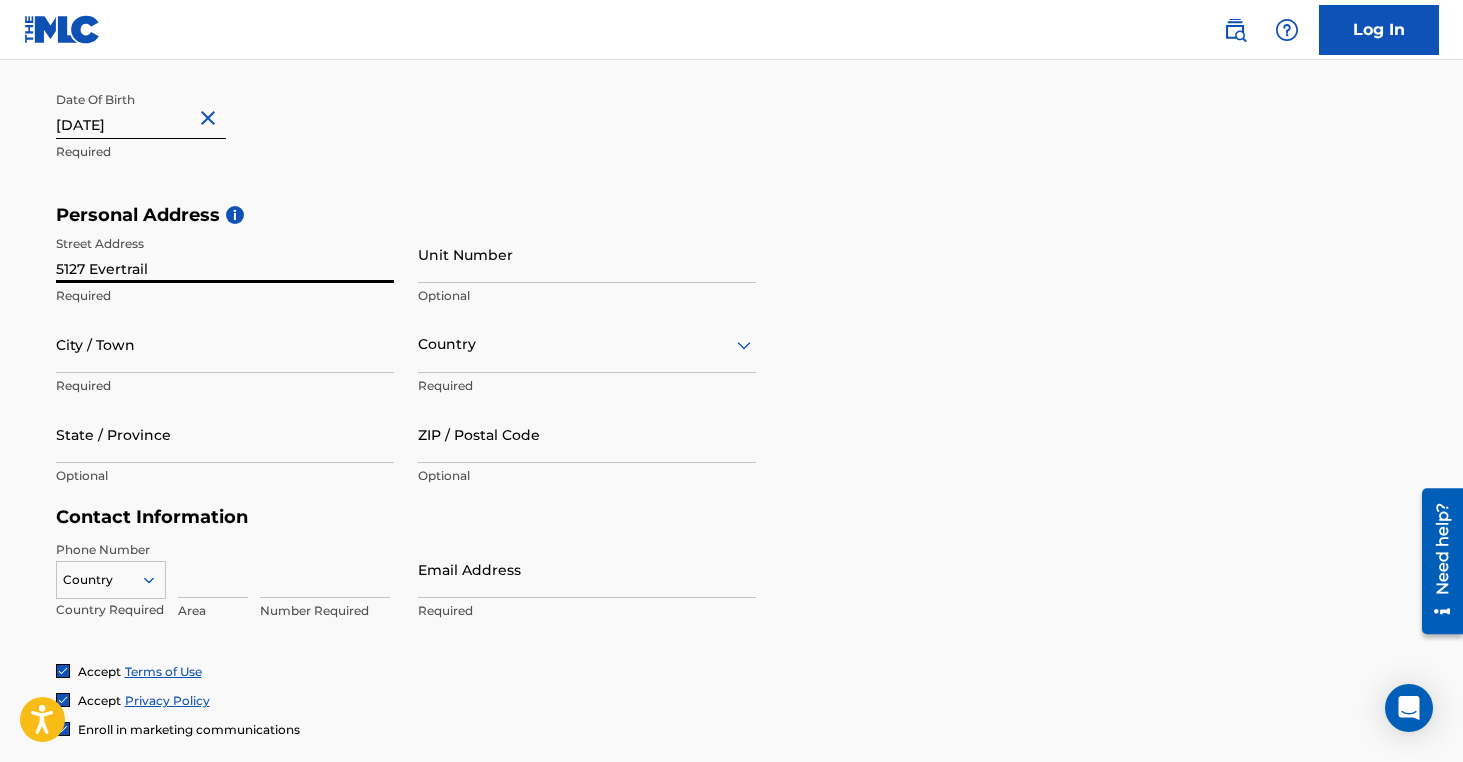 click on "5127 Evertrail" at bounding box center (225, 254) 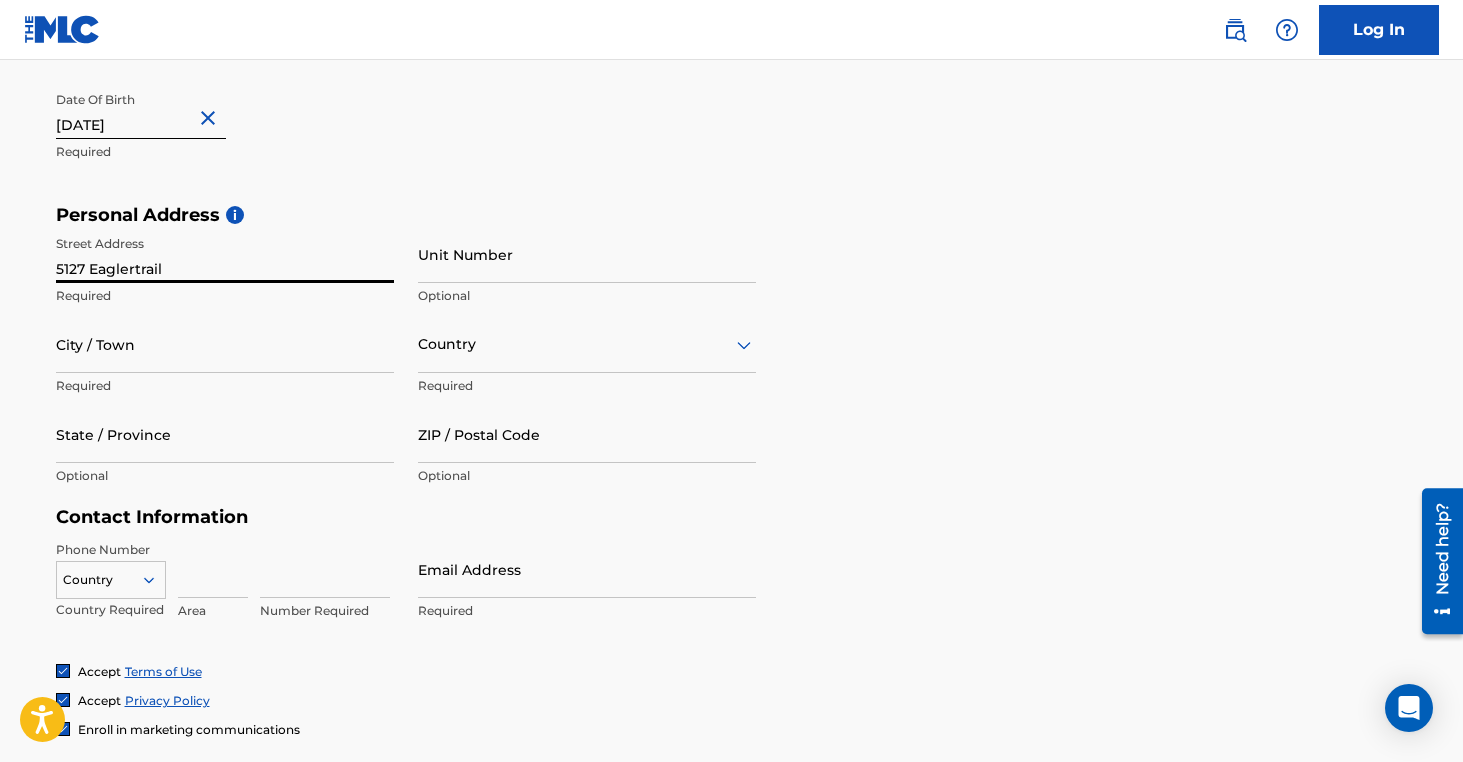 click on "5127 Eaglertrail" at bounding box center (225, 254) 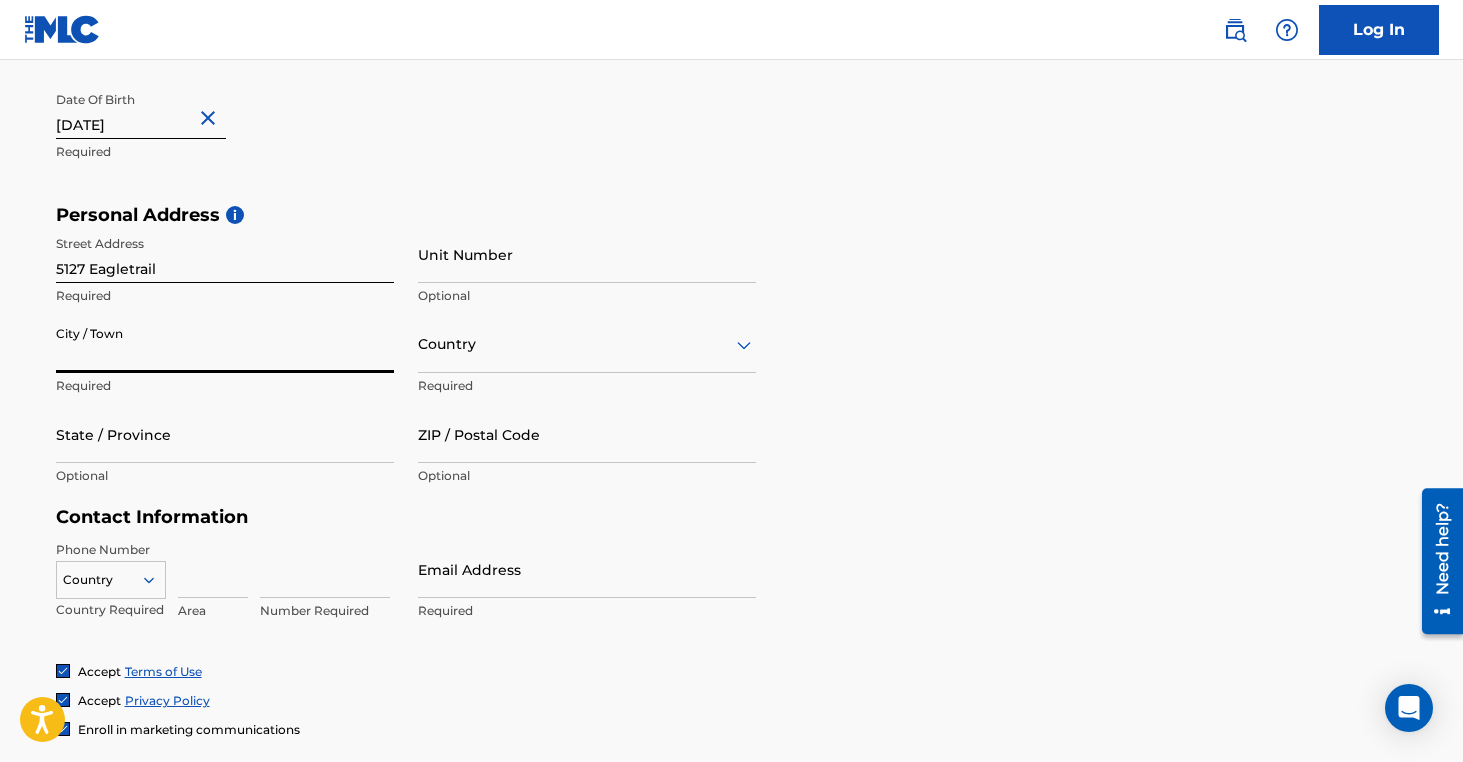 click on "City / Town" at bounding box center [225, 344] 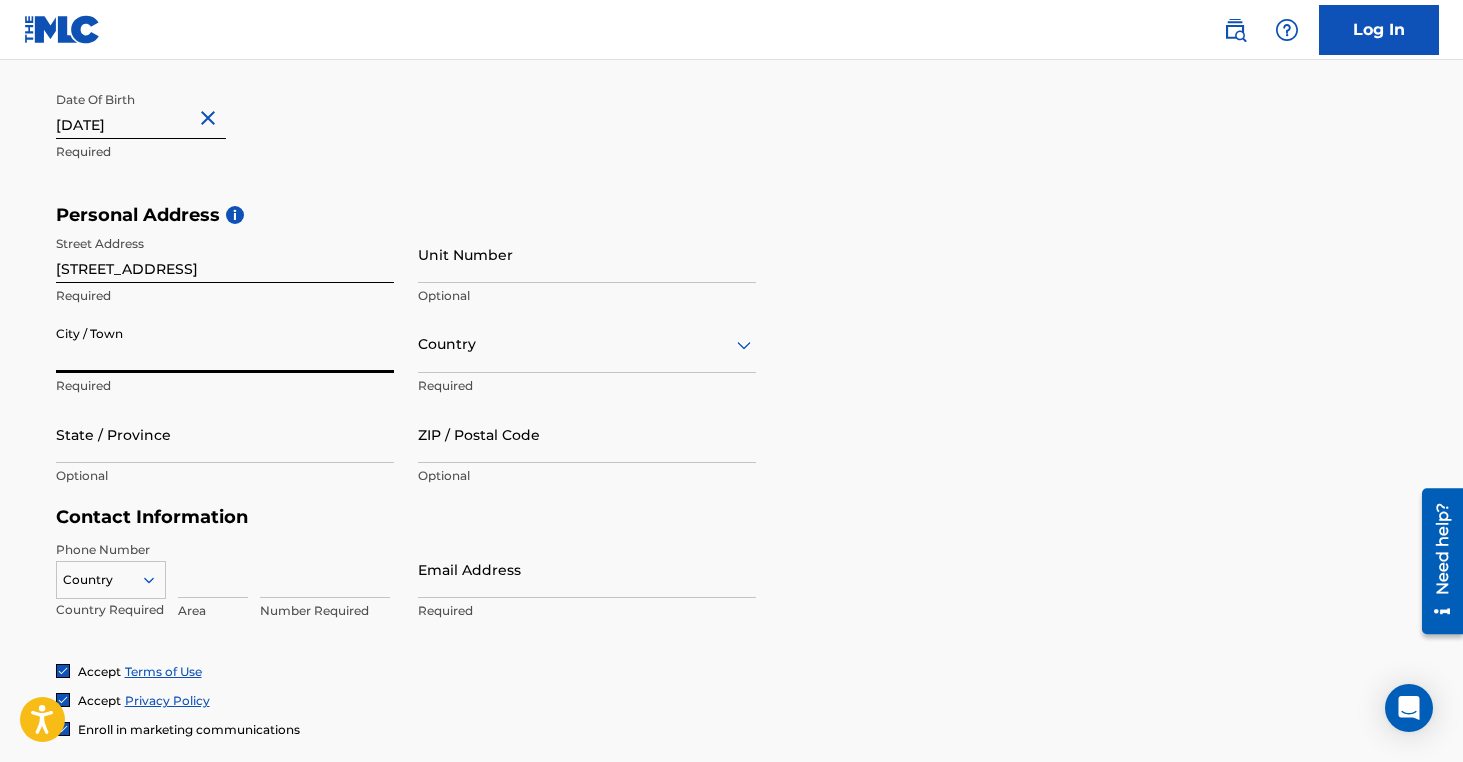 click on "City / Town" at bounding box center [225, 344] 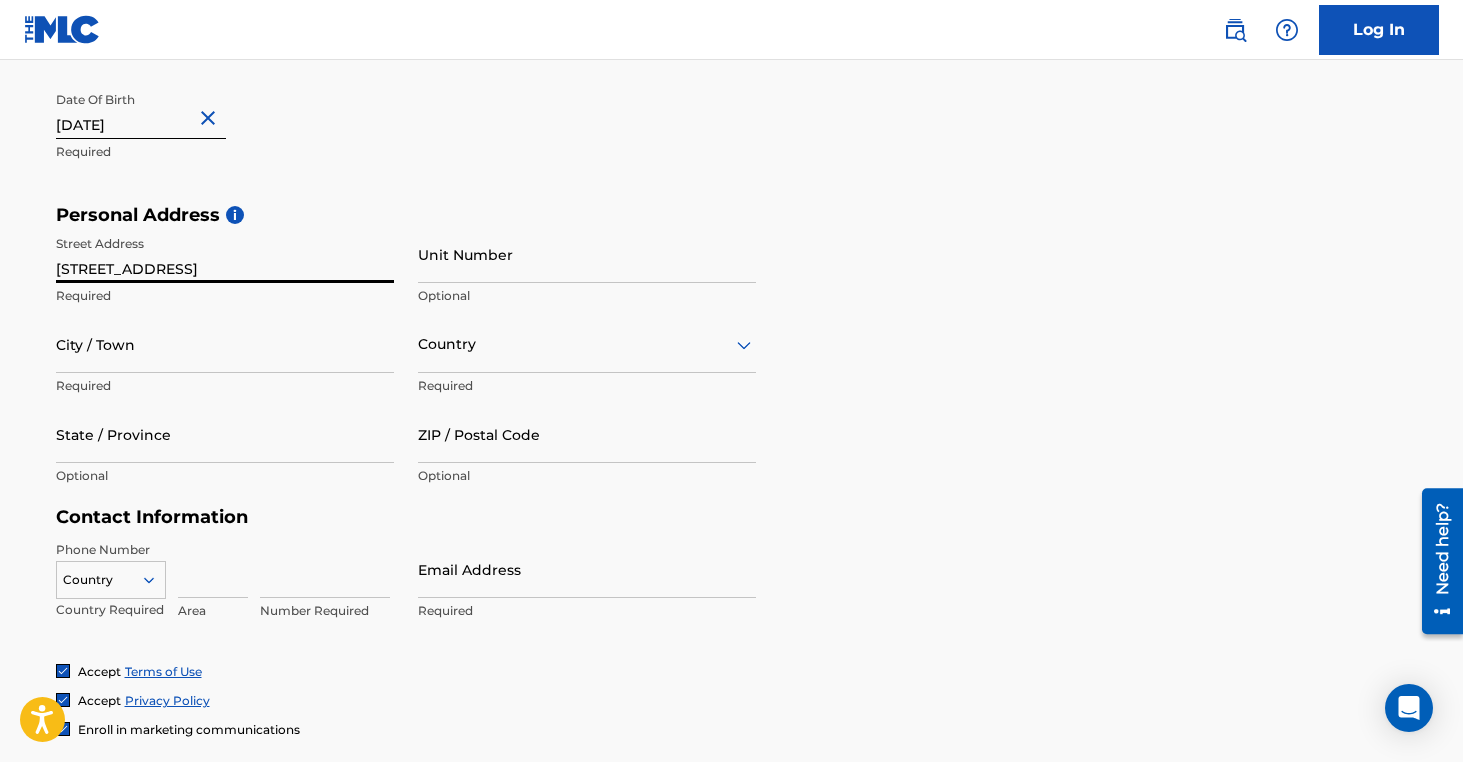 type on "[STREET_ADDRESS]" 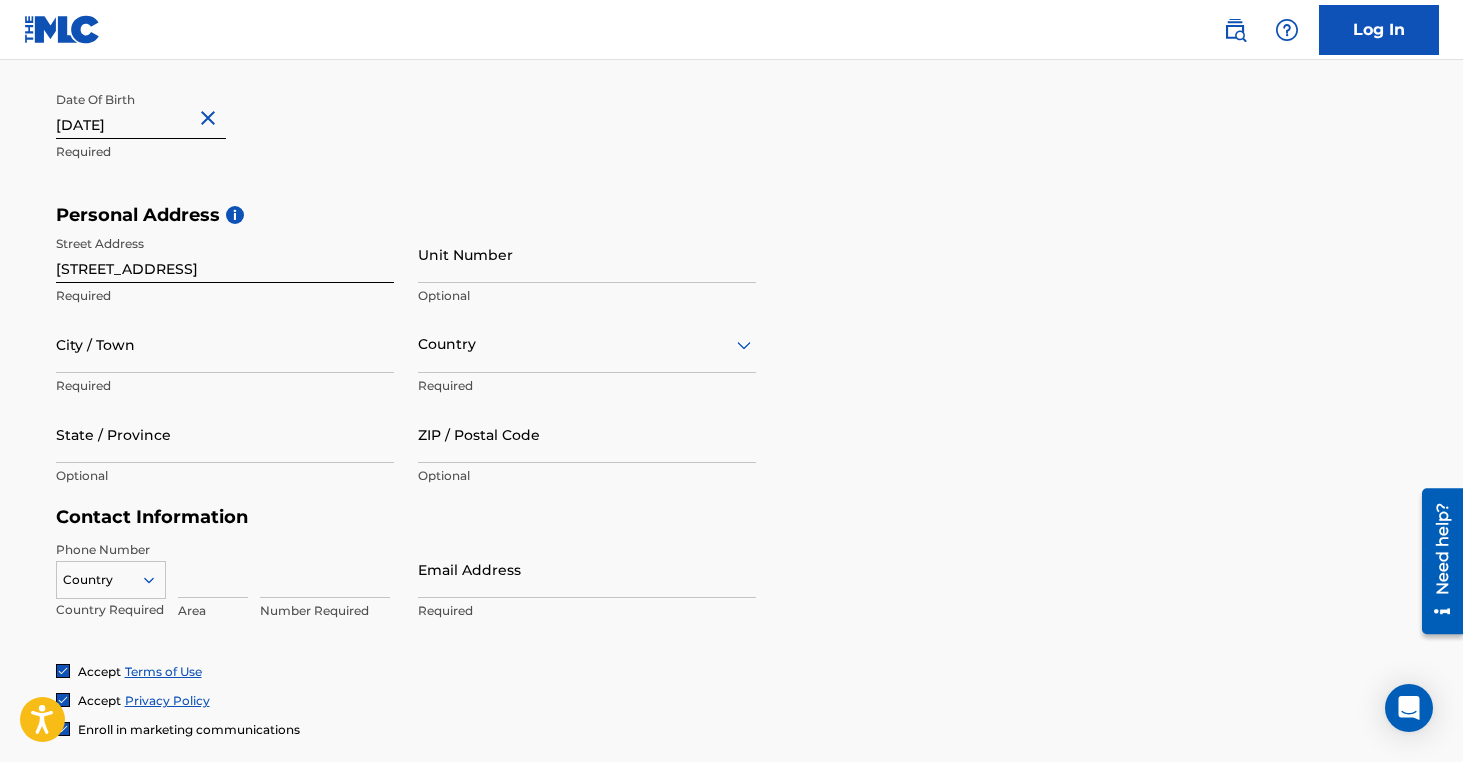 click on "City / Town Required" at bounding box center (225, 361) 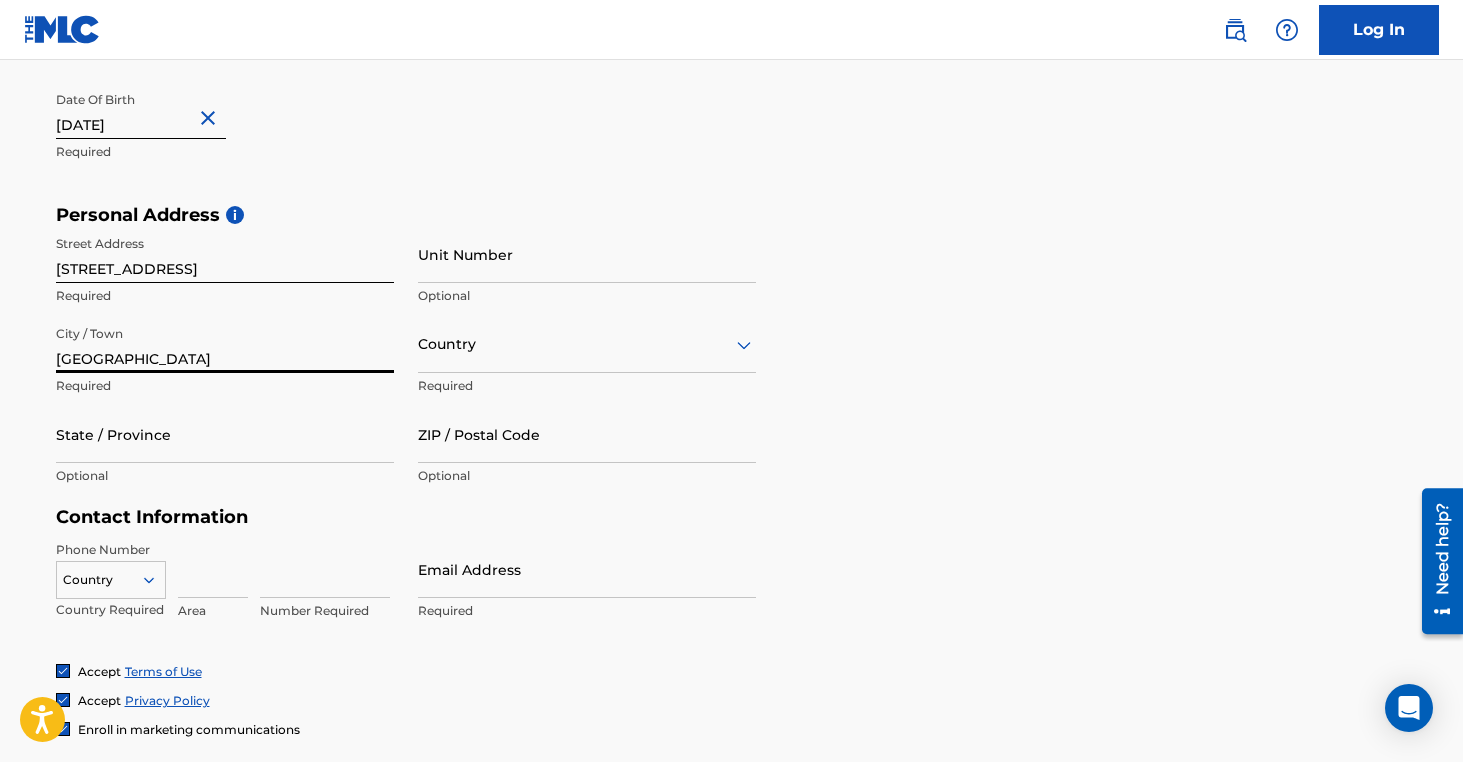 type on "[GEOGRAPHIC_DATA]" 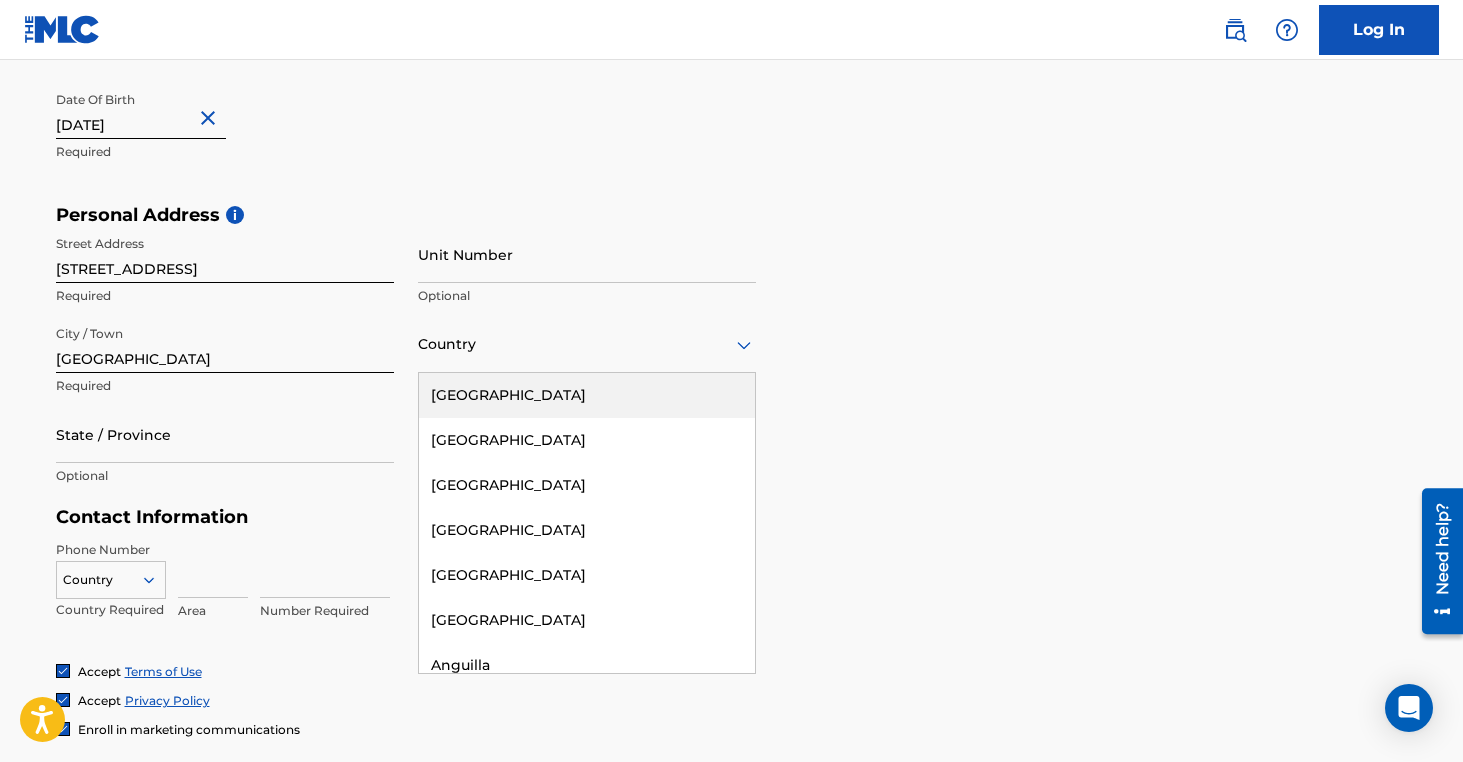 click on "Country" at bounding box center [587, 344] 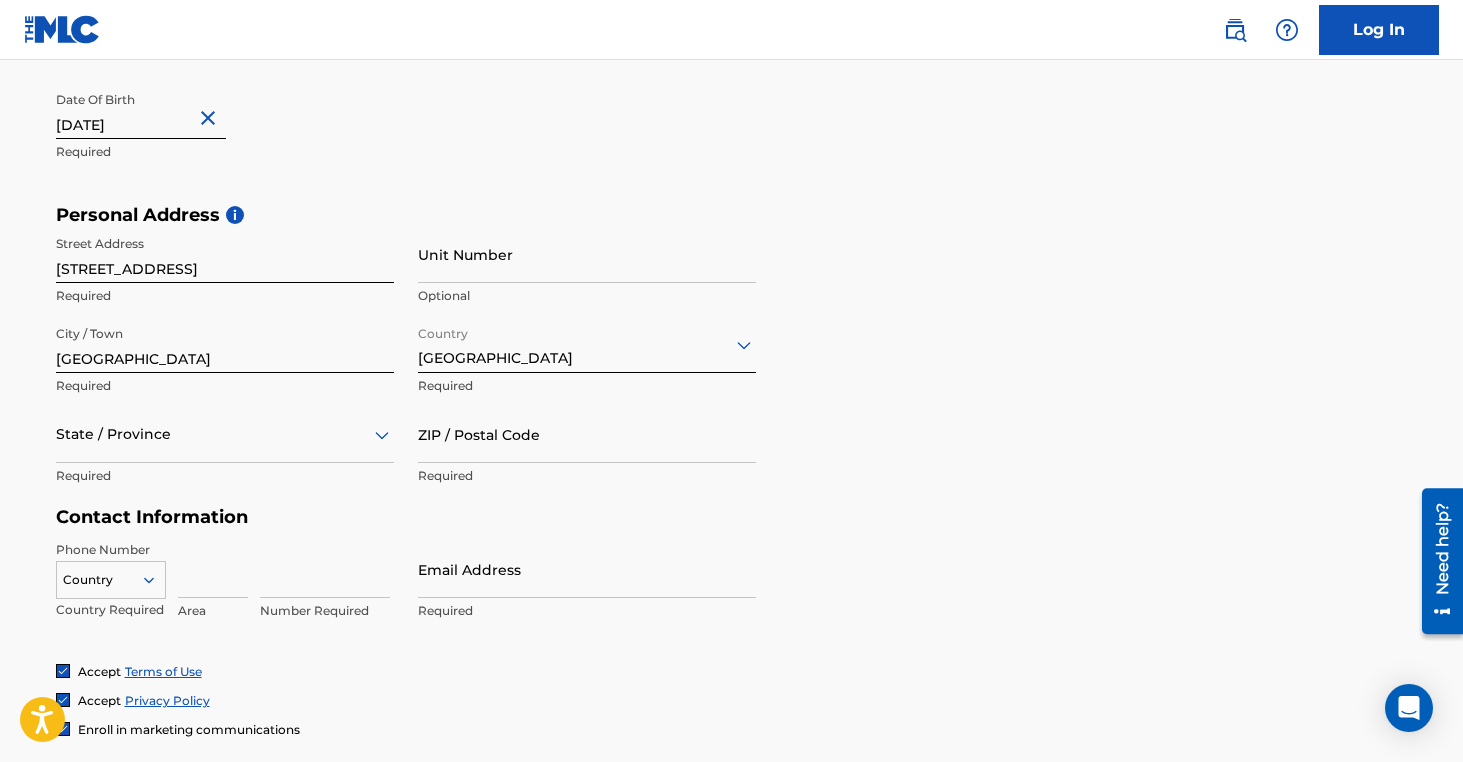 scroll, scrollTop: 546, scrollLeft: 0, axis: vertical 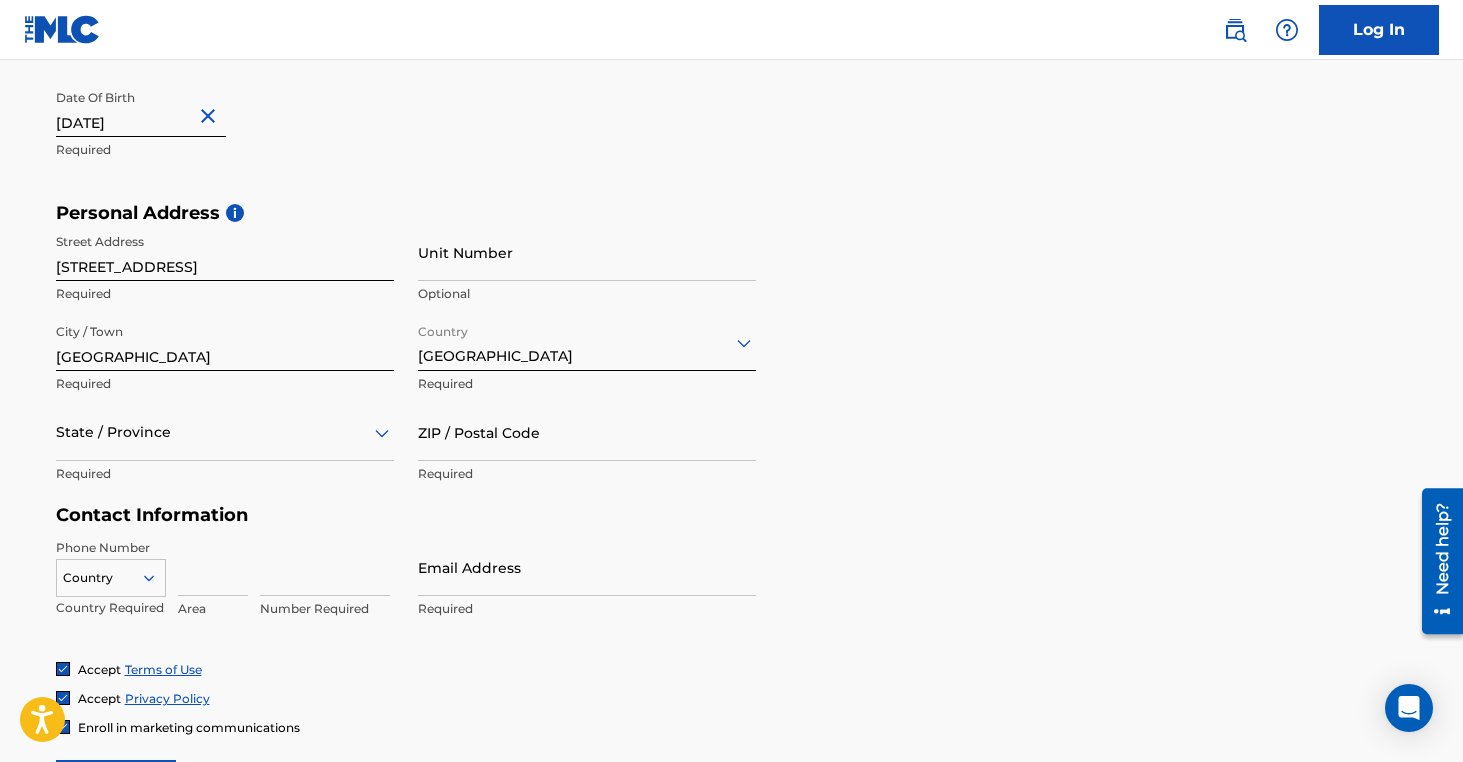 click at bounding box center [225, 432] 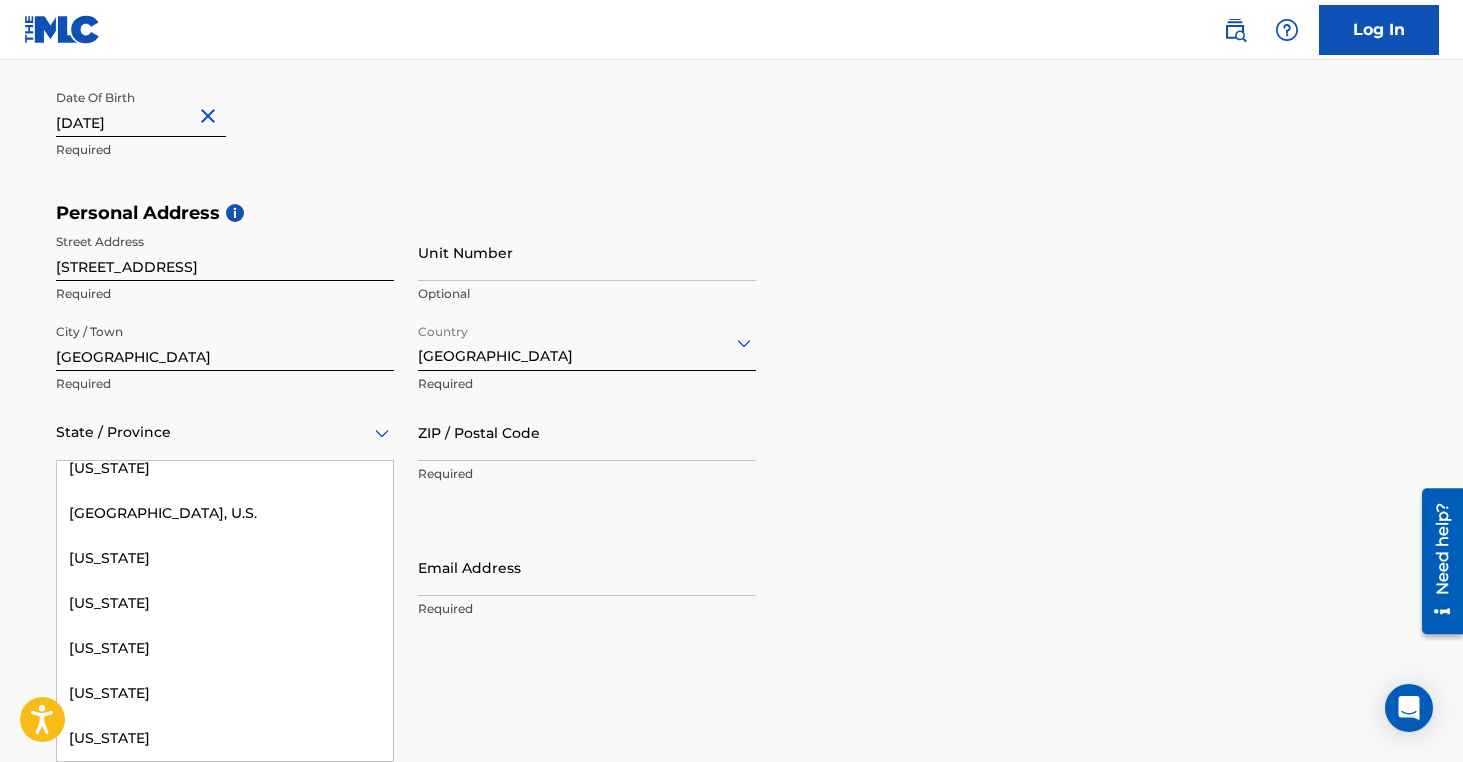 type on "t" 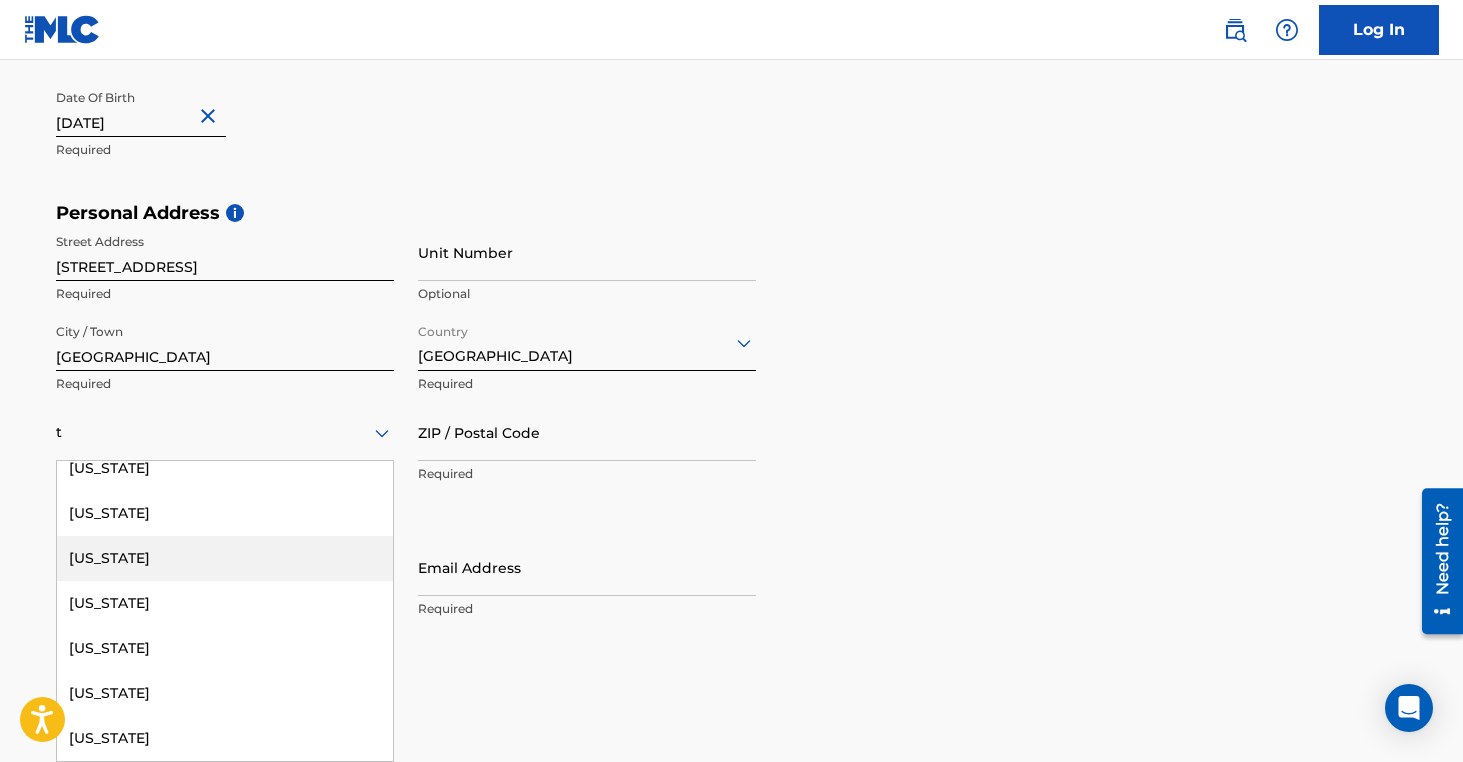 scroll, scrollTop: 555, scrollLeft: 0, axis: vertical 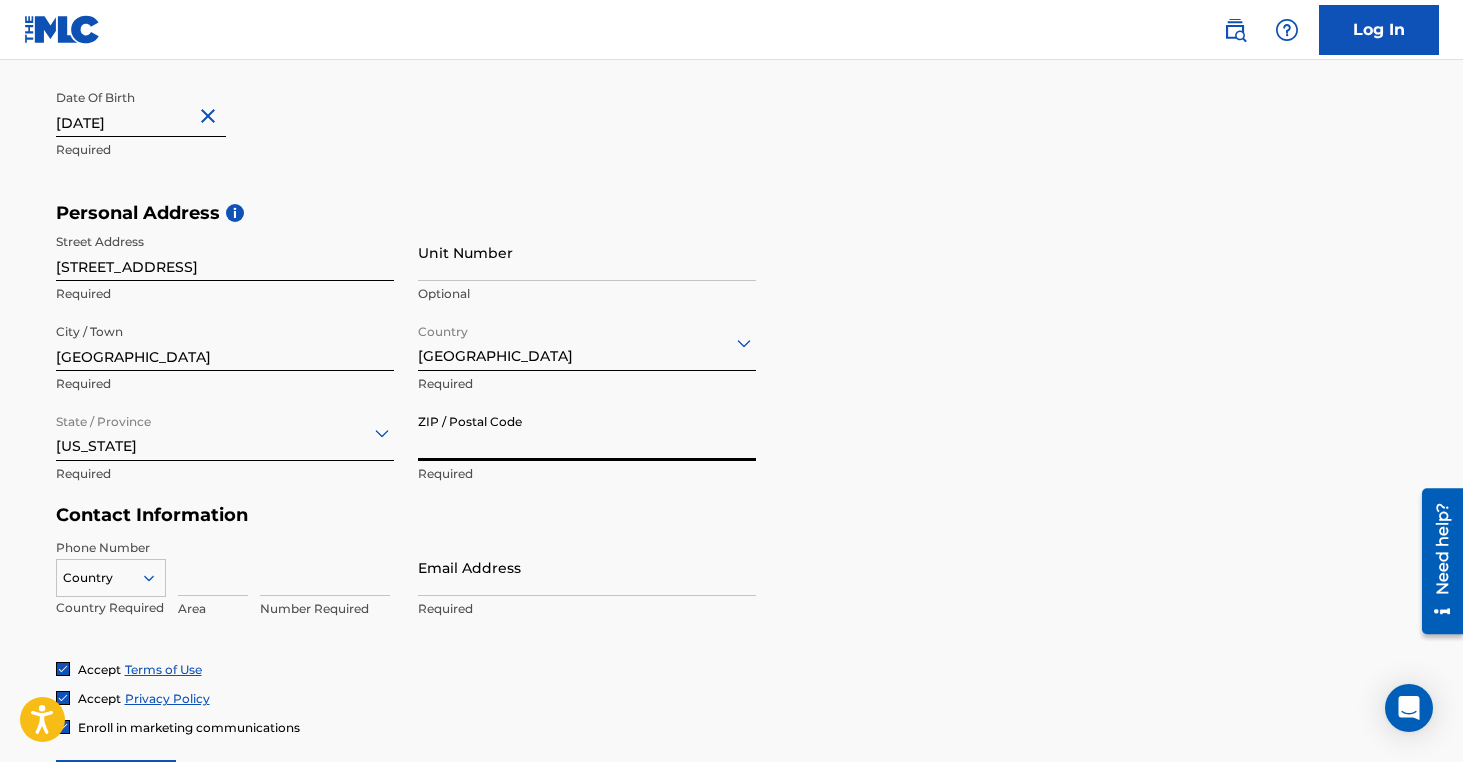 click on "ZIP / Postal Code" at bounding box center [587, 432] 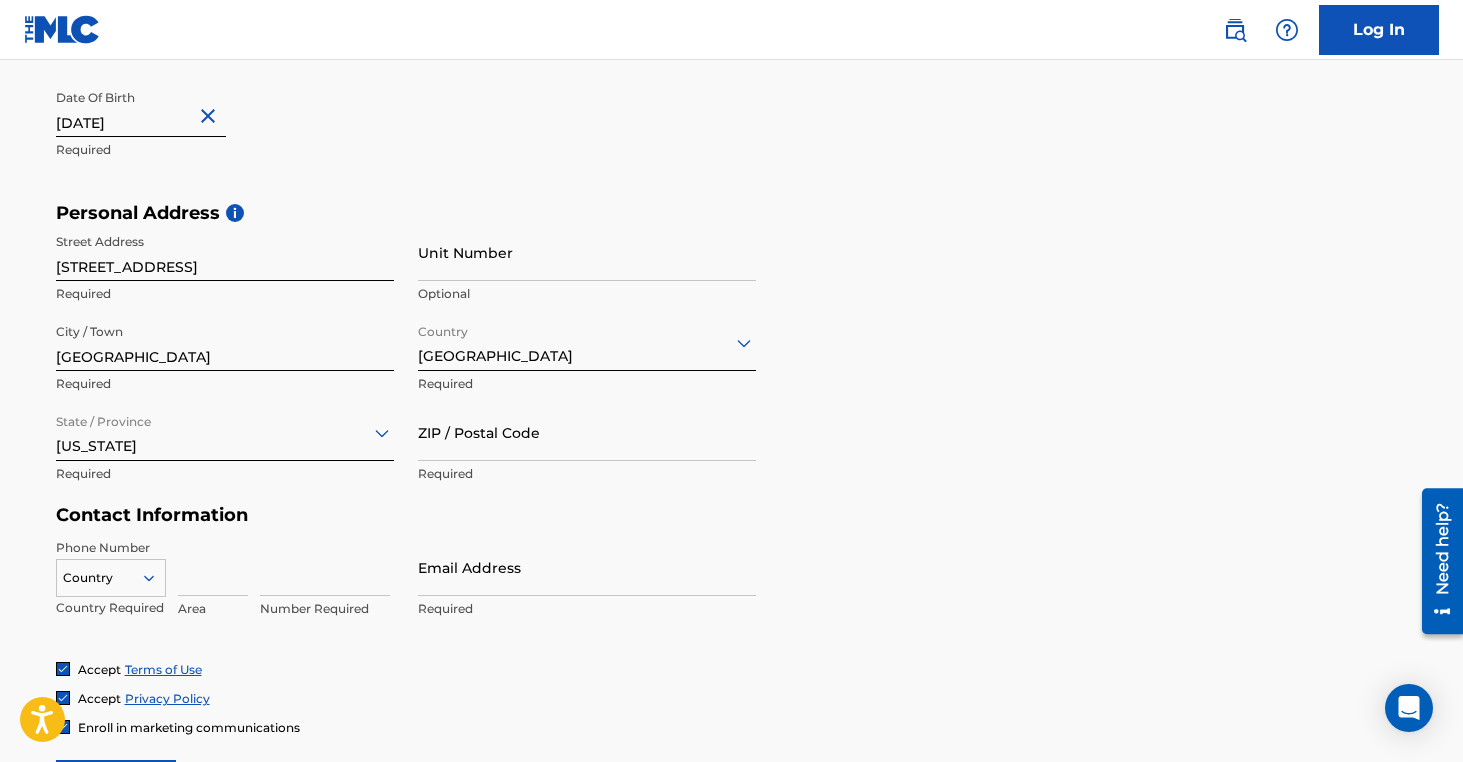 click on "Email Address" at bounding box center (587, 567) 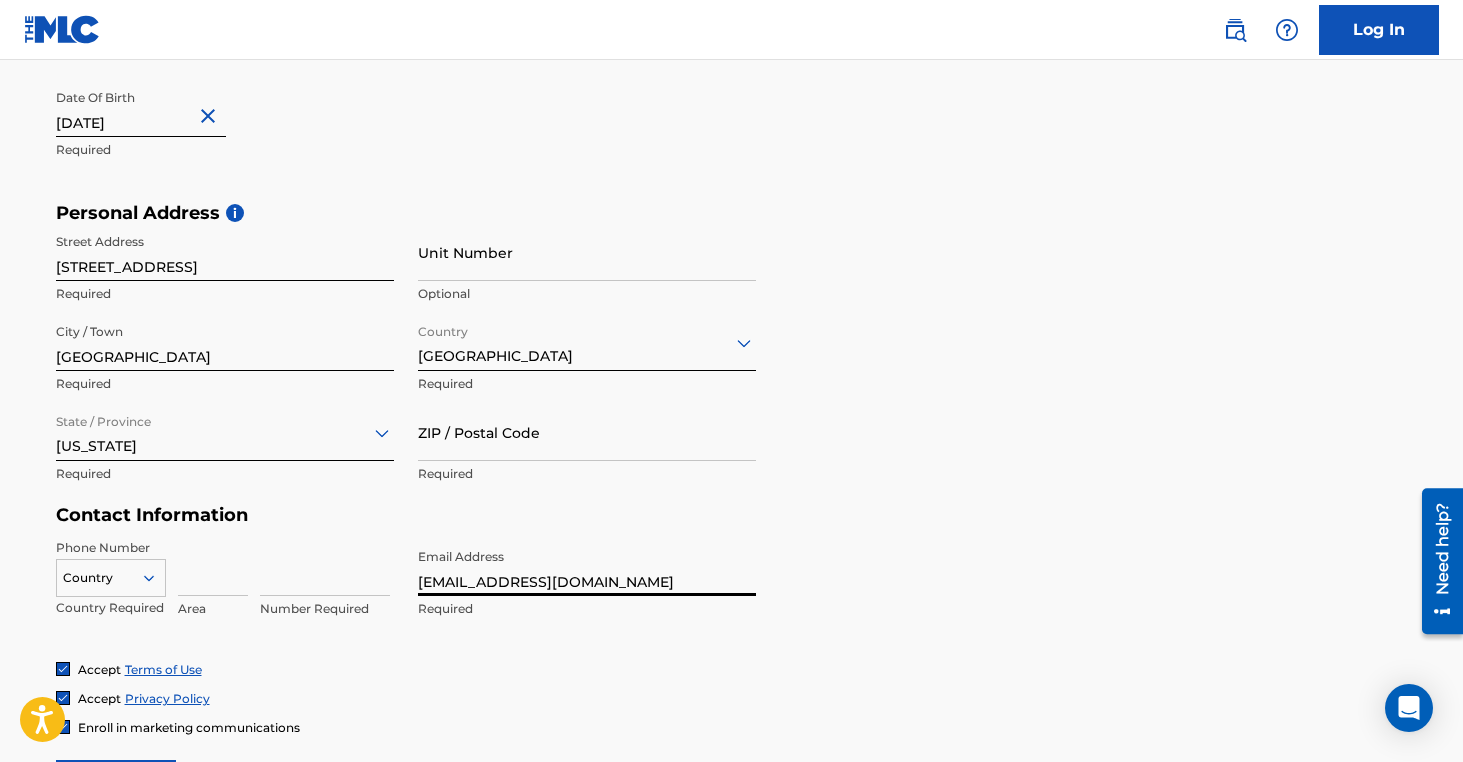type on "[EMAIL_ADDRESS][DOMAIN_NAME]" 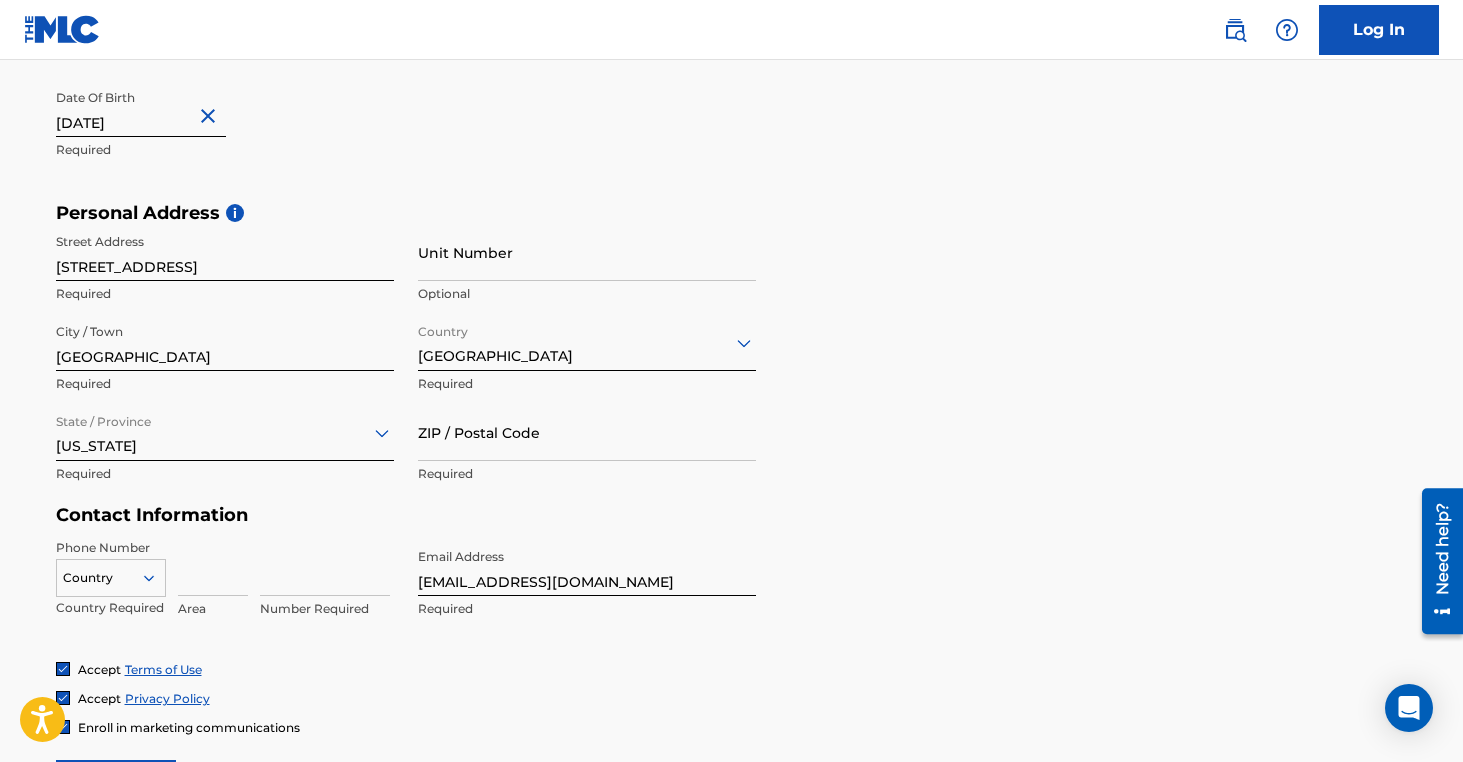 click on "ZIP / Postal Code" at bounding box center (587, 432) 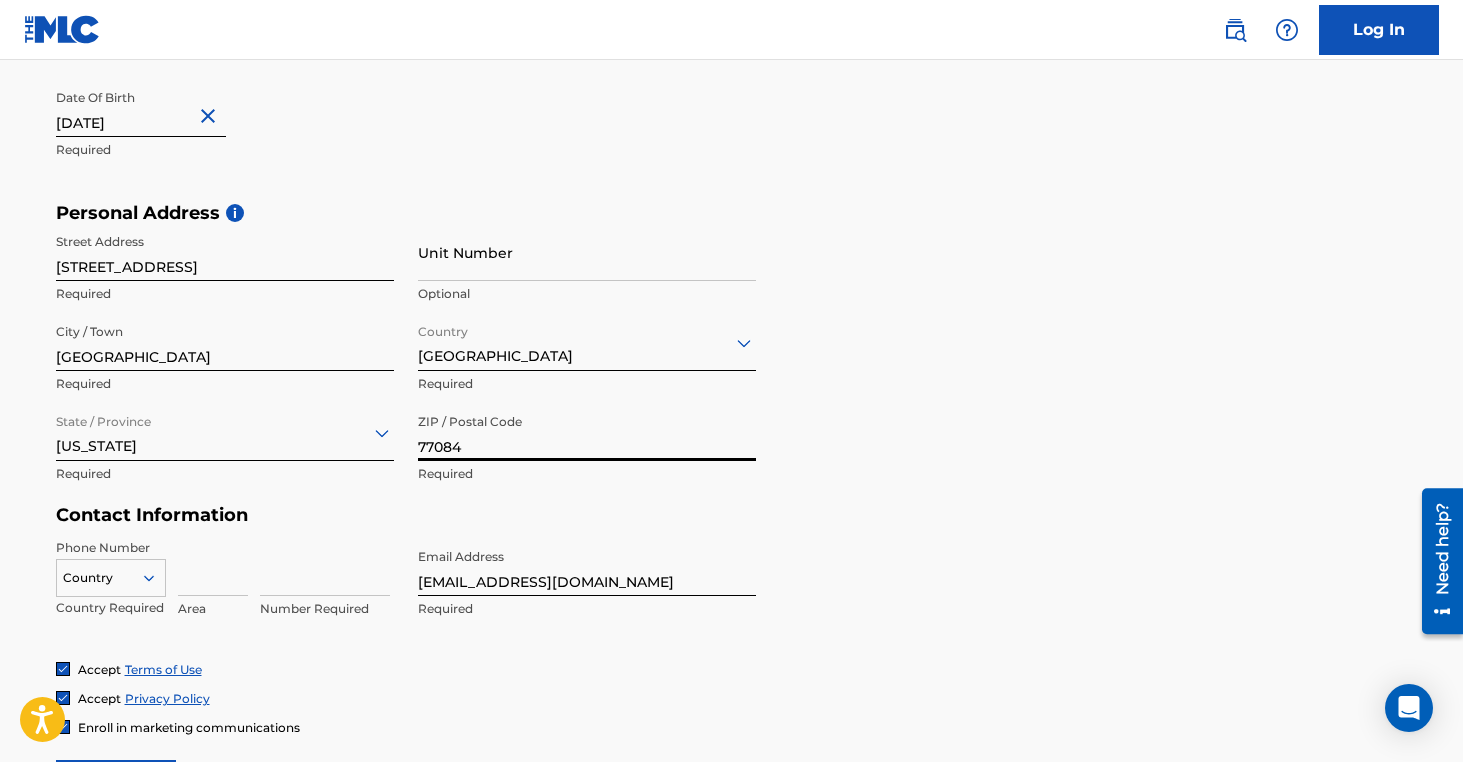 type on "77084" 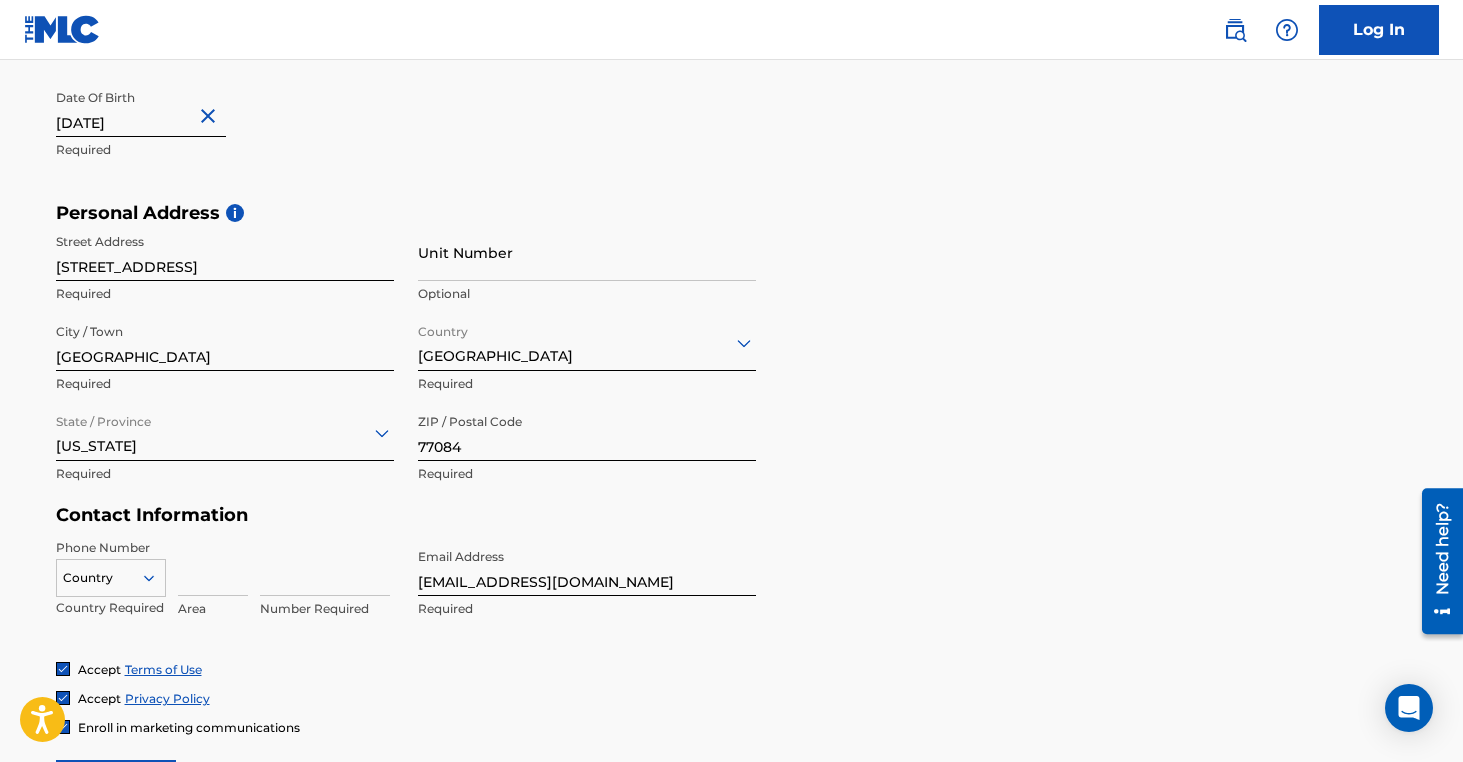 click at bounding box center (213, 567) 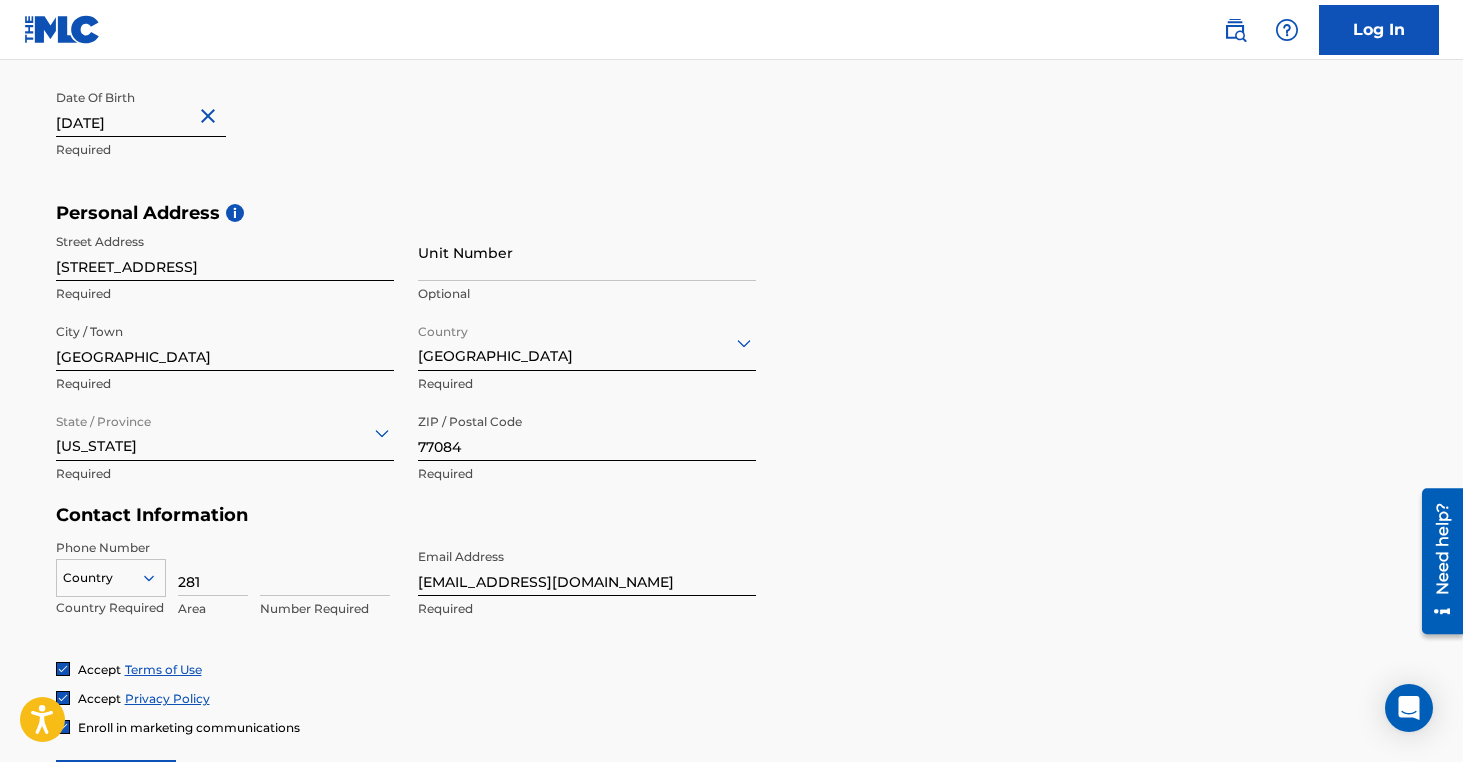 type on "281" 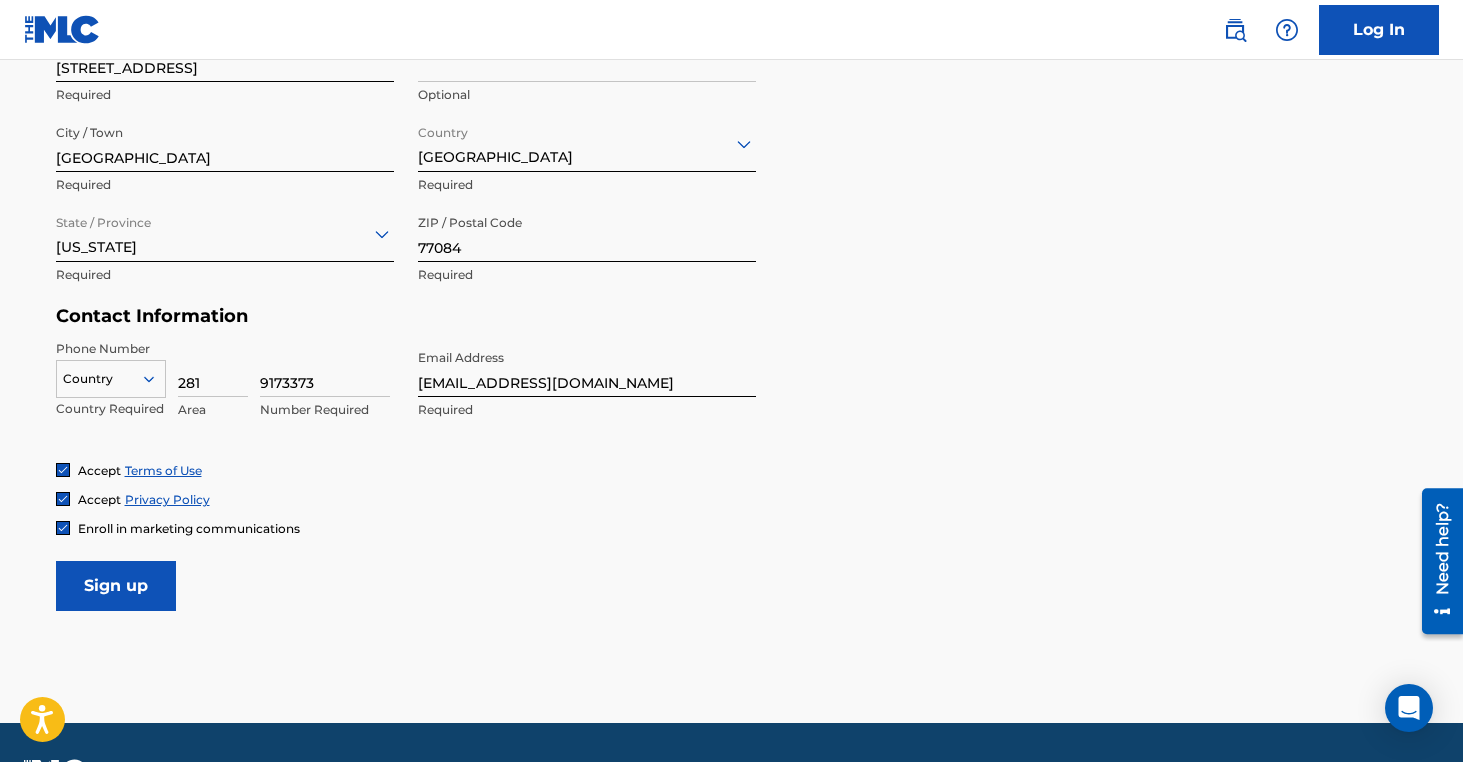 scroll, scrollTop: 801, scrollLeft: 0, axis: vertical 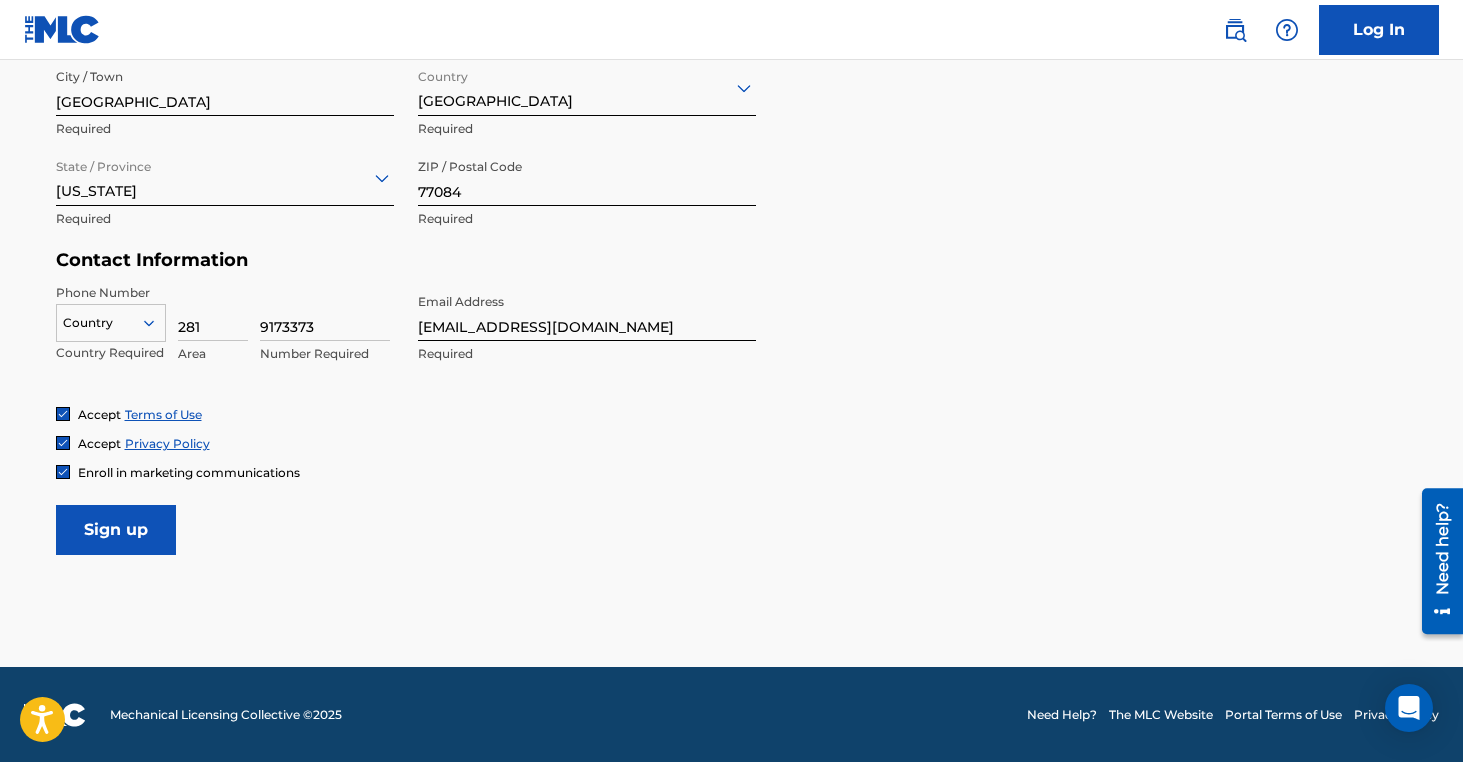 type on "9173373" 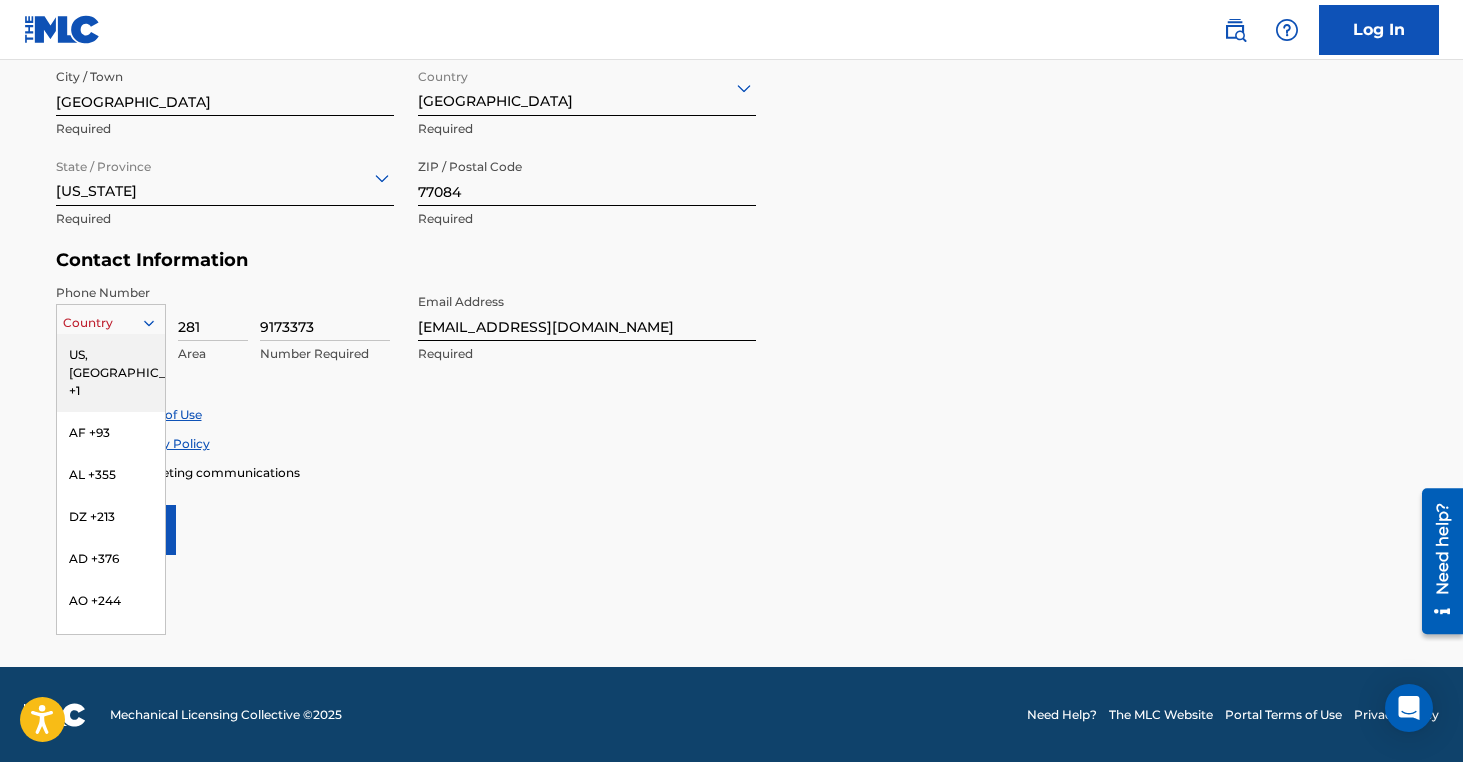 click at bounding box center (111, 323) 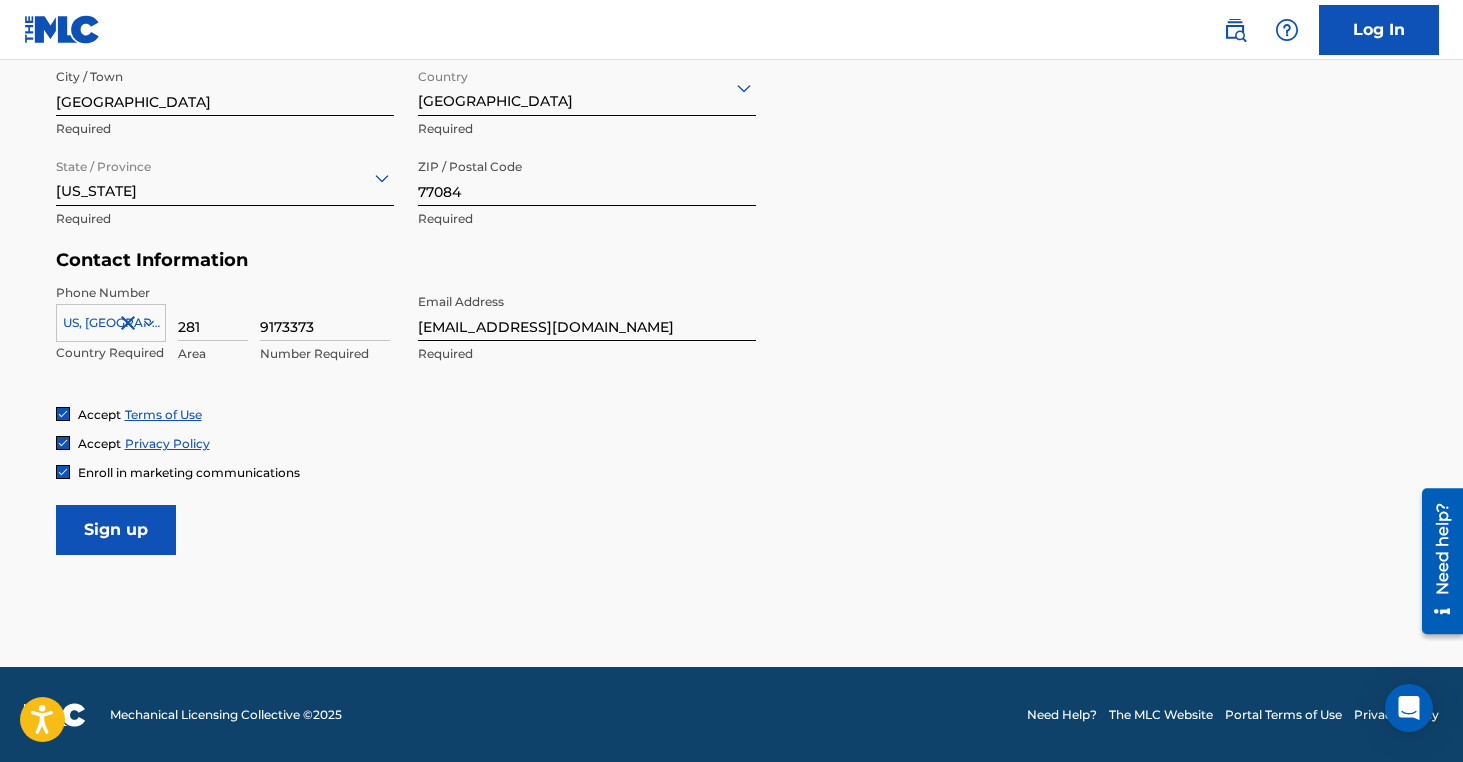click on "Sign up" at bounding box center [116, 530] 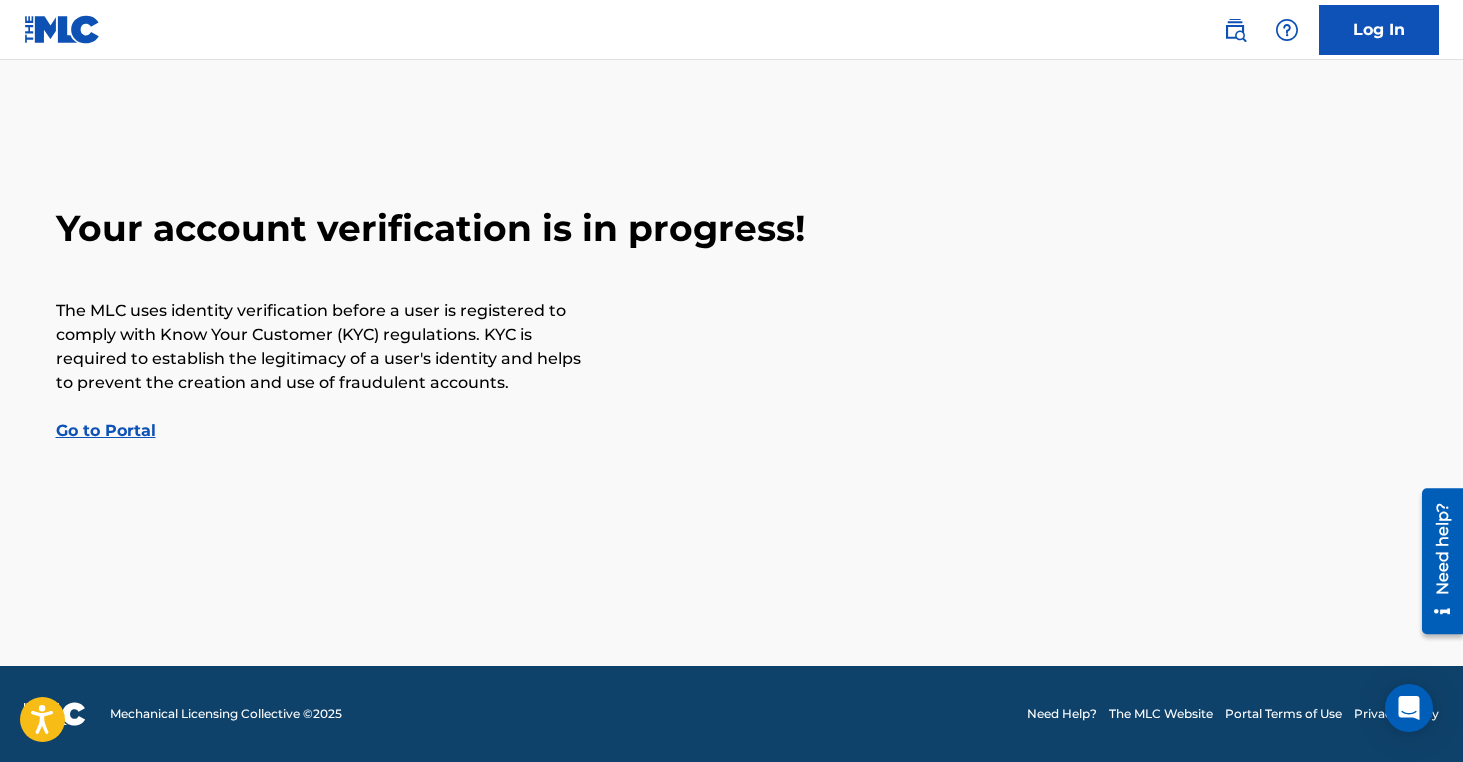 scroll, scrollTop: 0, scrollLeft: 0, axis: both 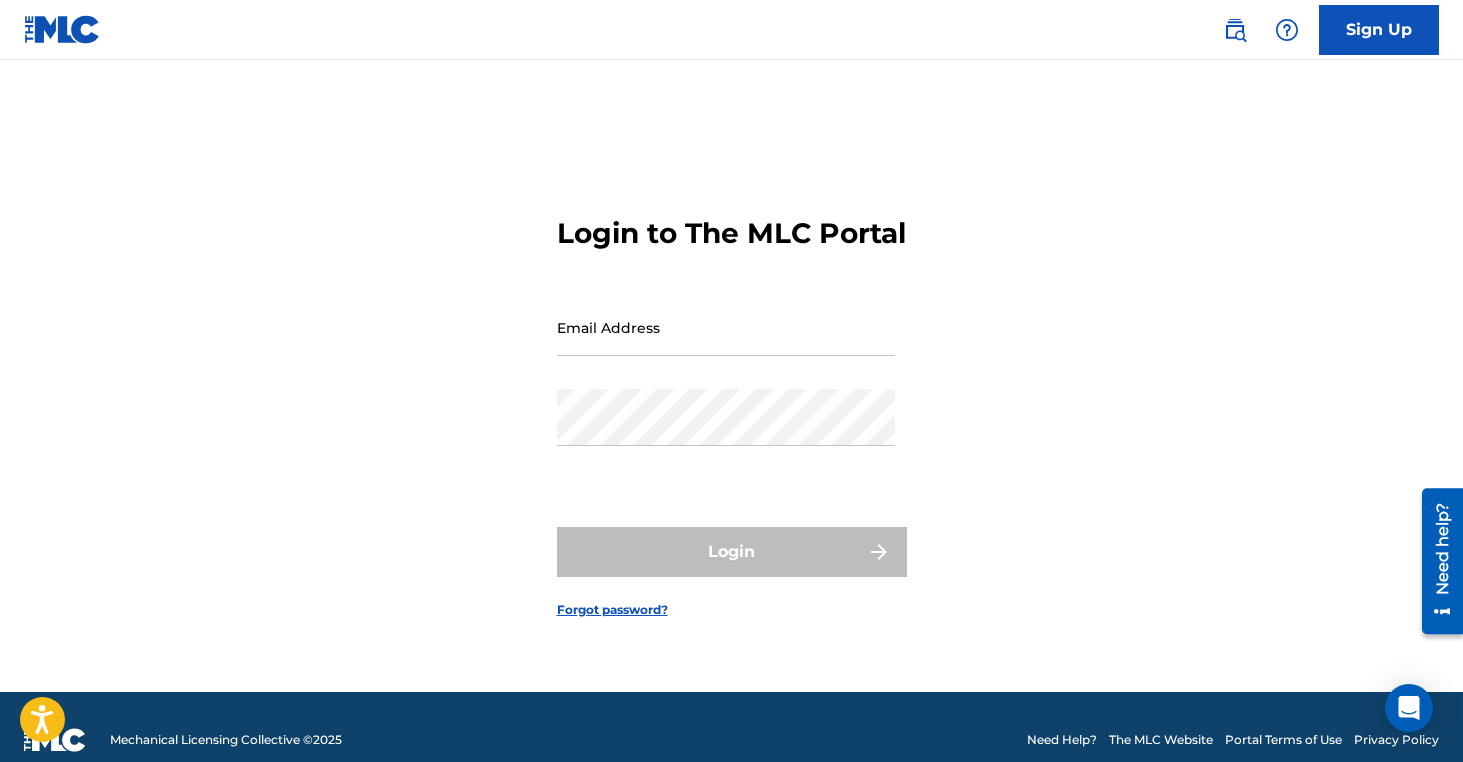 click on "Email Address" at bounding box center (726, 327) 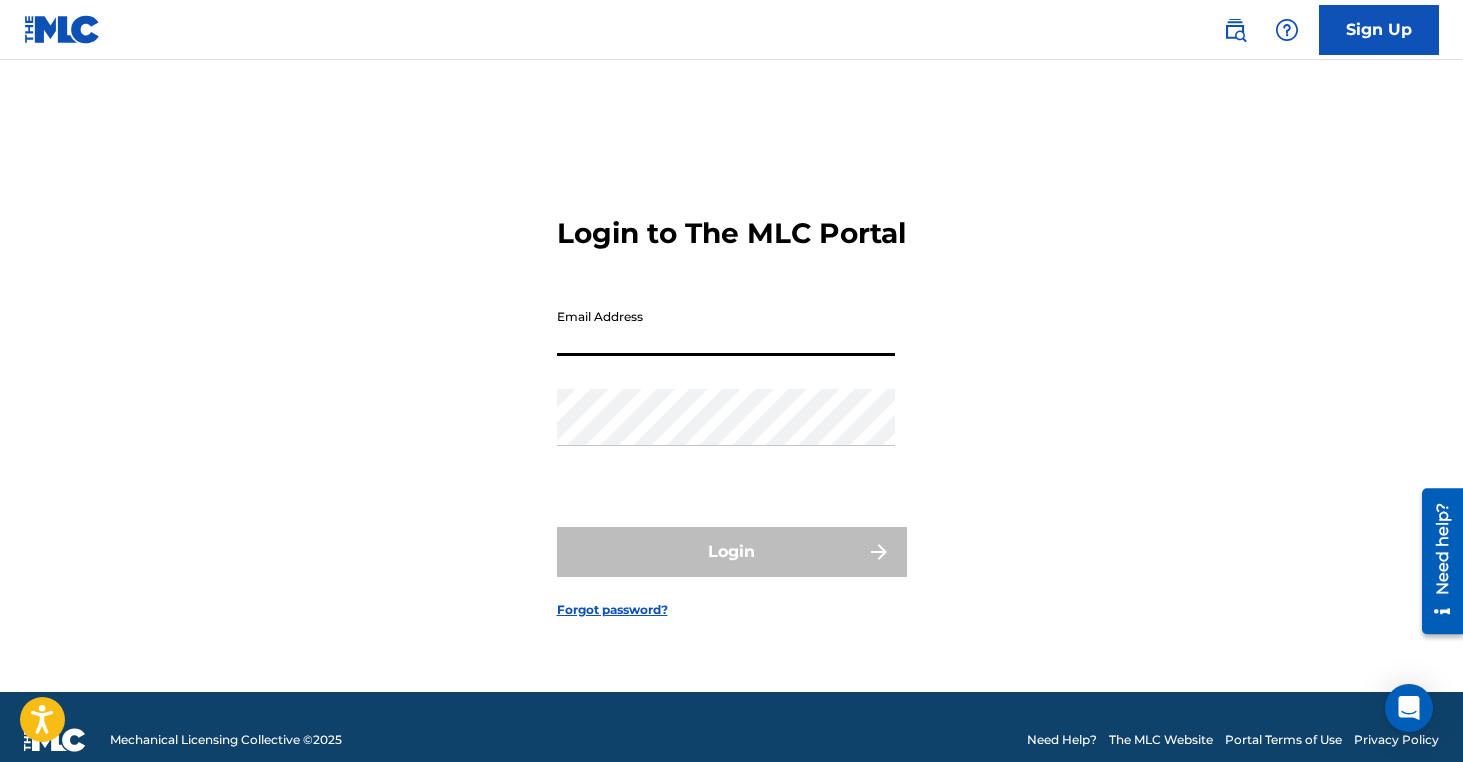 click on "Email Address" at bounding box center (726, 327) 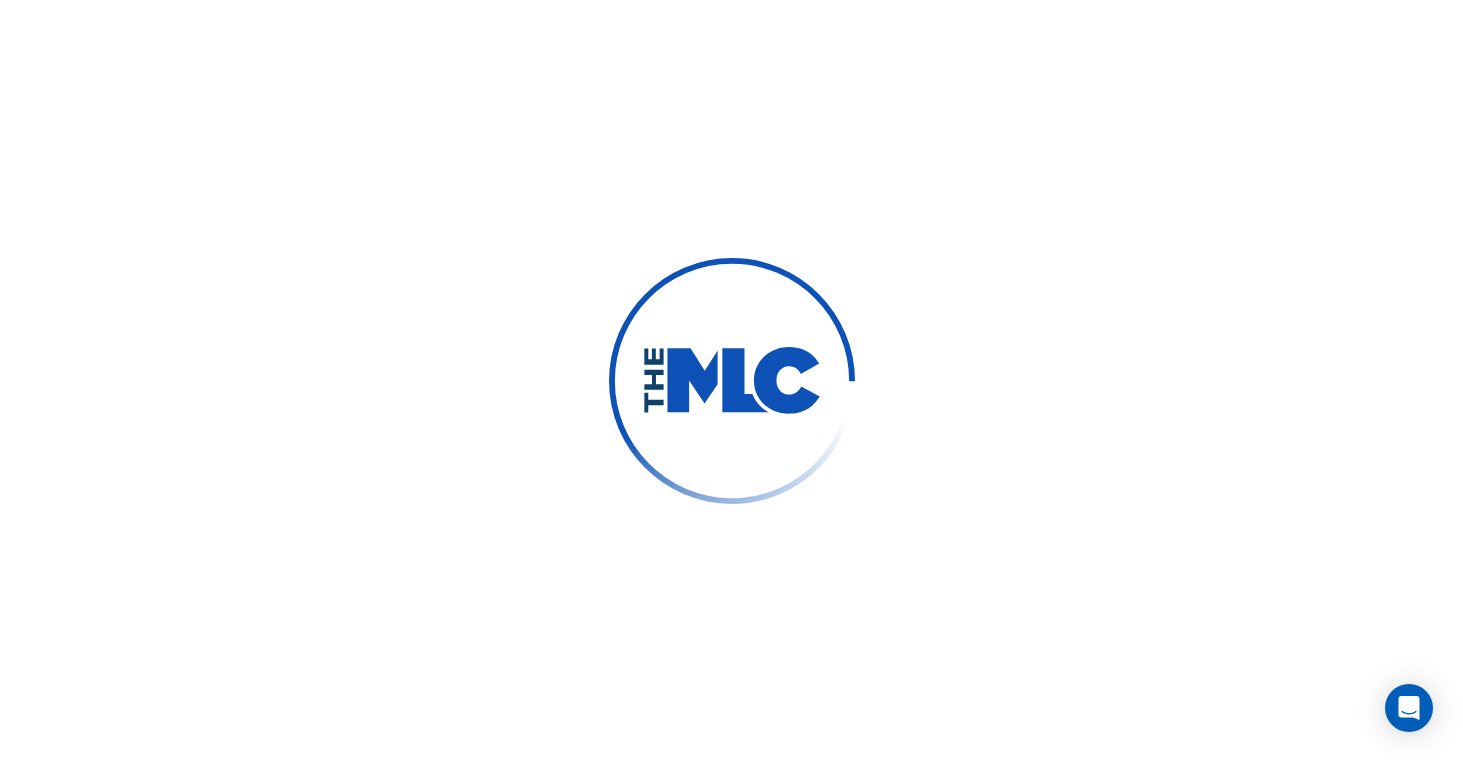 scroll, scrollTop: 0, scrollLeft: 0, axis: both 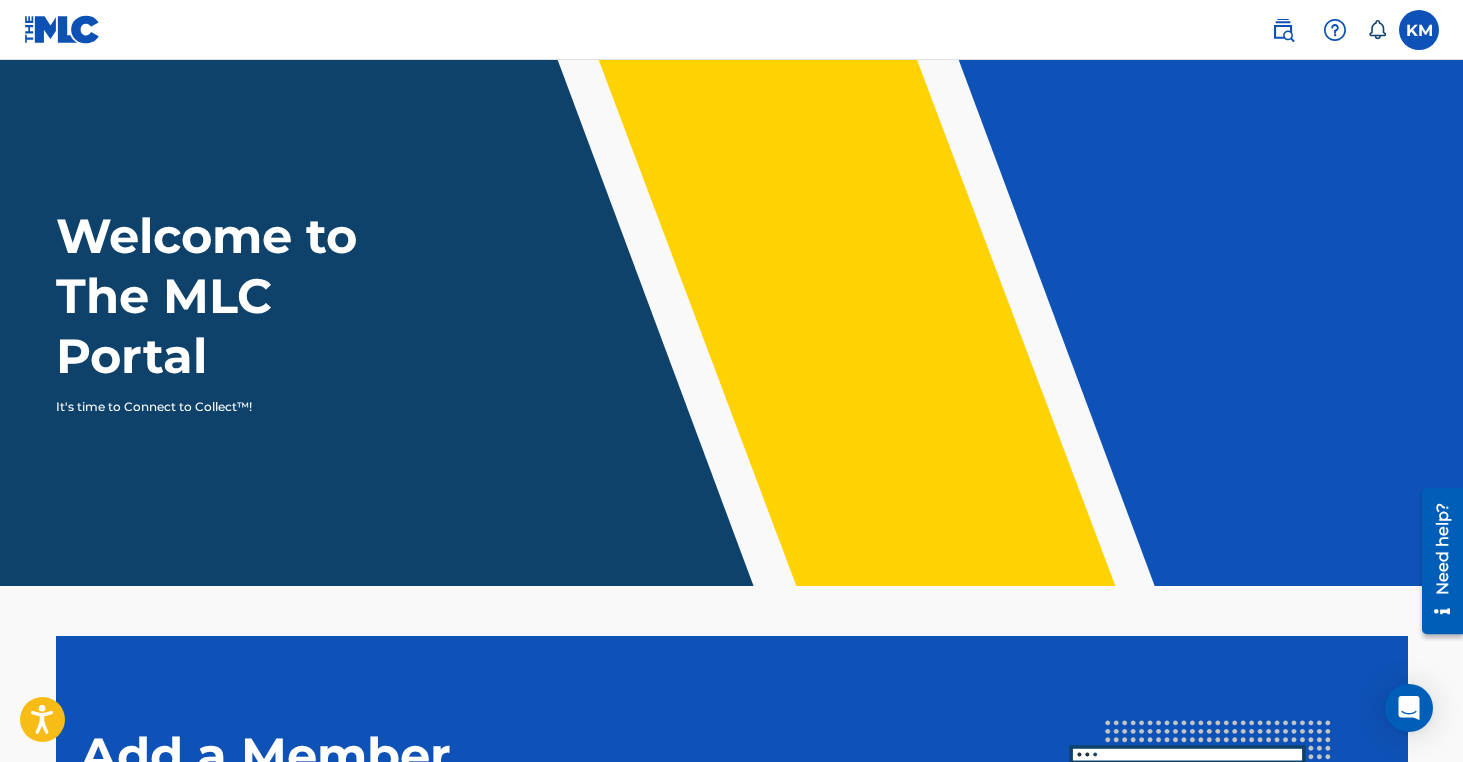 click at bounding box center [1283, 30] 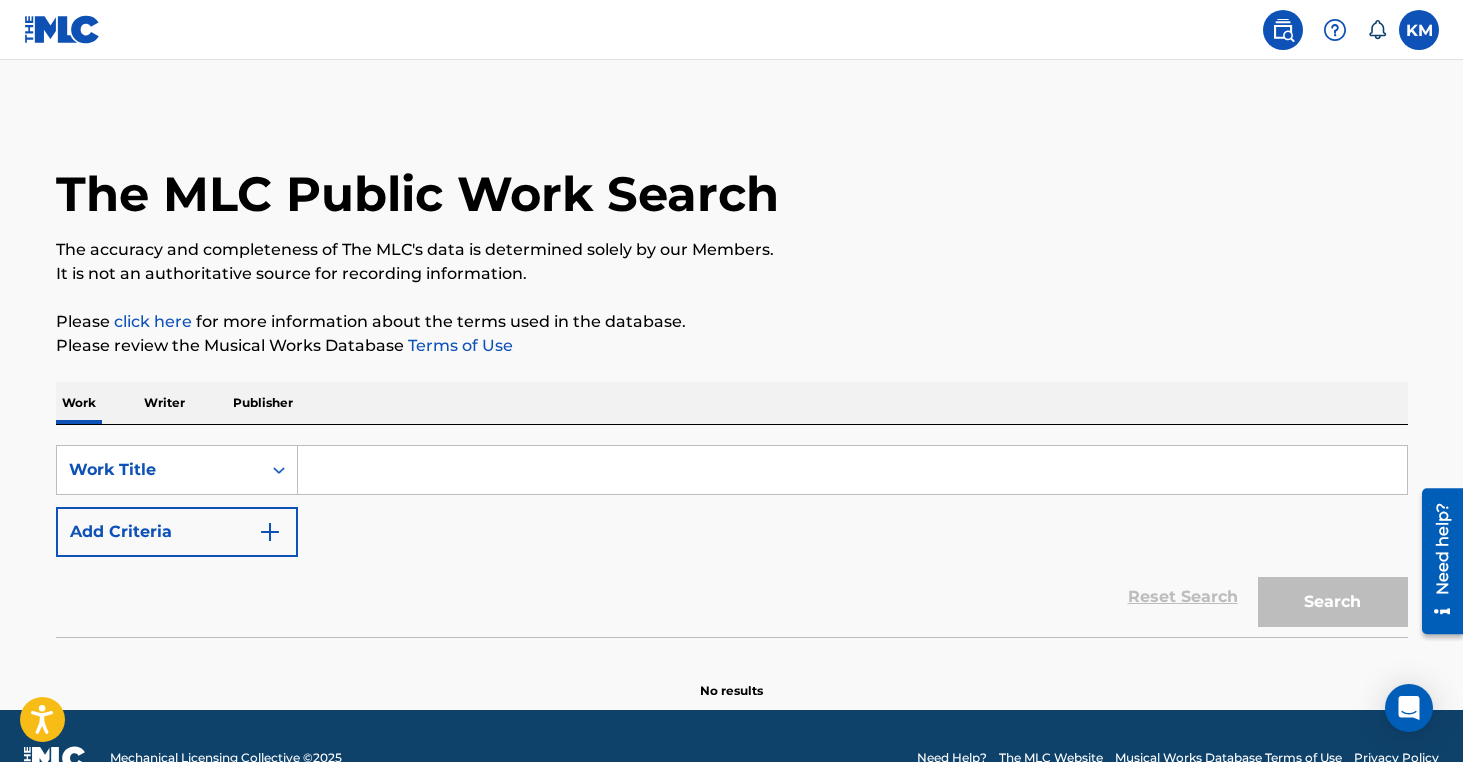 click on "Publisher" at bounding box center (263, 403) 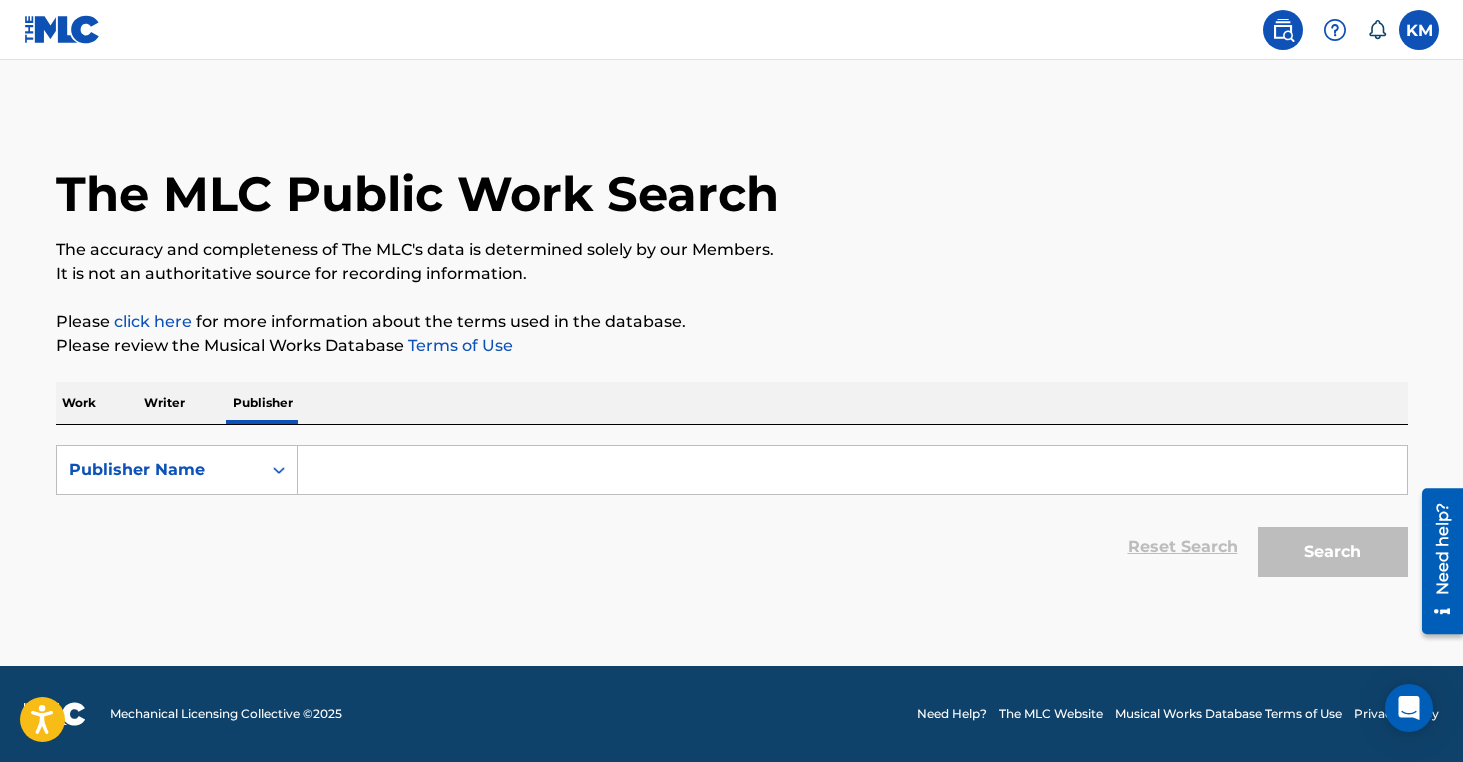 click at bounding box center (1419, 30) 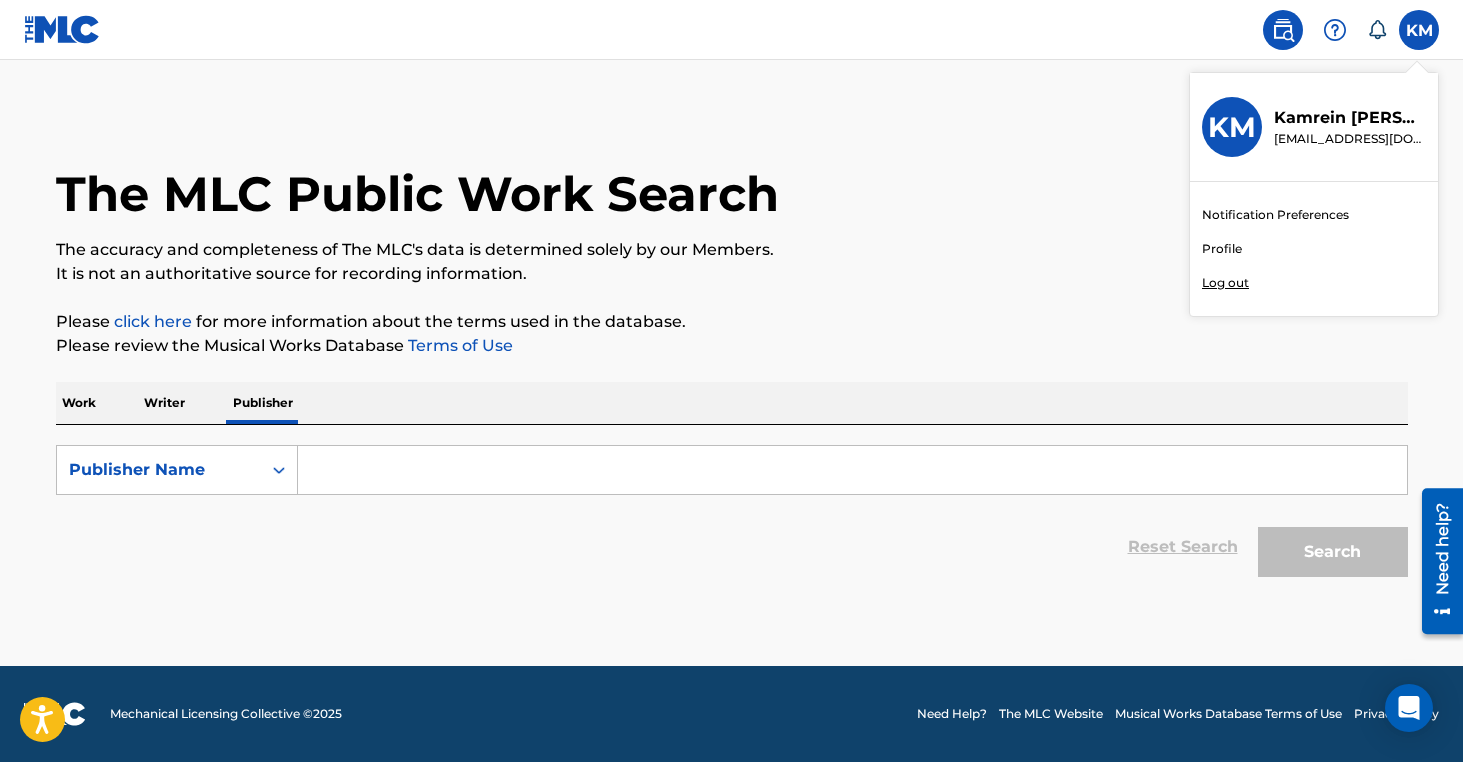 click on "KM" at bounding box center (1232, 127) 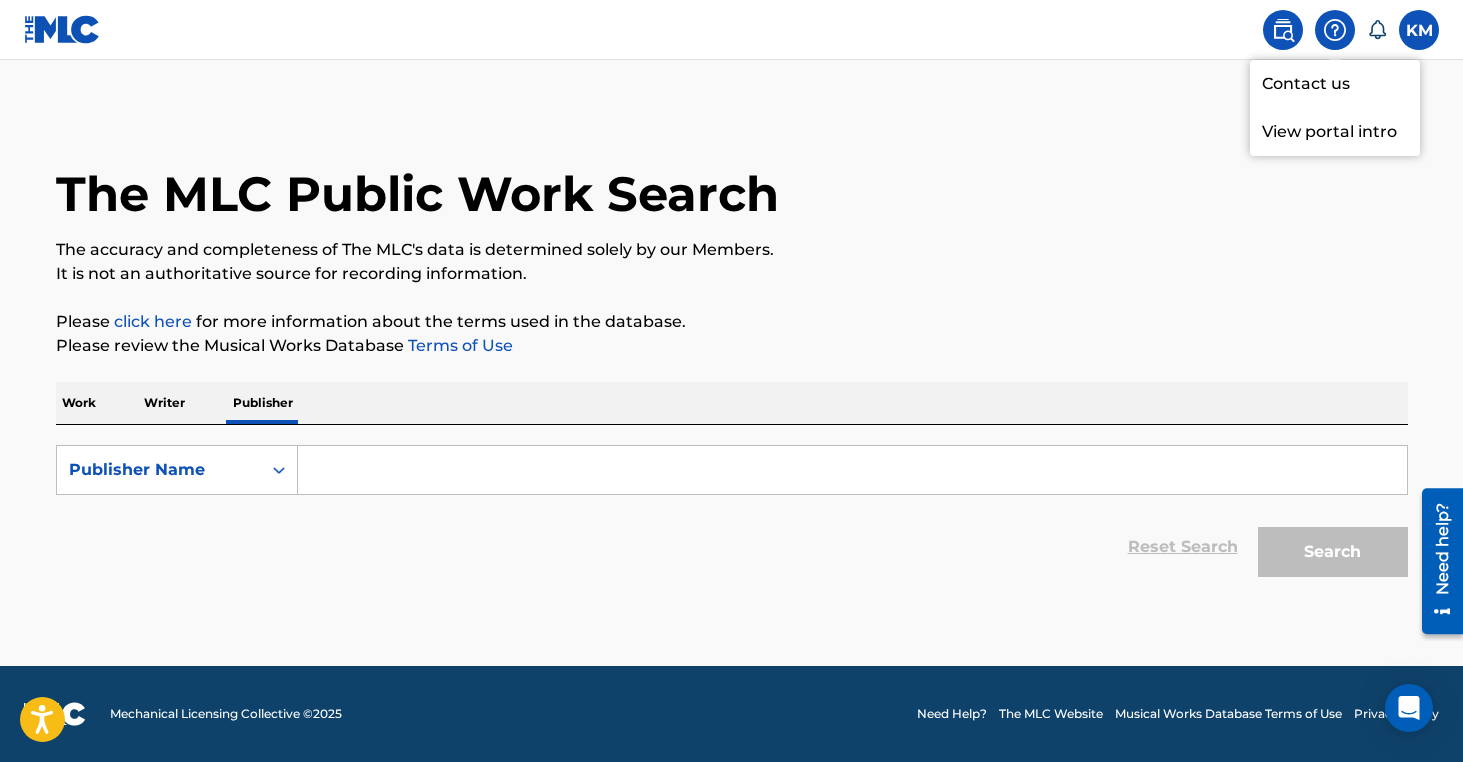 click on "KM KM Kamrein   McClay big38yungin@gmail.com Notification Preferences Profile Log out" at bounding box center (1345, 30) 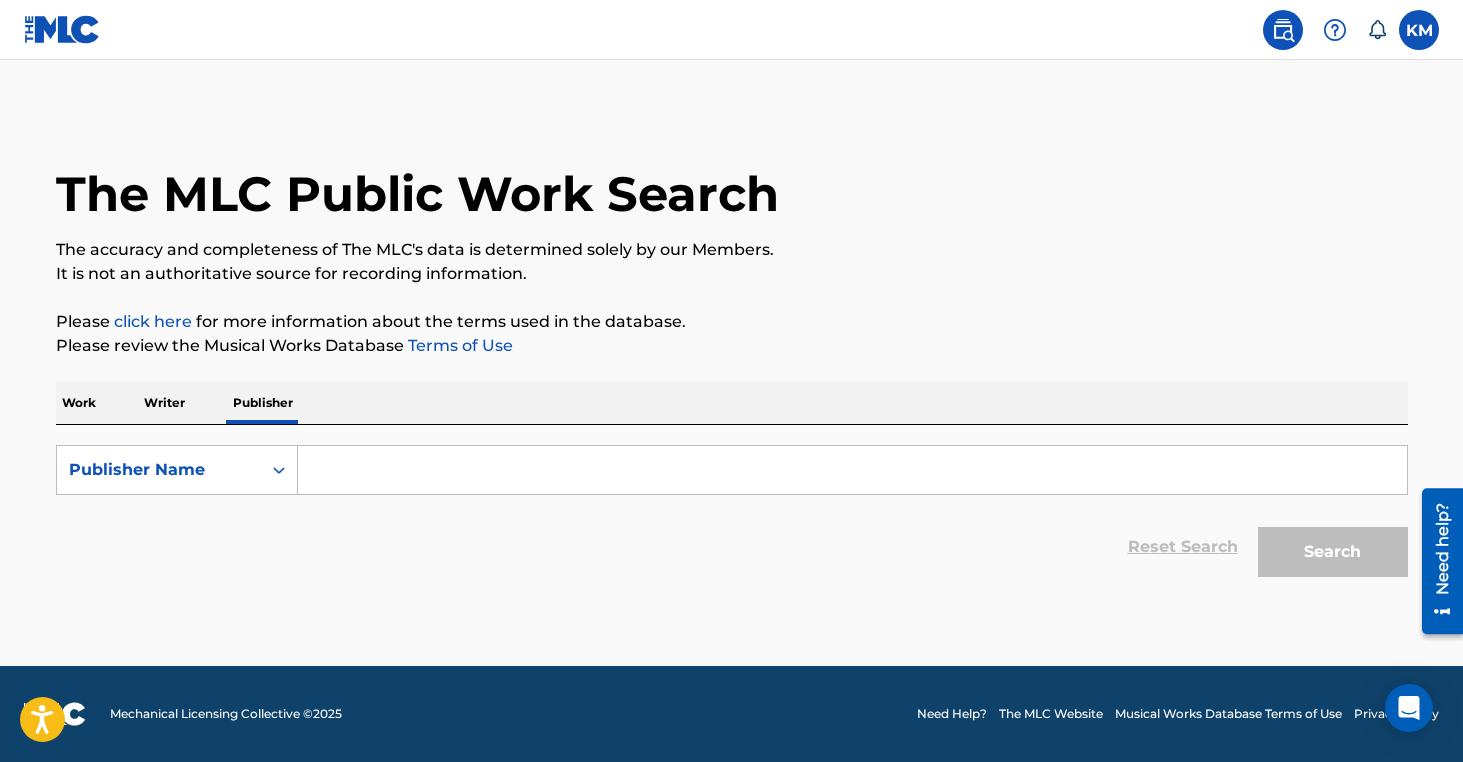 click at bounding box center [1419, 30] 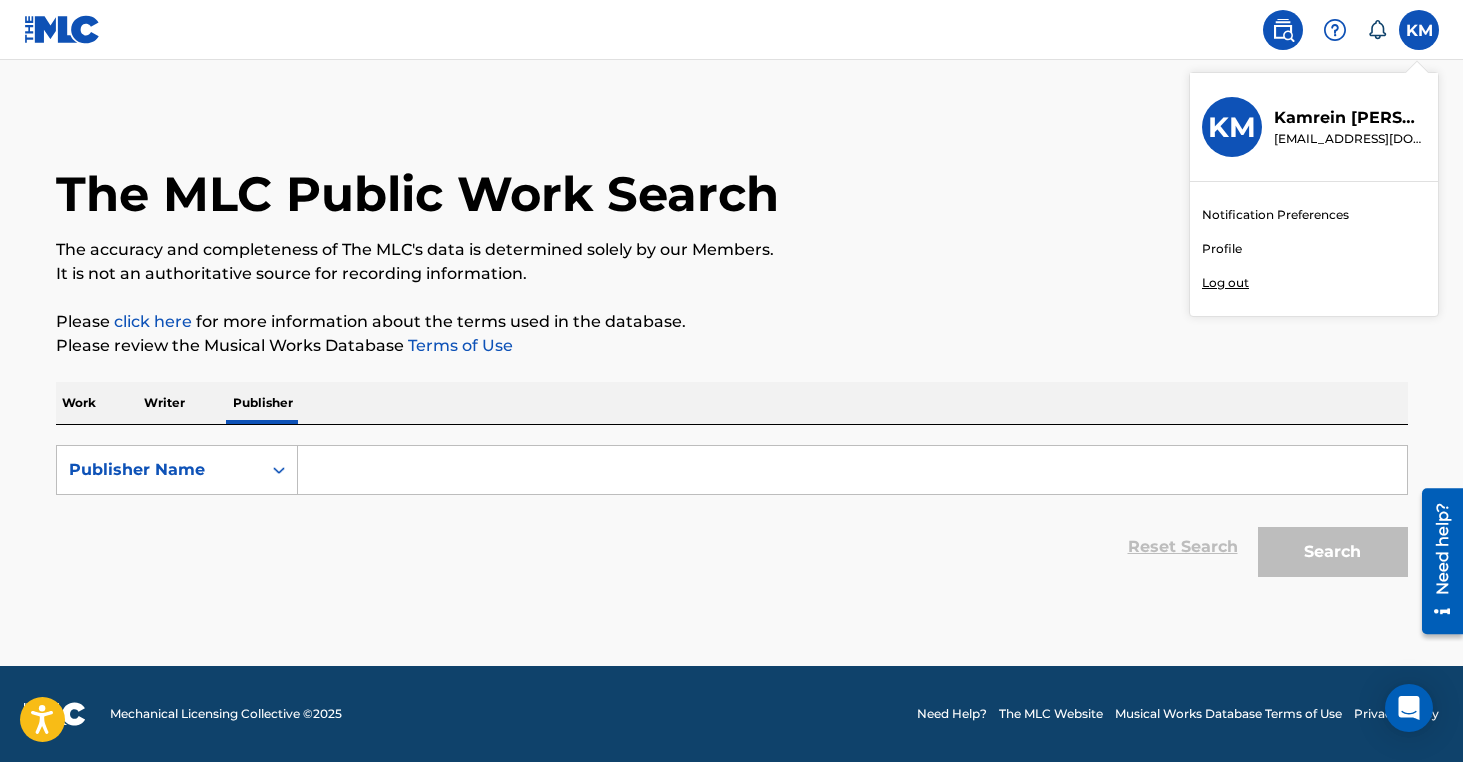 click on "Profile" at bounding box center (1222, 249) 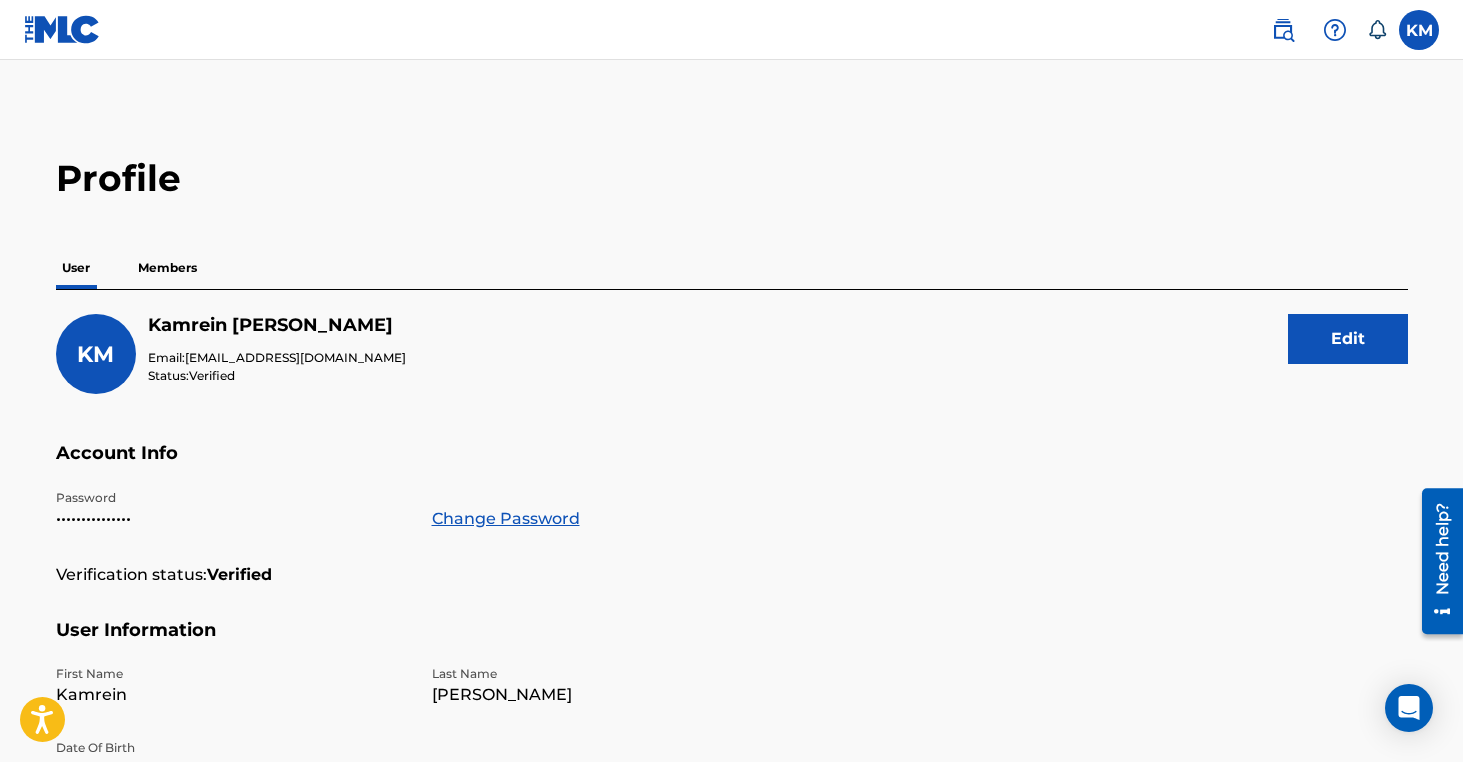 click on "Members" at bounding box center (167, 268) 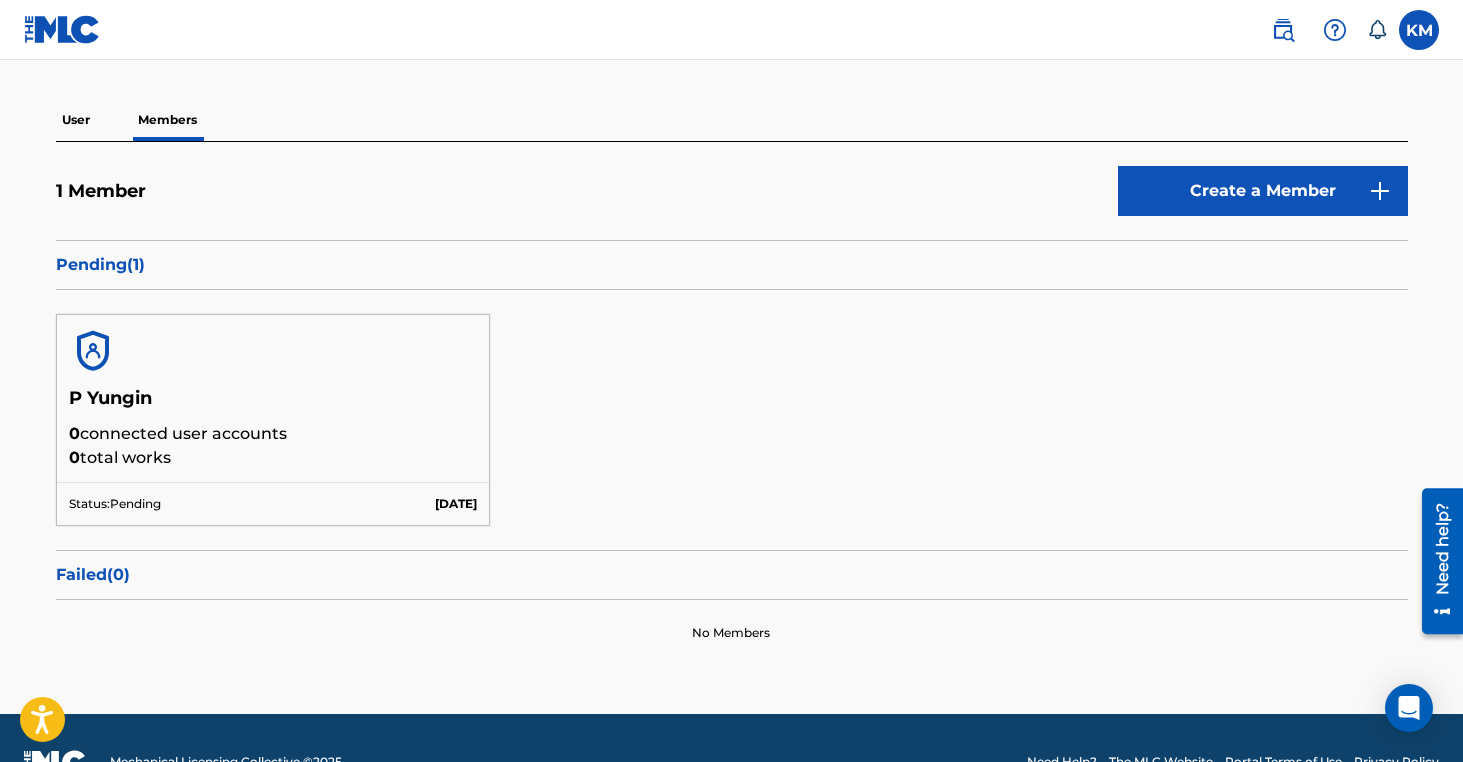 scroll, scrollTop: 151, scrollLeft: 0, axis: vertical 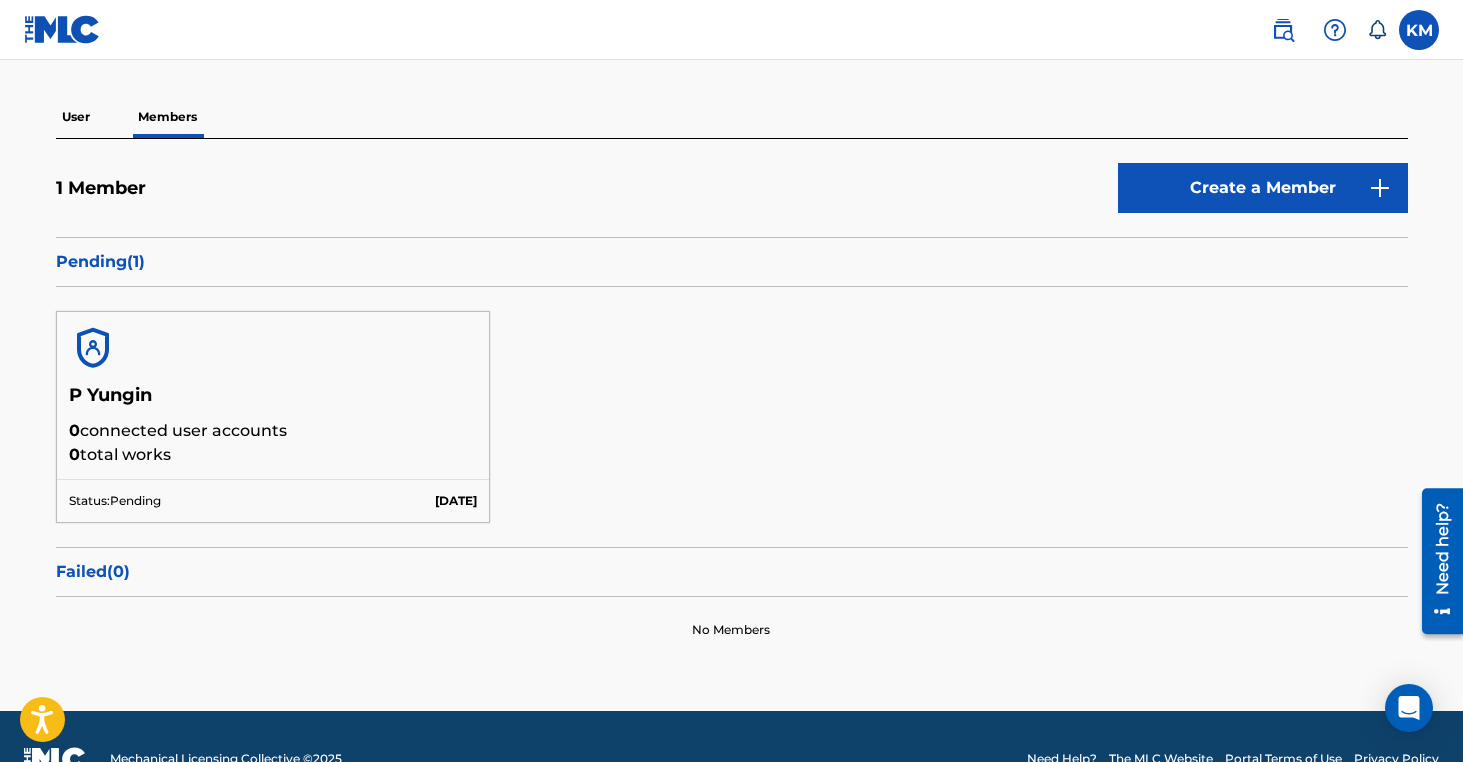click at bounding box center [273, 348] 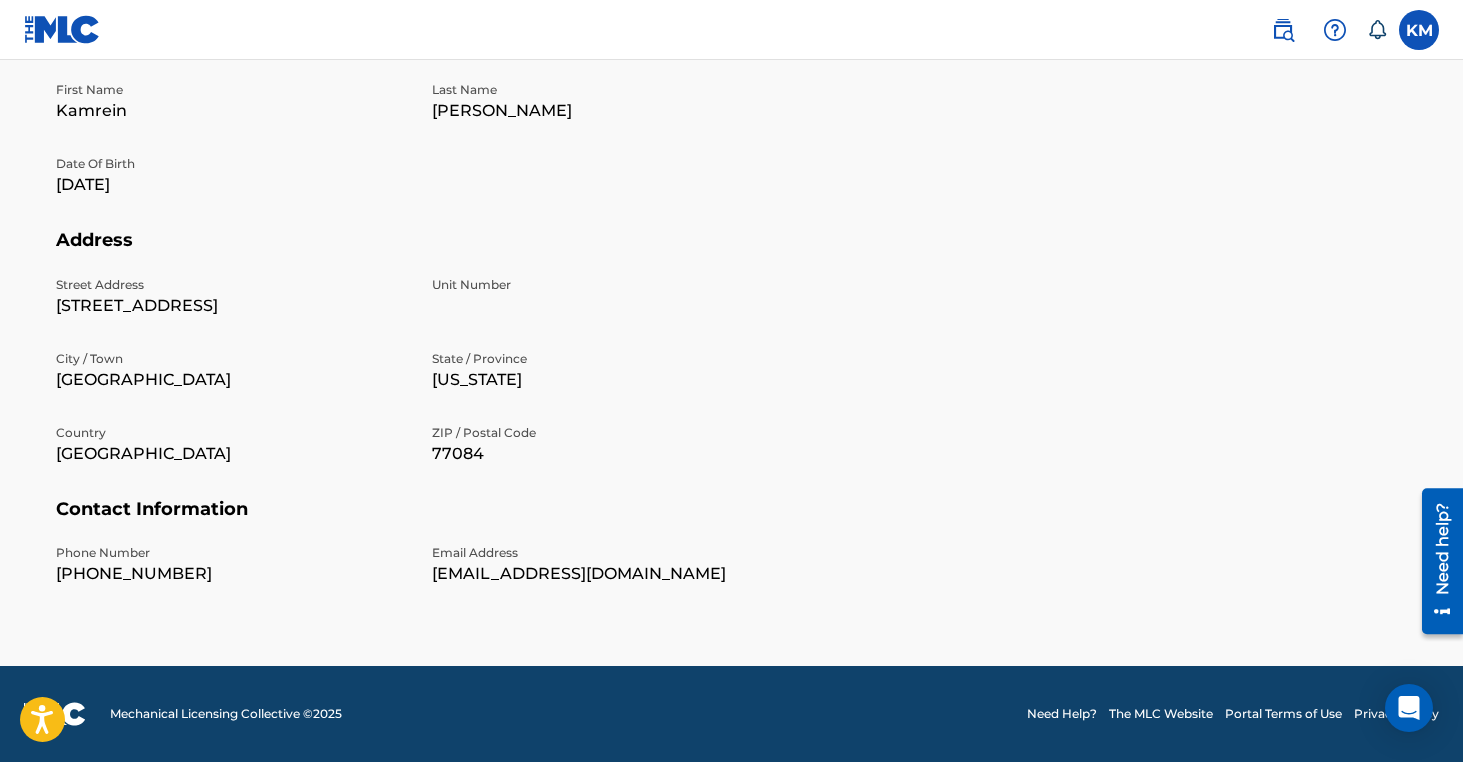 scroll, scrollTop: 0, scrollLeft: 0, axis: both 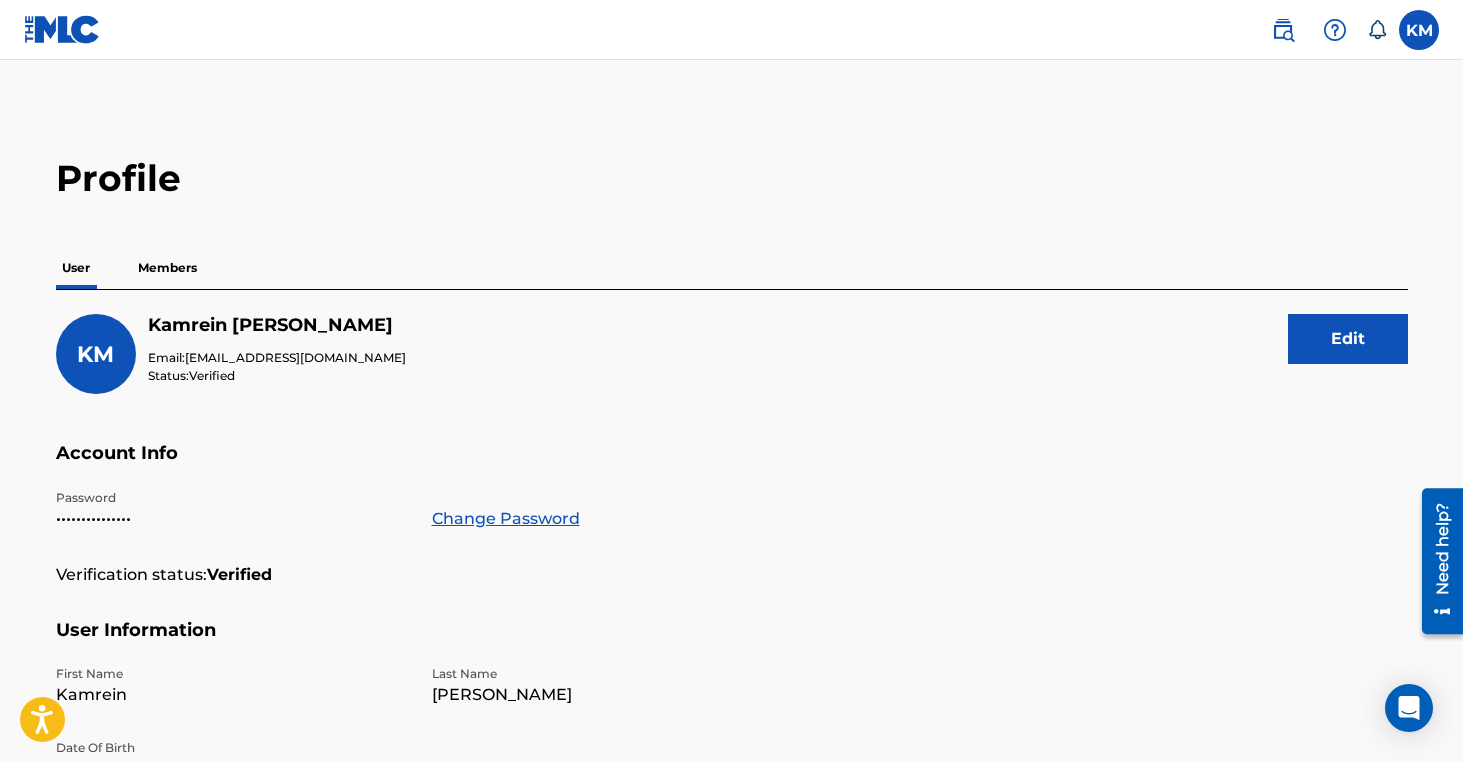 click on "Members" at bounding box center (167, 268) 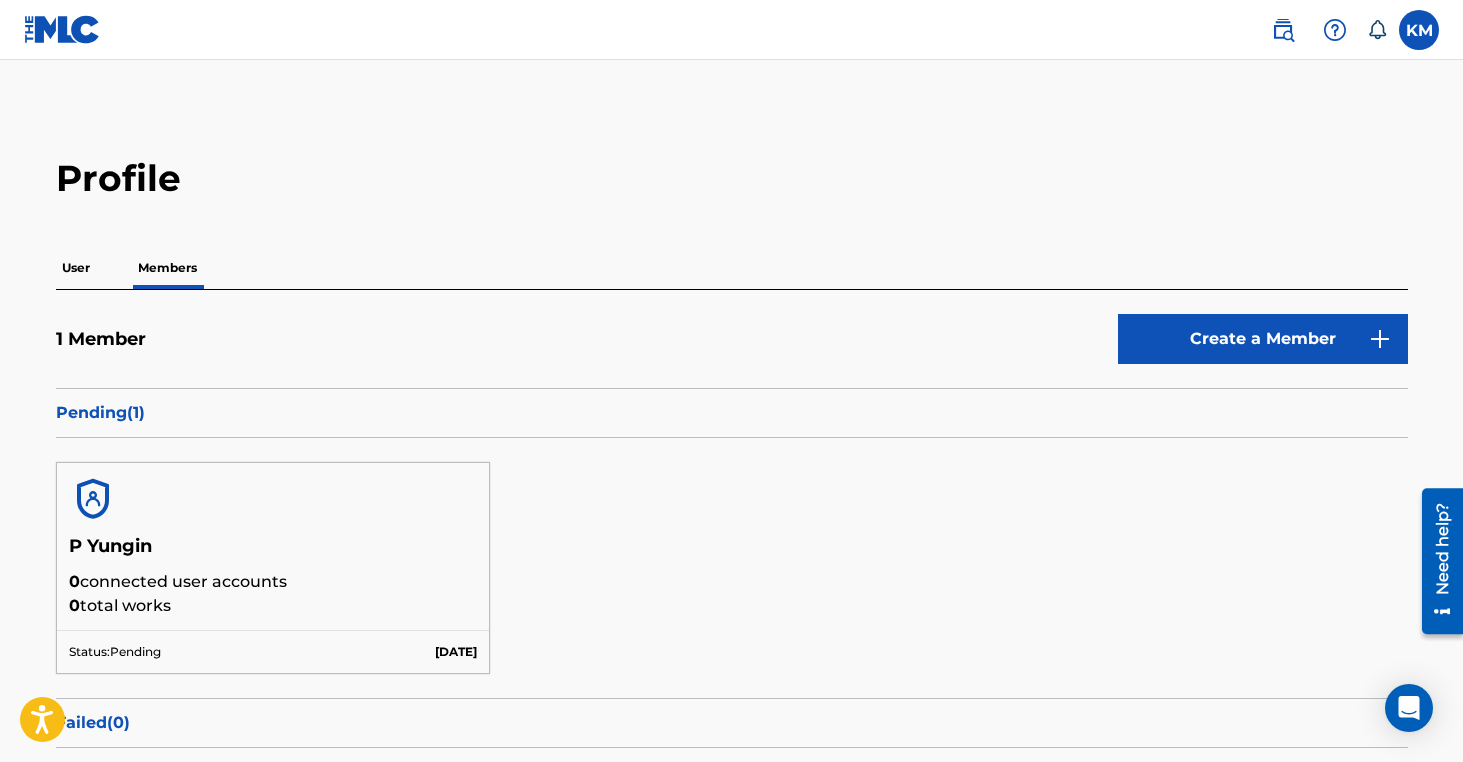 click on "Pending  ( 1 )" at bounding box center [732, 413] 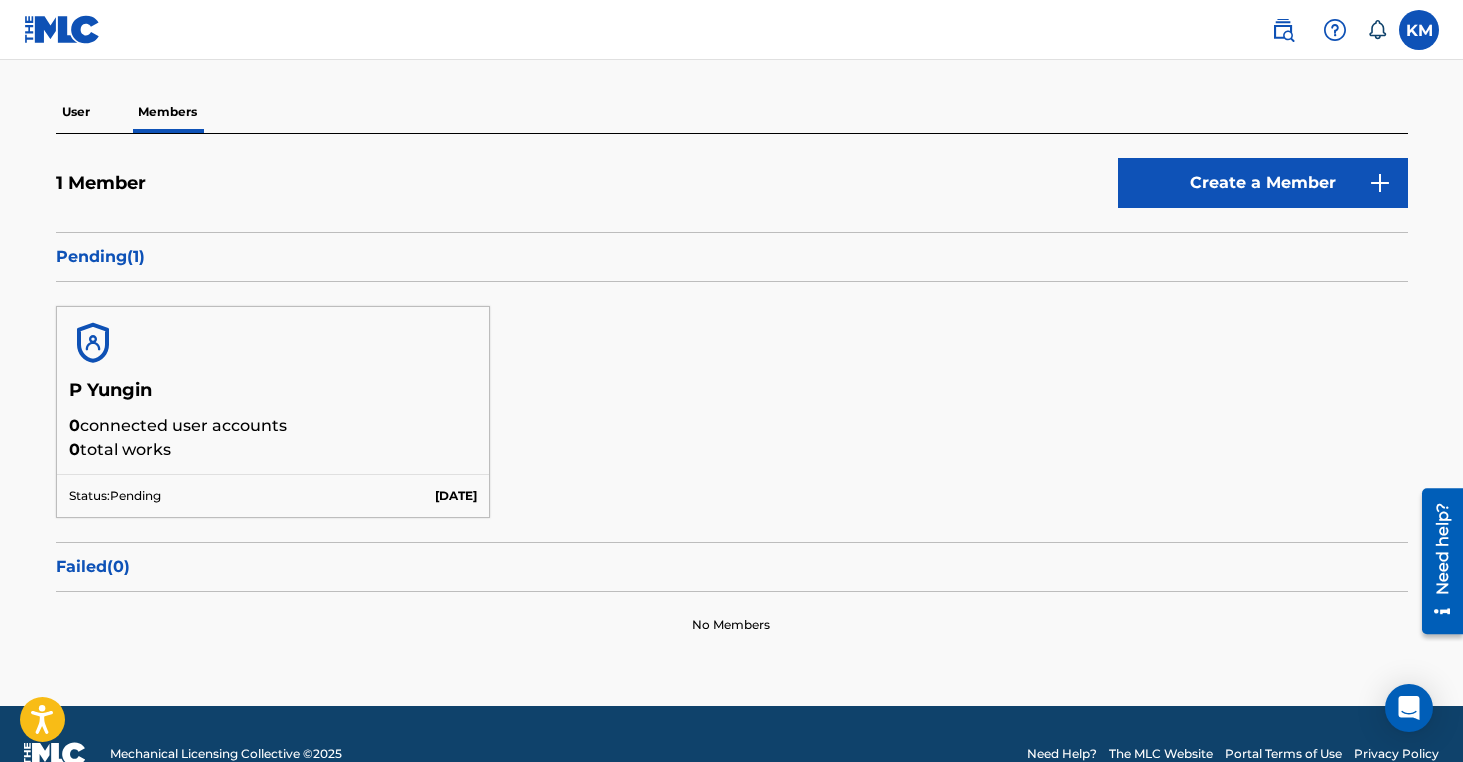 scroll, scrollTop: 191, scrollLeft: 0, axis: vertical 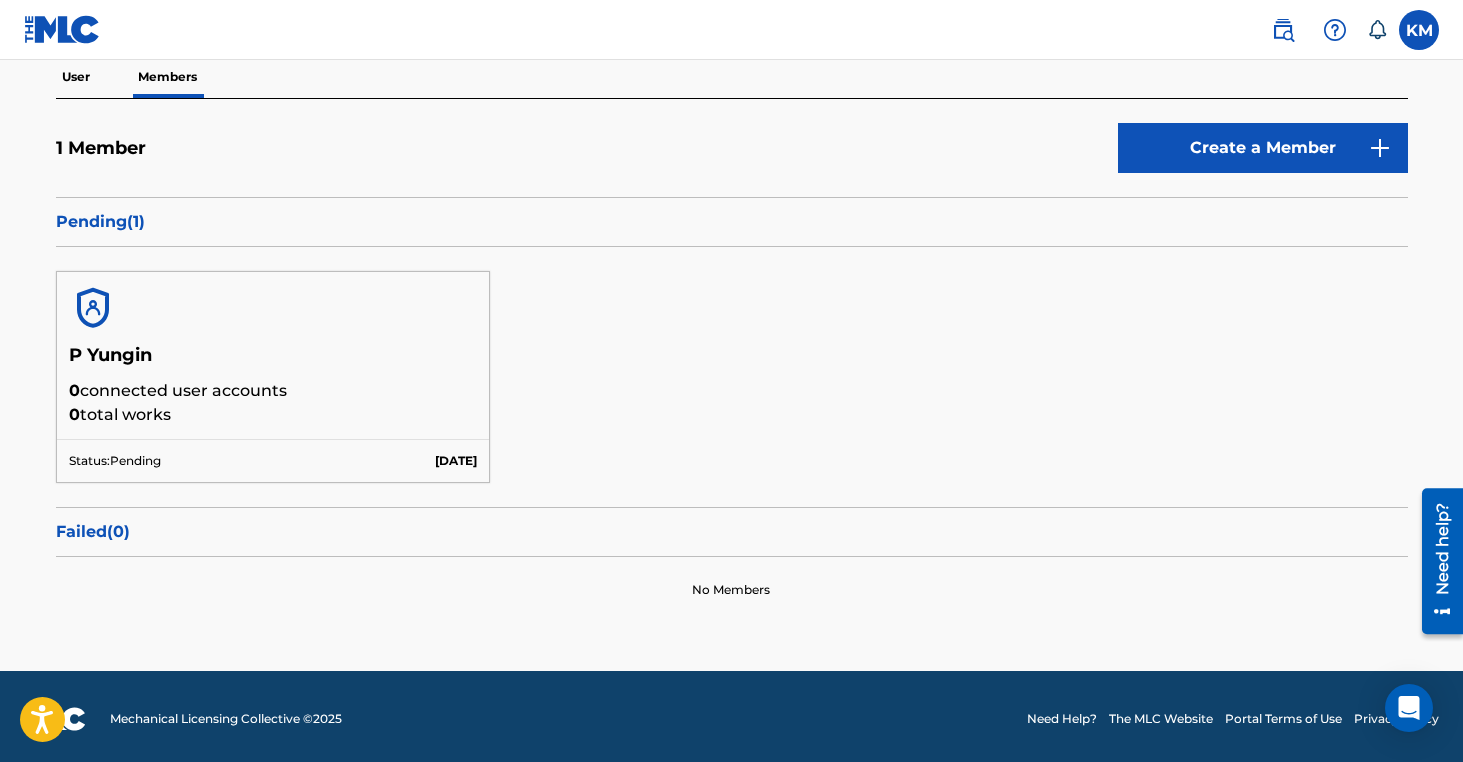 click at bounding box center (93, 308) 